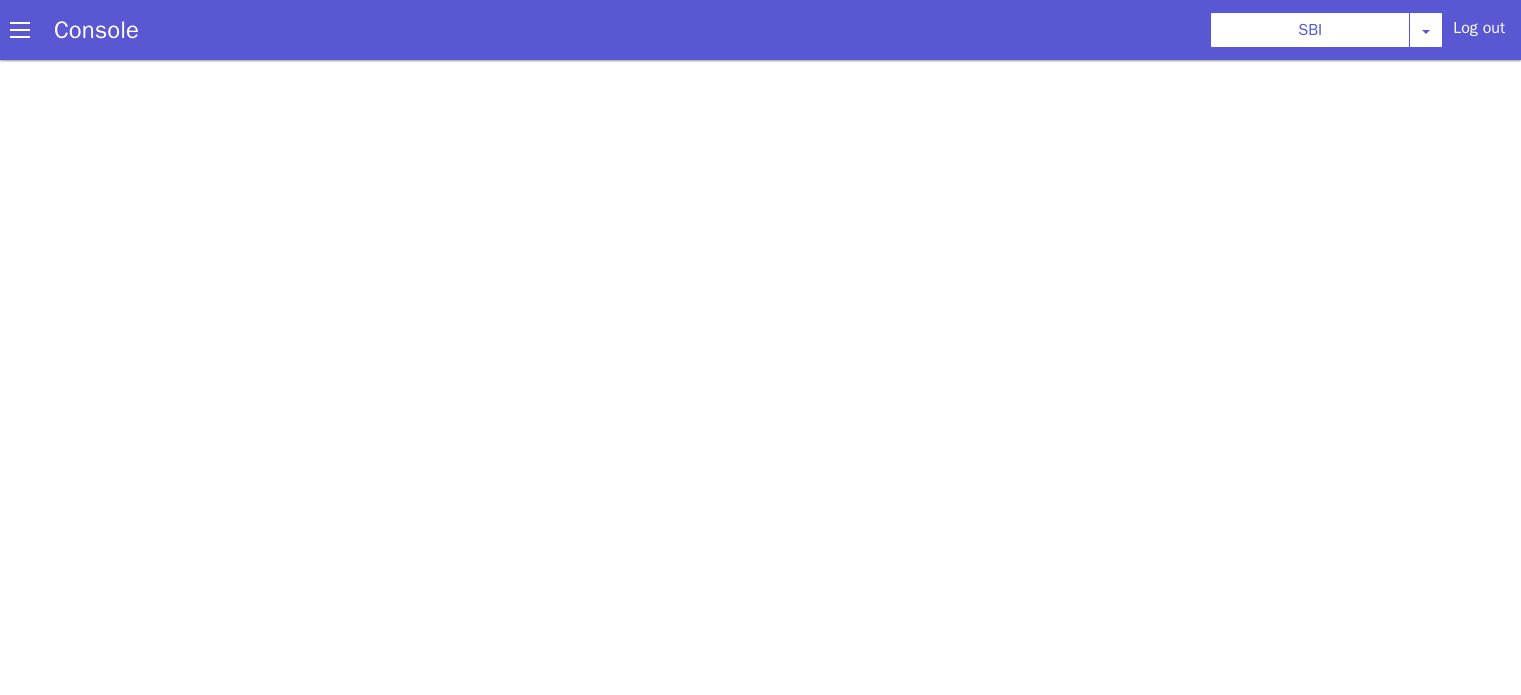 scroll, scrollTop: 0, scrollLeft: 0, axis: both 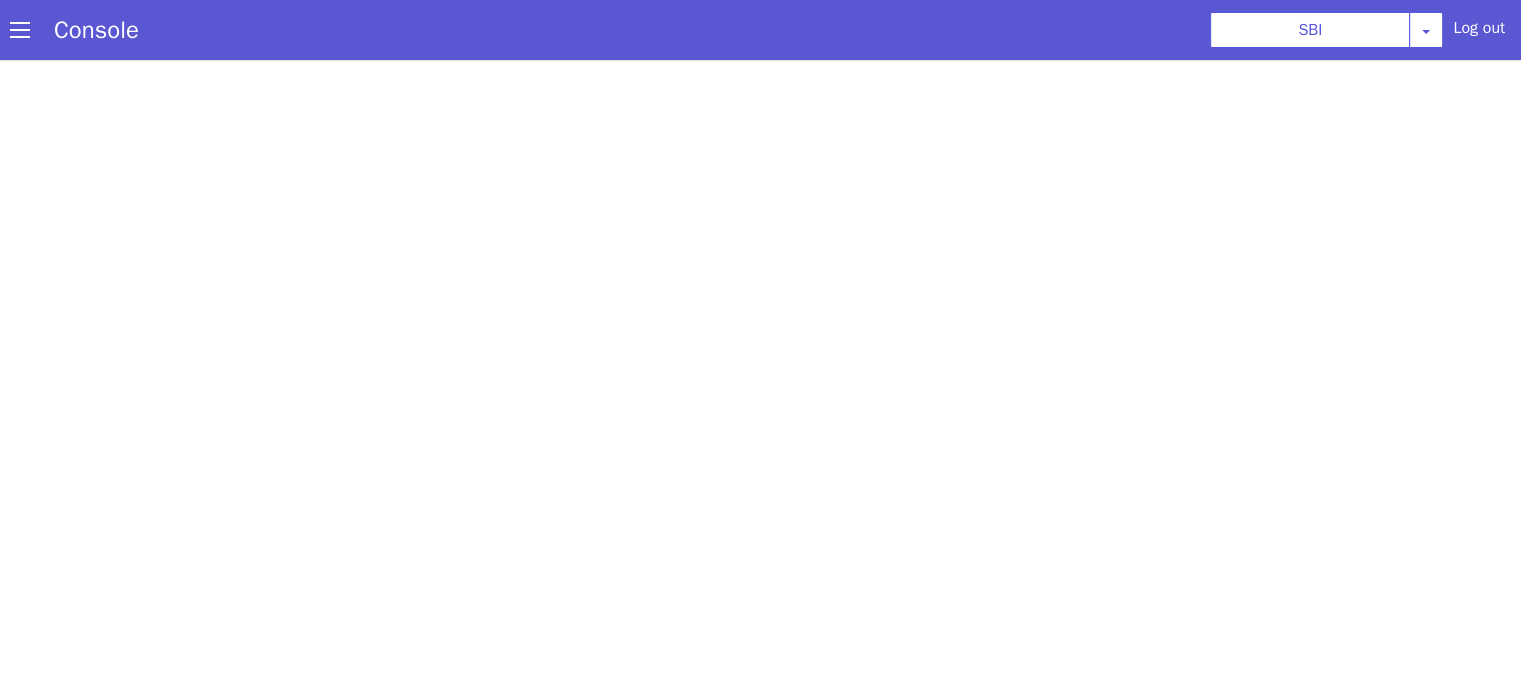 select on "TRANSFER" 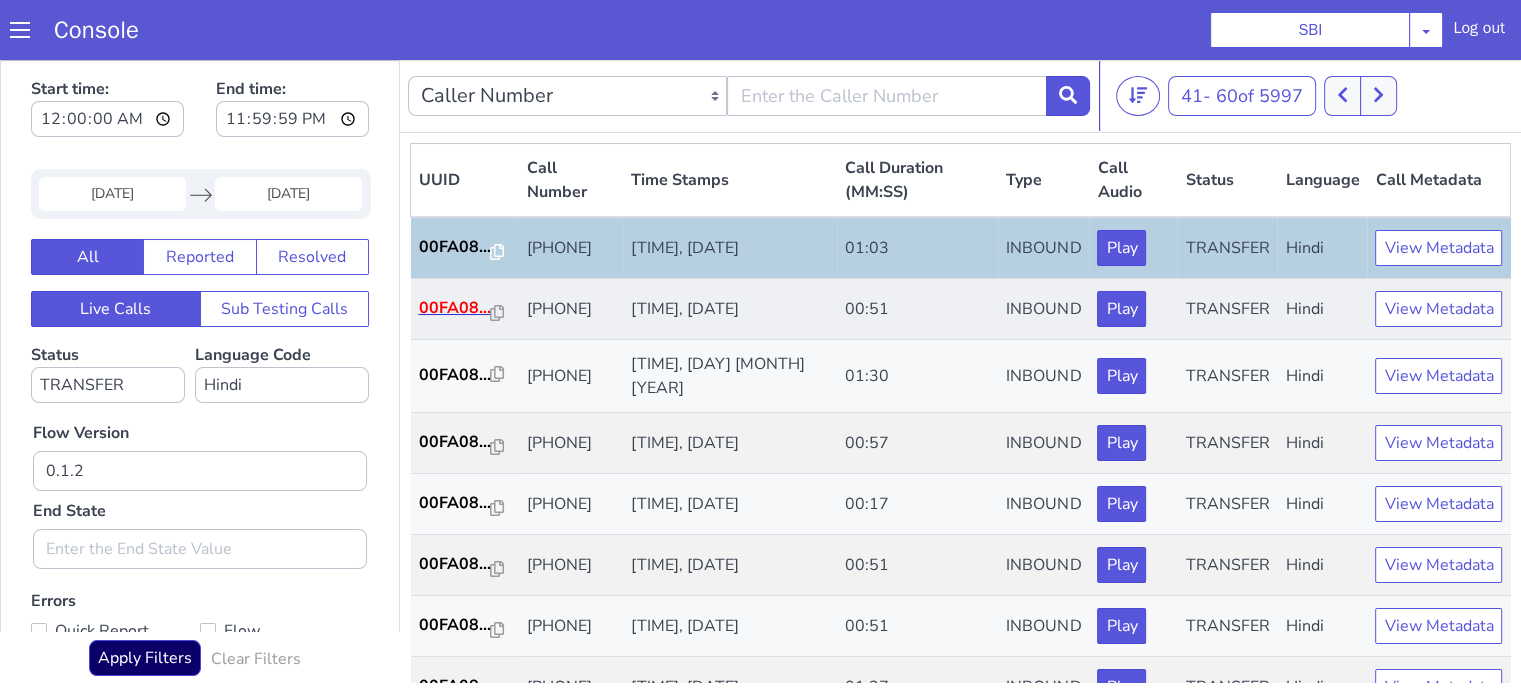 scroll, scrollTop: 0, scrollLeft: 0, axis: both 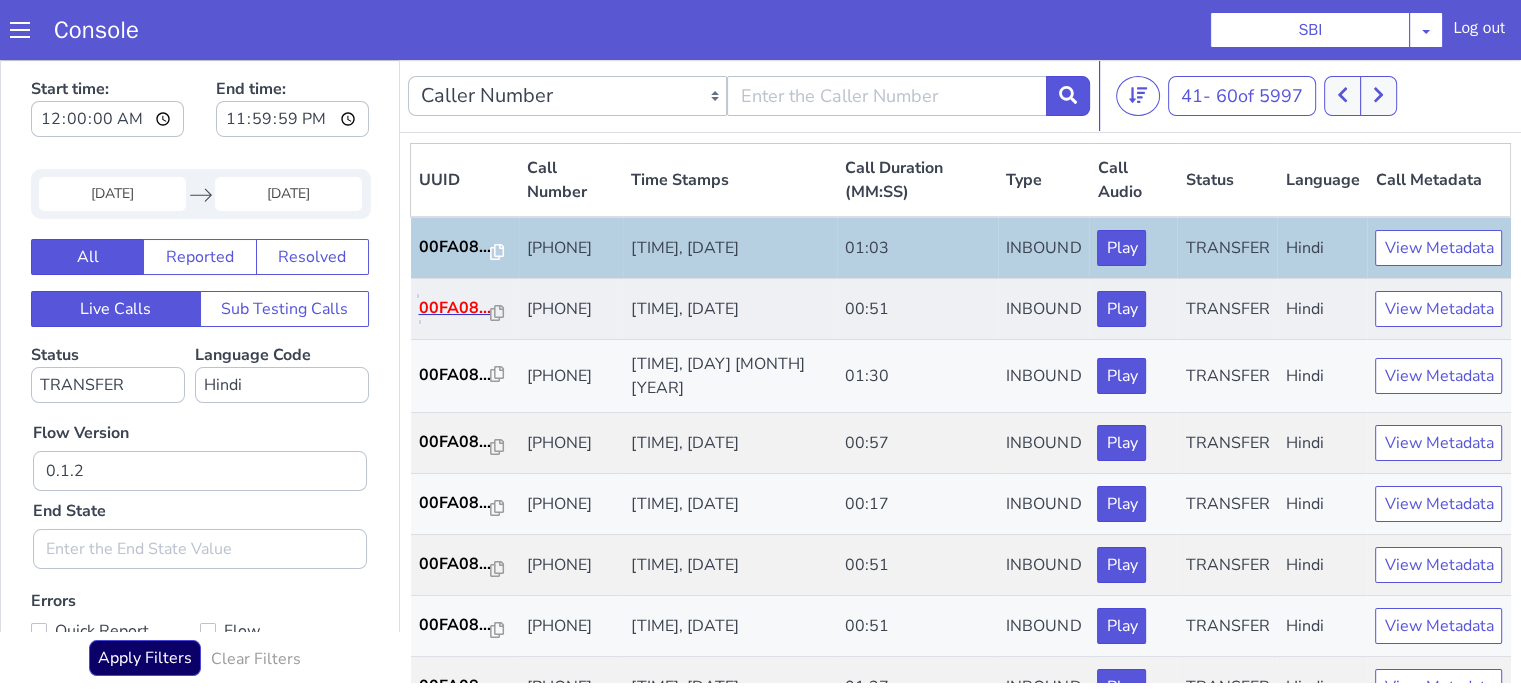 click on "00FA08..." at bounding box center (455, 308) 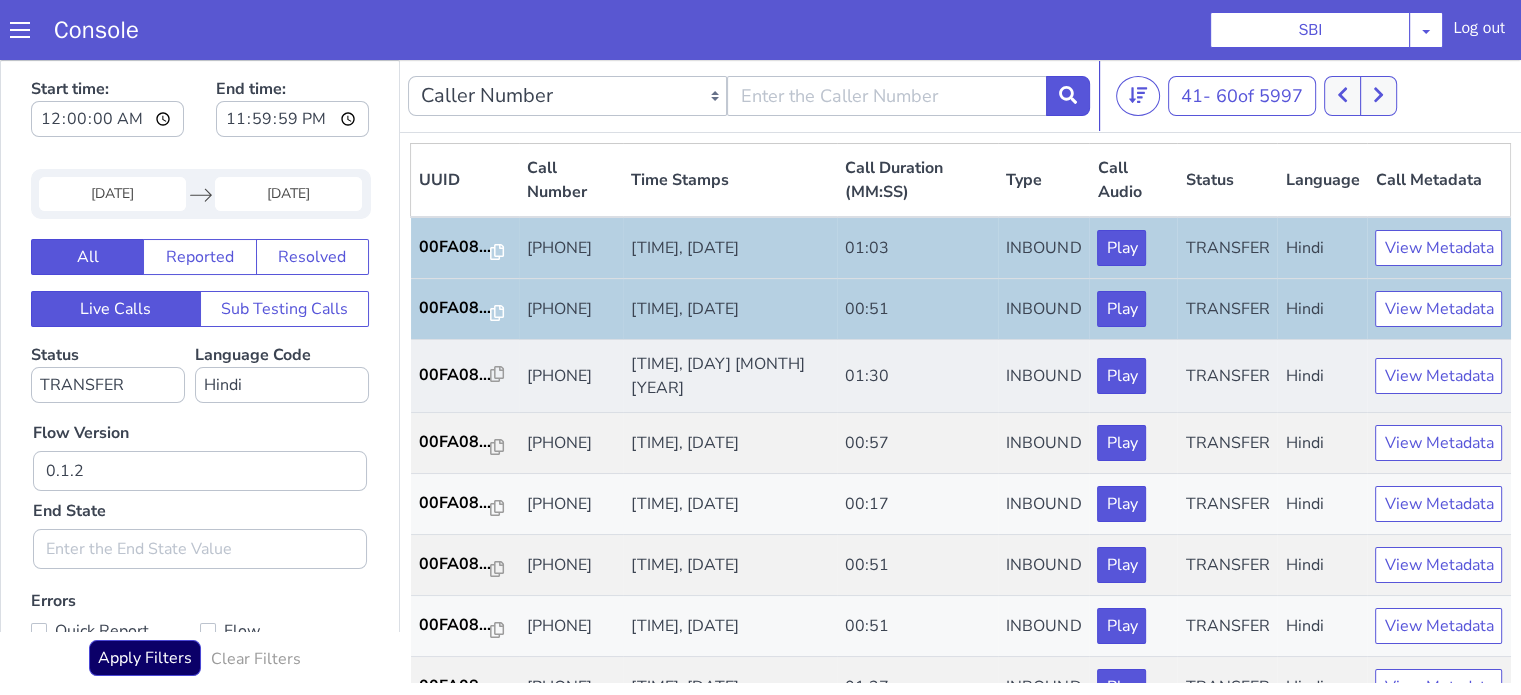 click on "00FA08..." at bounding box center [465, 376] 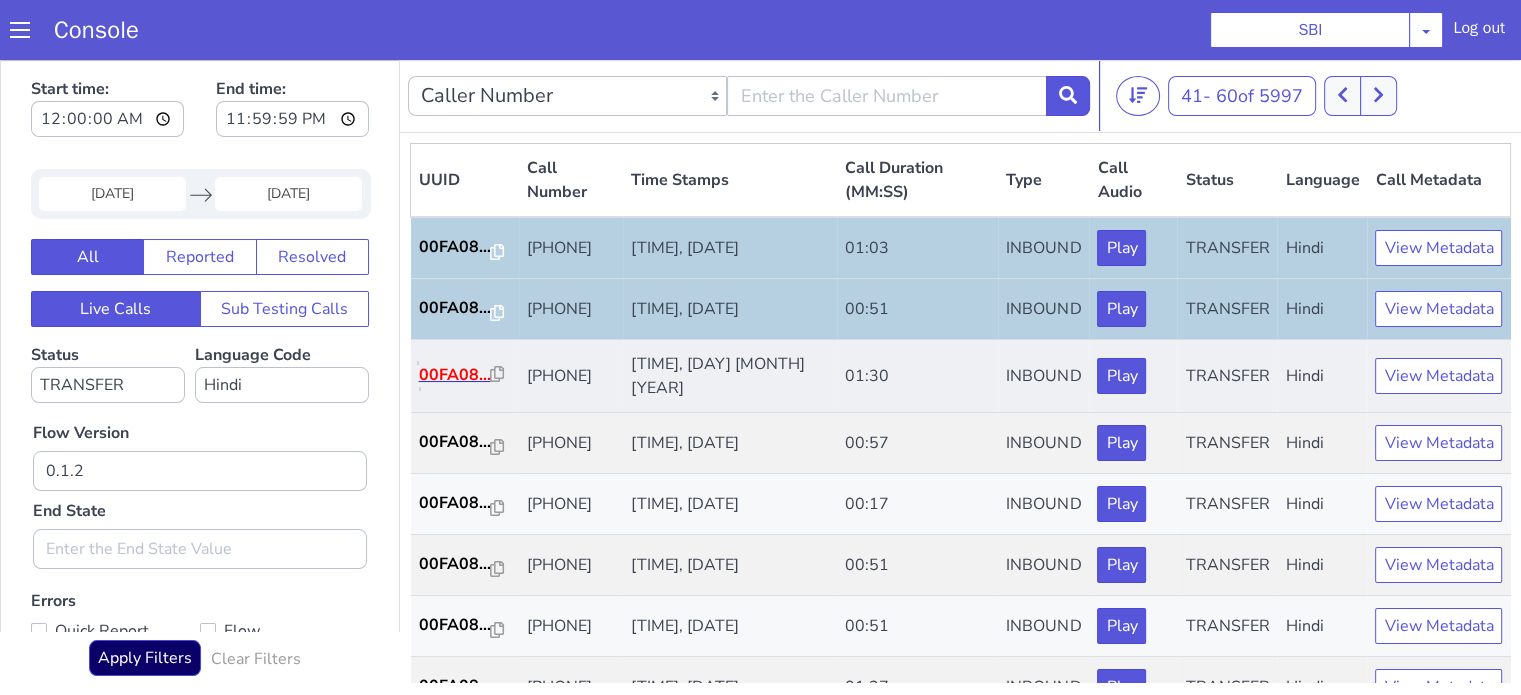 click on "00FA08..." at bounding box center (465, 376) 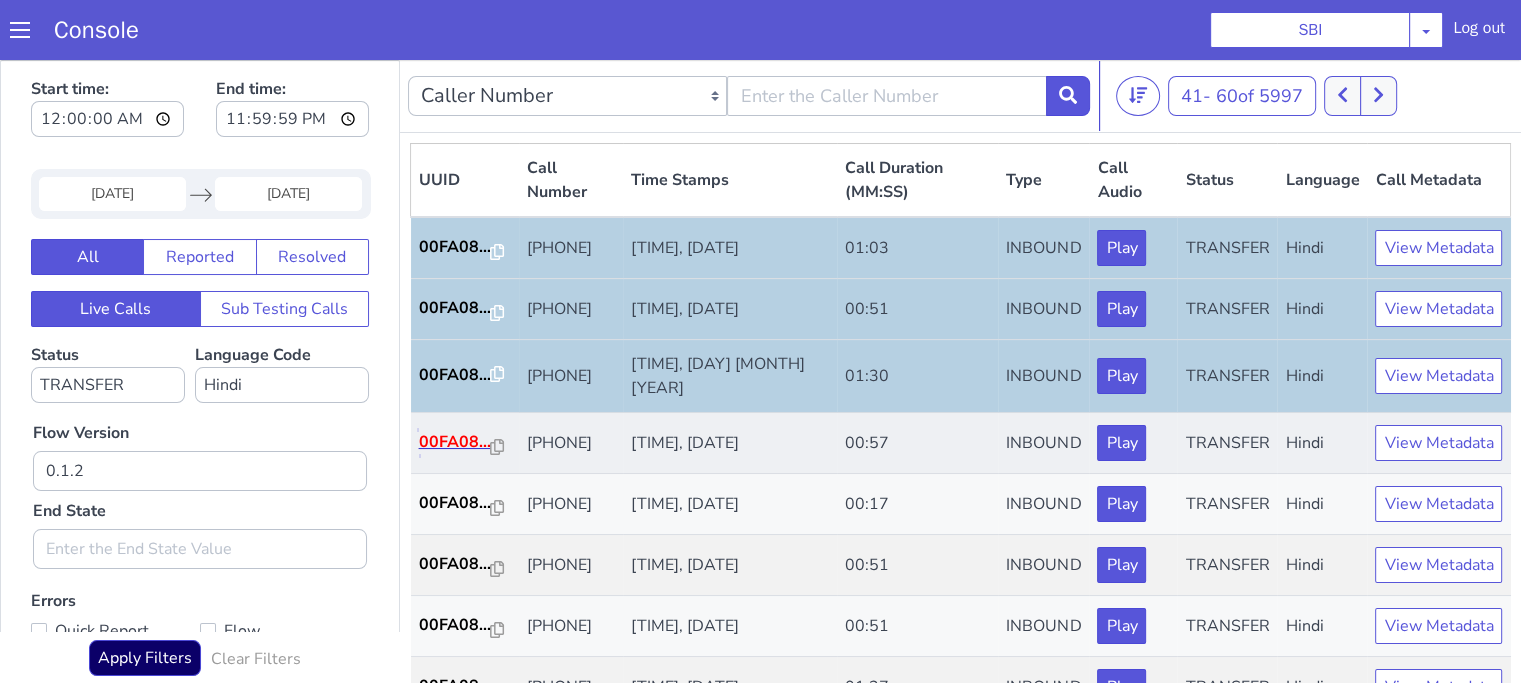 click on "00FA08..." at bounding box center [455, 442] 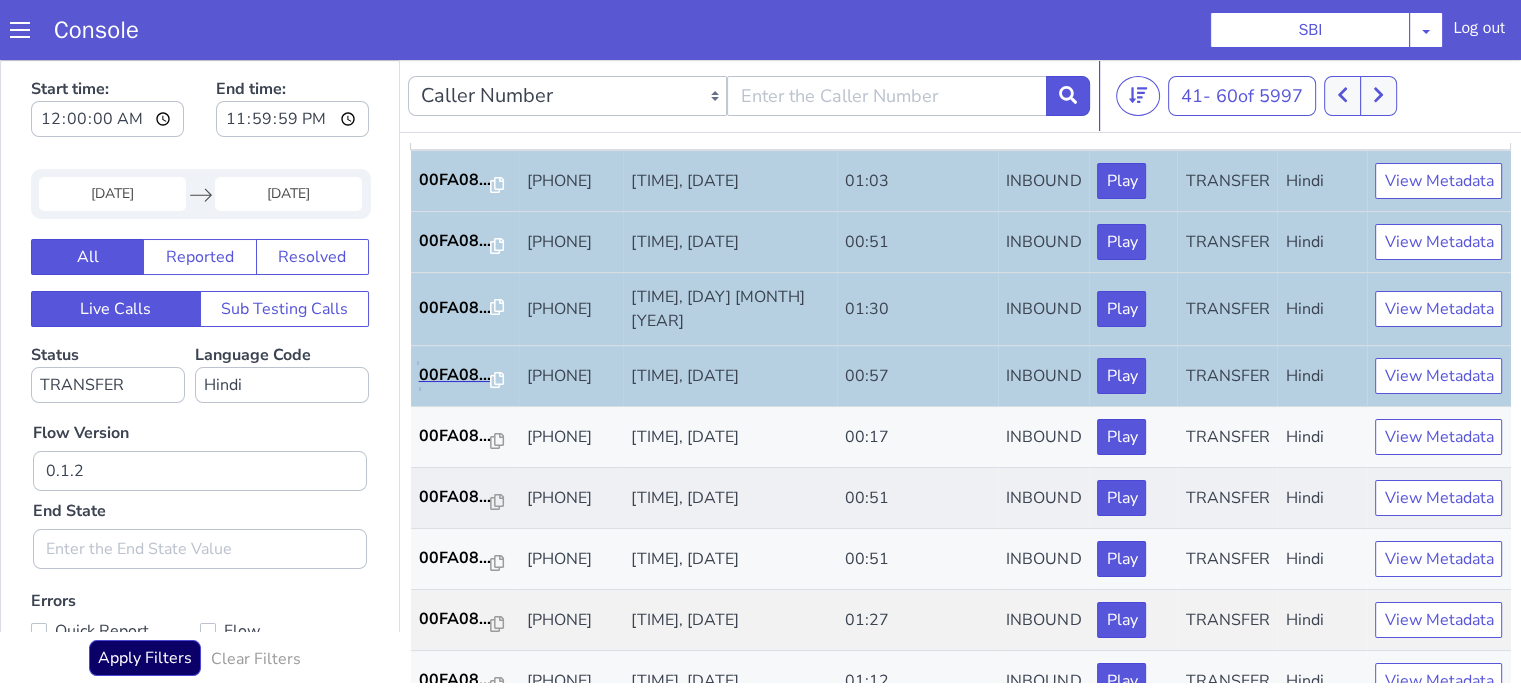 scroll, scrollTop: 100, scrollLeft: 0, axis: vertical 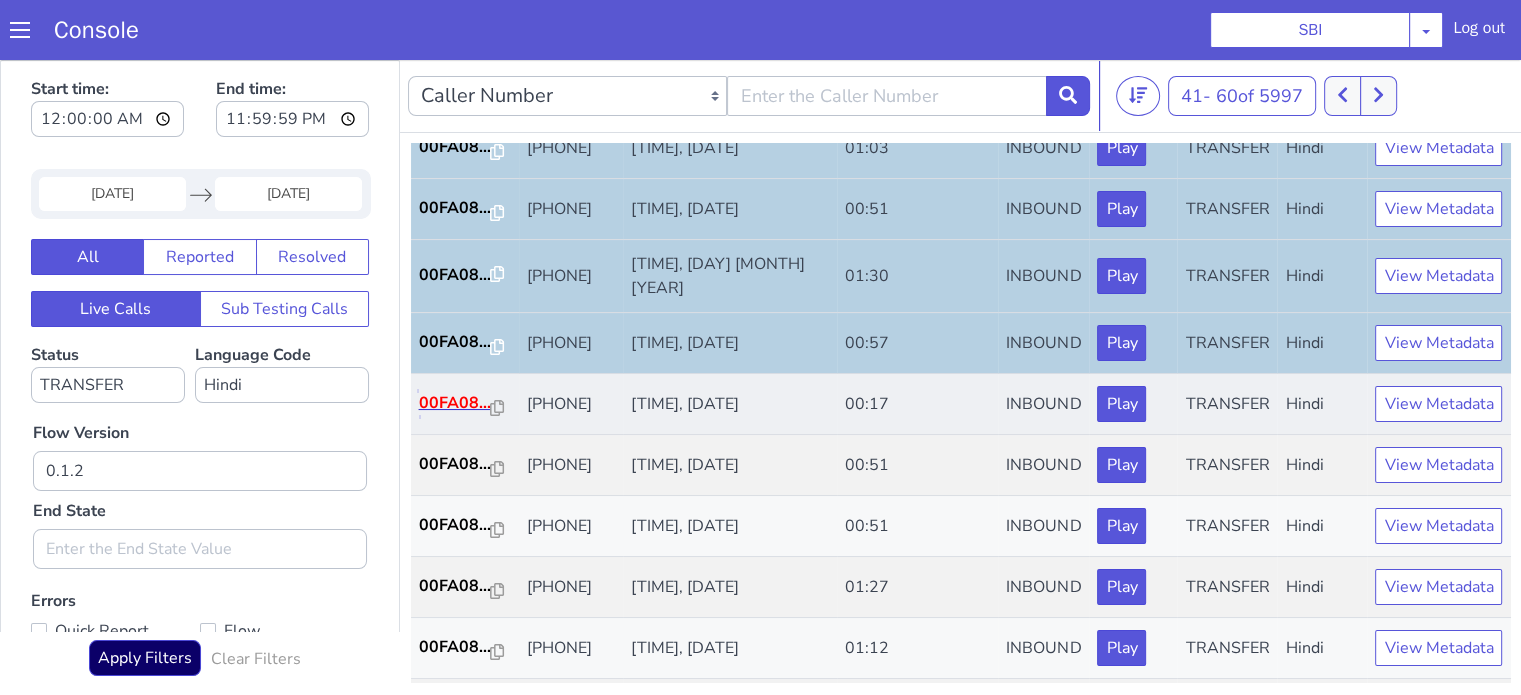 click on "00FA08..." at bounding box center (455, 403) 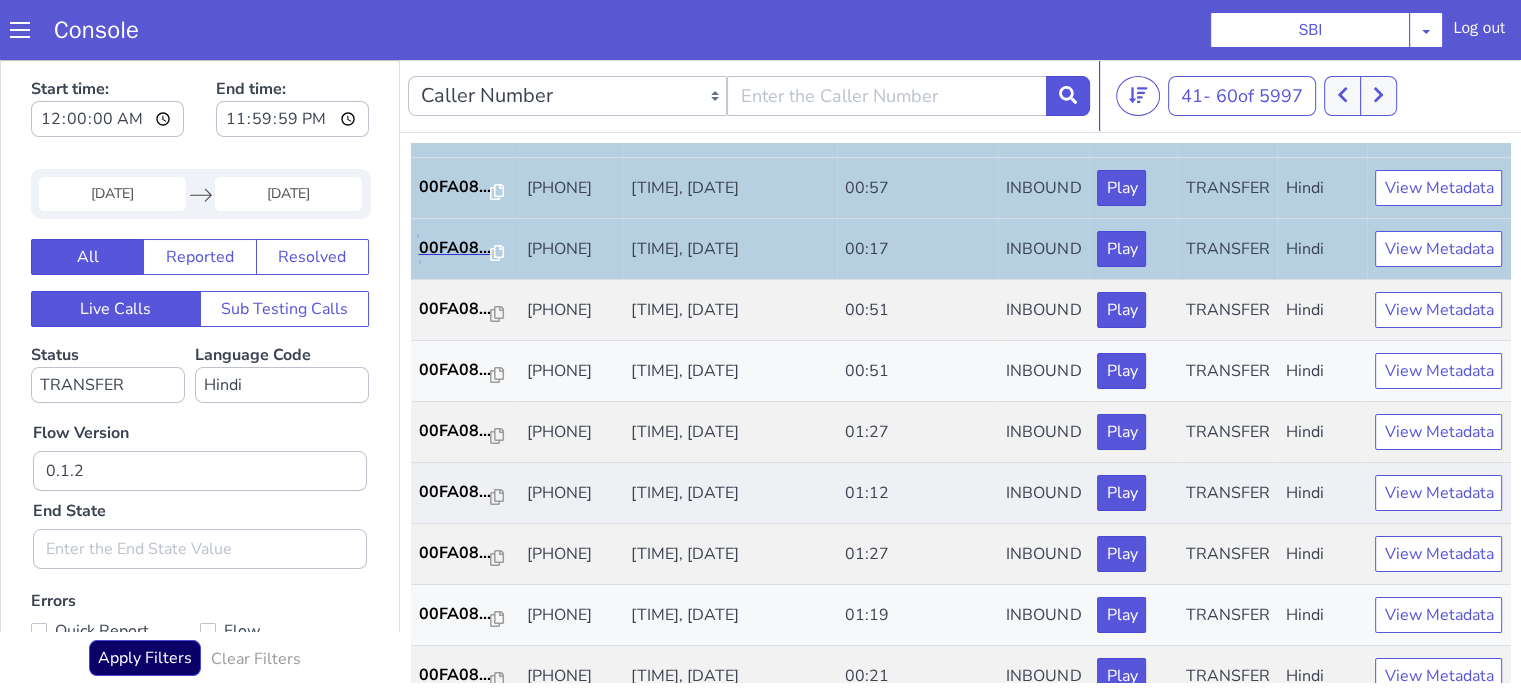 scroll, scrollTop: 400, scrollLeft: 0, axis: vertical 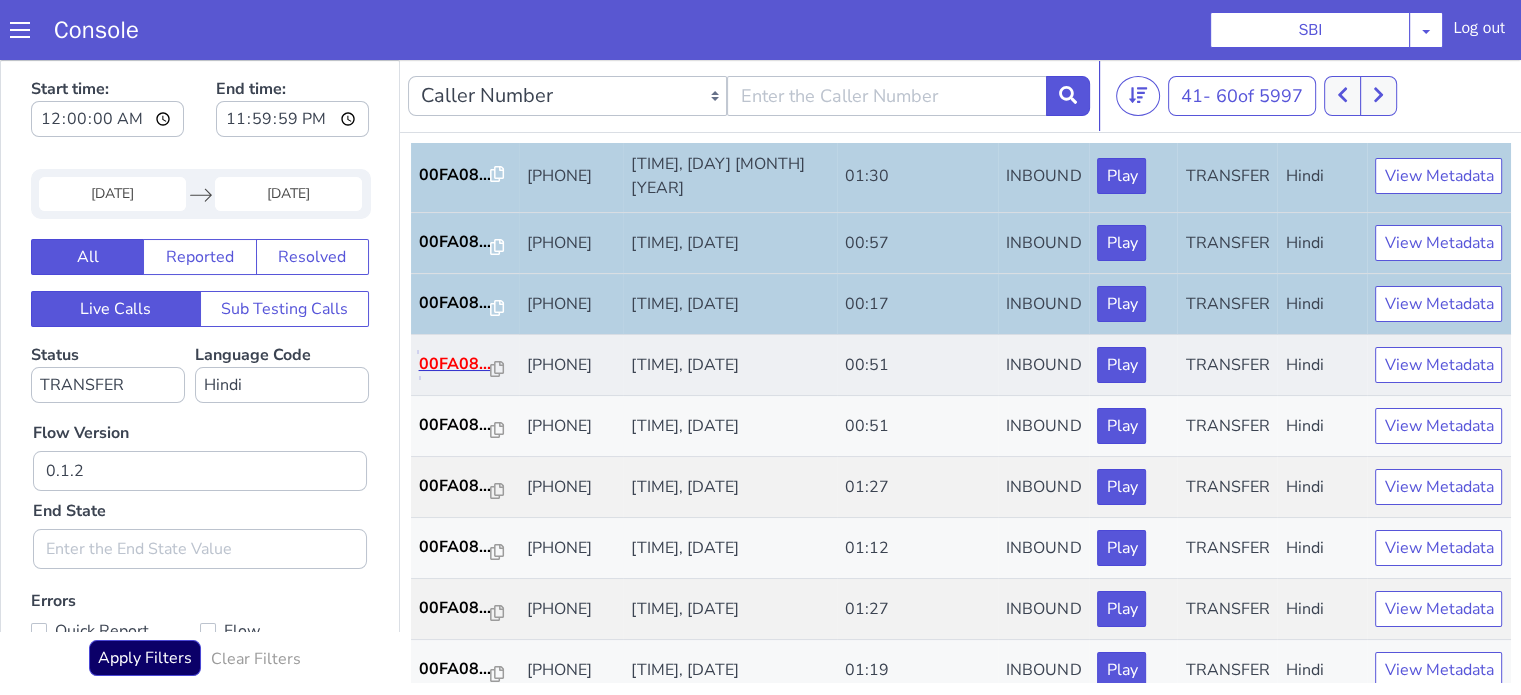 click on "00FA08..." at bounding box center (455, 364) 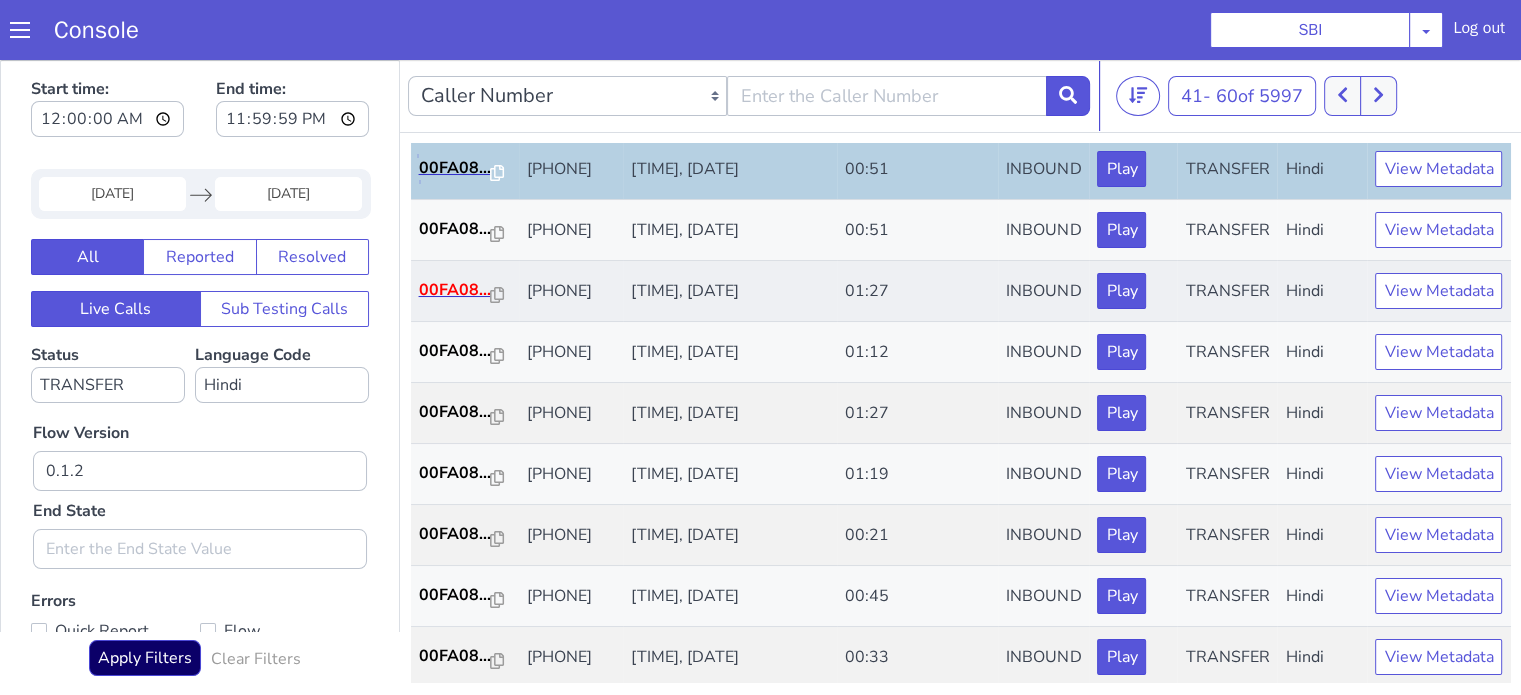 scroll, scrollTop: 400, scrollLeft: 0, axis: vertical 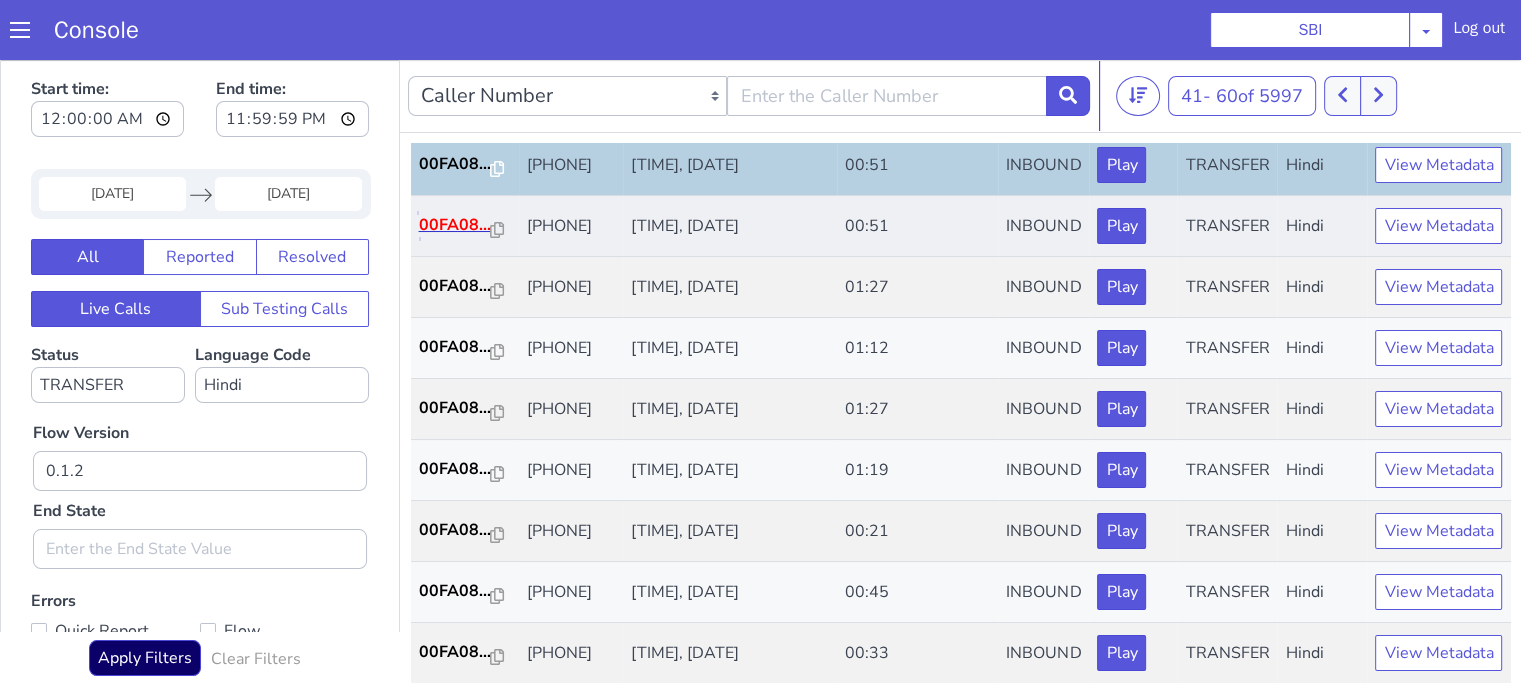 click on "00FA08..." at bounding box center (455, 225) 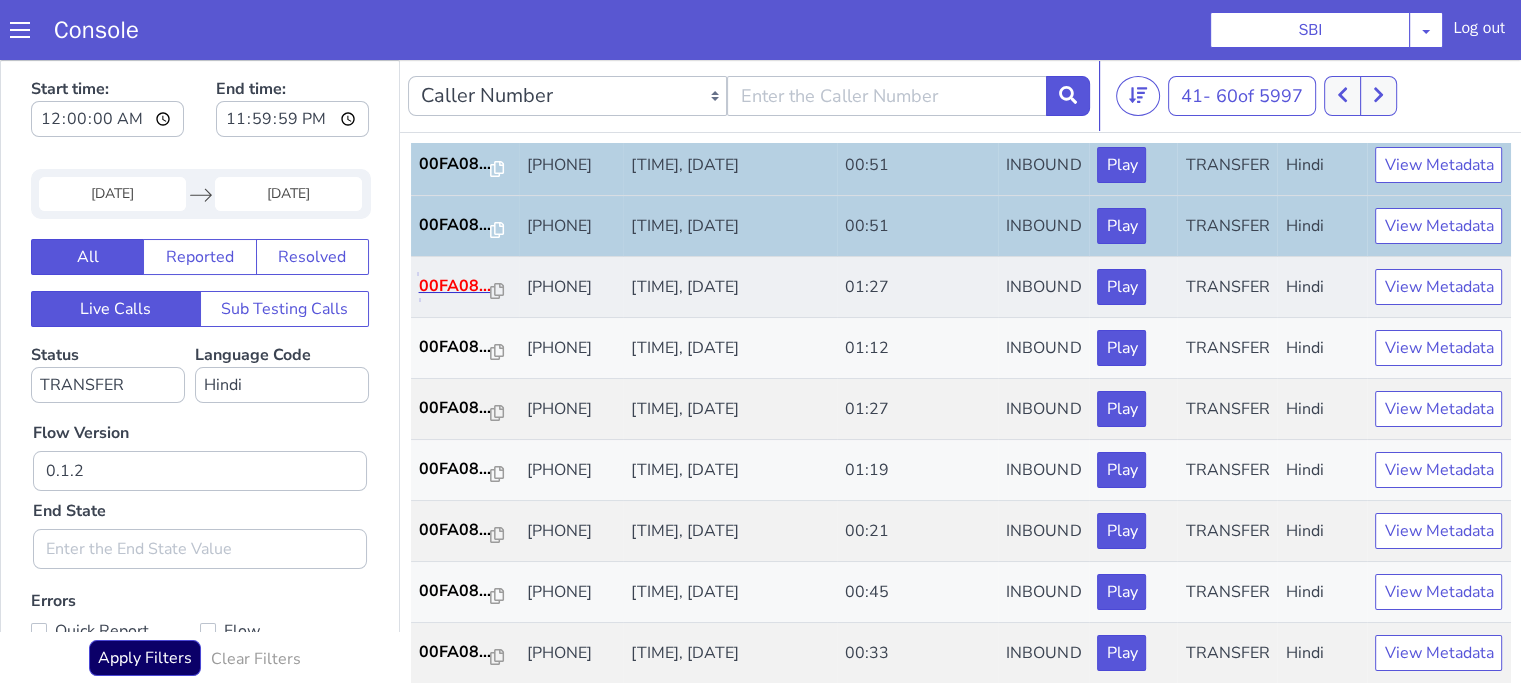 click on "00FA08..." at bounding box center (455, 286) 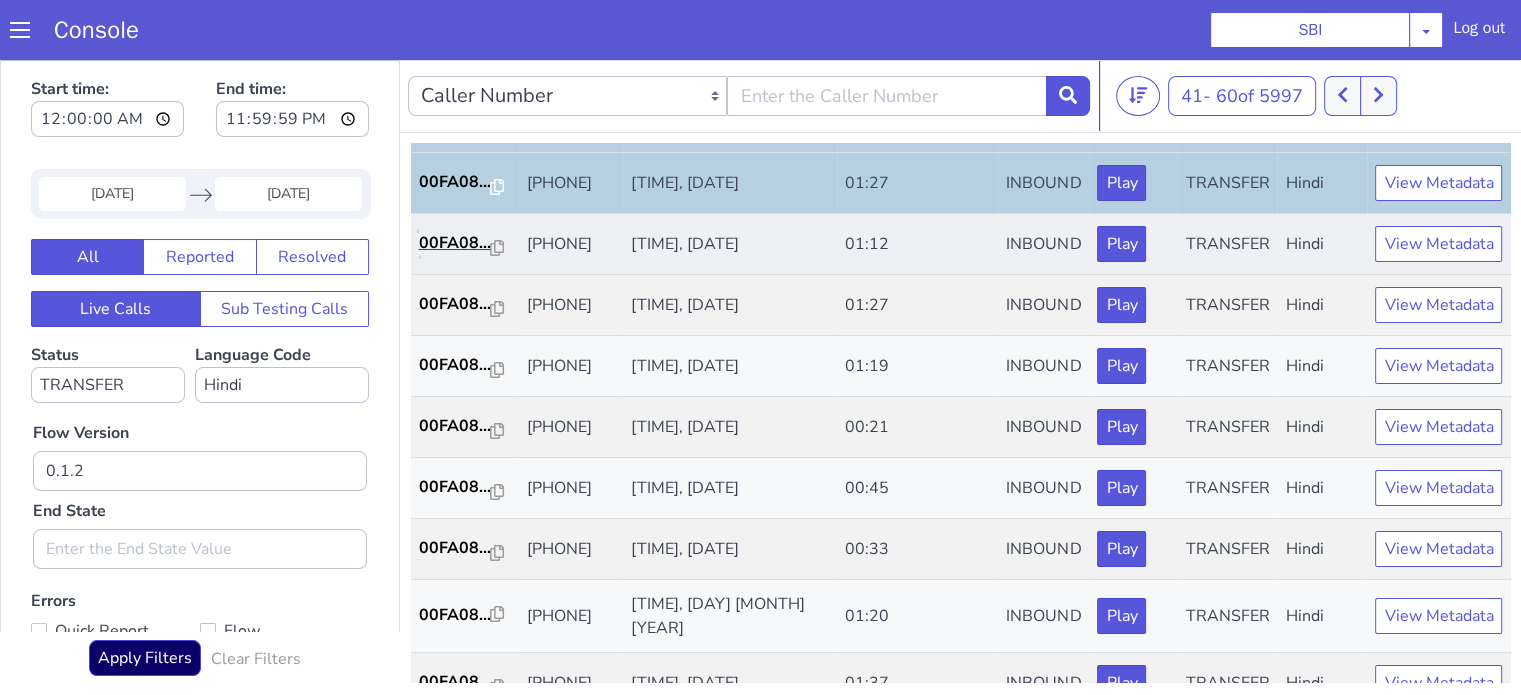 scroll, scrollTop: 600, scrollLeft: 0, axis: vertical 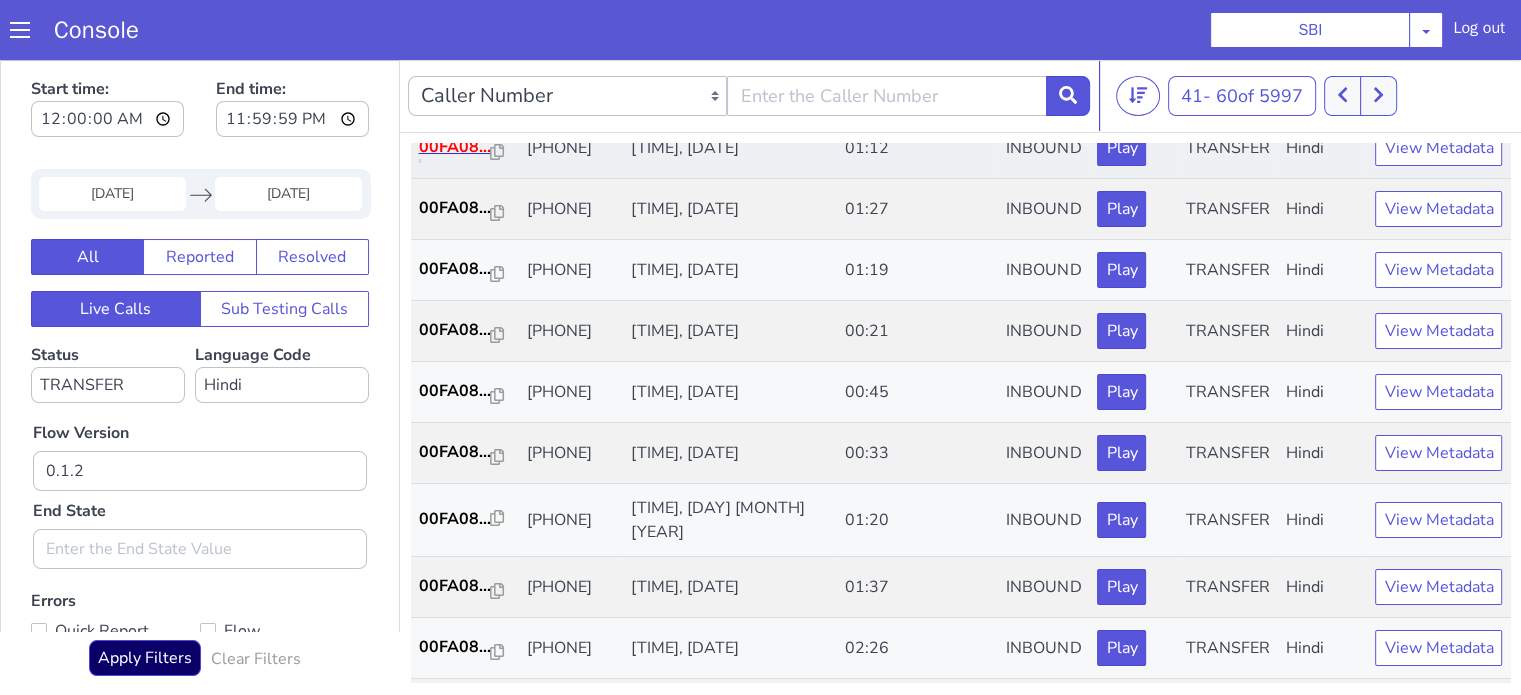 click on "00FA08..." at bounding box center [455, 147] 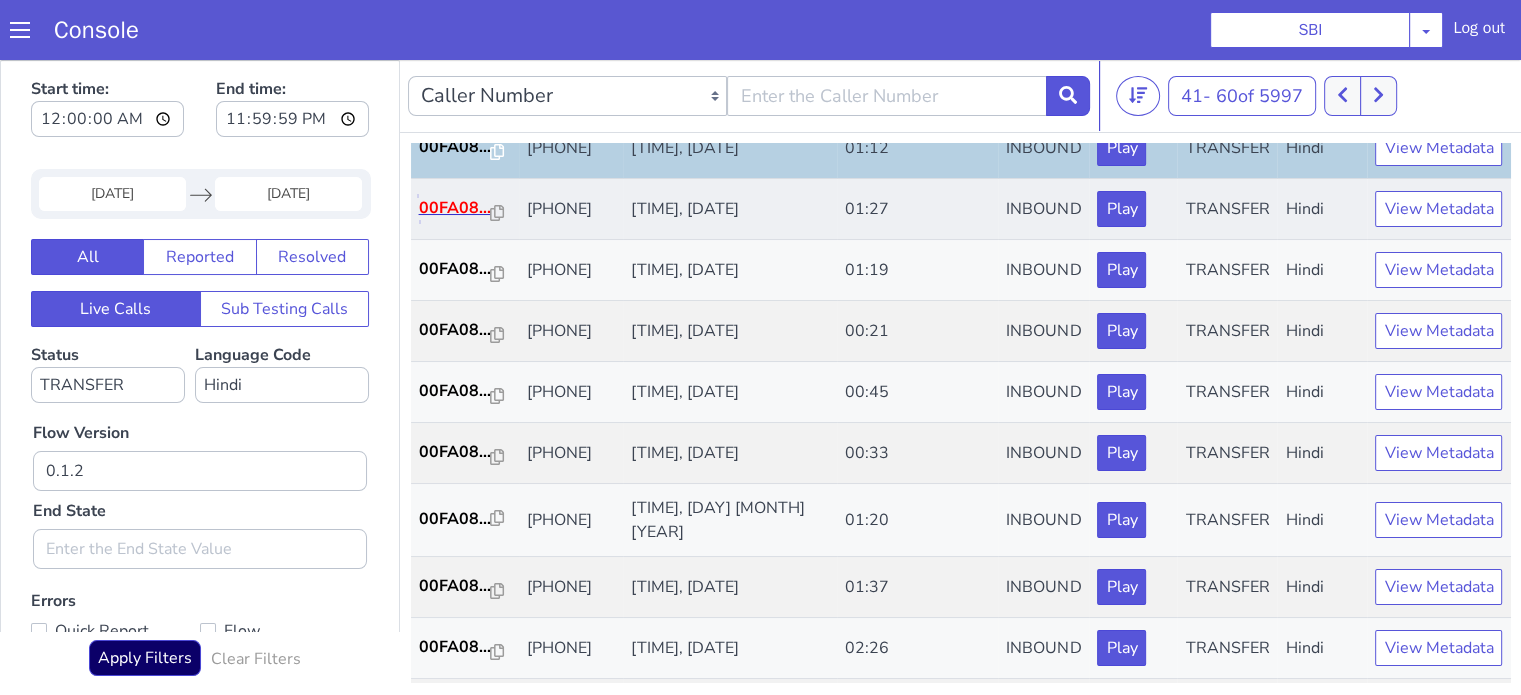 click on "00FA08..." at bounding box center (455, 208) 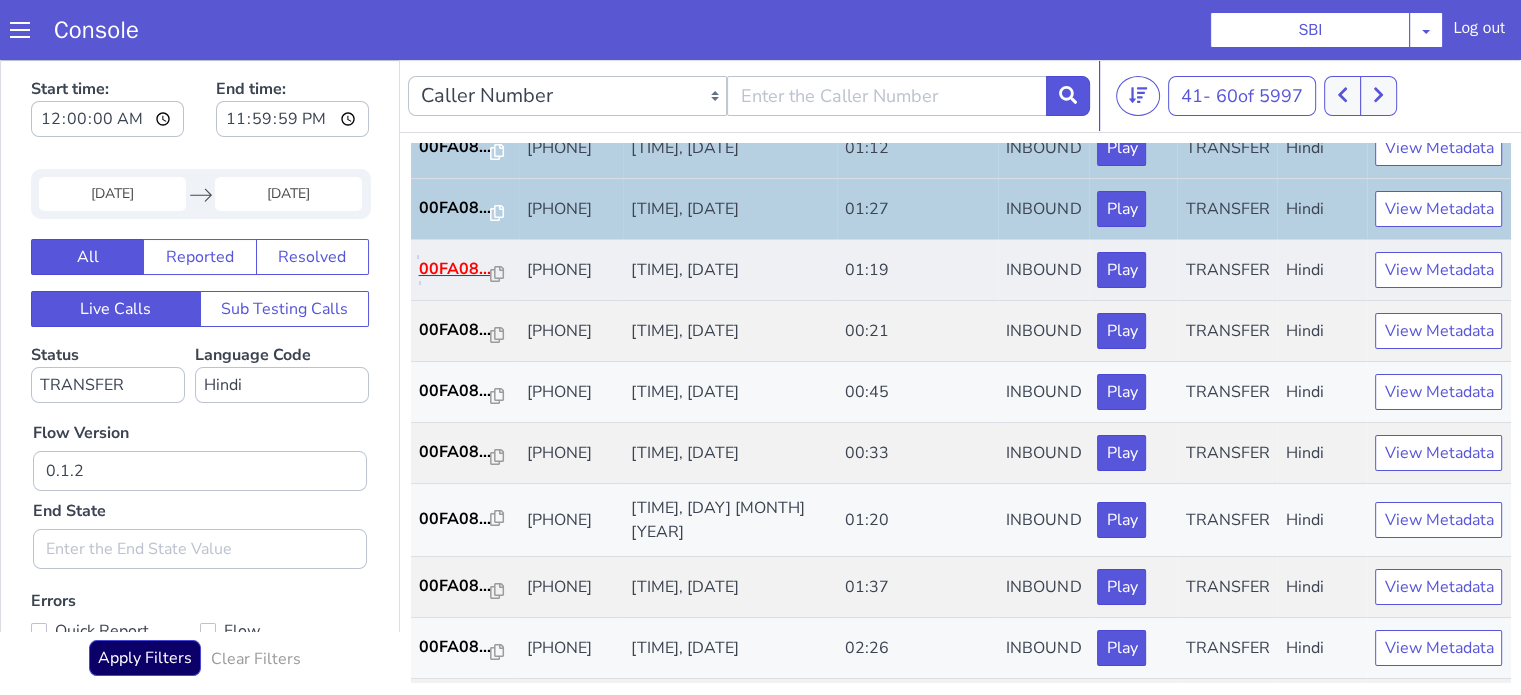 click on "00FA08..." at bounding box center (455, 269) 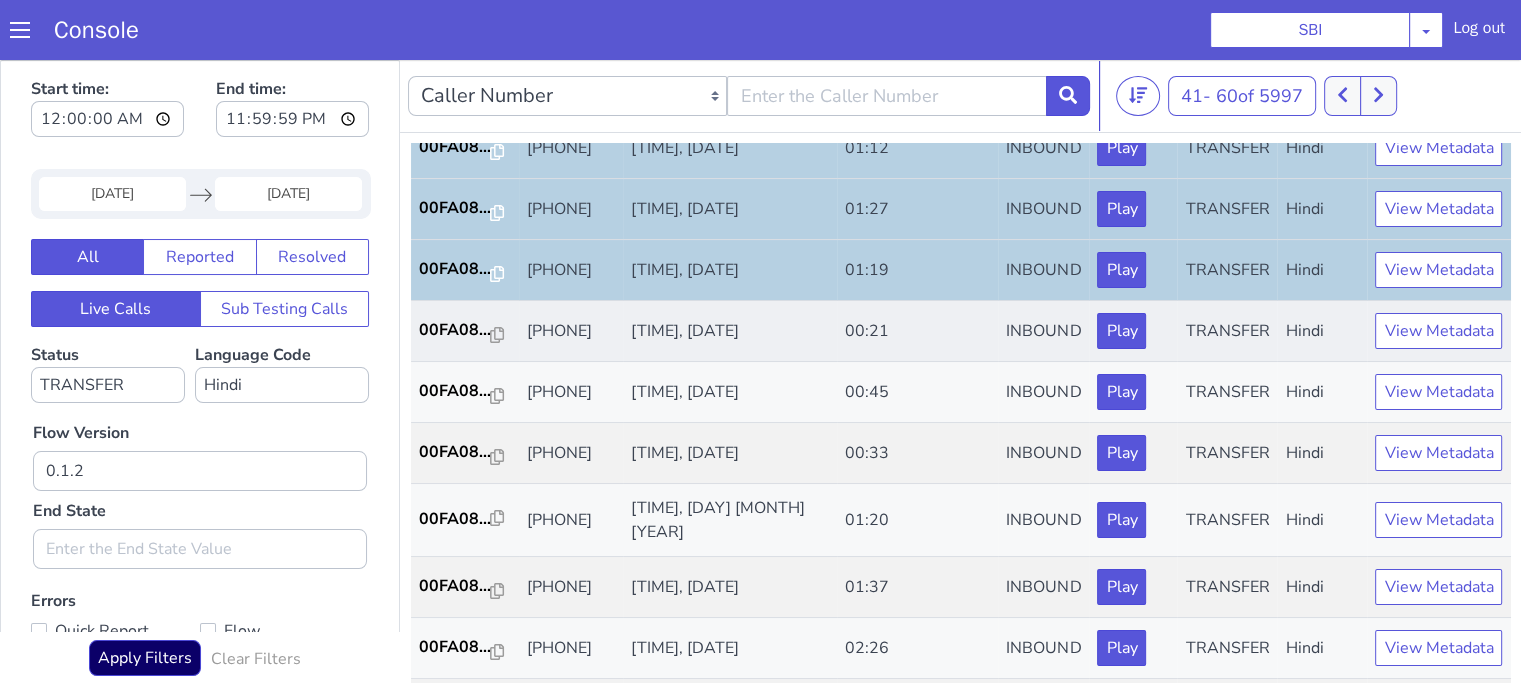 click on "00FA08..." at bounding box center [465, 331] 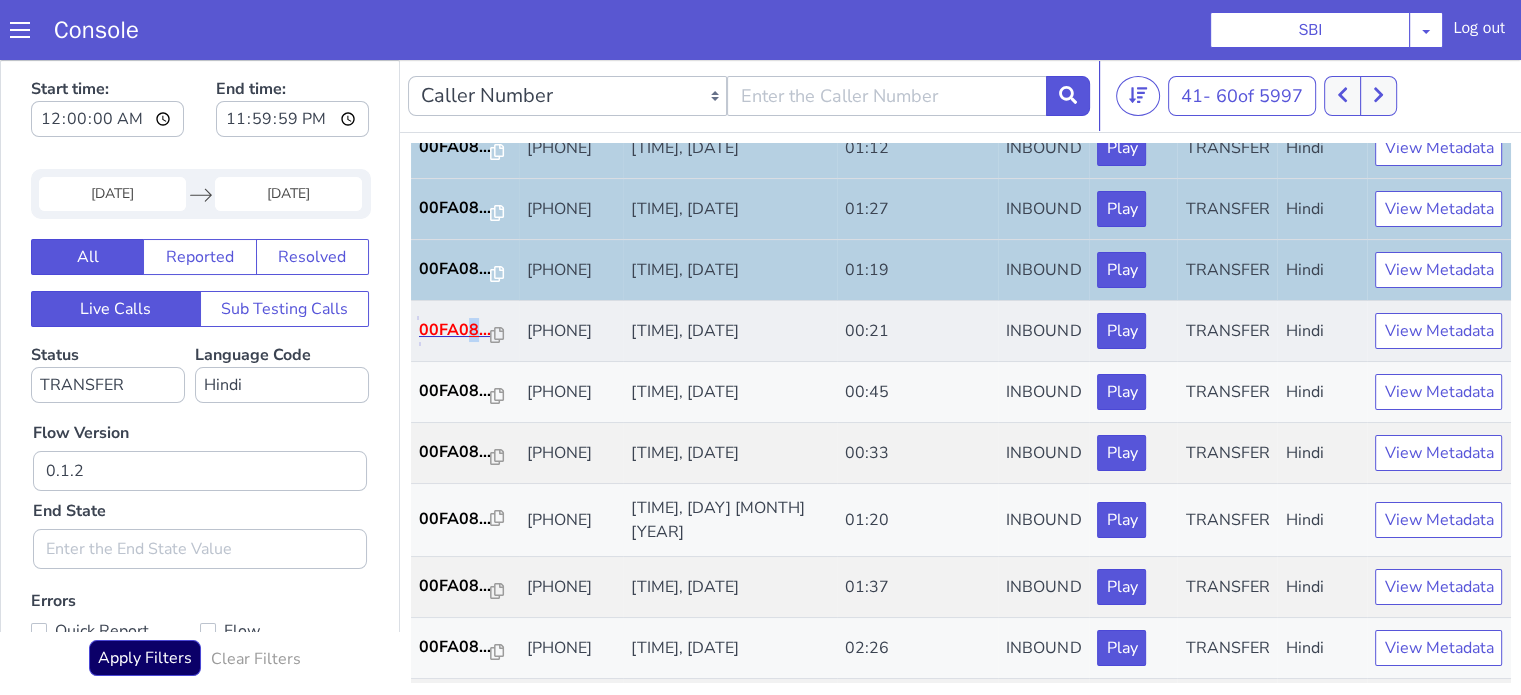 click on "00FA08..." at bounding box center (455, 330) 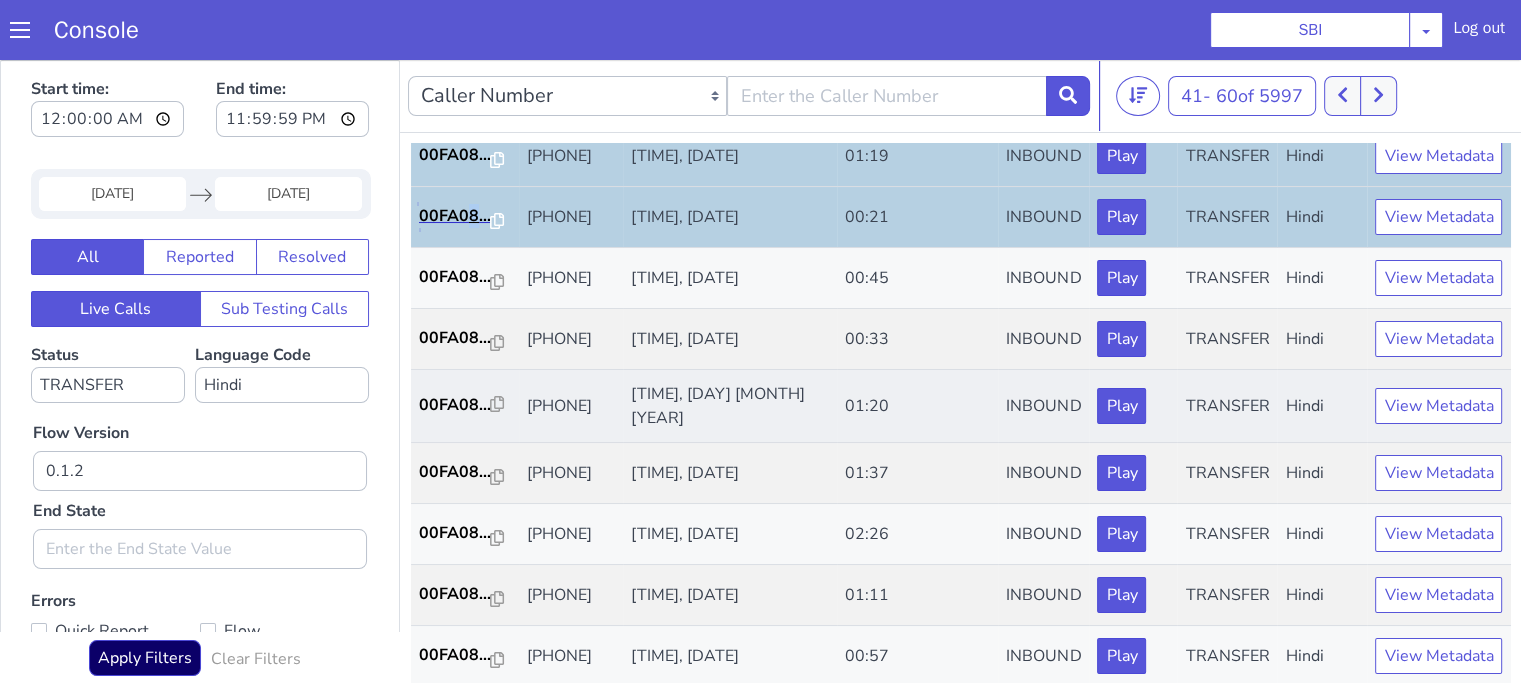 scroll, scrollTop: 800, scrollLeft: 0, axis: vertical 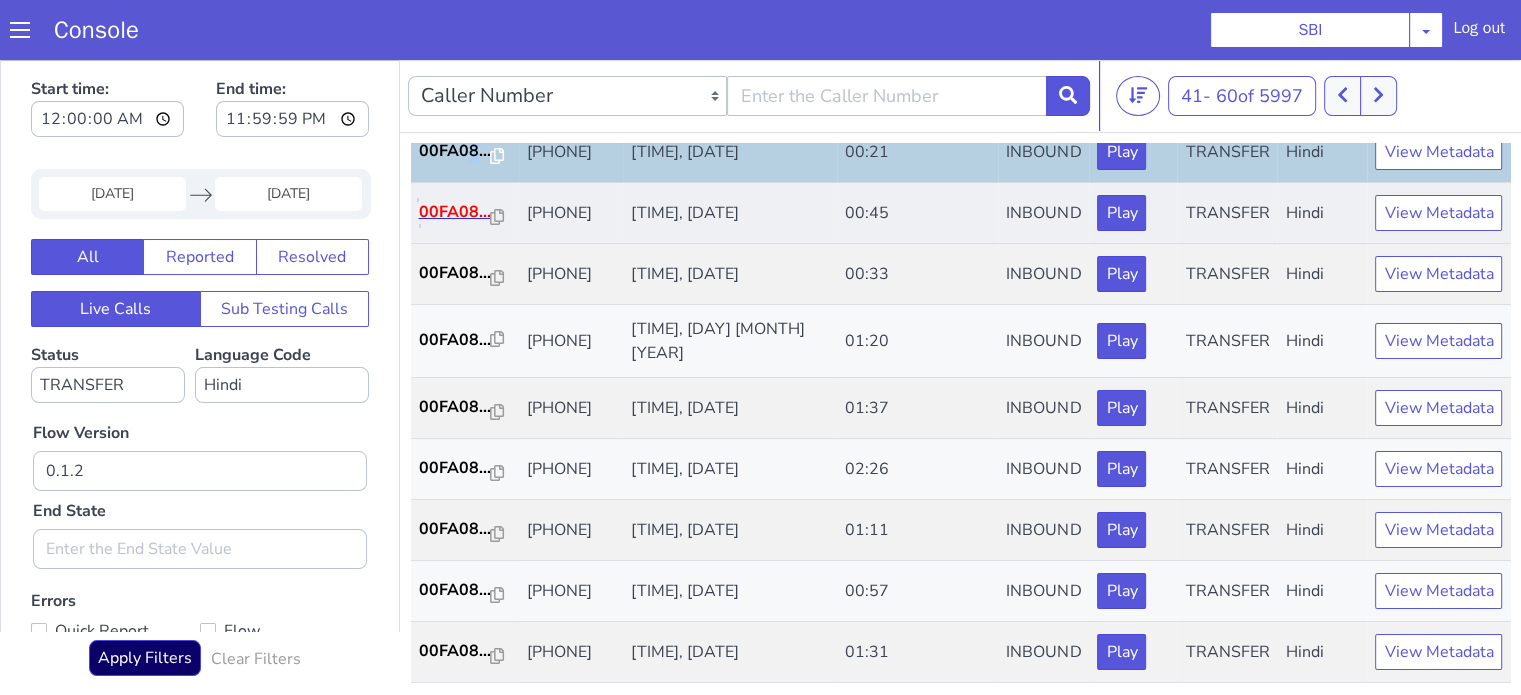 click on "00FA08..." at bounding box center [455, 212] 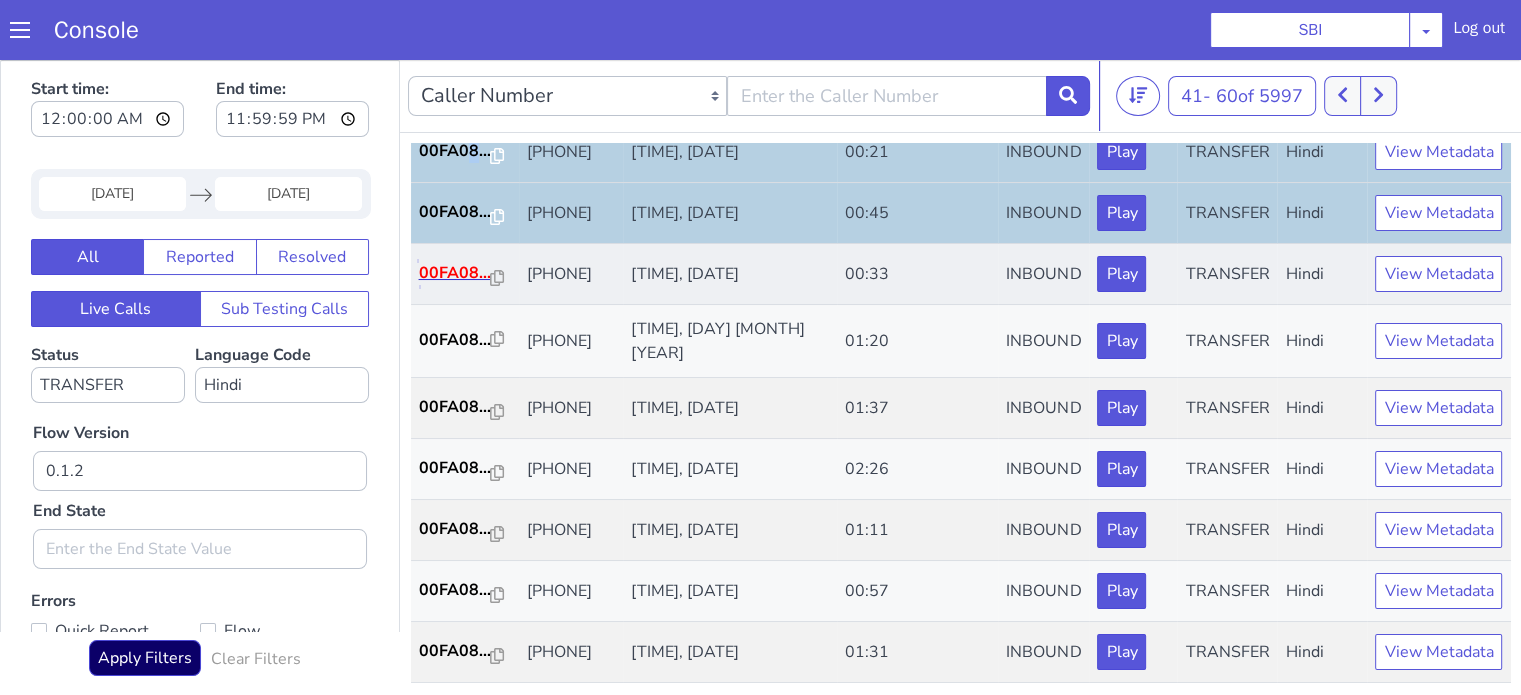 click on "00FA08..." at bounding box center [455, 273] 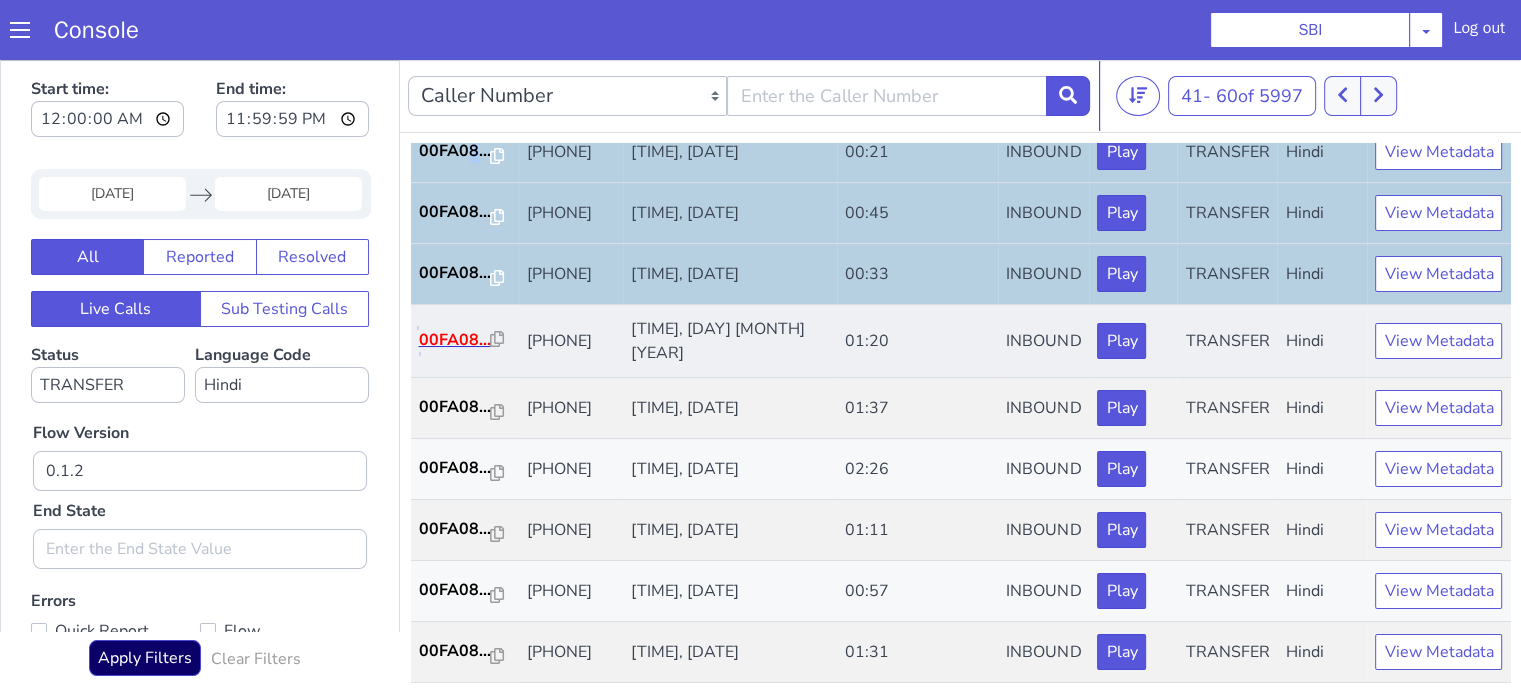 click on "00FA08..." at bounding box center [455, 340] 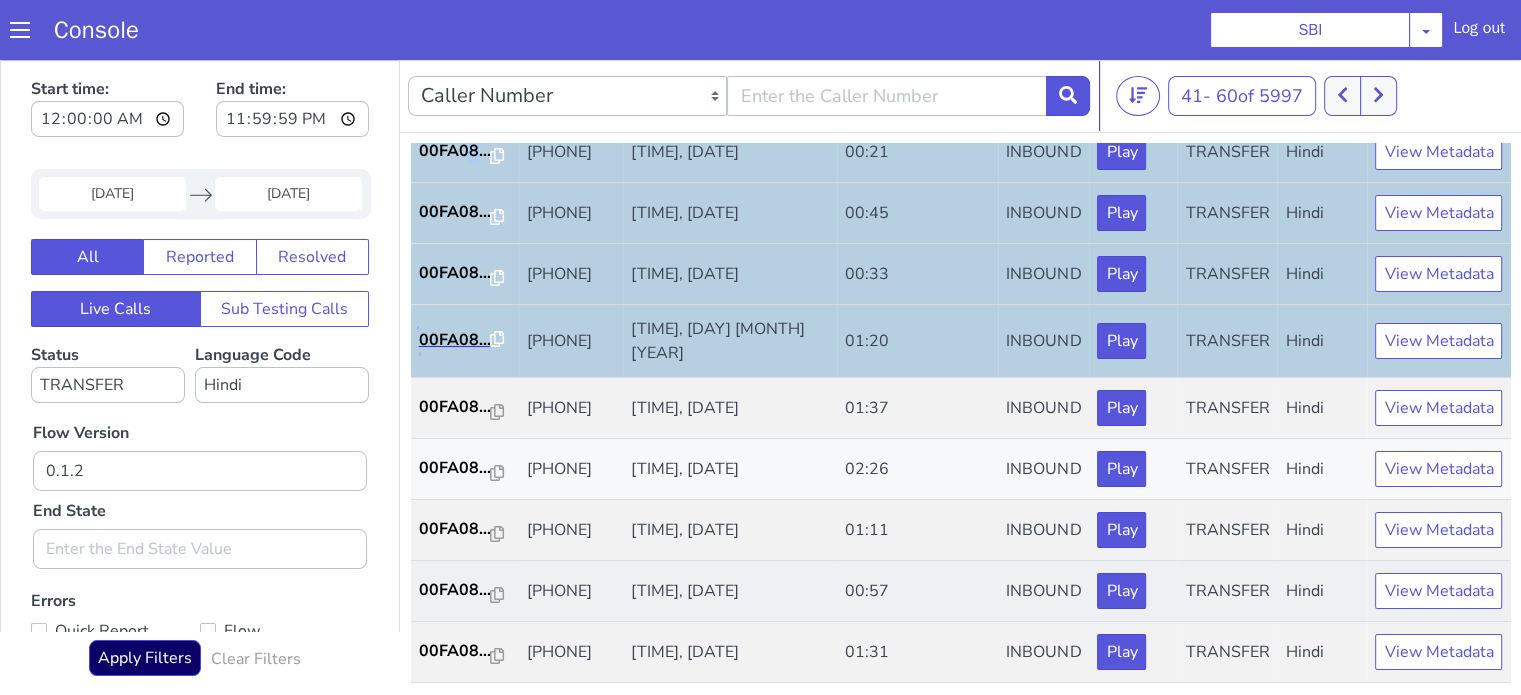 scroll, scrollTop: 990, scrollLeft: 0, axis: vertical 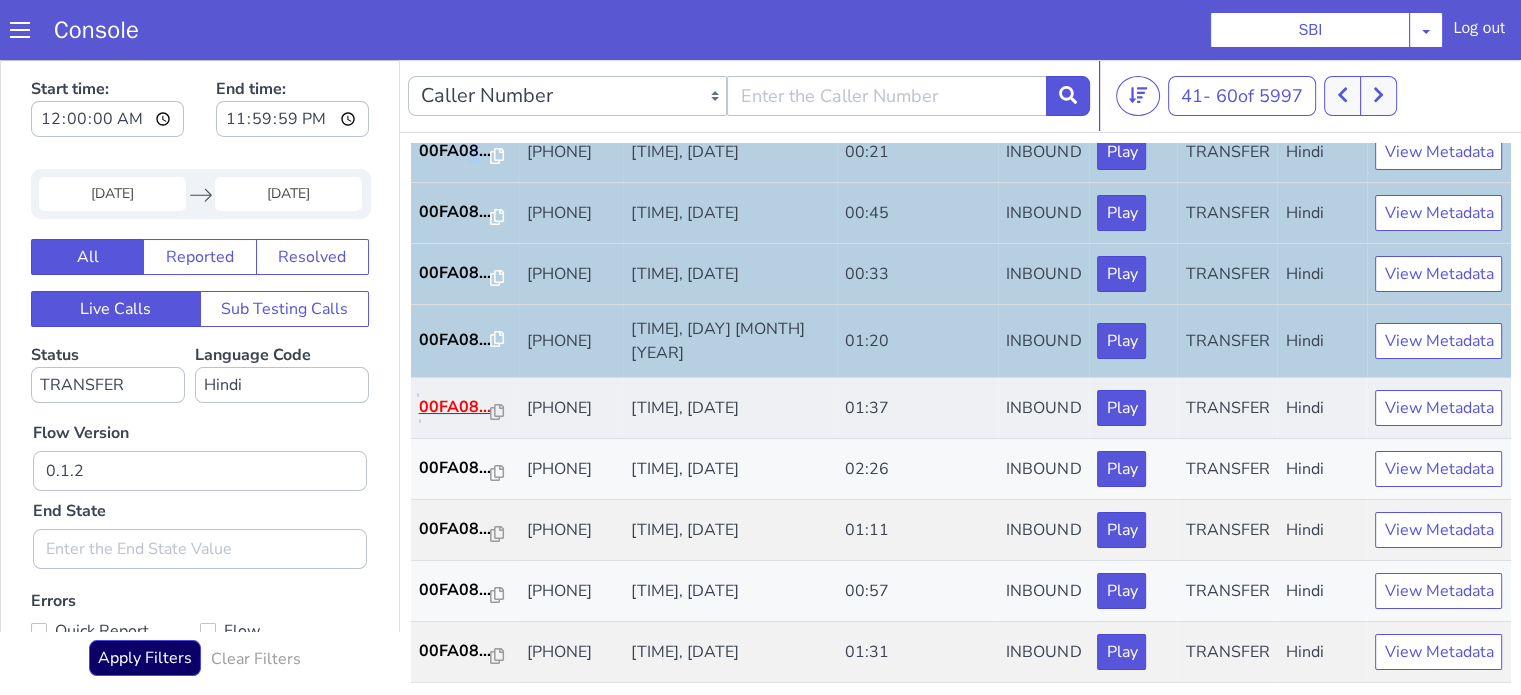 click on "00FA08..." at bounding box center (455, 407) 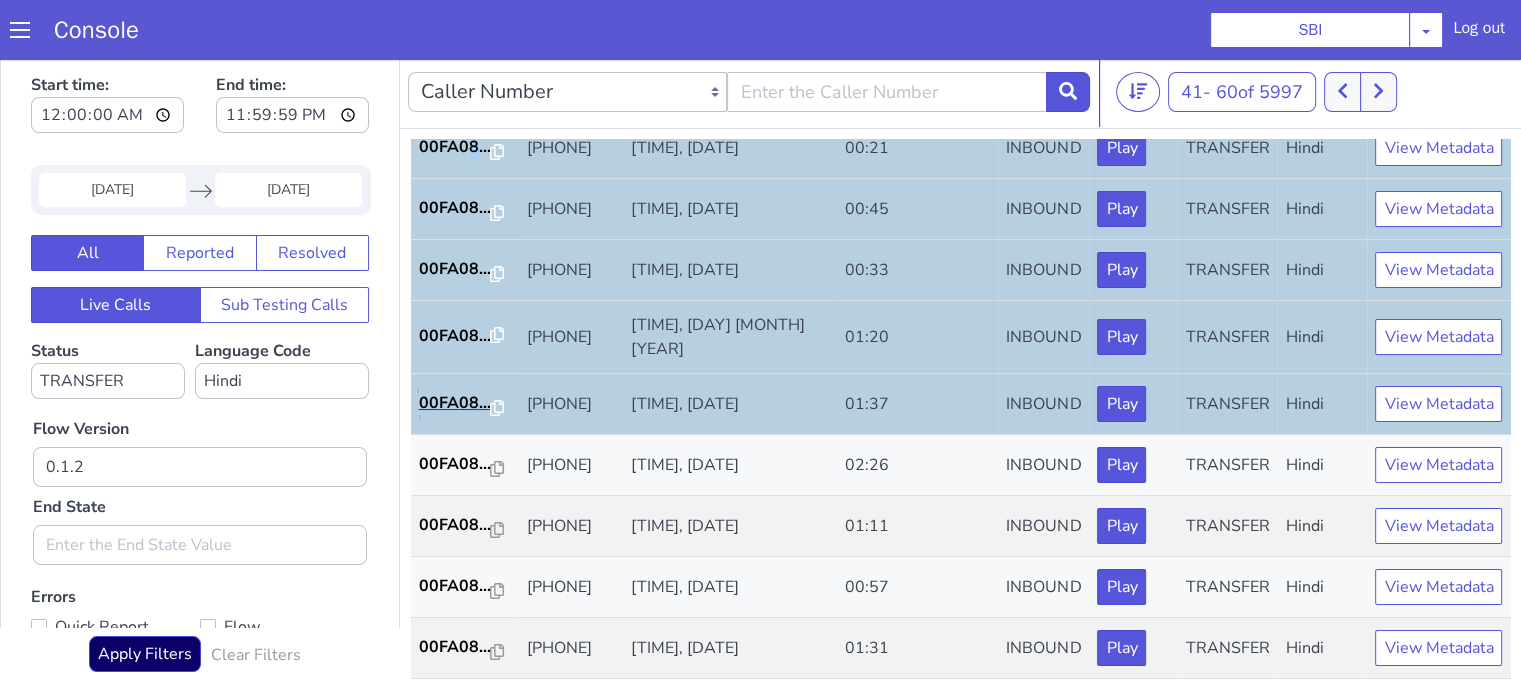 scroll, scrollTop: 5, scrollLeft: 0, axis: vertical 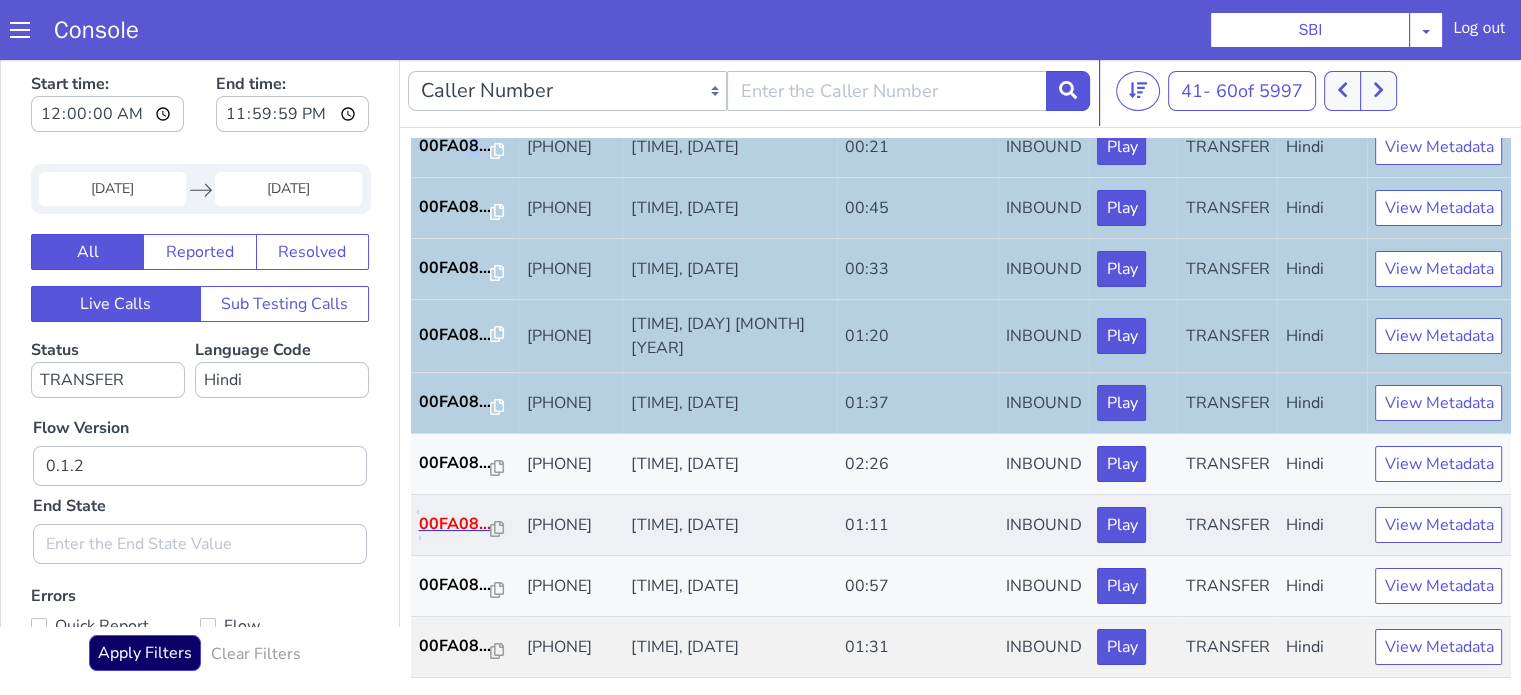 click on "00FA08..." at bounding box center [455, 524] 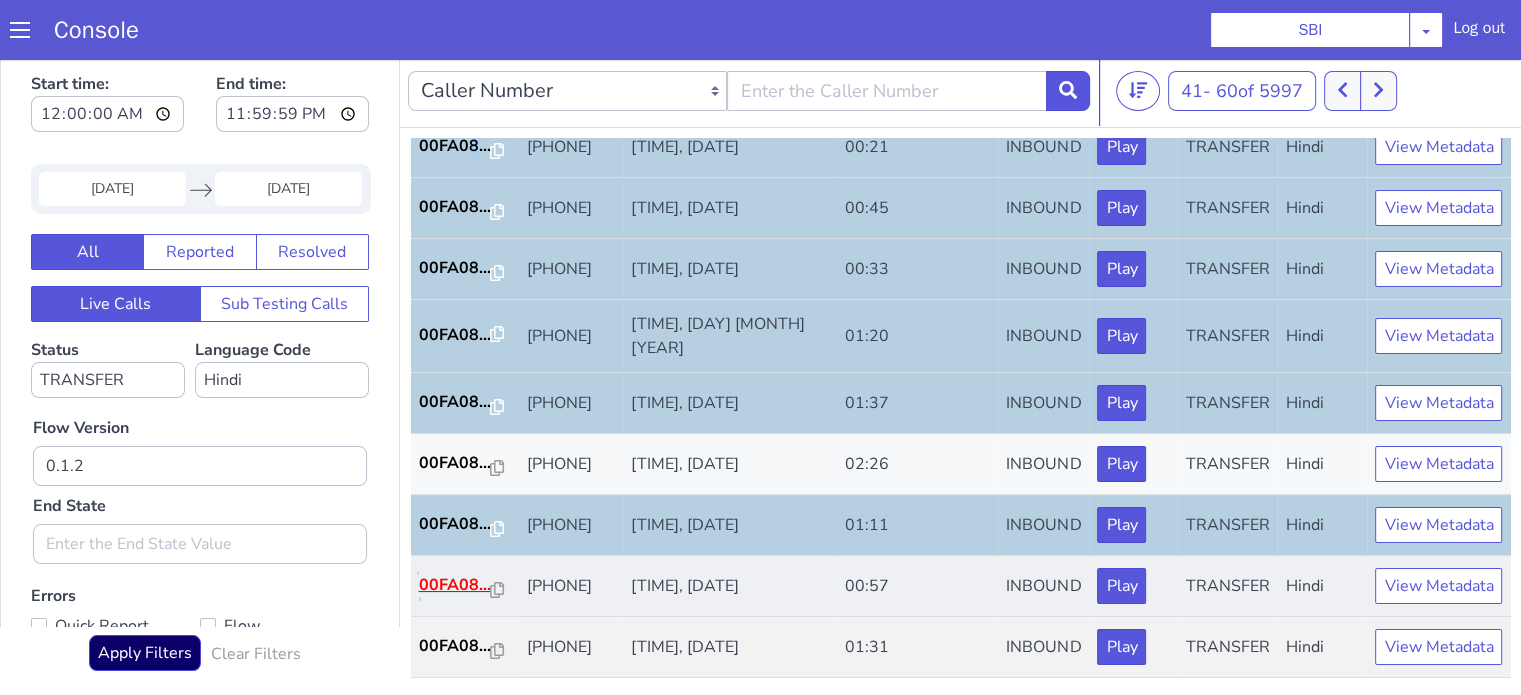 click on "00FA08..." at bounding box center [455, 585] 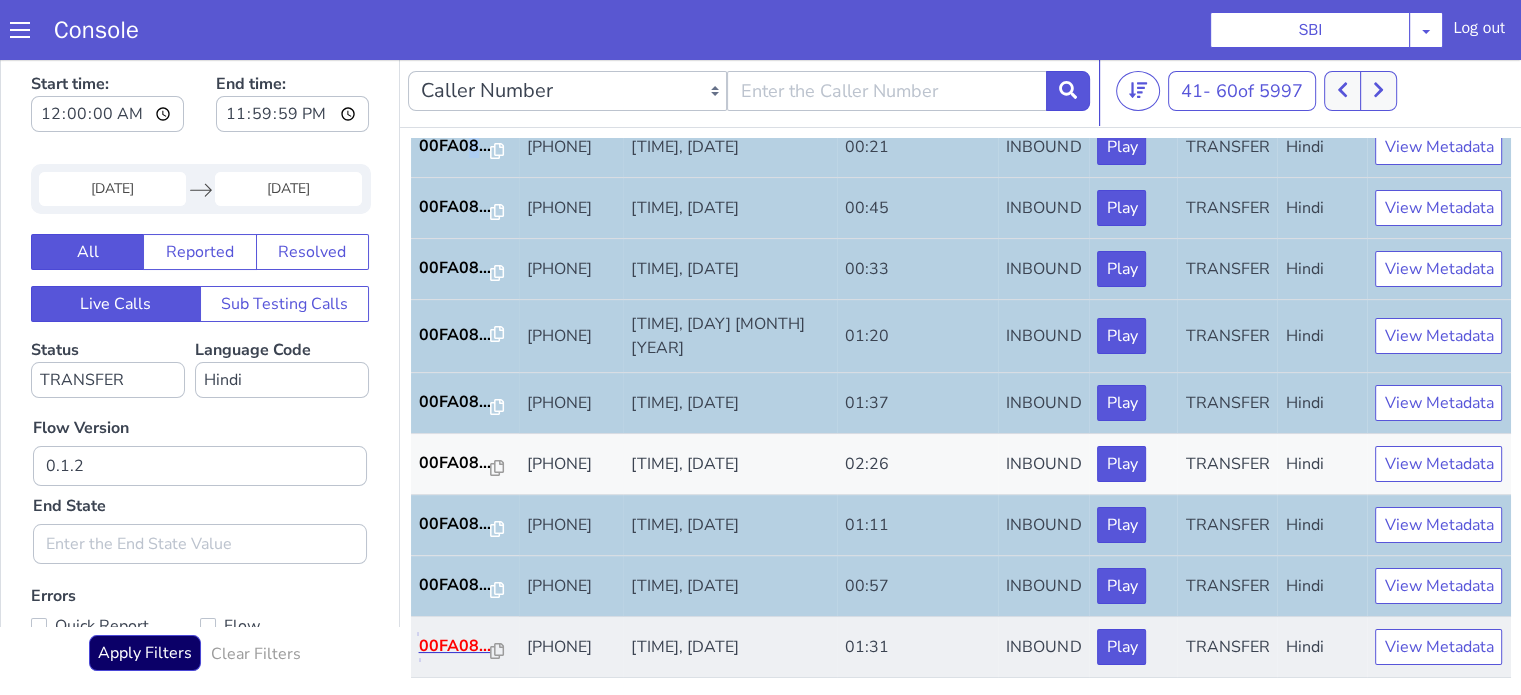 click on "00FA08..." at bounding box center (455, 646) 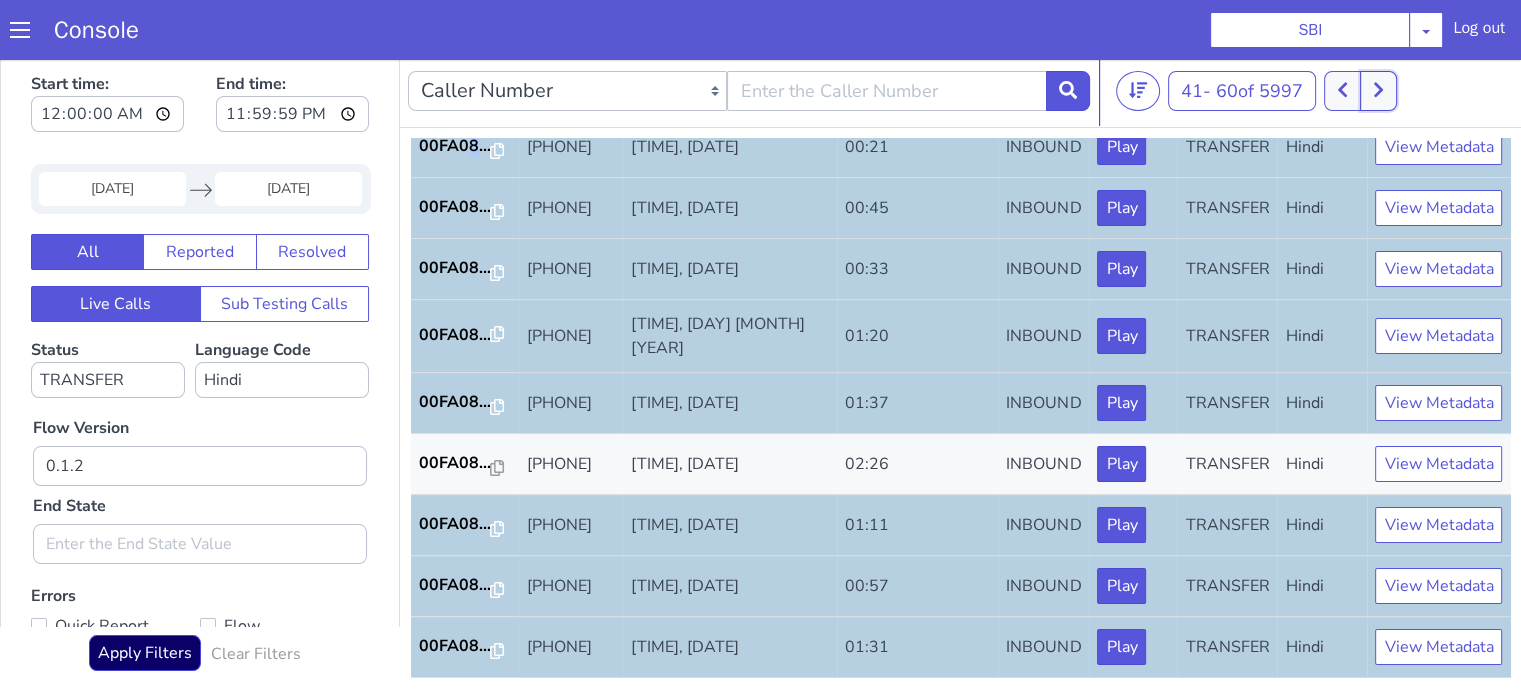 click at bounding box center (1378, 91) 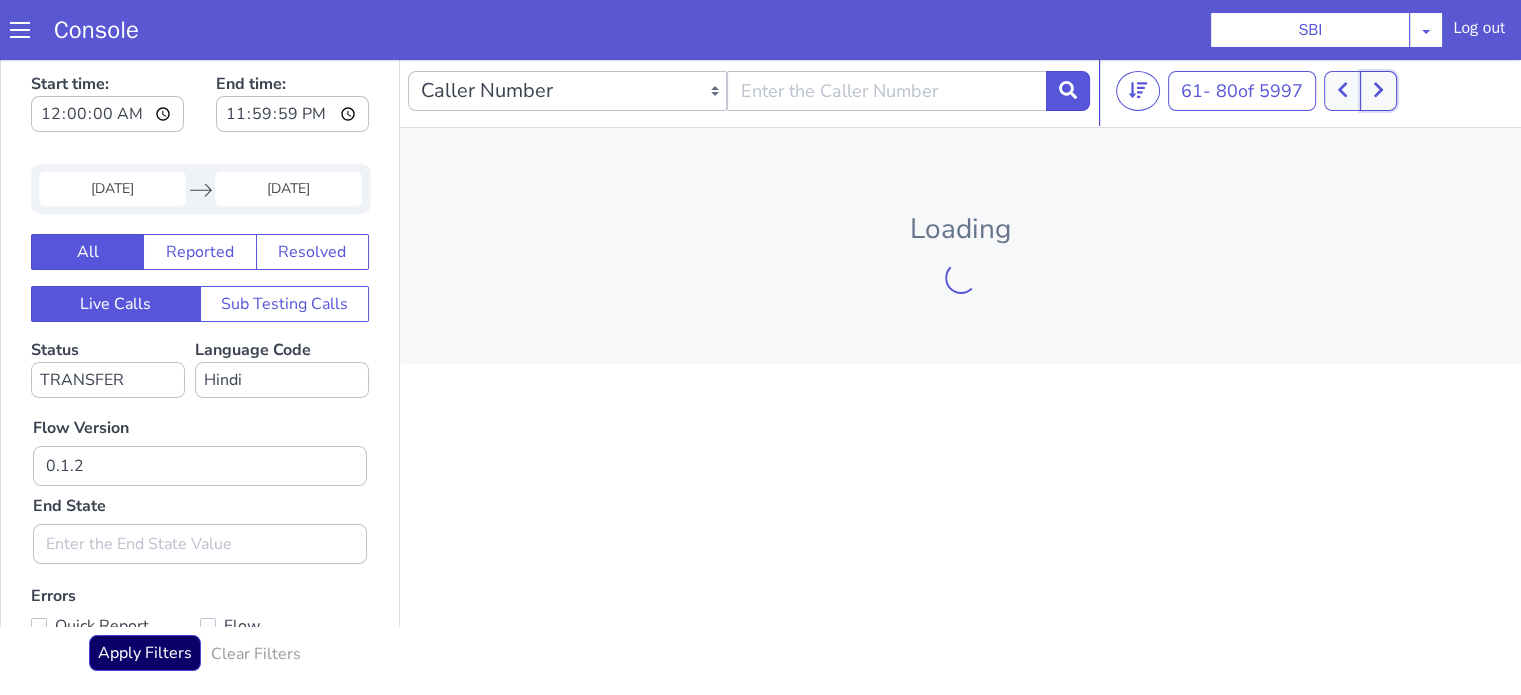 type 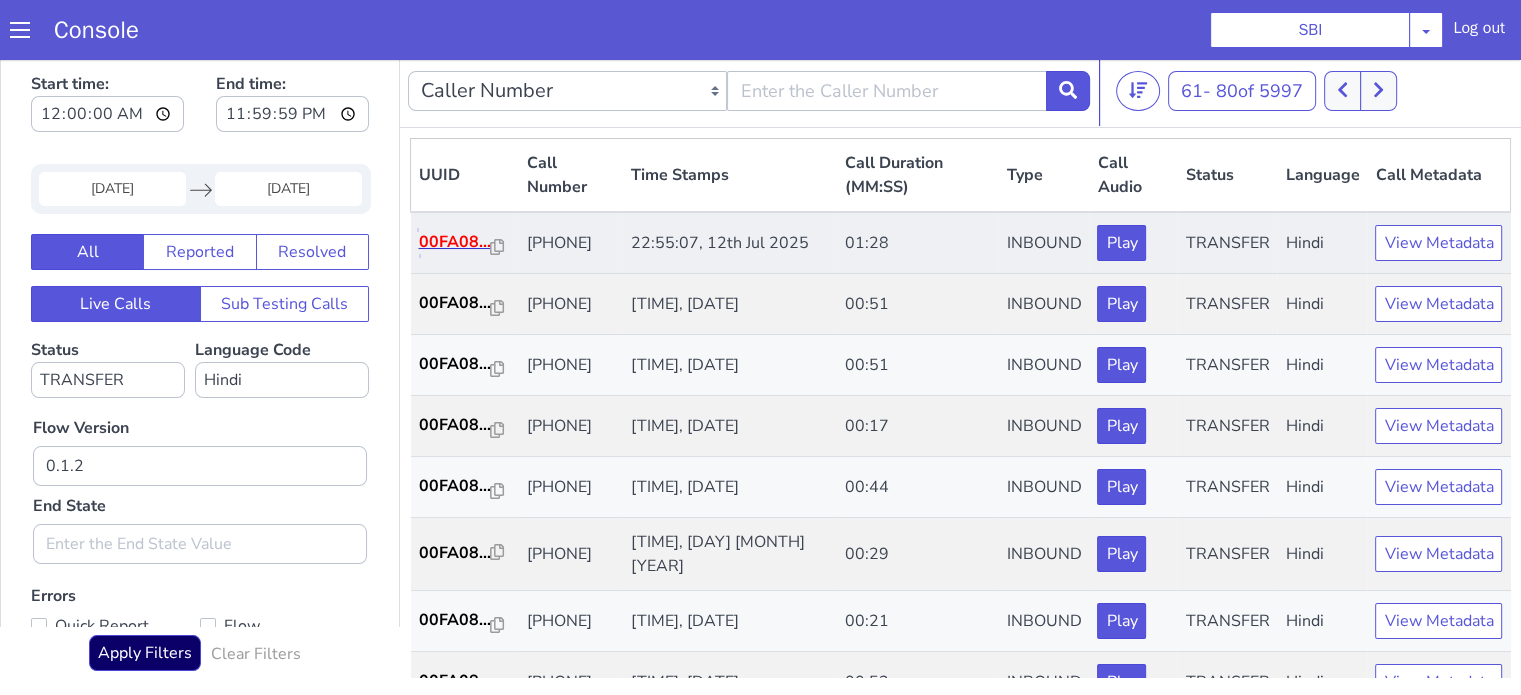 click on "00FA08..." at bounding box center (455, 242) 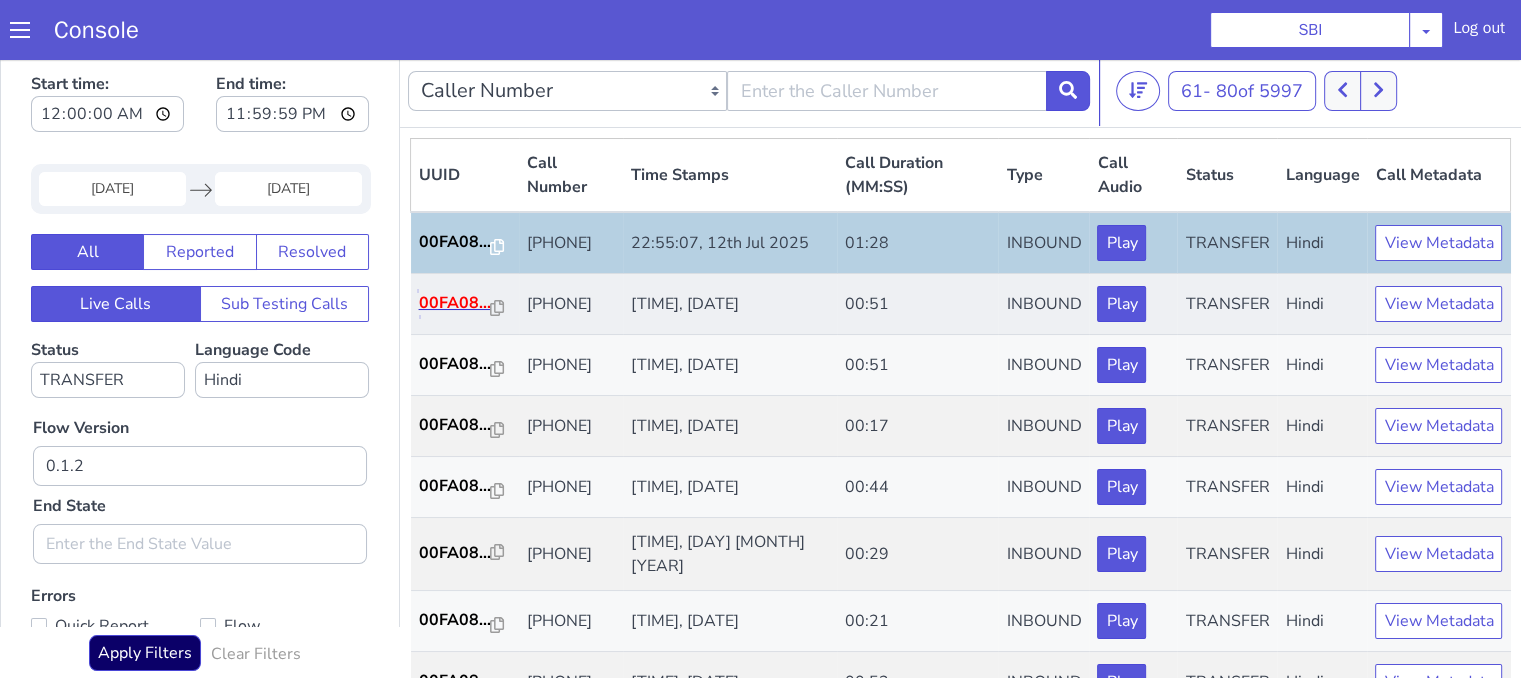 click on "00FA08..." at bounding box center (455, 303) 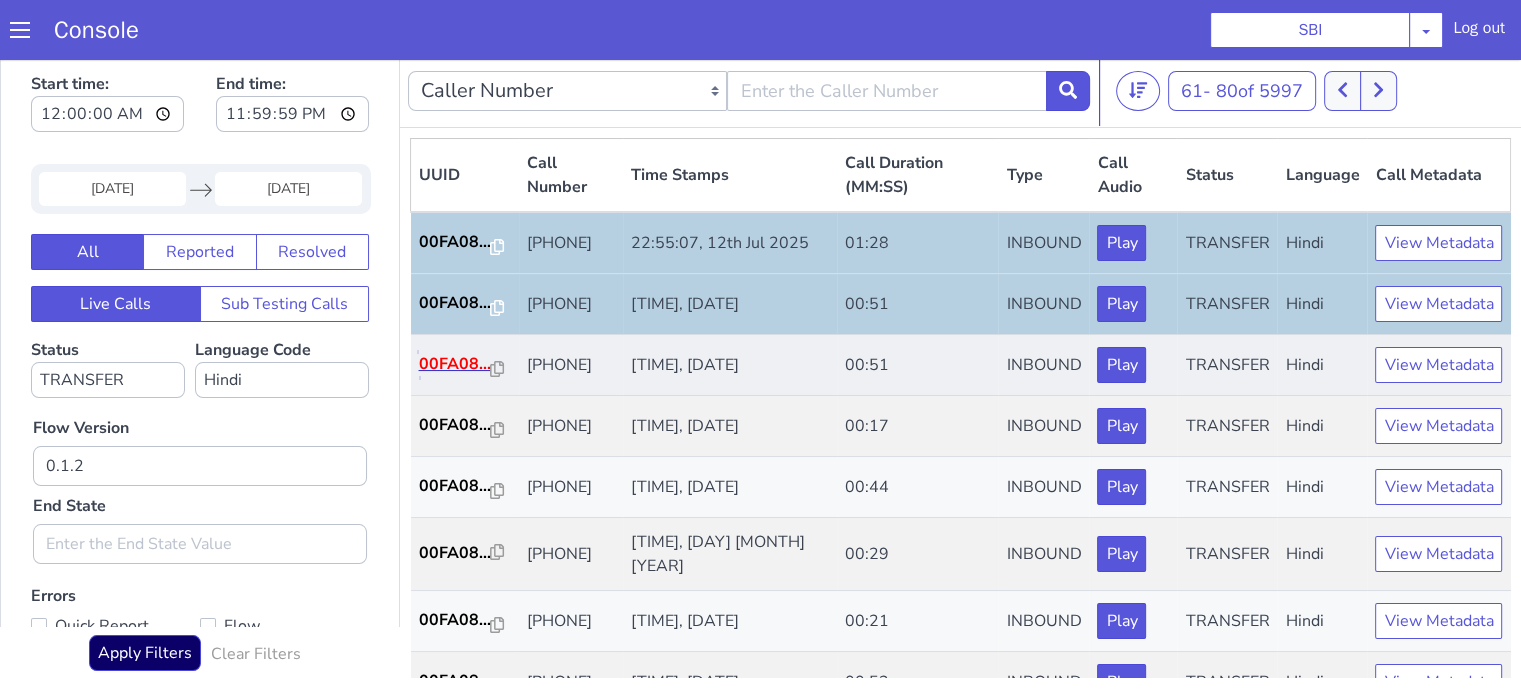 click on "00FA08..." at bounding box center (455, 364) 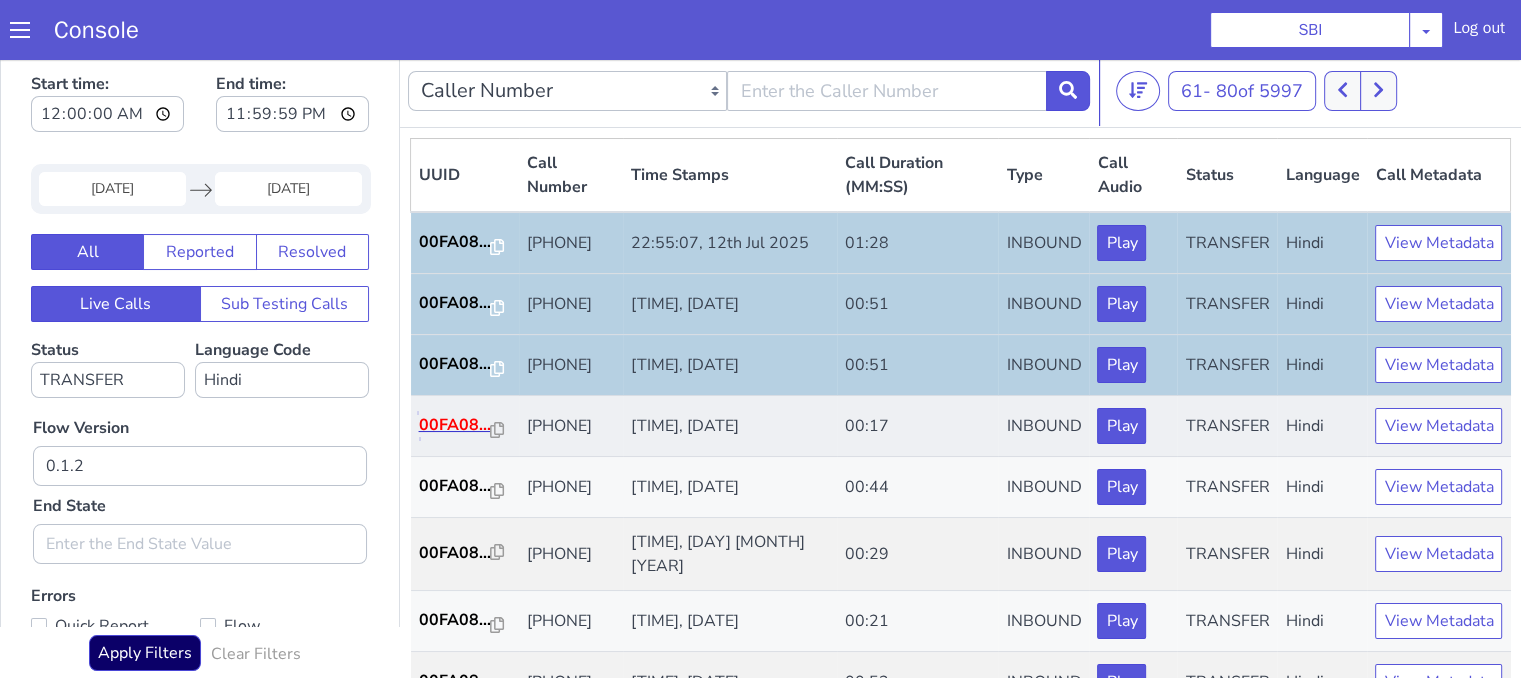 click on "00FA08..." at bounding box center (455, 425) 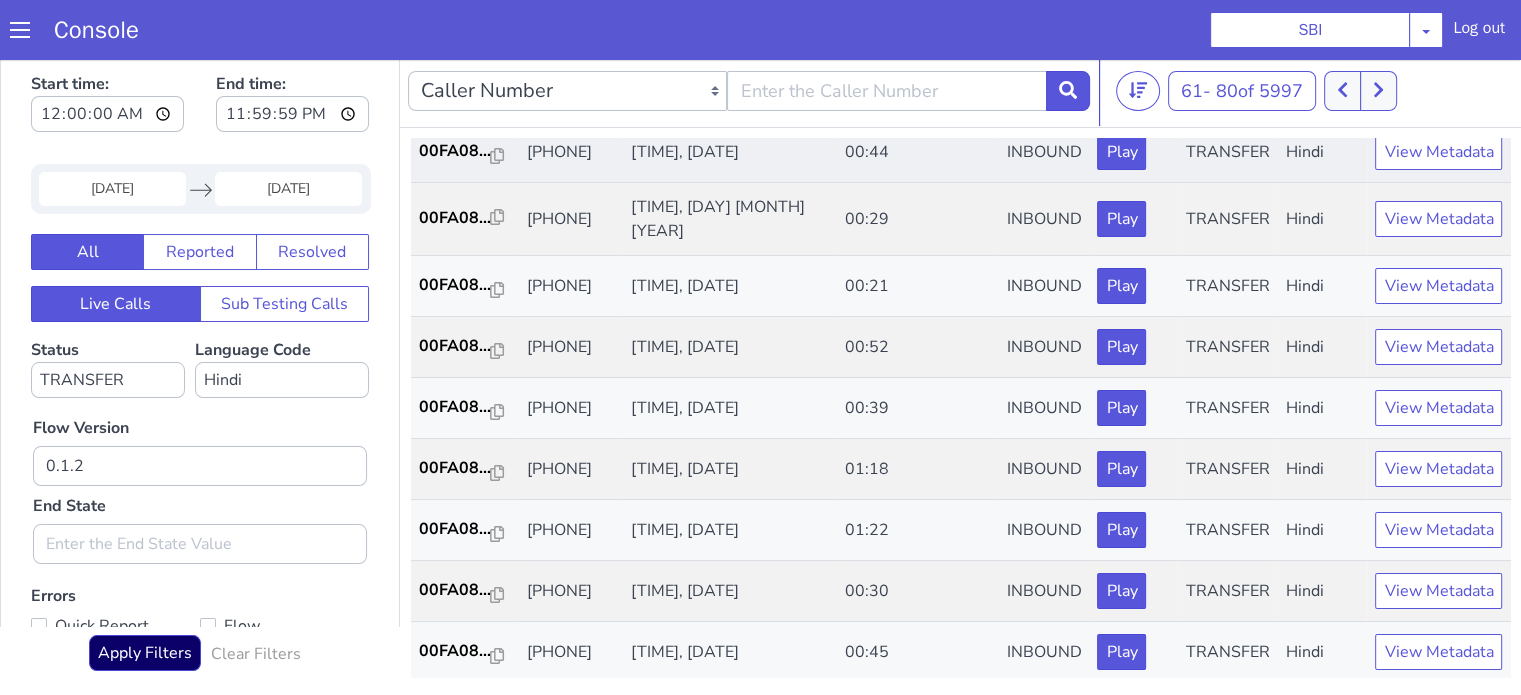 scroll, scrollTop: 300, scrollLeft: 0, axis: vertical 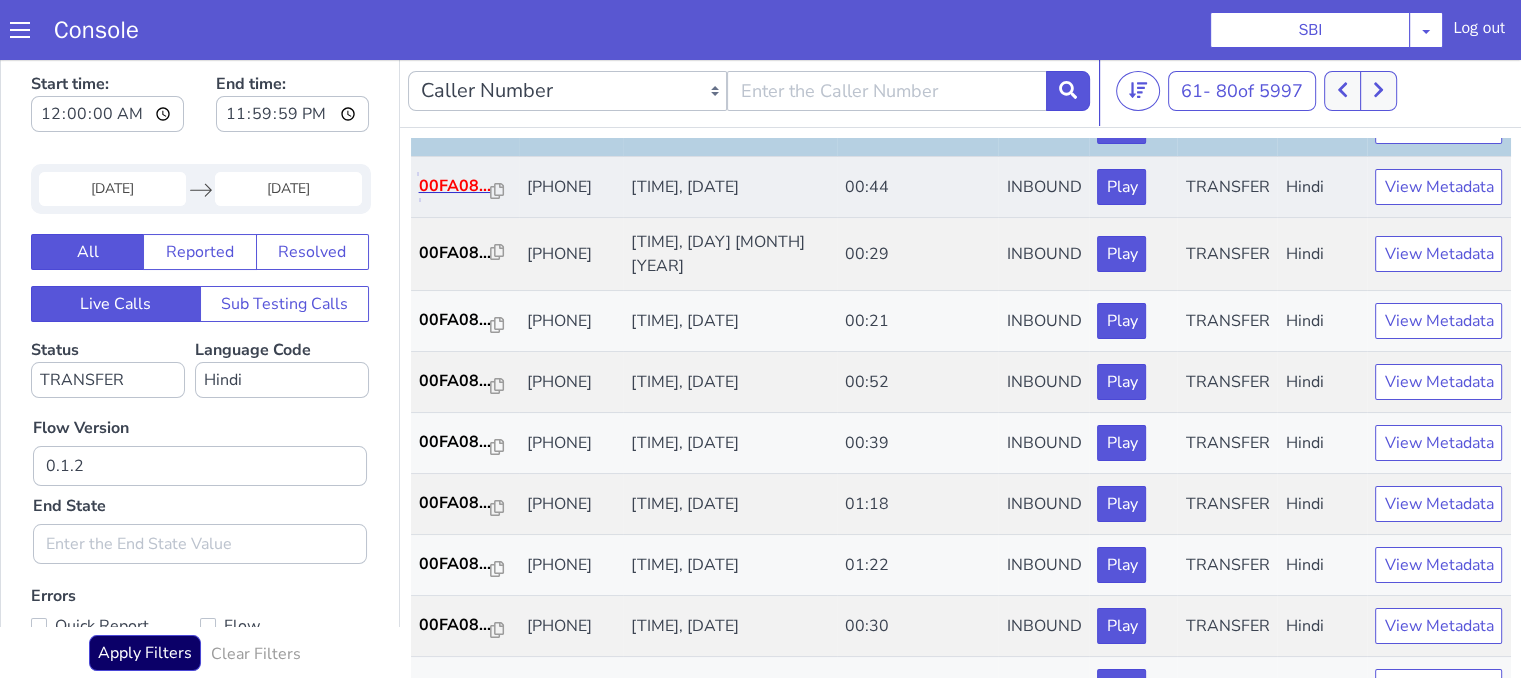 click on "00FA08..." at bounding box center [455, 186] 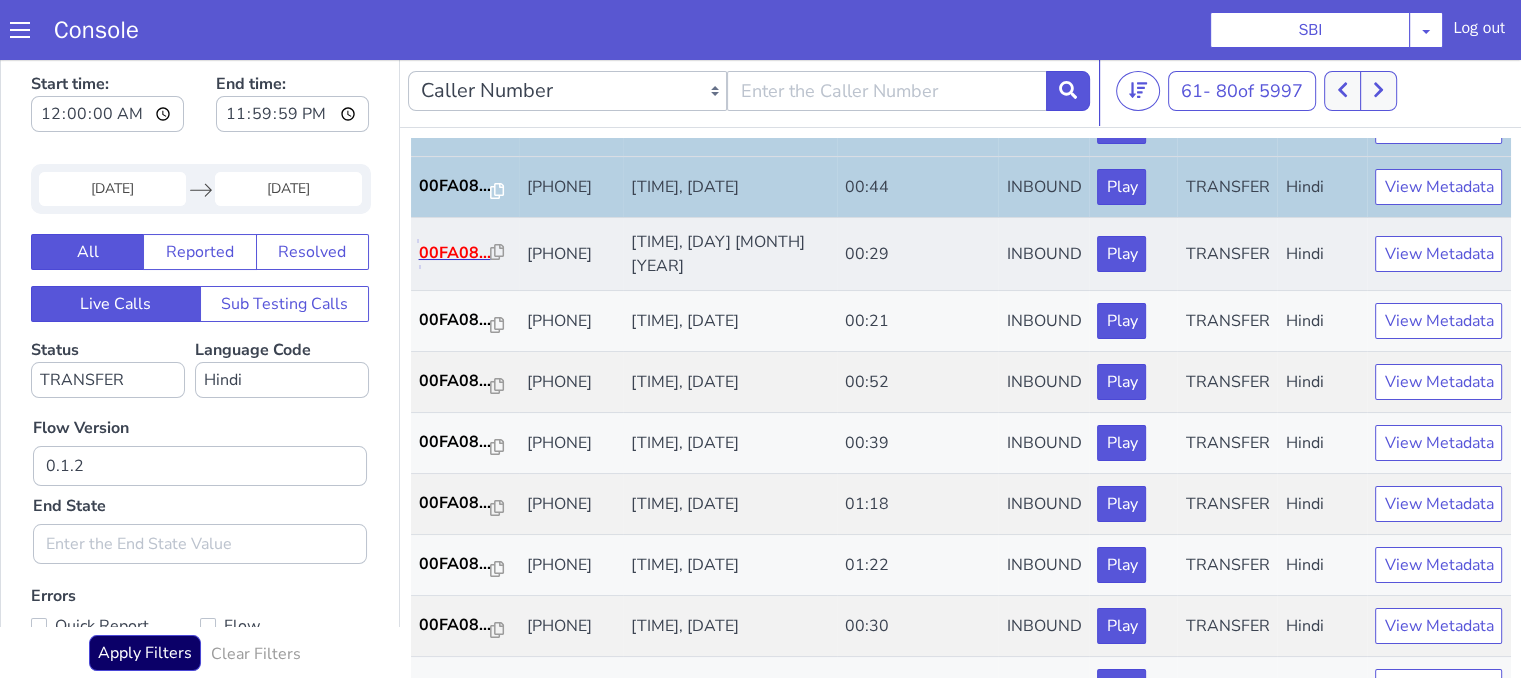 click on "00FA08..." at bounding box center [455, 253] 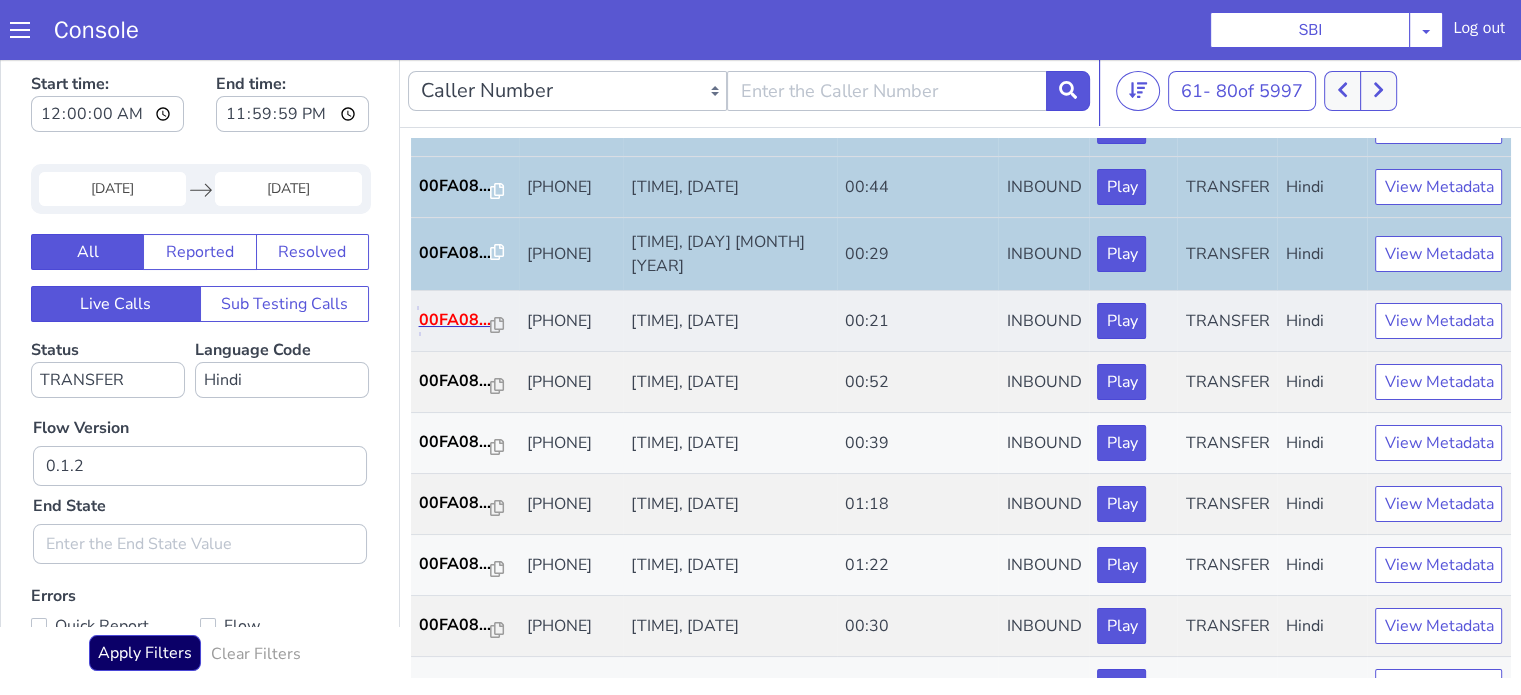 click on "00FA08..." at bounding box center (455, 320) 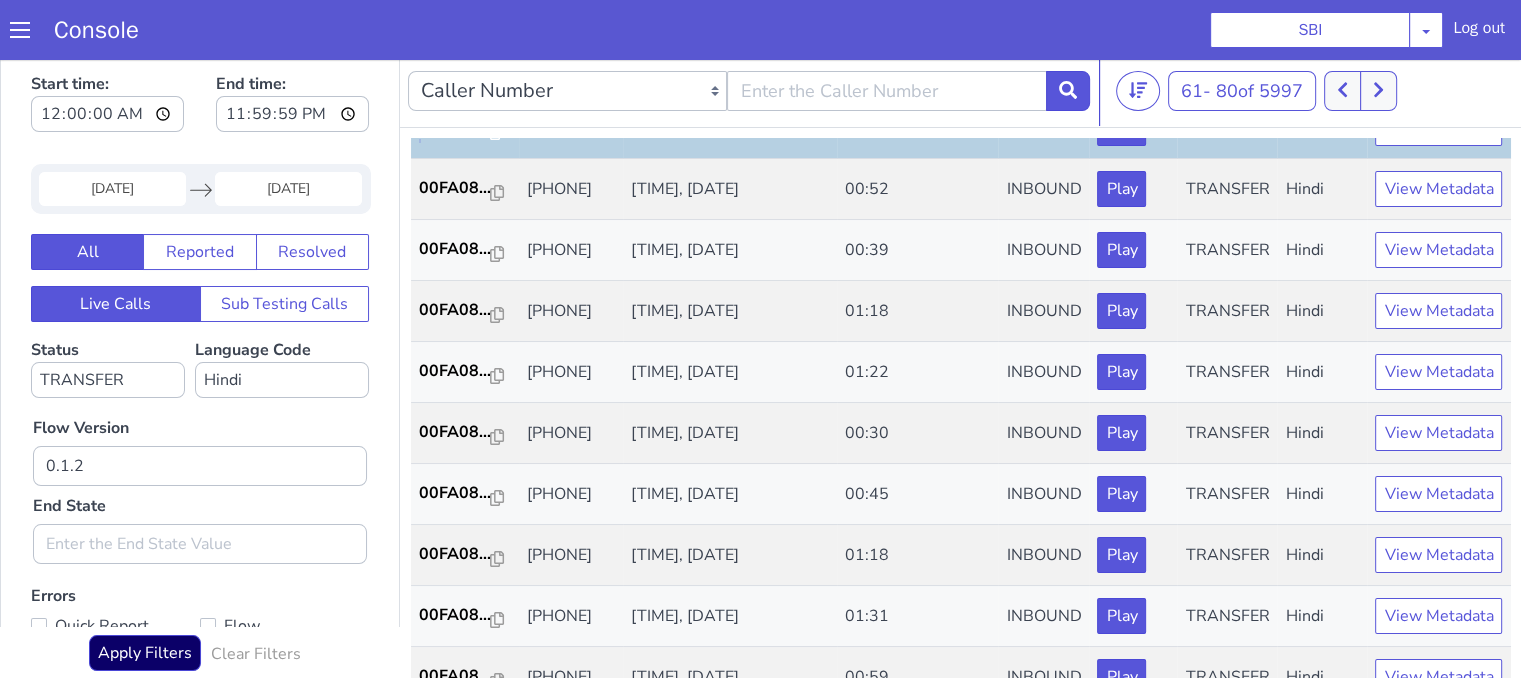 scroll, scrollTop: 500, scrollLeft: 0, axis: vertical 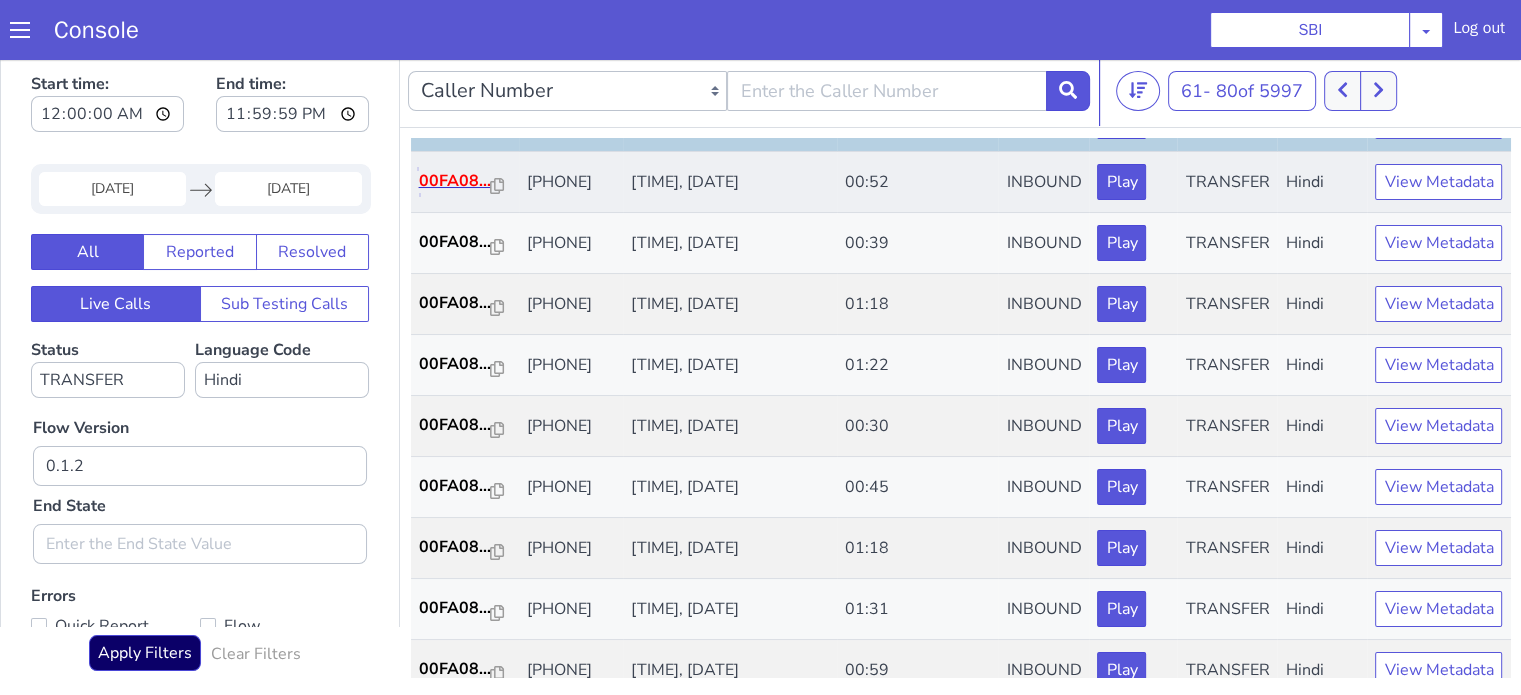 click on "00FA08..." at bounding box center (455, 181) 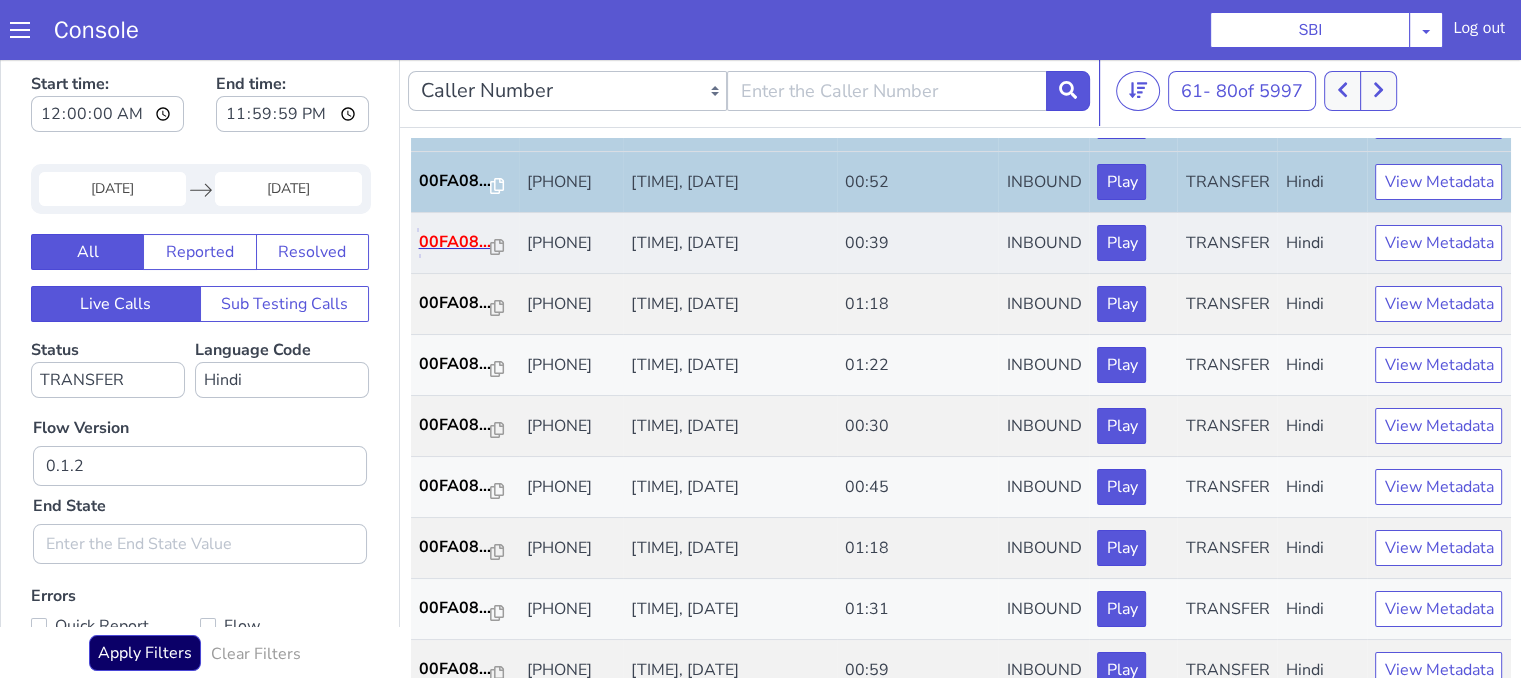 click on "00FA08..." at bounding box center (455, 242) 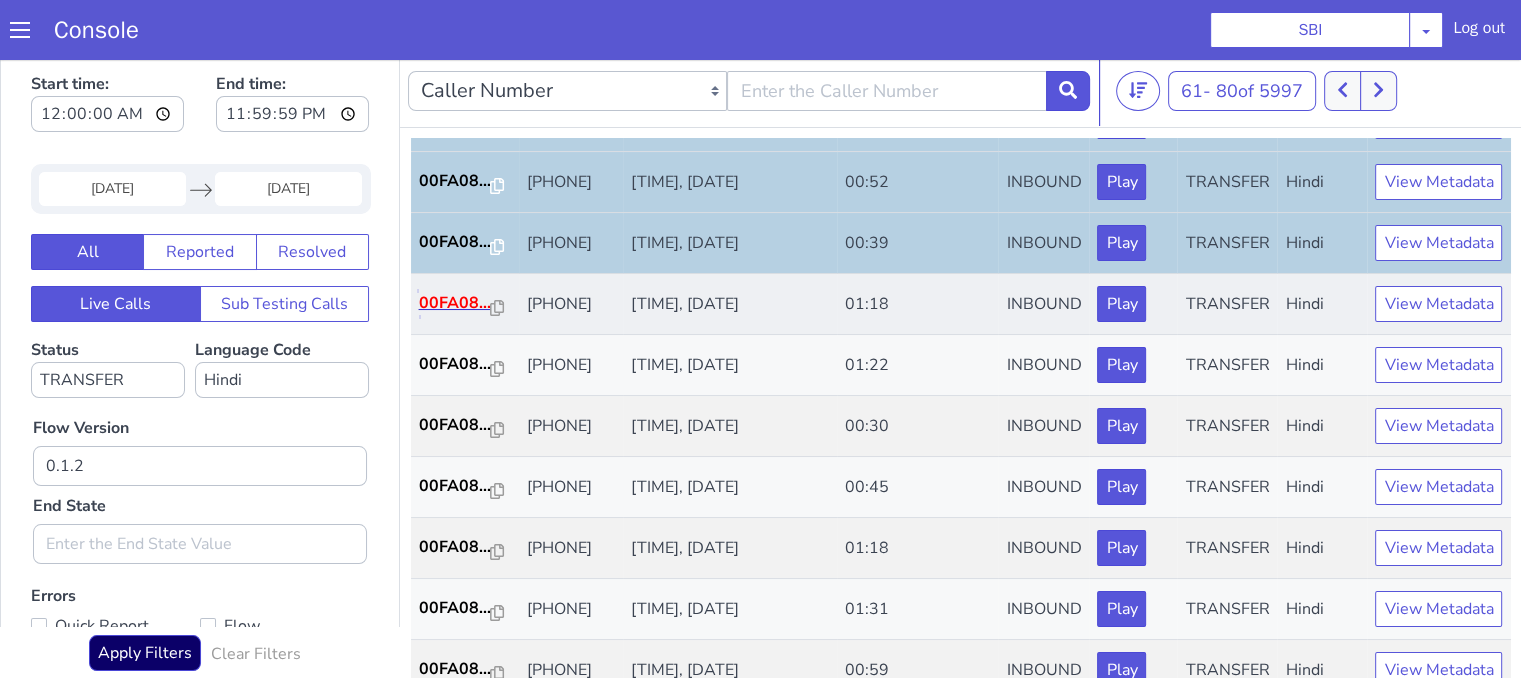 click on "00FA08..." at bounding box center [455, 303] 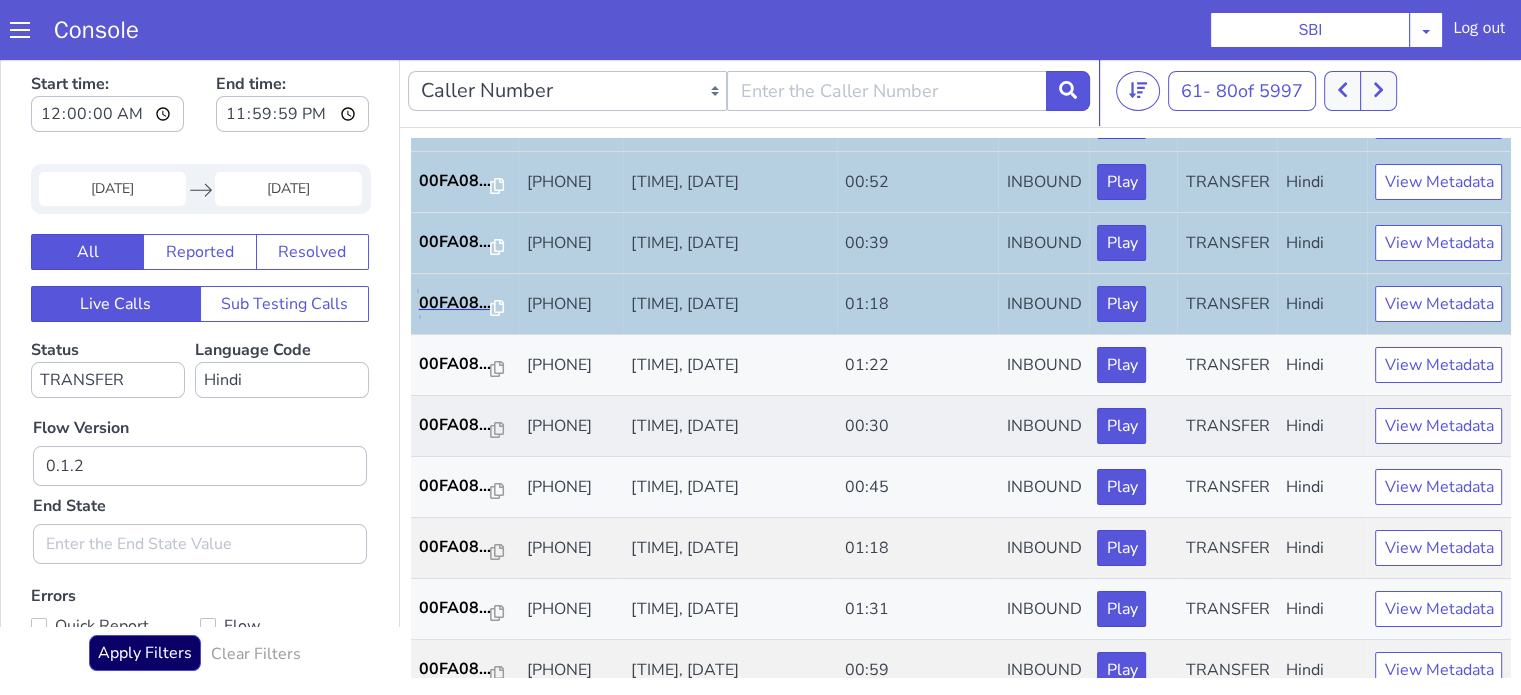 scroll, scrollTop: 600, scrollLeft: 0, axis: vertical 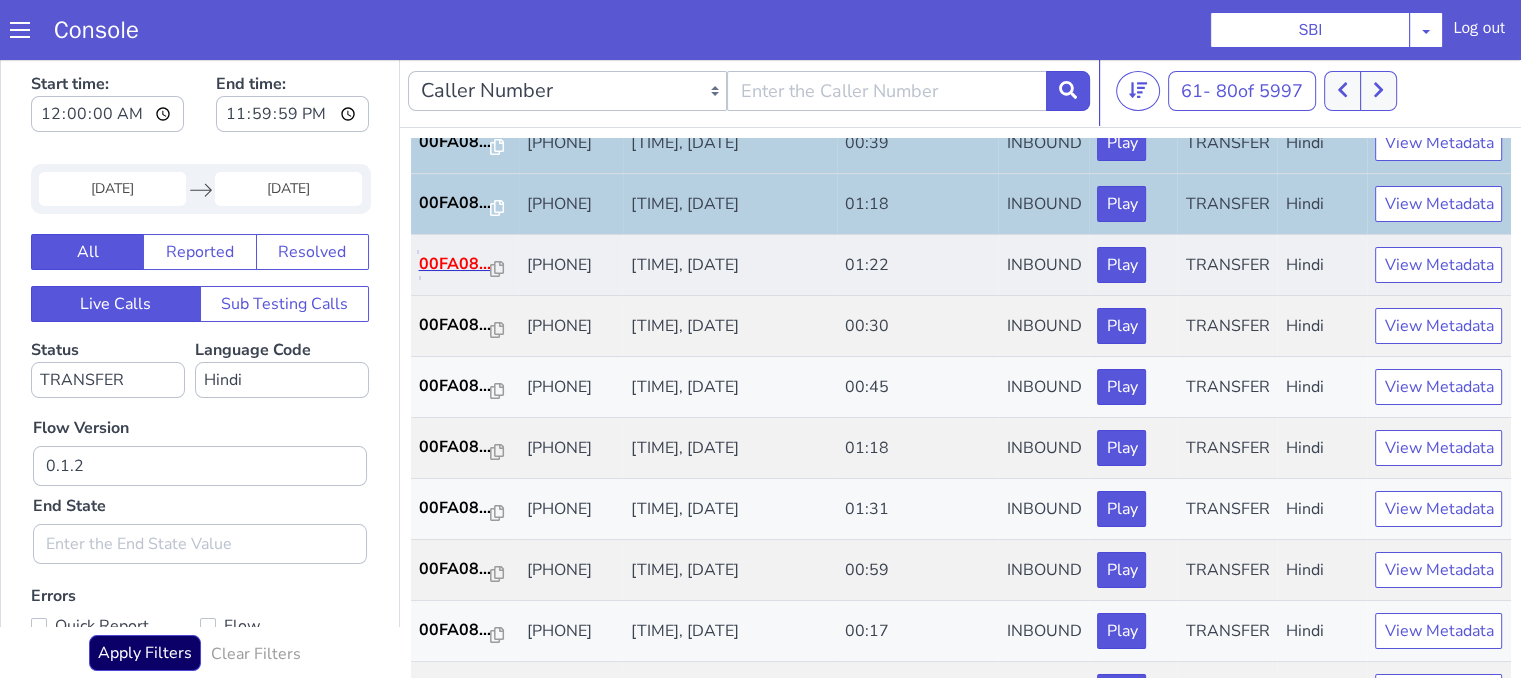 click on "00FA08..." at bounding box center [455, 264] 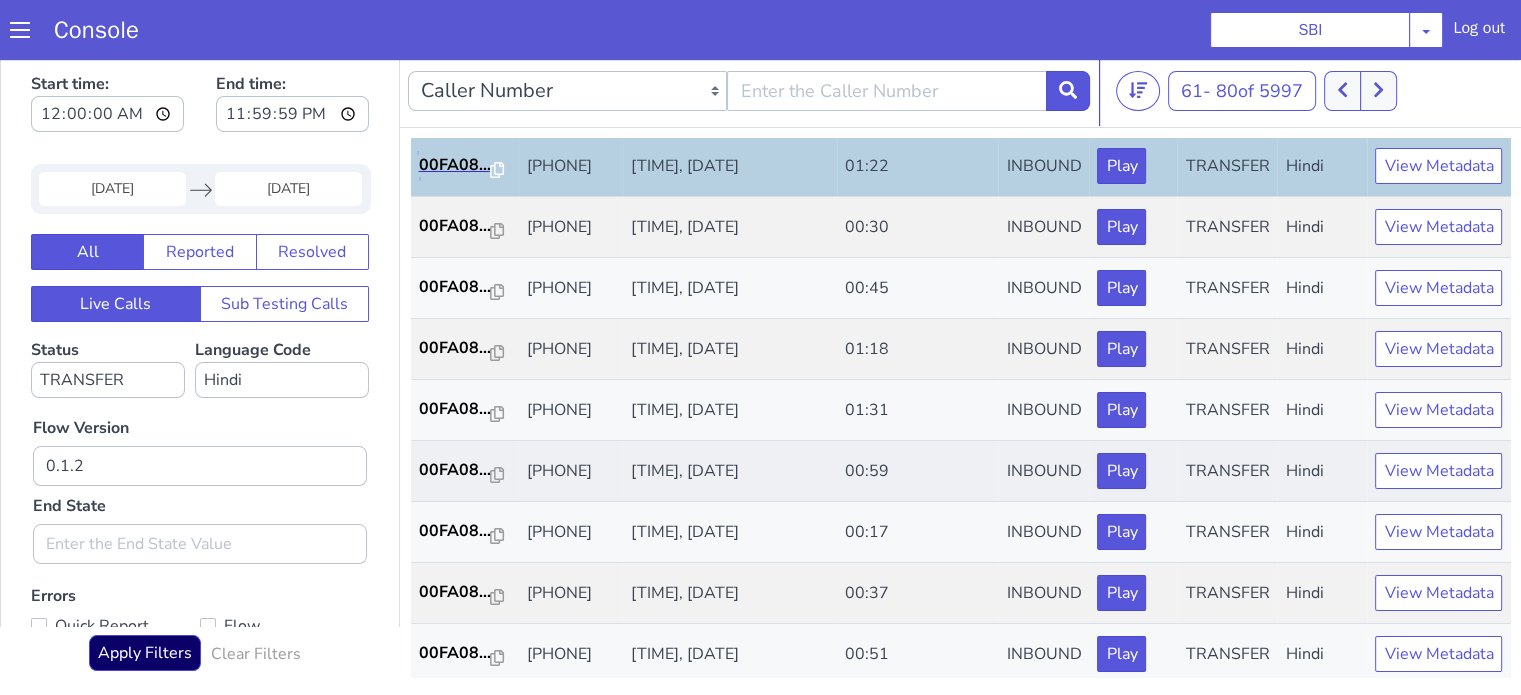scroll, scrollTop: 800, scrollLeft: 0, axis: vertical 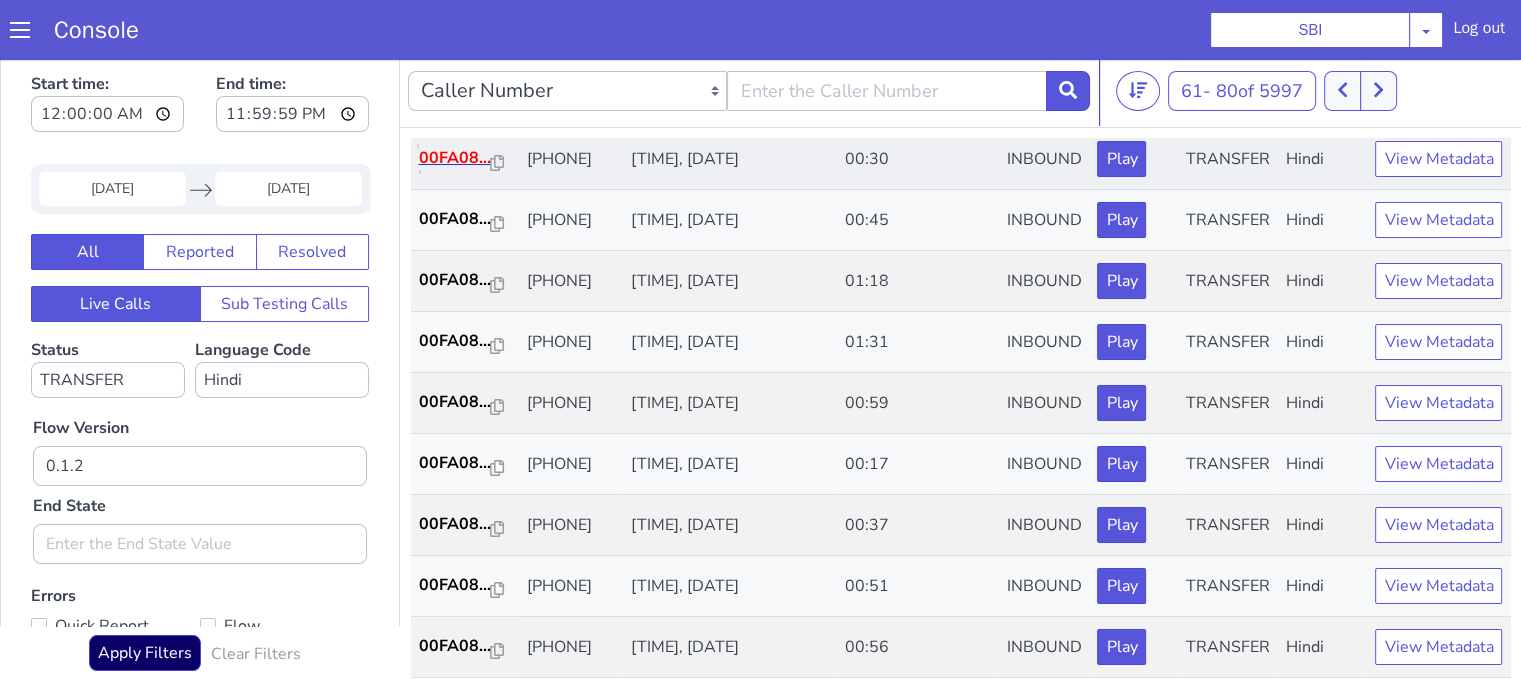 click on "00FA08..." at bounding box center [455, 158] 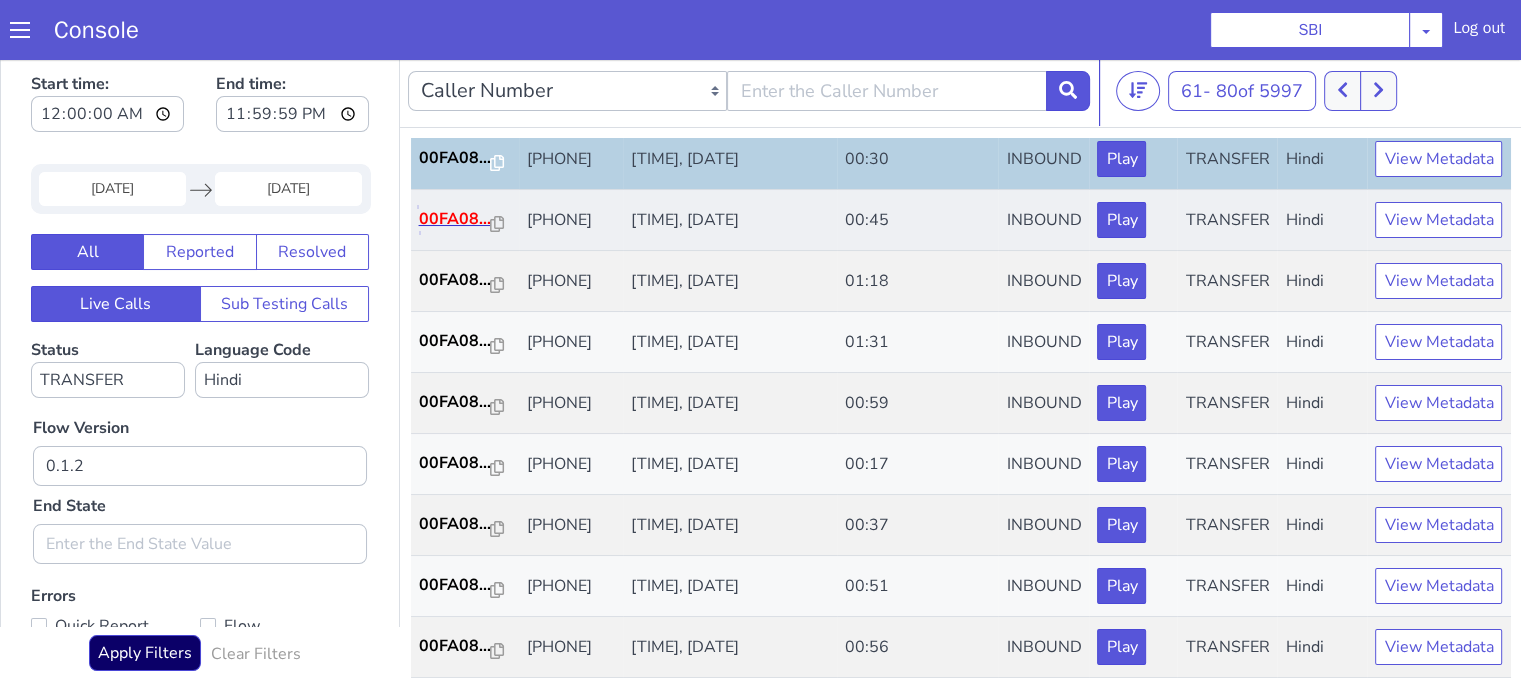 click on "00FA08..." at bounding box center (455, 219) 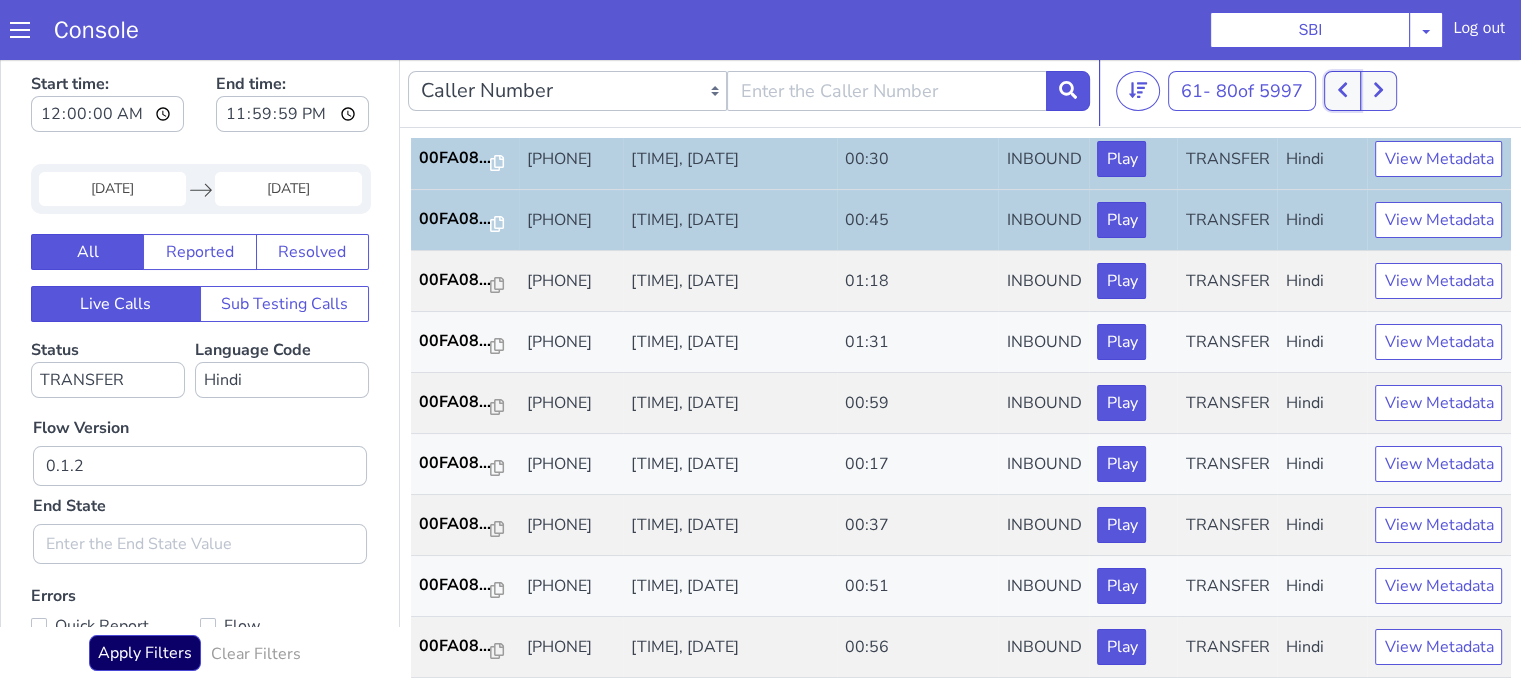 click 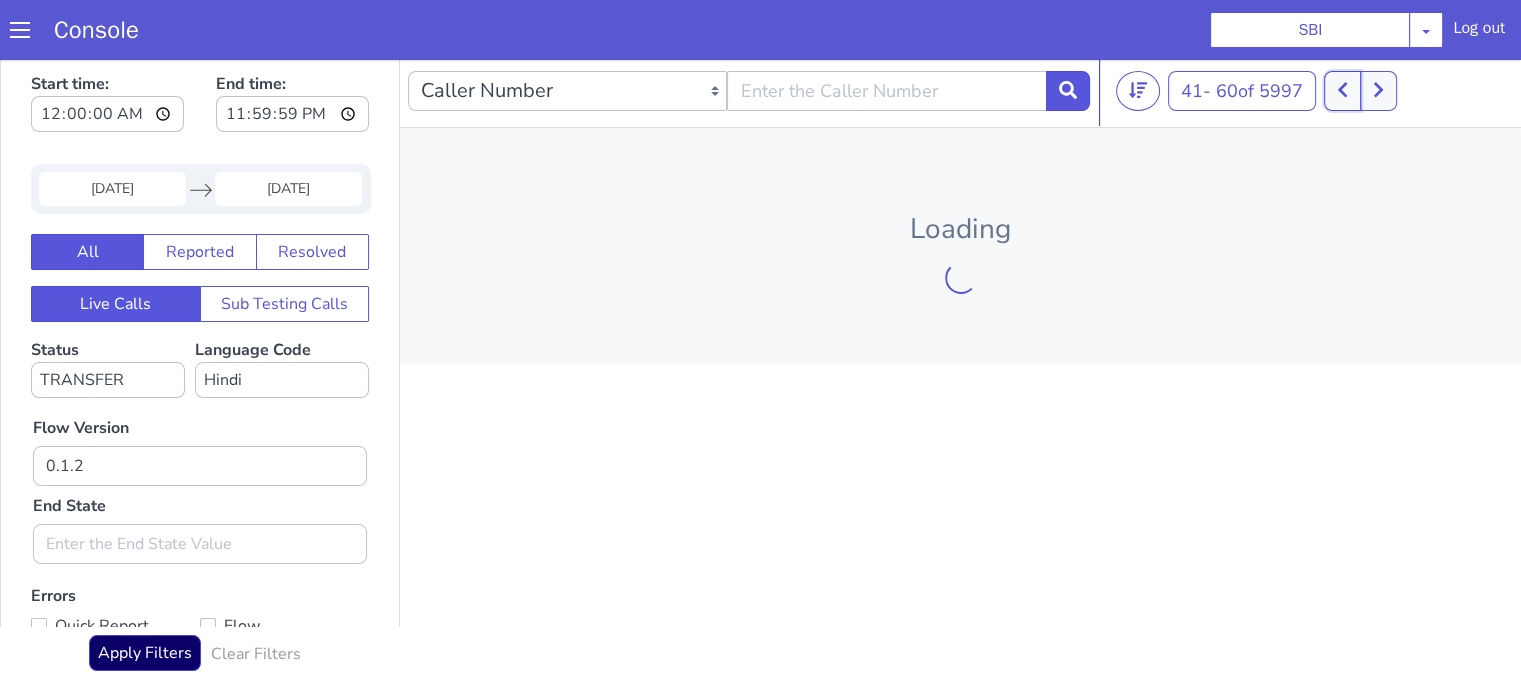 click 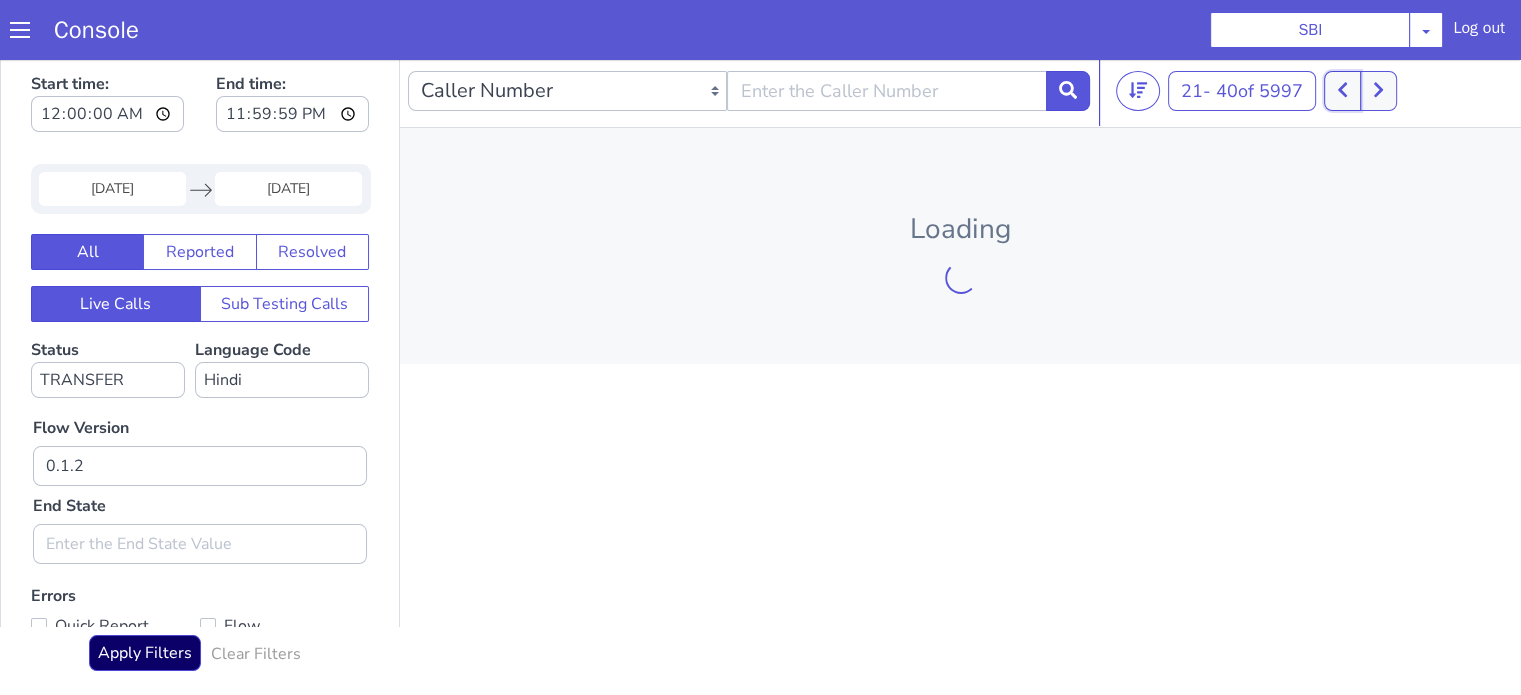 click 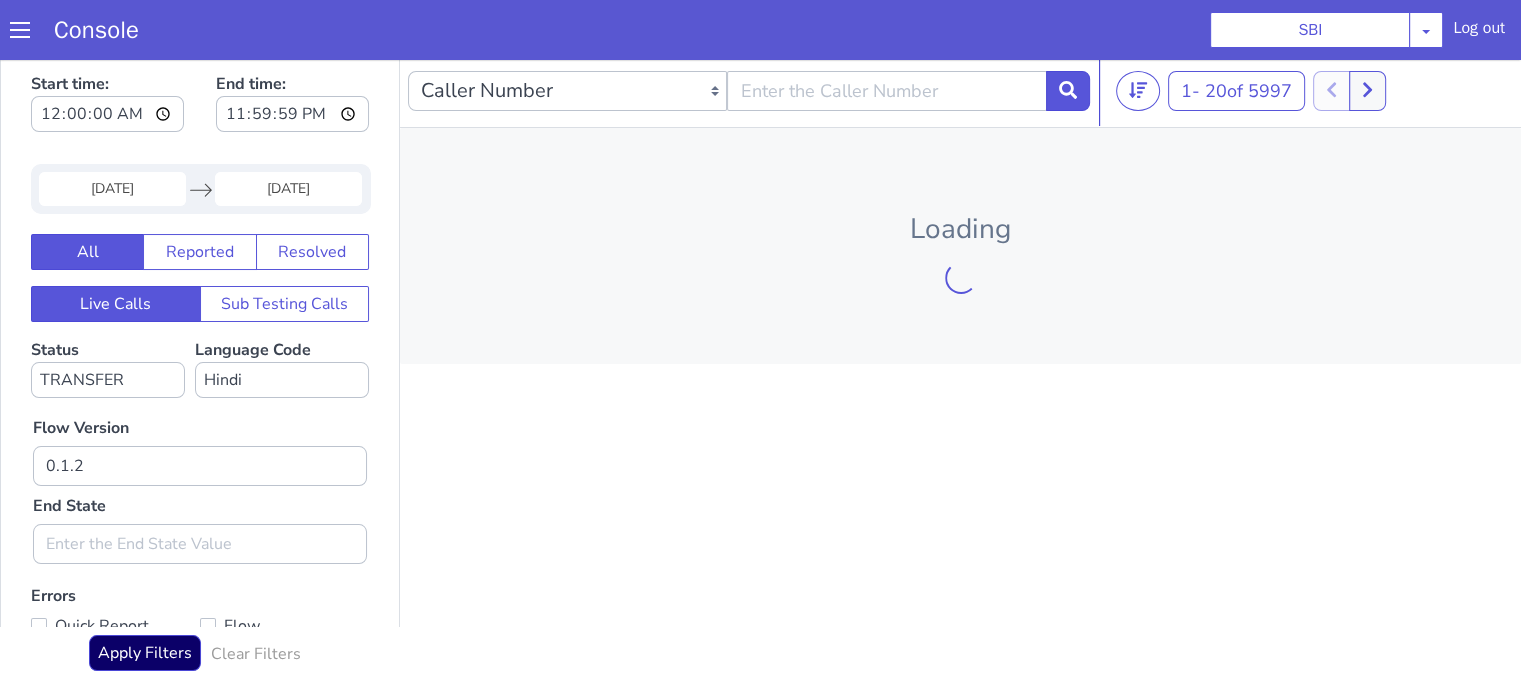 click at bounding box center (1350, 91) 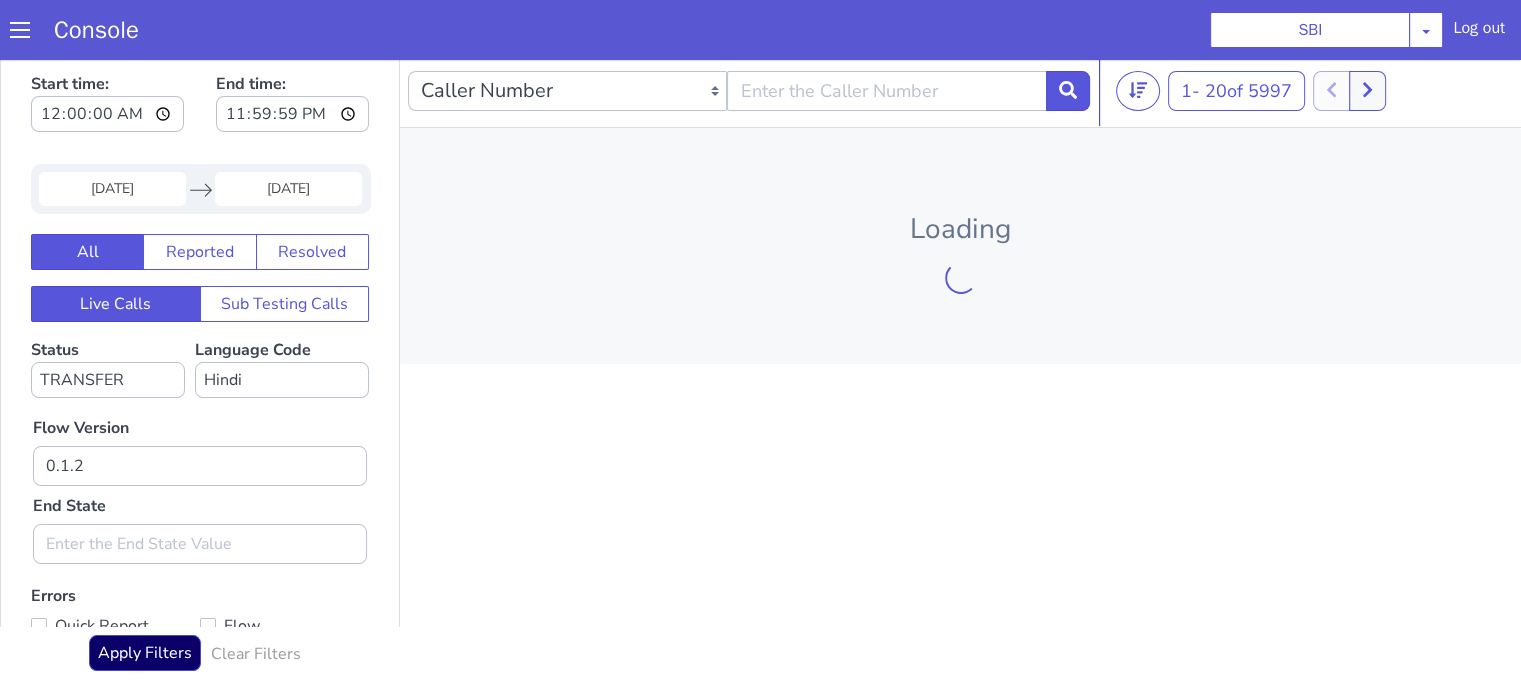 drag, startPoint x: 1068, startPoint y: 39, endPoint x: 712, endPoint y: 12, distance: 357.0224 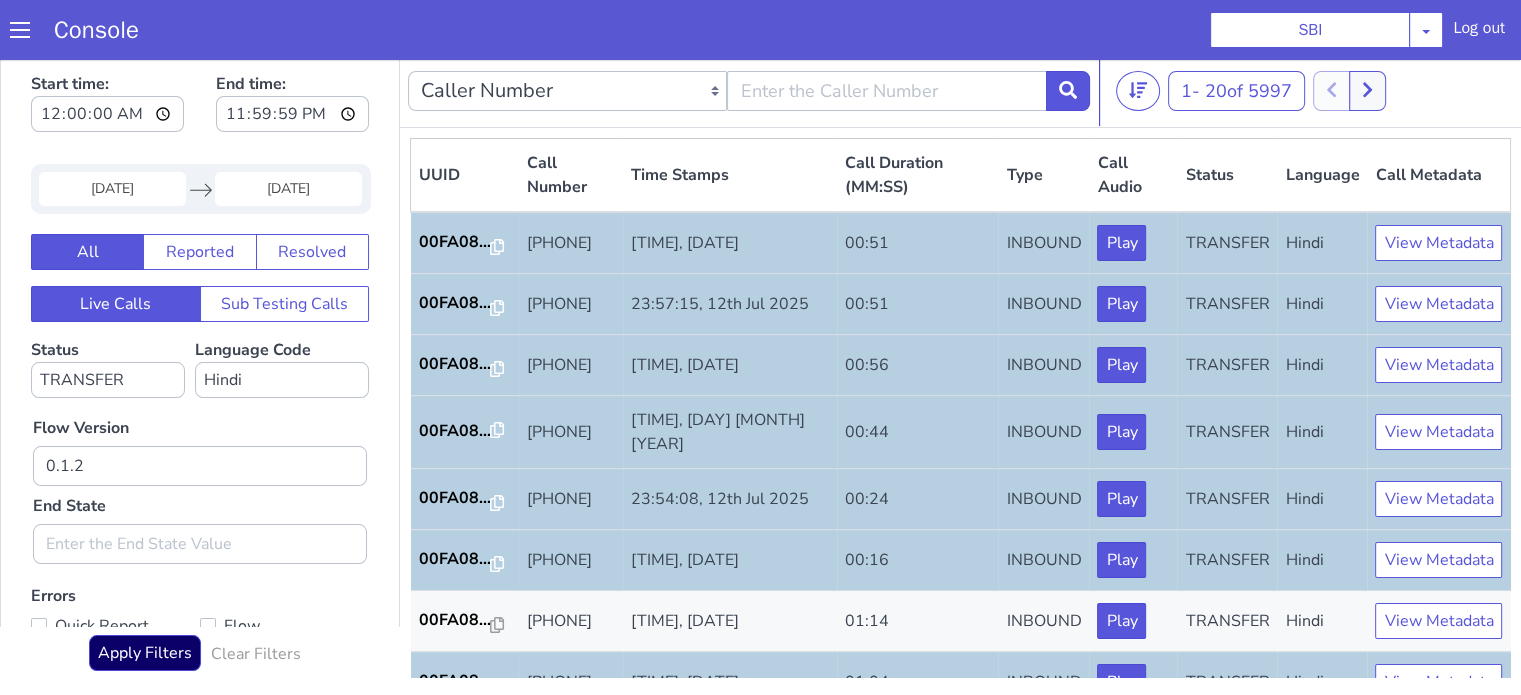 click on "12 Jul 2025" at bounding box center [112, 189] 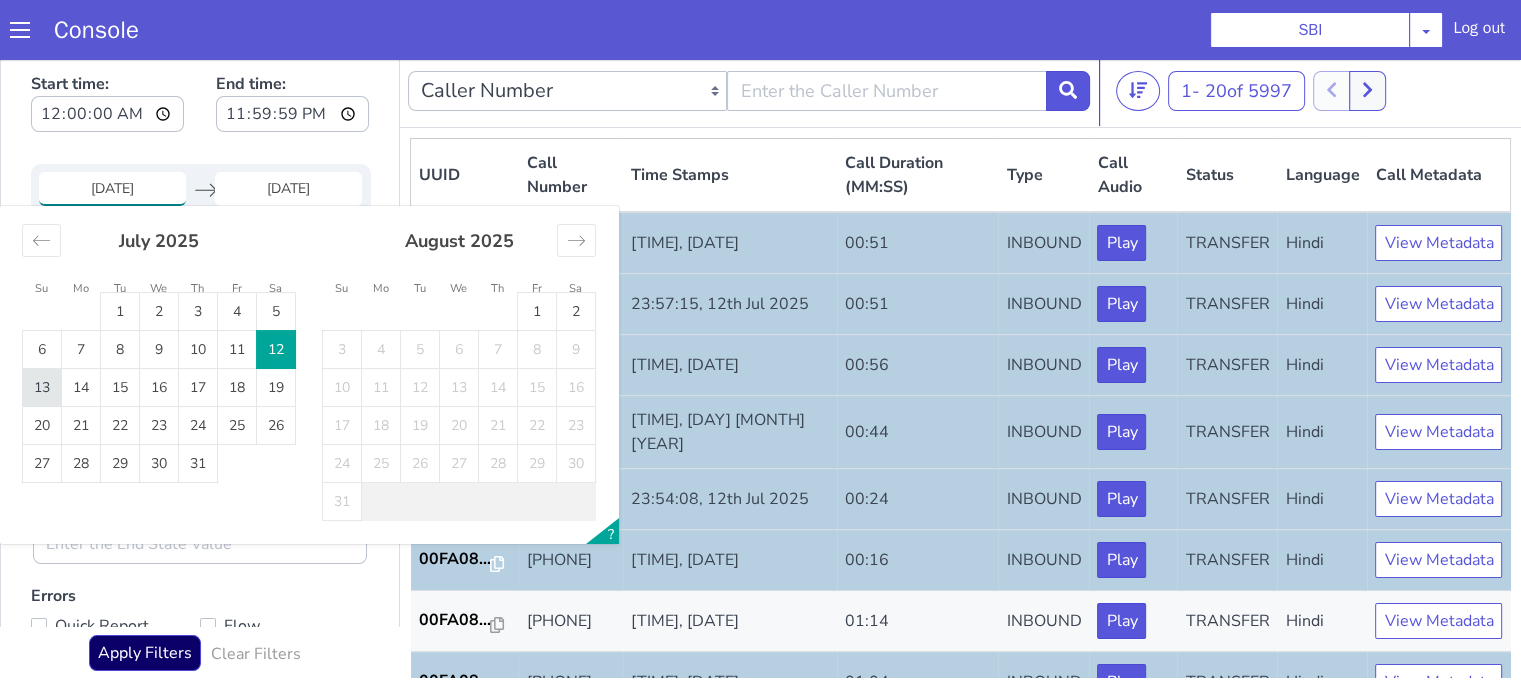 click on "13" at bounding box center [42, 388] 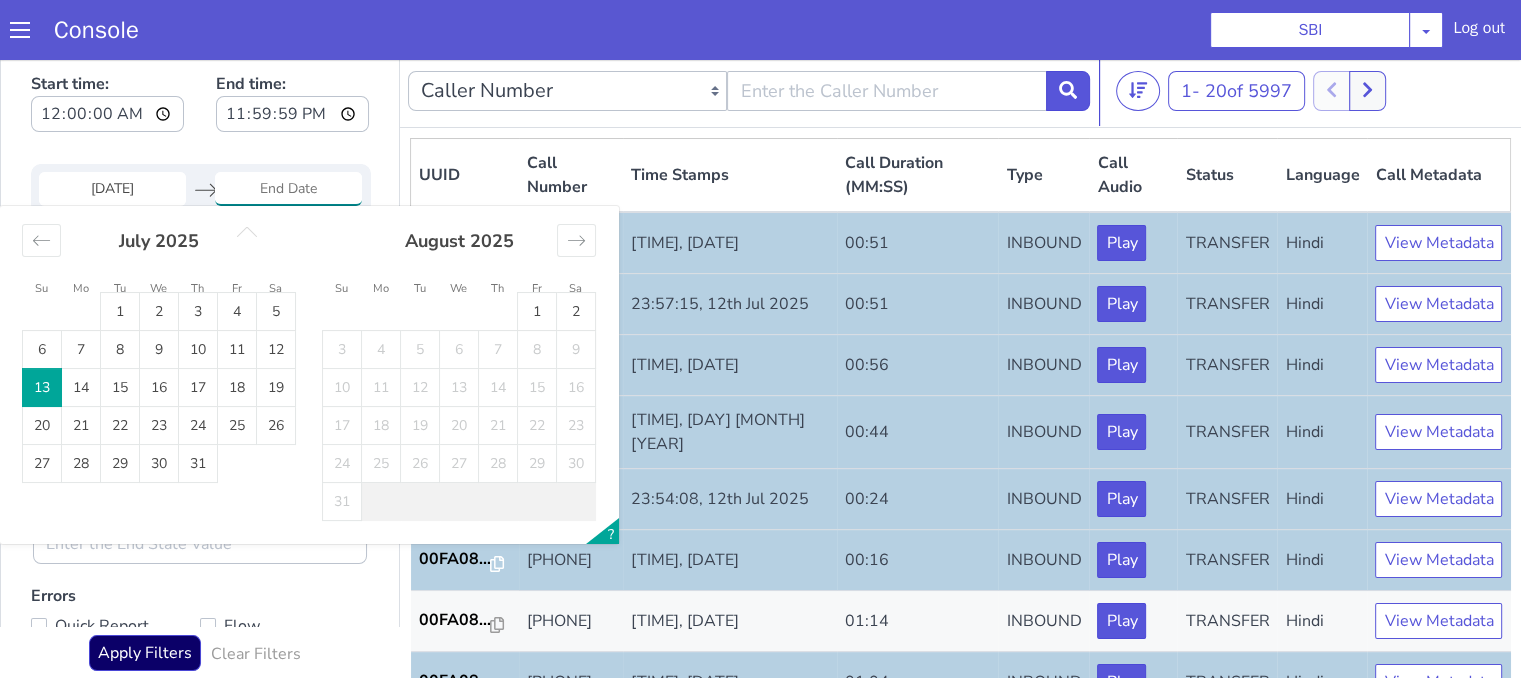 click on "13" at bounding box center (42, 388) 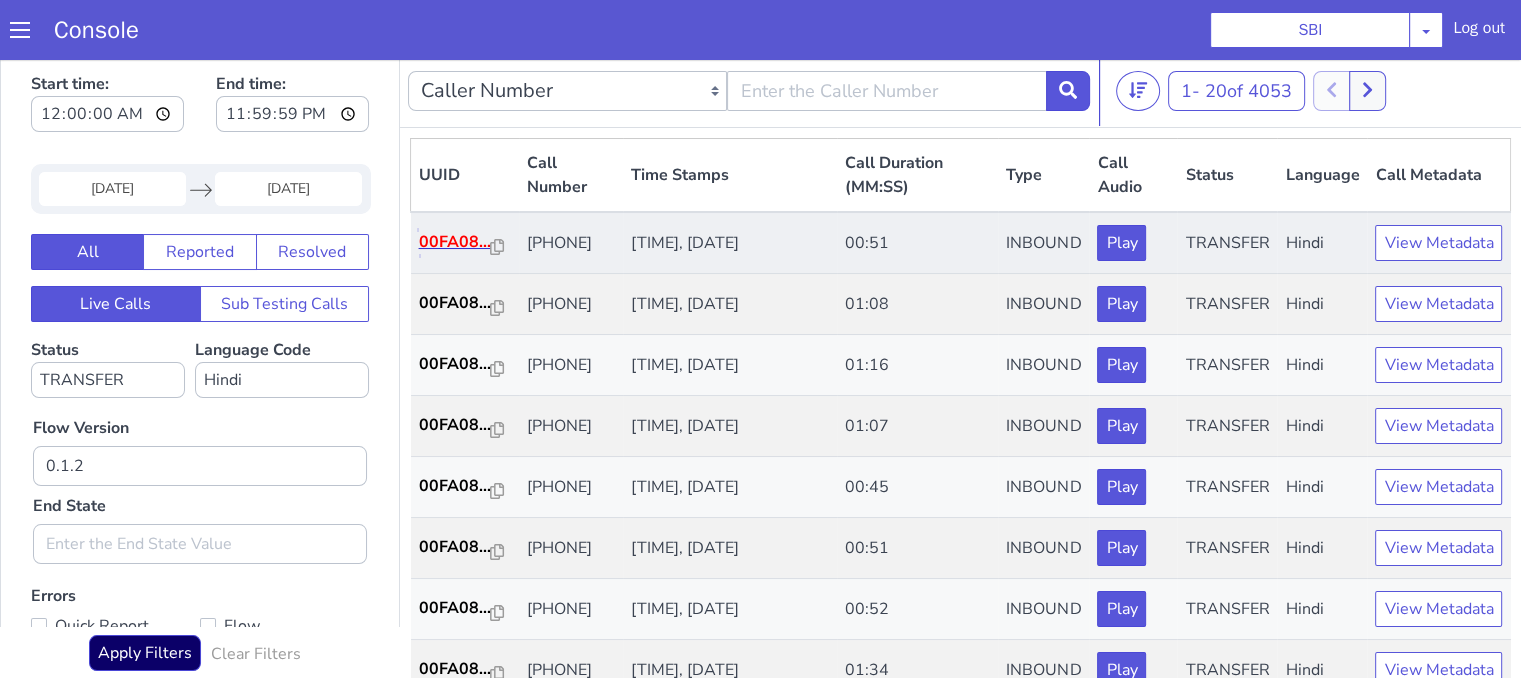 click on "00FA08..." at bounding box center (455, 242) 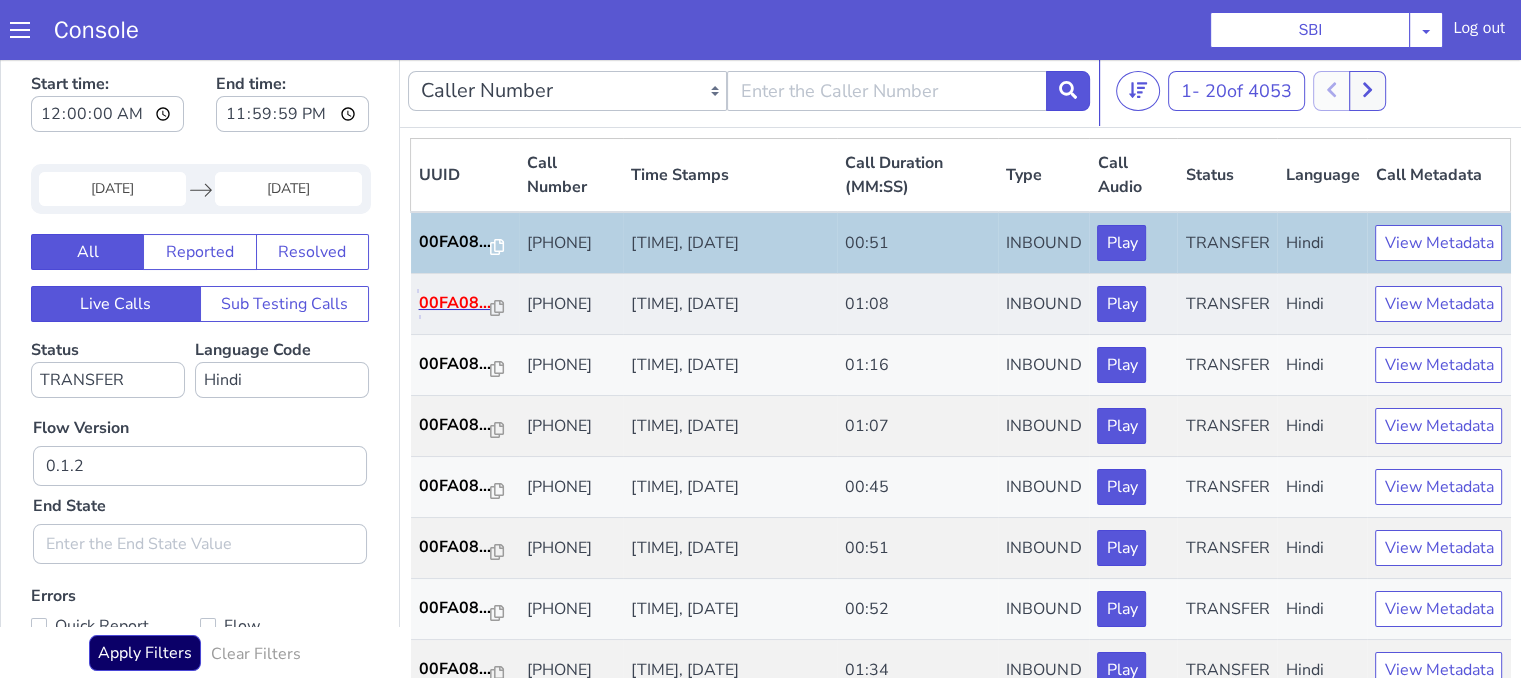 click on "00FA08..." at bounding box center (455, 303) 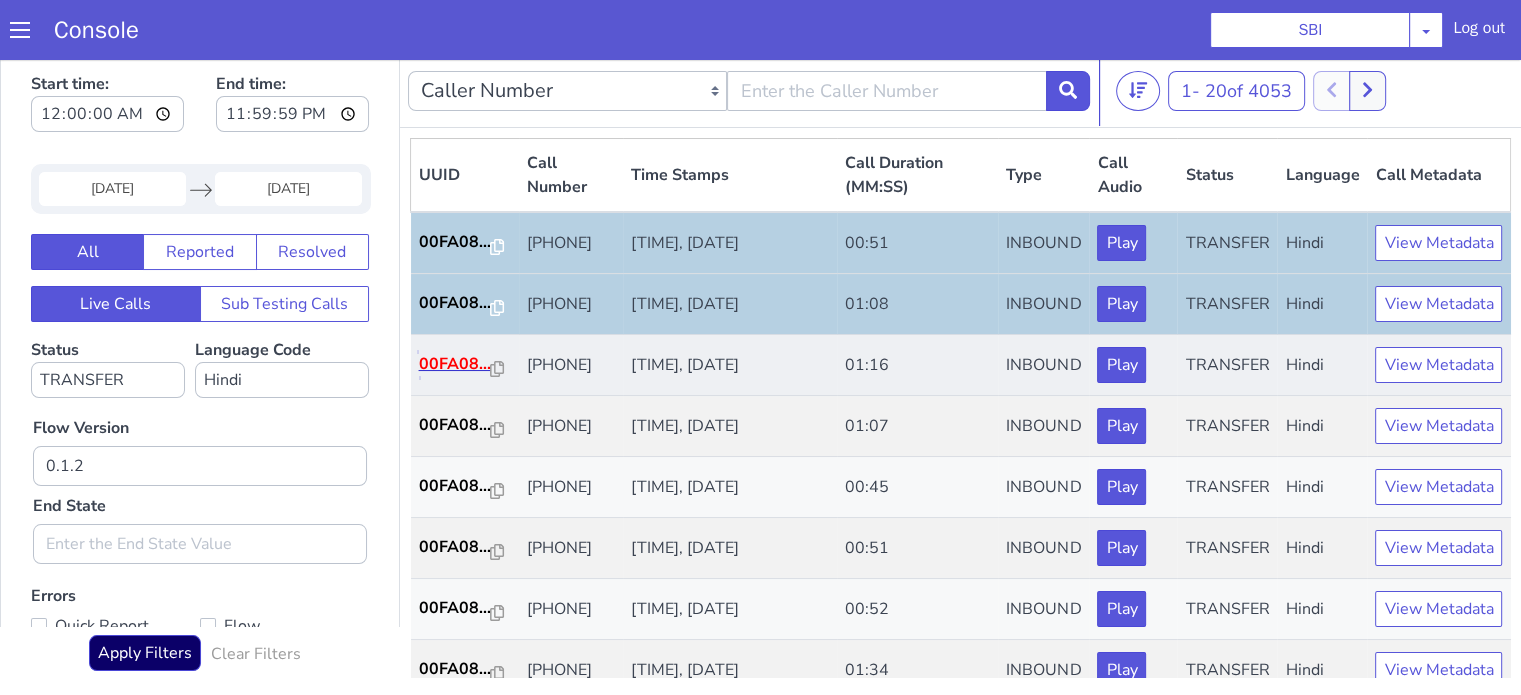 click on "00FA08..." at bounding box center [455, 364] 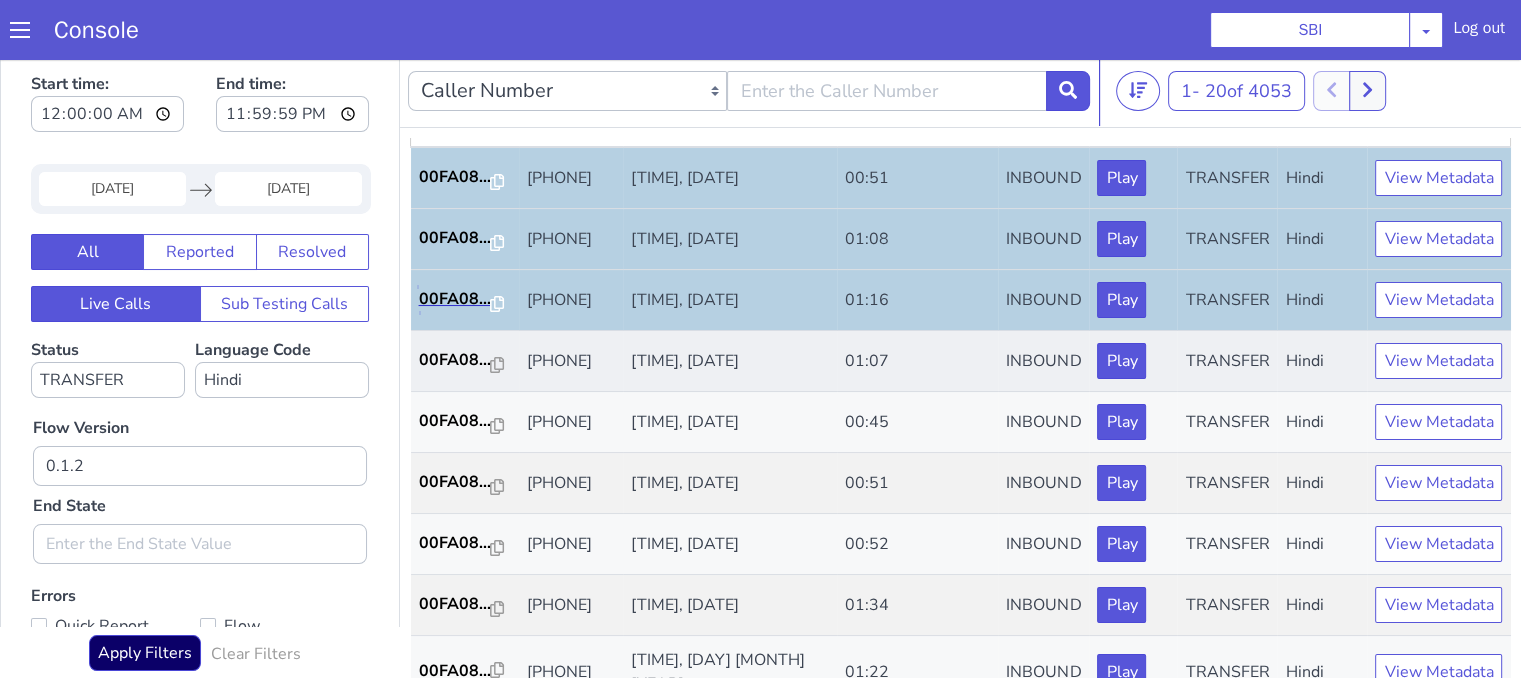 scroll, scrollTop: 100, scrollLeft: 0, axis: vertical 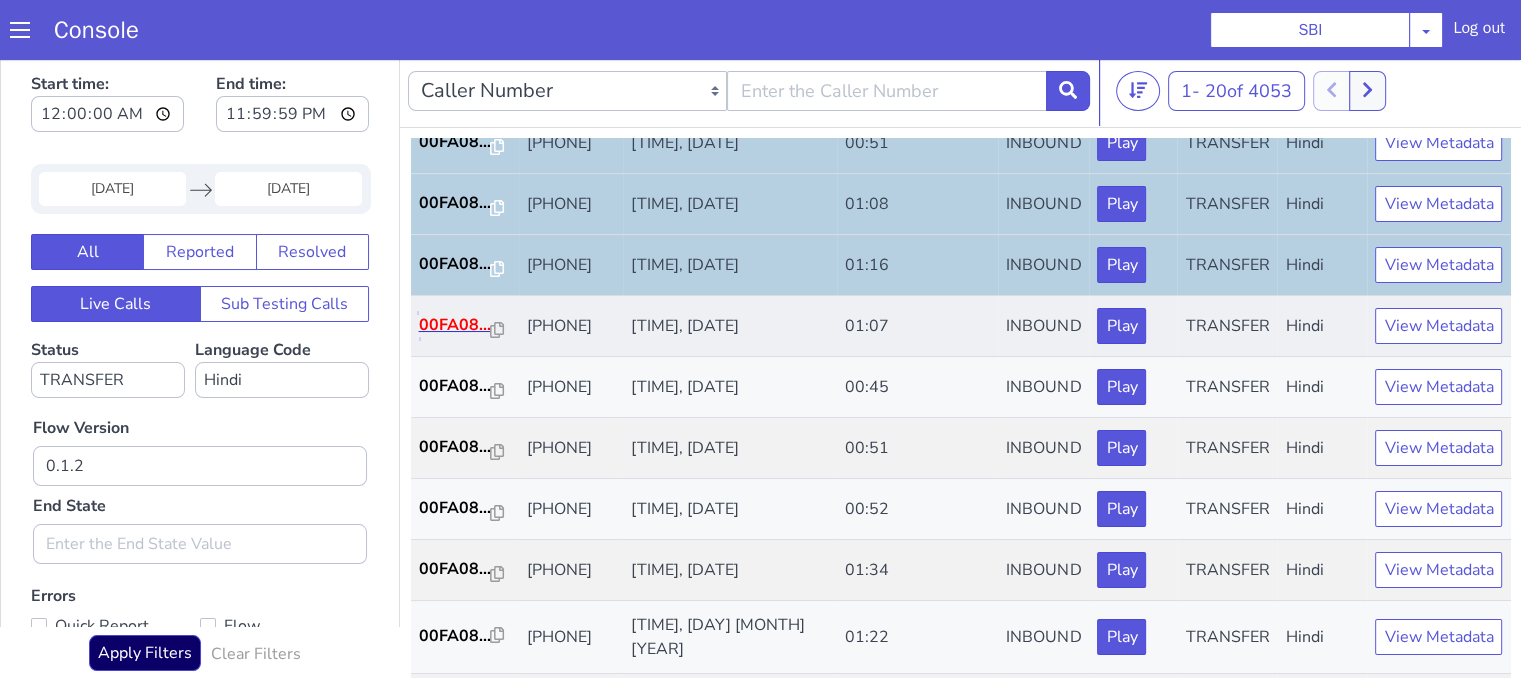 click on "00FA08..." at bounding box center [455, 325] 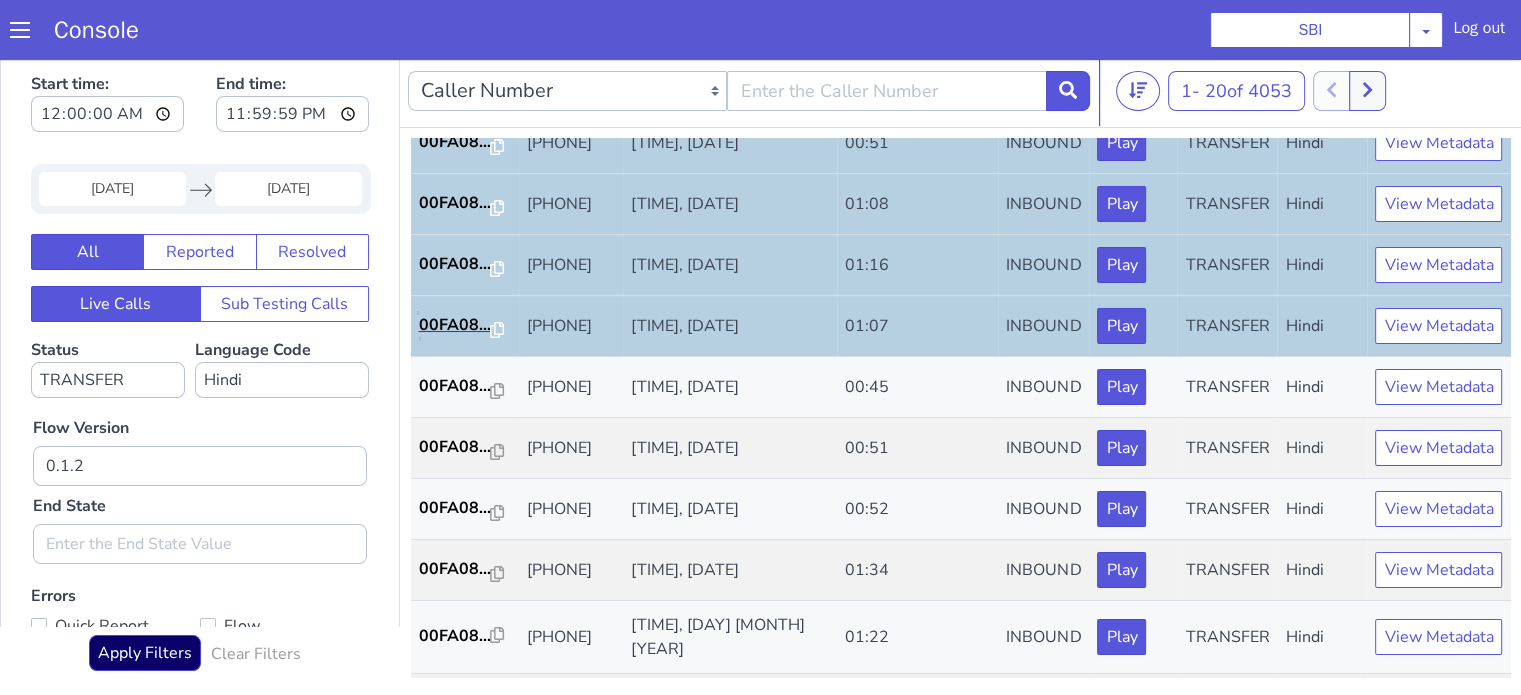 scroll, scrollTop: 300, scrollLeft: 0, axis: vertical 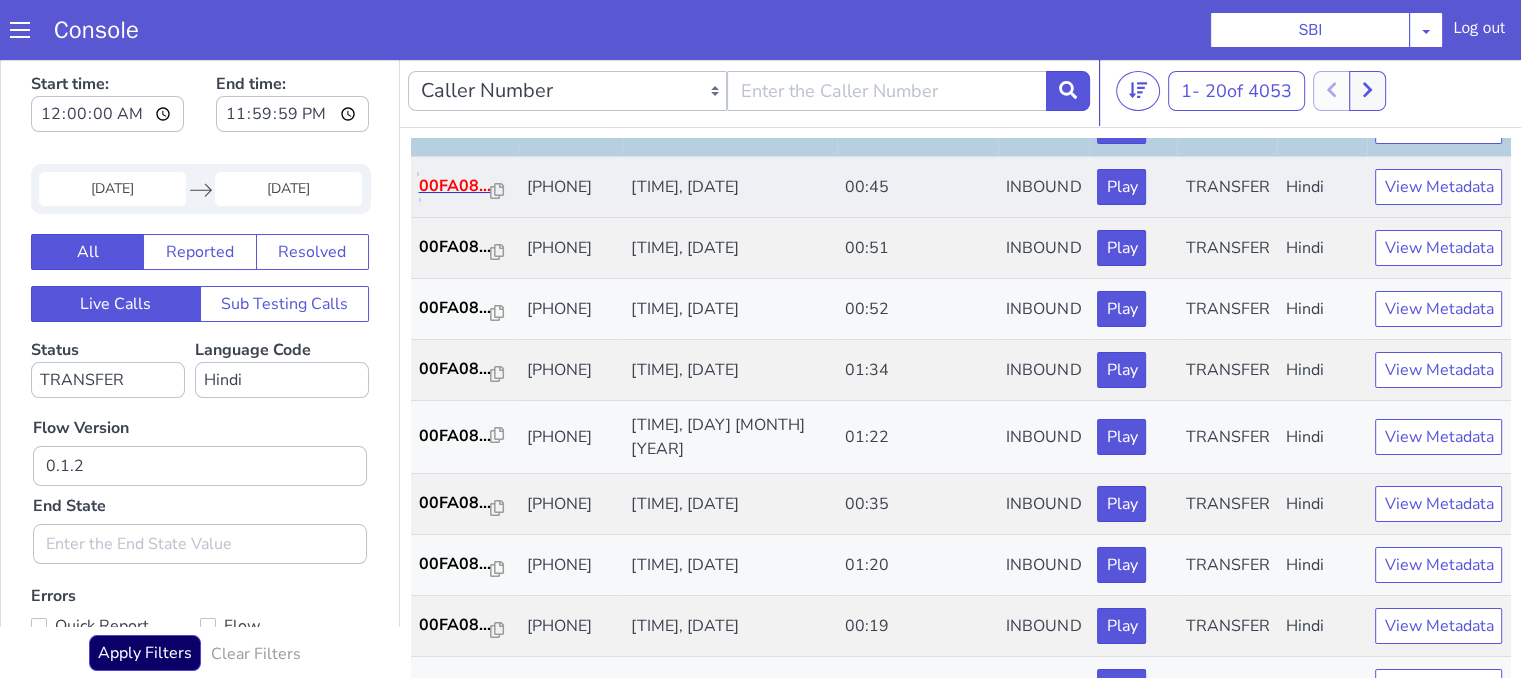 click on "00FA08..." at bounding box center [455, 186] 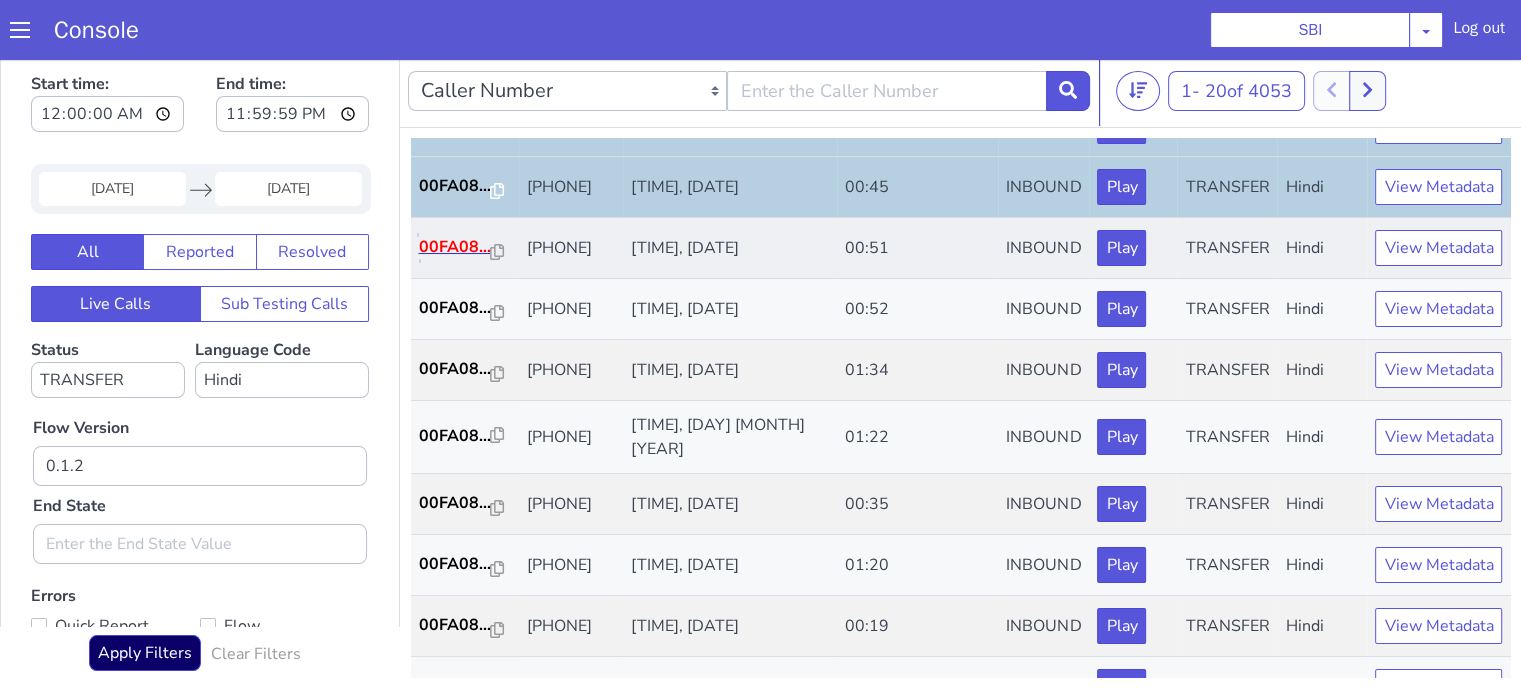 click on "00FA08..." at bounding box center (455, 247) 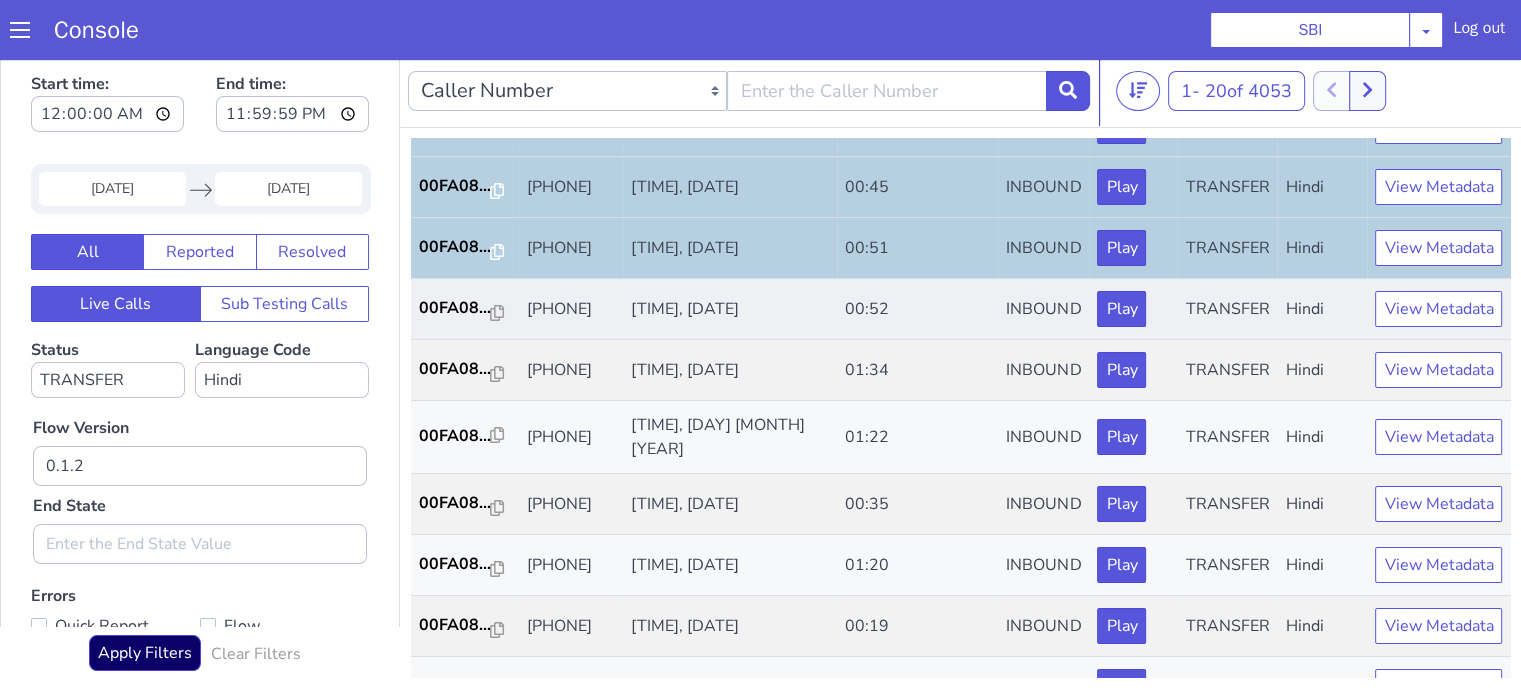 click on "00FA08..." at bounding box center (465, 309) 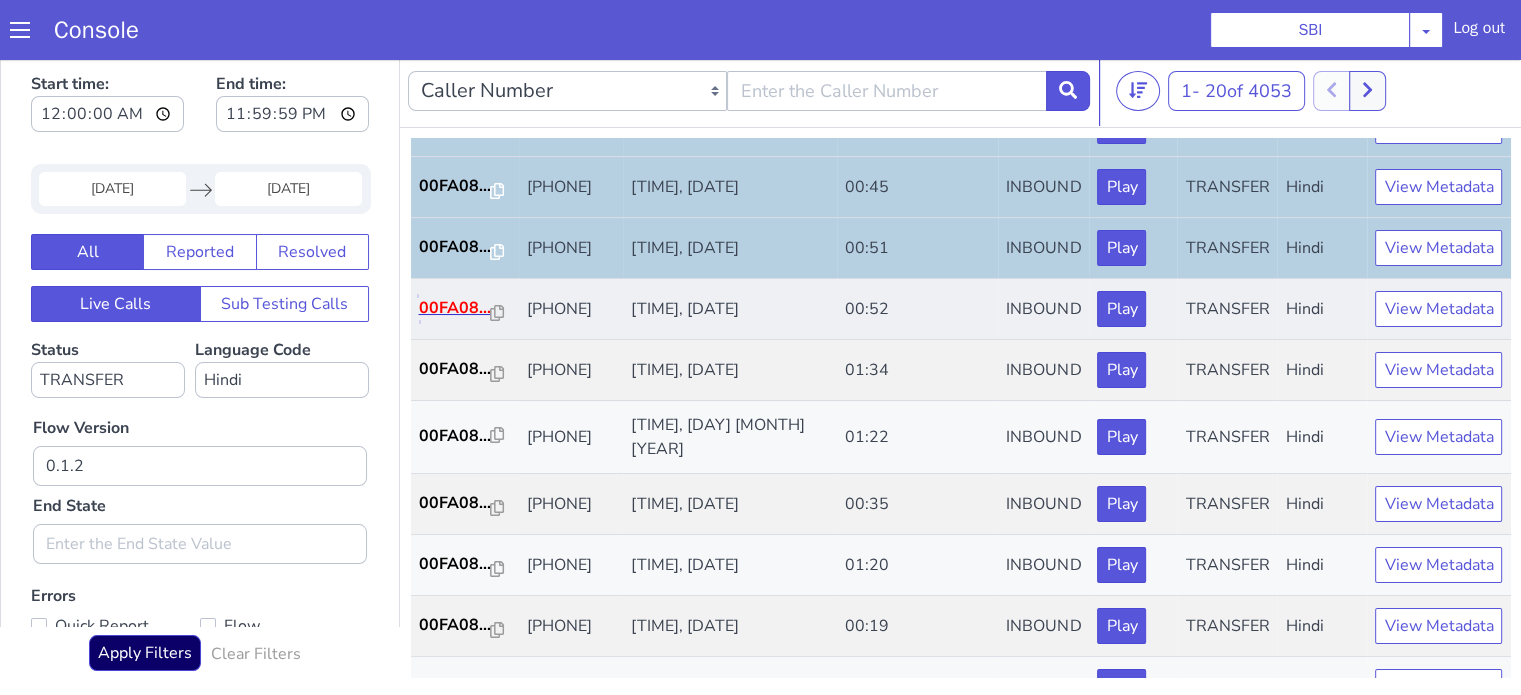 click on "00FA08..." at bounding box center (455, 308) 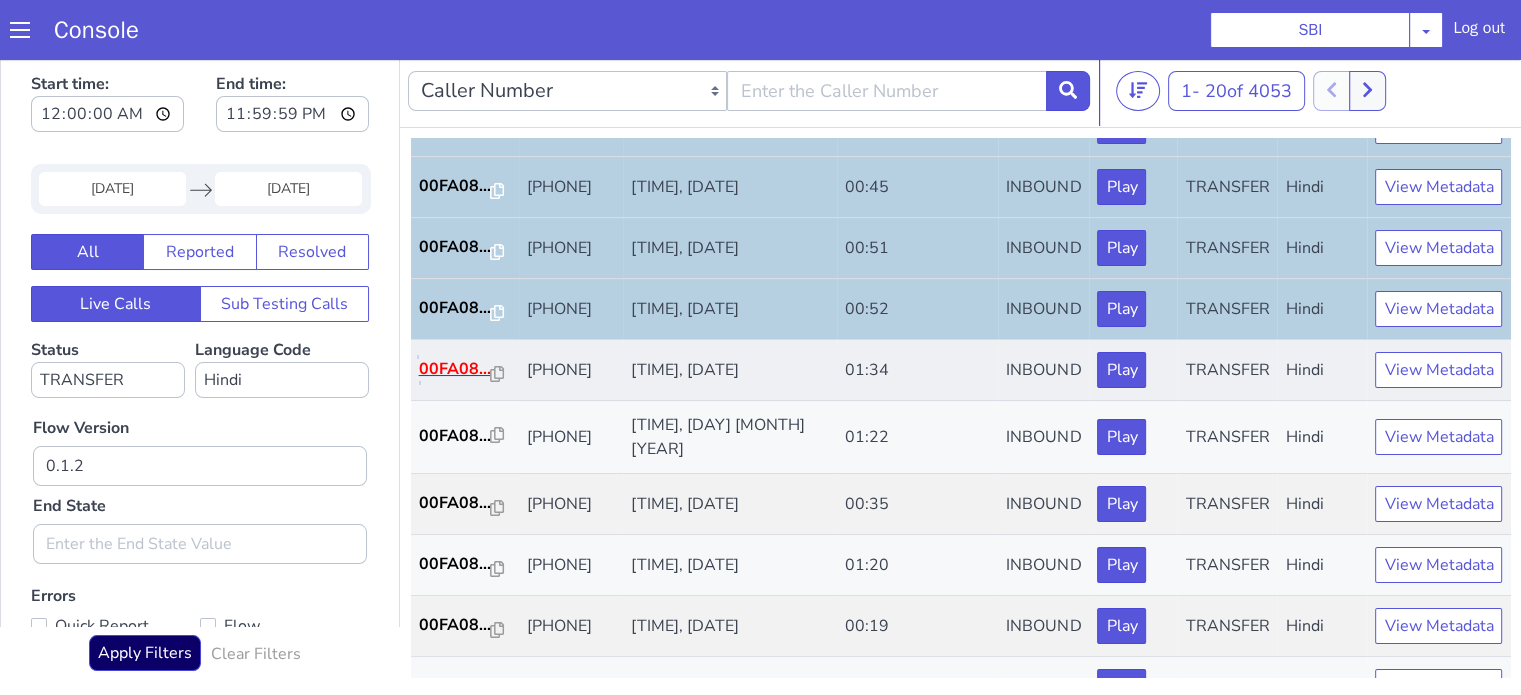 click on "00FA08..." at bounding box center (455, 369) 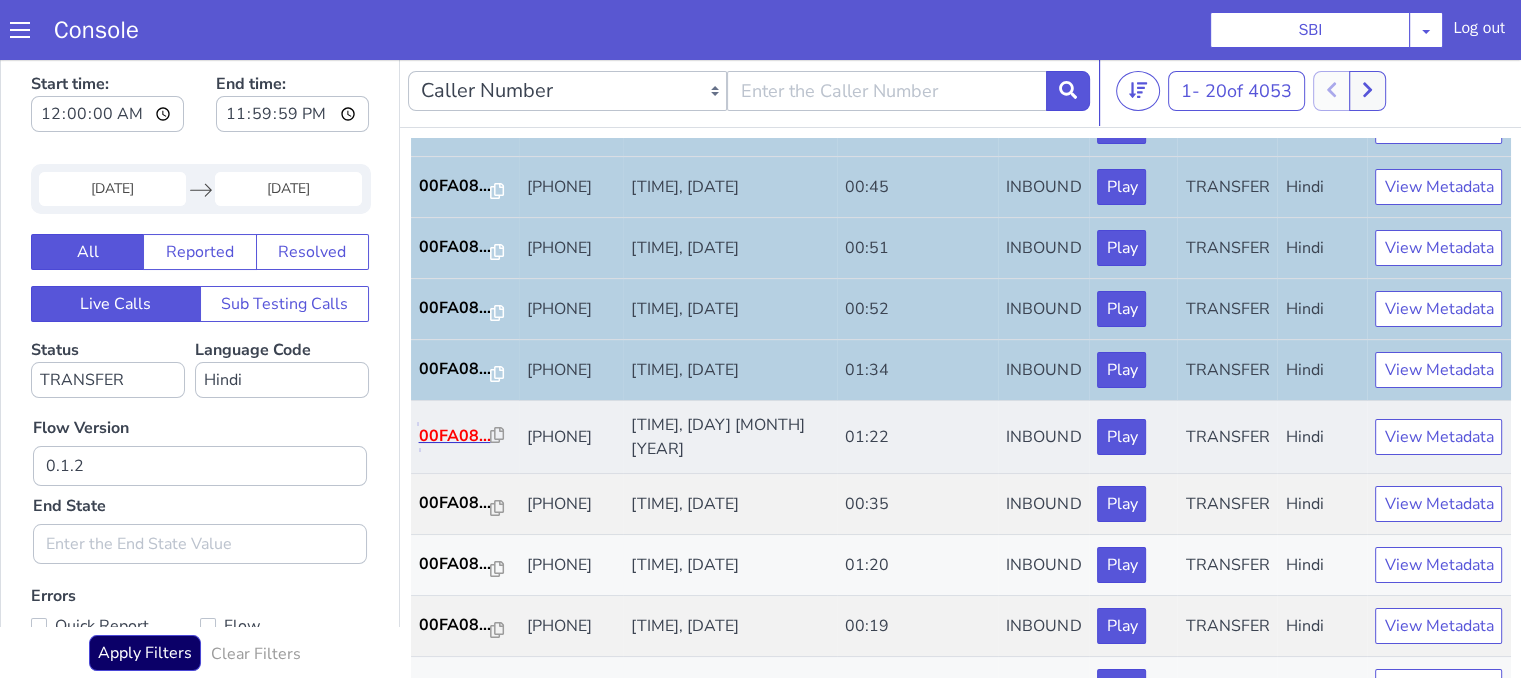 click on "00FA08..." at bounding box center (455, 436) 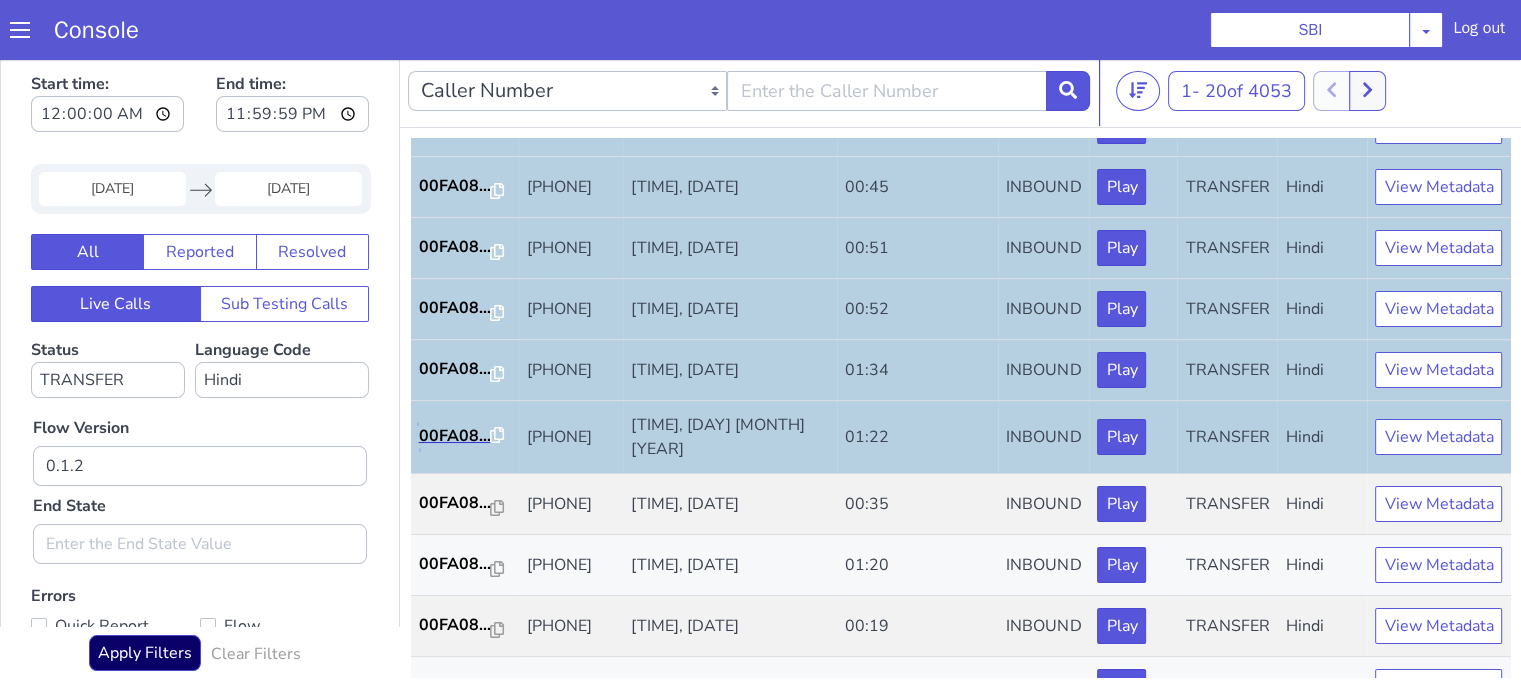 scroll, scrollTop: 400, scrollLeft: 0, axis: vertical 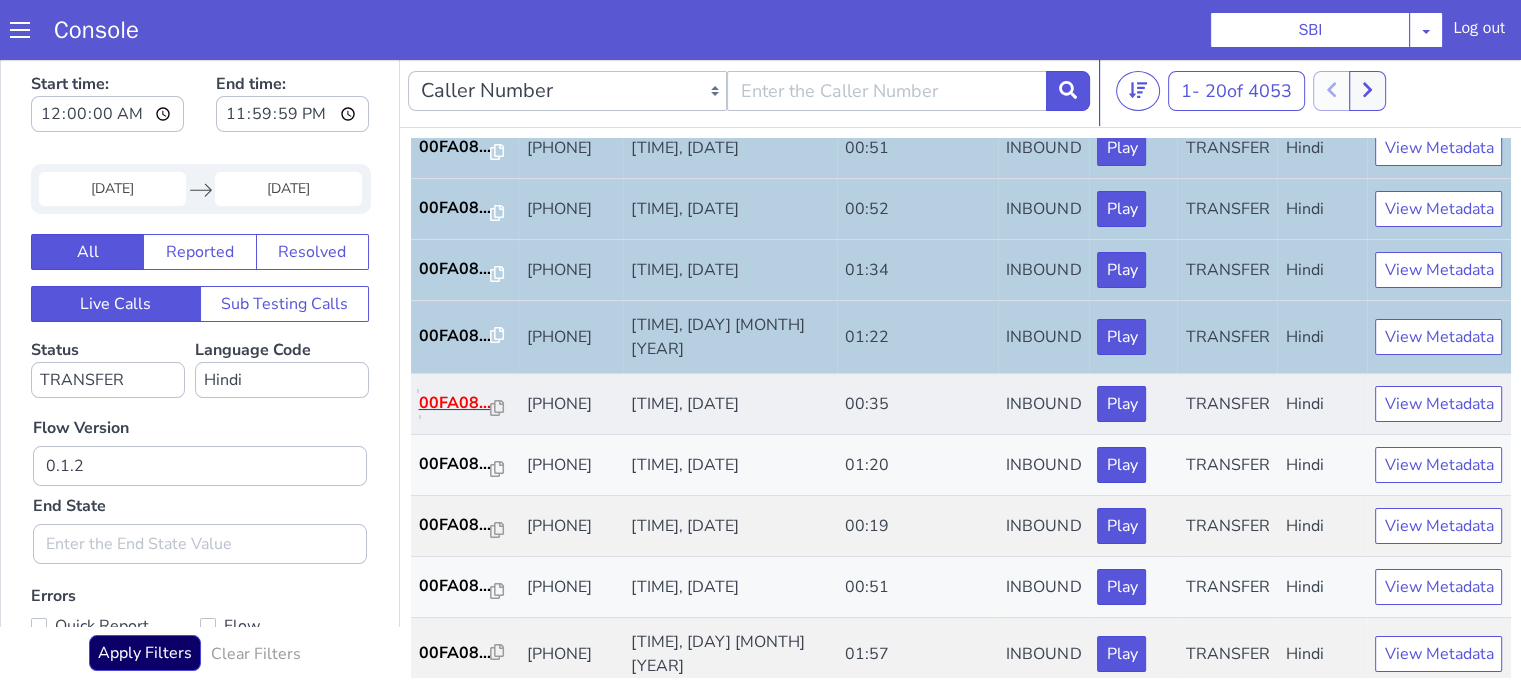 click on "00FA08..." at bounding box center [455, 403] 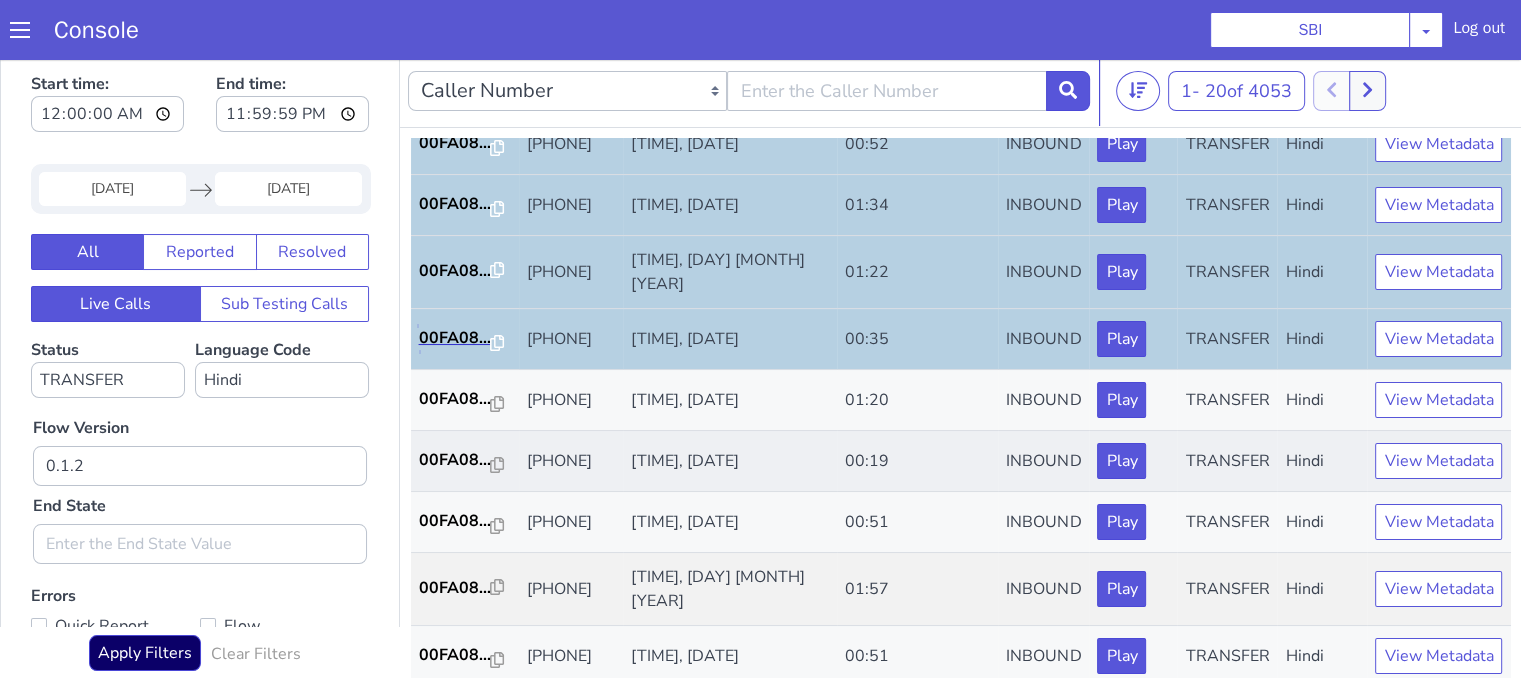 scroll, scrollTop: 500, scrollLeft: 0, axis: vertical 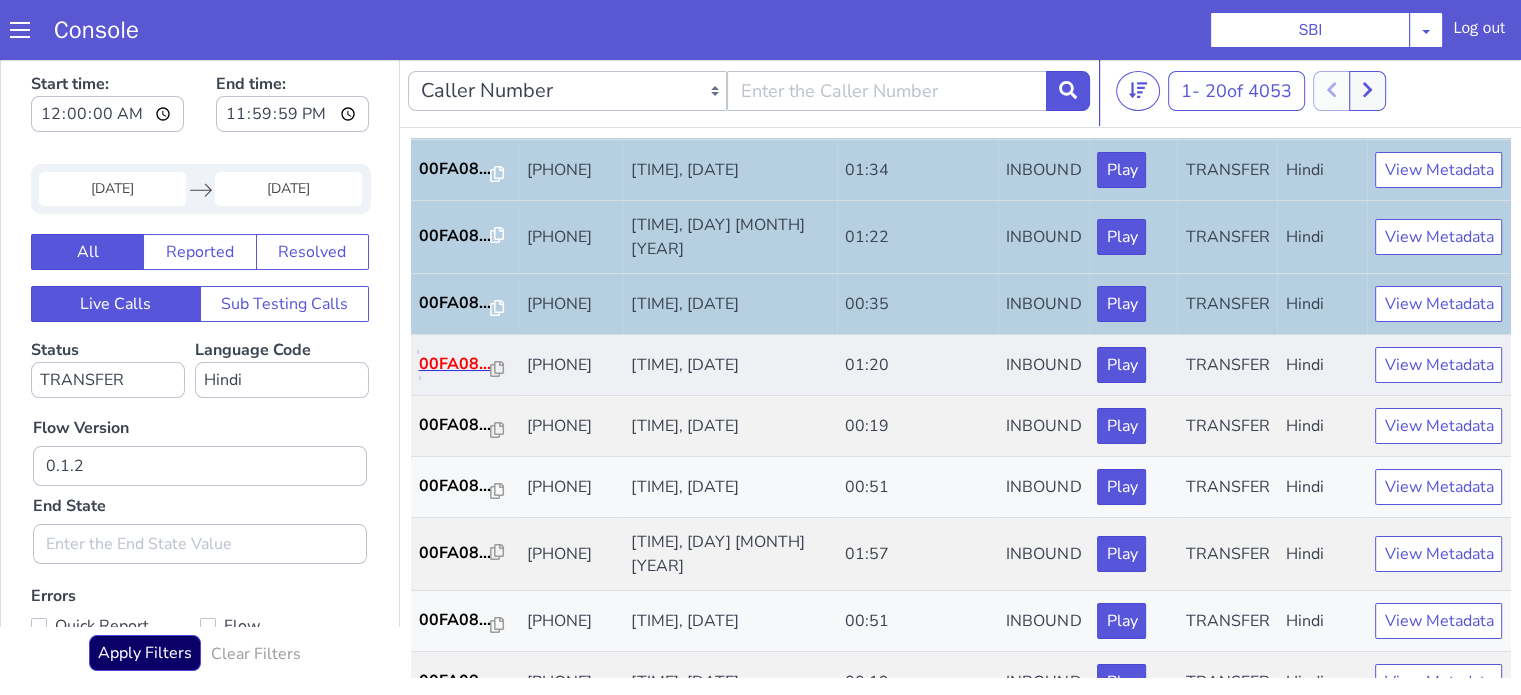 click on "00FA08..." at bounding box center (455, 364) 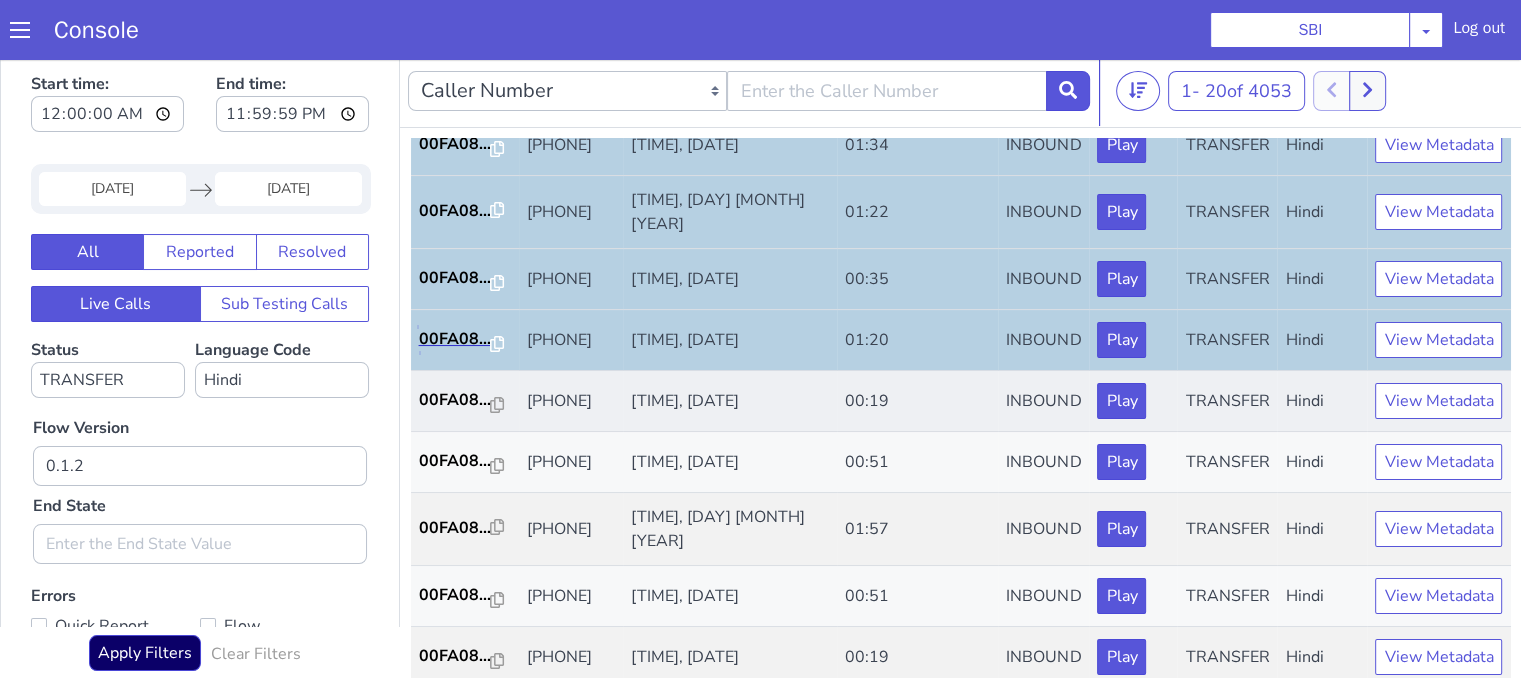 scroll, scrollTop: 600, scrollLeft: 0, axis: vertical 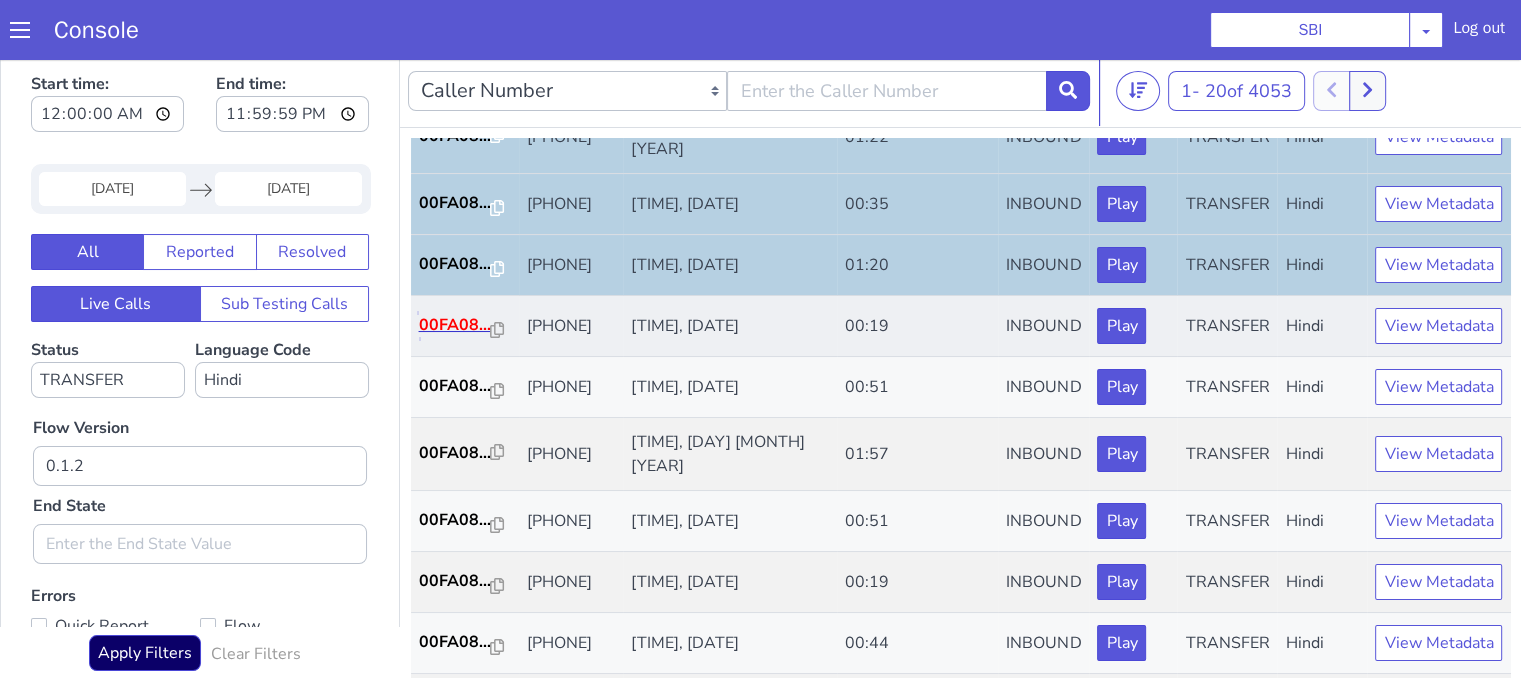 click on "00FA08..." at bounding box center (455, 325) 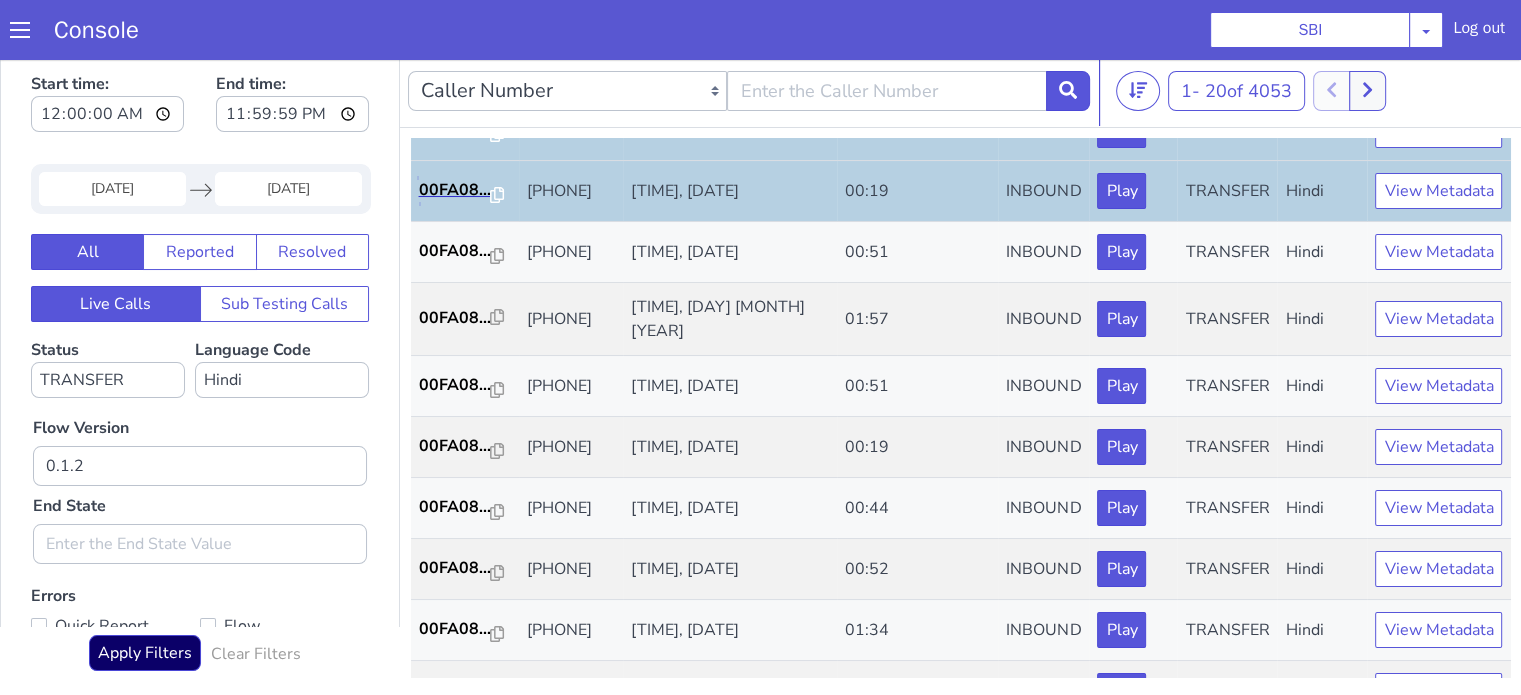 scroll, scrollTop: 900, scrollLeft: 0, axis: vertical 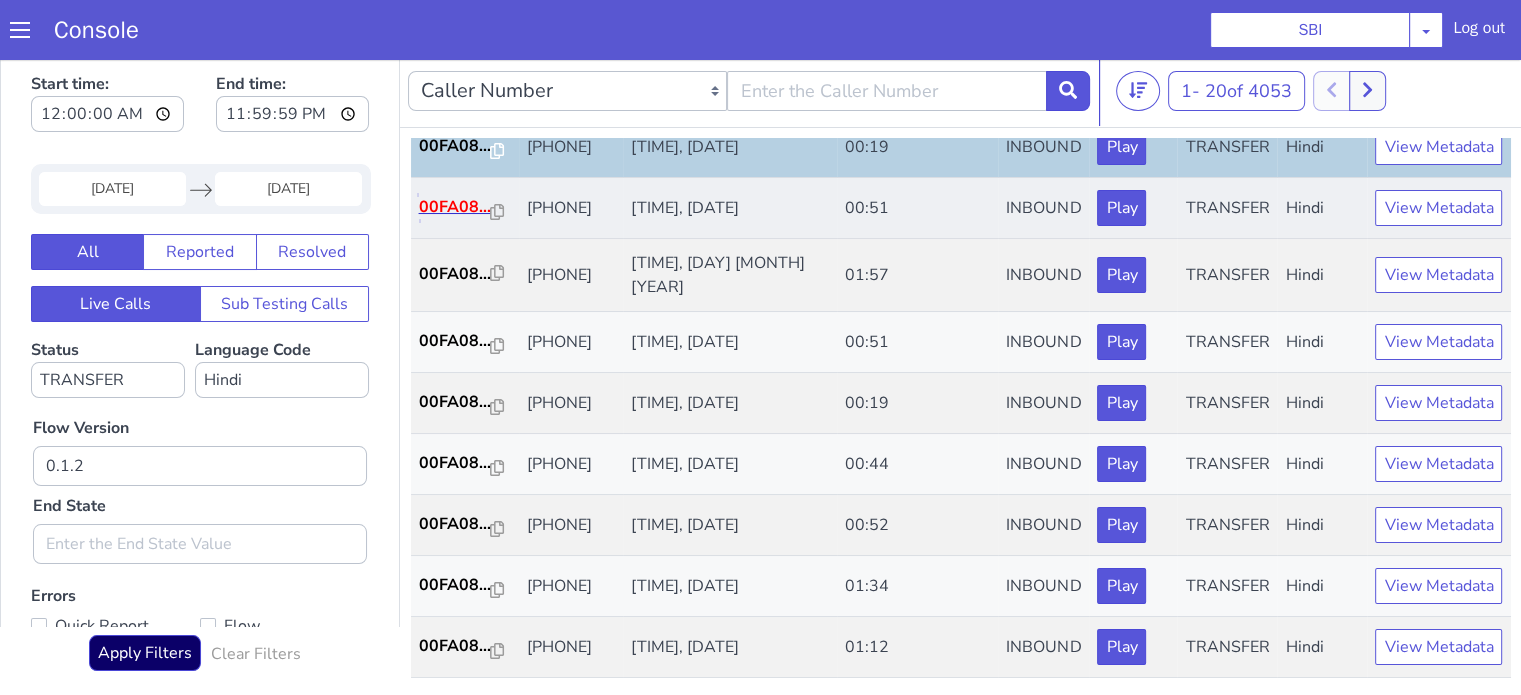 click on "00FA08..." at bounding box center [455, 207] 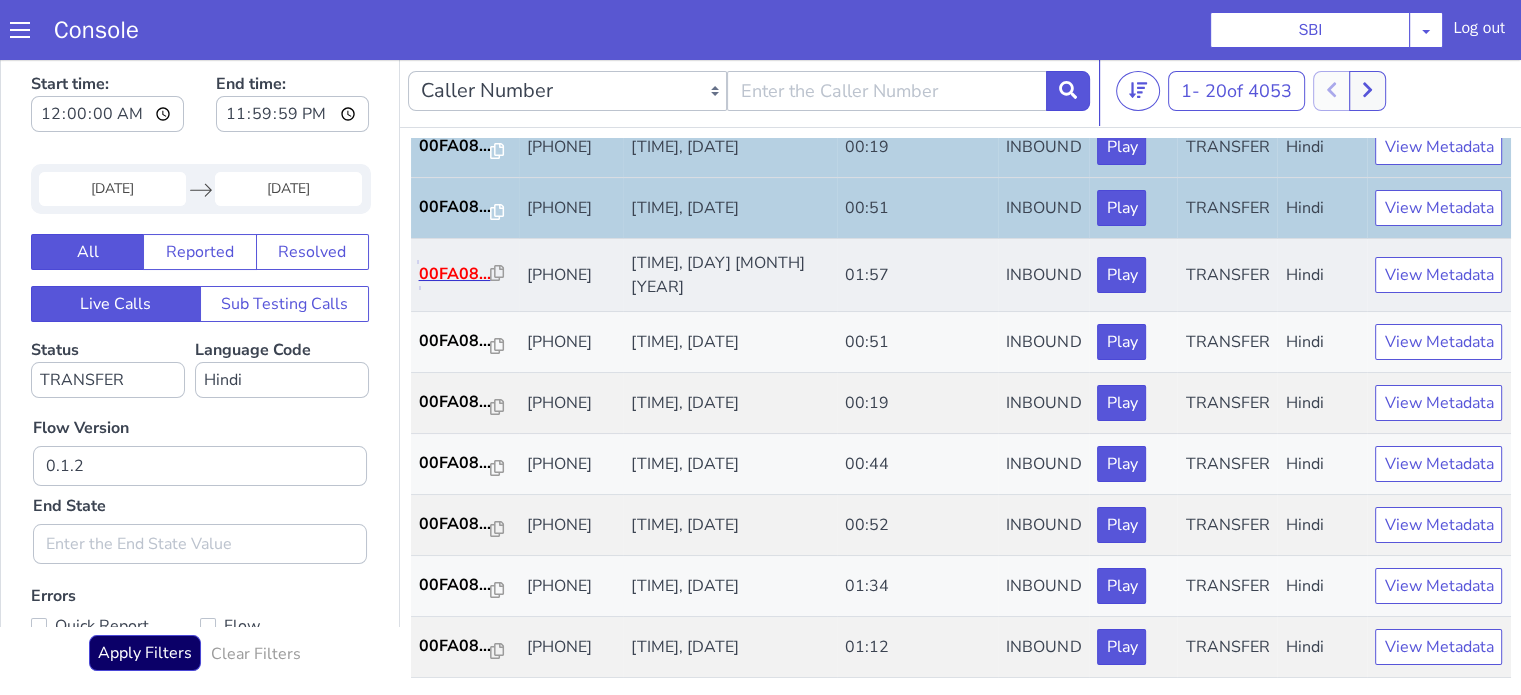click on "00FA08..." at bounding box center [455, 274] 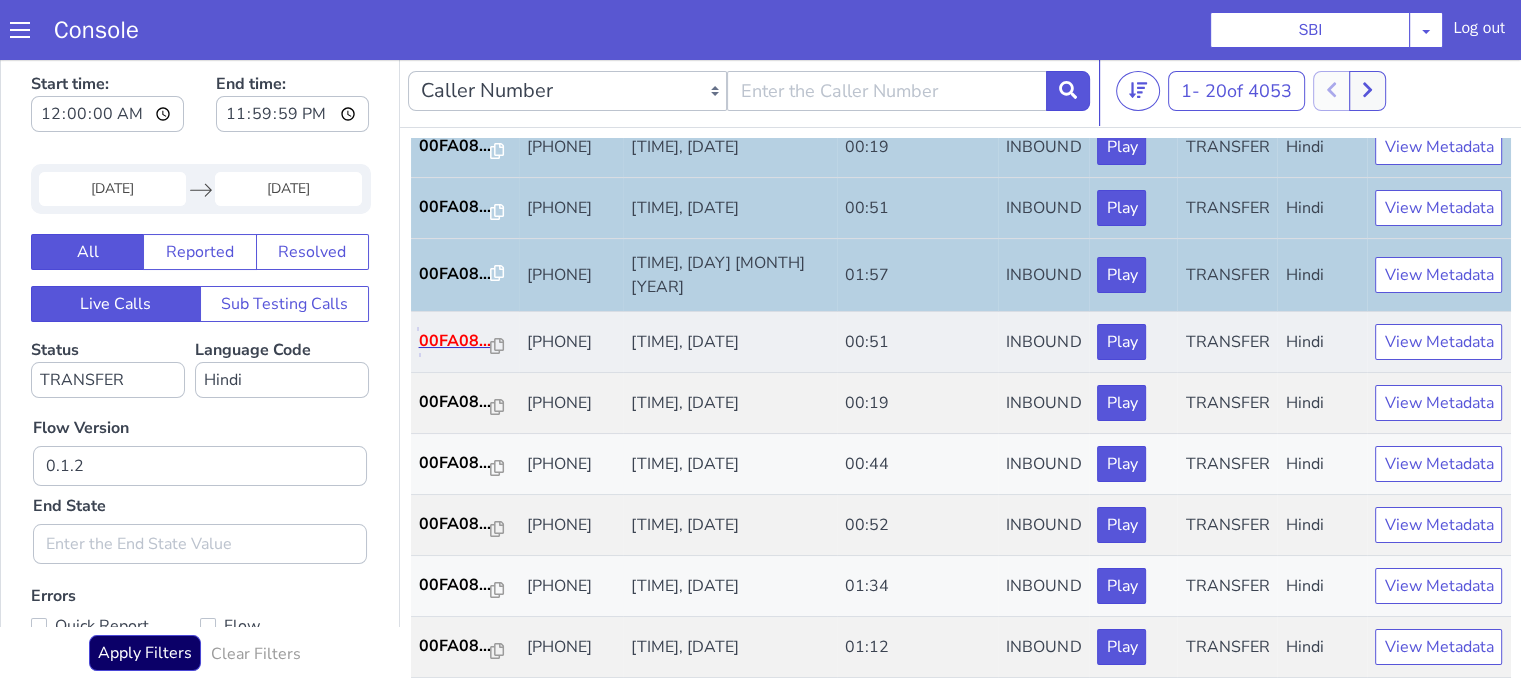 click on "00FA08..." at bounding box center (455, 341) 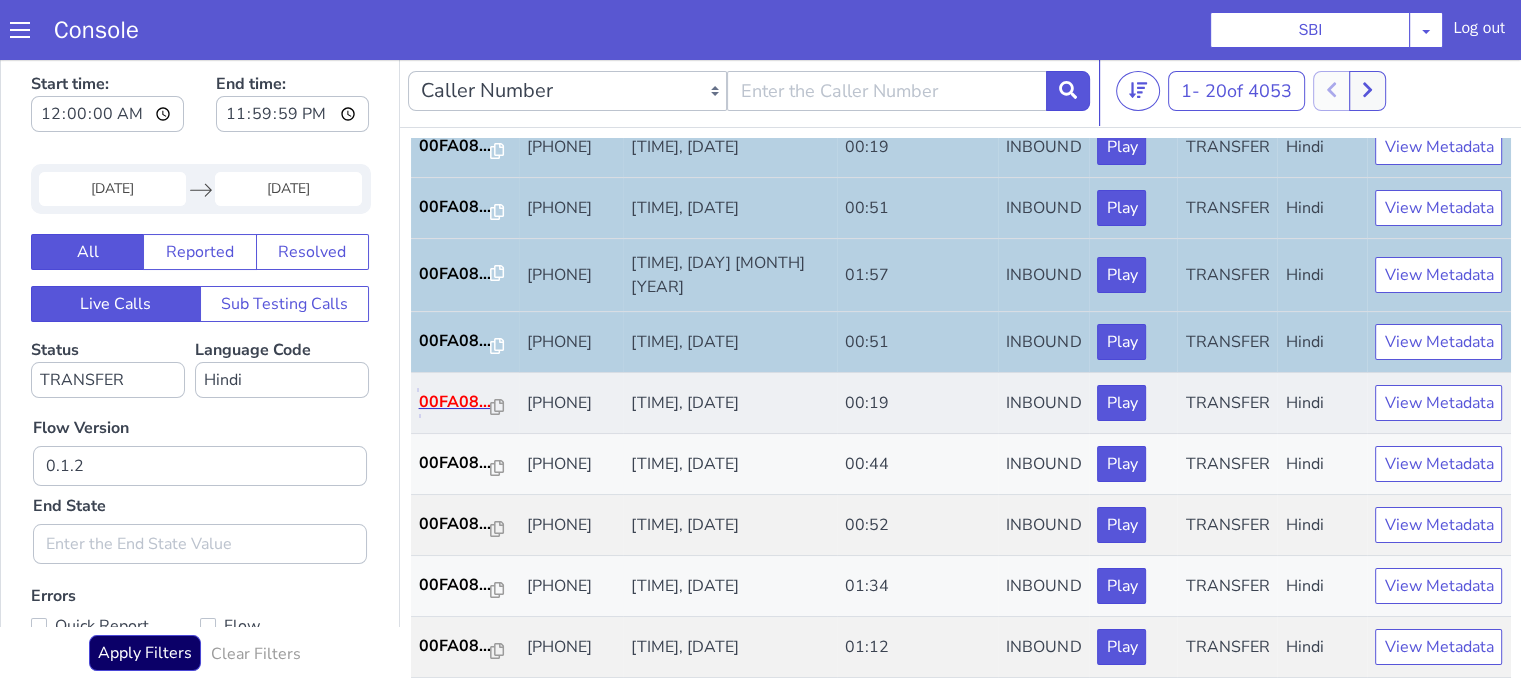 click on "00FA08..." at bounding box center [455, 402] 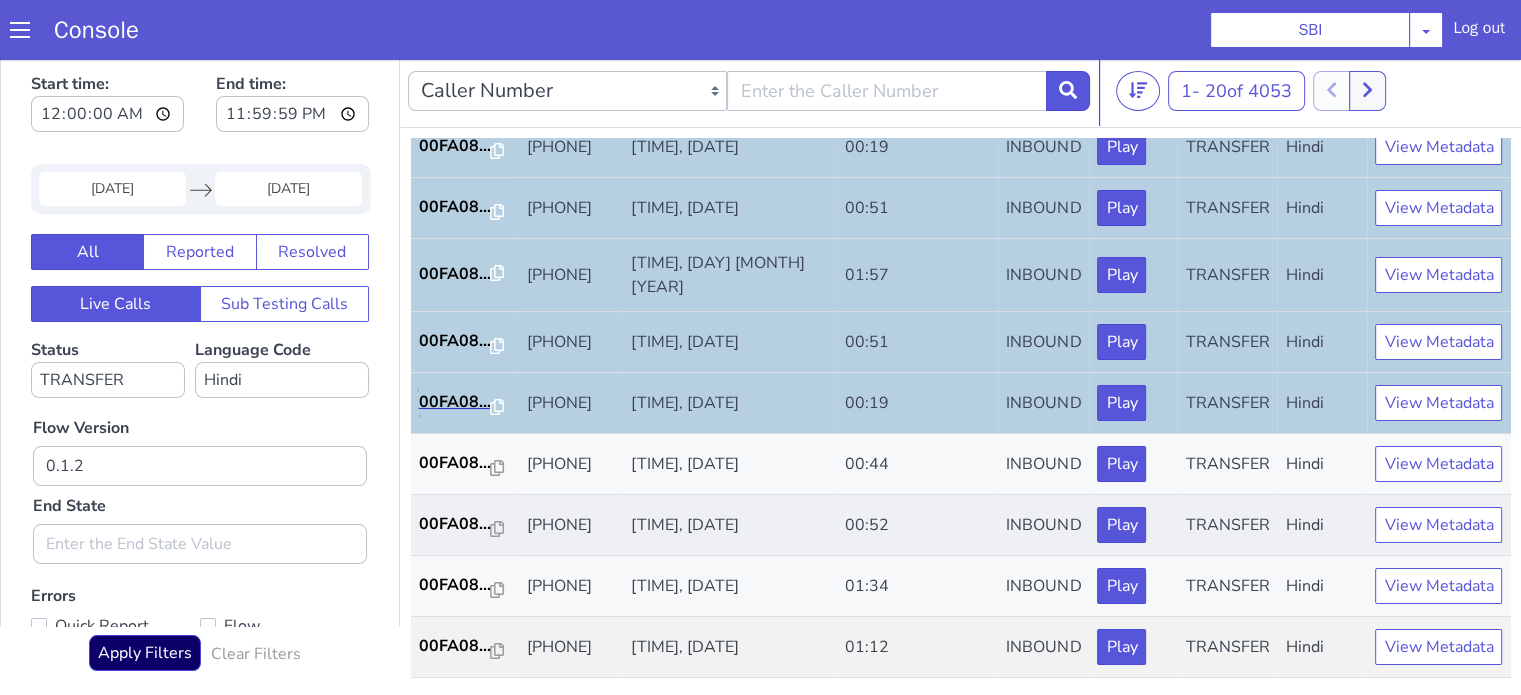 scroll, scrollTop: 990, scrollLeft: 0, axis: vertical 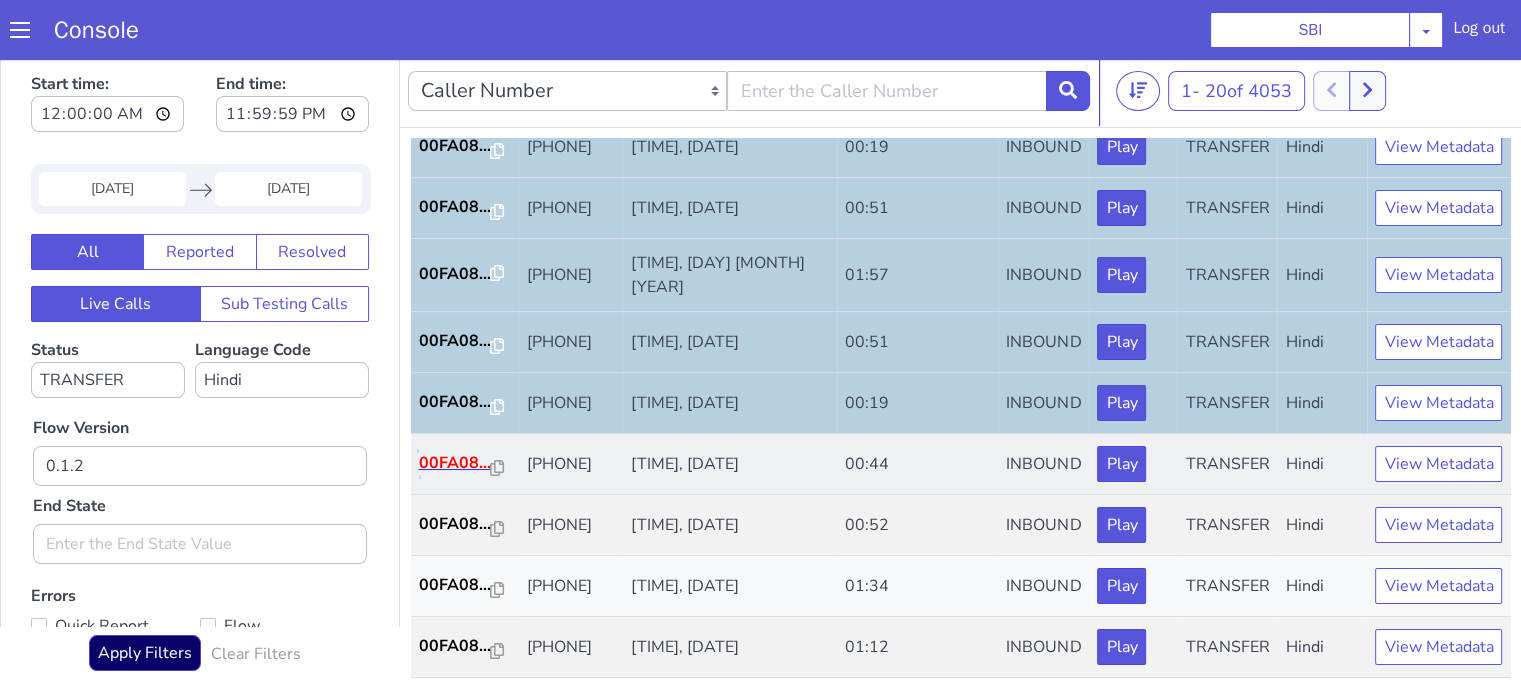 click on "00FA08..." at bounding box center [455, 463] 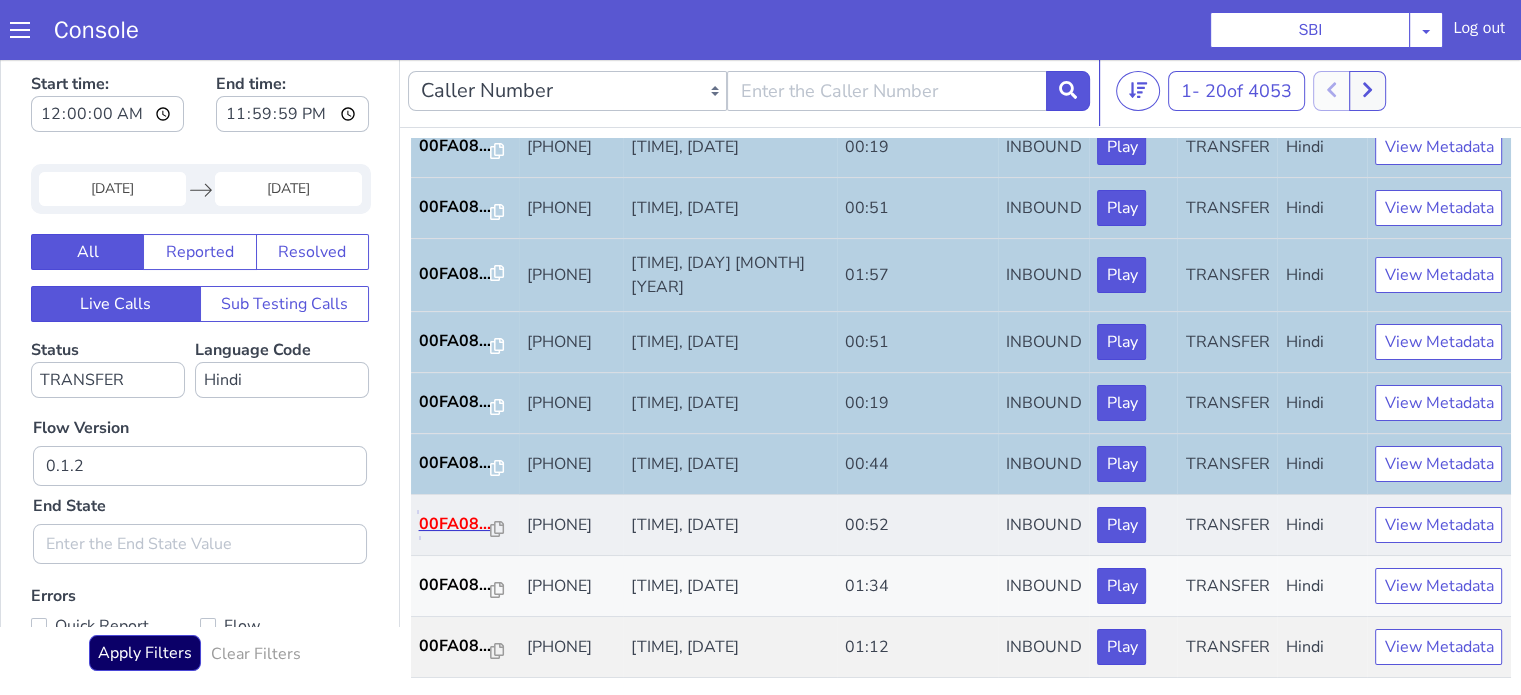 click on "00FA08..." at bounding box center [455, 524] 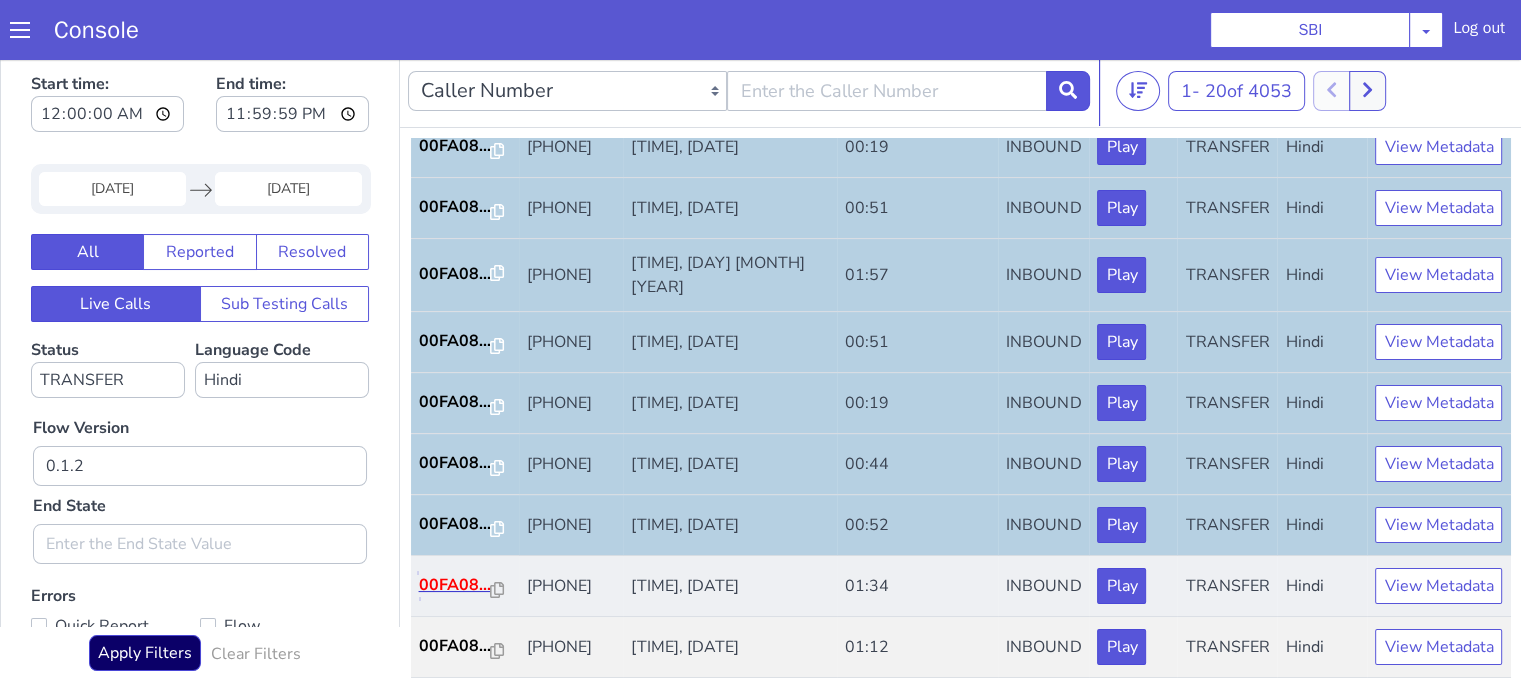 click on "00FA08..." at bounding box center [455, 585] 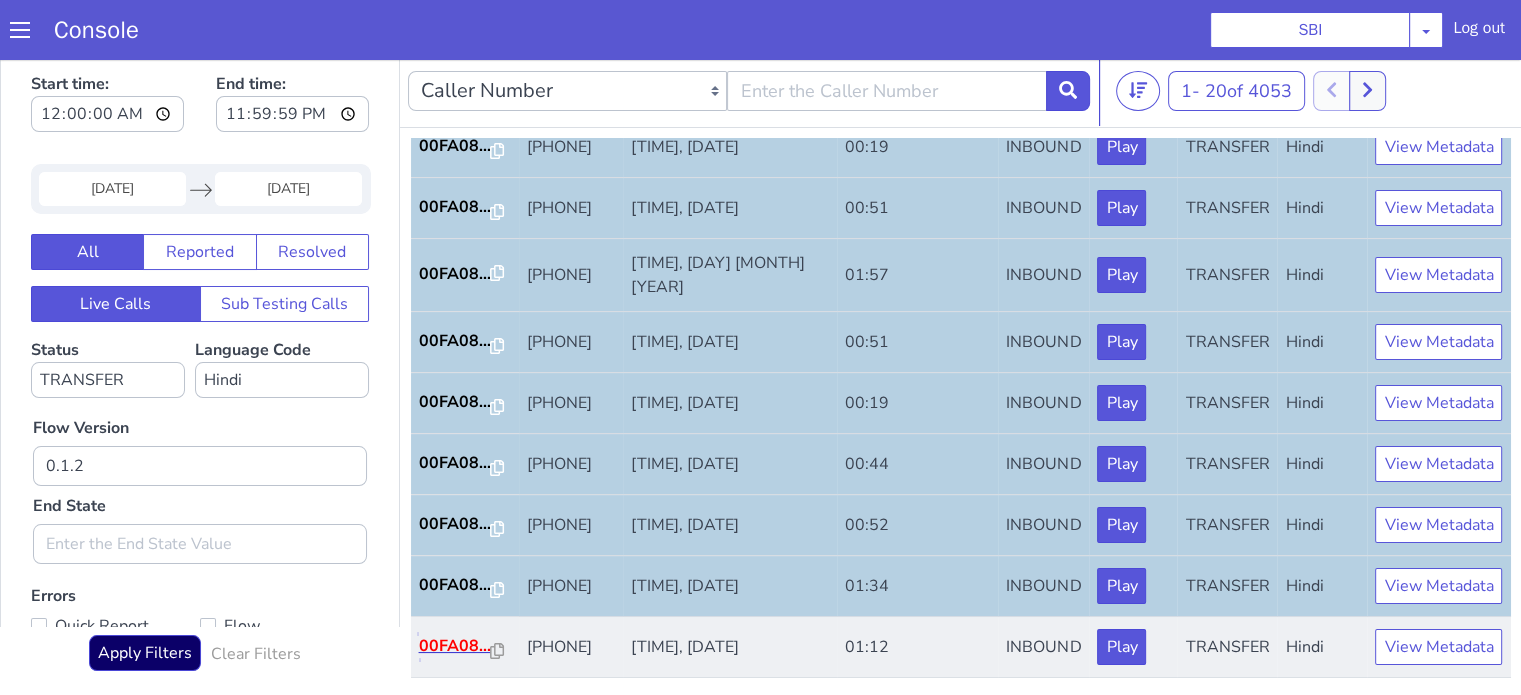 click on "00FA08..." at bounding box center (455, 646) 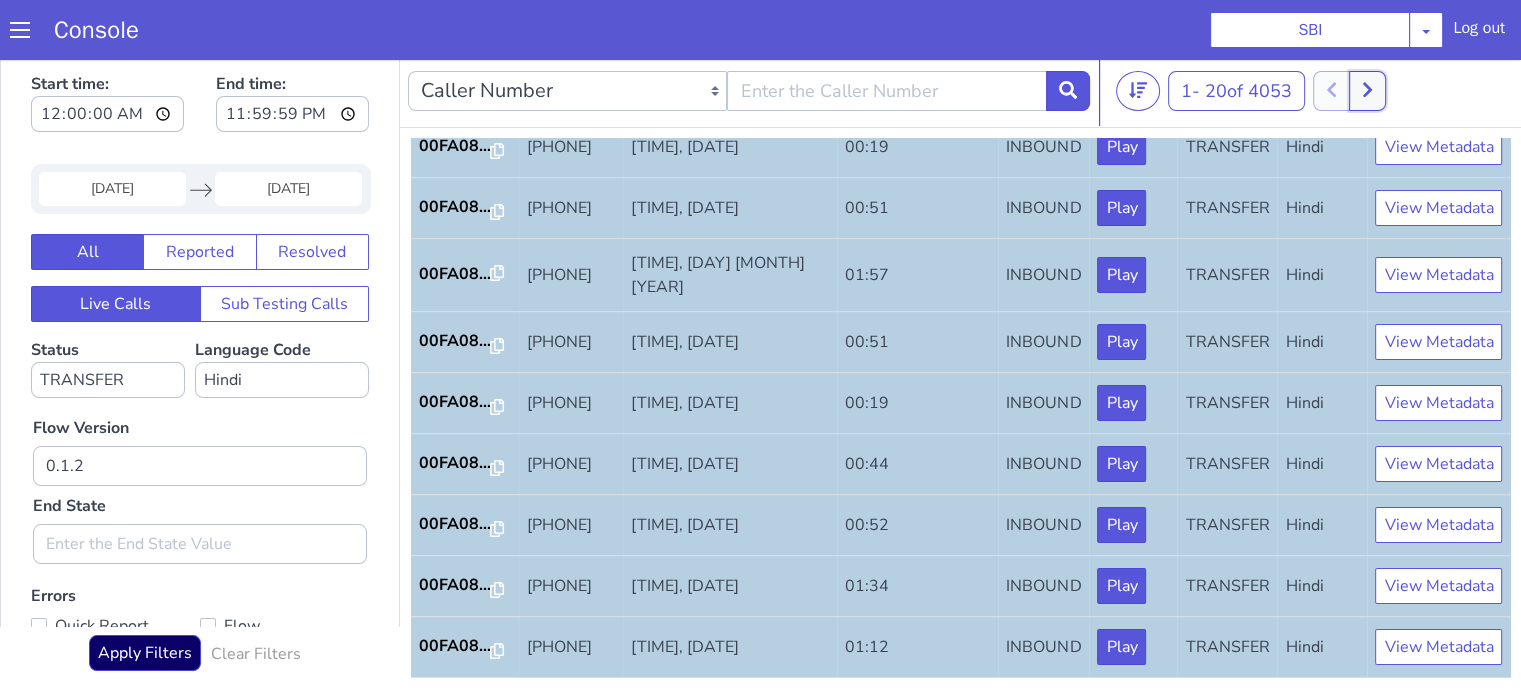 click at bounding box center (1367, 91) 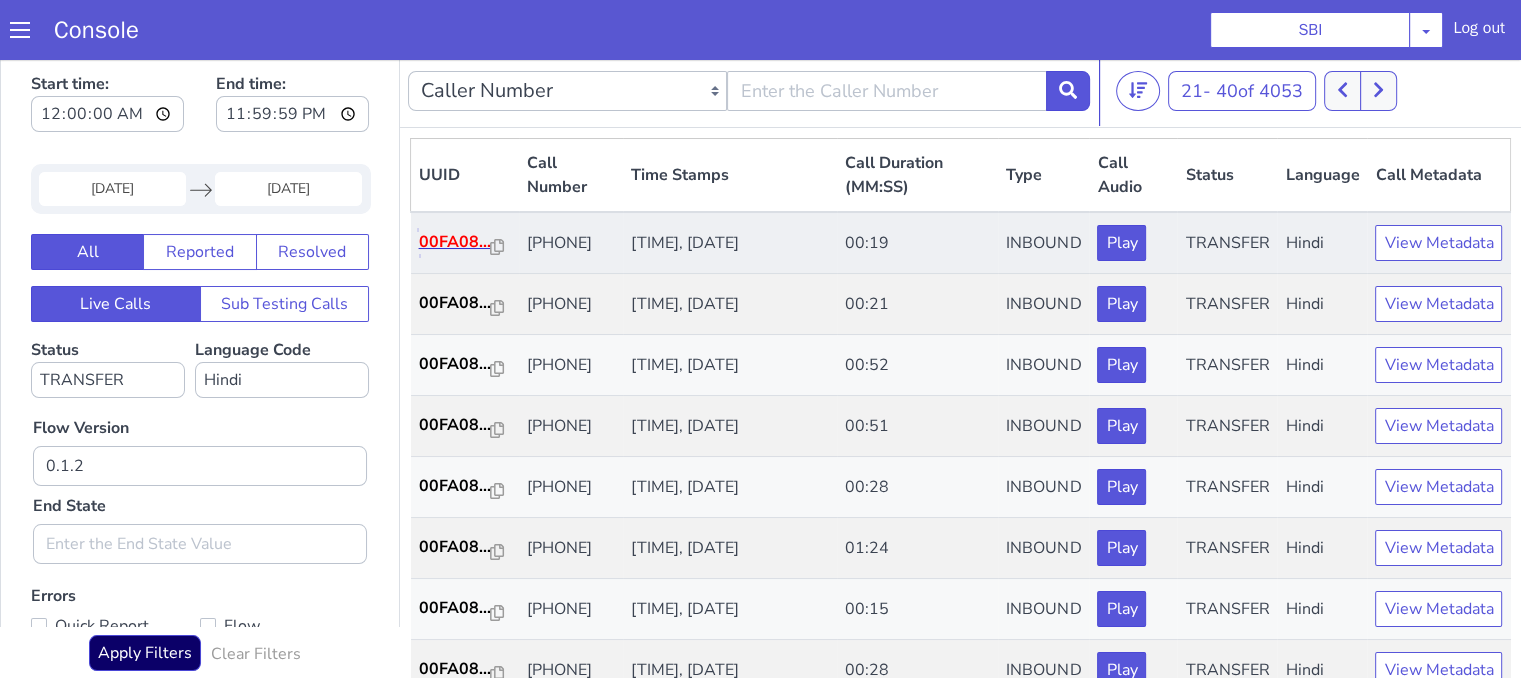 click on "00FA08..." at bounding box center (455, 242) 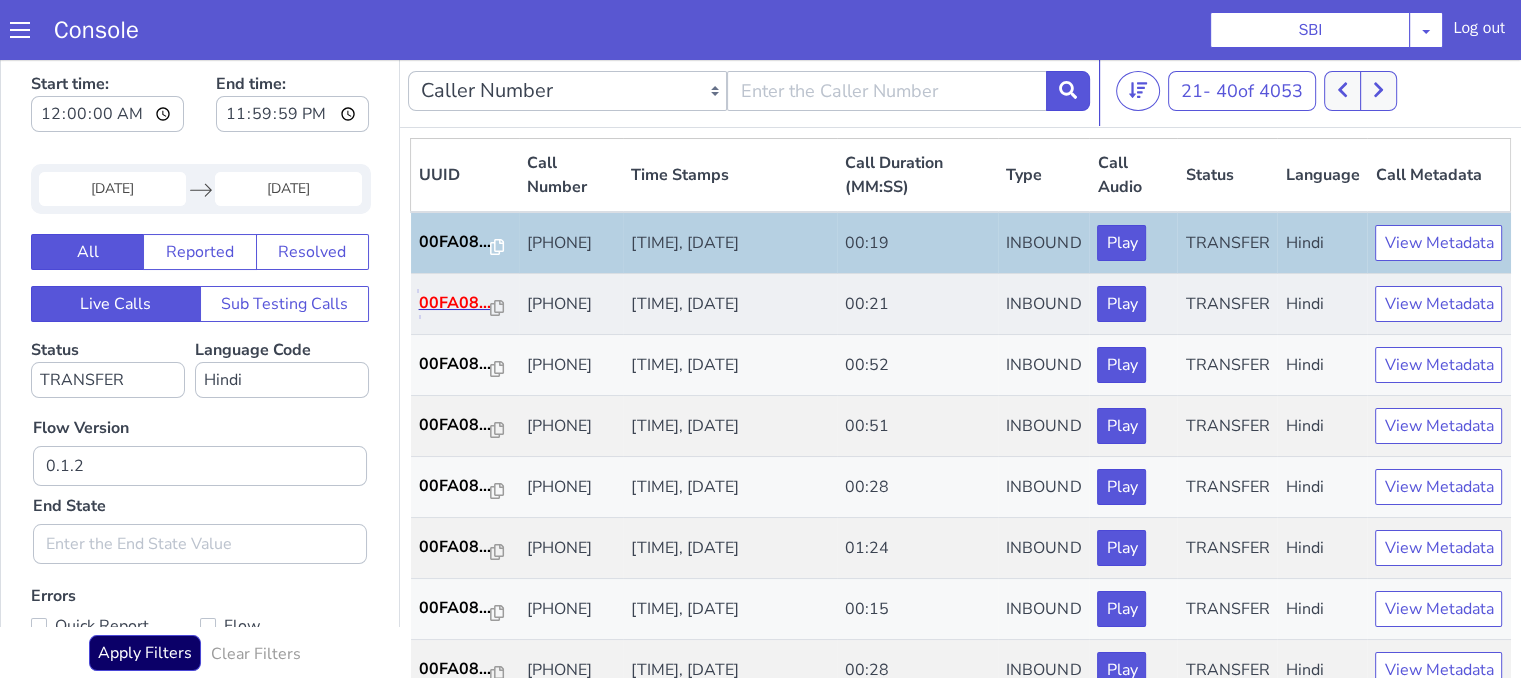 click on "00FA08..." at bounding box center [455, 303] 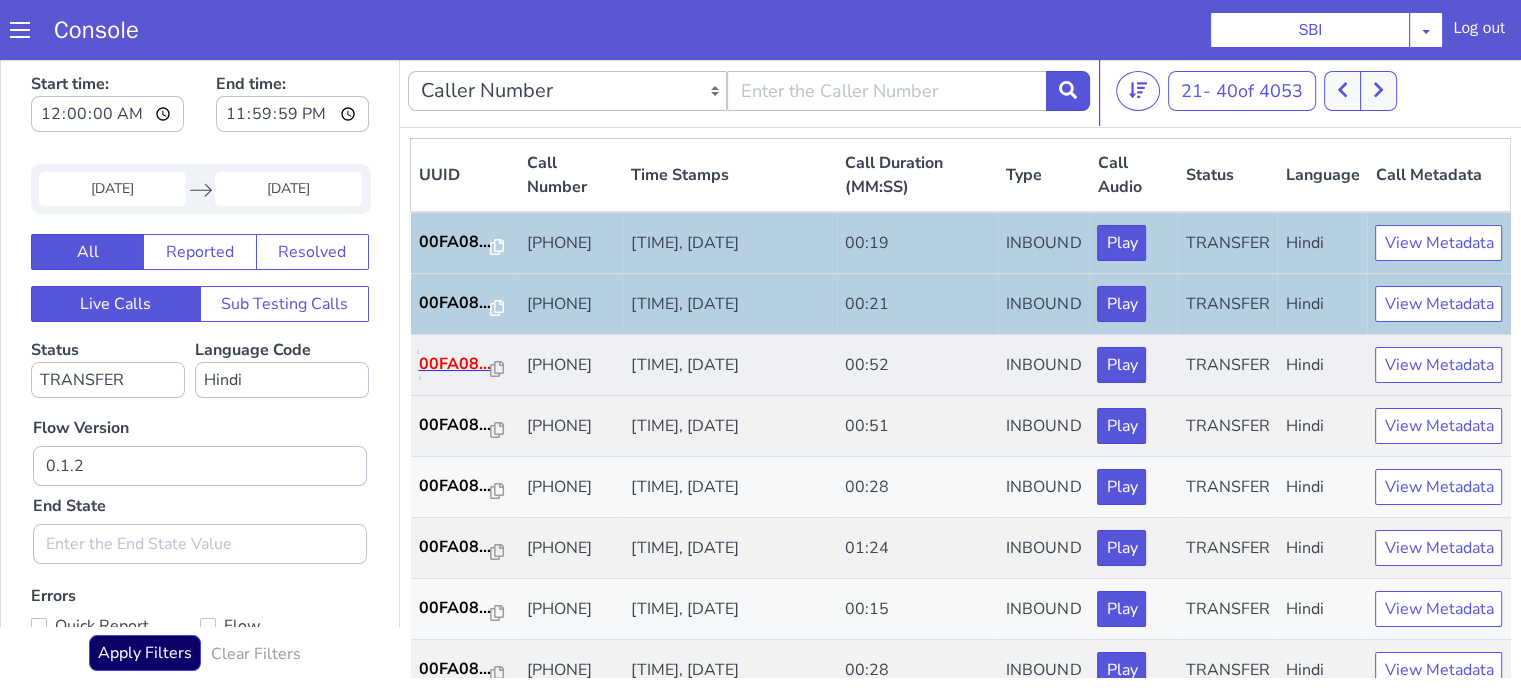 click on "00FA08..." at bounding box center (455, 364) 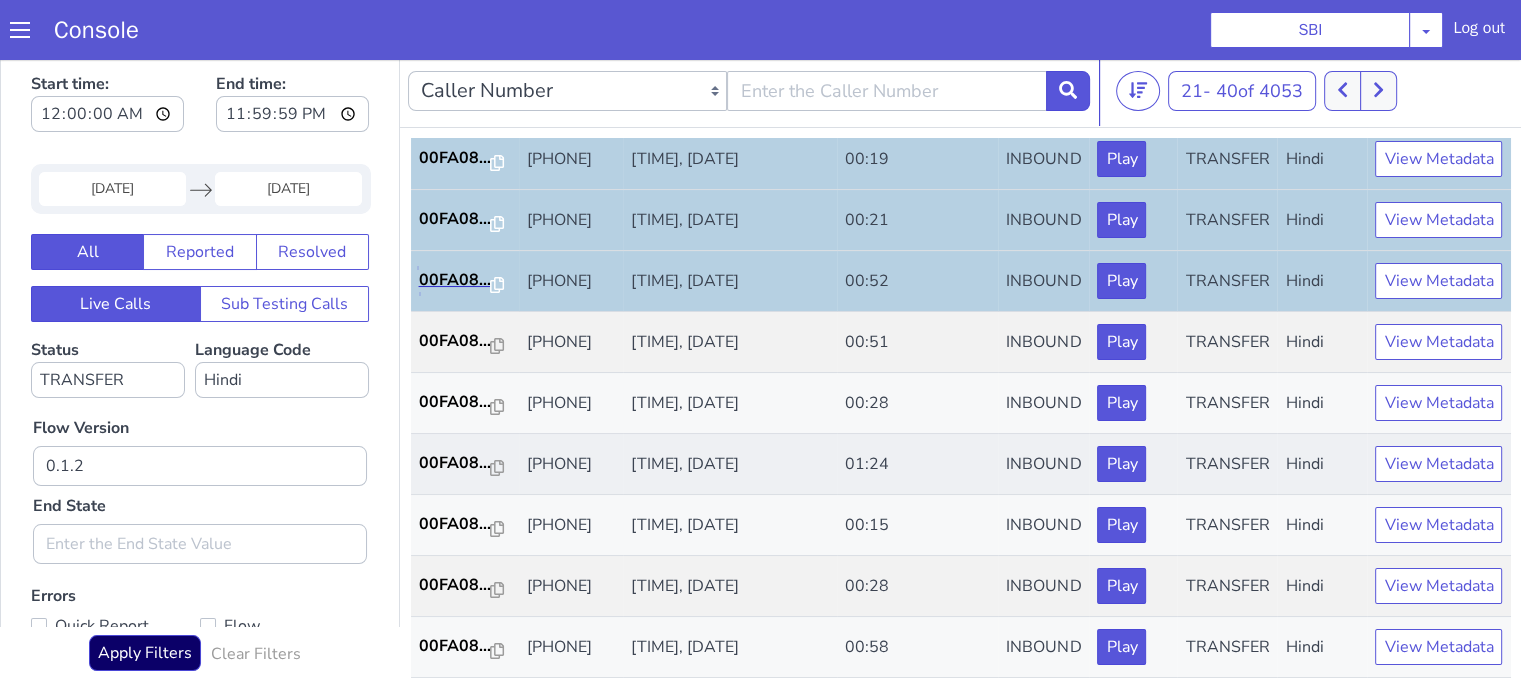scroll, scrollTop: 200, scrollLeft: 0, axis: vertical 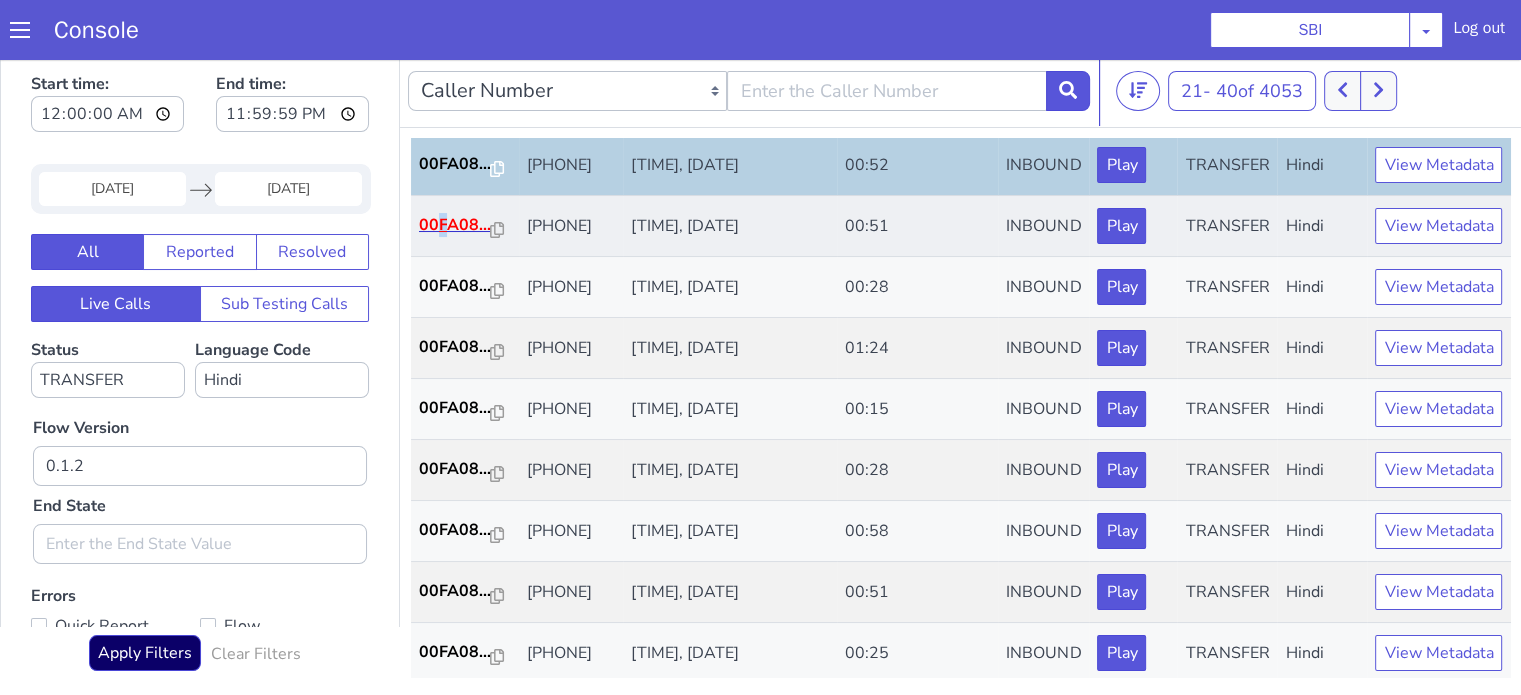 click on "00FA08..." at bounding box center [465, 226] 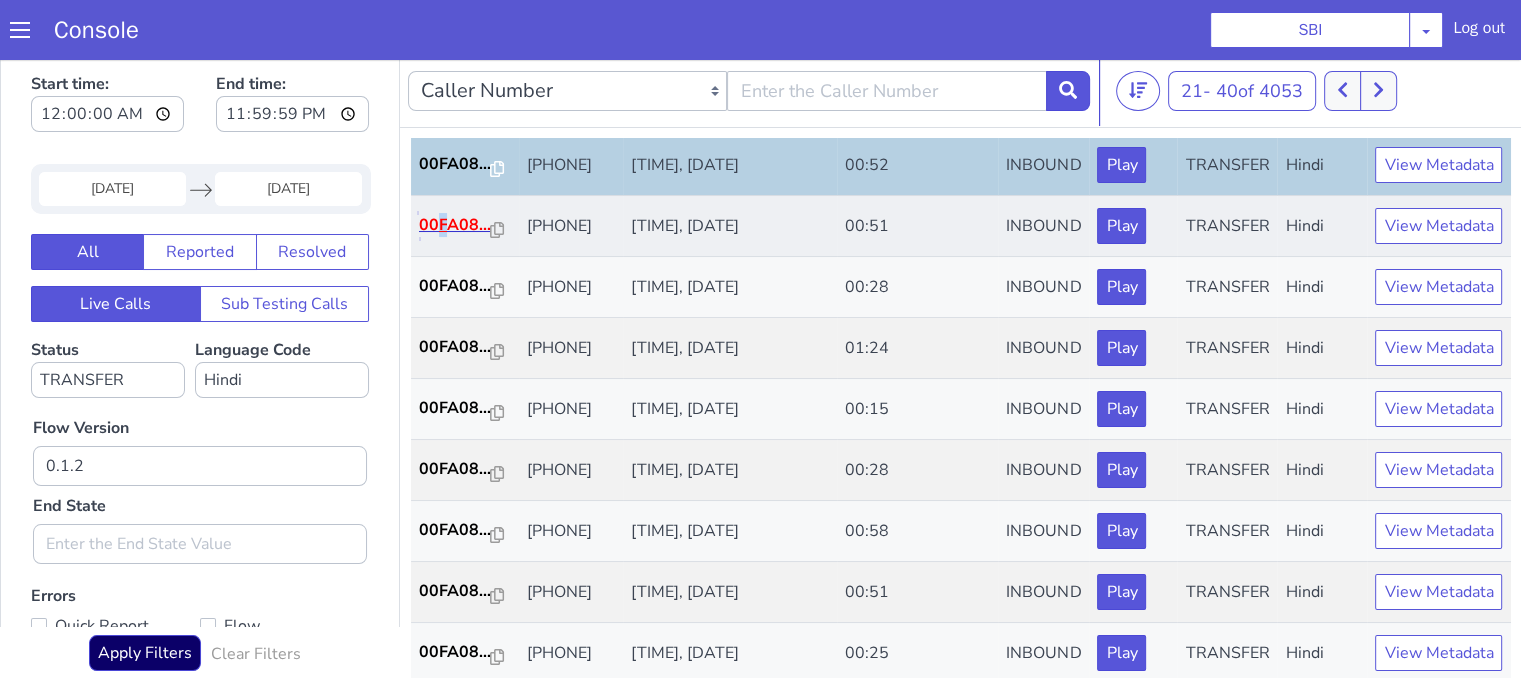 click on "00FA08..." at bounding box center (455, 225) 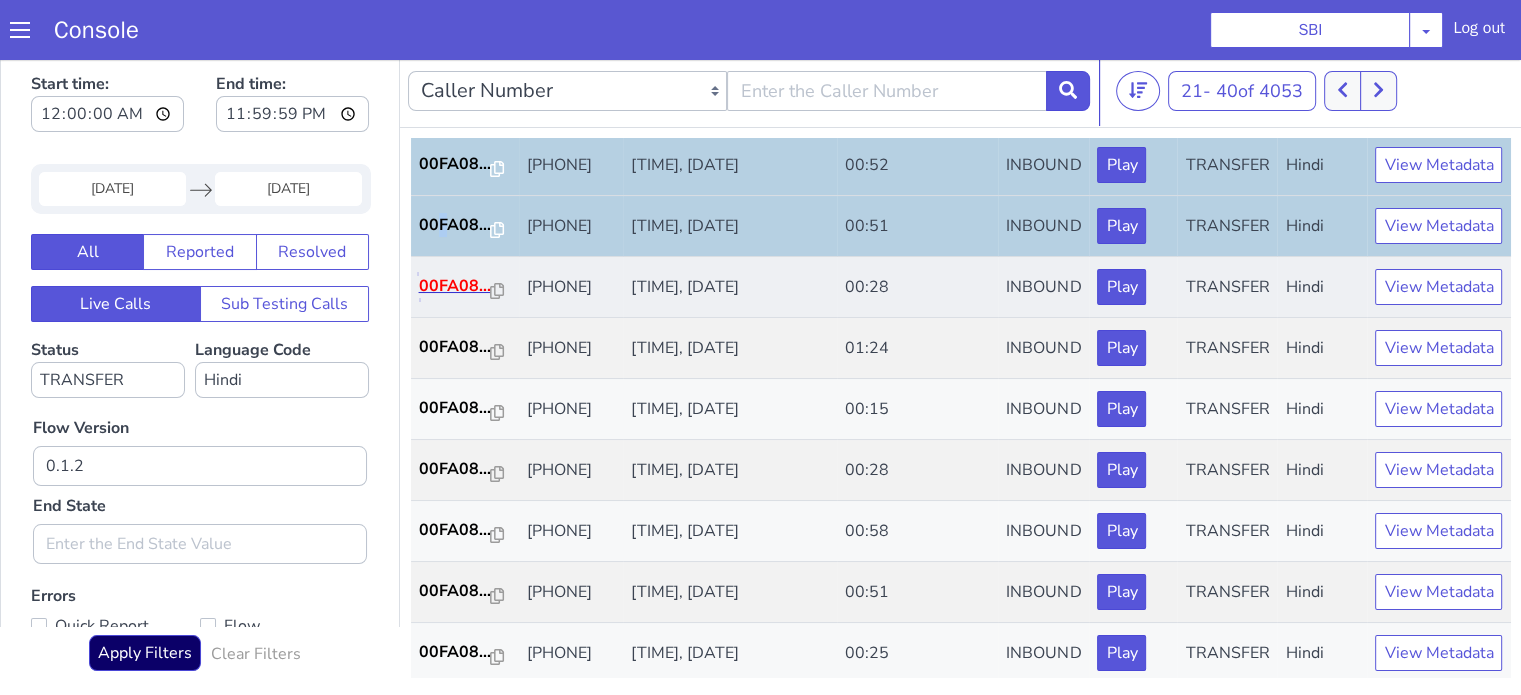 click on "00FA08..." at bounding box center (455, 286) 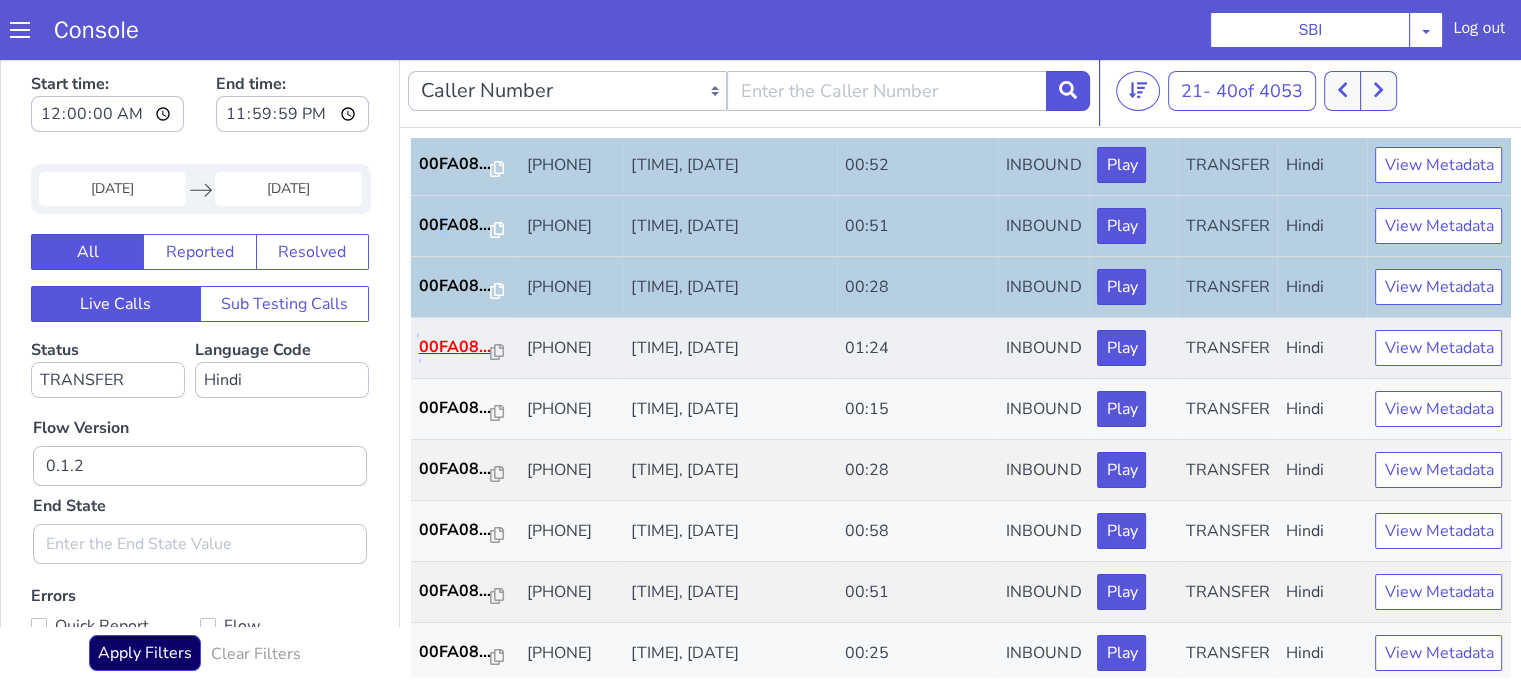 click on "00FA08..." at bounding box center [455, 347] 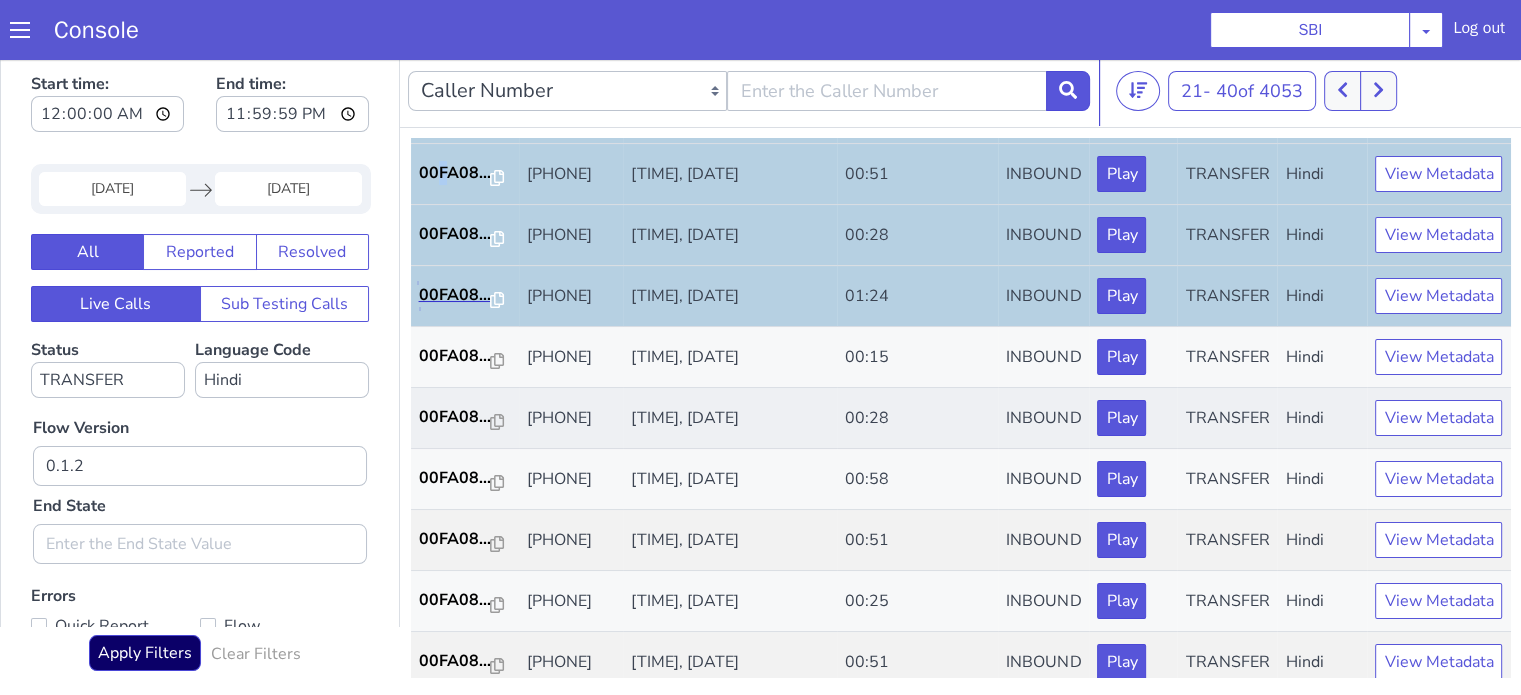 scroll, scrollTop: 300, scrollLeft: 0, axis: vertical 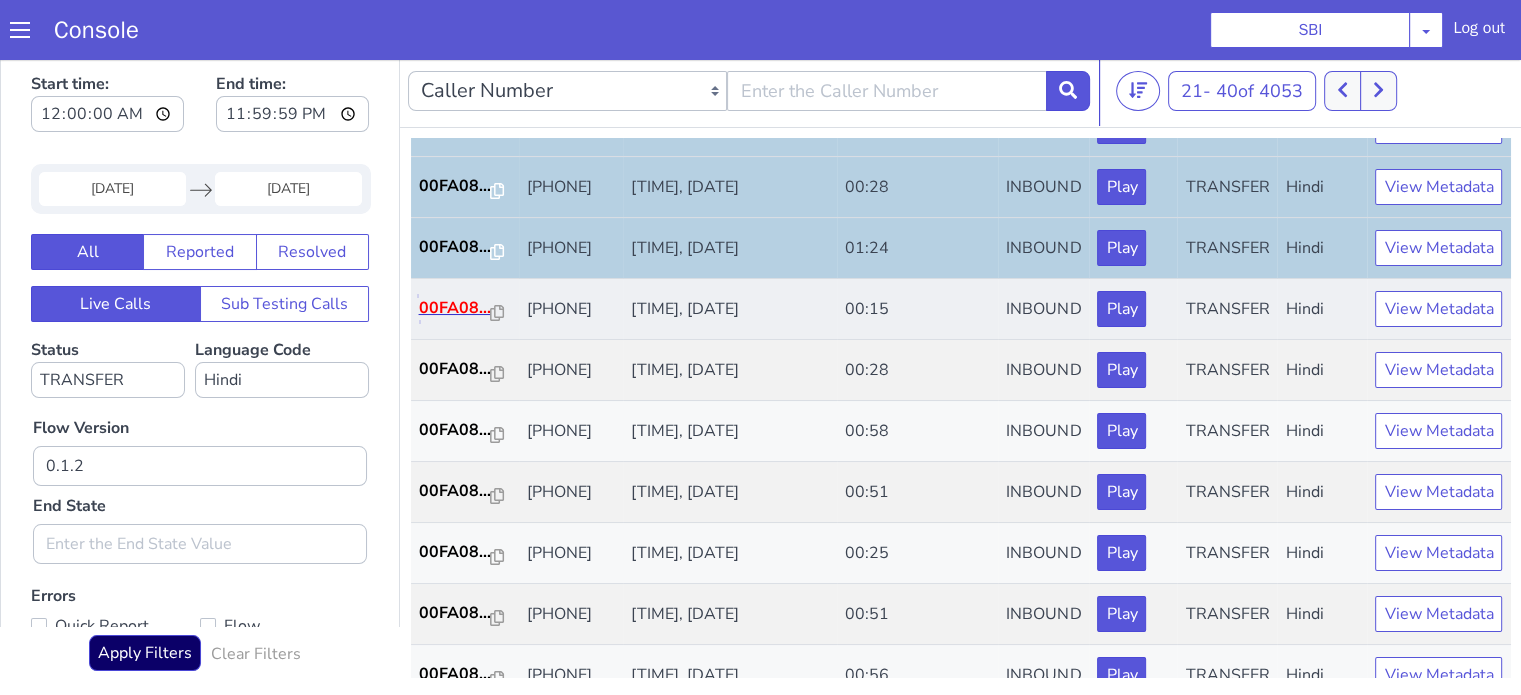 click on "00FA08..." at bounding box center [455, 308] 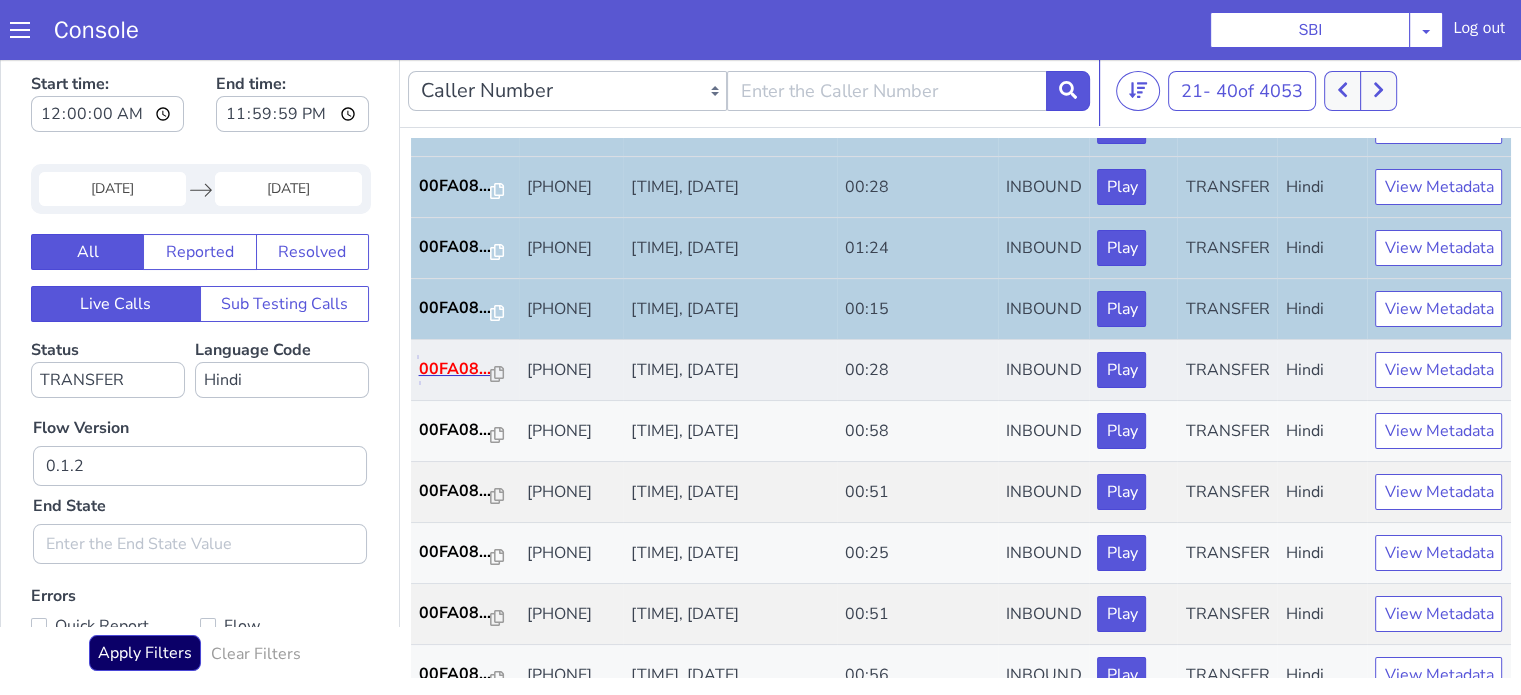 click on "00FA08..." at bounding box center [455, 369] 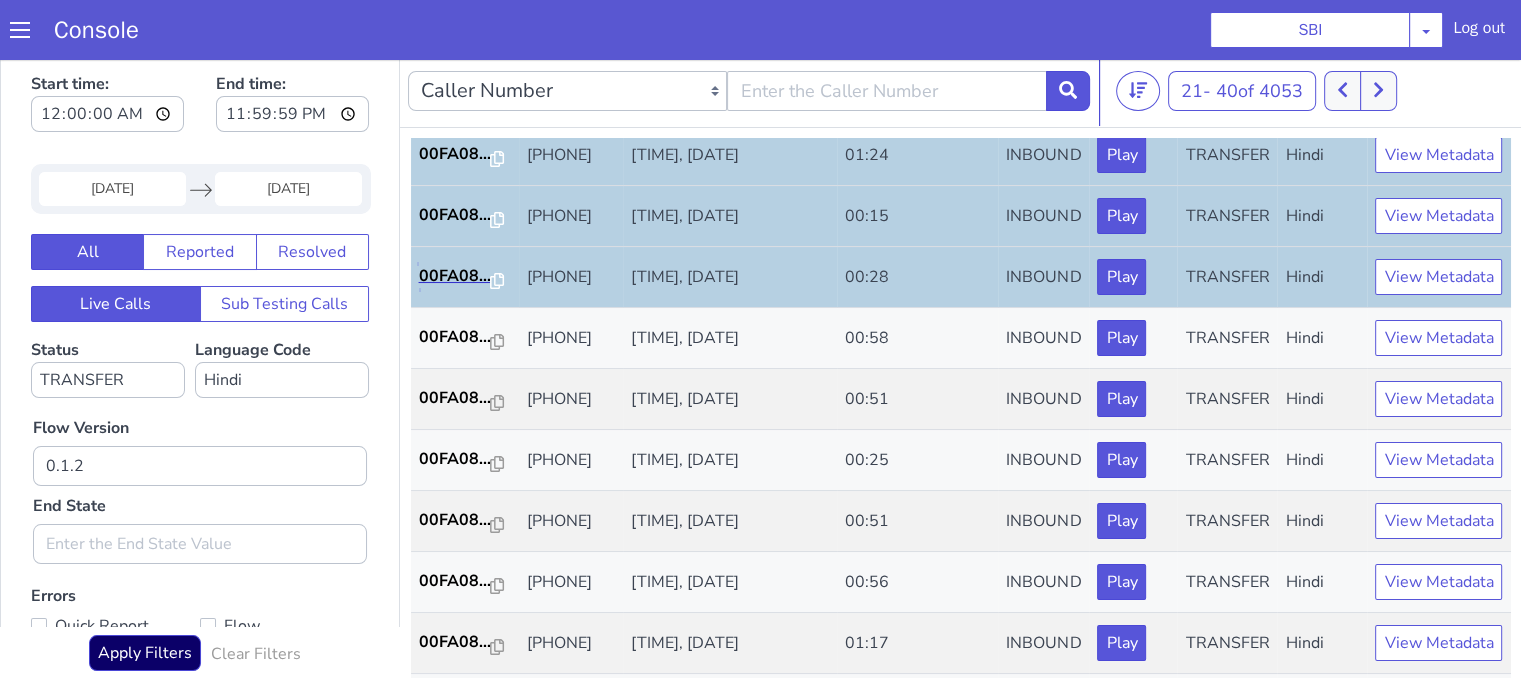 scroll, scrollTop: 600, scrollLeft: 0, axis: vertical 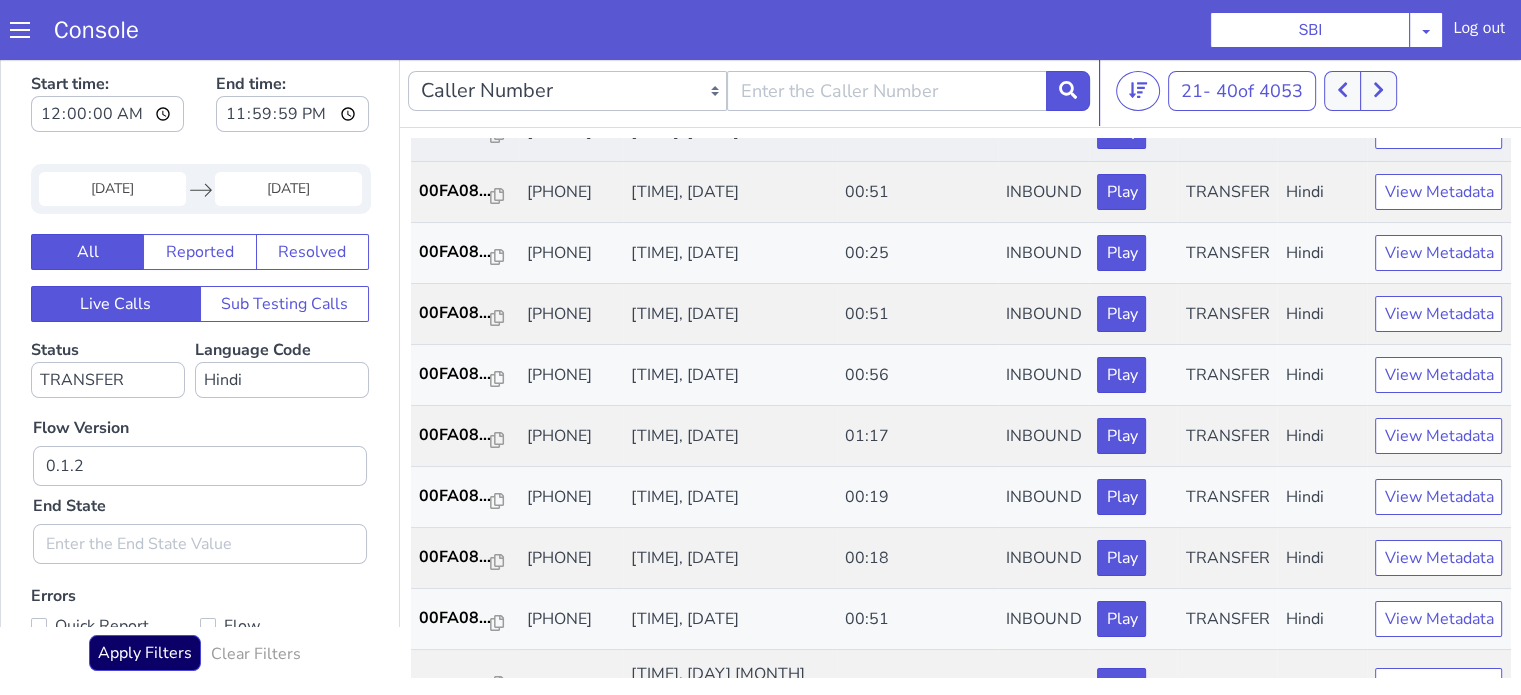 click on "00FA08..." at bounding box center (465, 131) 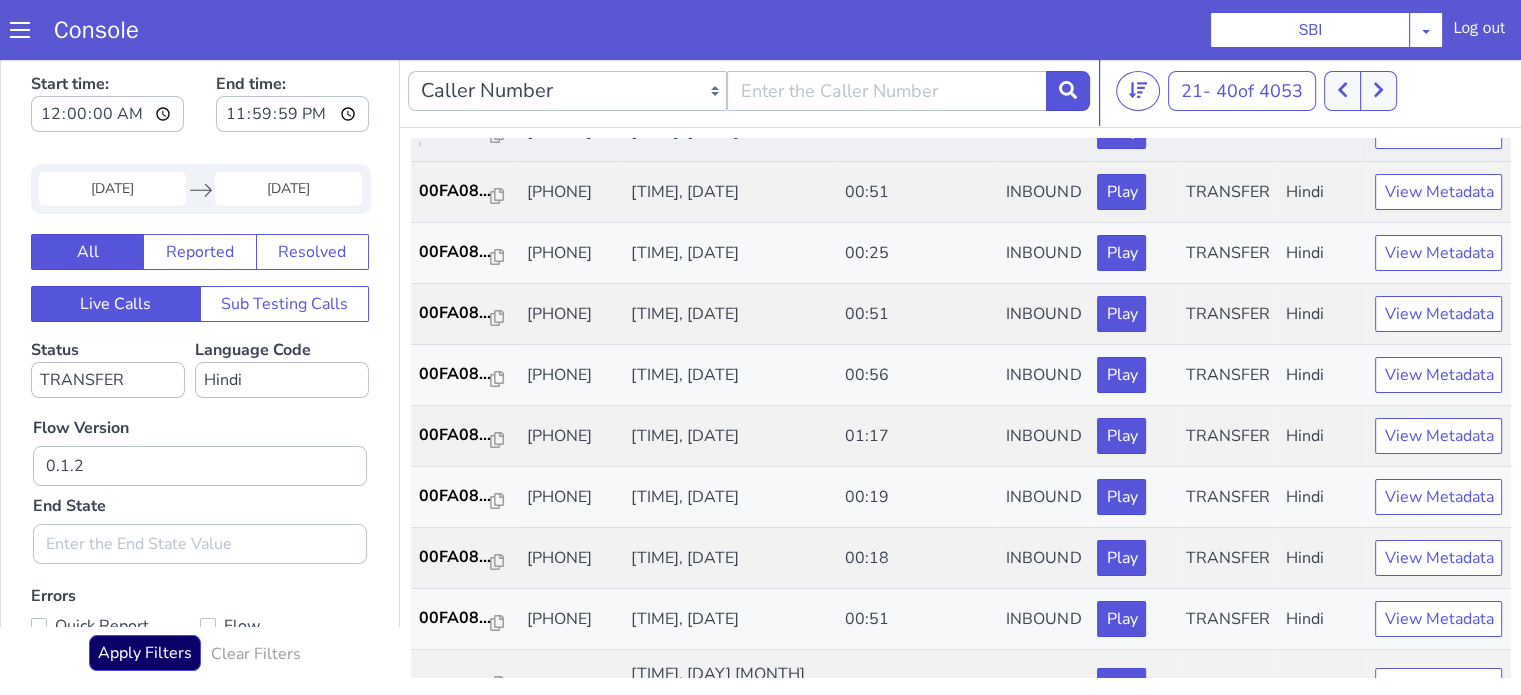 click on "00FA08..." at bounding box center (455, 130) 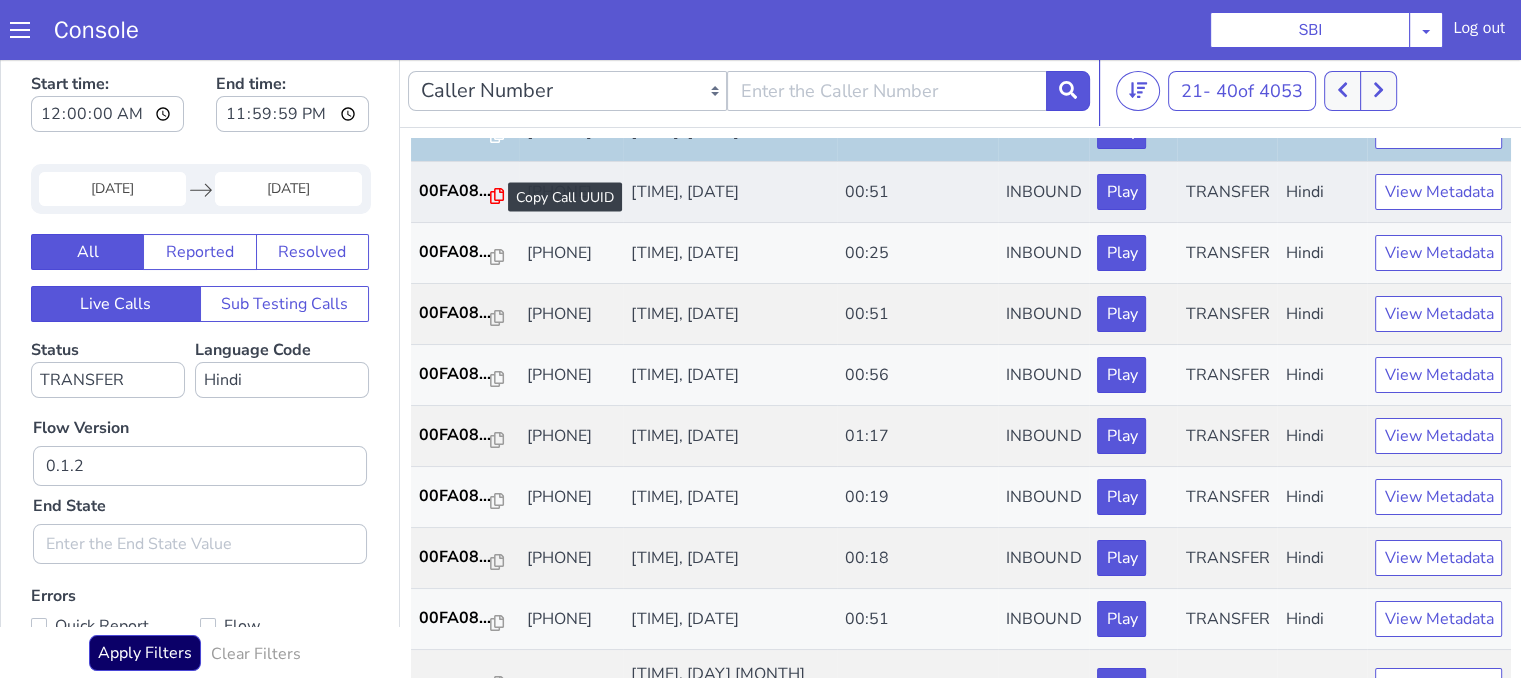 click 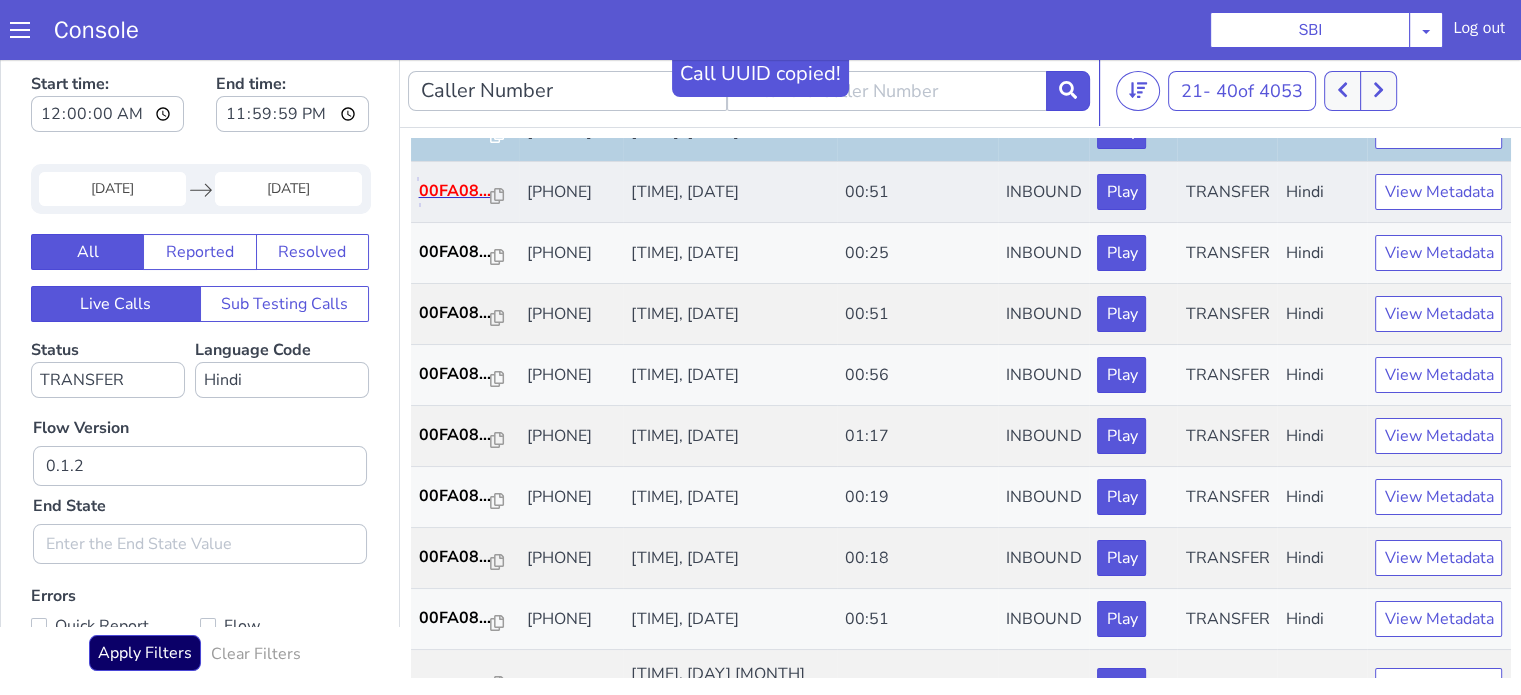 click on "00FA08..." at bounding box center (455, 191) 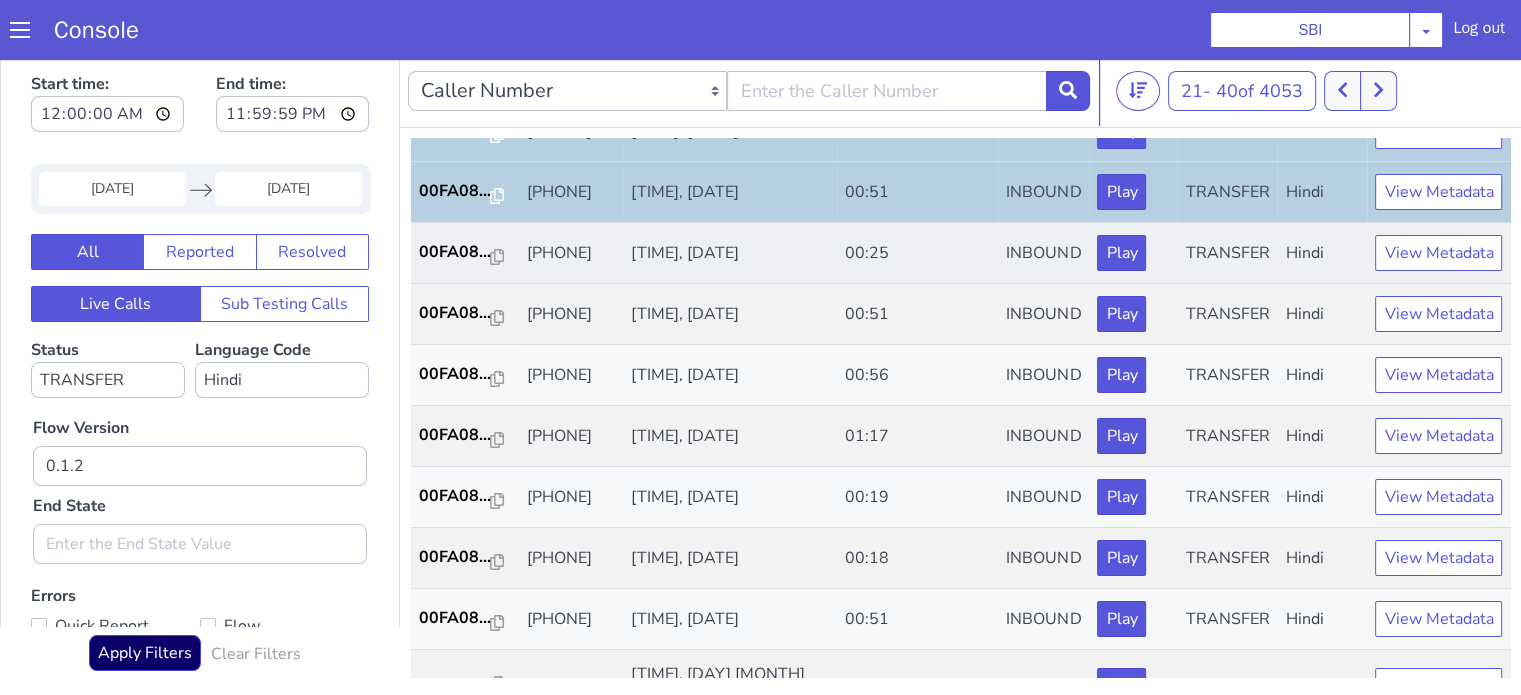 click on "00FA08..." at bounding box center [465, 253] 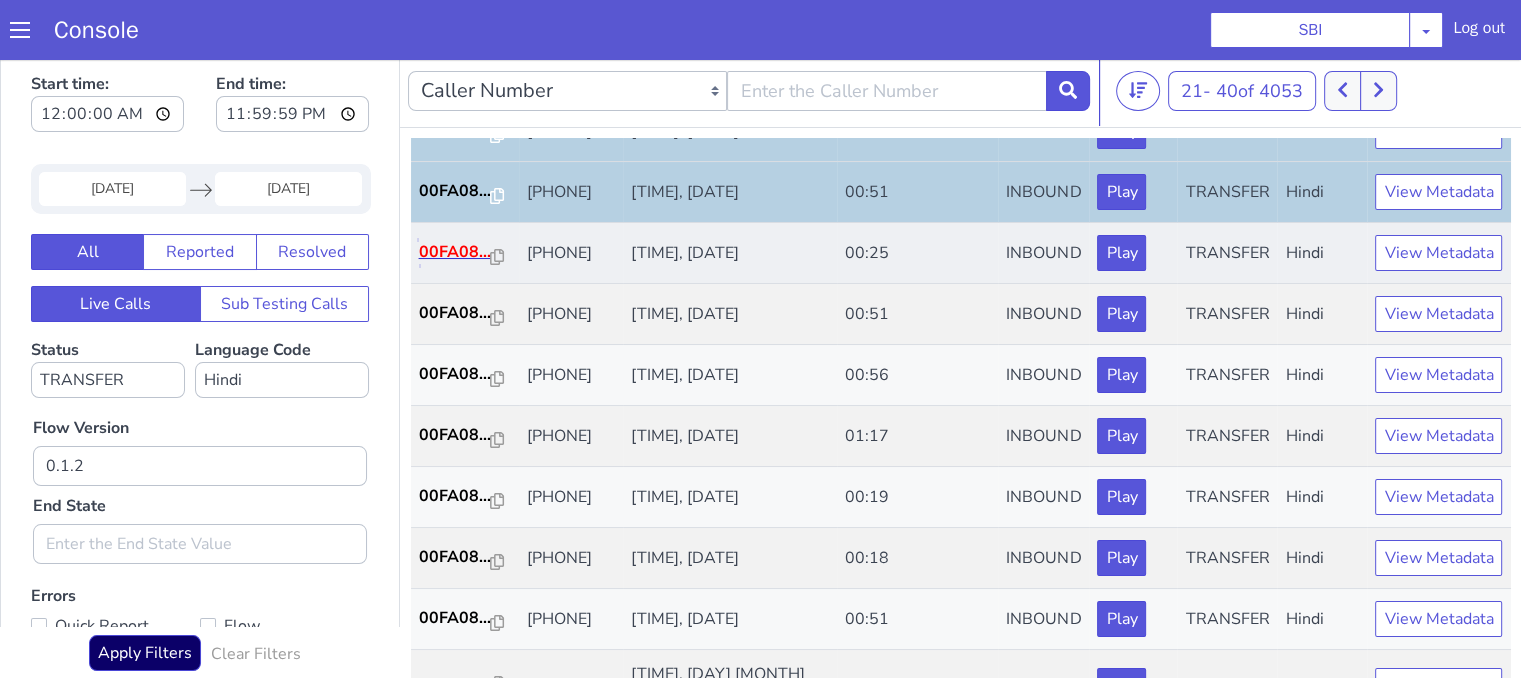 click on "00FA08..." at bounding box center (455, 252) 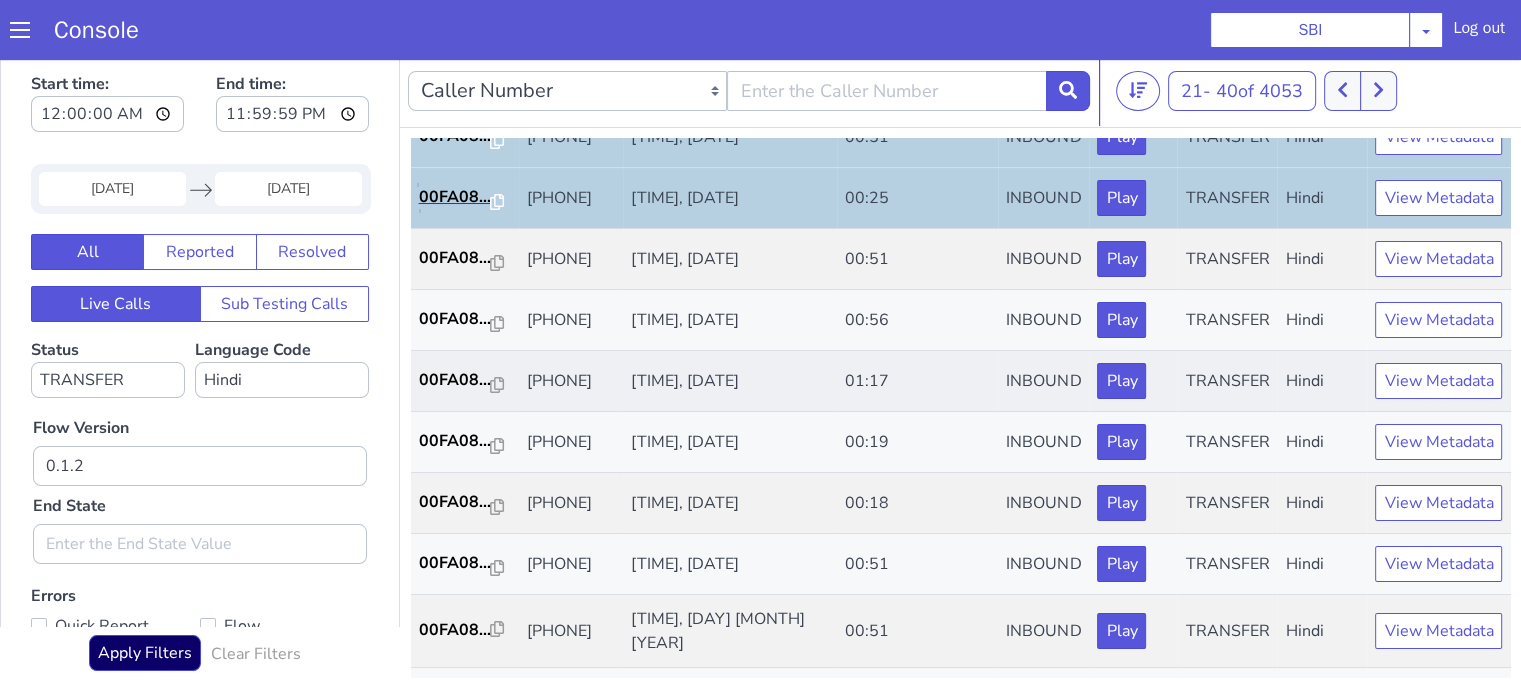 scroll, scrollTop: 700, scrollLeft: 0, axis: vertical 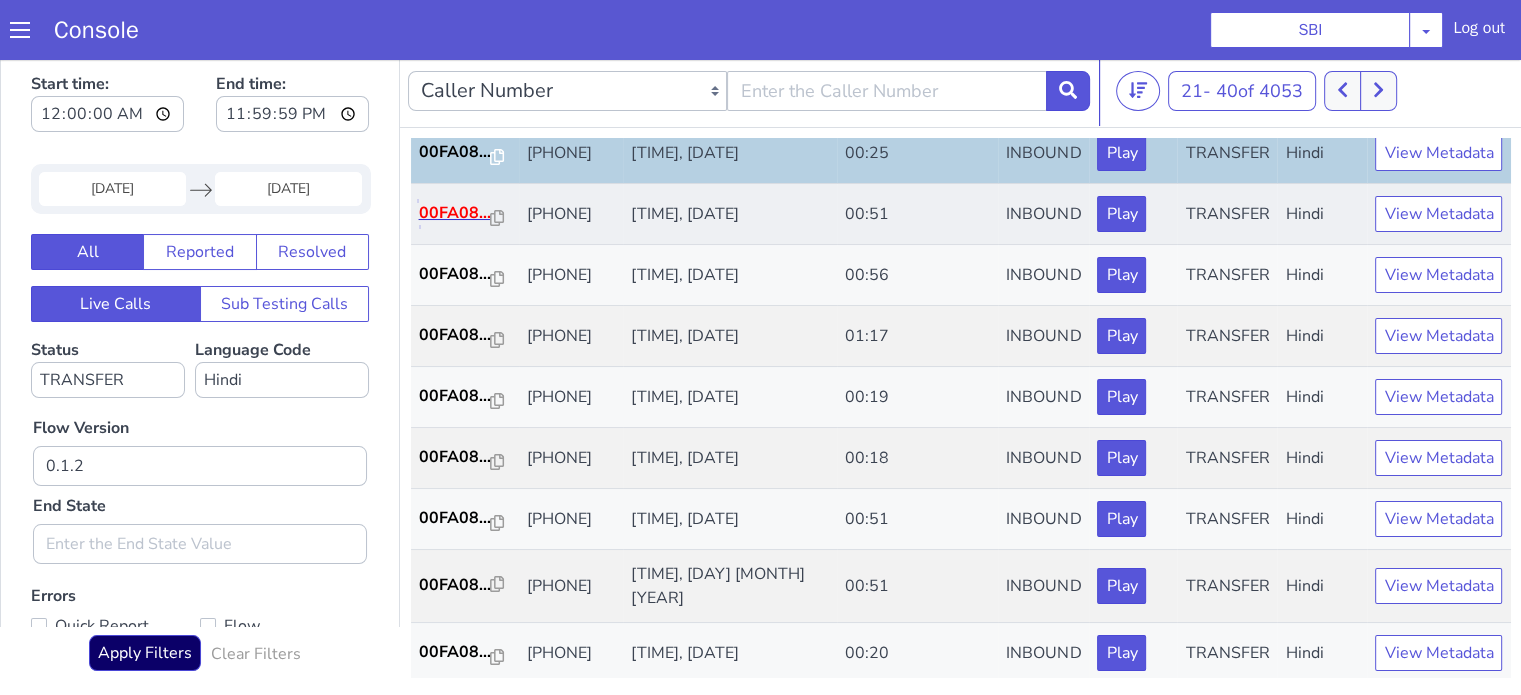 click on "00FA08..." at bounding box center (455, 213) 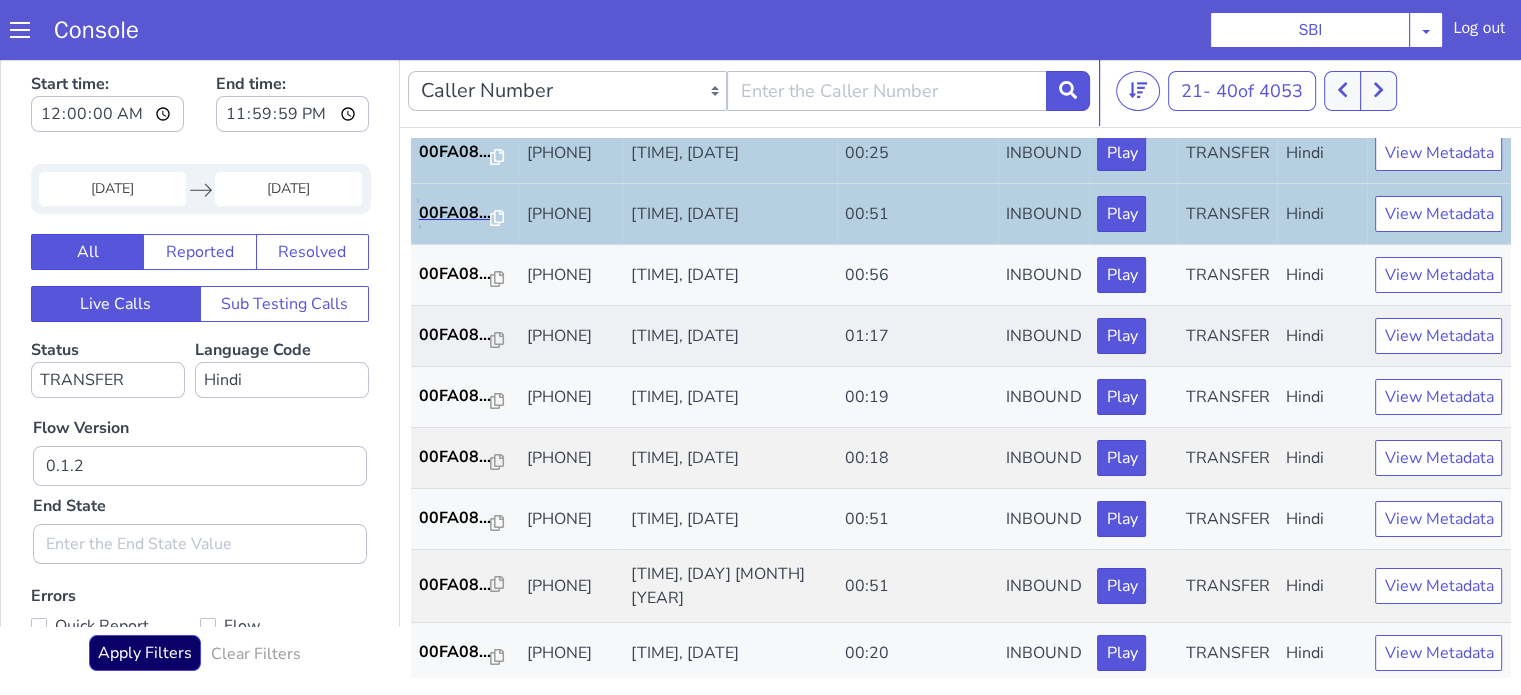 scroll, scrollTop: 800, scrollLeft: 0, axis: vertical 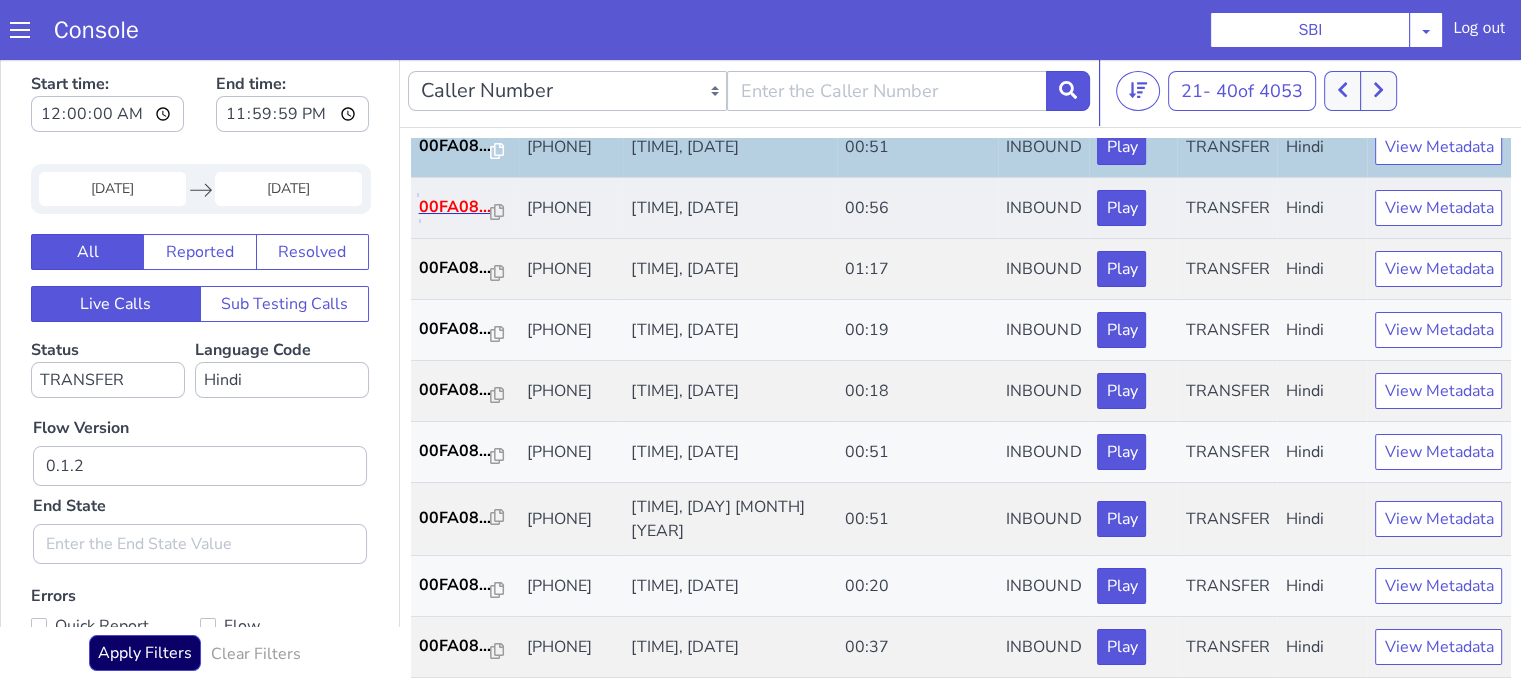 click on "00FA08..." at bounding box center [455, 207] 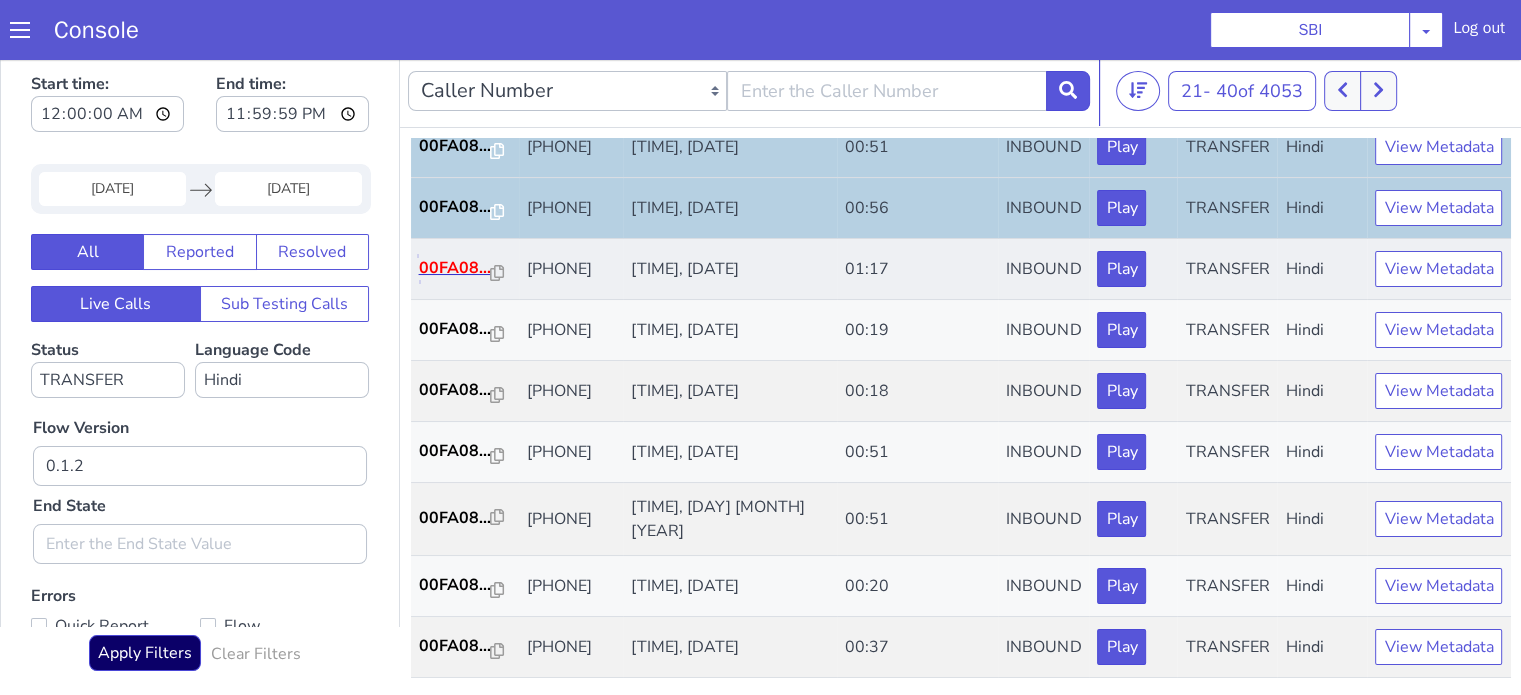 click on "00FA08..." at bounding box center [455, 268] 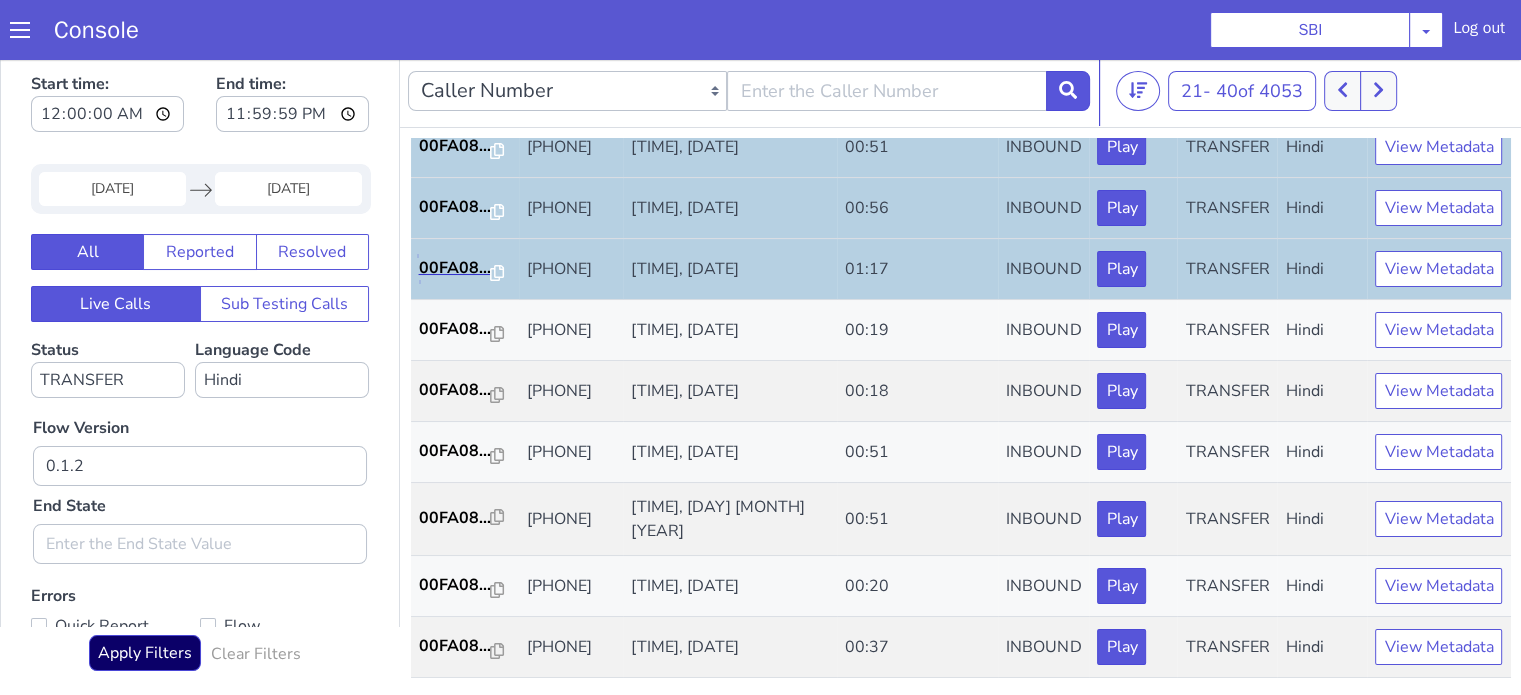 scroll, scrollTop: 900, scrollLeft: 0, axis: vertical 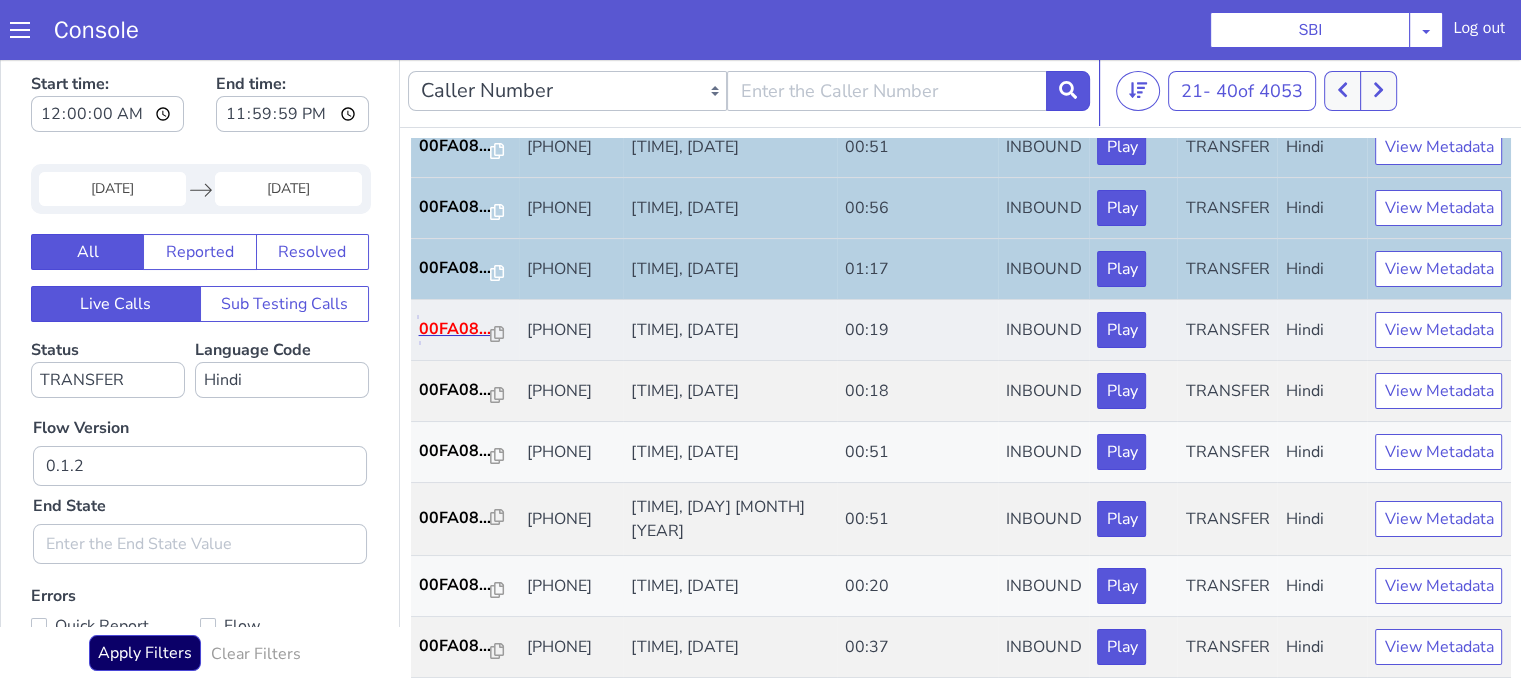 click on "00FA08..." at bounding box center [455, 329] 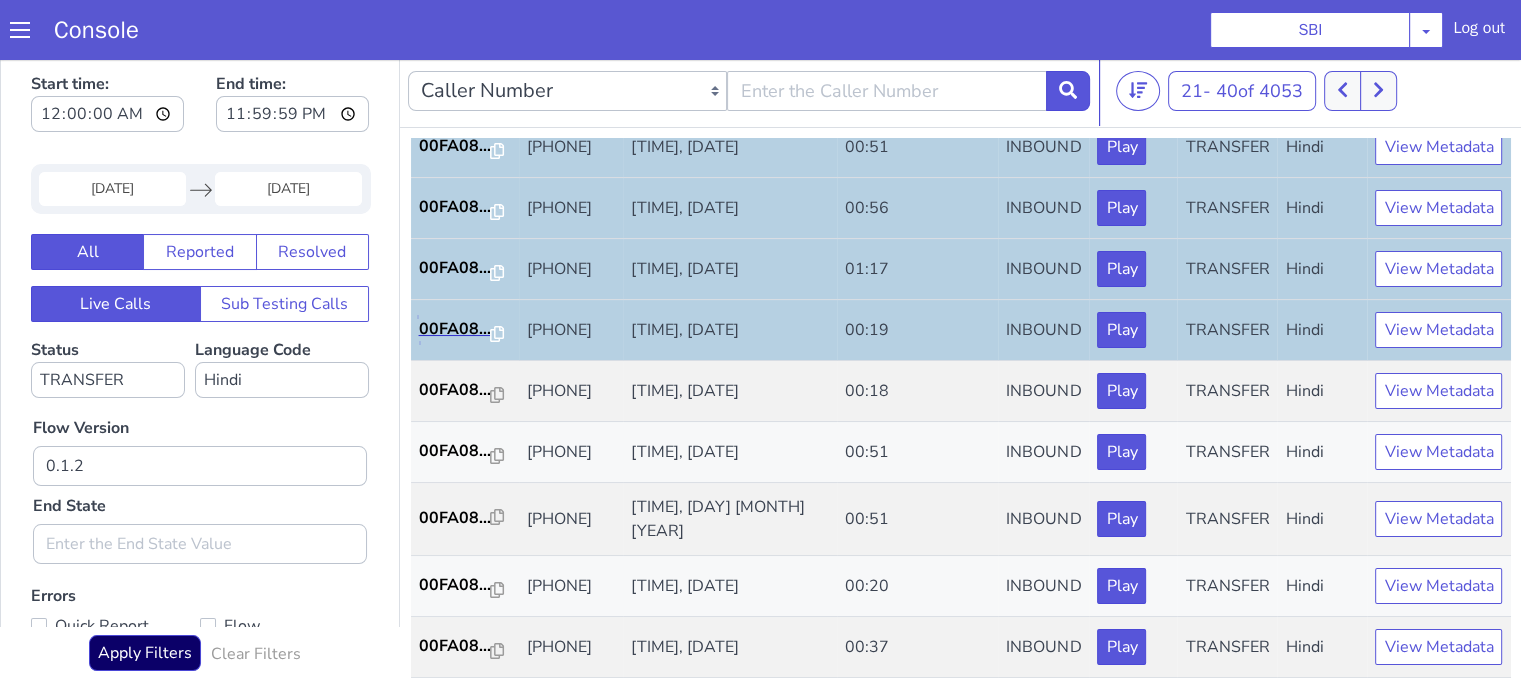 scroll, scrollTop: 990, scrollLeft: 0, axis: vertical 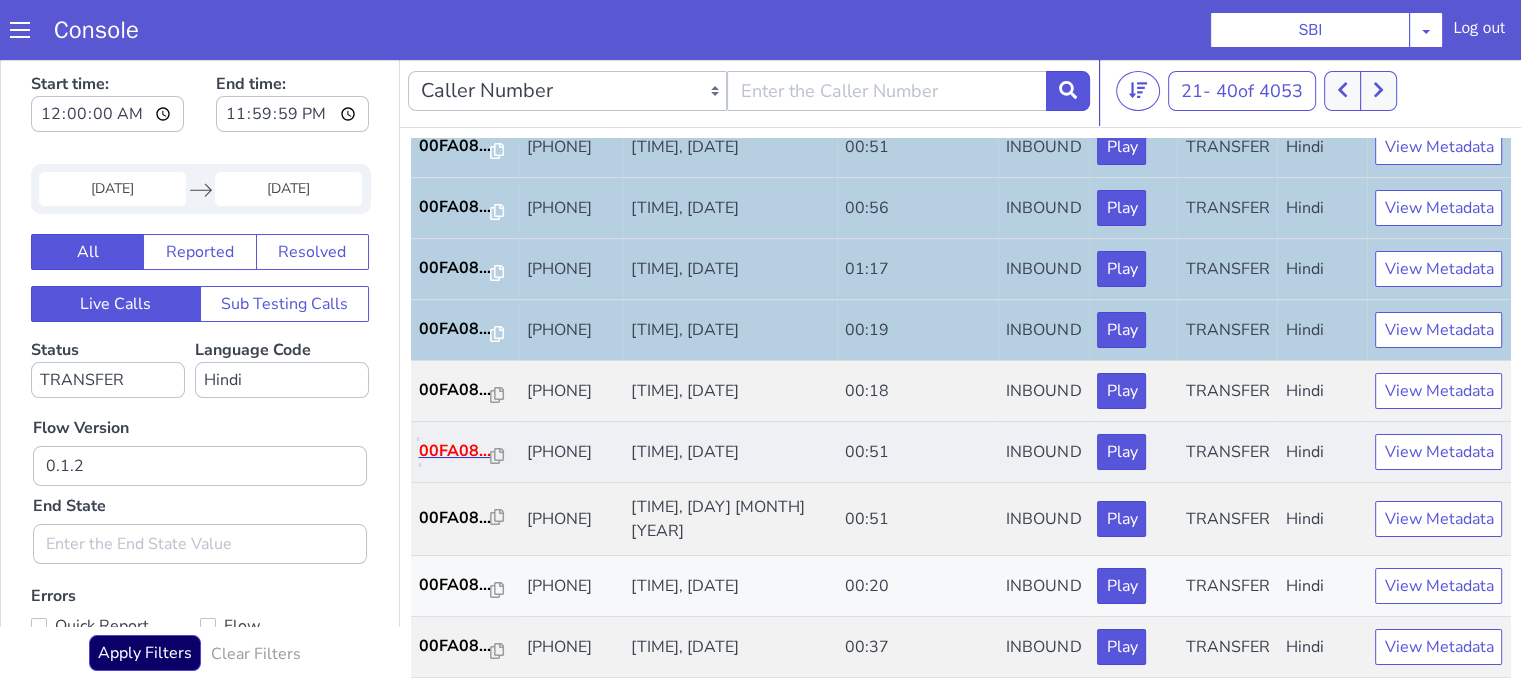 click on "00FA08..." at bounding box center [455, 451] 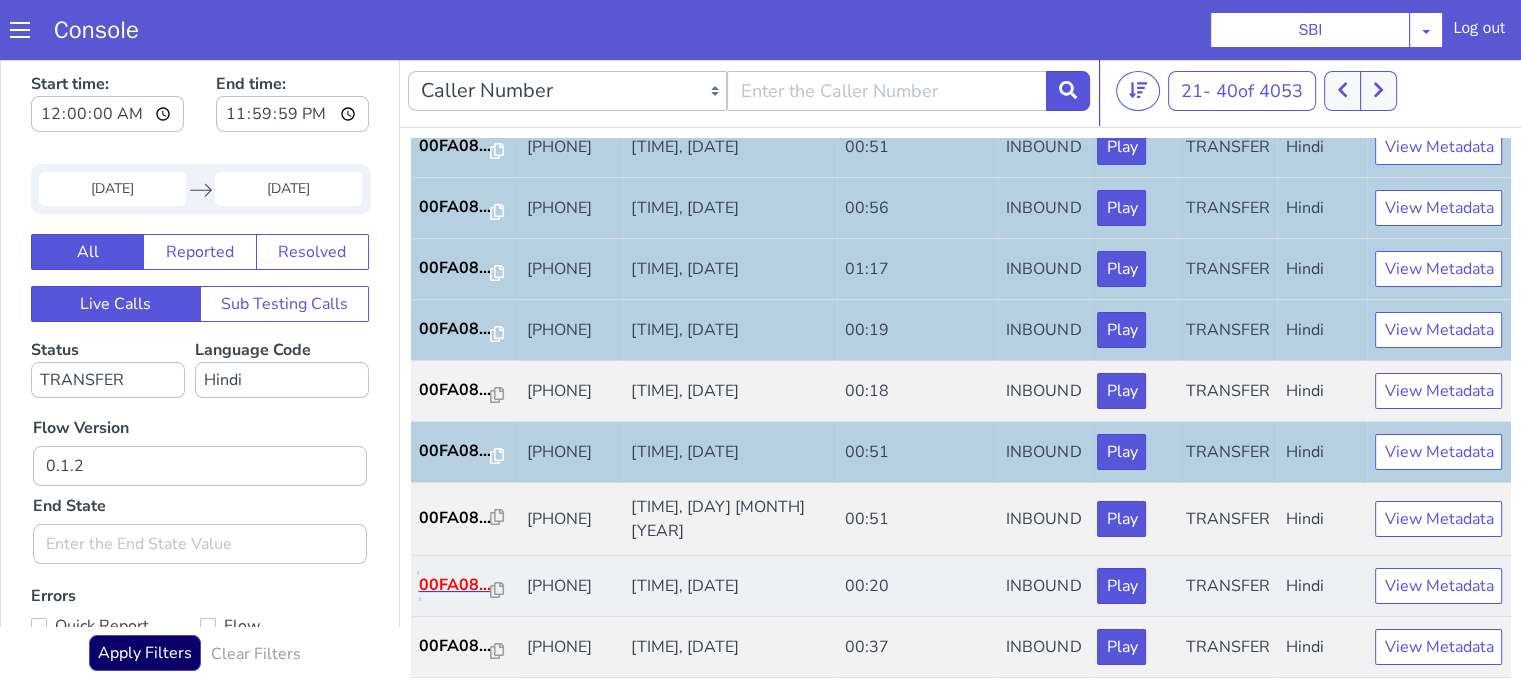 click on "00FA08..." at bounding box center (455, 585) 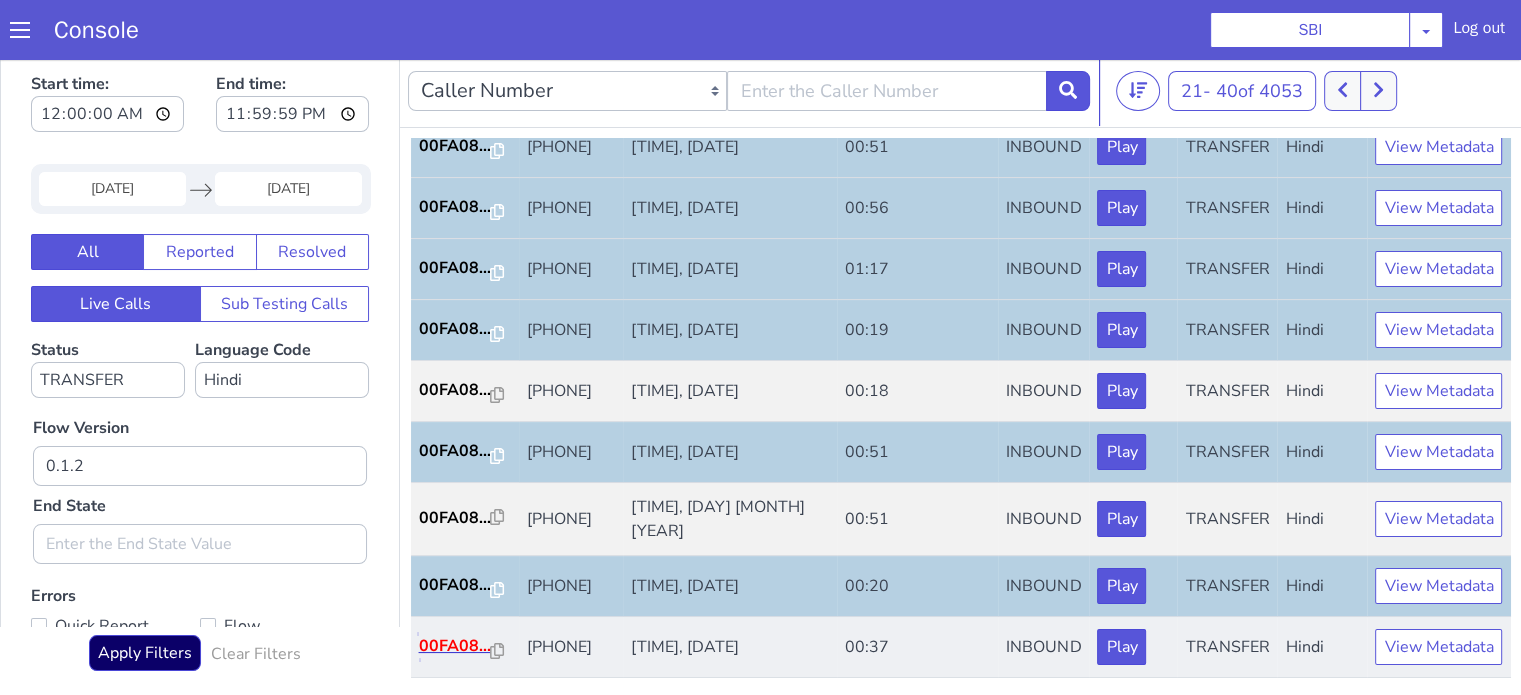 click on "00FA08..." at bounding box center [455, 646] 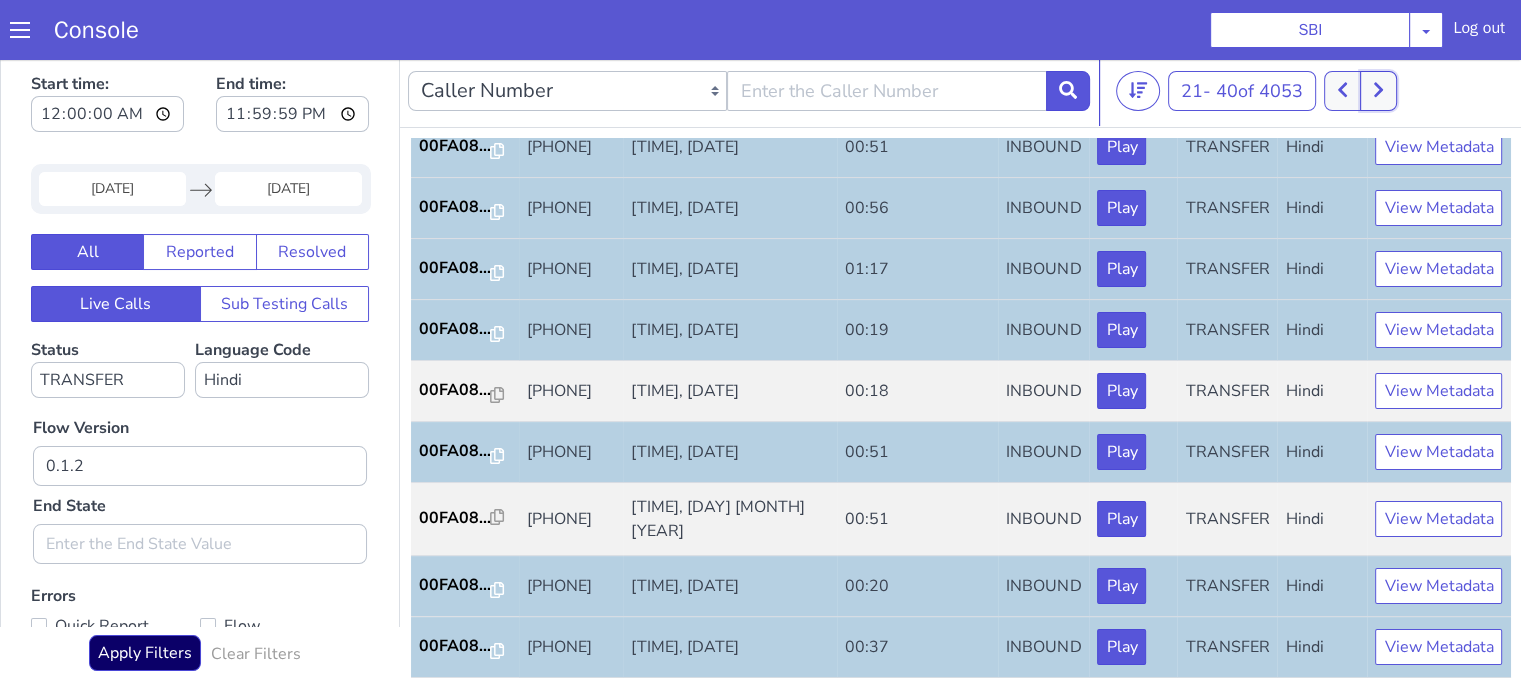 click at bounding box center [1378, 91] 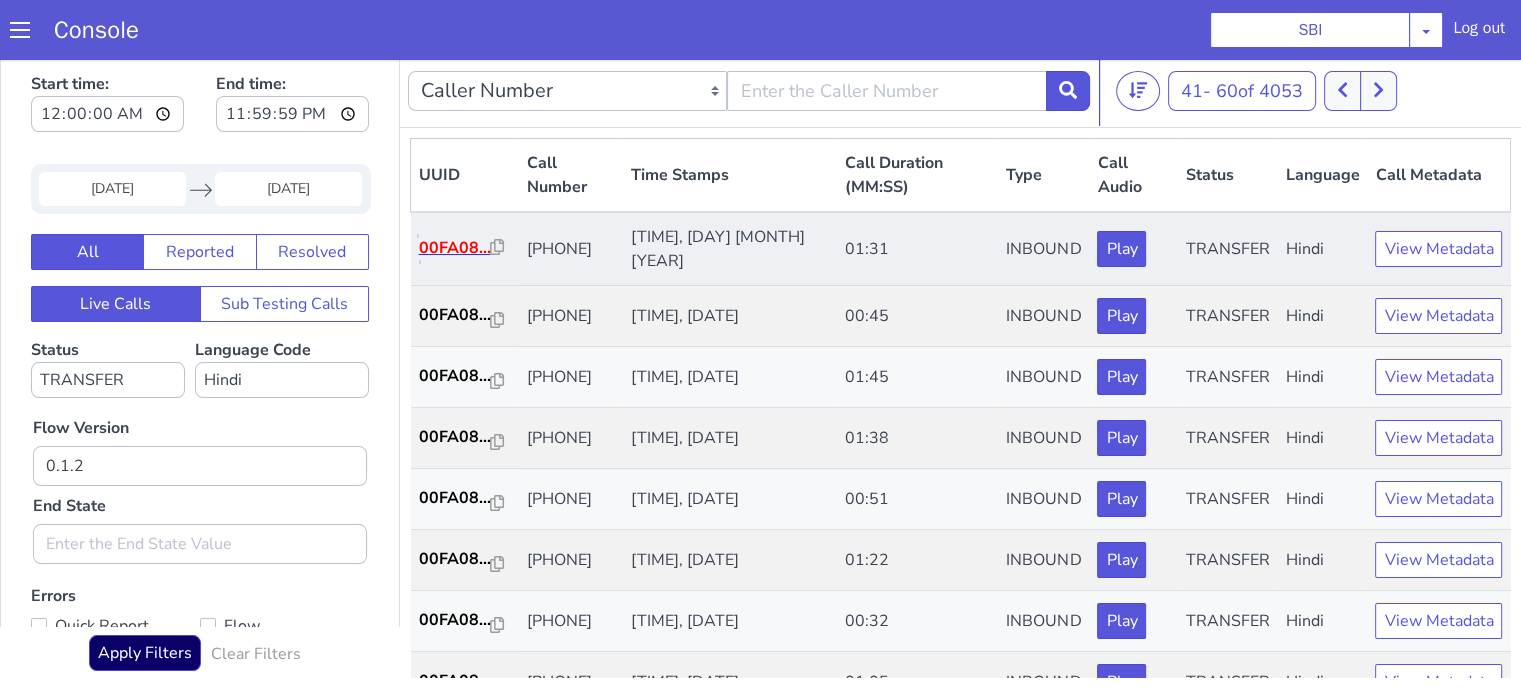click on "00FA08..." at bounding box center (455, 248) 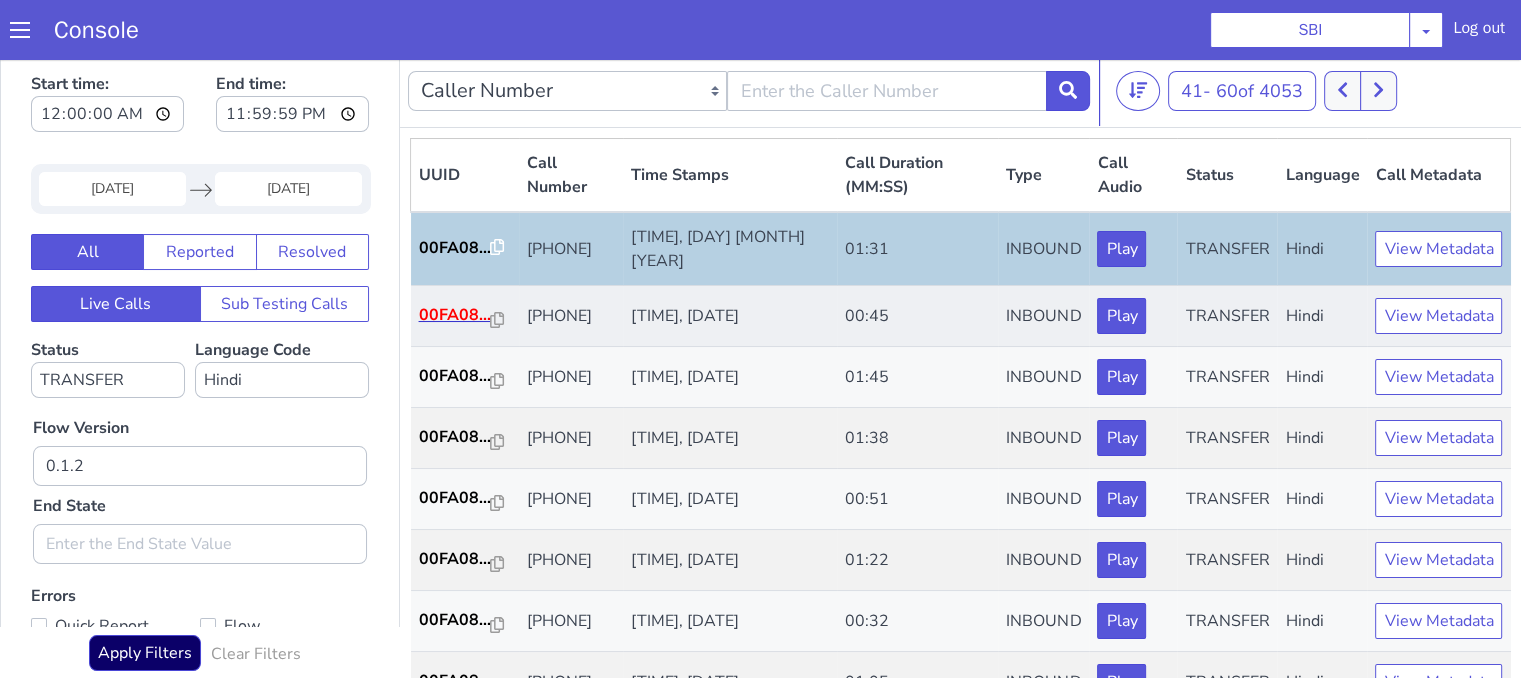 drag, startPoint x: 412, startPoint y: 326, endPoint x: 442, endPoint y: 317, distance: 31.320919 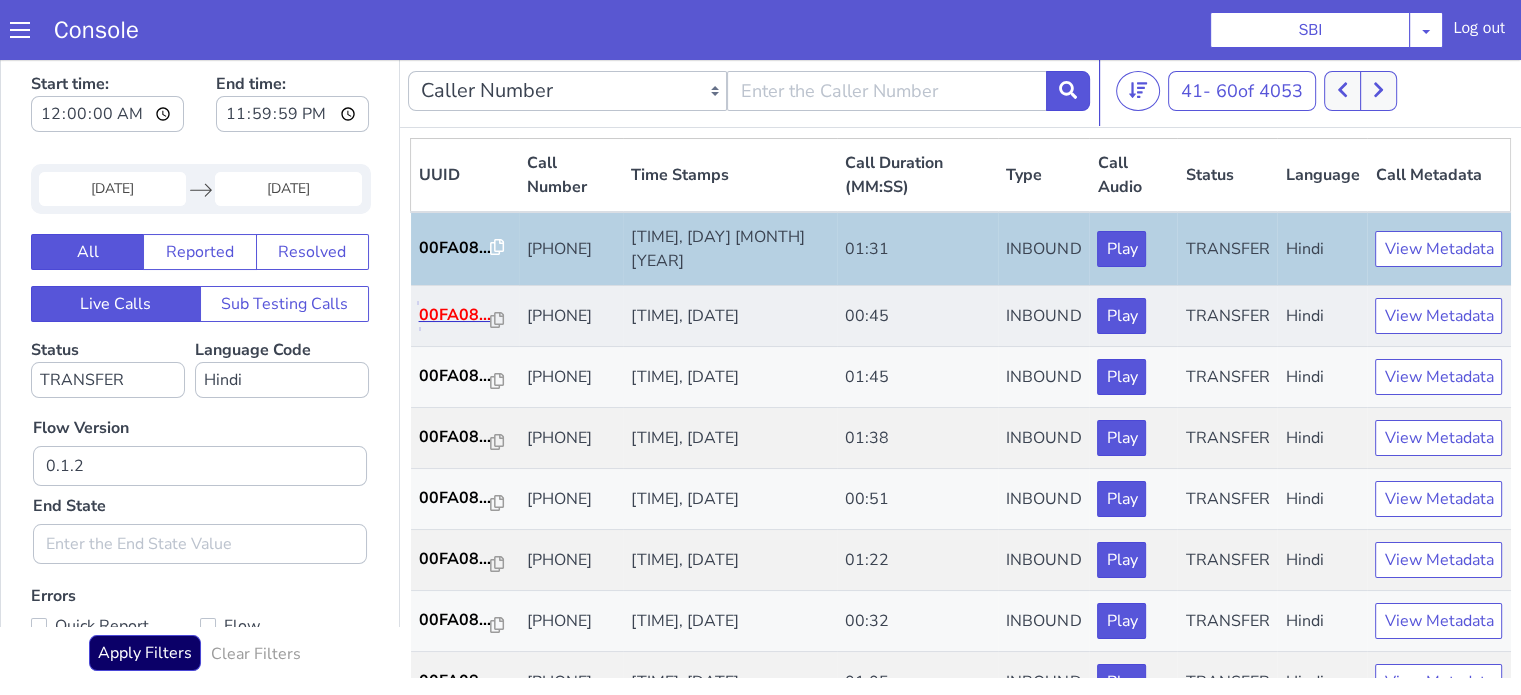 click on "00FA08..." at bounding box center (455, 315) 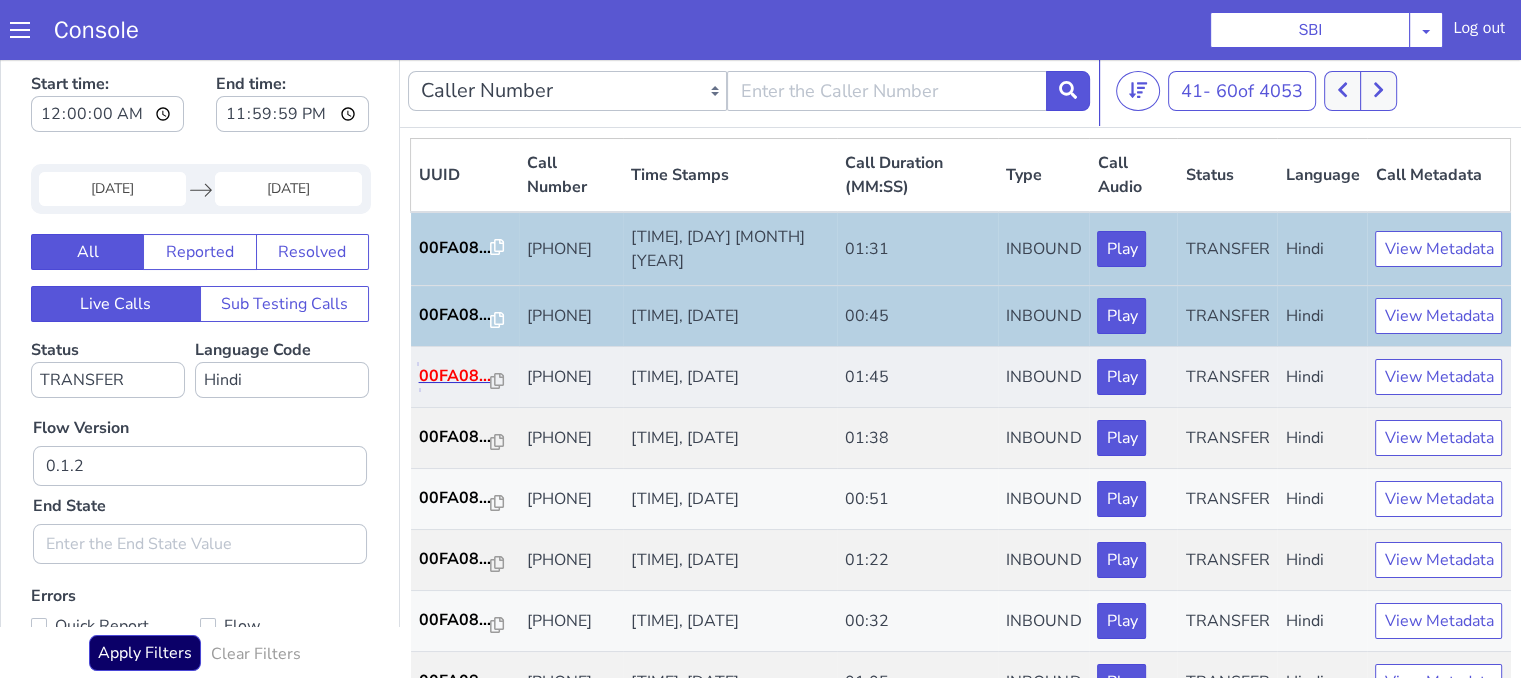 click on "00FA08..." at bounding box center (455, 376) 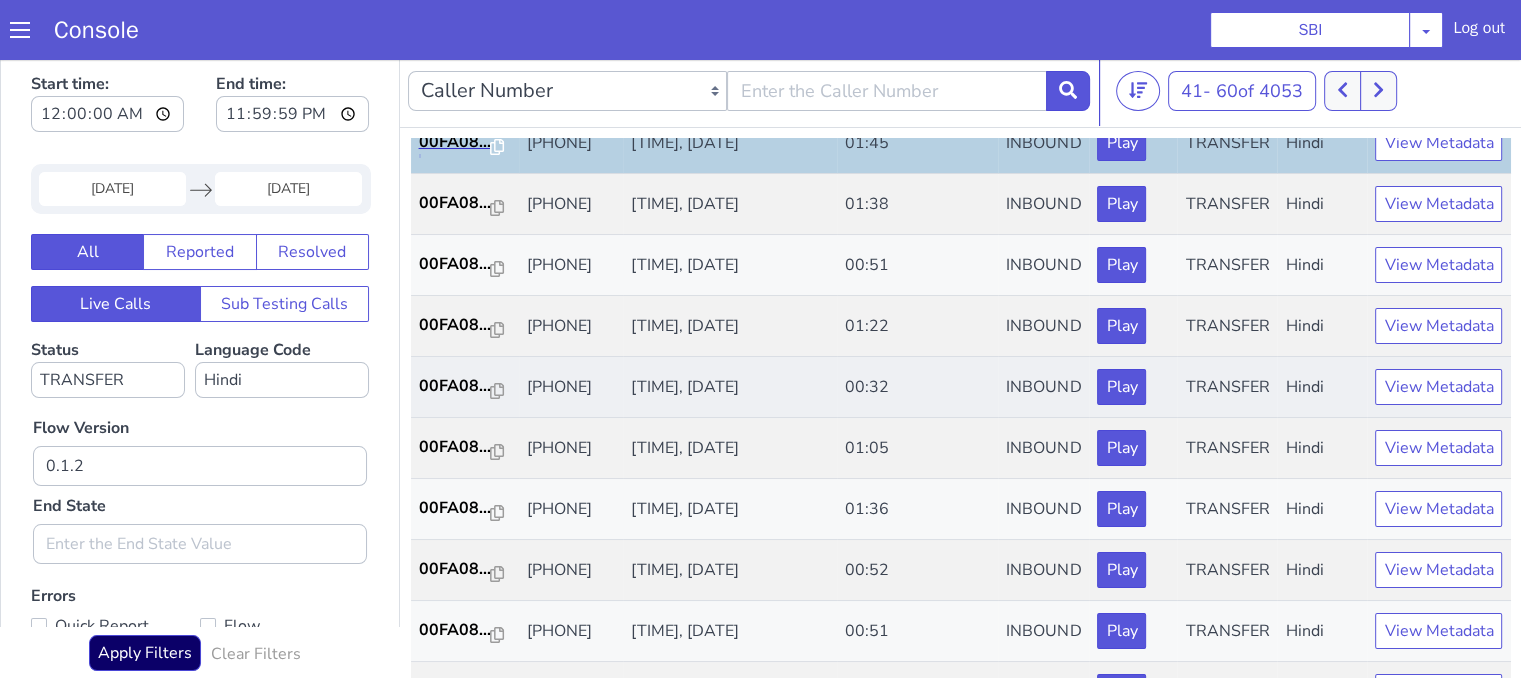 scroll, scrollTop: 200, scrollLeft: 0, axis: vertical 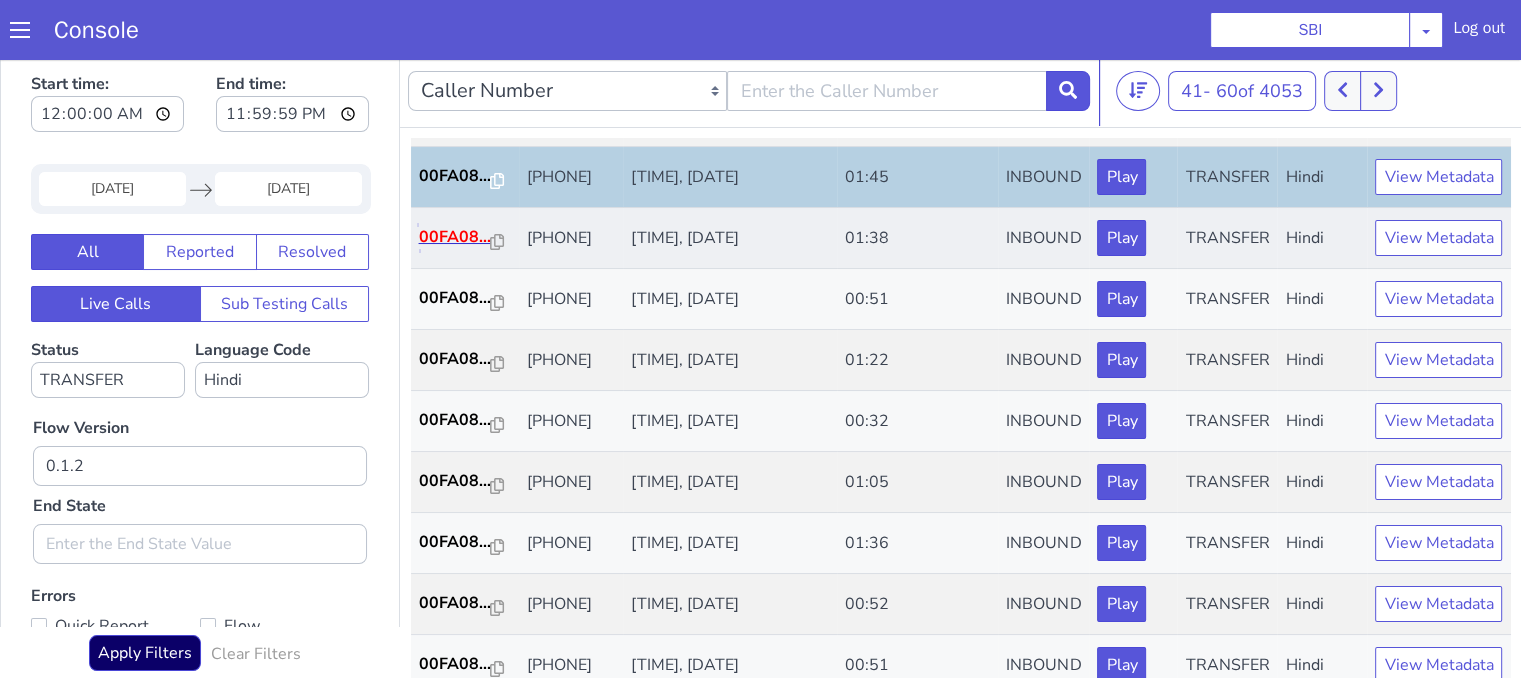 click on "00FA08..." at bounding box center [455, 237] 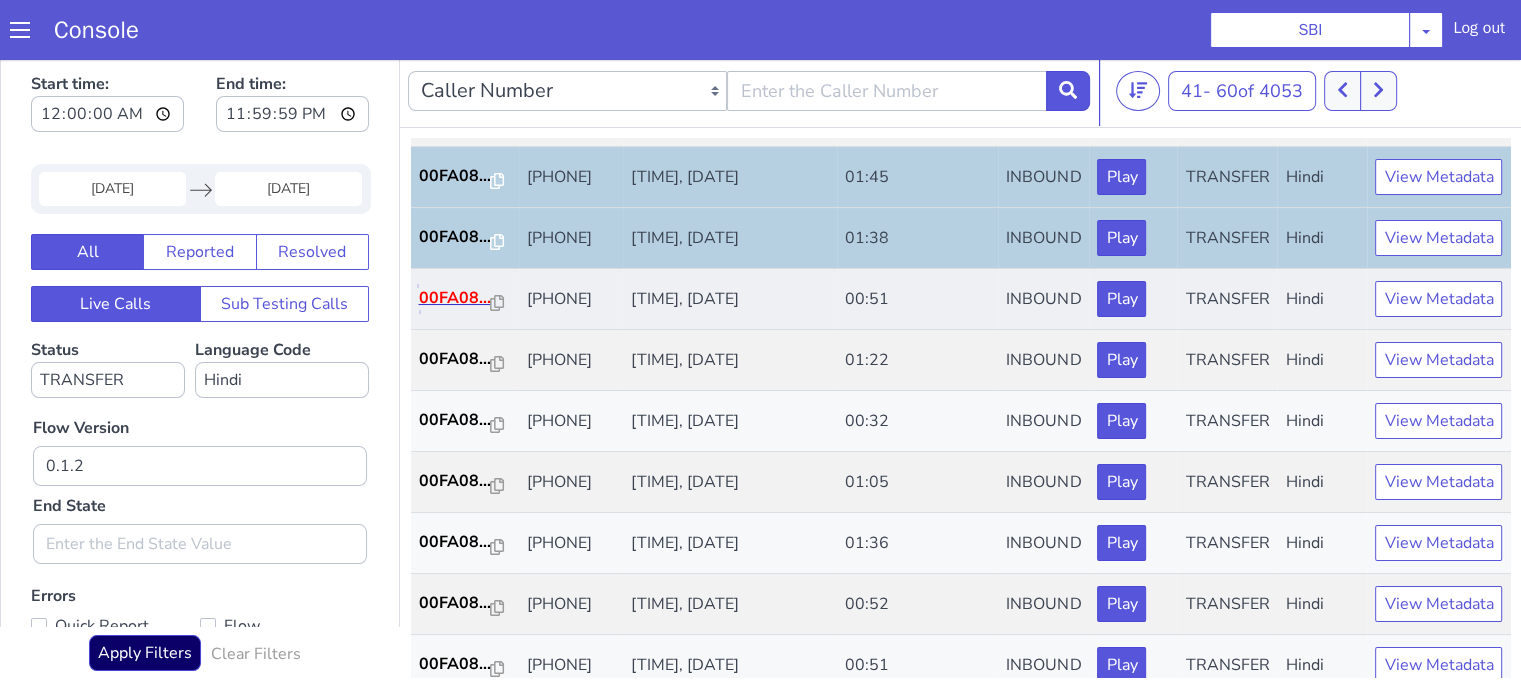 click on "00FA08..." at bounding box center (455, 298) 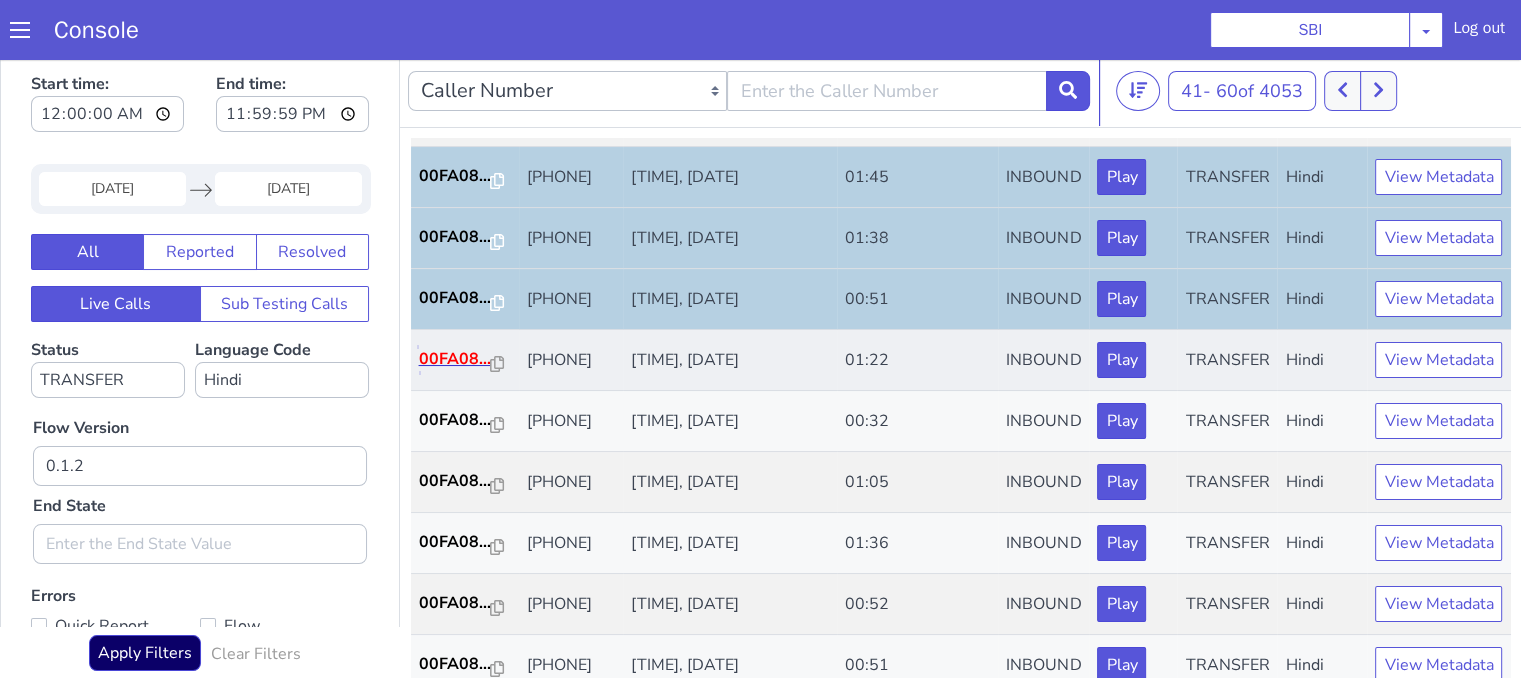 click on "00FA08..." at bounding box center (455, 359) 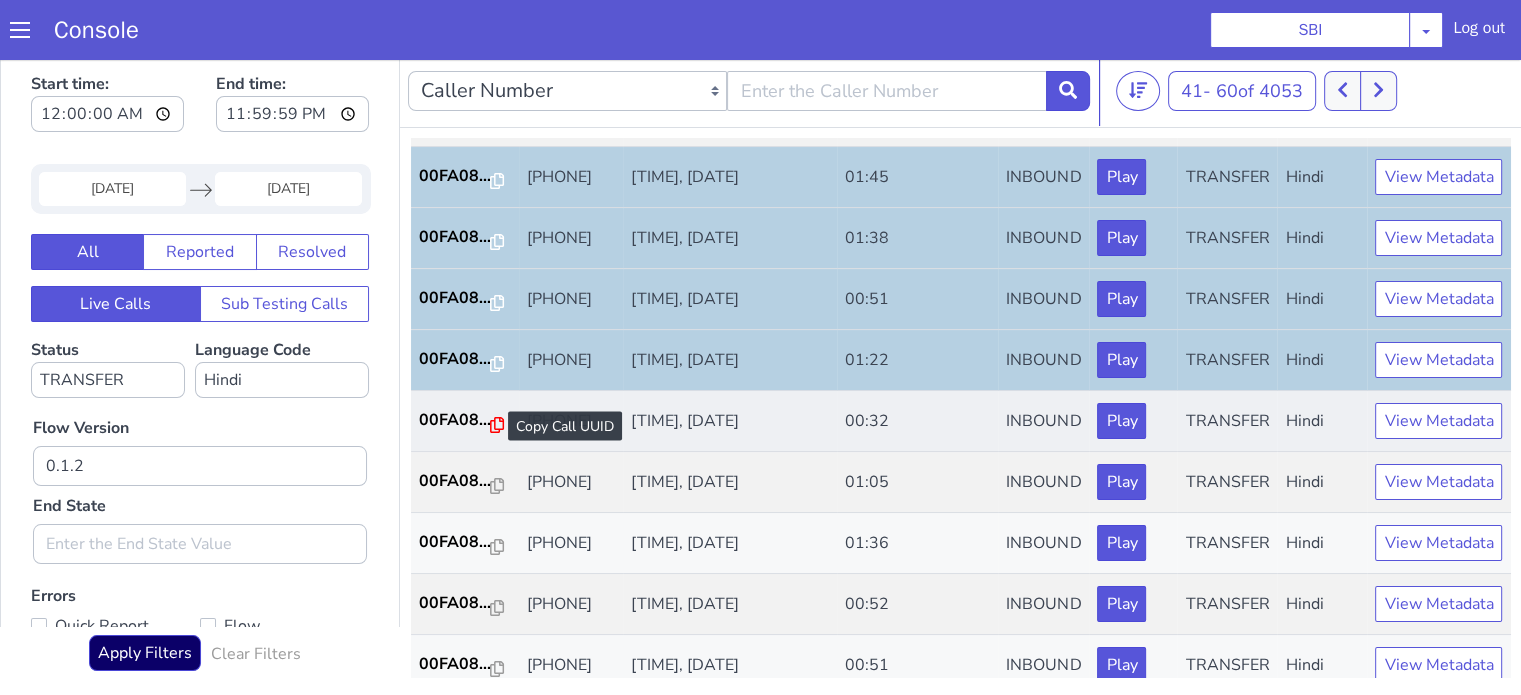 click at bounding box center [497, 426] 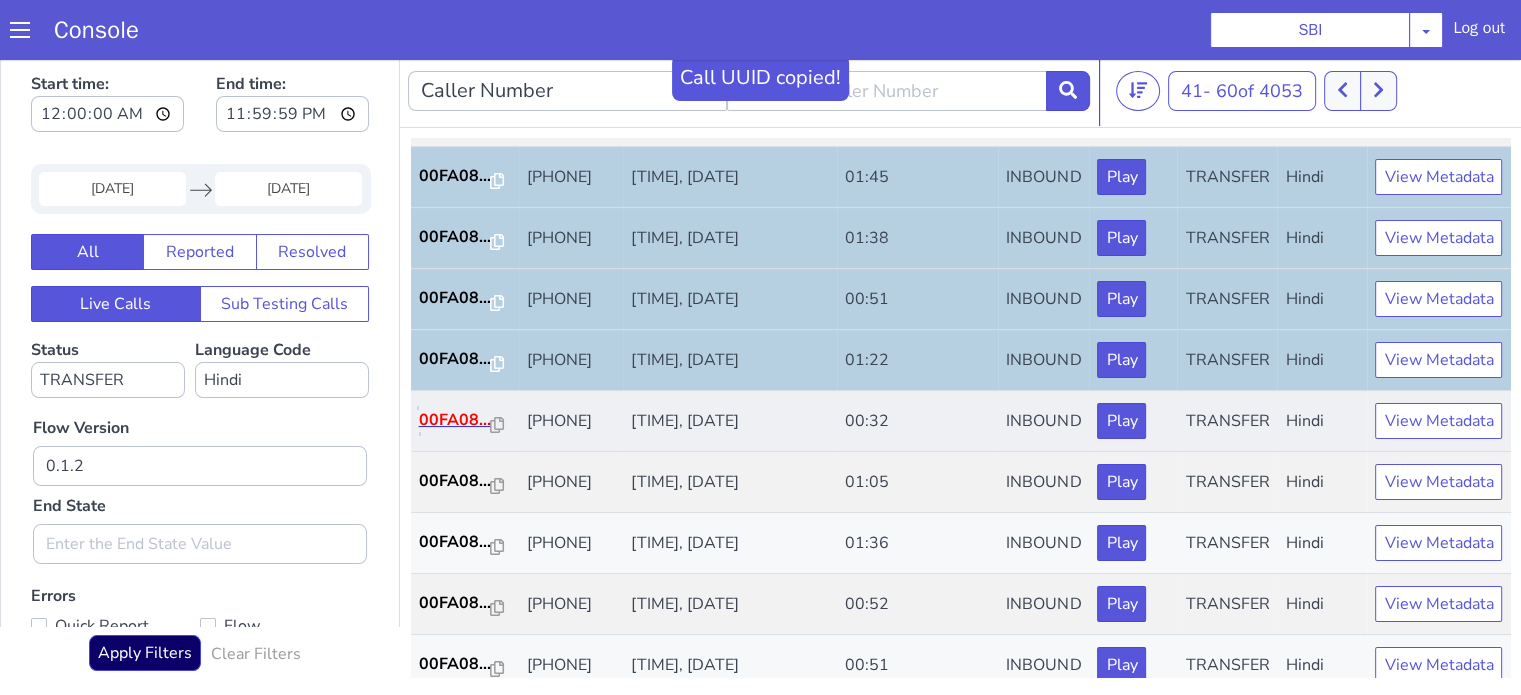 click on "00FA08..." at bounding box center [455, 420] 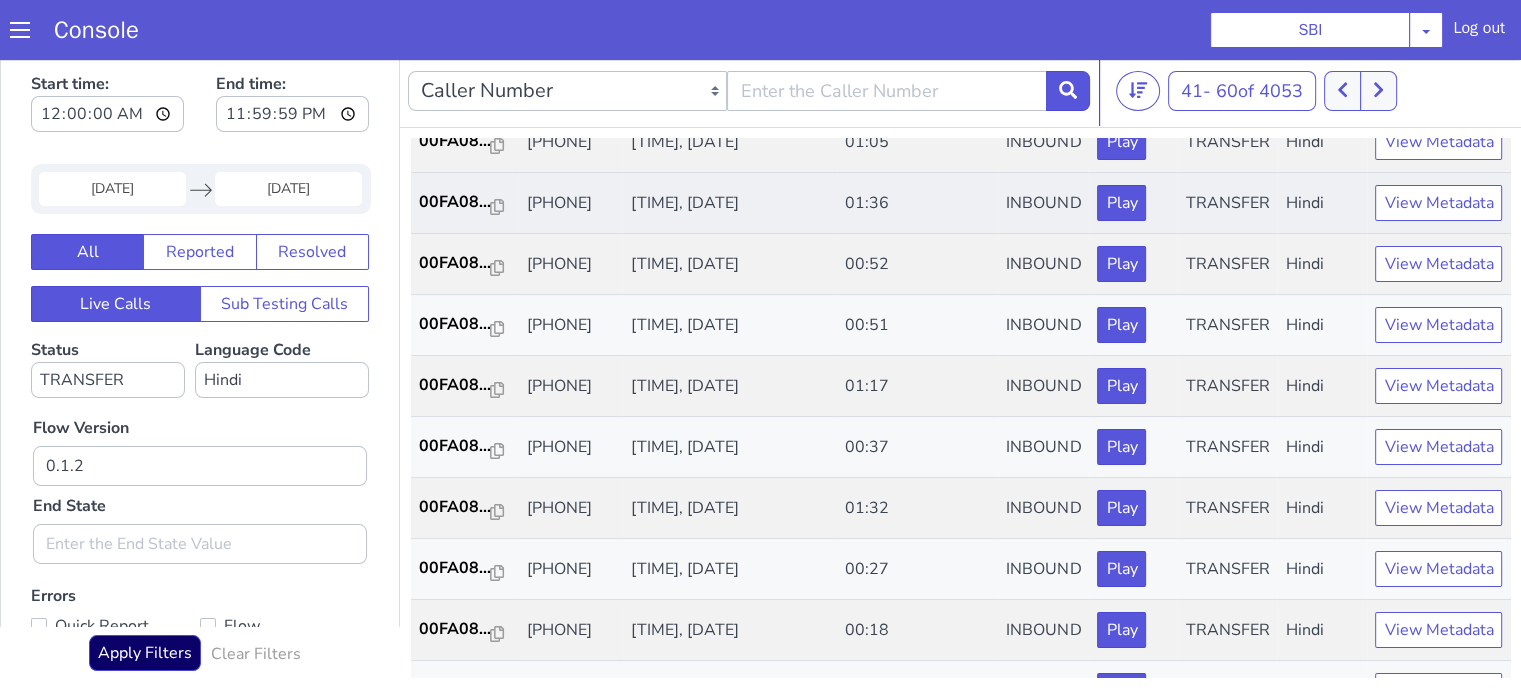 scroll, scrollTop: 500, scrollLeft: 0, axis: vertical 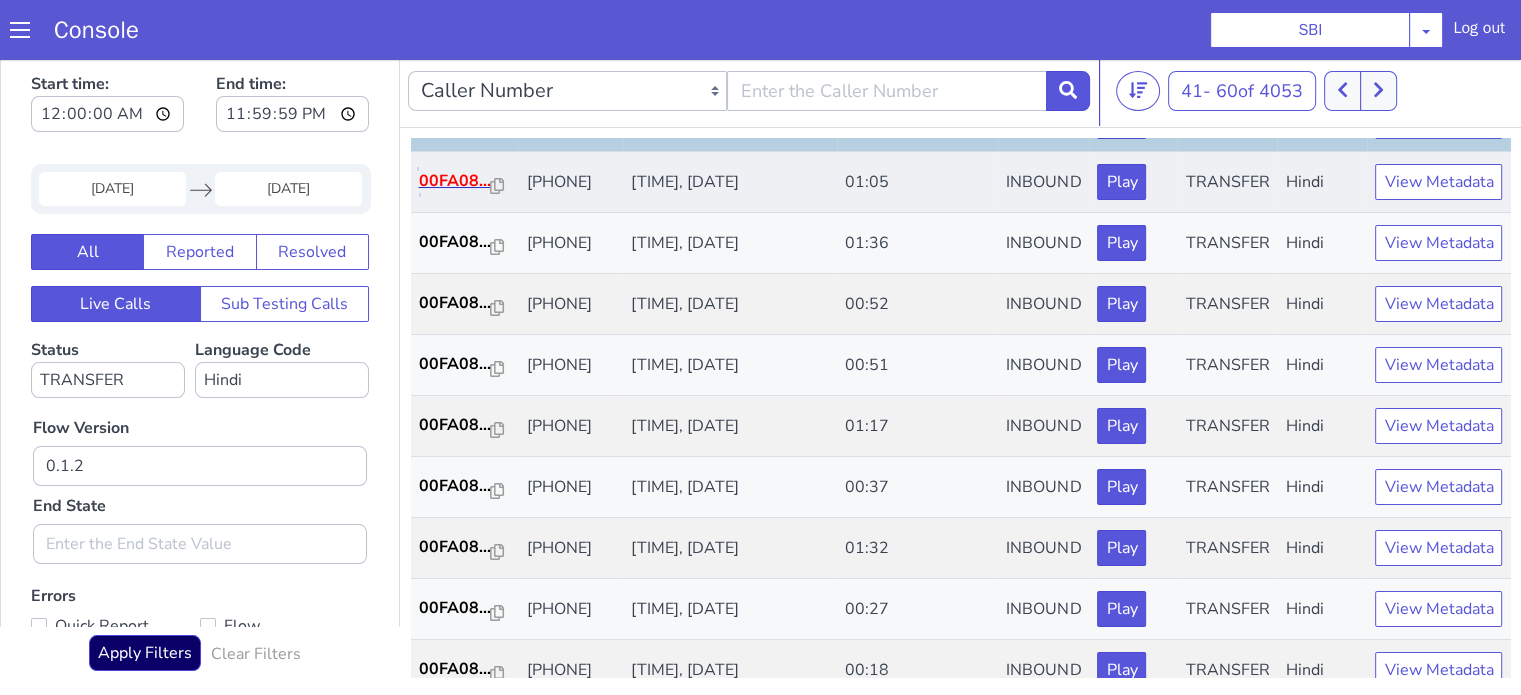 click on "00FA08..." at bounding box center (455, 181) 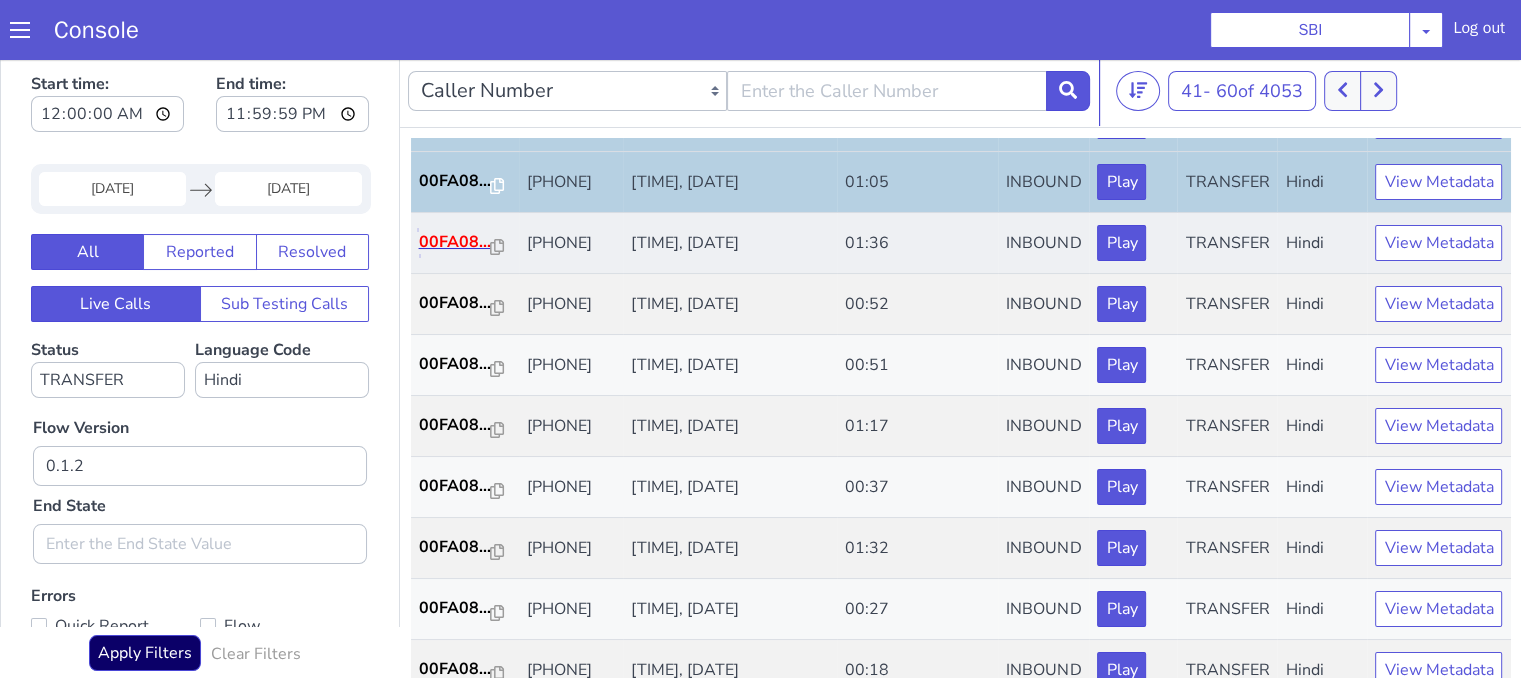 click on "00FA08..." at bounding box center (455, 242) 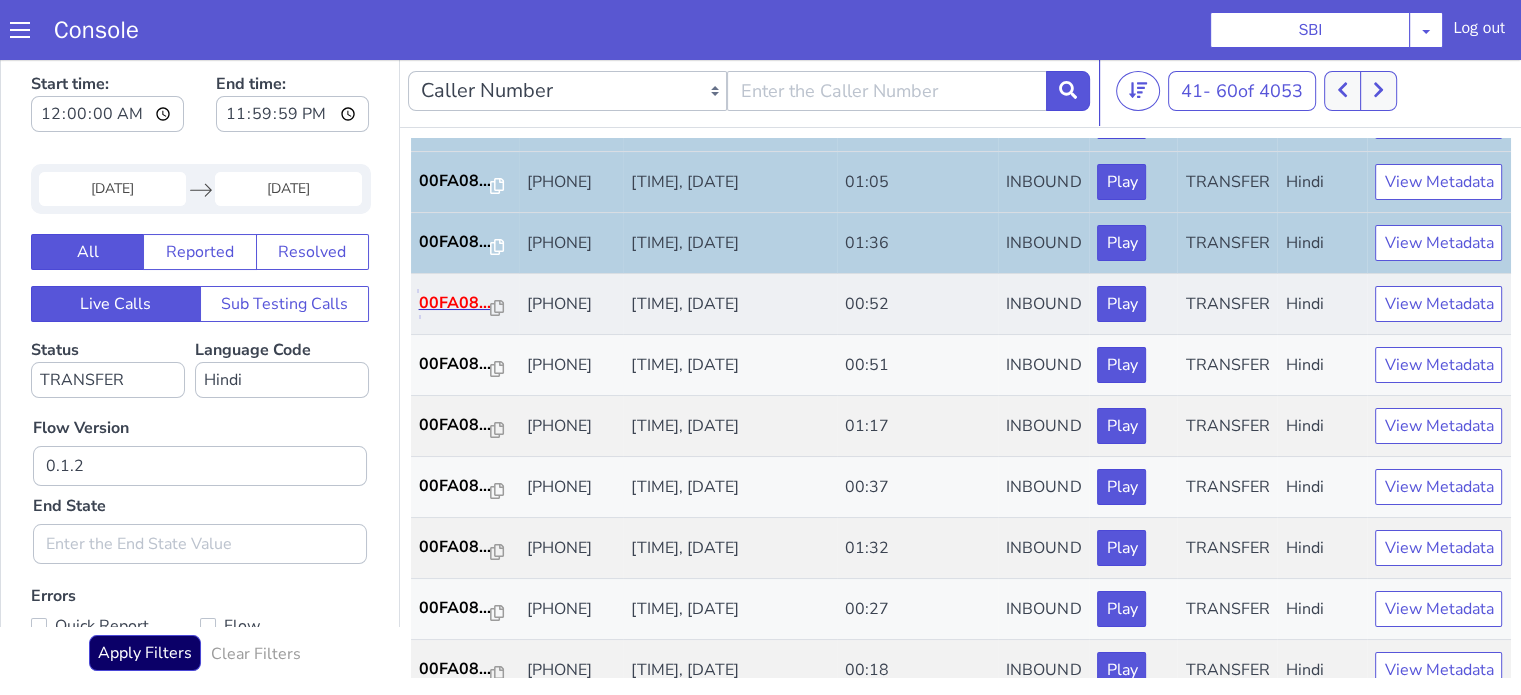 click on "00FA08..." at bounding box center [455, 303] 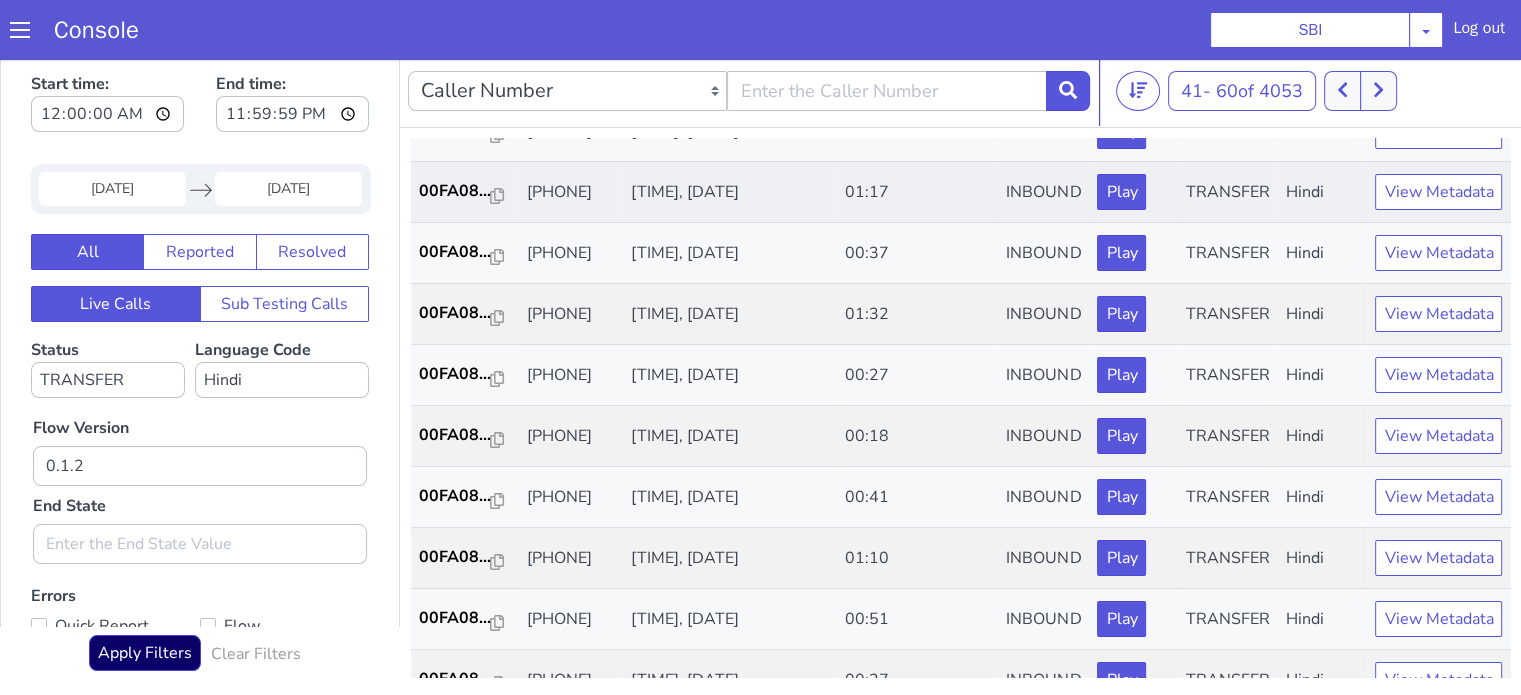 scroll, scrollTop: 700, scrollLeft: 0, axis: vertical 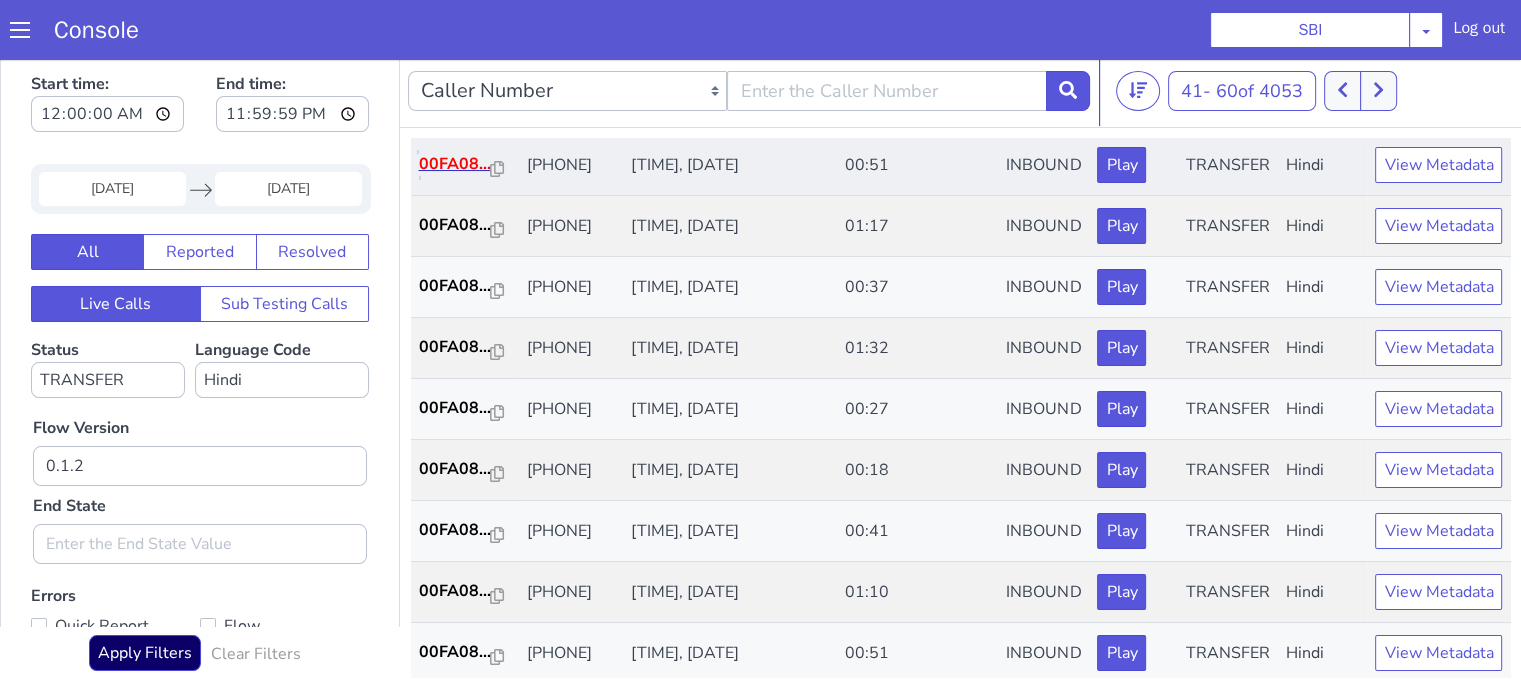 click on "00FA08..." at bounding box center (455, 164) 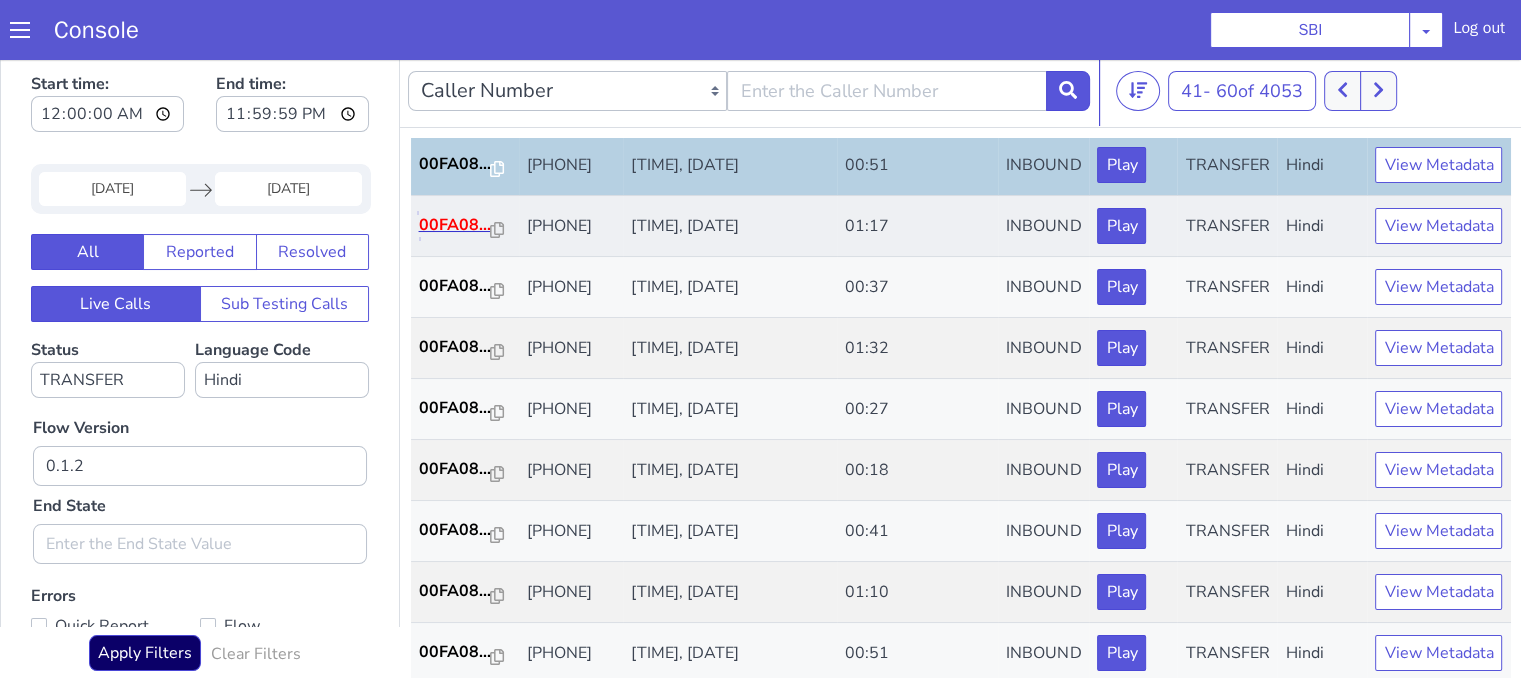 click on "00FA08..." at bounding box center [455, 225] 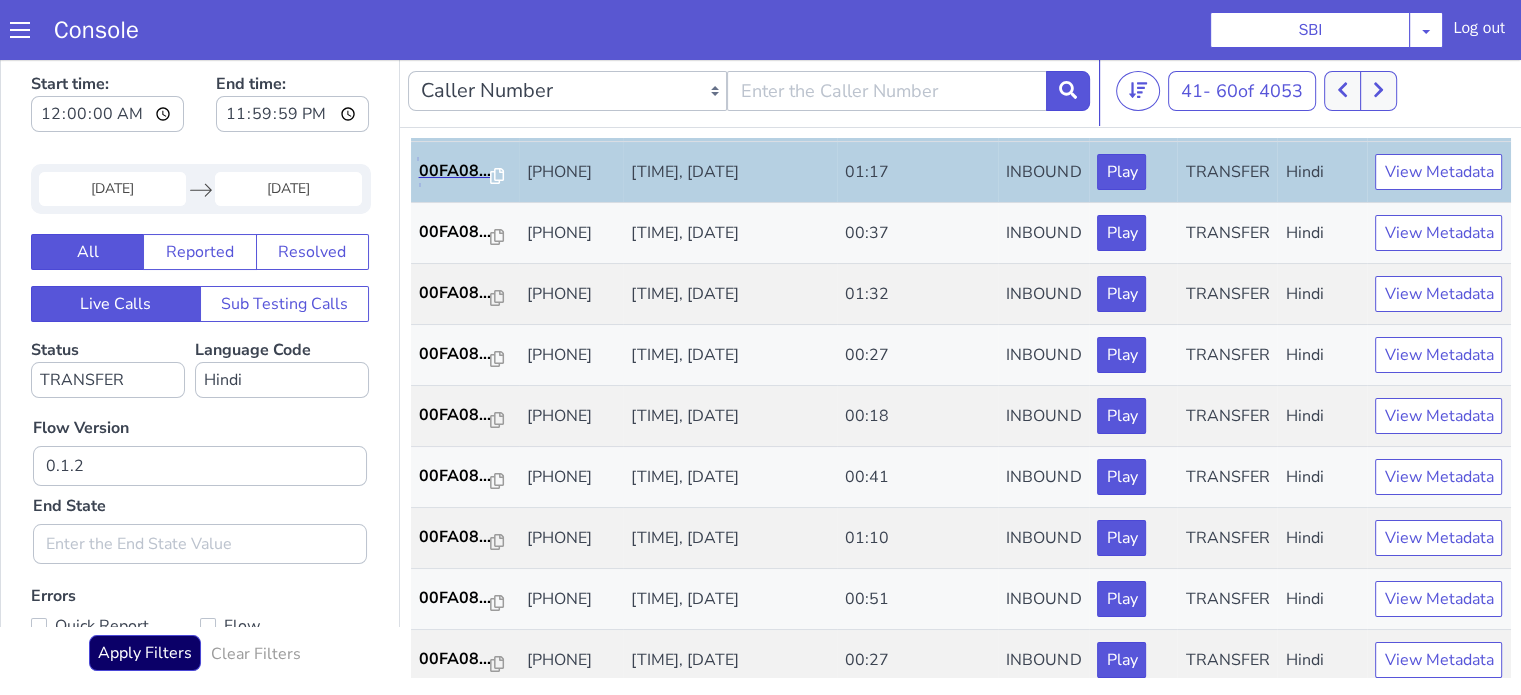 scroll, scrollTop: 800, scrollLeft: 0, axis: vertical 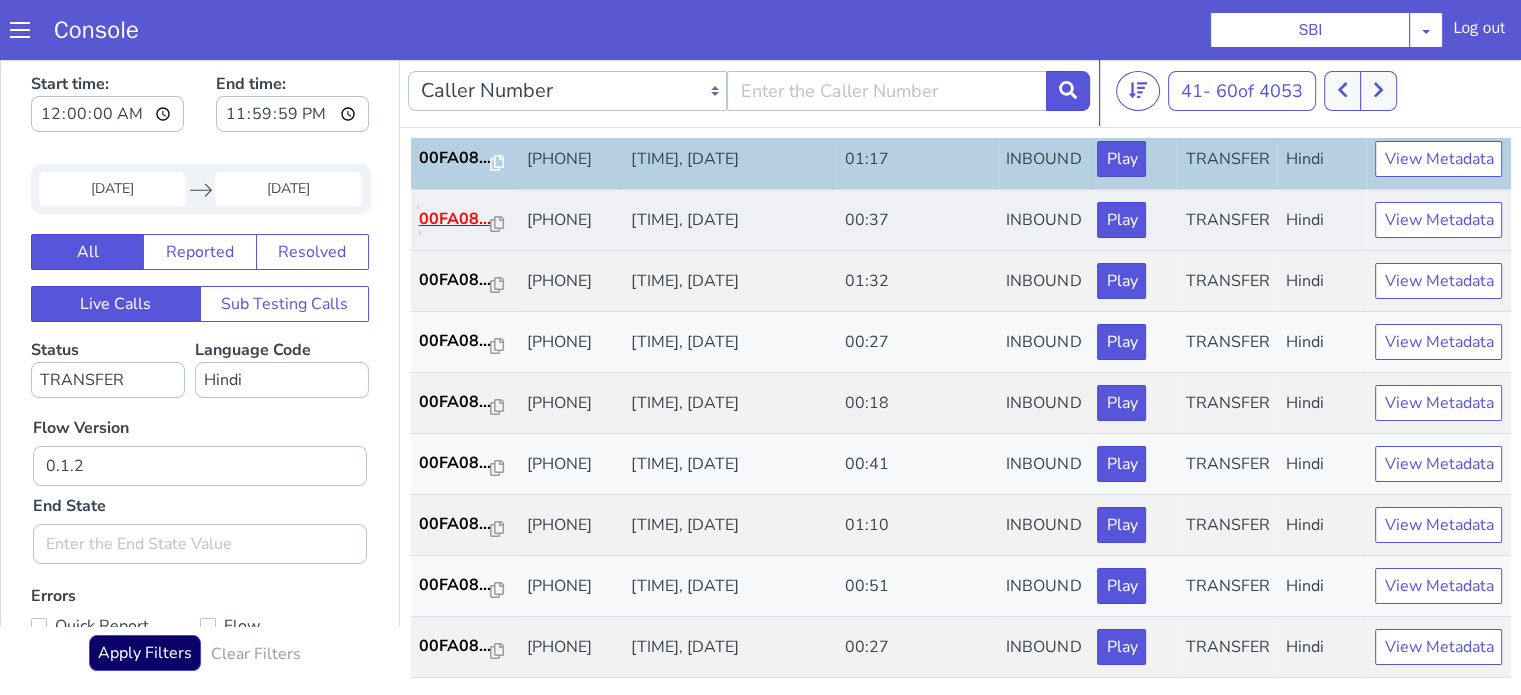 click on "00FA08..." at bounding box center [455, 219] 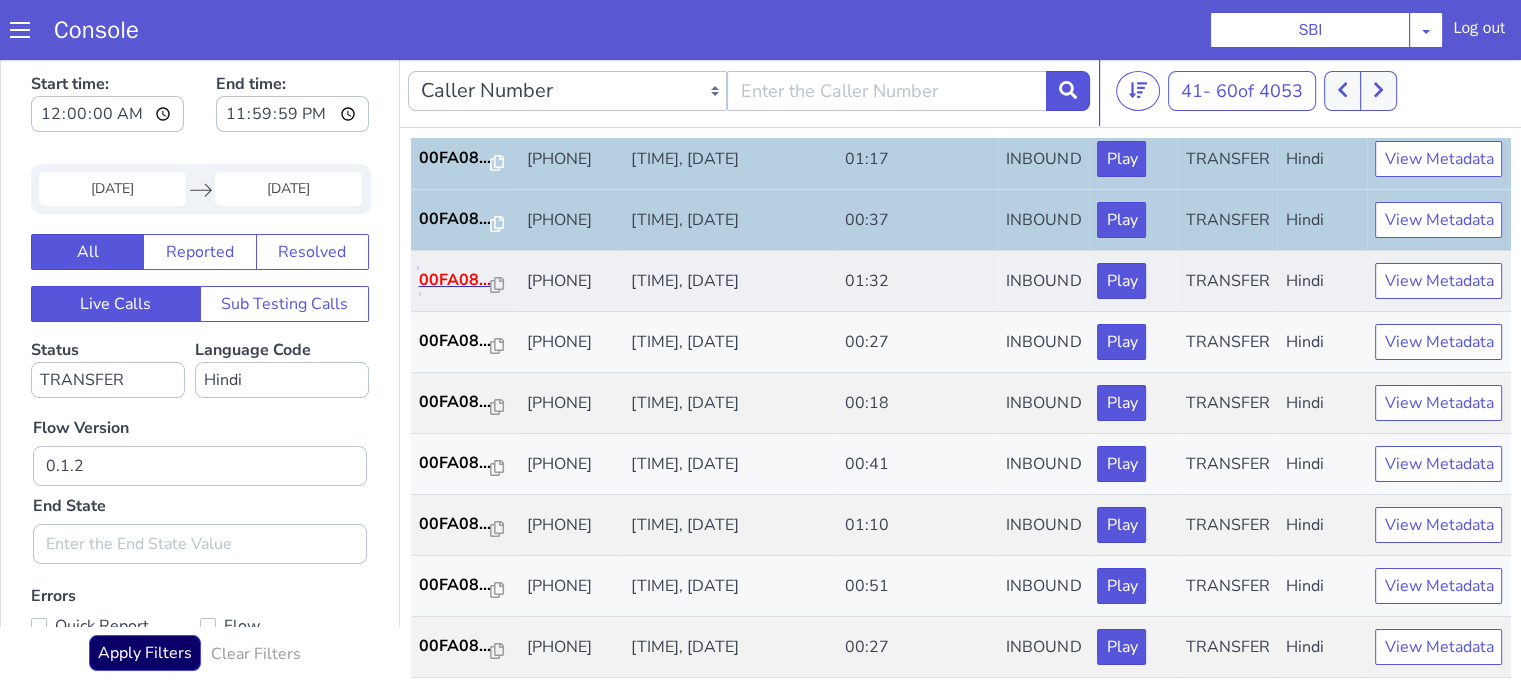 click on "00FA08..." at bounding box center (455, 280) 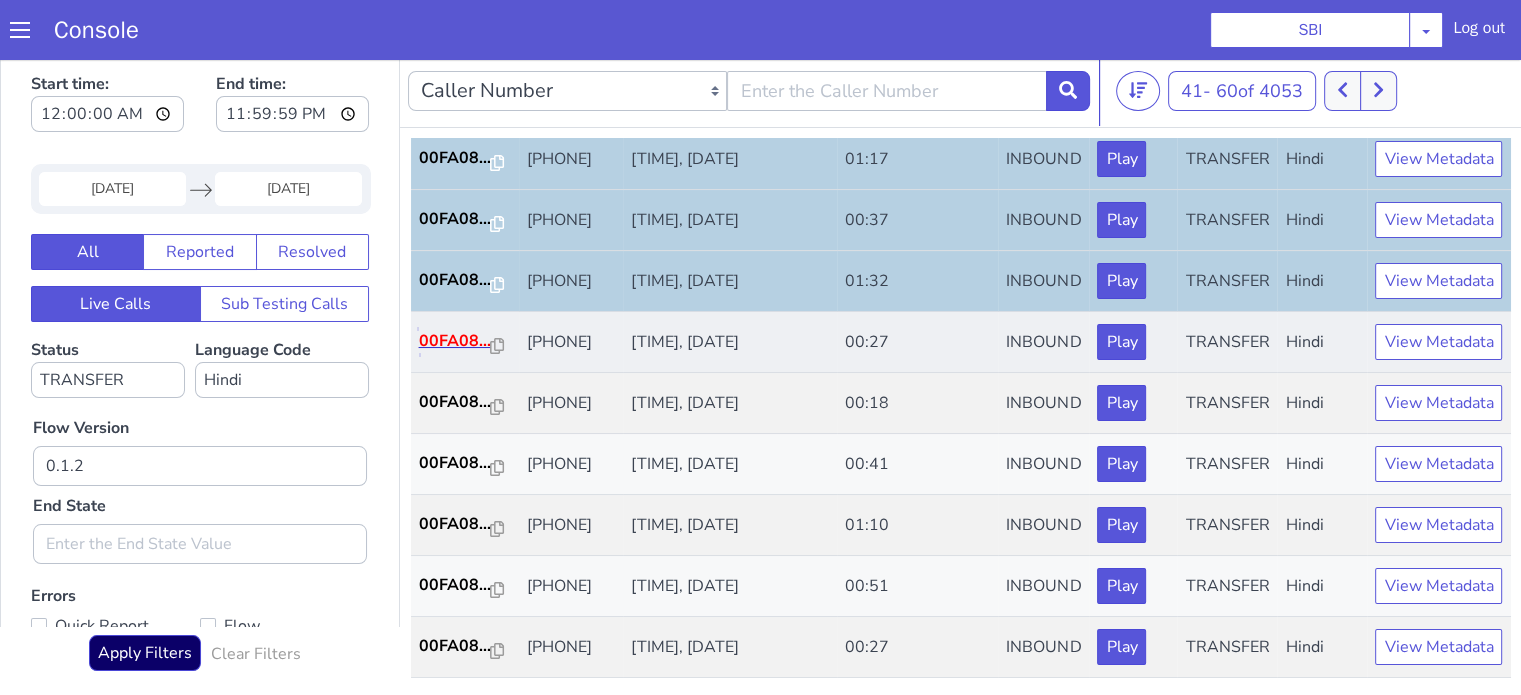 click on "00FA08..." at bounding box center (455, 341) 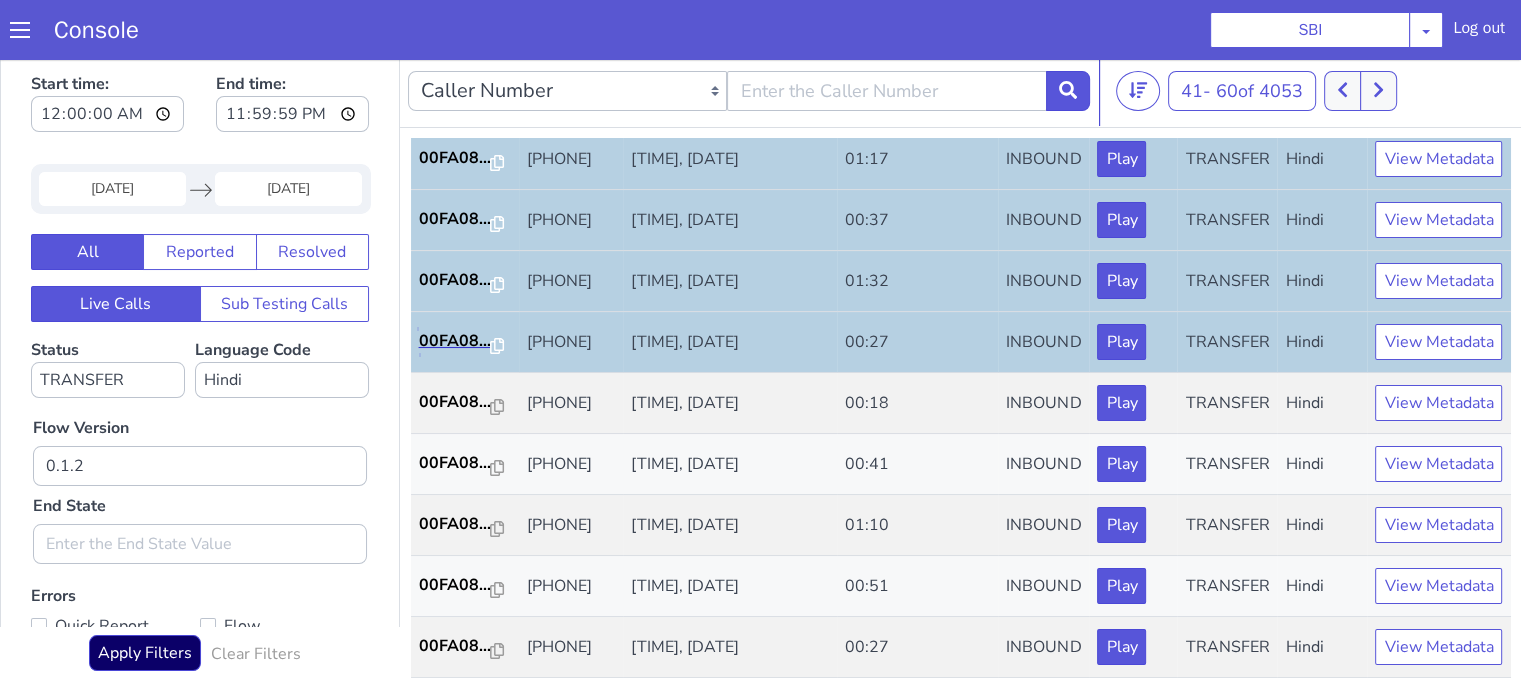 scroll, scrollTop: 990, scrollLeft: 0, axis: vertical 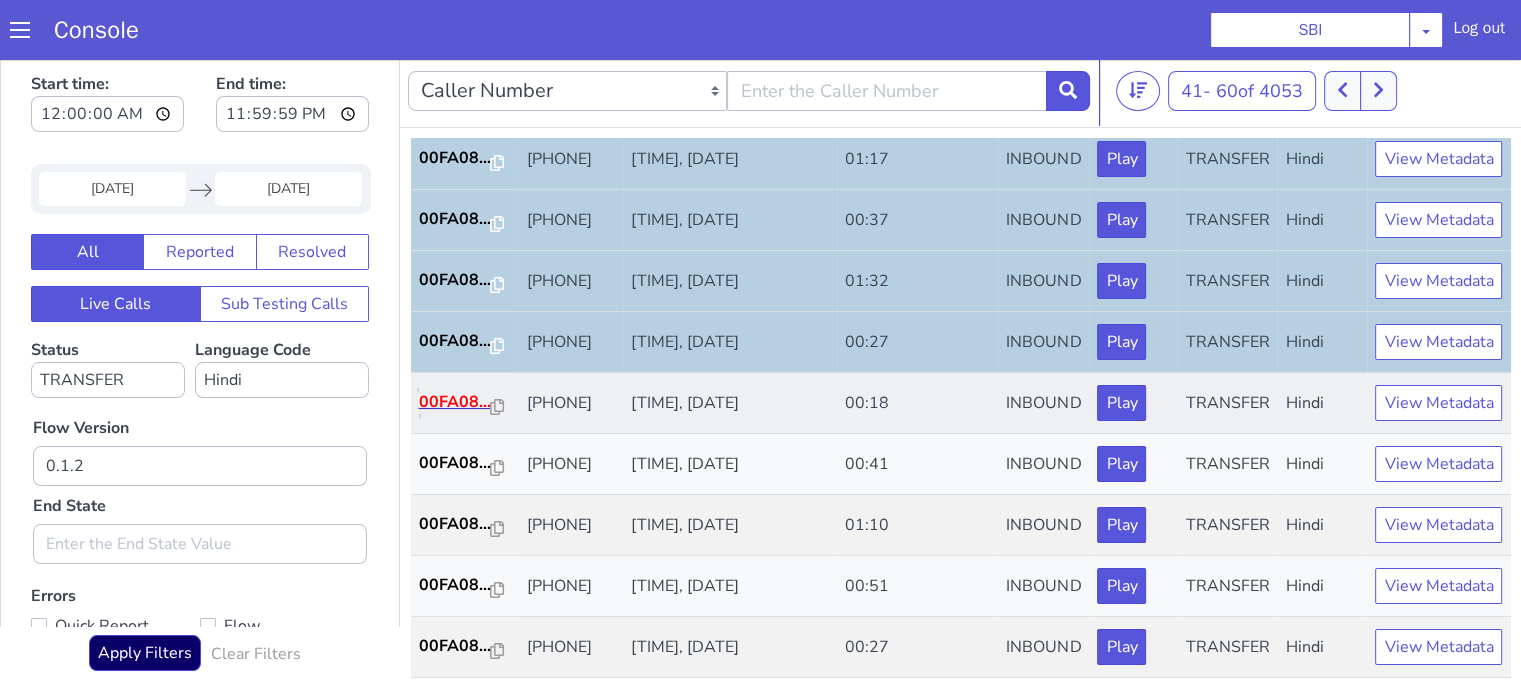 click on "00FA08..." at bounding box center [455, 402] 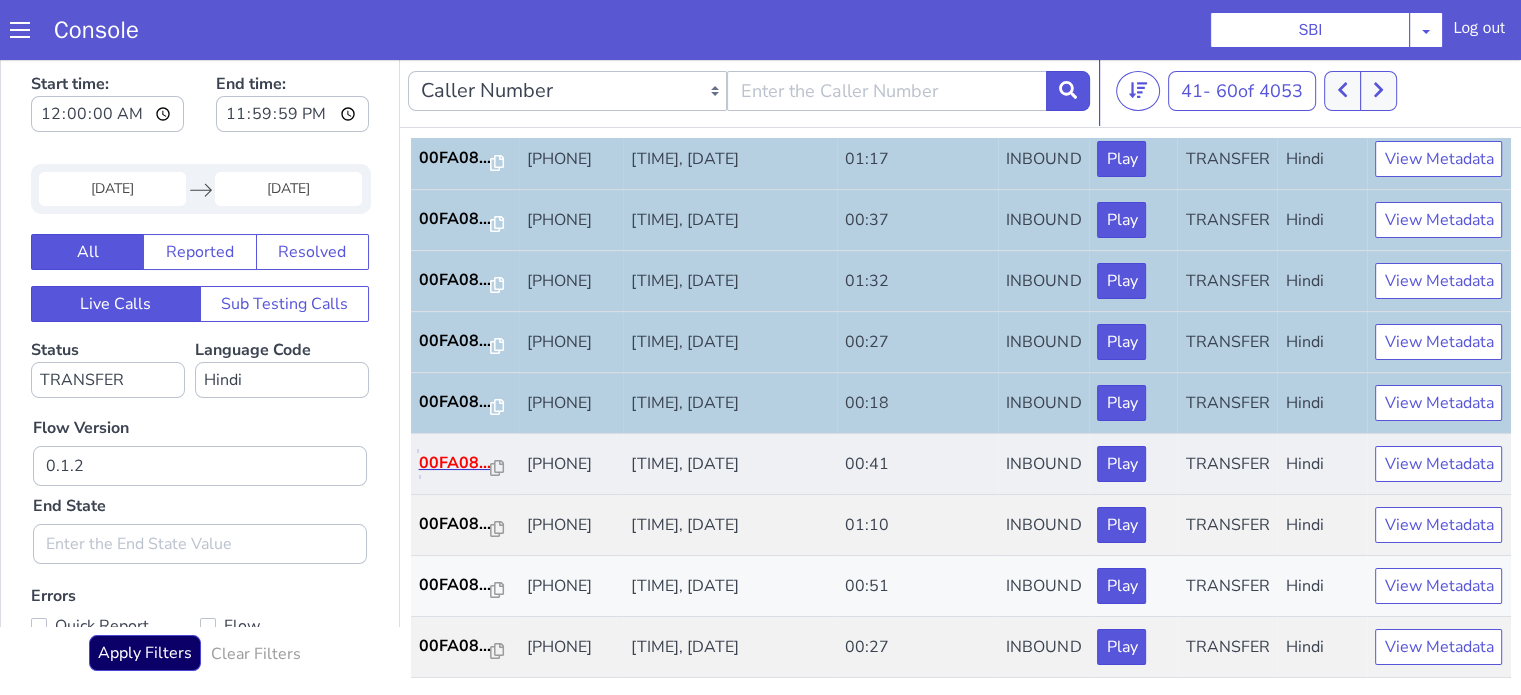 click on "00FA08..." at bounding box center (455, 463) 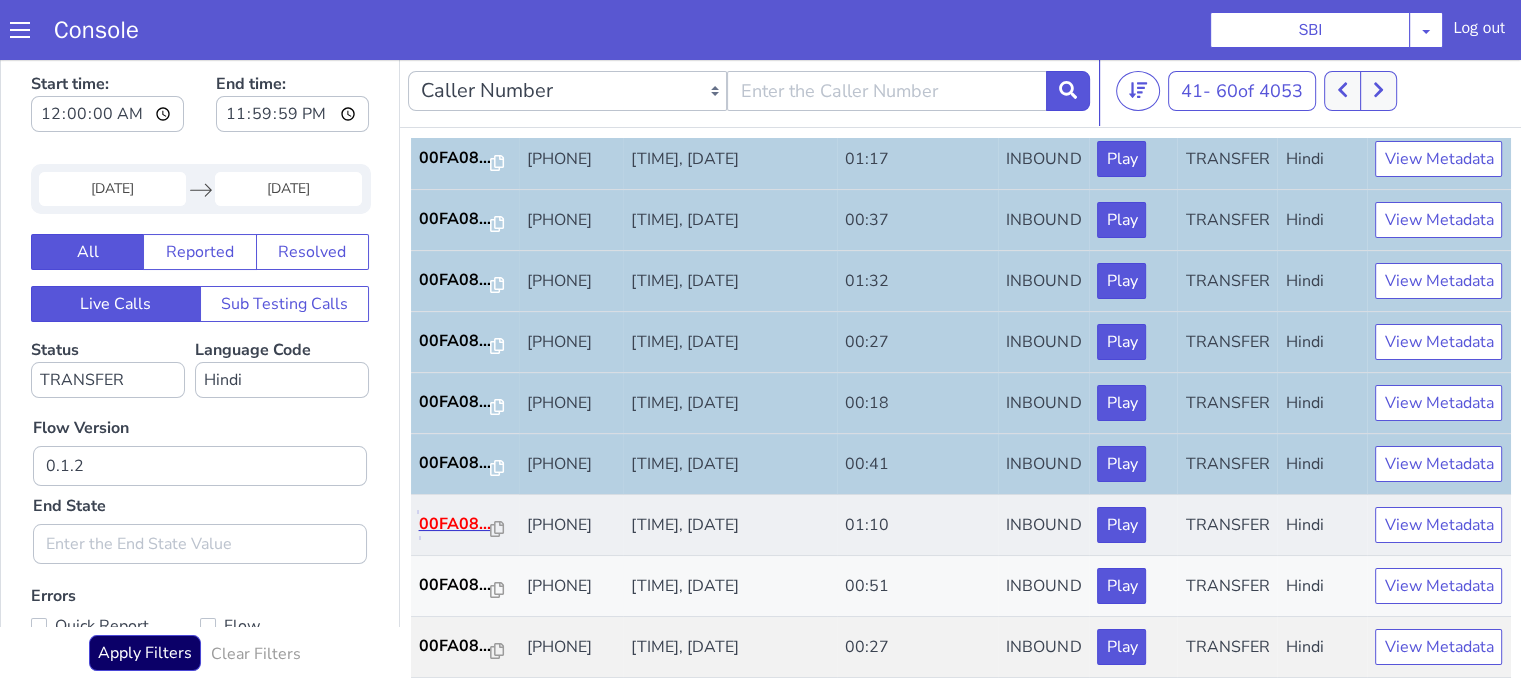 click on "00FA08..." at bounding box center [455, 524] 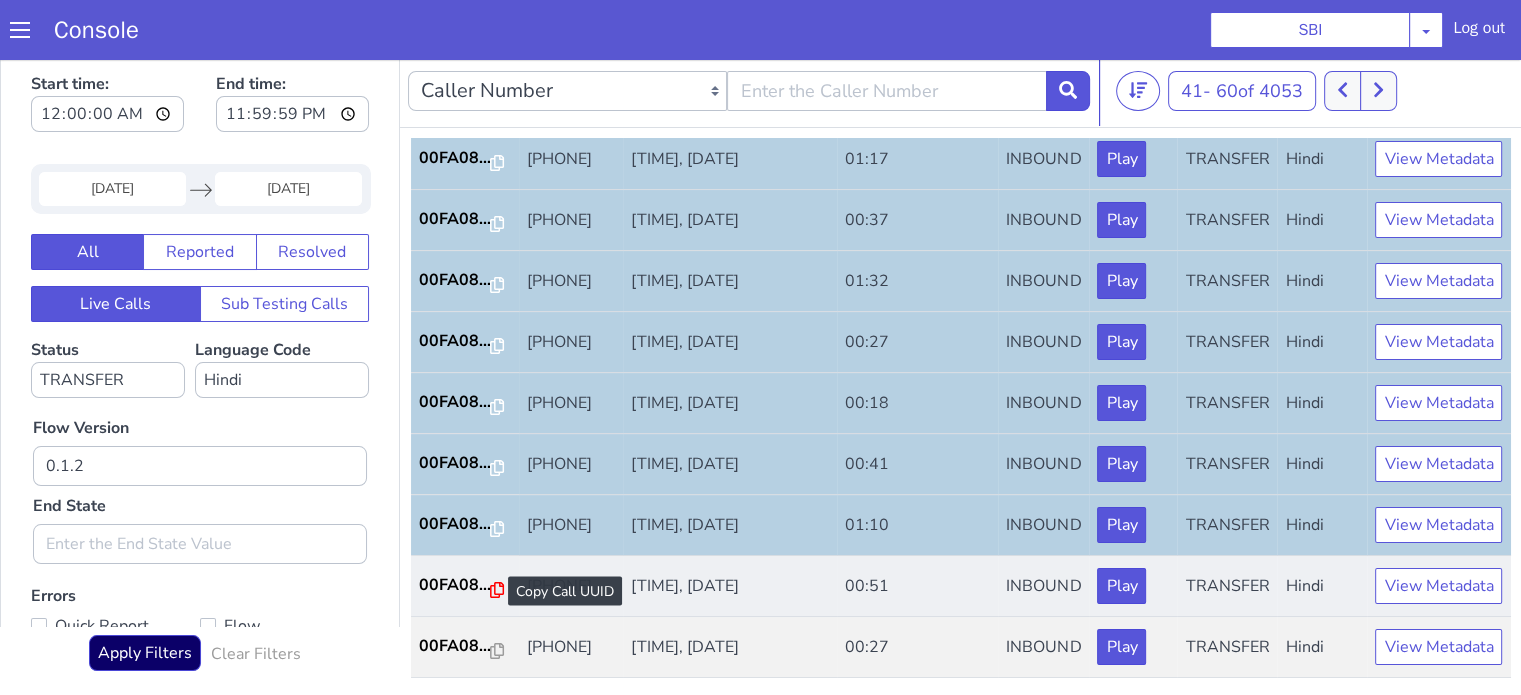 click 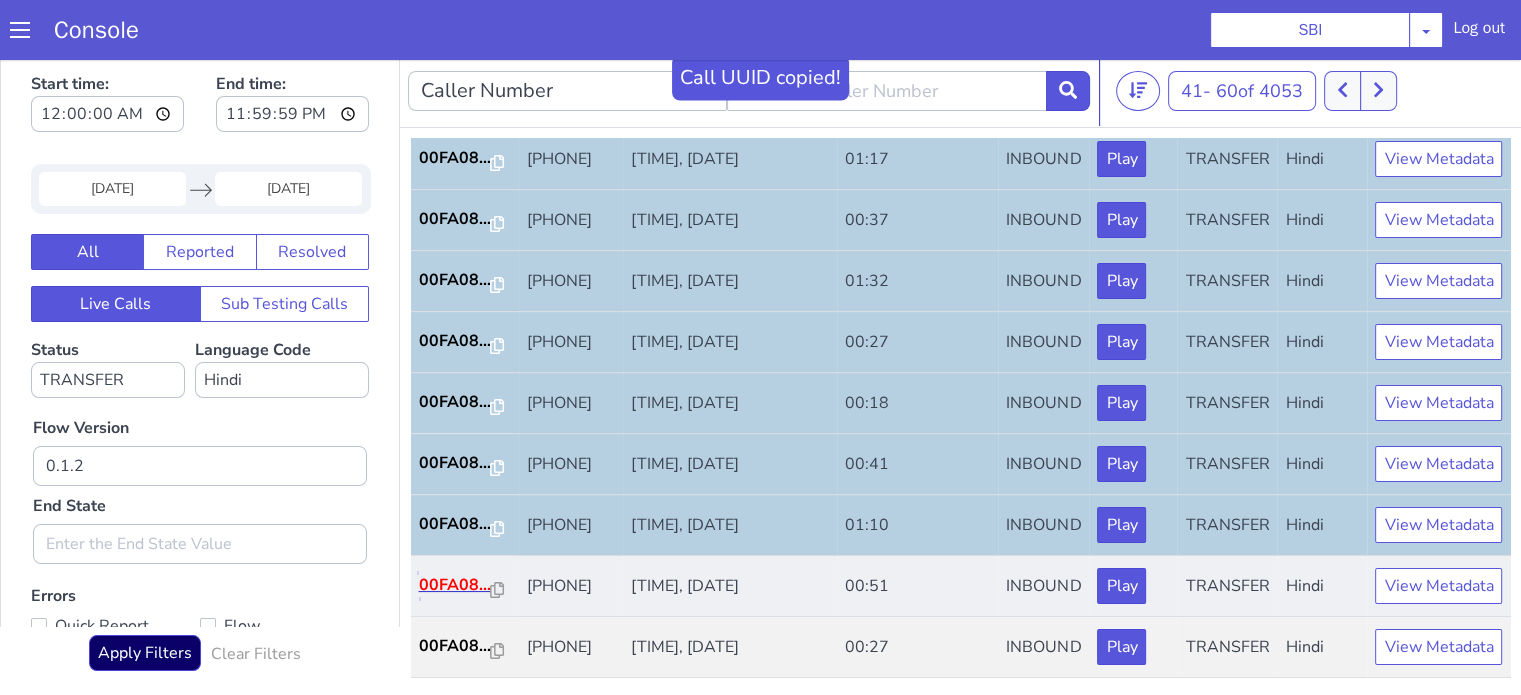 click on "00FA08..." at bounding box center [455, 585] 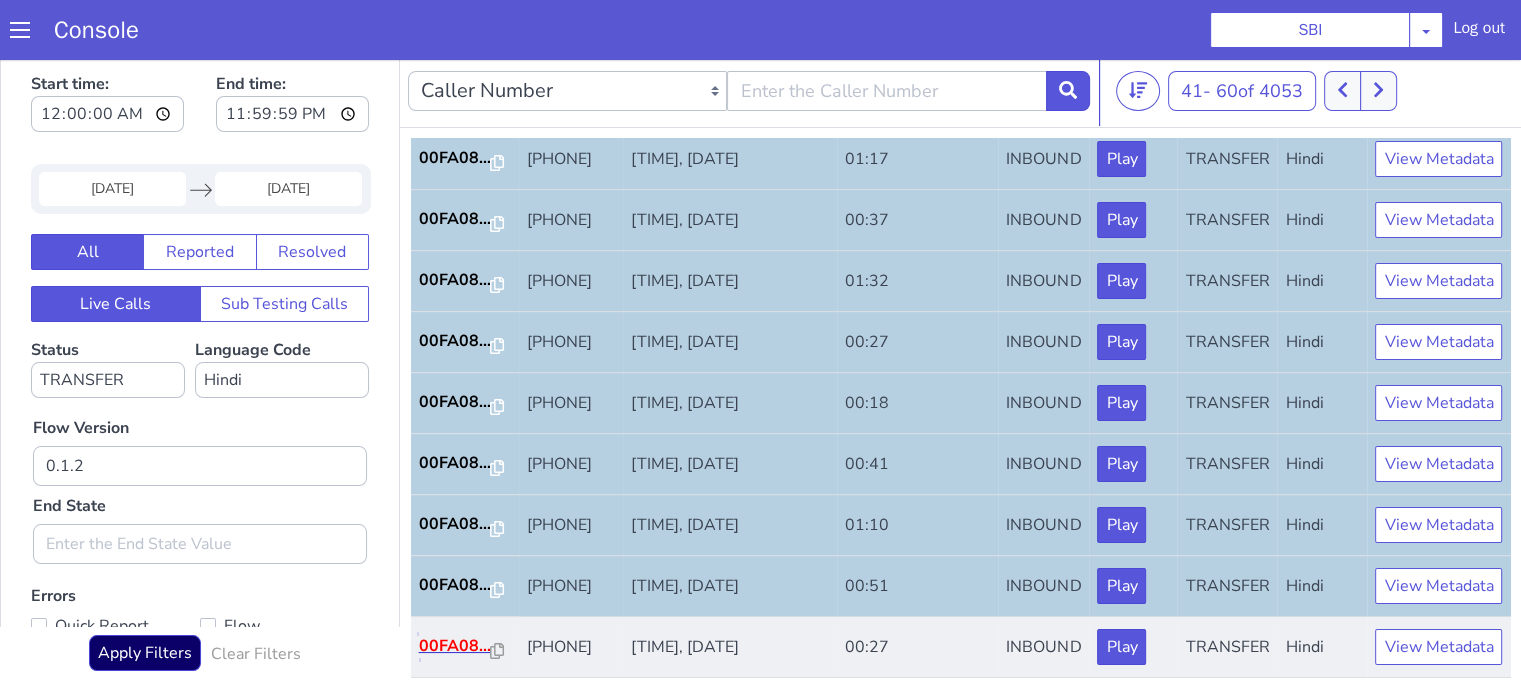 click on "00FA08..." at bounding box center [455, 646] 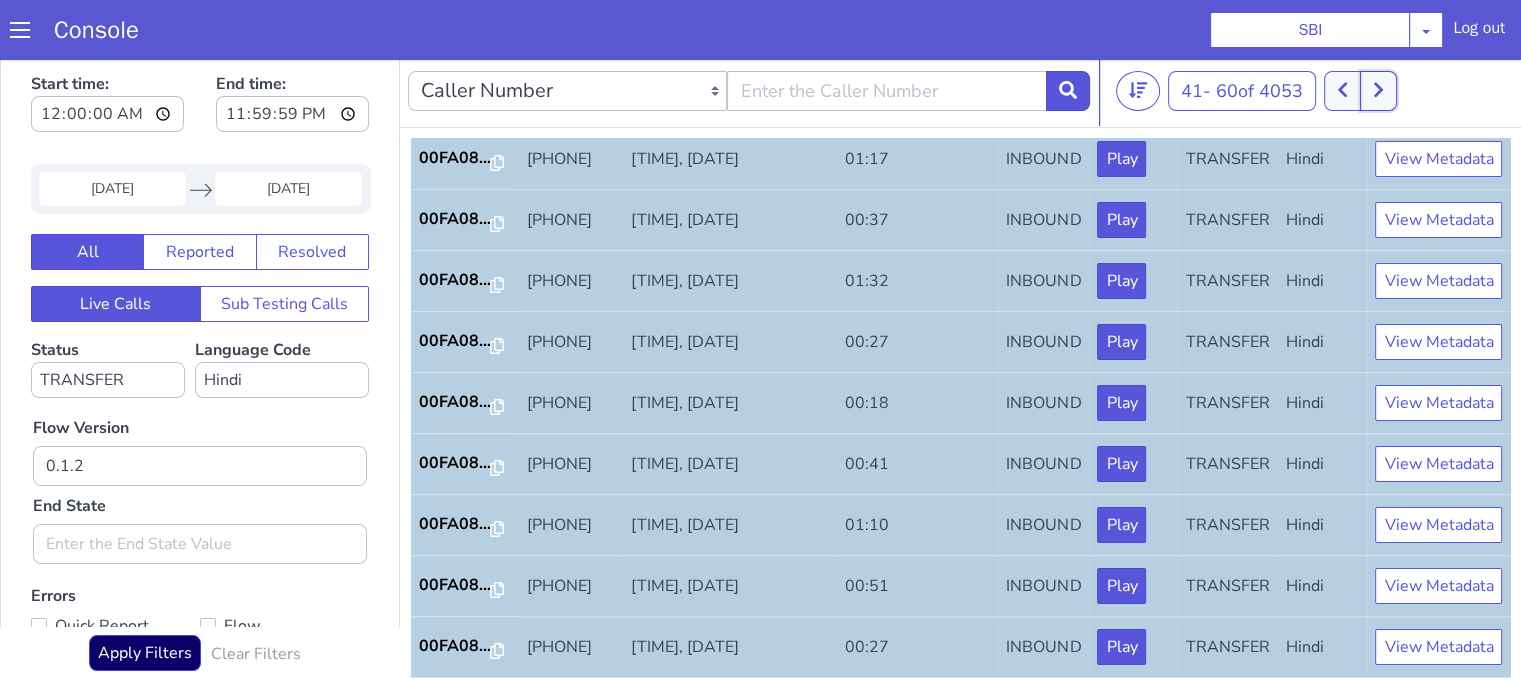 click 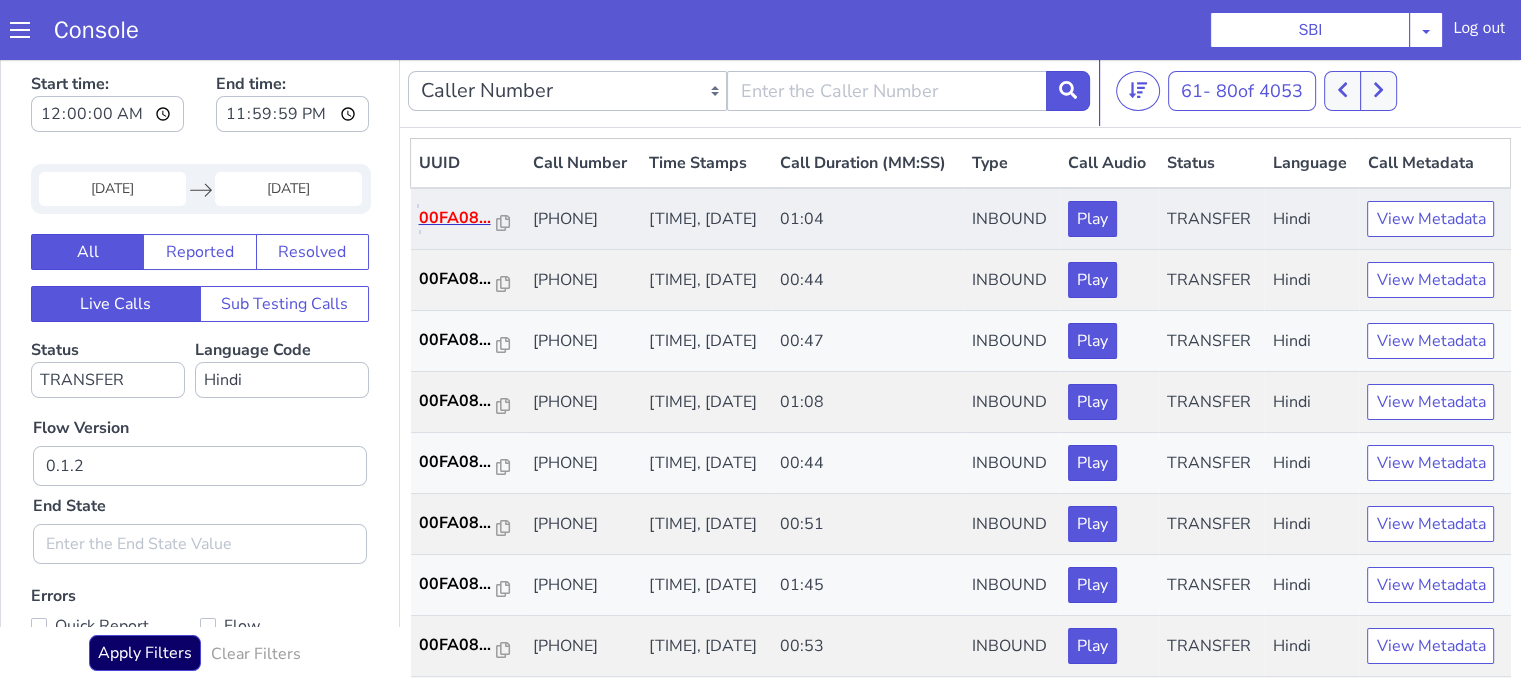click on "00FA08..." at bounding box center (458, 218) 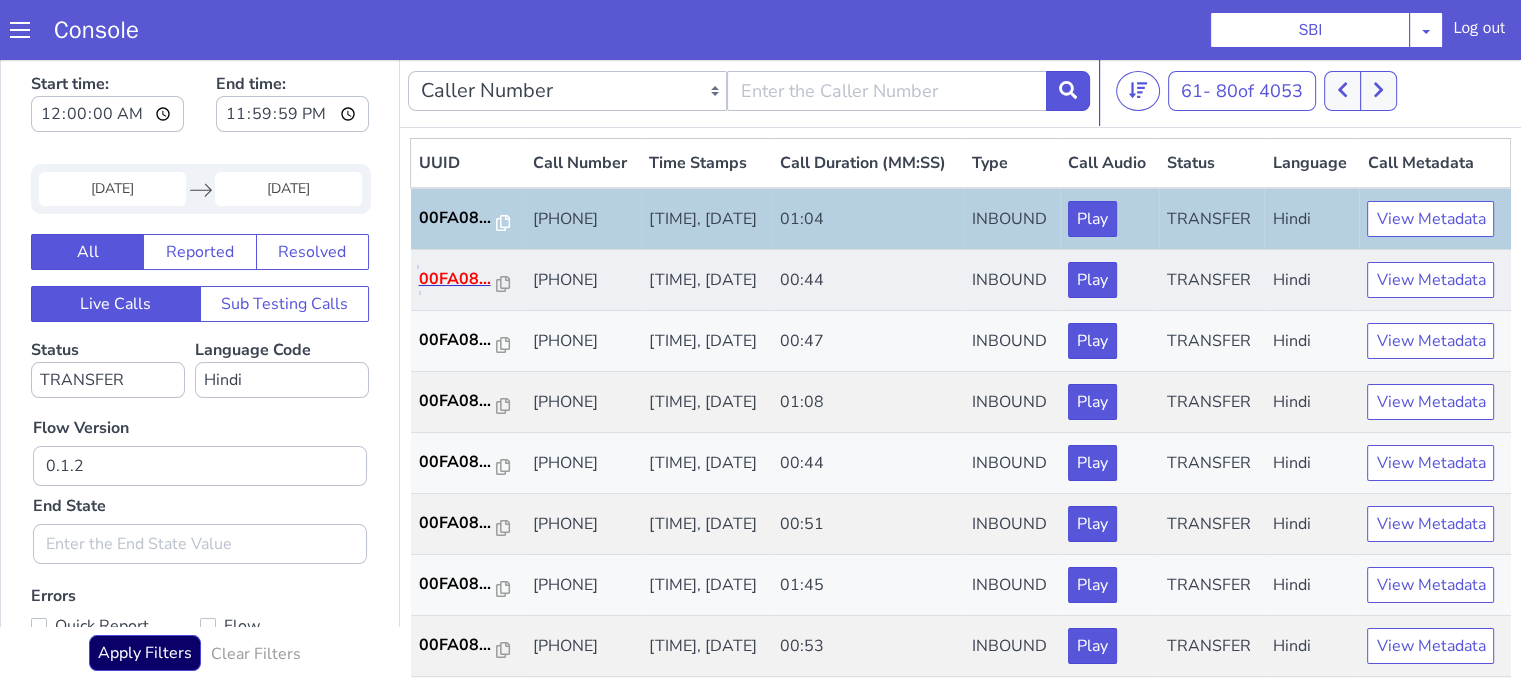 click on "00FA08..." at bounding box center [458, 279] 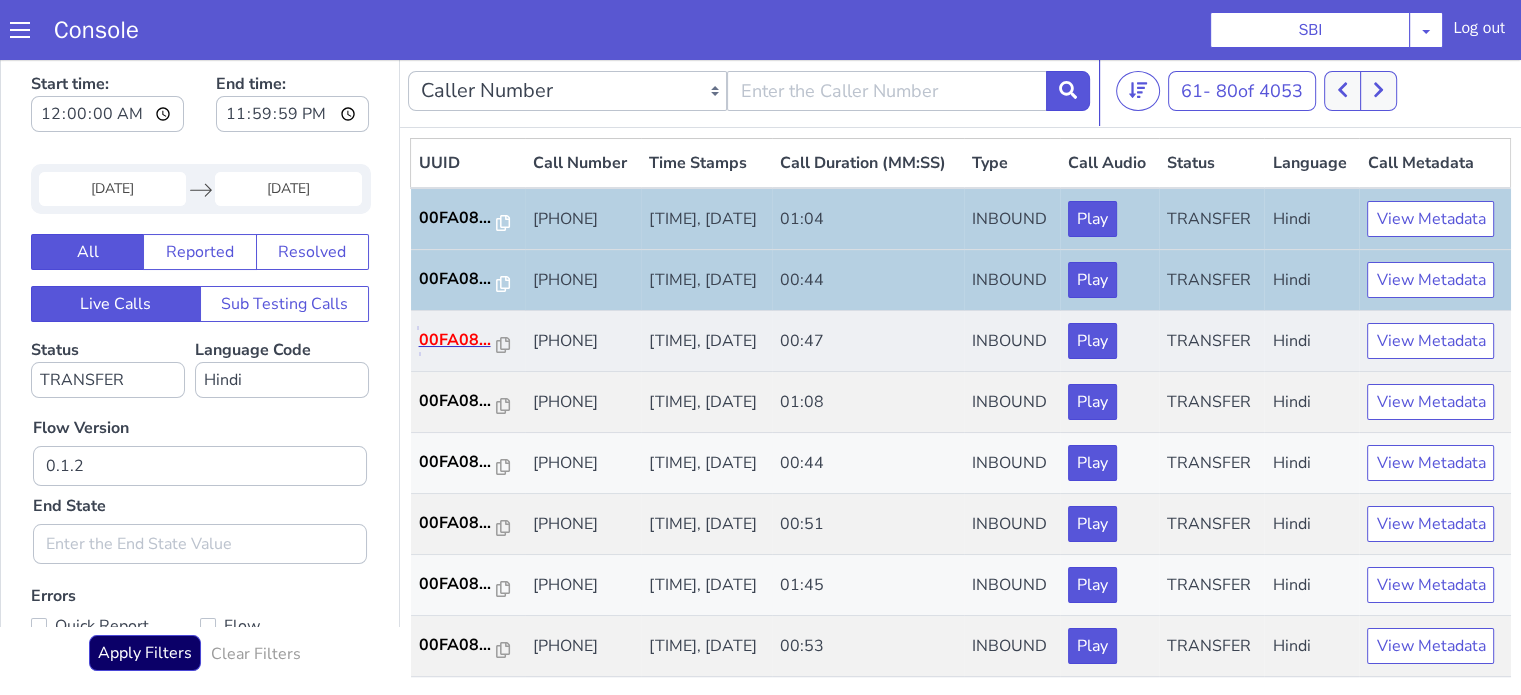 click on "00FA08..." at bounding box center [458, 340] 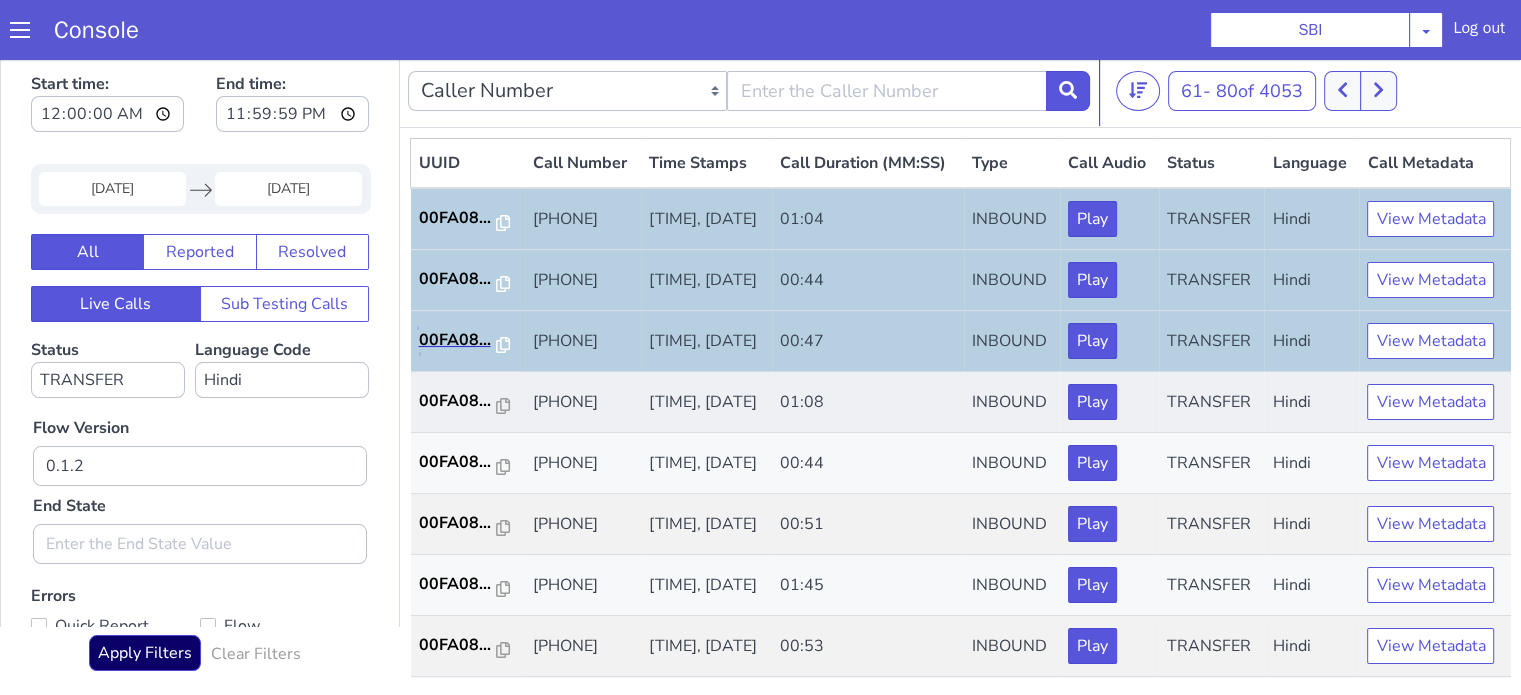 scroll, scrollTop: 200, scrollLeft: 0, axis: vertical 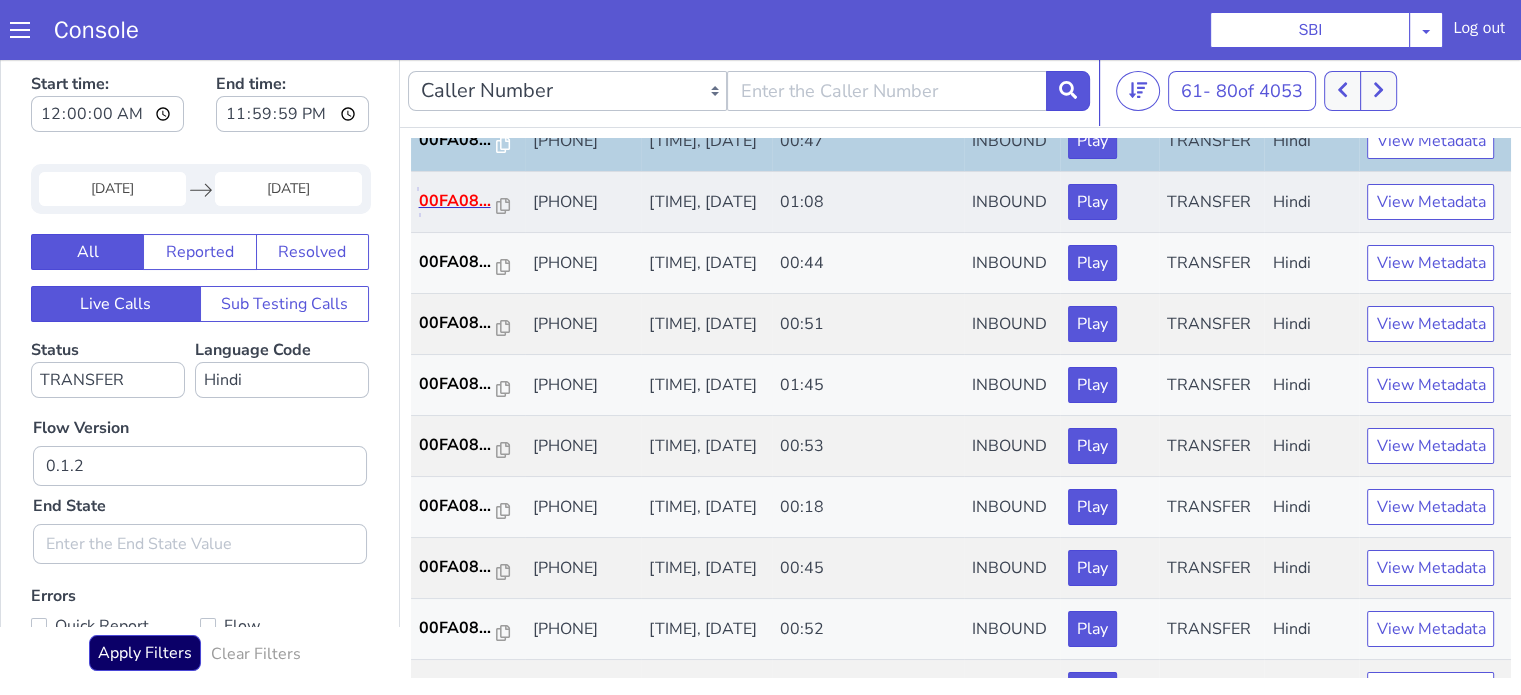 click on "00FA08..." at bounding box center [458, 201] 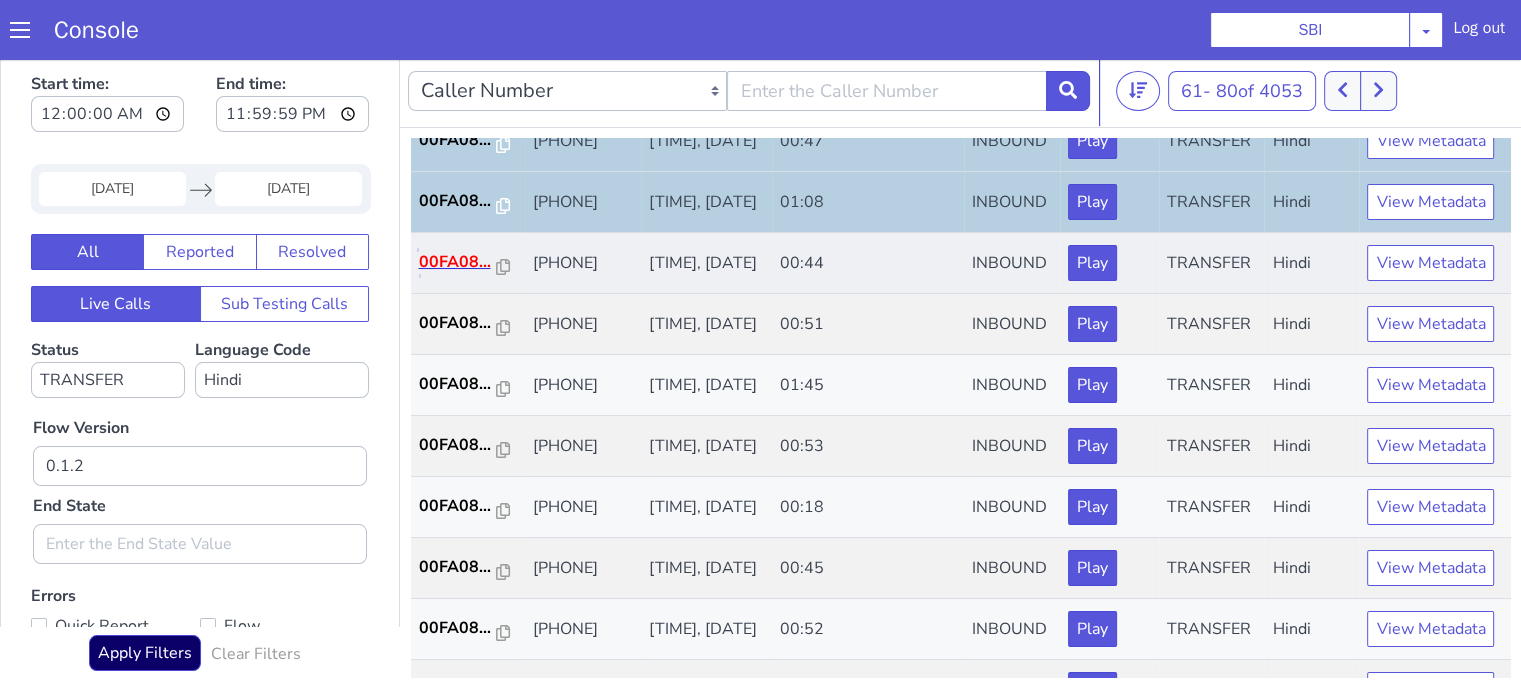 click on "00FA08..." at bounding box center [458, 262] 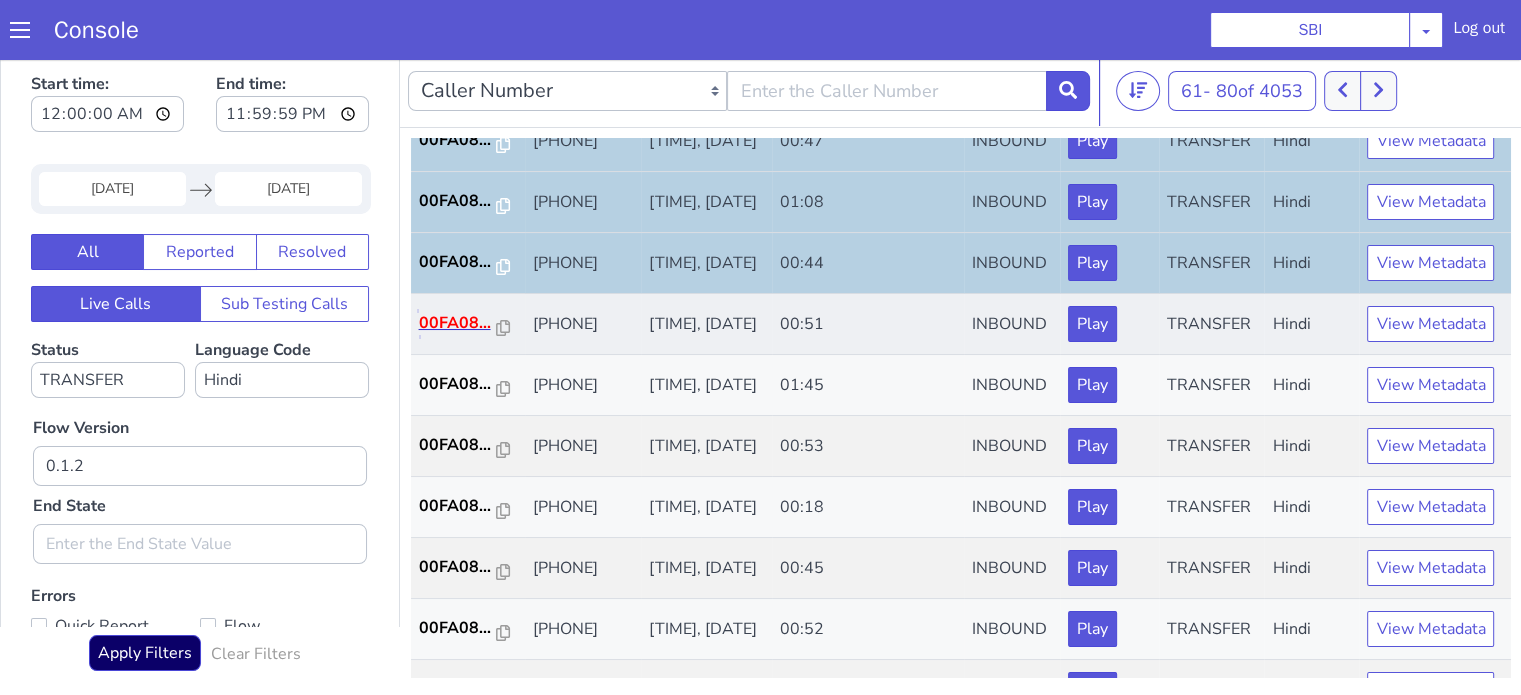 click on "00FA08..." at bounding box center [458, 323] 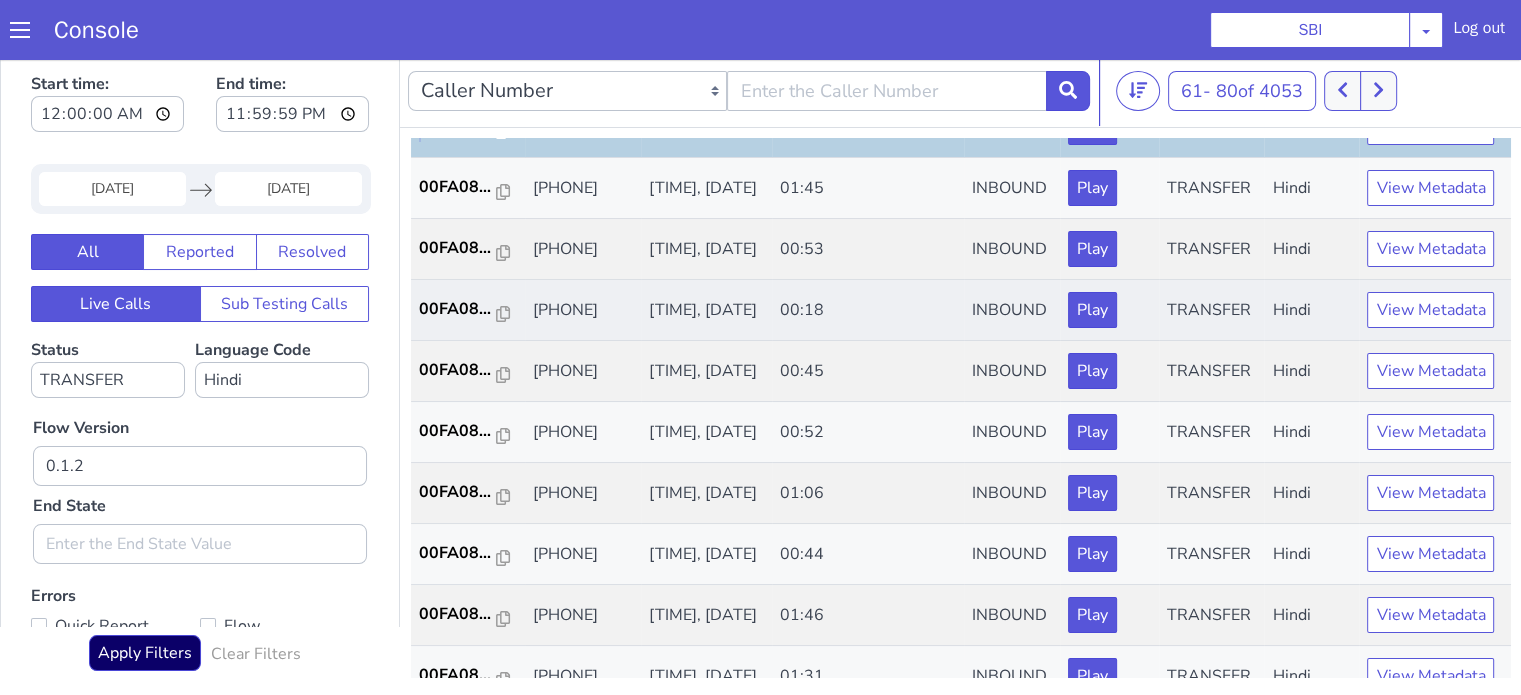 scroll, scrollTop: 400, scrollLeft: 0, axis: vertical 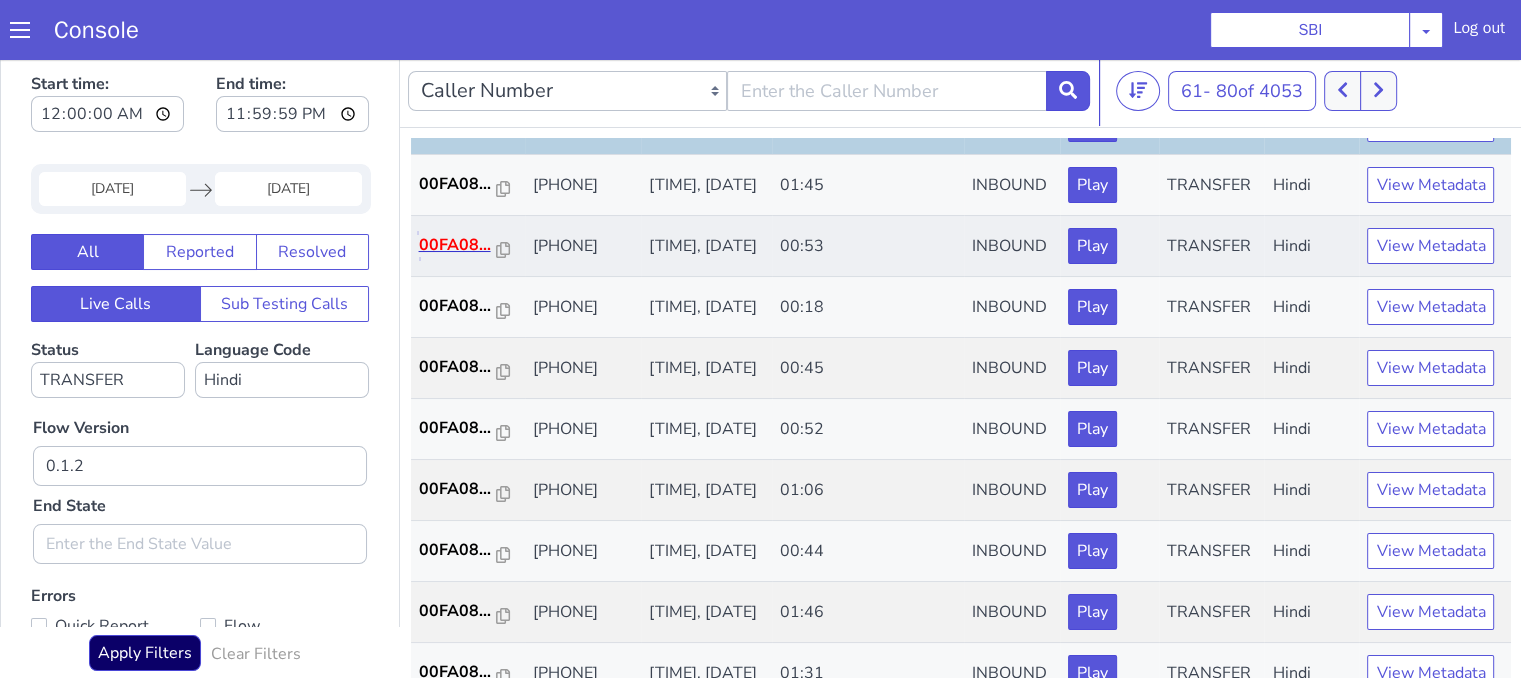 click on "00FA08..." at bounding box center [458, 245] 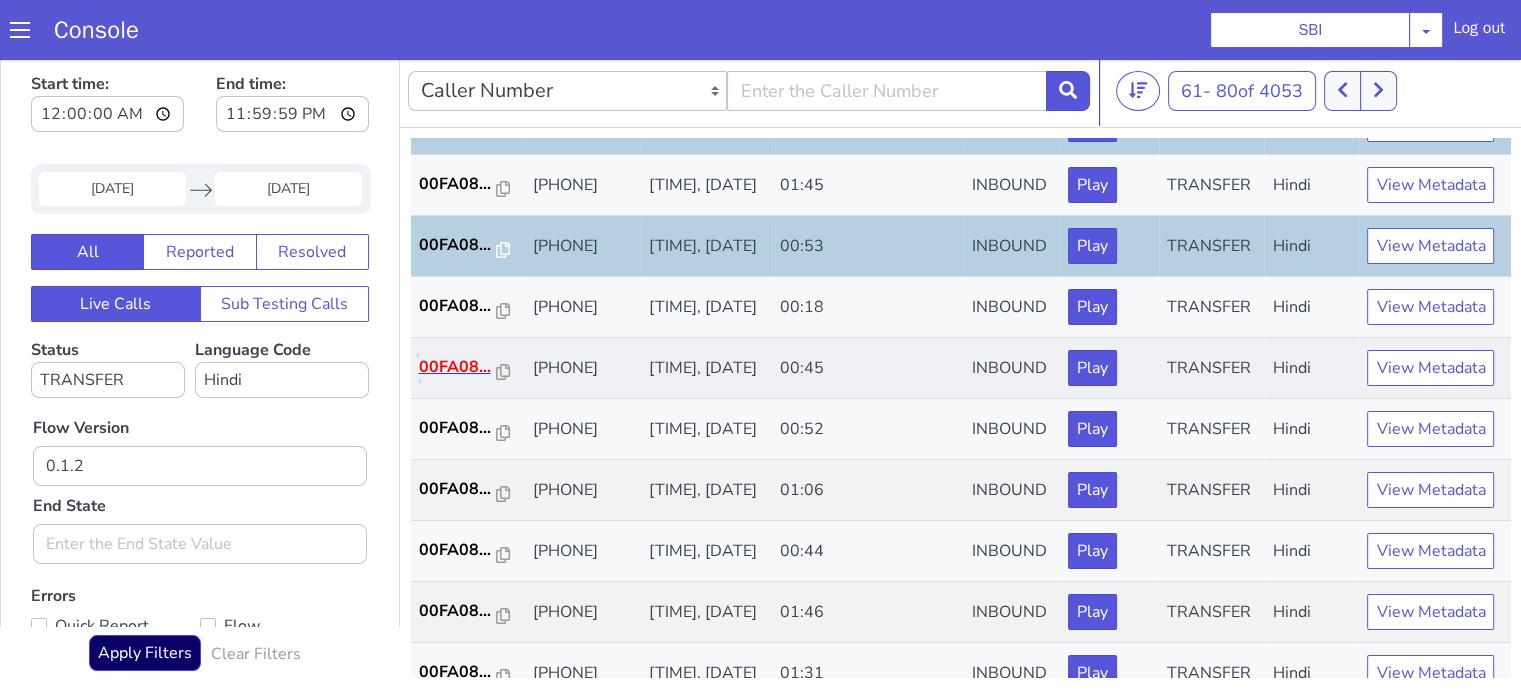 click on "00FA08..." at bounding box center [458, 367] 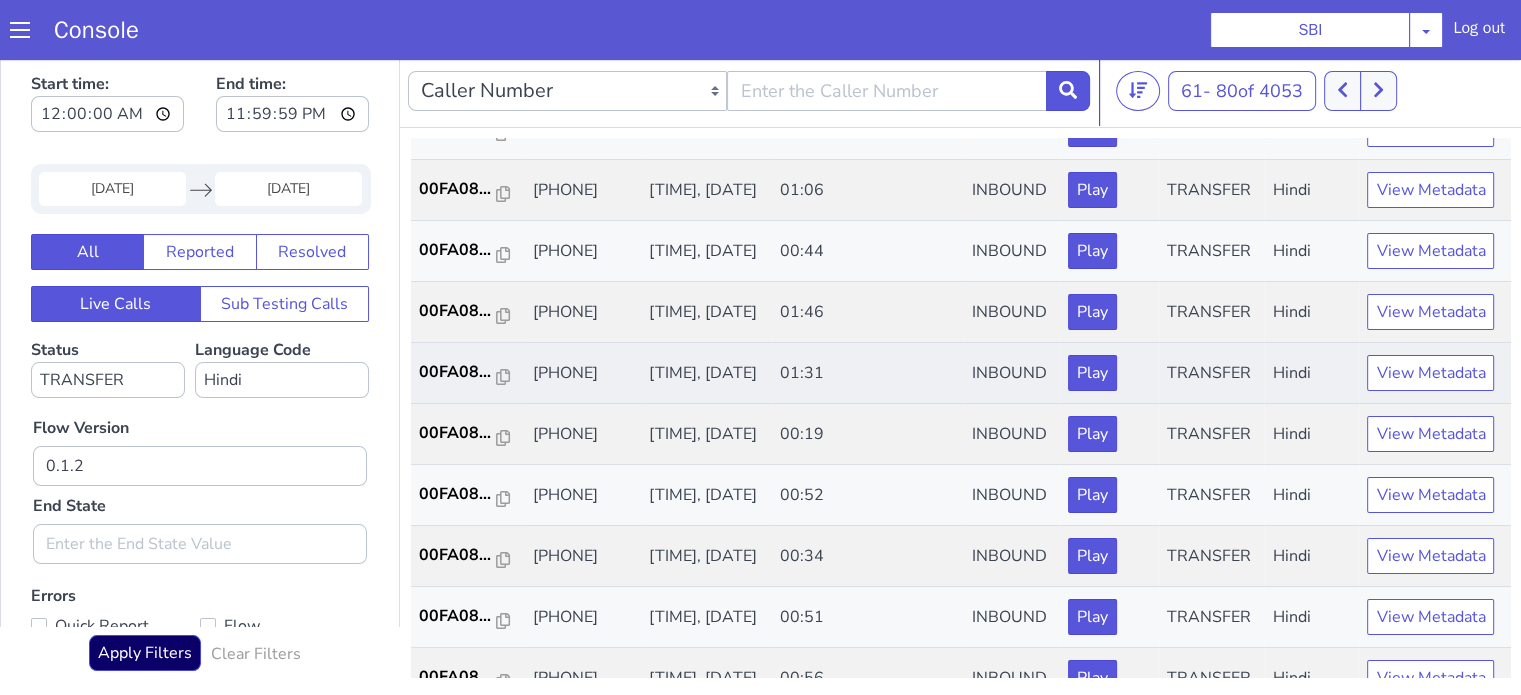 scroll, scrollTop: 600, scrollLeft: 0, axis: vertical 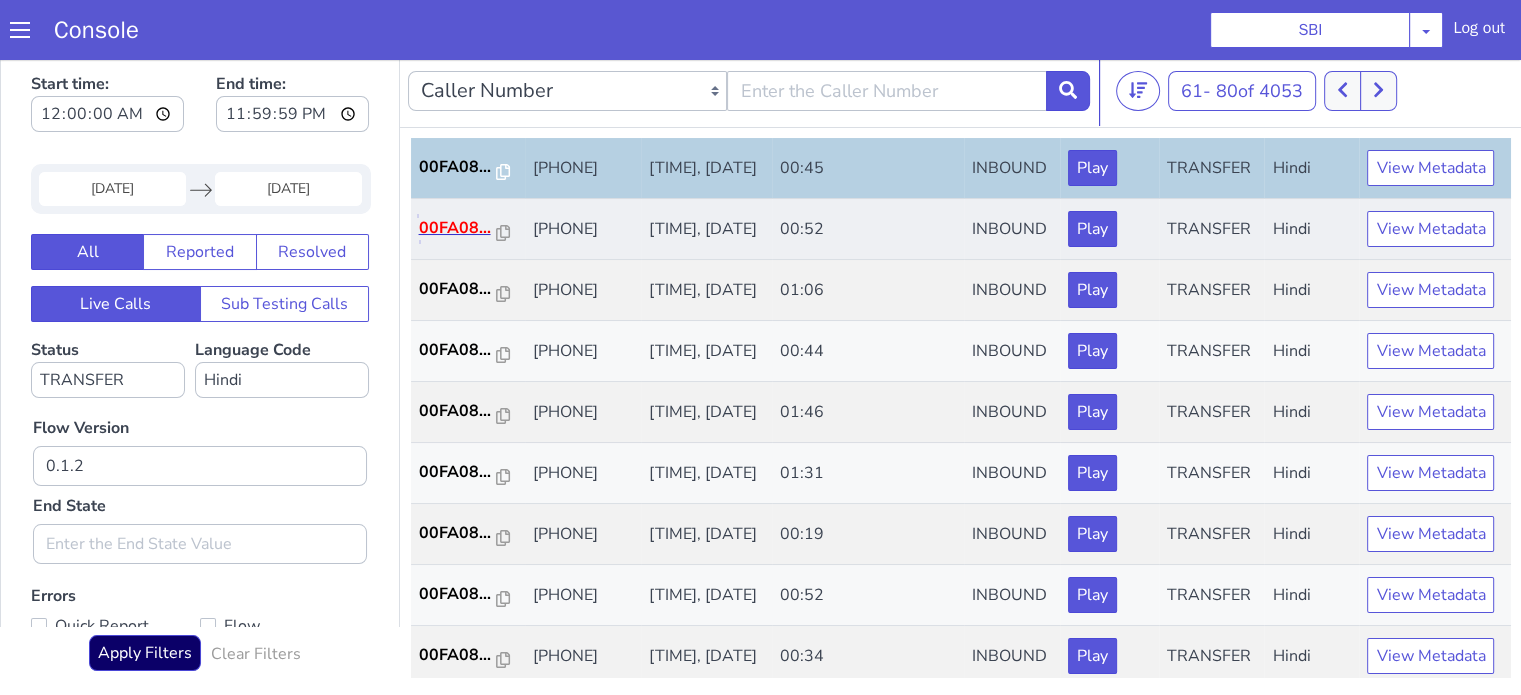 click on "00FA08..." at bounding box center [458, 228] 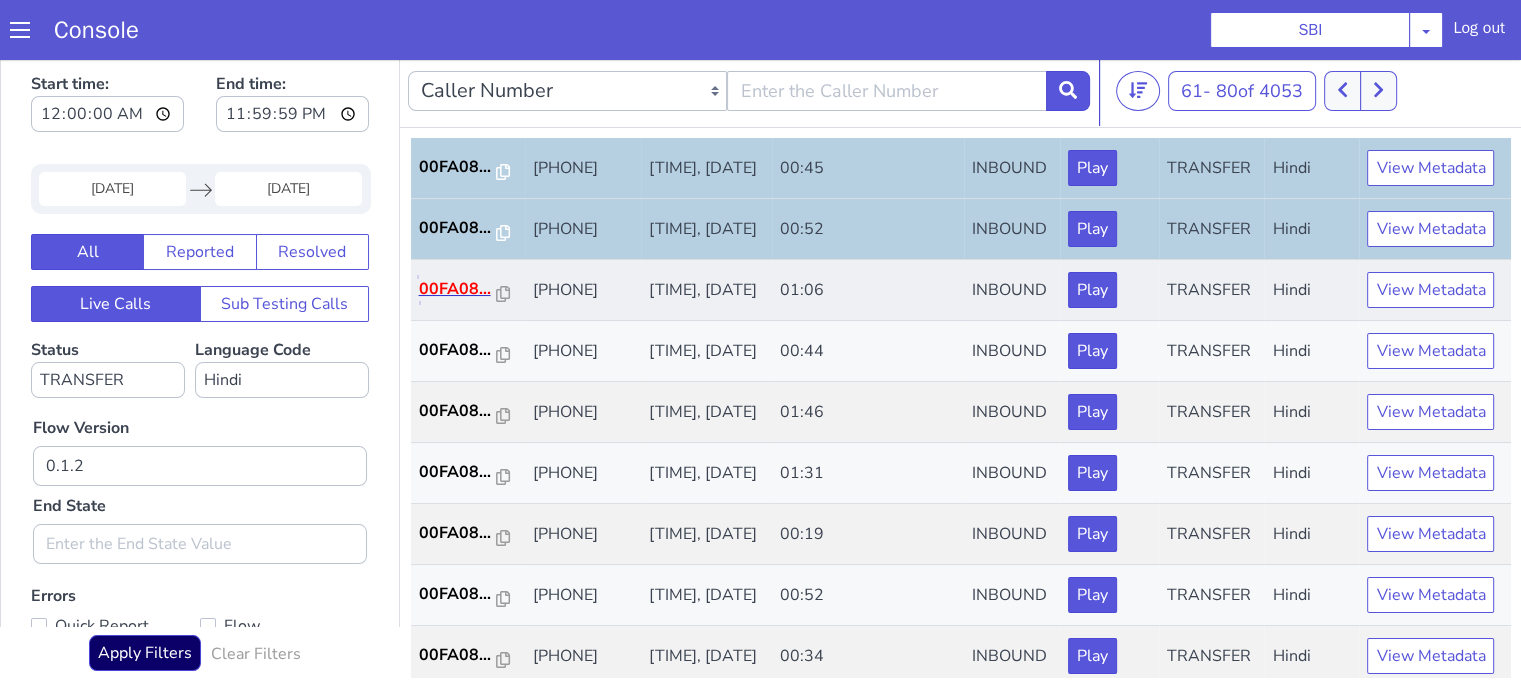 click on "00FA08..." at bounding box center [458, 289] 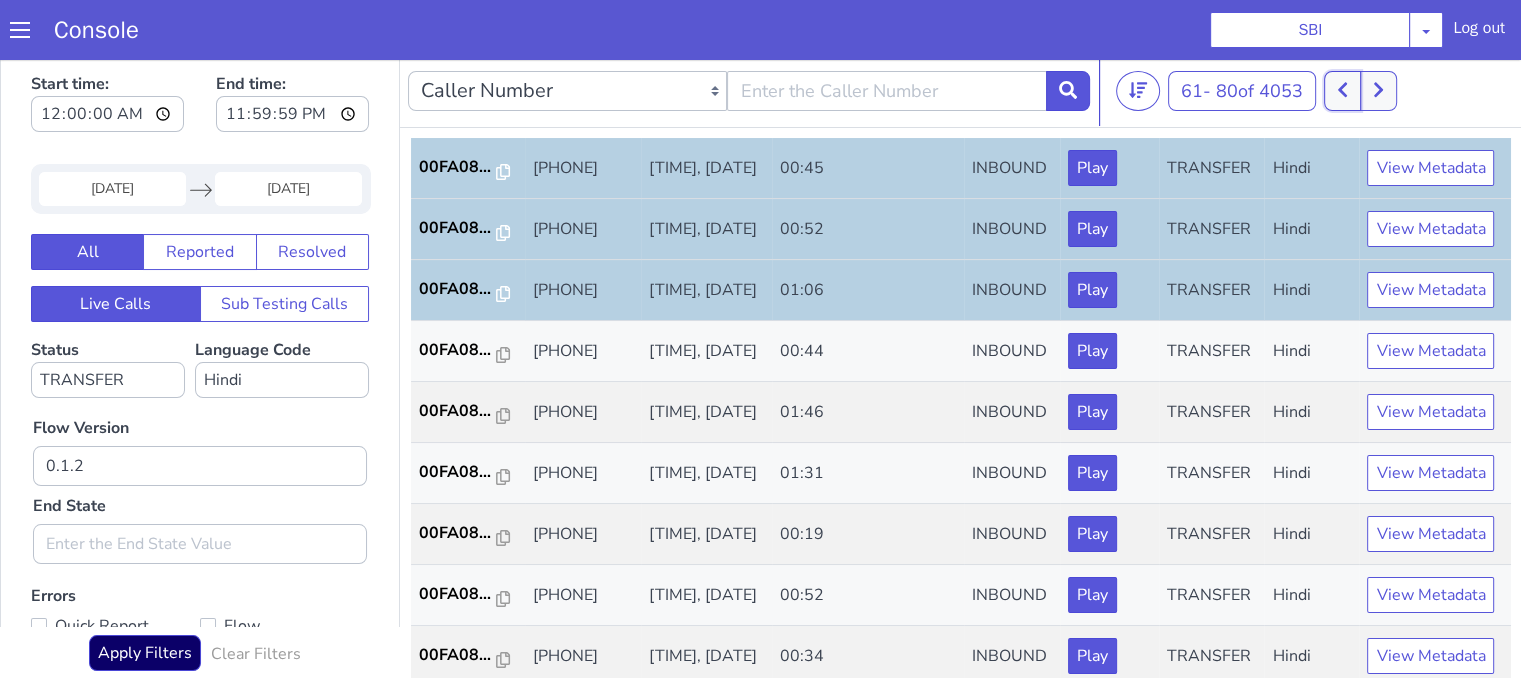 click 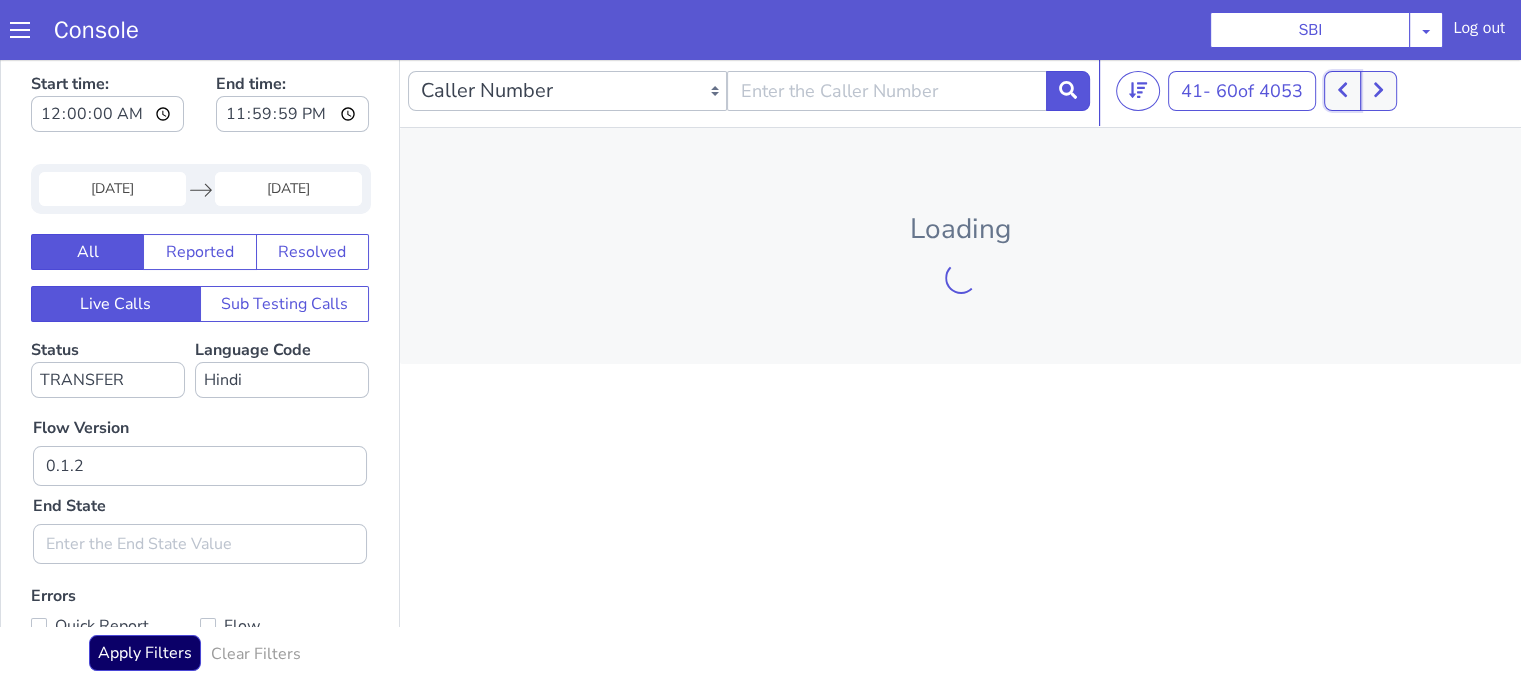click 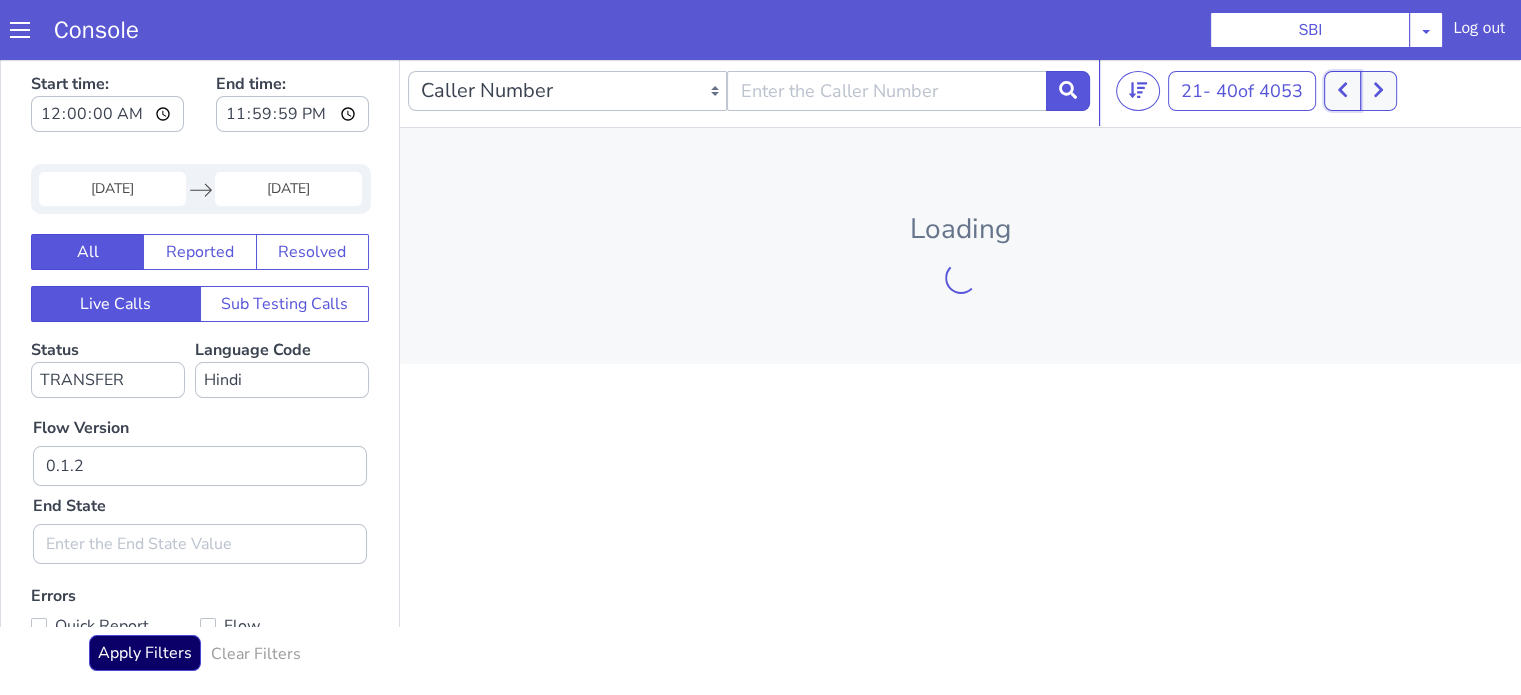 click 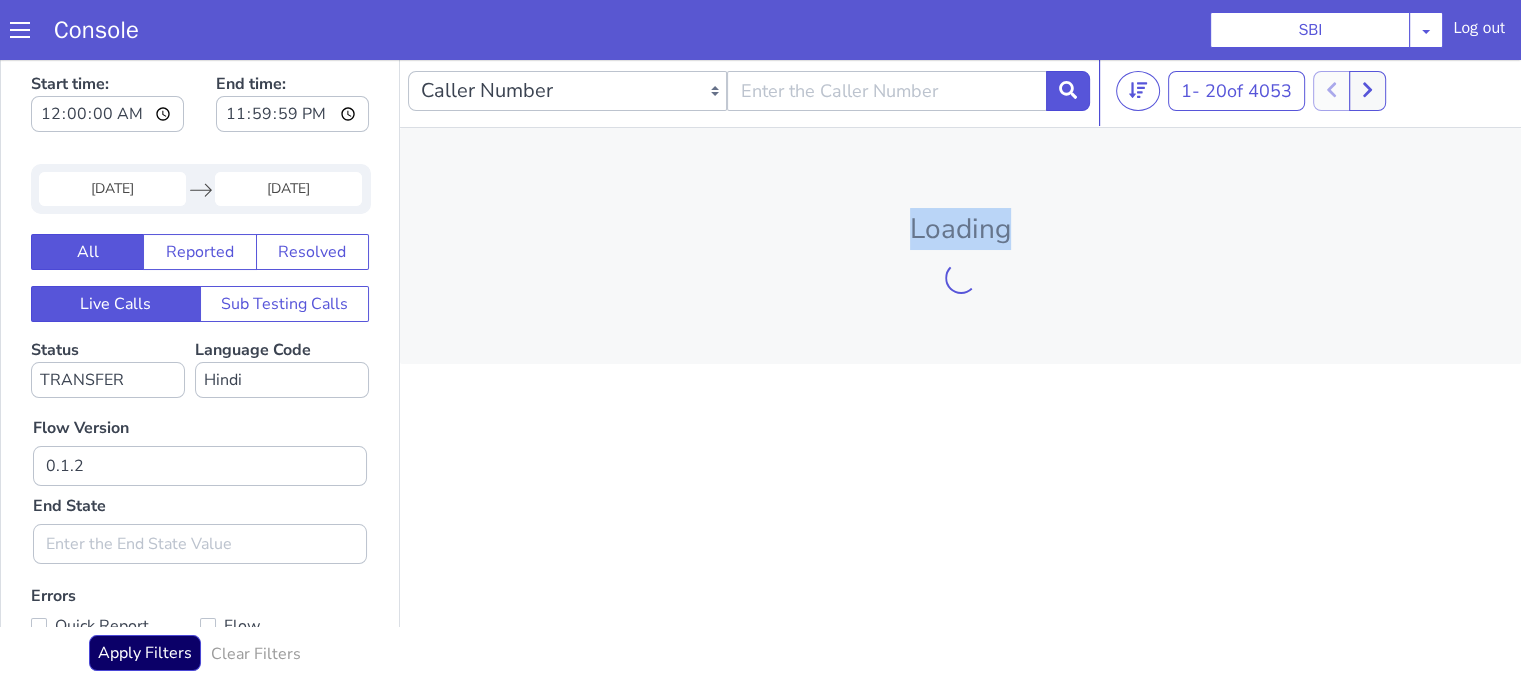 click at bounding box center [1350, 91] 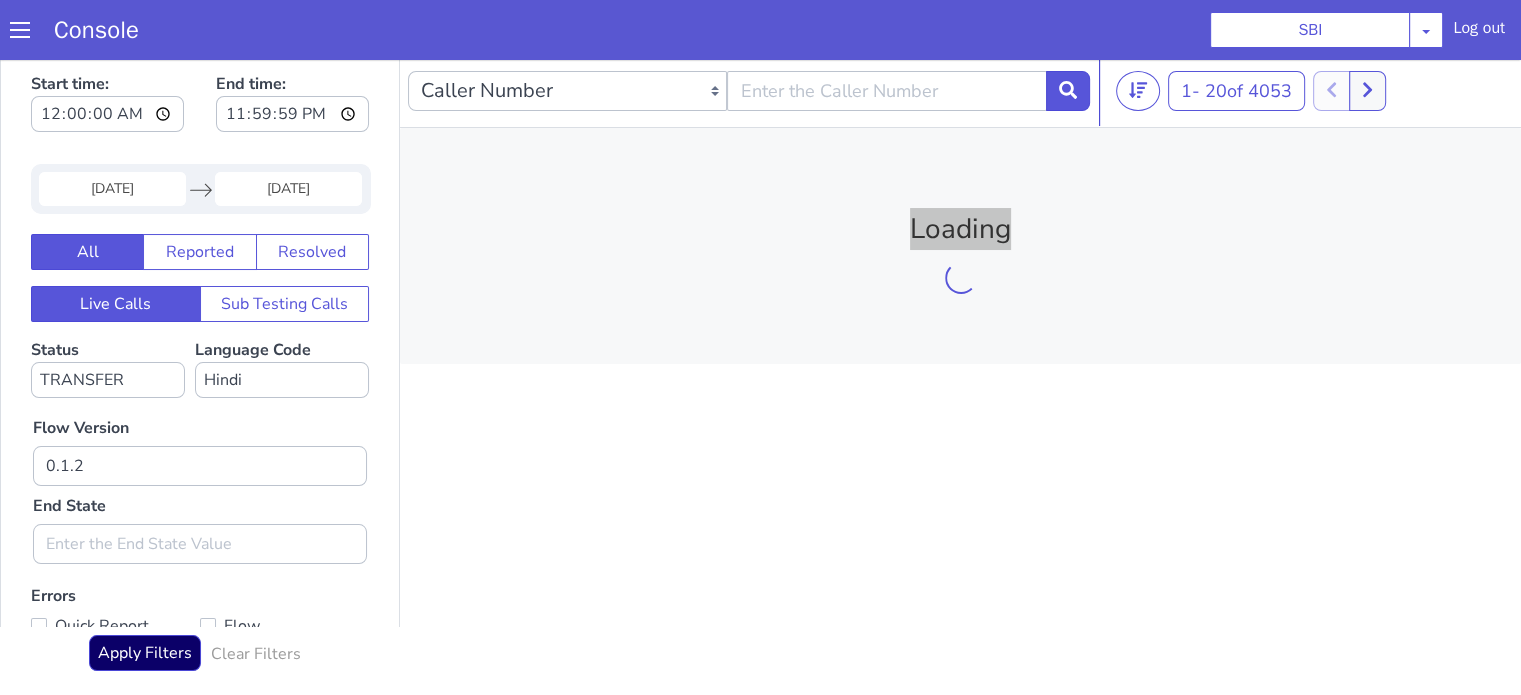 click on "Console SBI AO Smith Airtel DTH Pilot Airtel POC Alice Blue NT Aliceblue American Finance - US Apollo Apollo 24*7 Application - Collections Auto NPS feedback Avaya Devconnect Axis Axis AMC Axis Outbound BAGIC BALIC BALIC Old 2 Bajaj Autofinance Bajaj Fin Banking Demo Barbeque Nation Buy Now Pay Later Cars24 Cashe Central Bank of India Charles Tyrwhitt Cholamandalam Finance Consumer Durables Coverfox Covid19 Helpline Credgenics CreditMate DPDzero DUMMY Data collection Demo - Collections Dish TV ERCM Emeritus Eureka Forbes - LQ FFAM360 - US Familiarity Farming_Axis Finaccel Flipkart Flow Templates Fusion Microfinance Giorgos_TestBot Great Learning Grievance Bot HDB Finance HDFC HDFC Ergo HDFC Freedom CC HDFC Life Demo HDFC Securities Hathway Internet Hathway V2 Home Credit IBM IBM Banking Demo ICICI ICICI Bank Outbound ICICI Lombard Persistency ICICI Prudential ICICI securities ICICI_lombard IDFC First Bank IFFCO Tokio Insurance Iffco Tokio Indiamart Indigo IndusInd - Settlement IndusInd CC Insurance Jarvis" at bounding box center [760, 30] 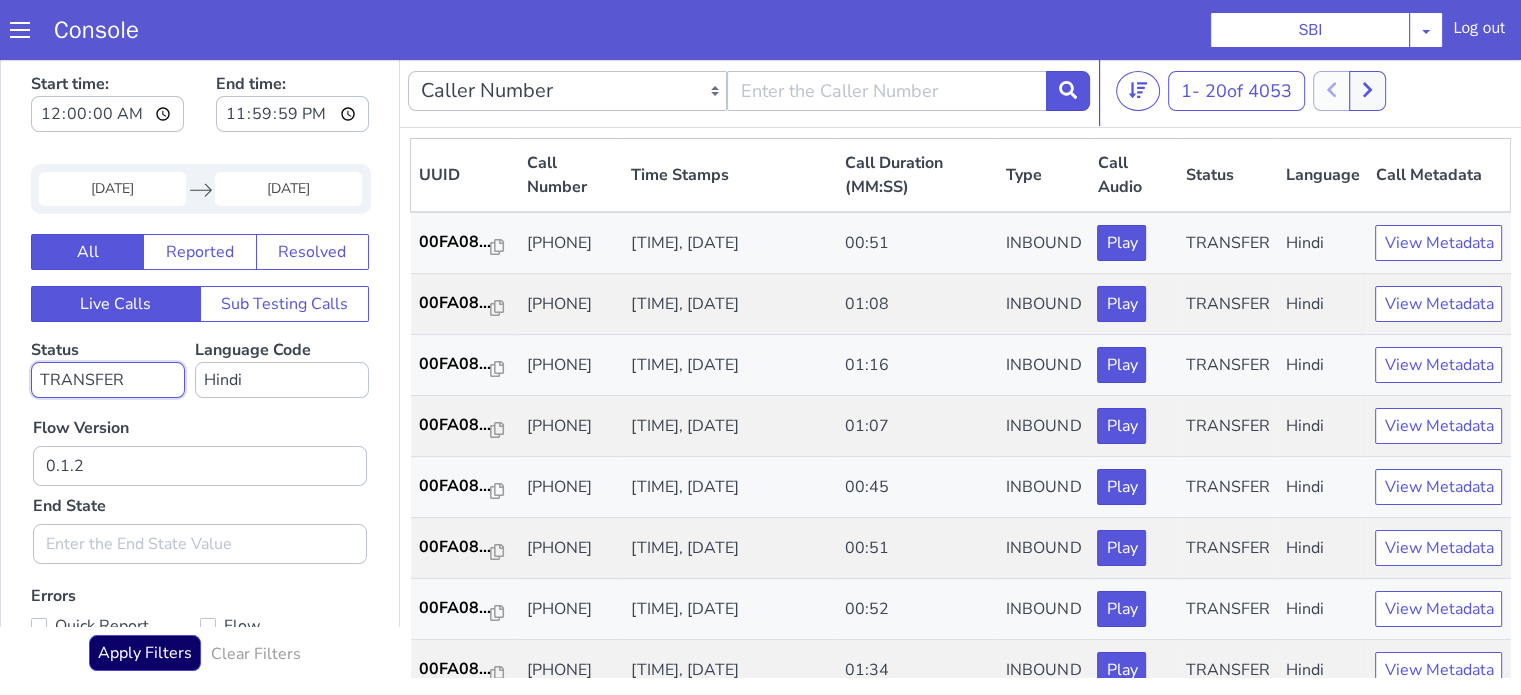 click on "No status selected HANGUP USER_HANGUP TRANSFER UNKNOWN" at bounding box center [108, 380] 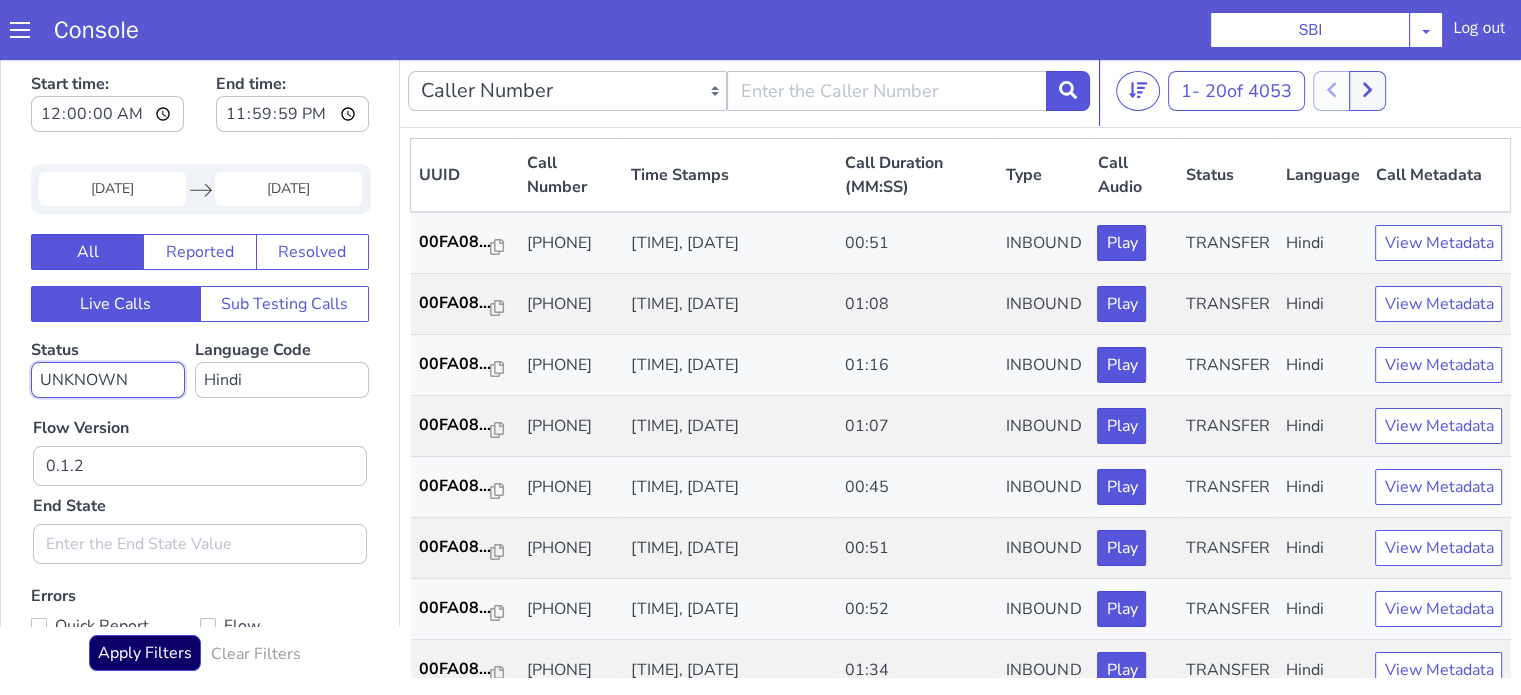 click on "No status selected HANGUP USER_HANGUP TRANSFER UNKNOWN" at bounding box center (108, 380) 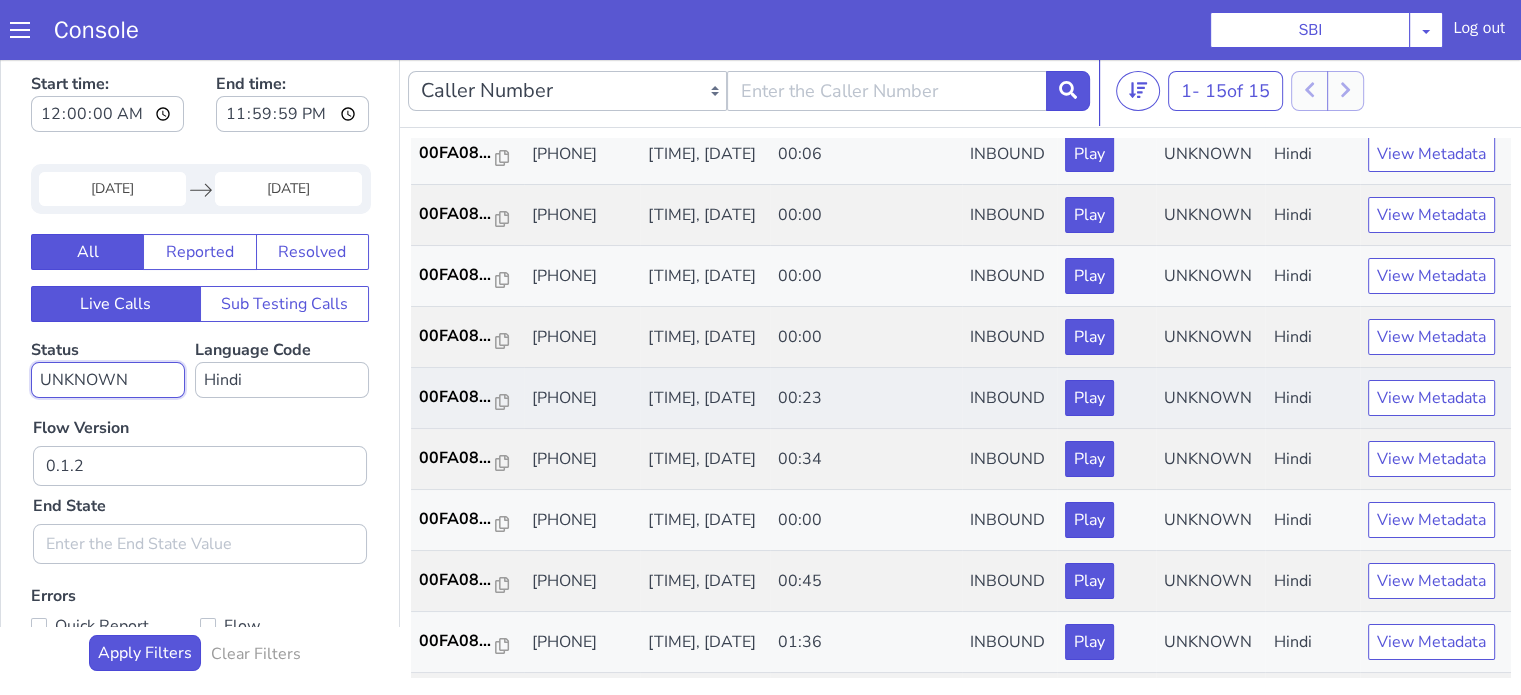 scroll, scrollTop: 100, scrollLeft: 0, axis: vertical 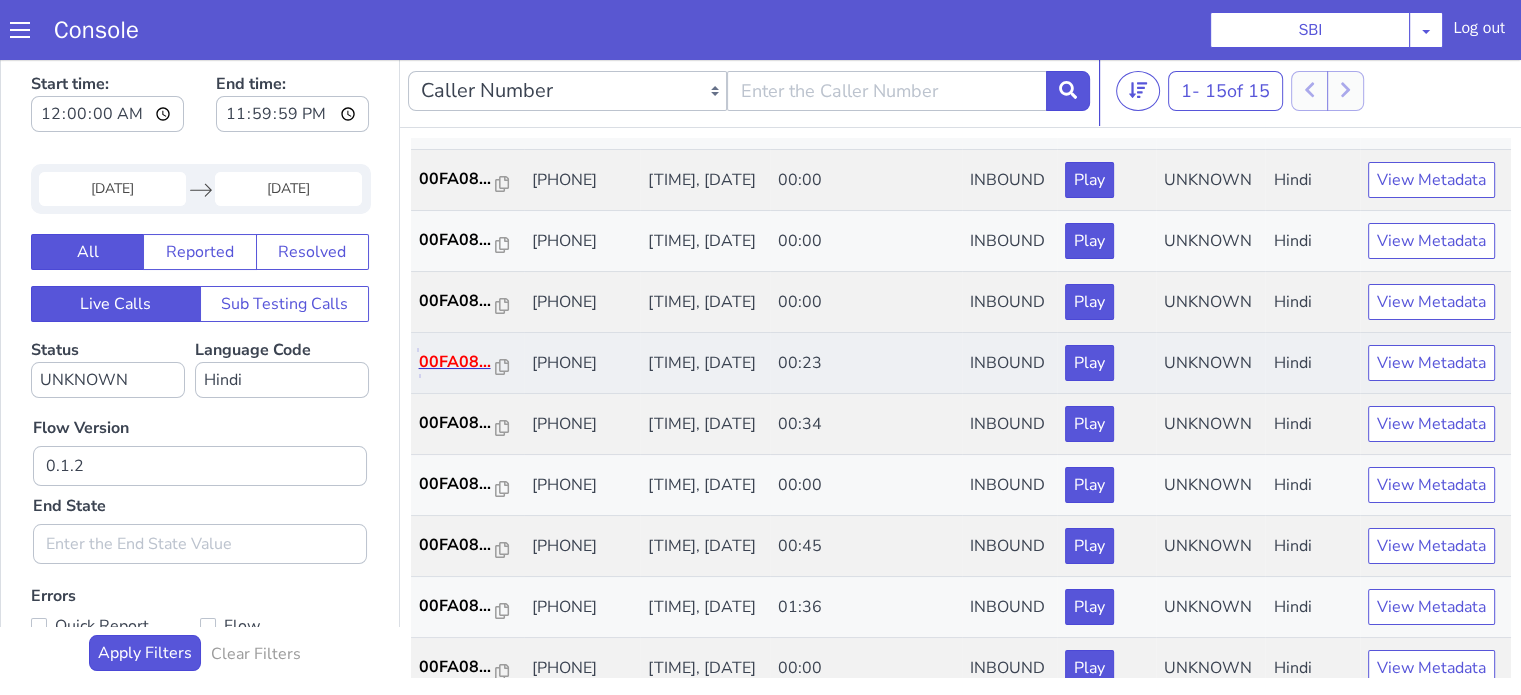 click on "00FA08..." at bounding box center (458, 362) 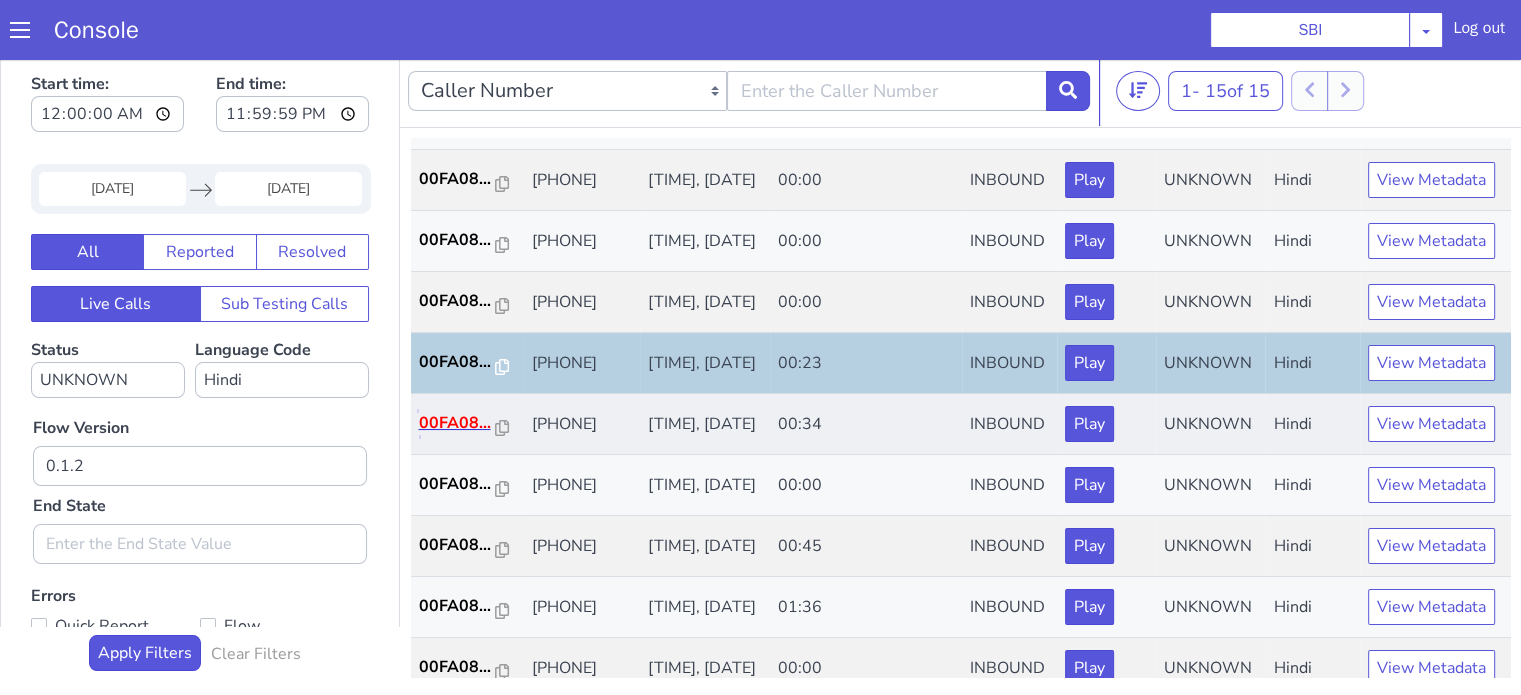 click on "00FA08..." at bounding box center [458, 423] 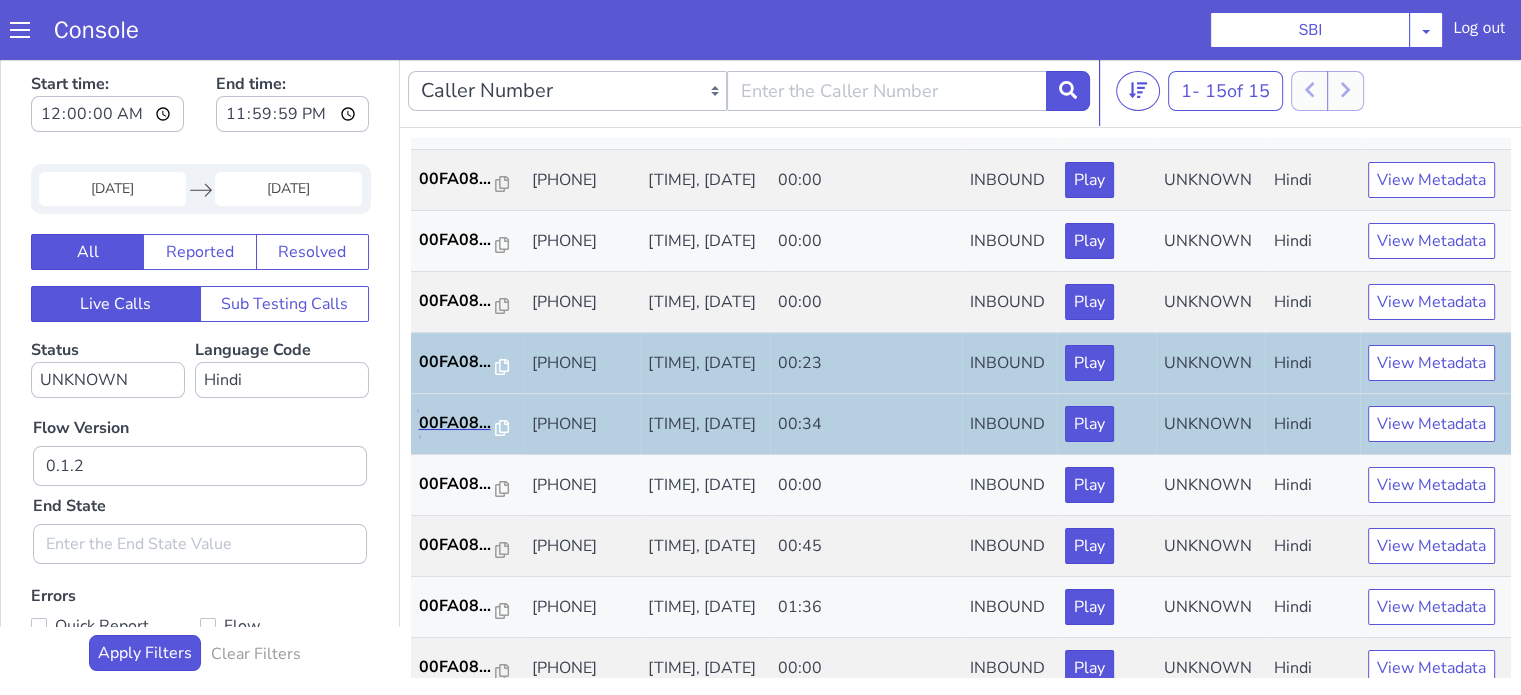 scroll, scrollTop: 300, scrollLeft: 0, axis: vertical 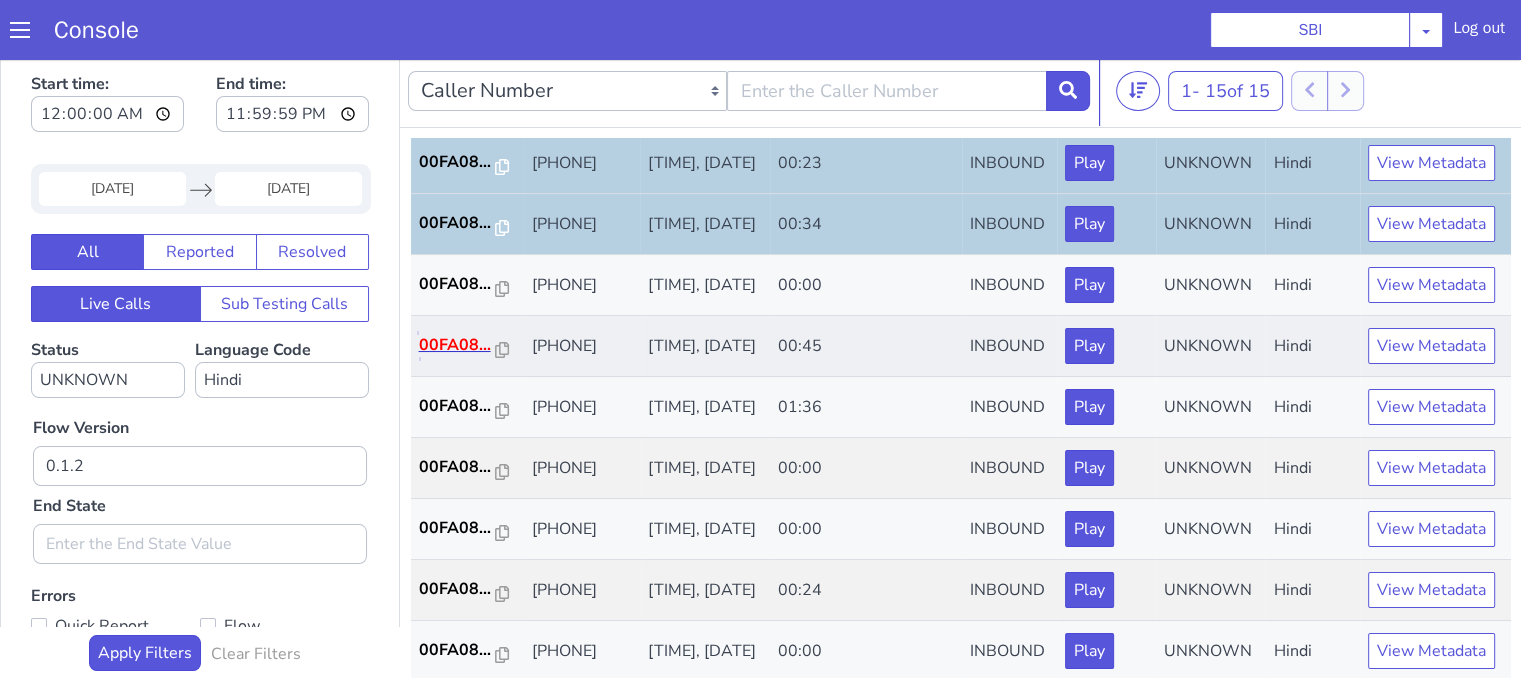 click on "00FA08..." at bounding box center (458, 345) 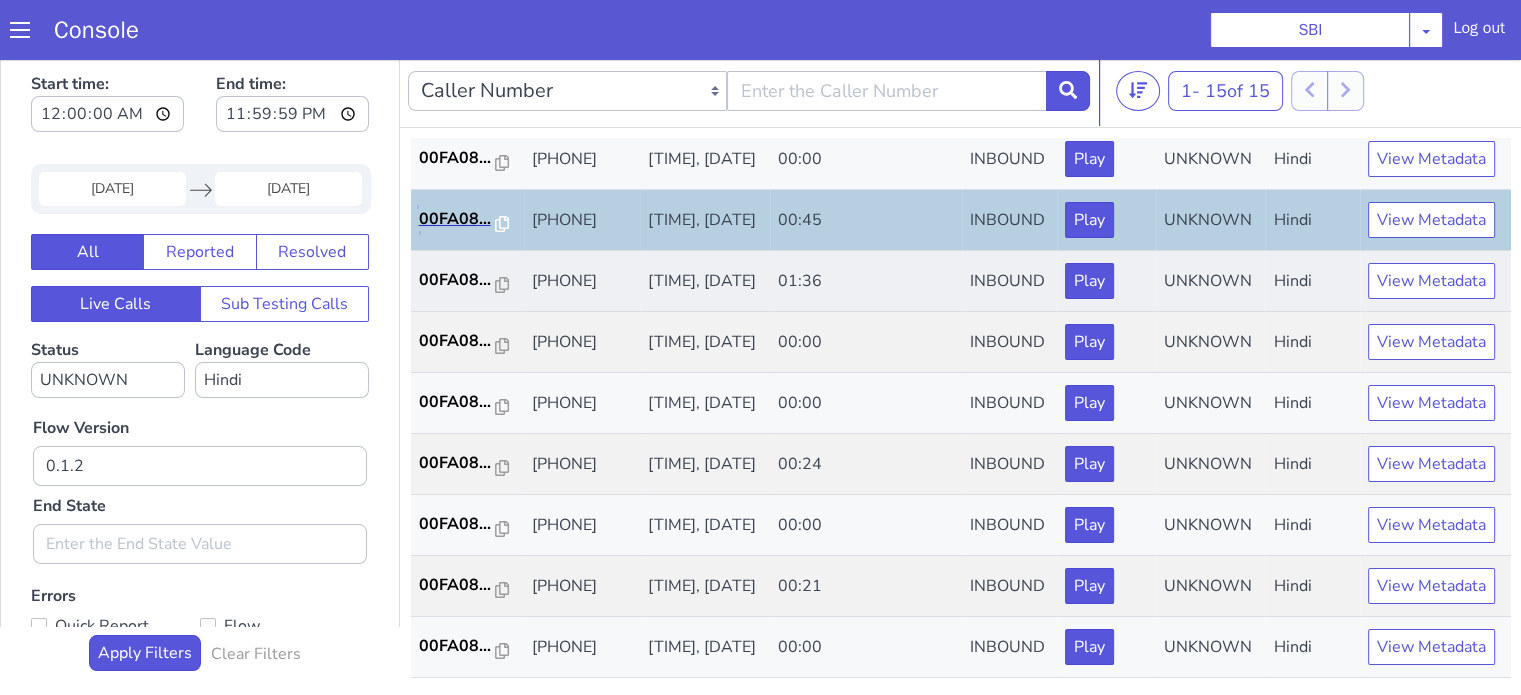 scroll, scrollTop: 500, scrollLeft: 0, axis: vertical 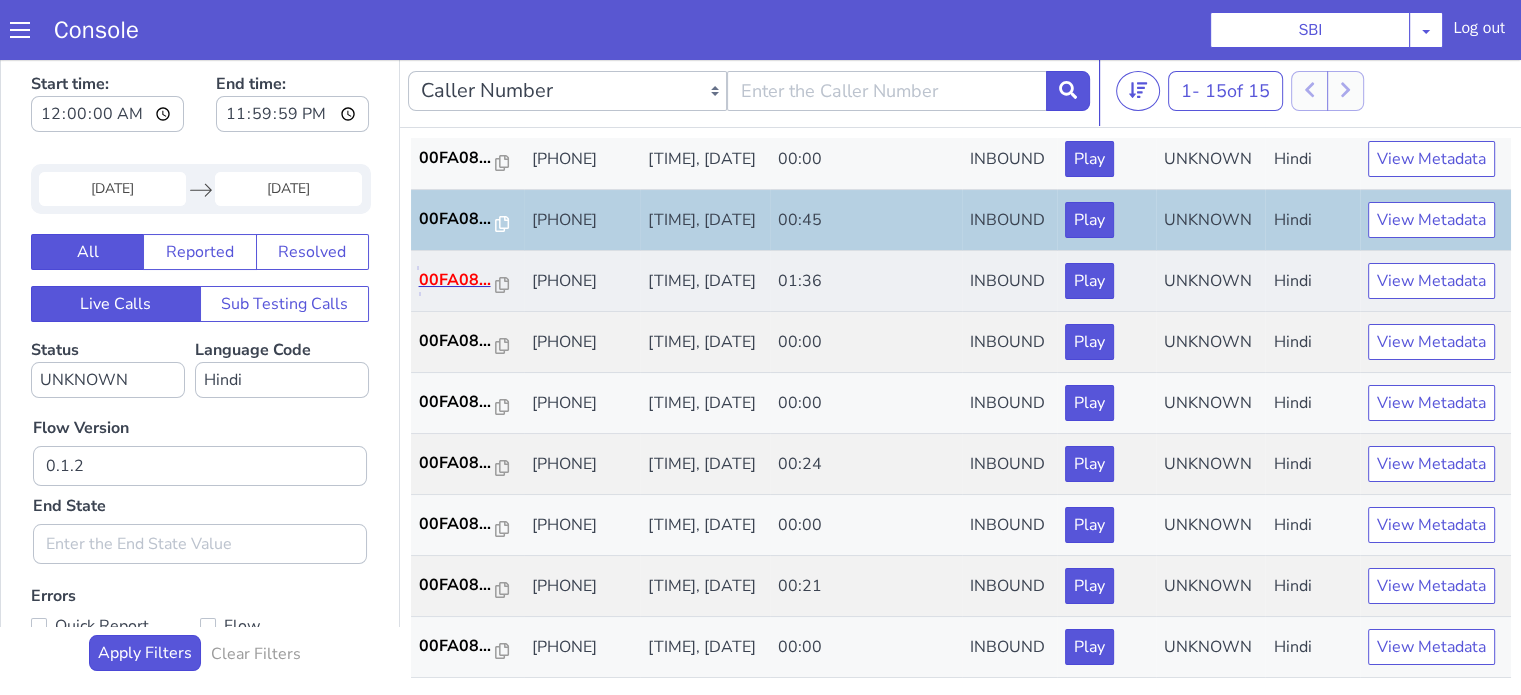 click on "00FA08..." at bounding box center (458, 280) 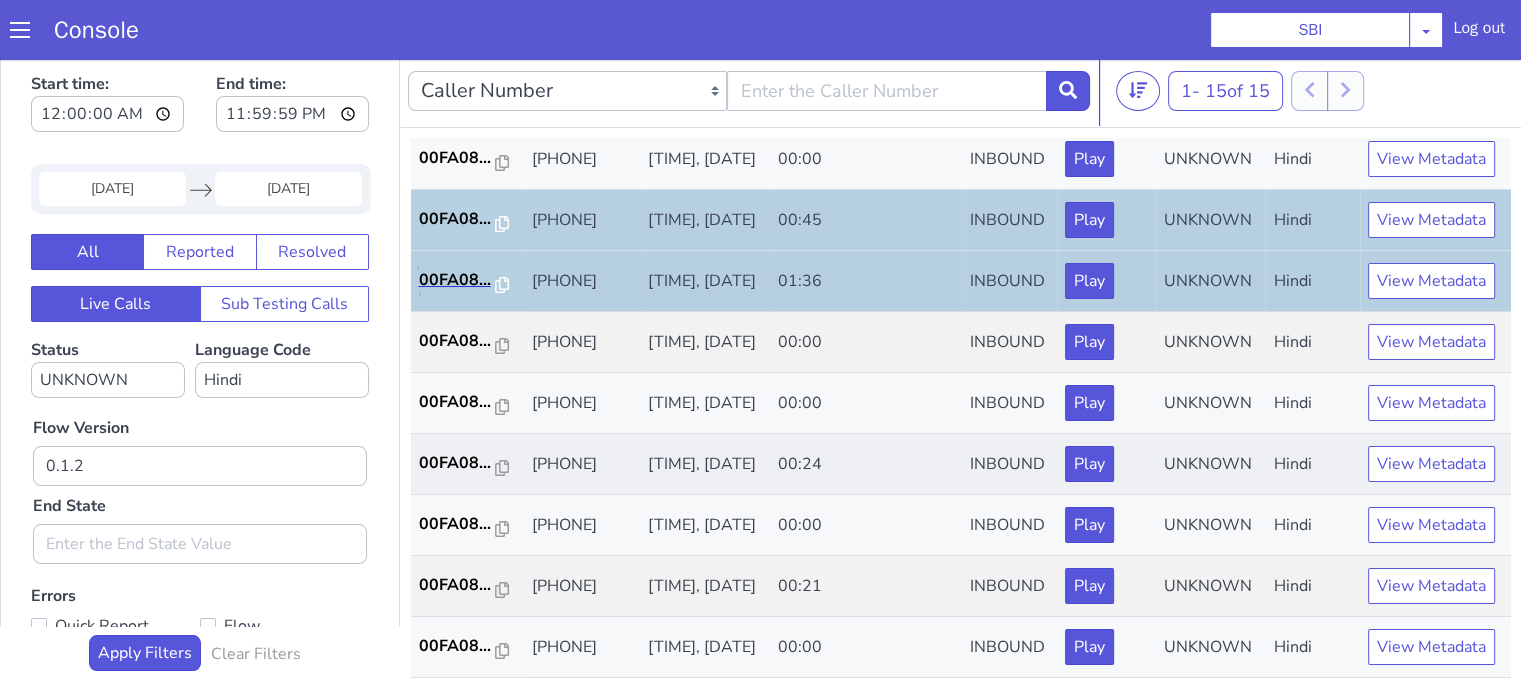 scroll, scrollTop: 626, scrollLeft: 0, axis: vertical 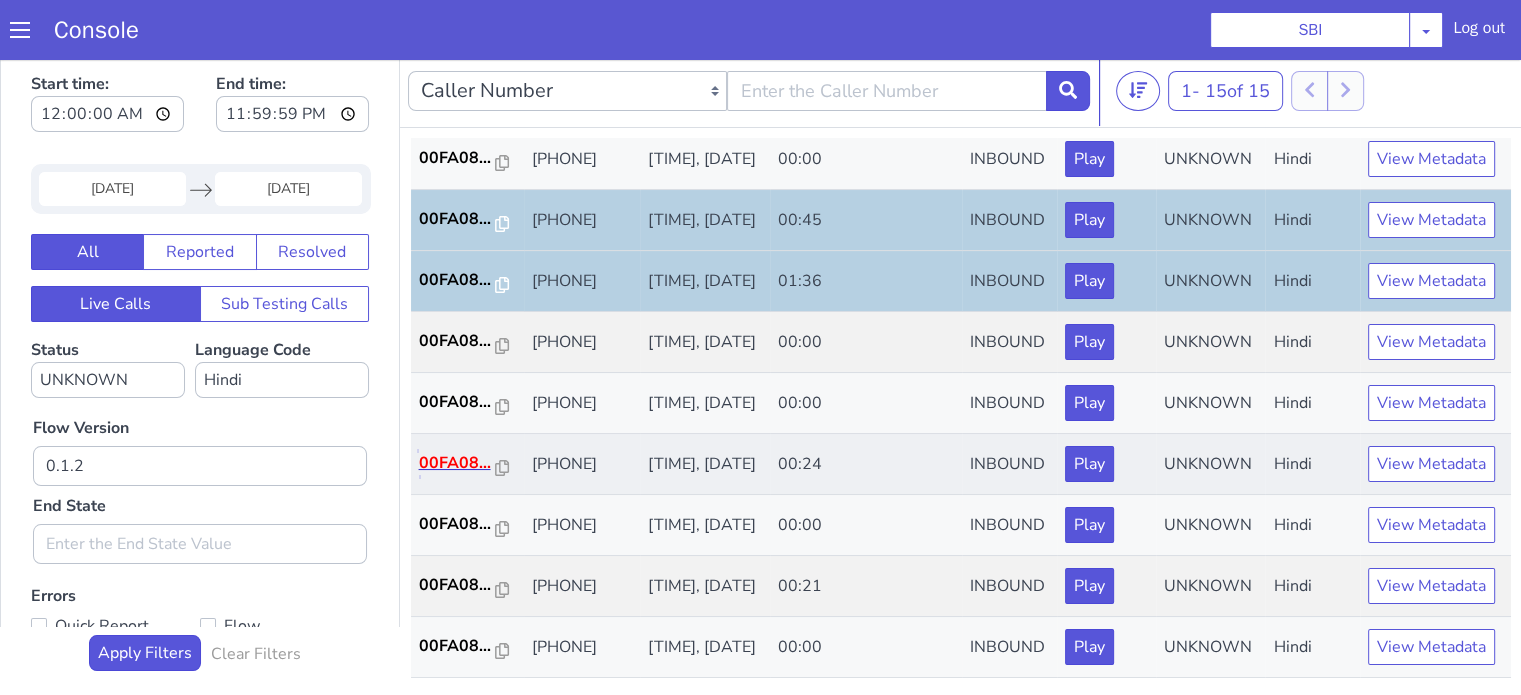 click on "00FA08..." at bounding box center [458, 463] 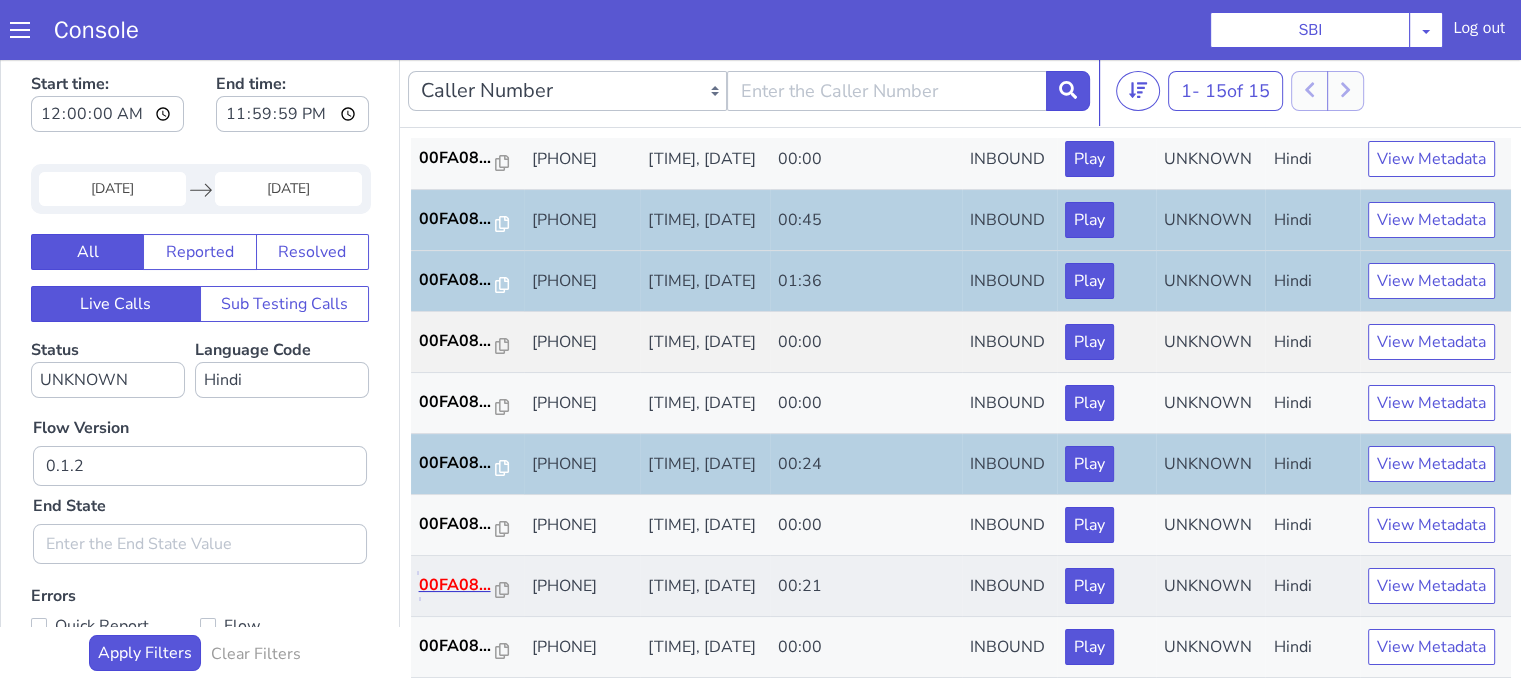 click on "00FA08..." at bounding box center [458, 585] 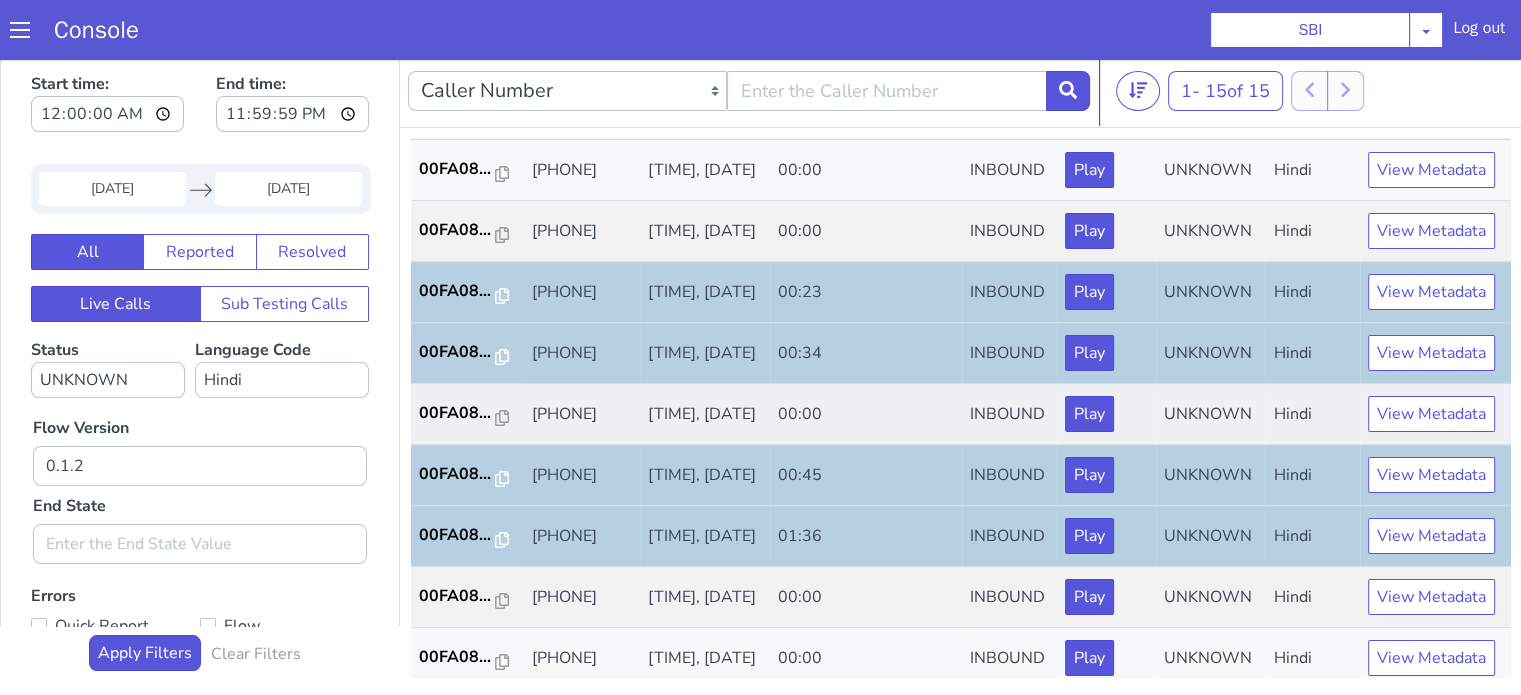 scroll, scrollTop: 0, scrollLeft: 0, axis: both 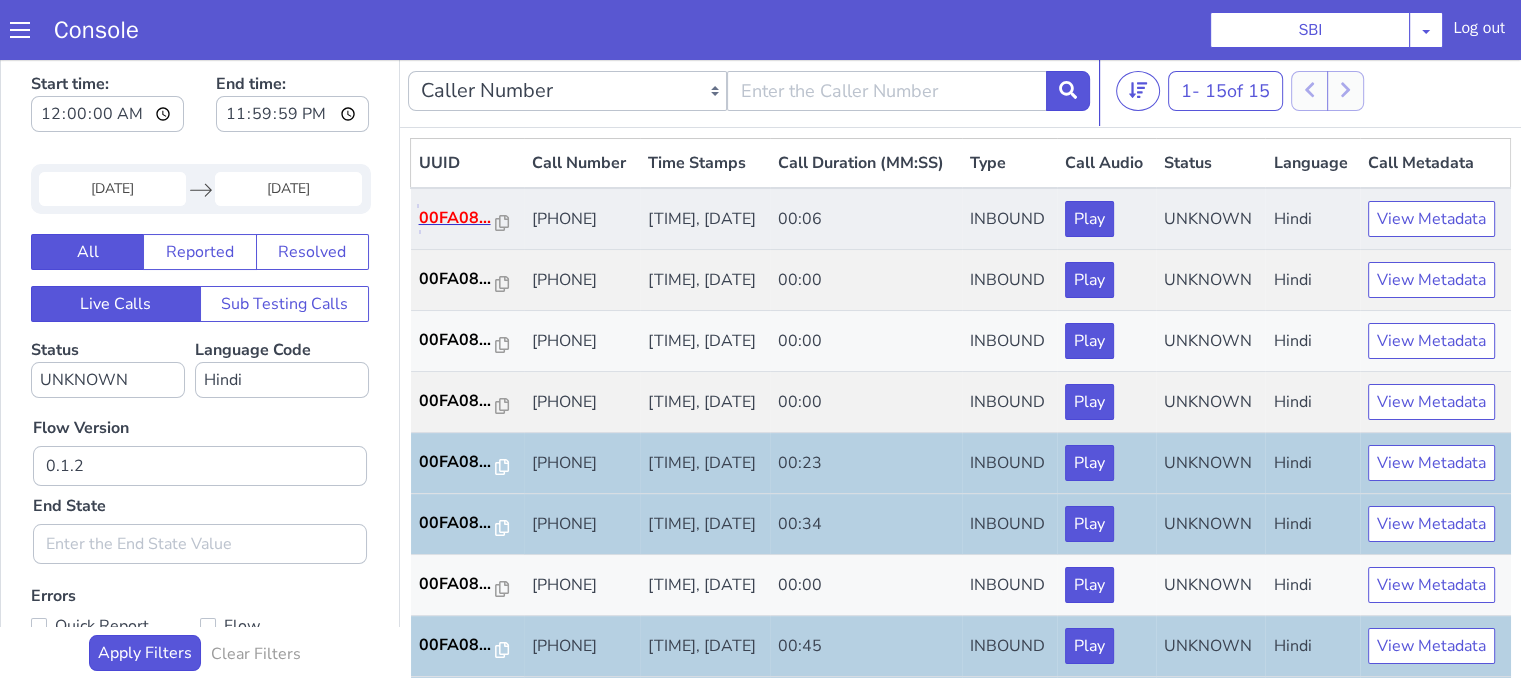 click on "00FA08..." at bounding box center (458, 218) 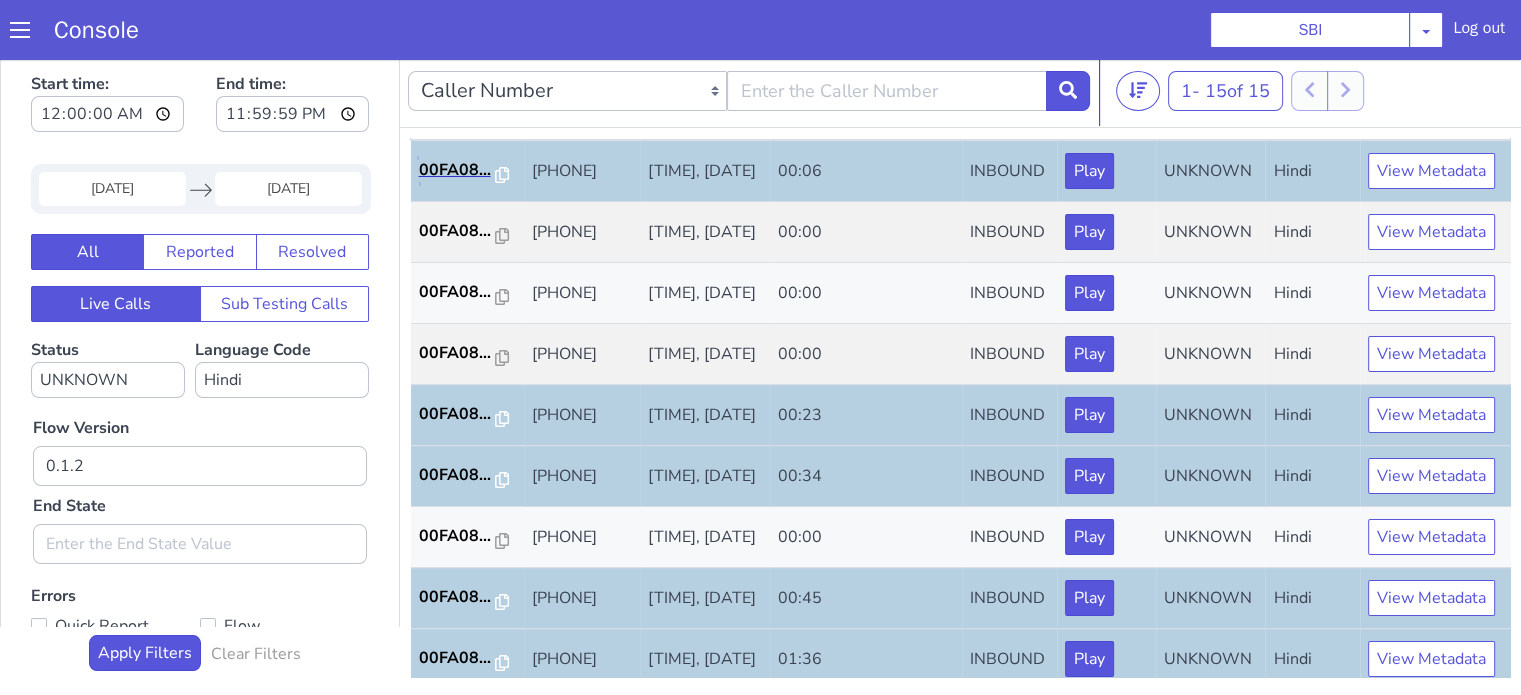 scroll, scrollTop: 300, scrollLeft: 0, axis: vertical 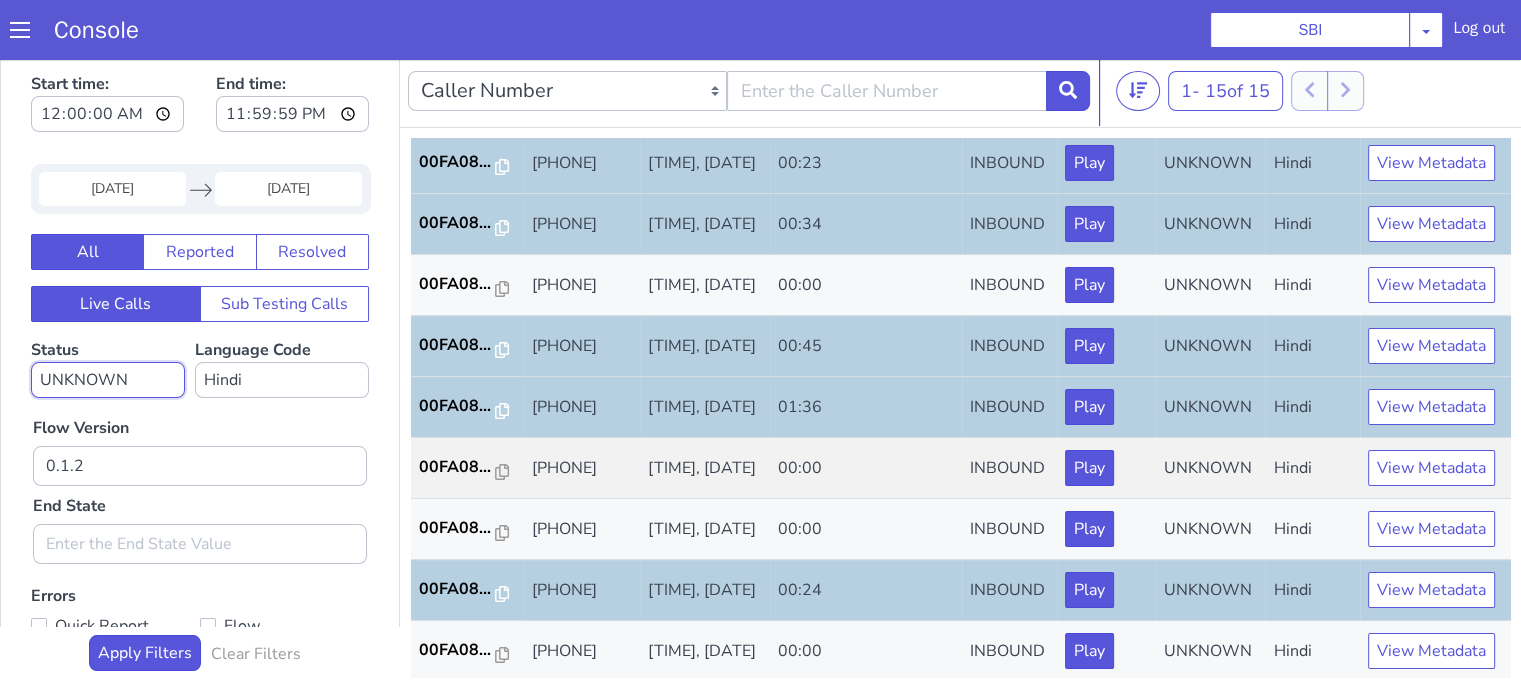 click on "No status selected HANGUP USER_HANGUP TRANSFER UNKNOWN" at bounding box center [108, 380] 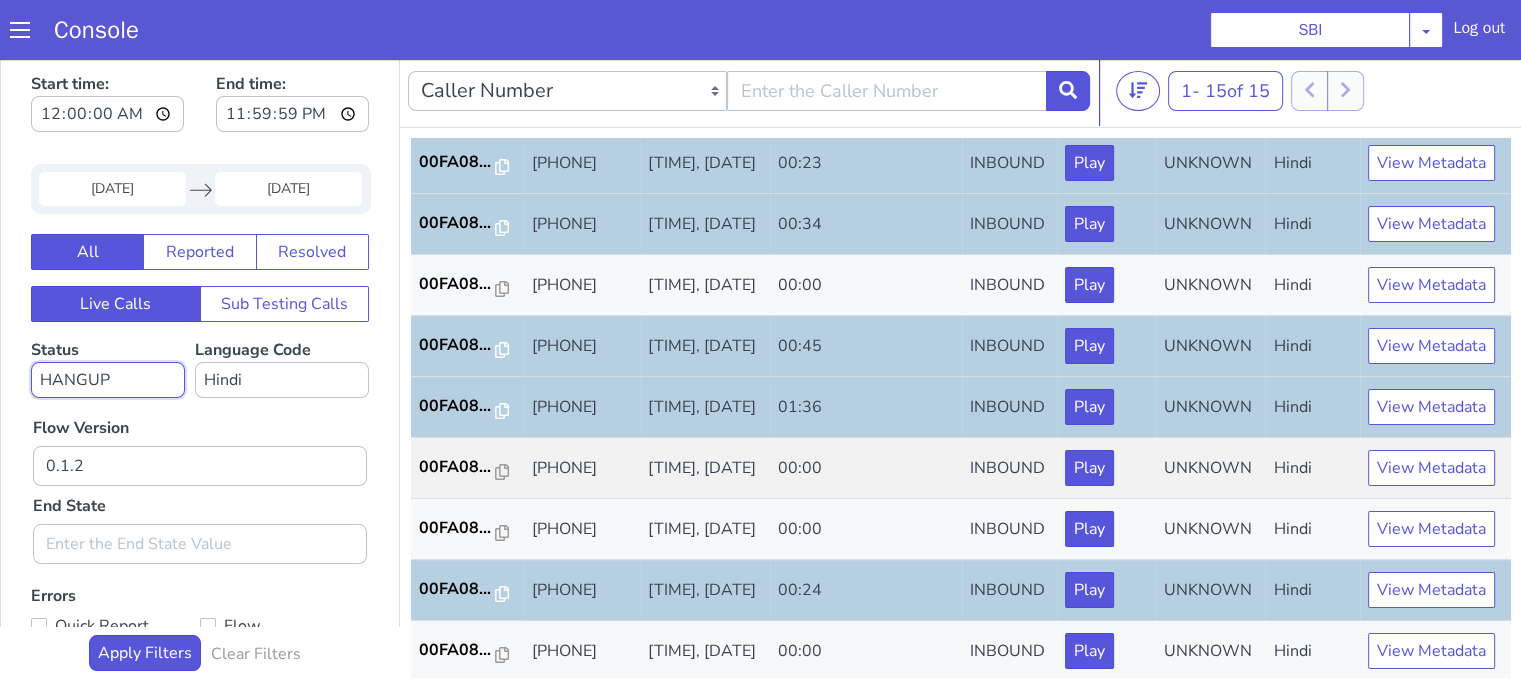 click on "No status selected HANGUP USER_HANGUP TRANSFER UNKNOWN" at bounding box center [108, 380] 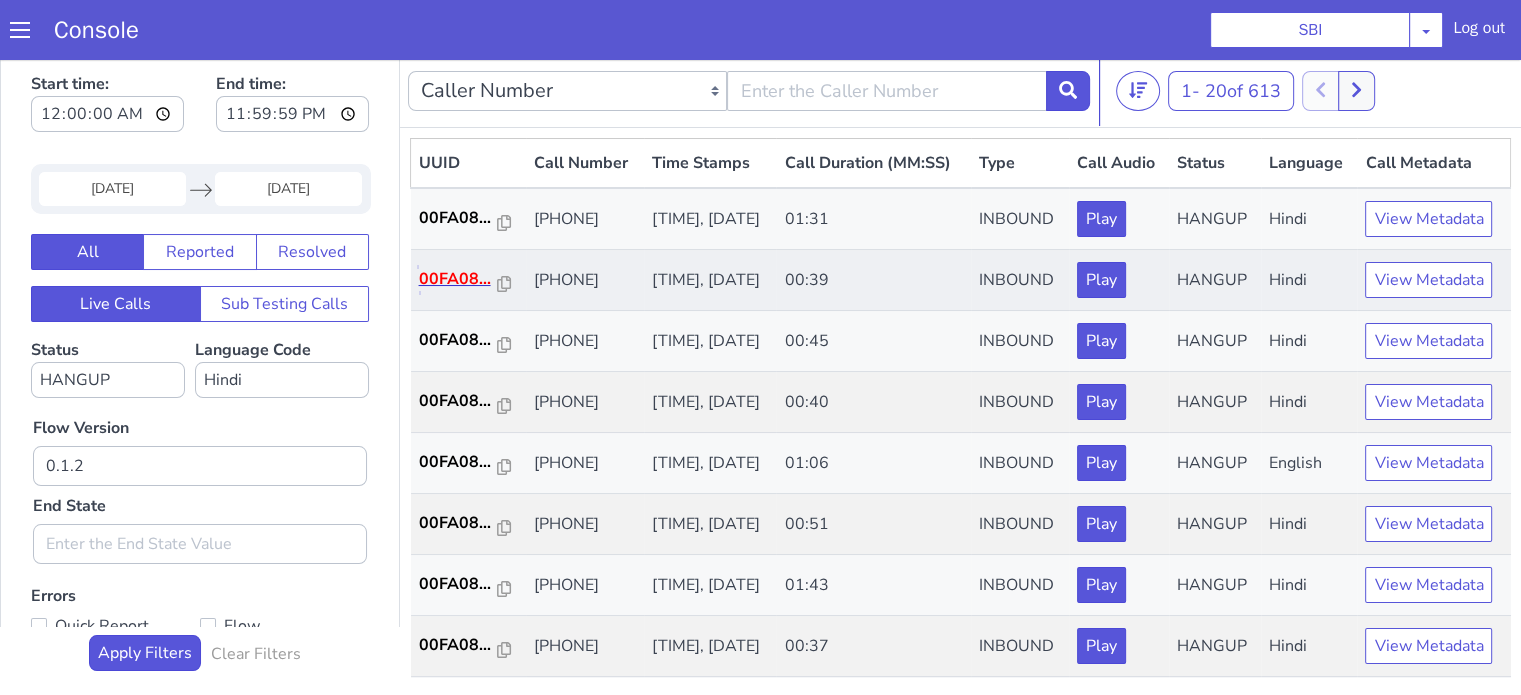 click on "00FA08..." at bounding box center [459, 279] 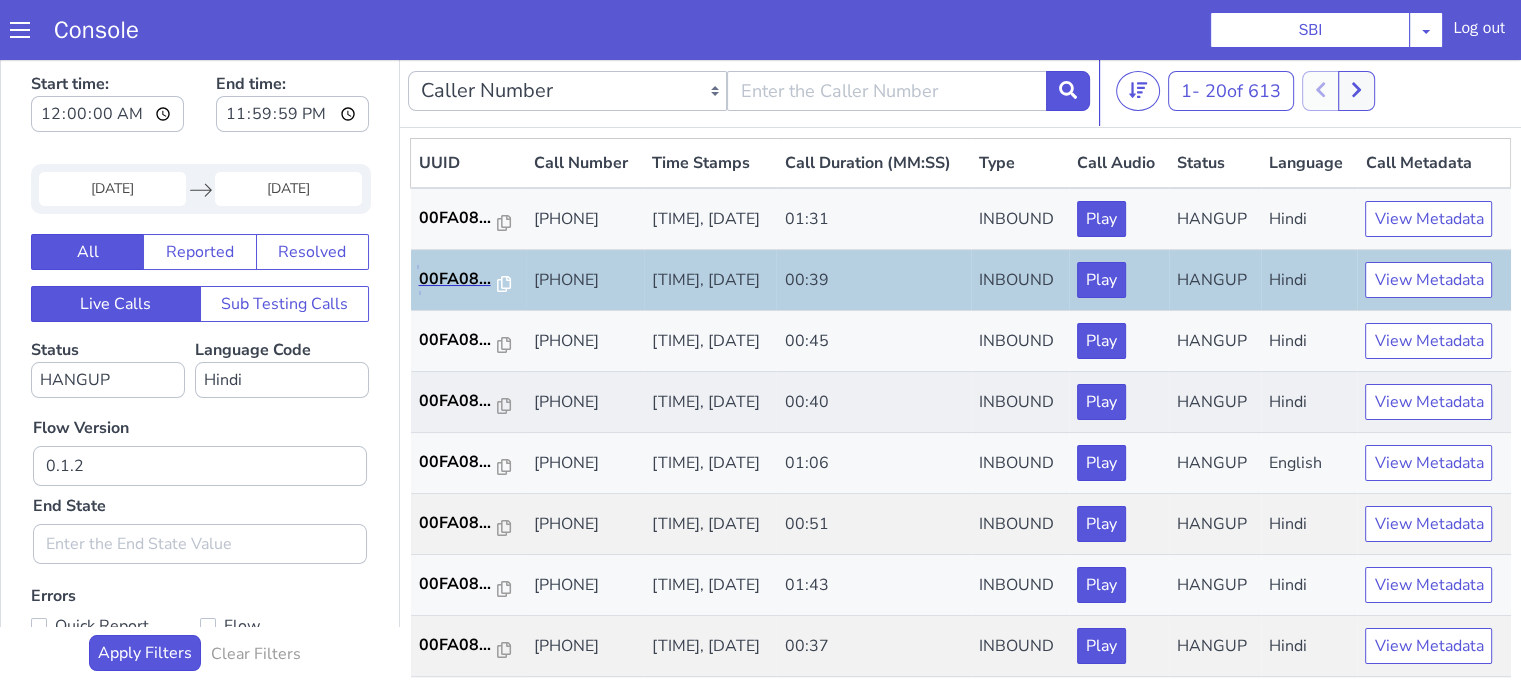scroll, scrollTop: 100, scrollLeft: 0, axis: vertical 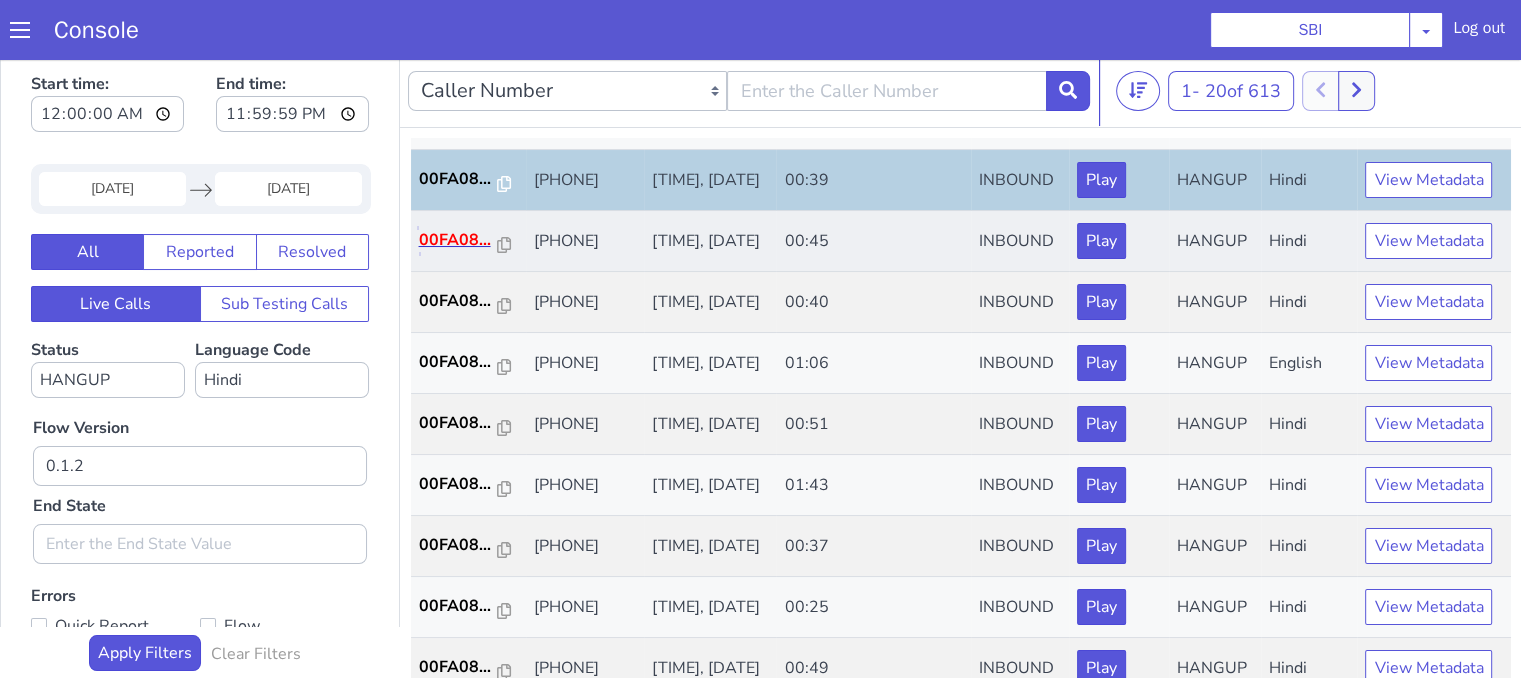 click on "00FA08..." at bounding box center (459, 240) 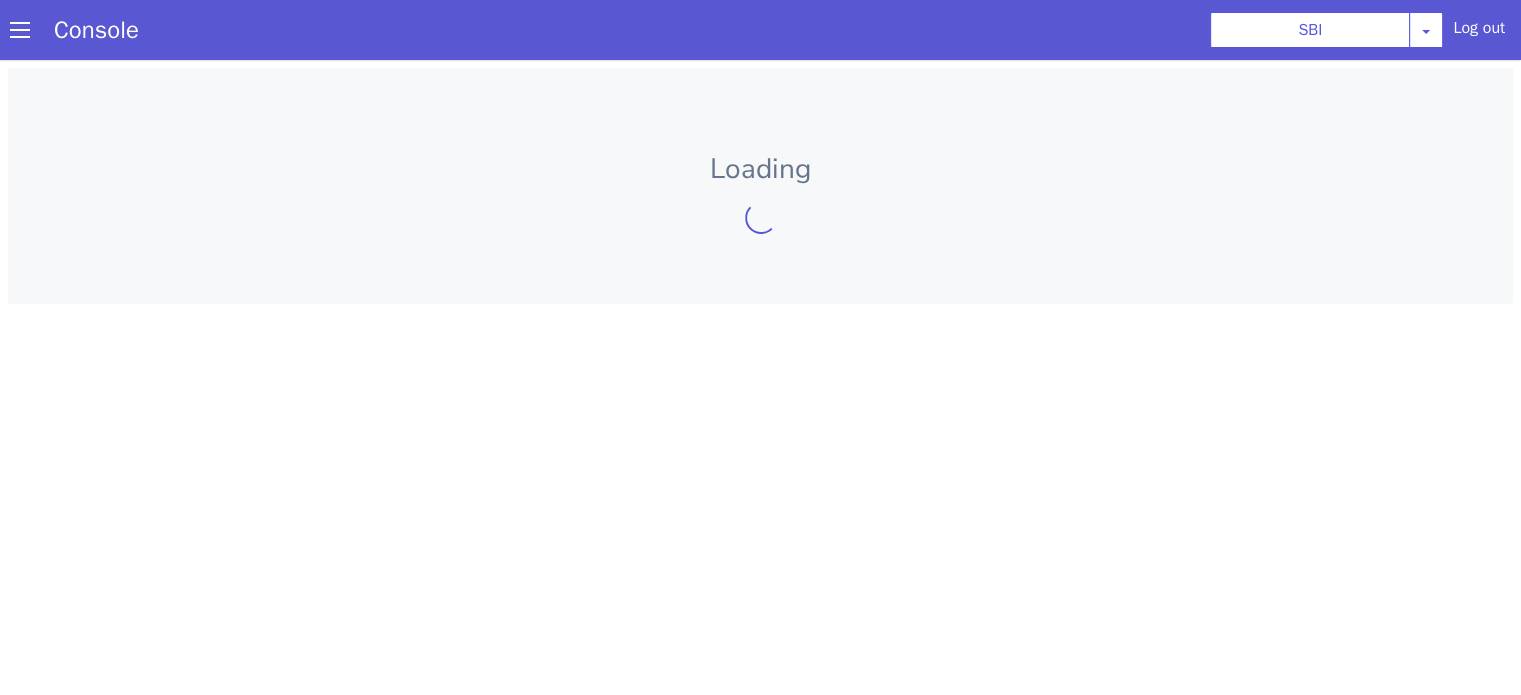 scroll, scrollTop: 0, scrollLeft: 0, axis: both 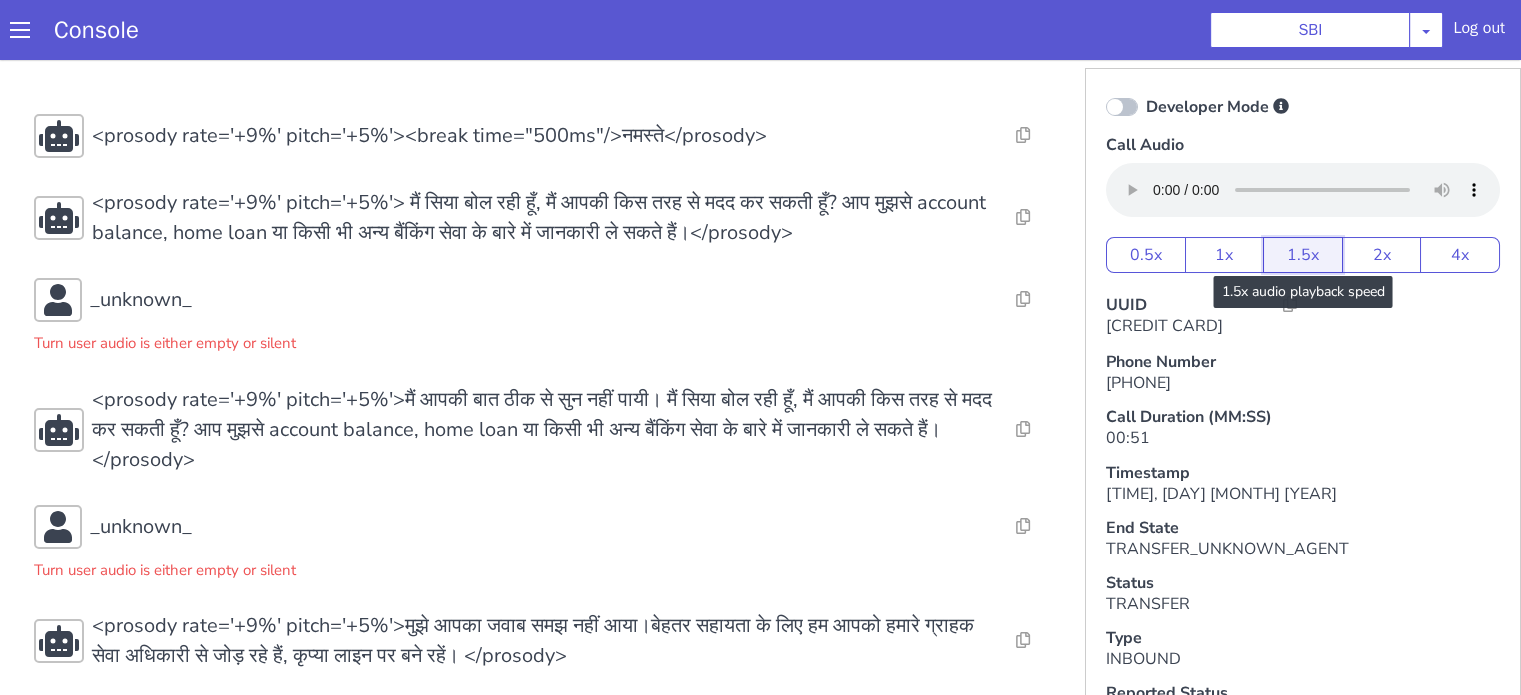click on "1.5x" at bounding box center (1375, 109) 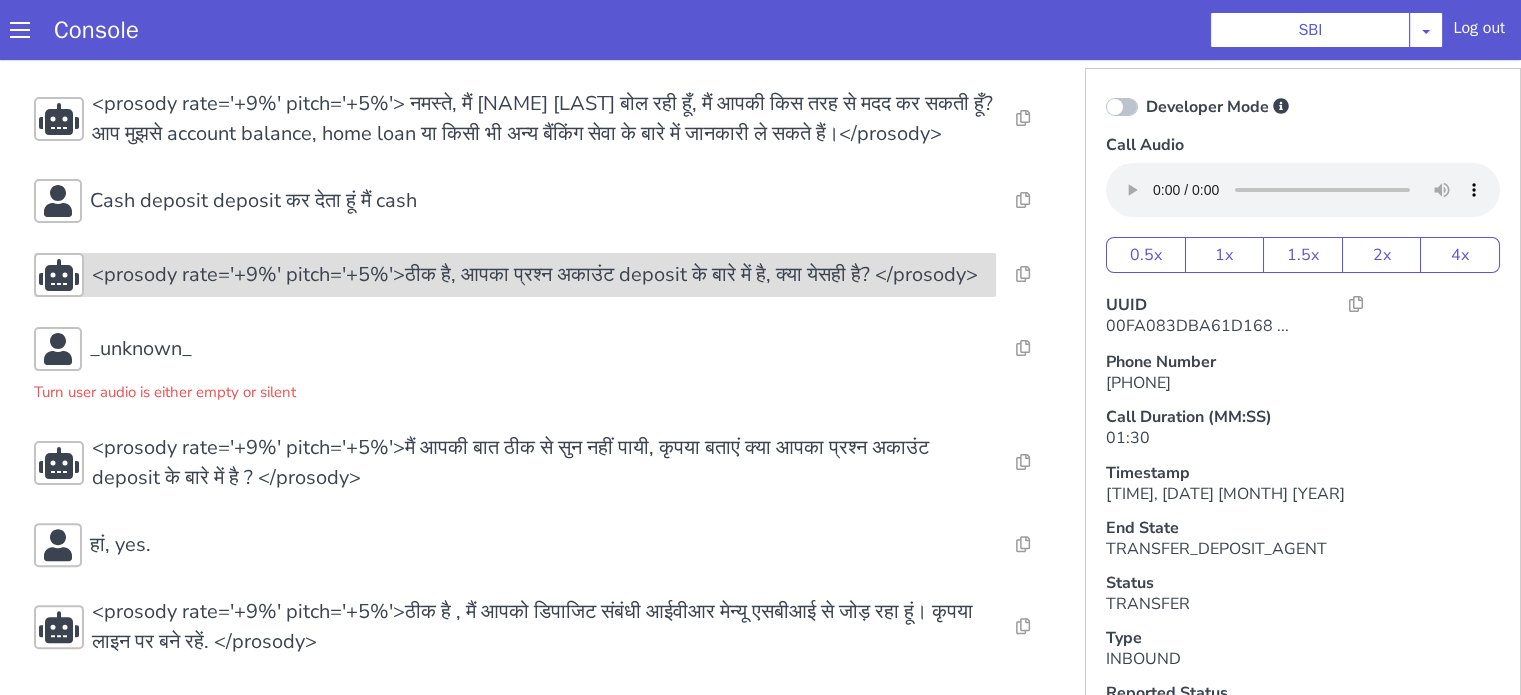scroll, scrollTop: 5, scrollLeft: 0, axis: vertical 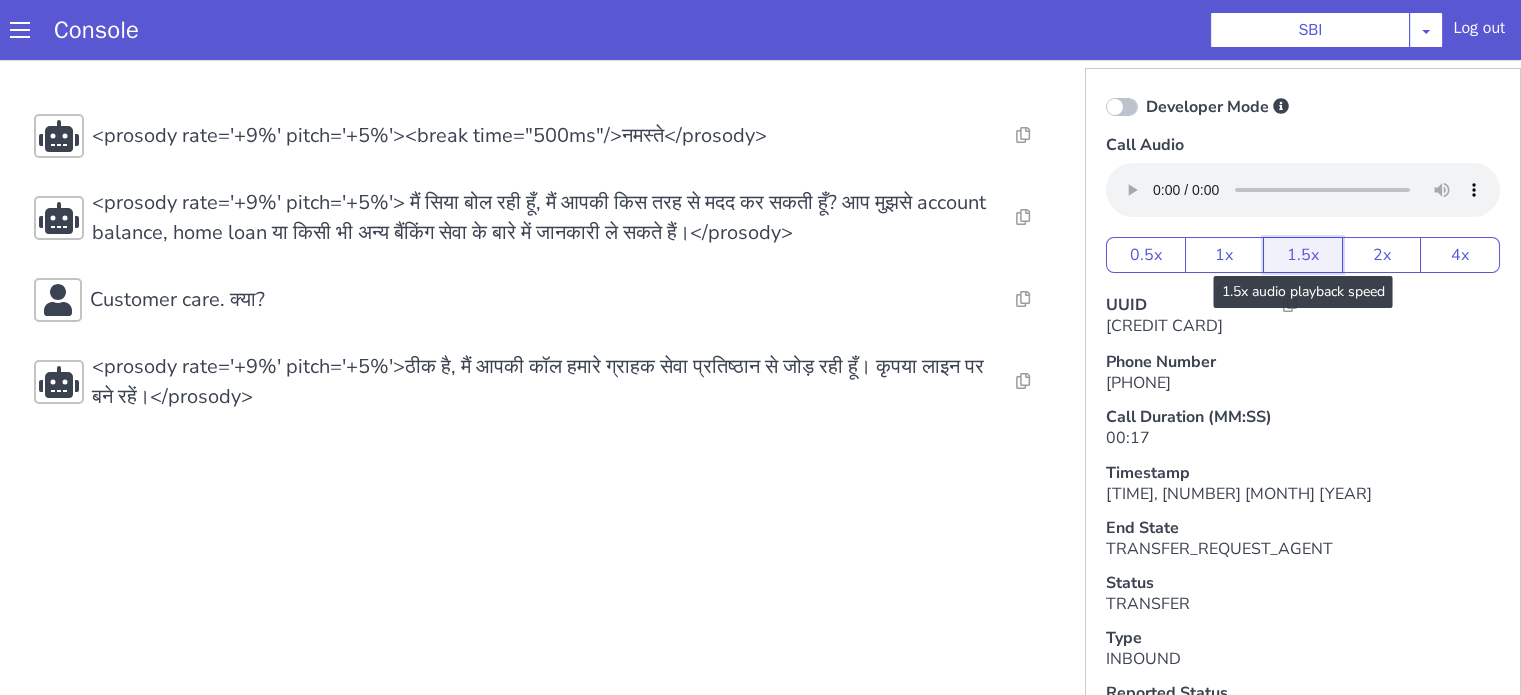 click on "1.5x" at bounding box center [1303, 255] 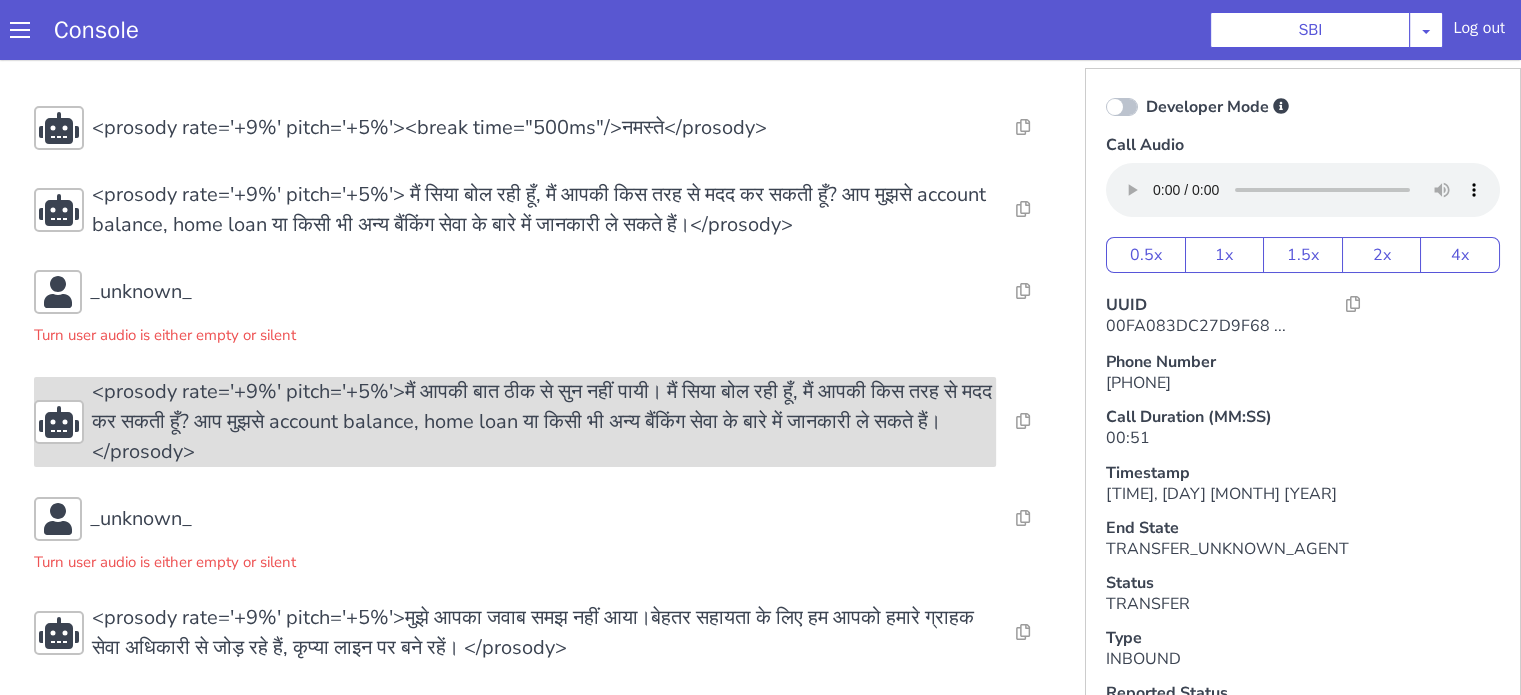 scroll, scrollTop: 11, scrollLeft: 0, axis: vertical 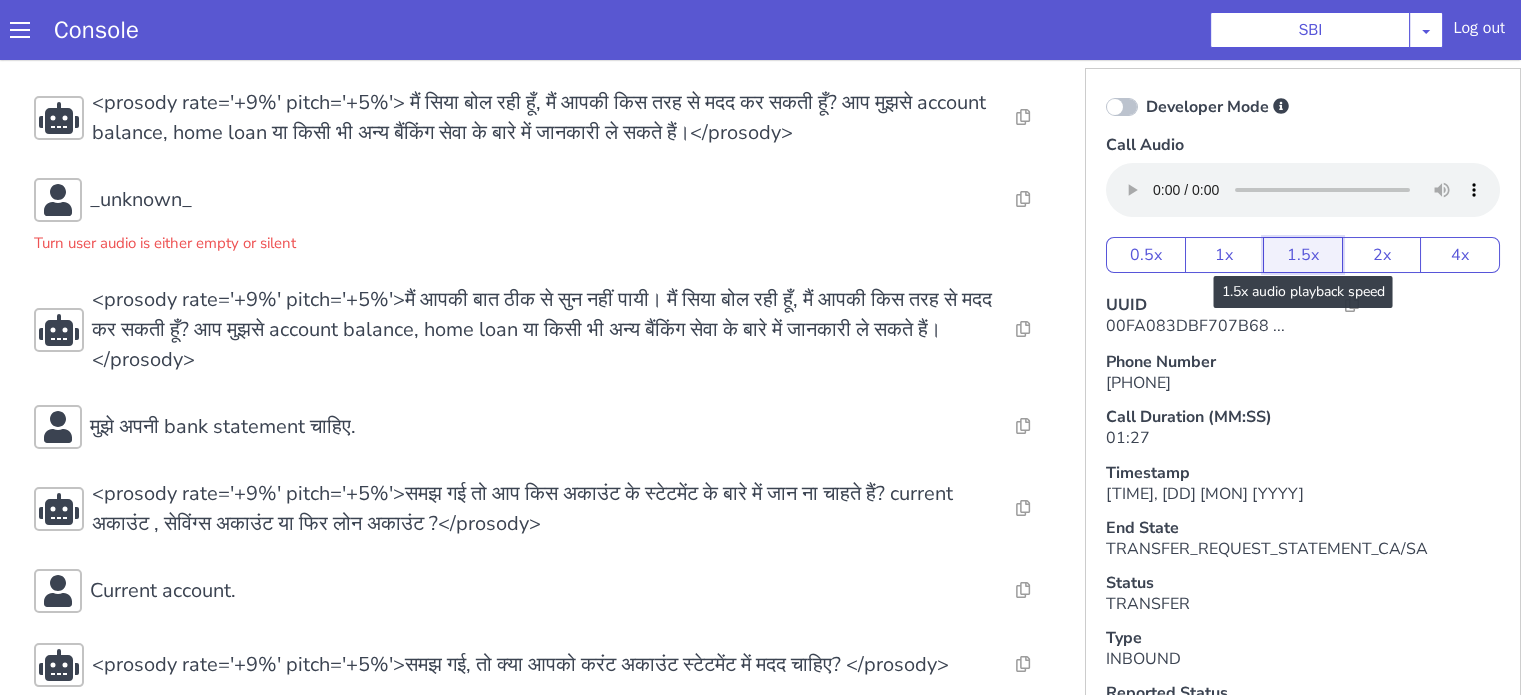 click on "1.5x" at bounding box center (1648, -156) 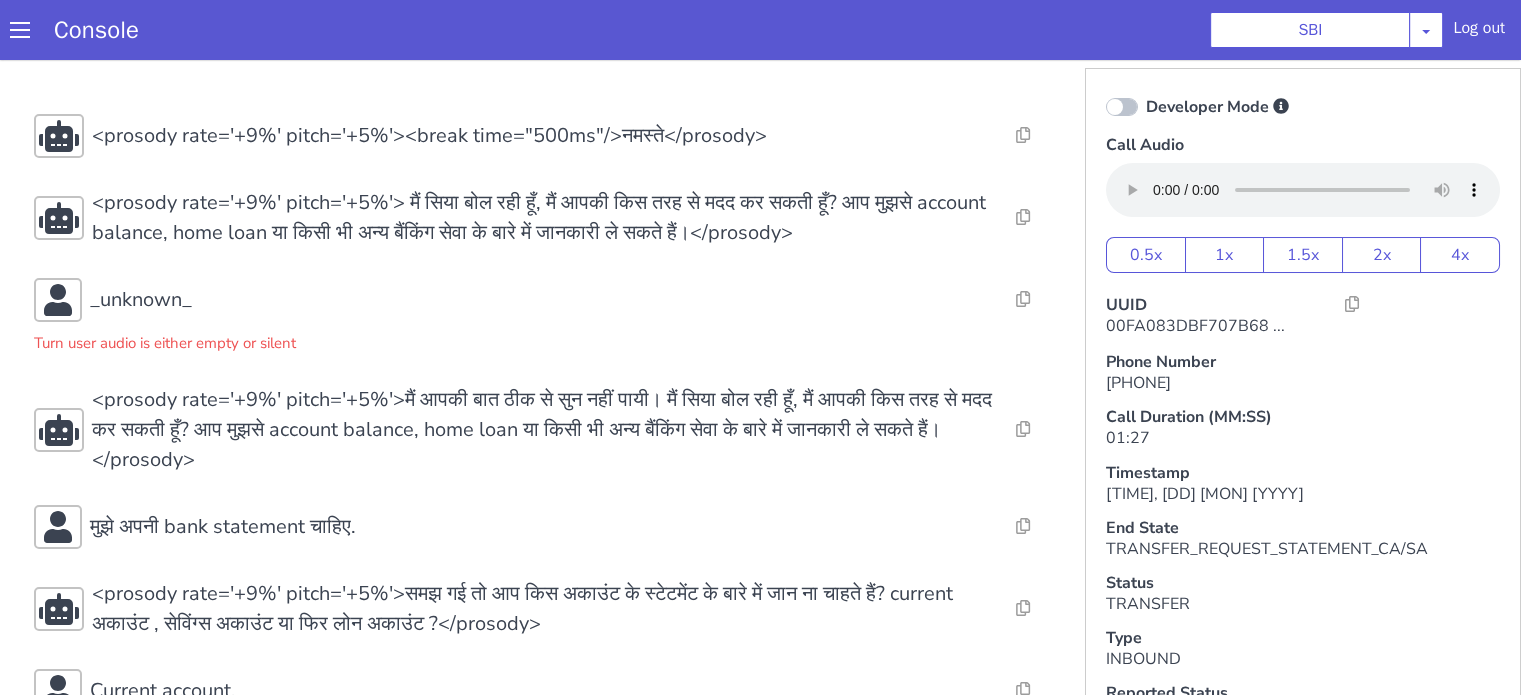 scroll, scrollTop: 0, scrollLeft: 0, axis: both 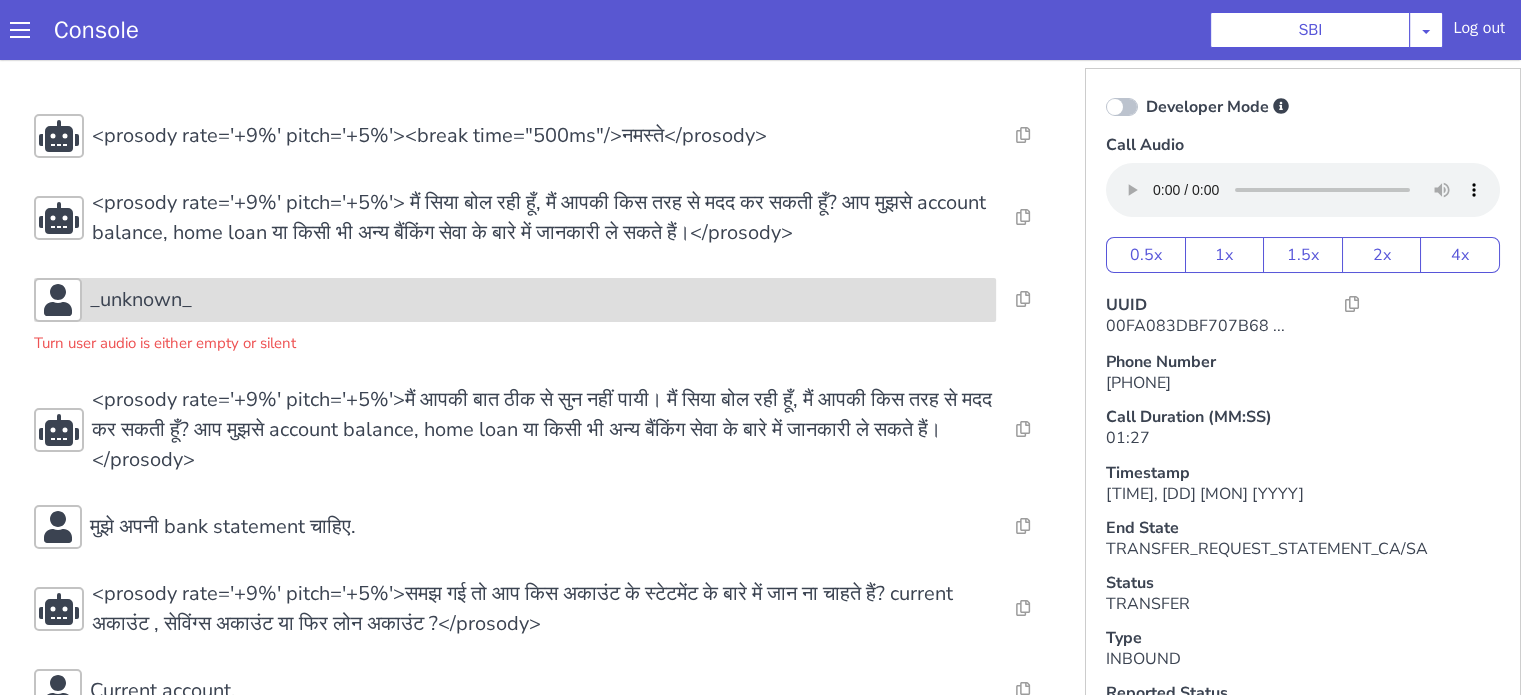 click on "_unknown_" at bounding box center [1523, 64] 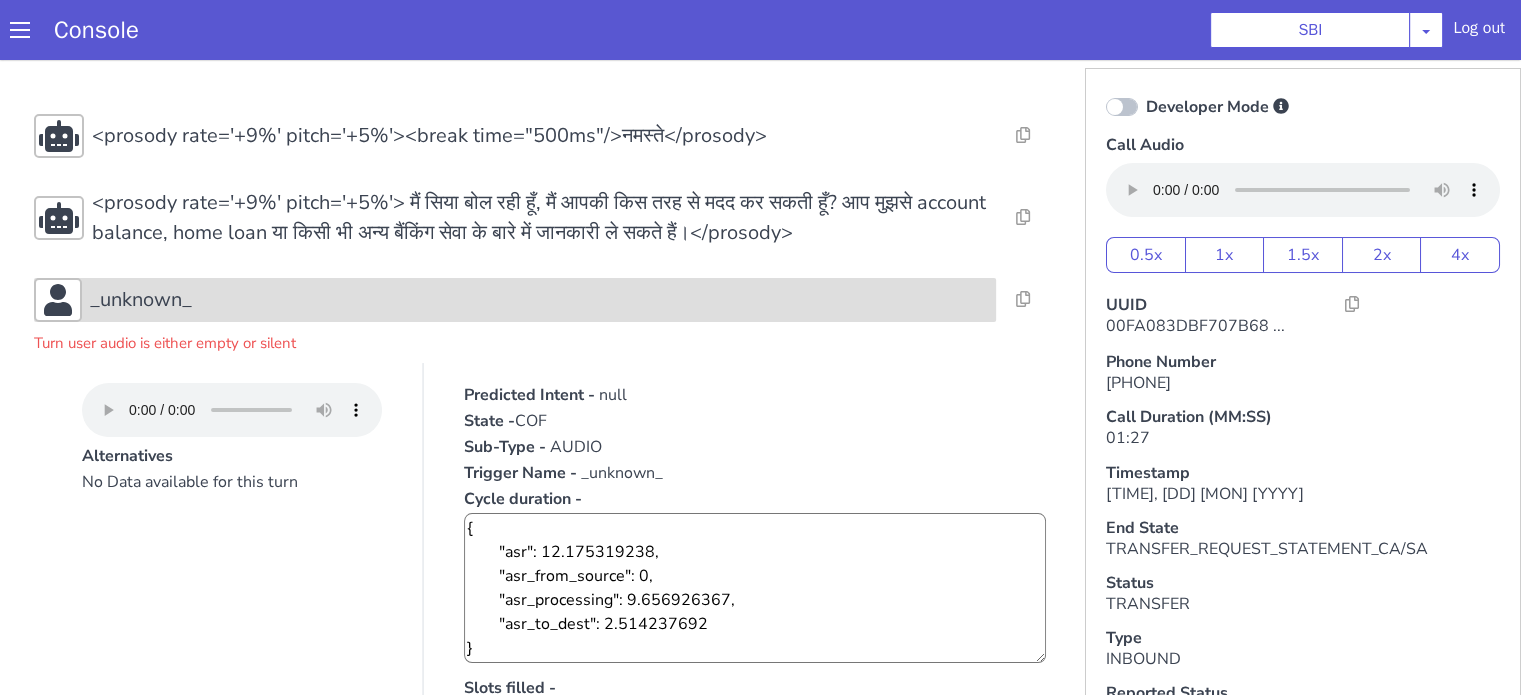 click on "_unknown_" at bounding box center [611, 155] 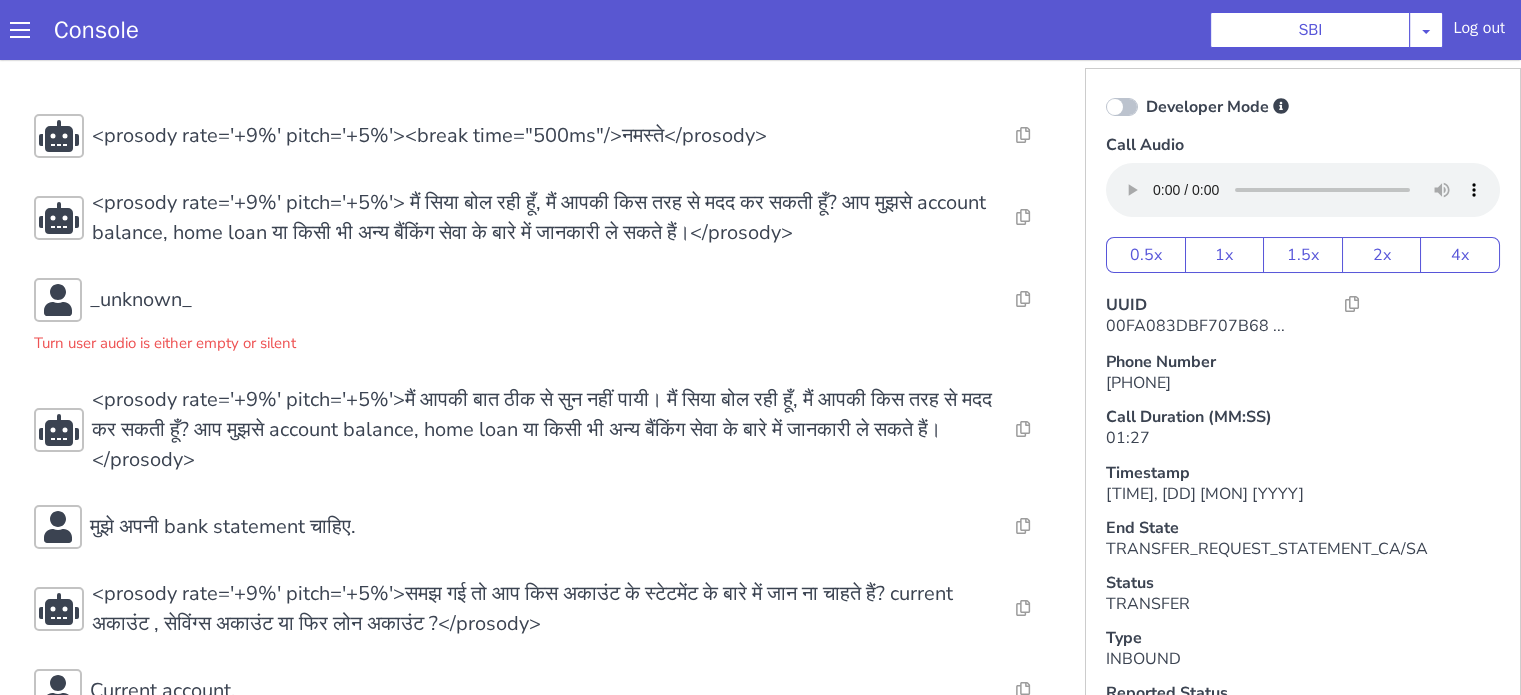 type 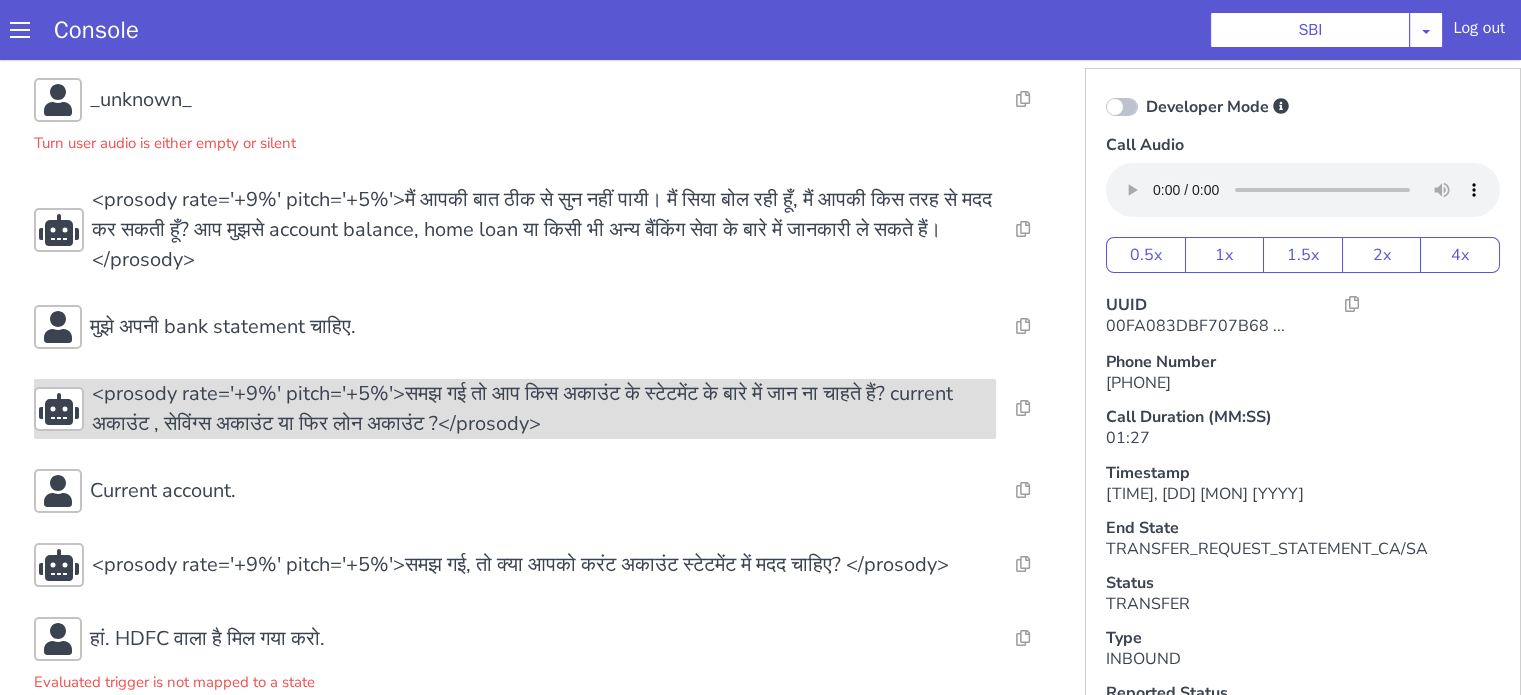 scroll, scrollTop: 500, scrollLeft: 0, axis: vertical 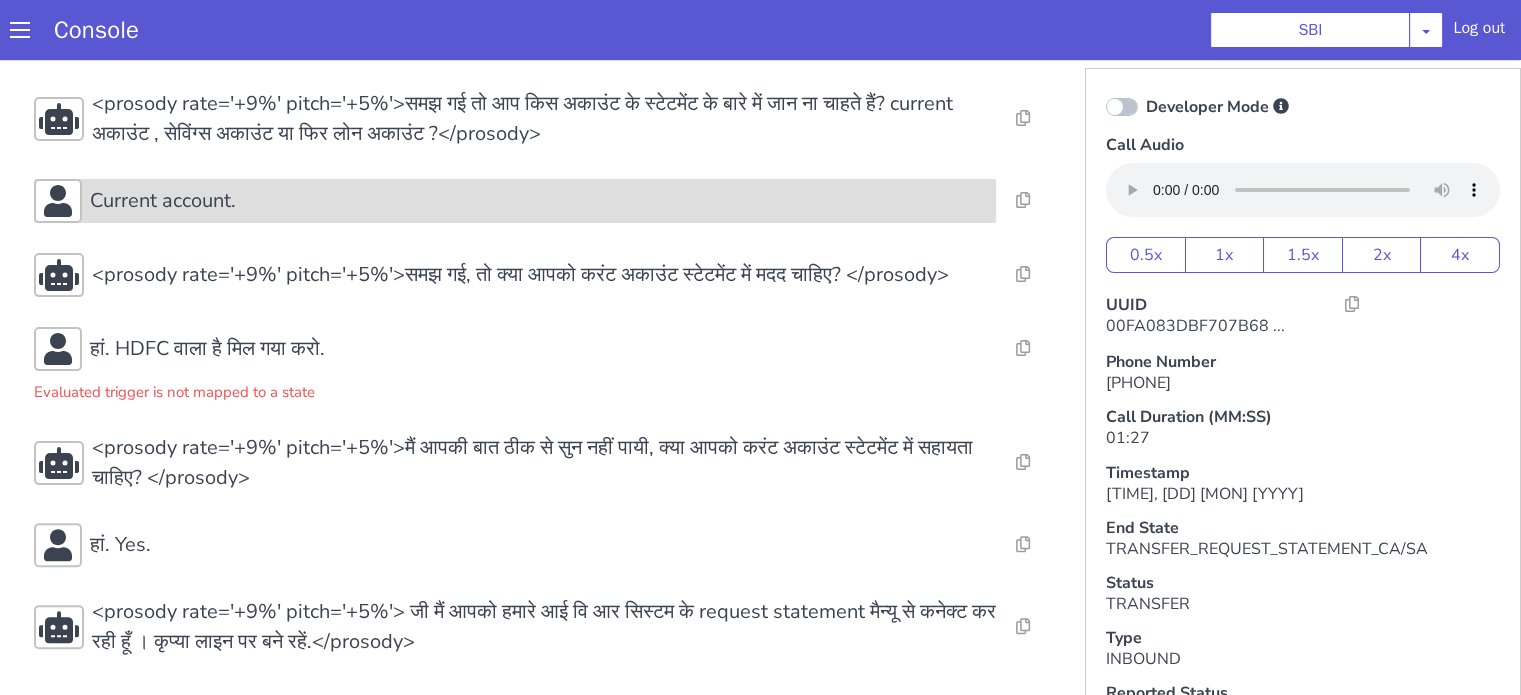 click on "Current account." at bounding box center [533, 217] 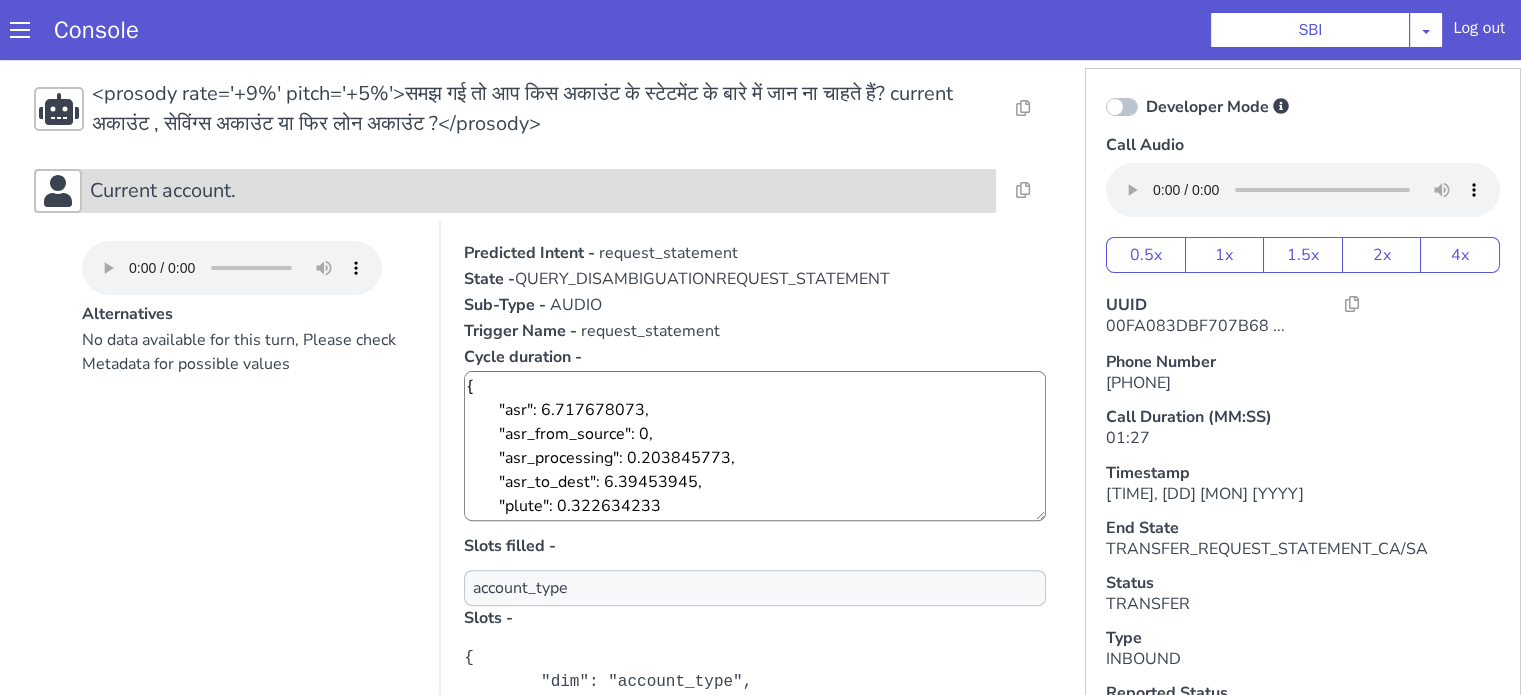 click on "Current account." at bounding box center [530, 217] 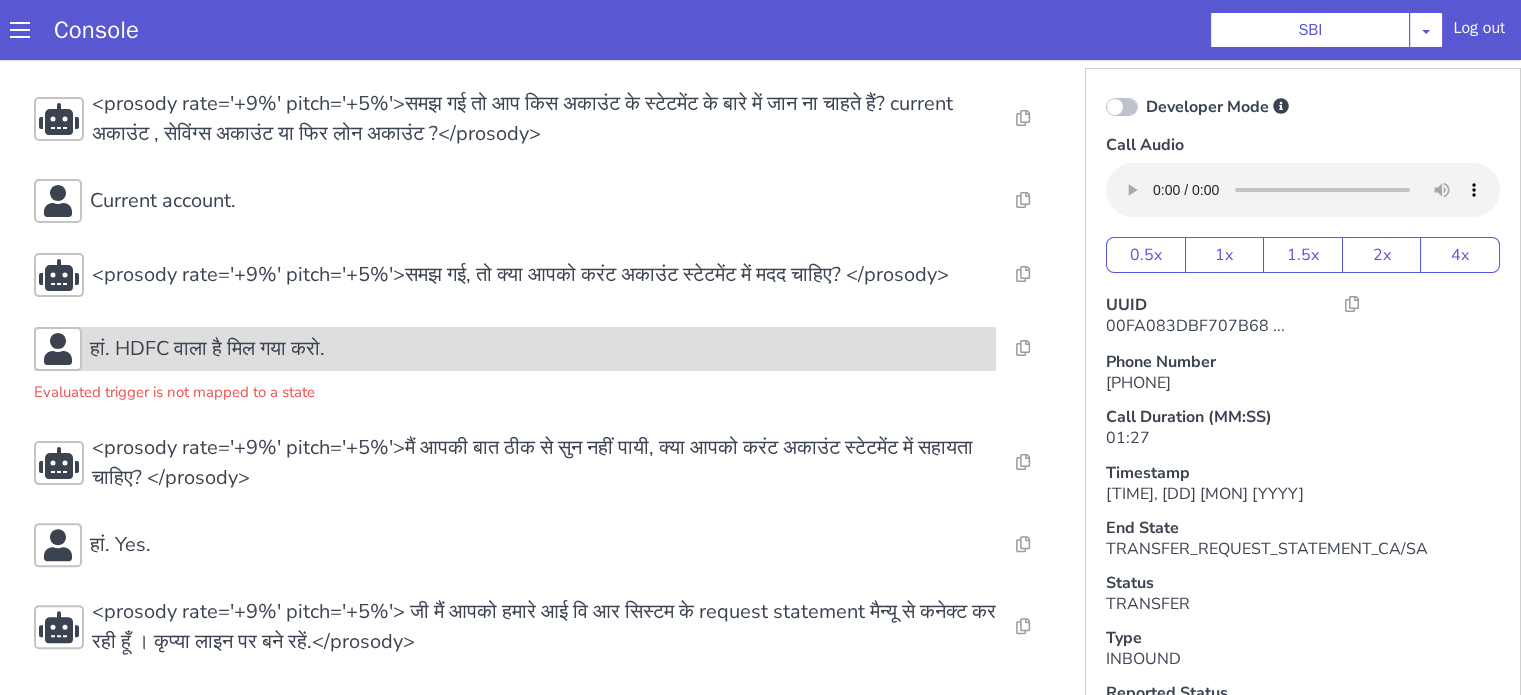 click on "हां. HDFC वाला है मिल गया करो." at bounding box center [466, 701] 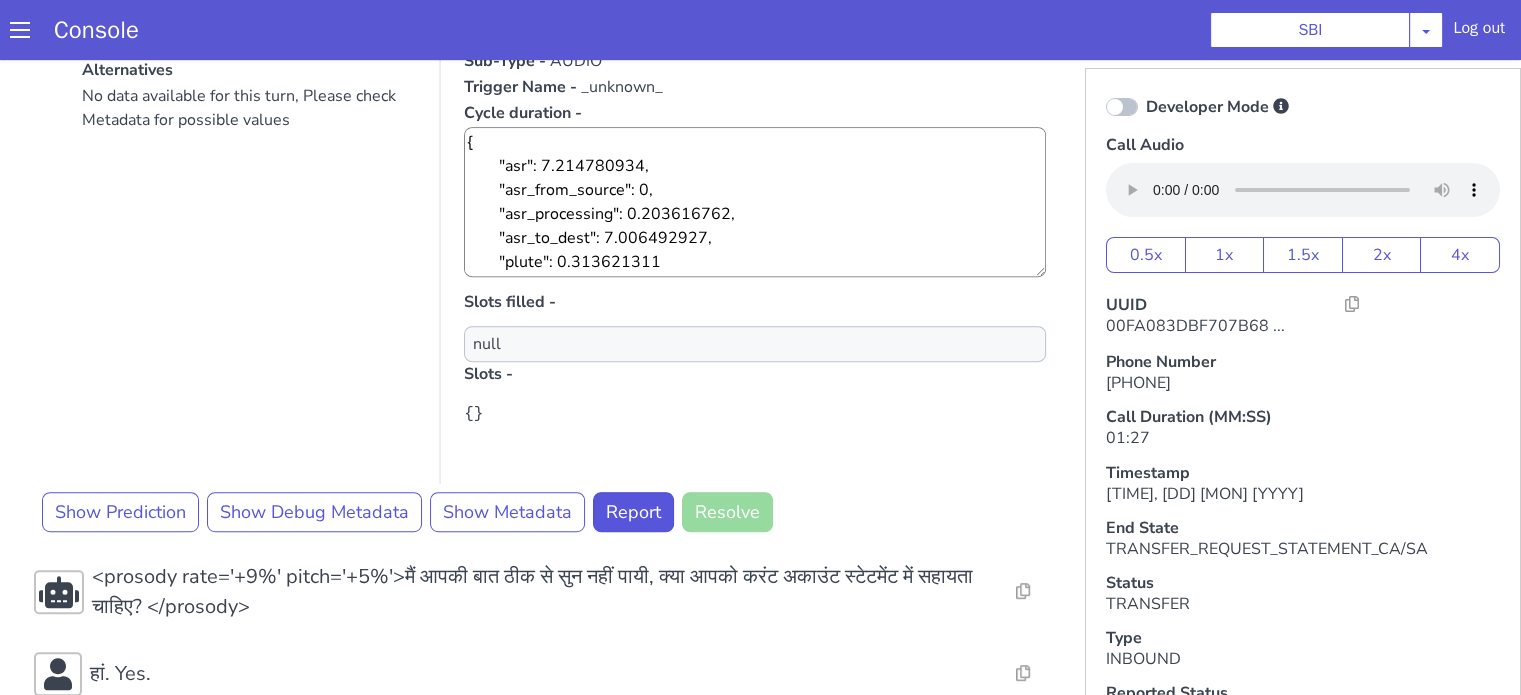 scroll, scrollTop: 1064, scrollLeft: 0, axis: vertical 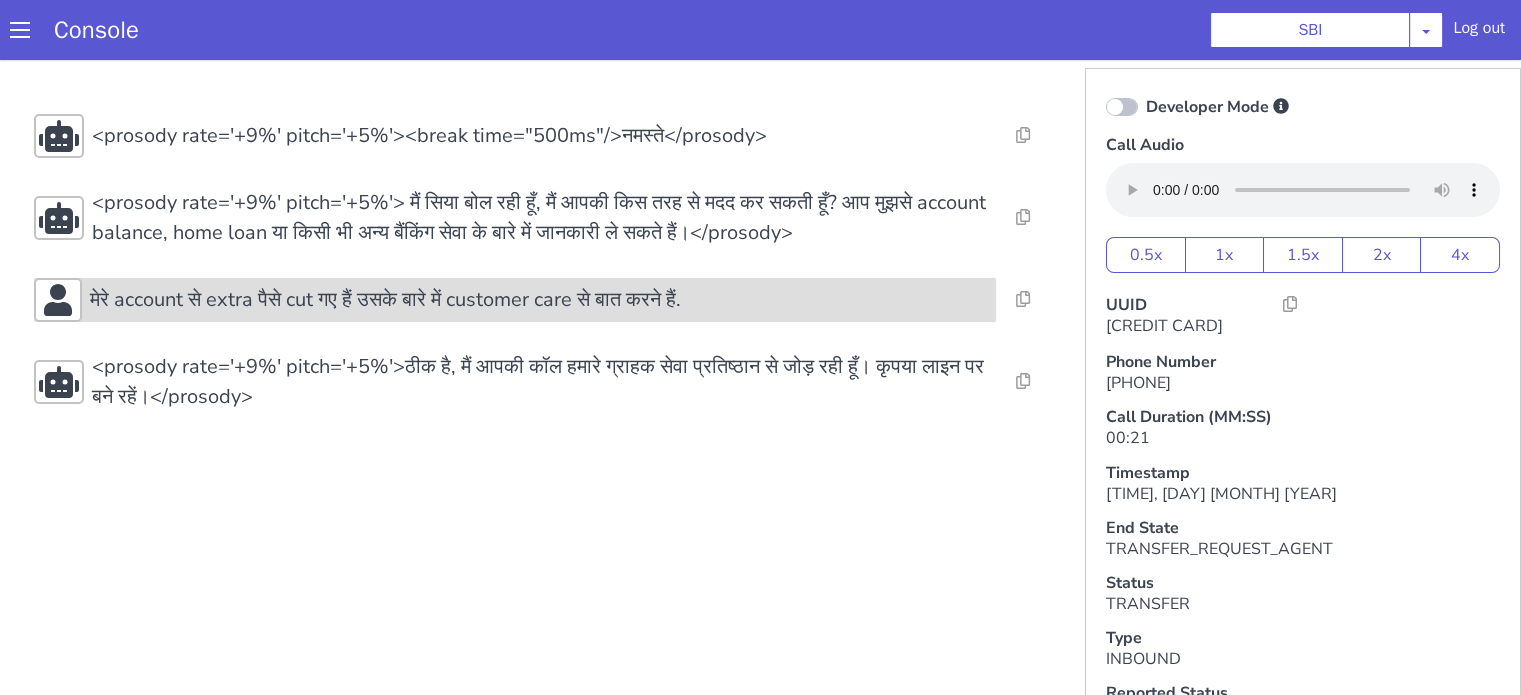 click on "मेरे account से extra पैसे cut गए हैं उसके बारे में customer care से बात करने हैं." at bounding box center [385, 300] 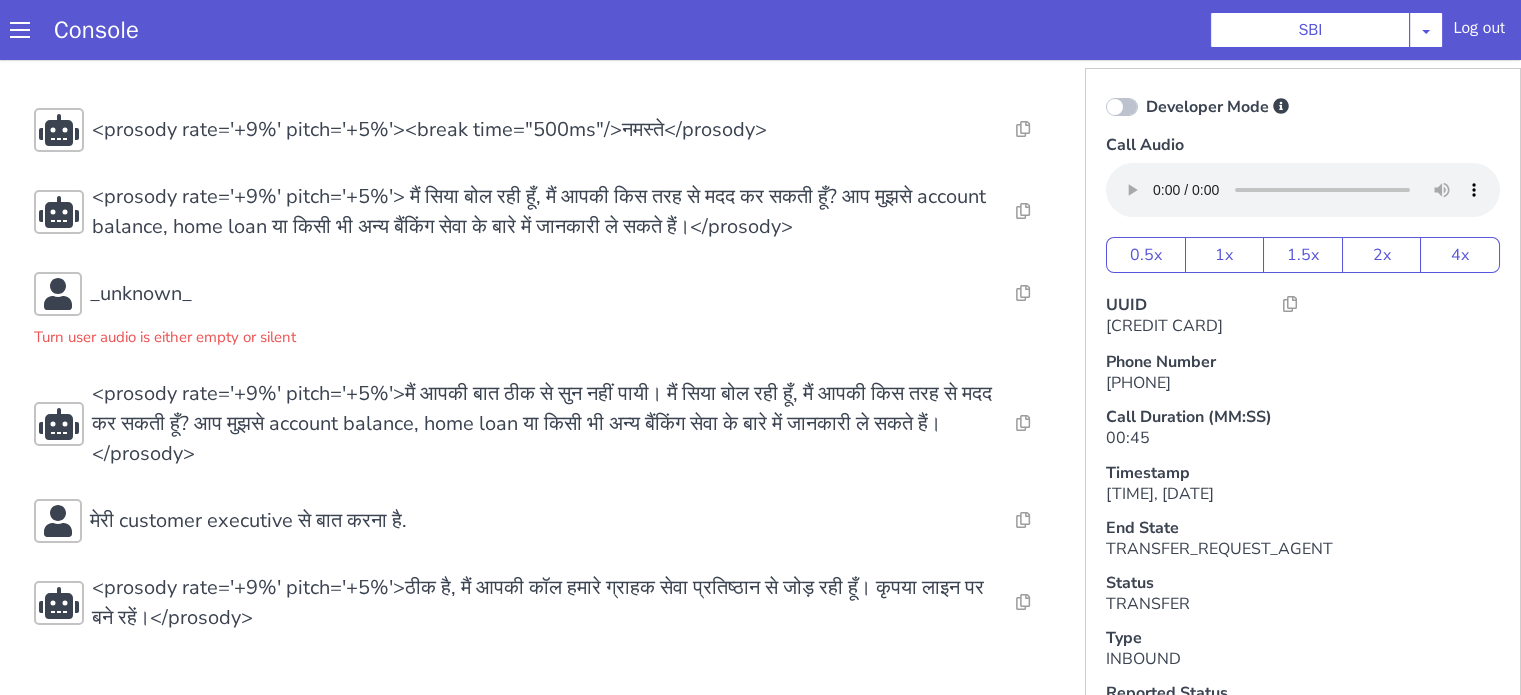 scroll, scrollTop: 8, scrollLeft: 0, axis: vertical 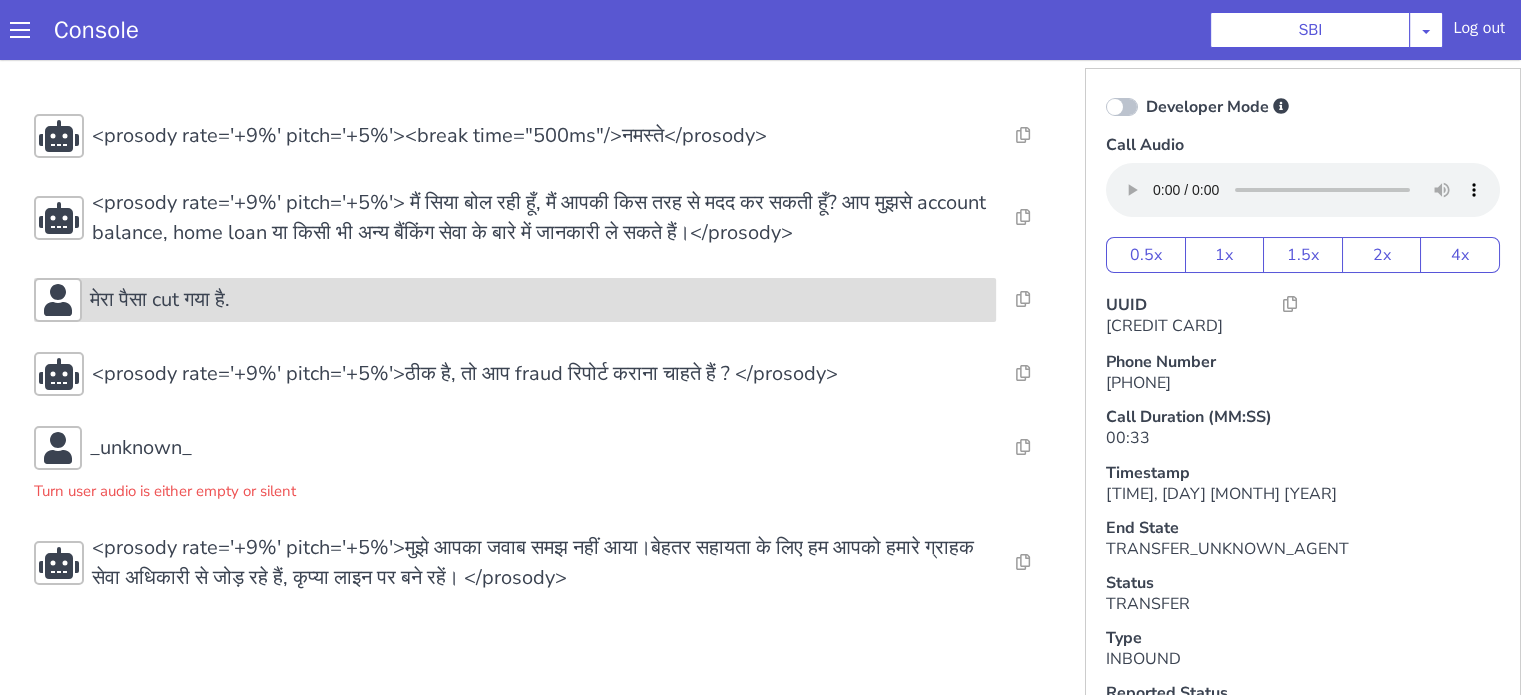 click 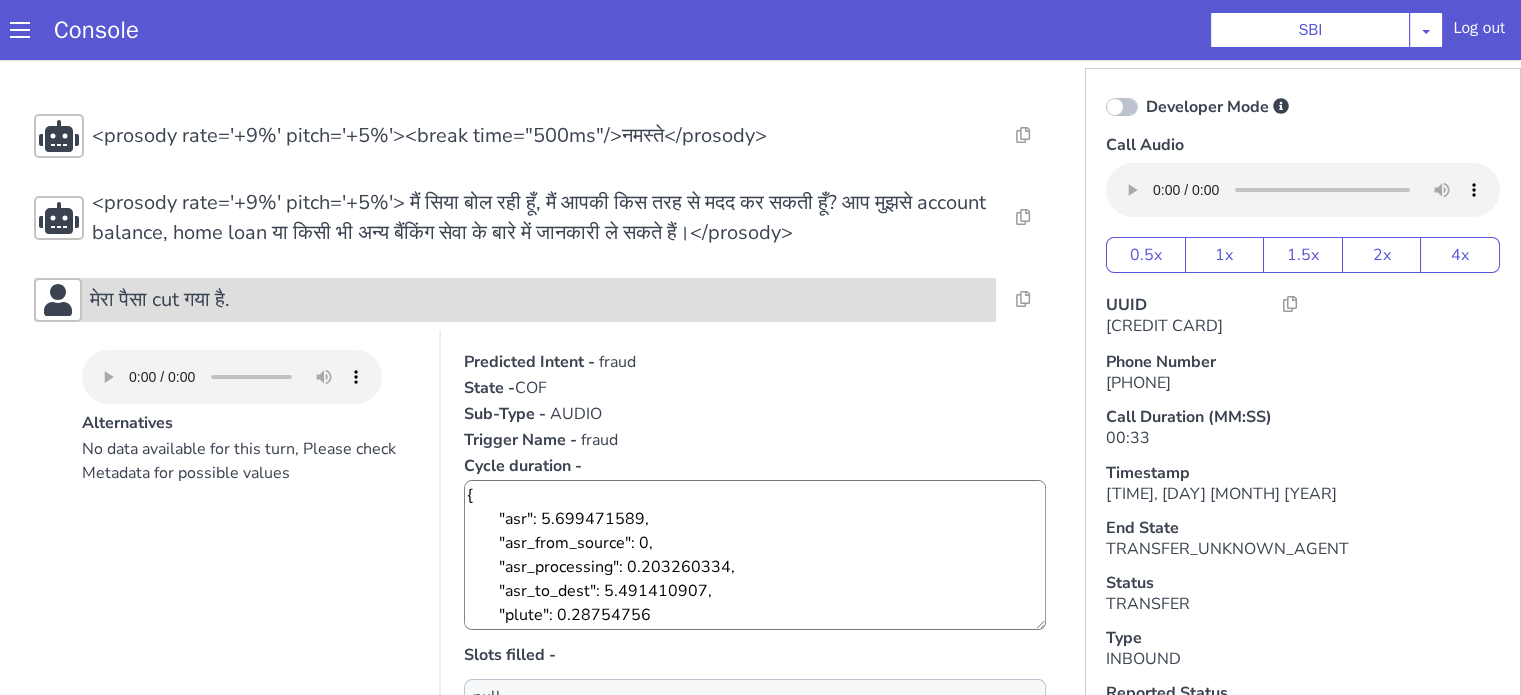 click on "मेरा पैसा cut गया है." at bounding box center [160, 300] 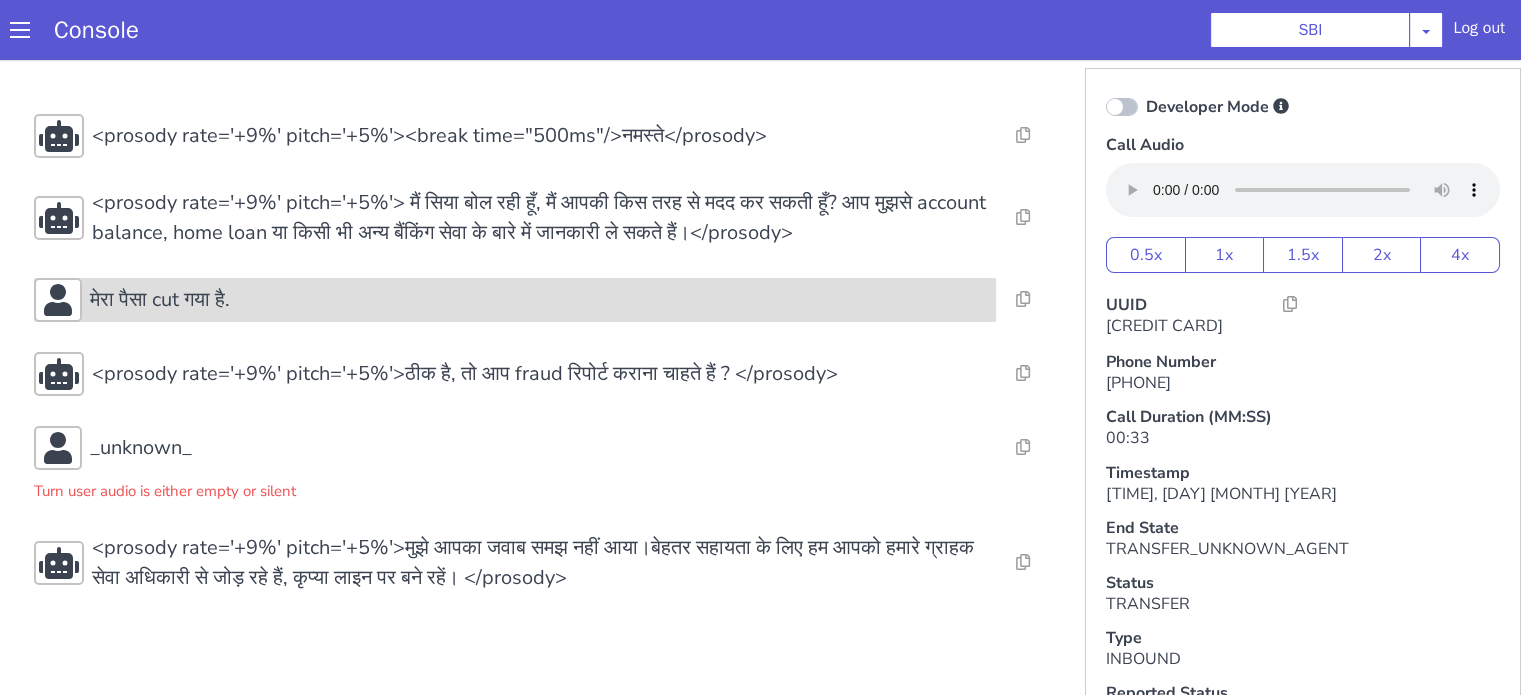 click on "मेरा पैसा cut गया है." at bounding box center (160, 300) 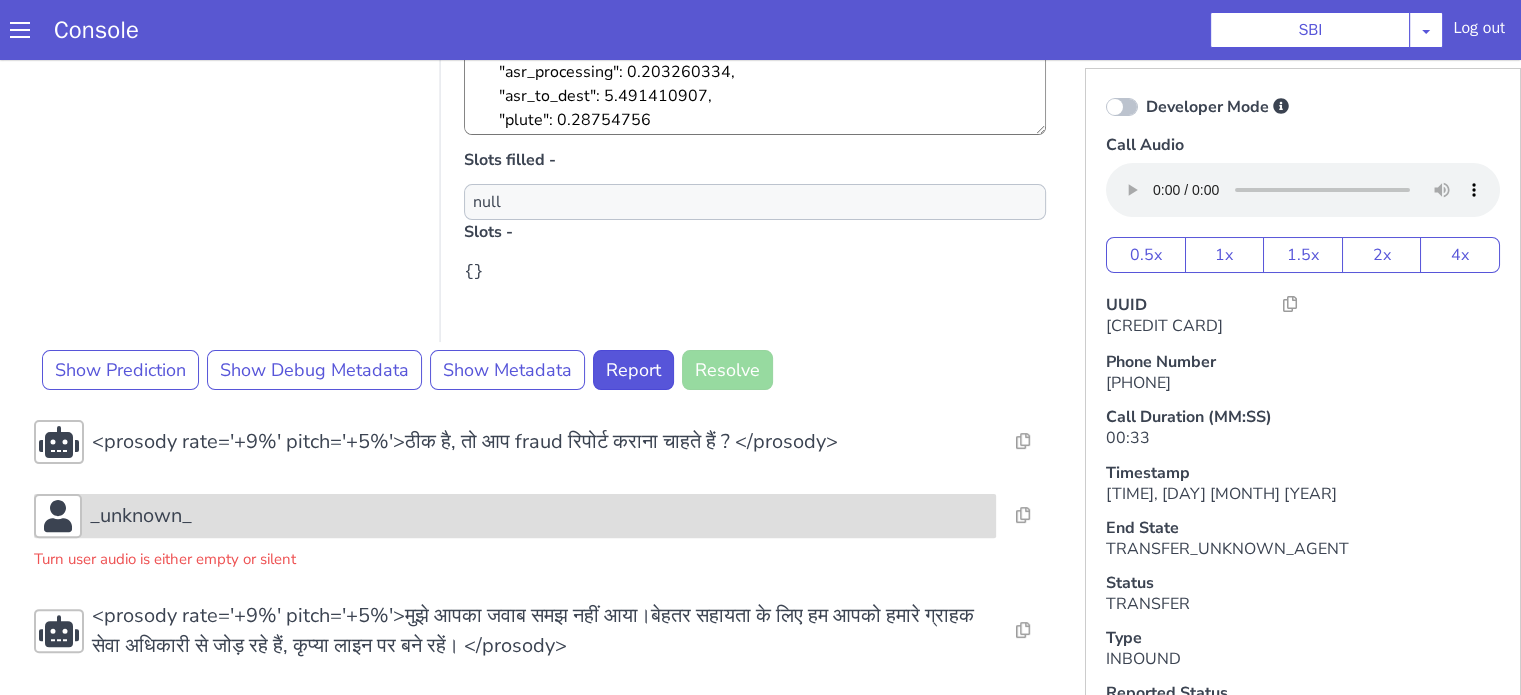 click on "_unknown_" at bounding box center (539, 516) 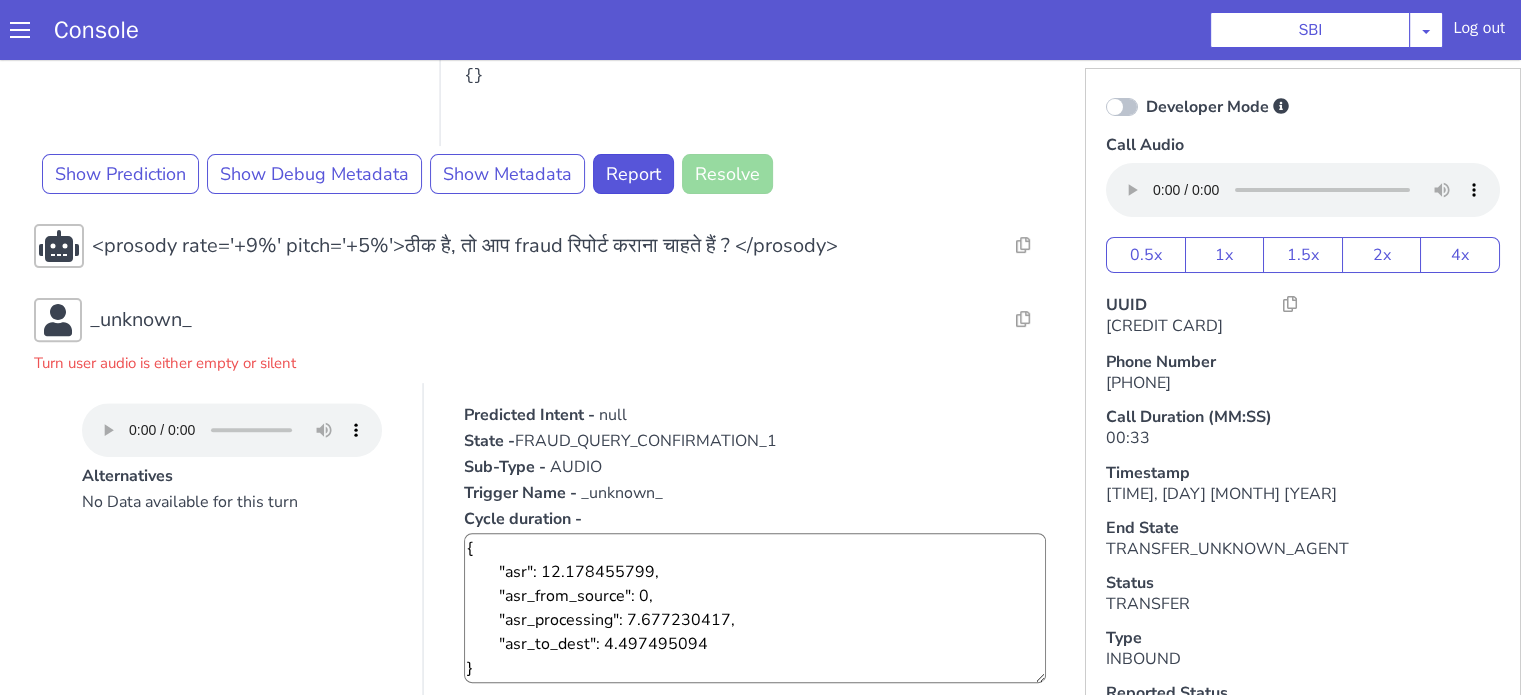 scroll, scrollTop: 795, scrollLeft: 0, axis: vertical 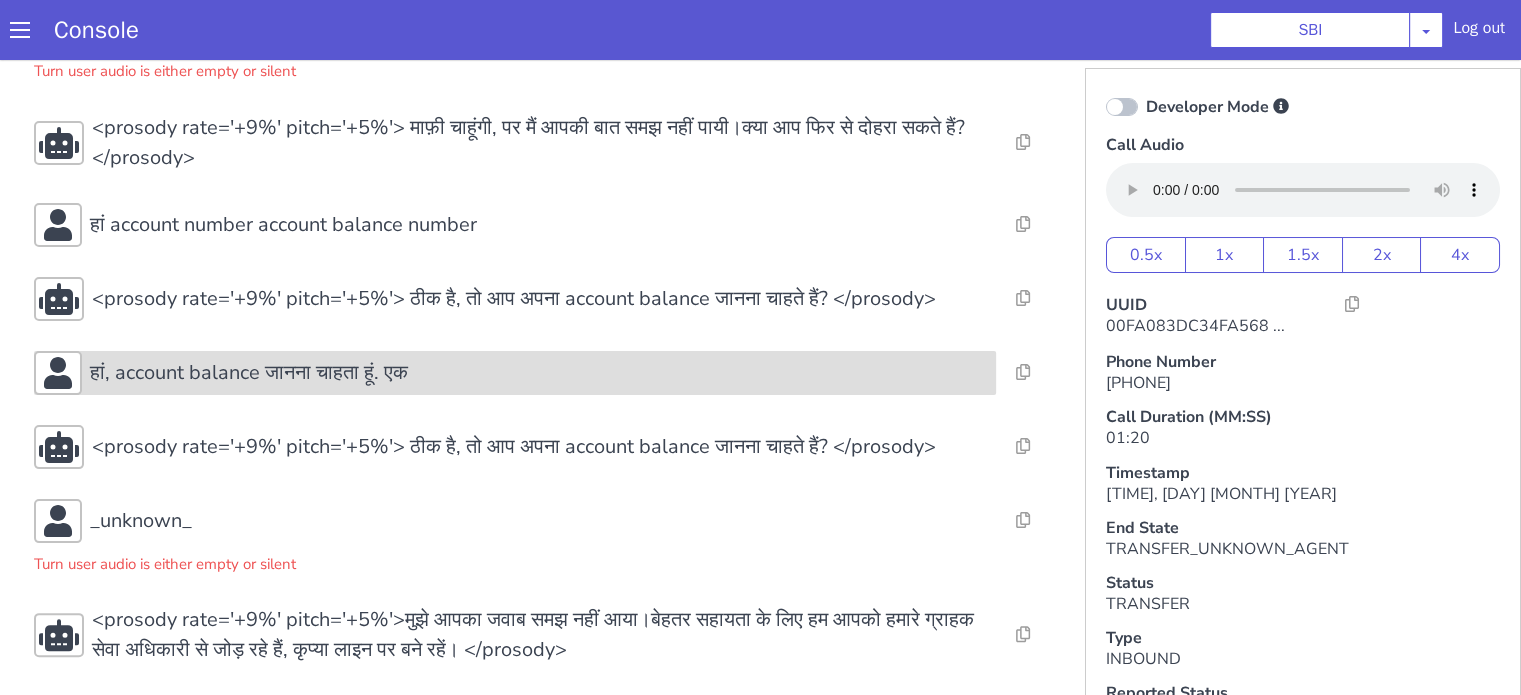 click on "हां, account balance जानना चाहता हूं. एक" at bounding box center [249, 373] 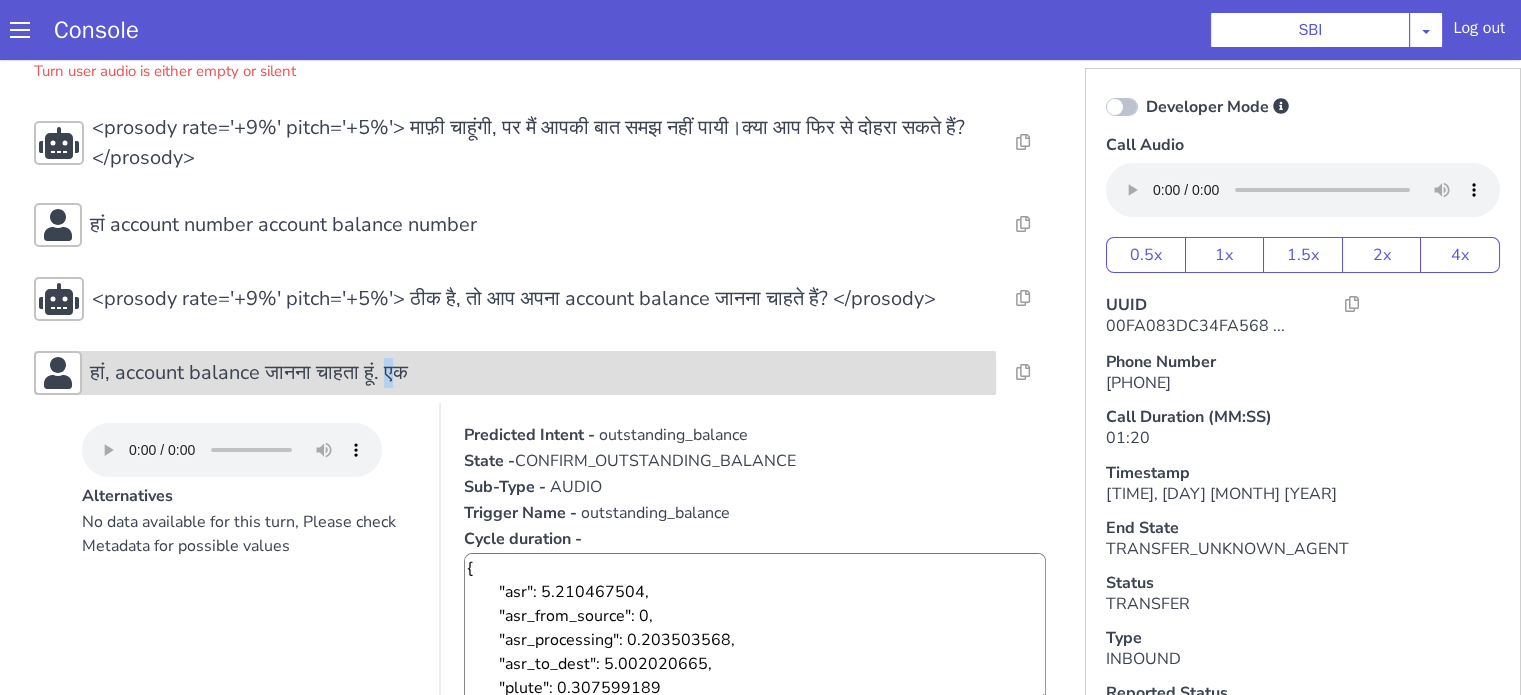 click on "हां, account balance जानना चाहता हूं. एक" at bounding box center [249, 373] 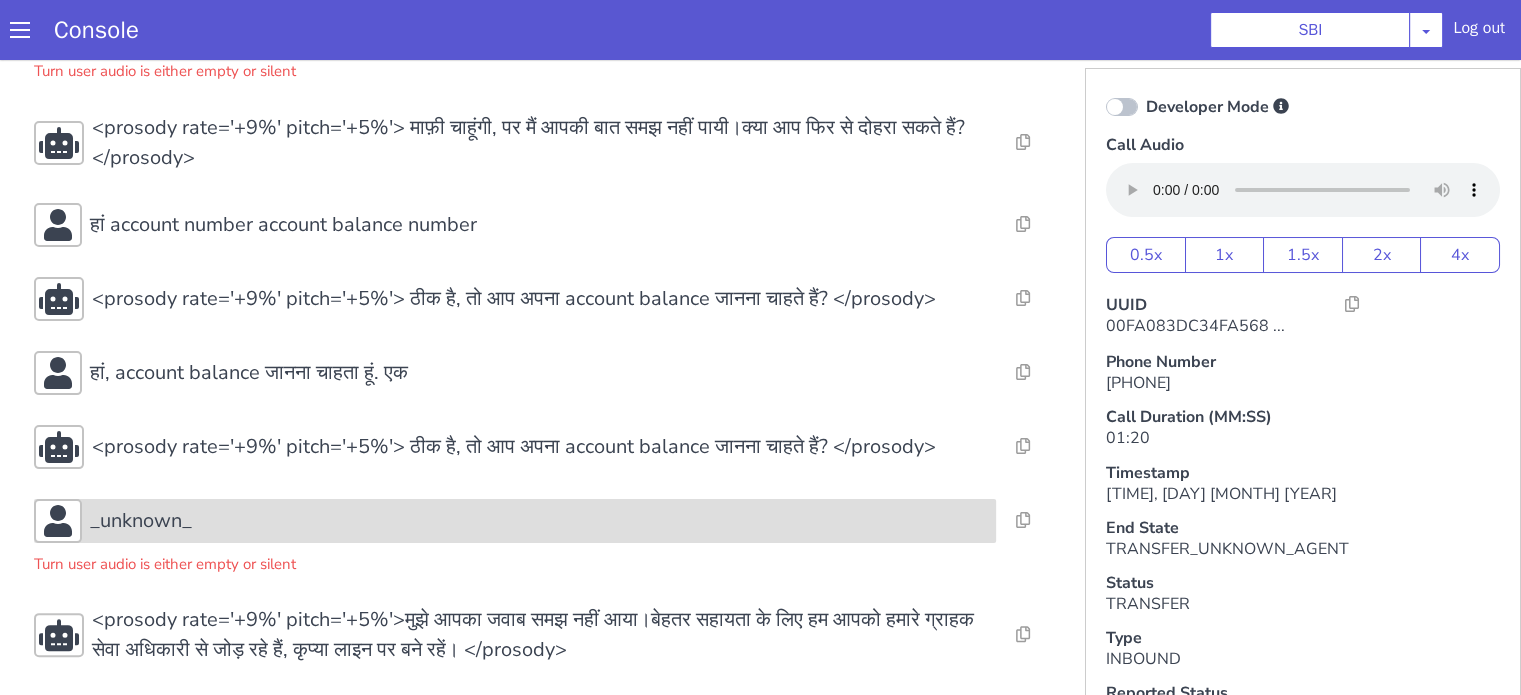 click on "_unknown_" at bounding box center [539, 521] 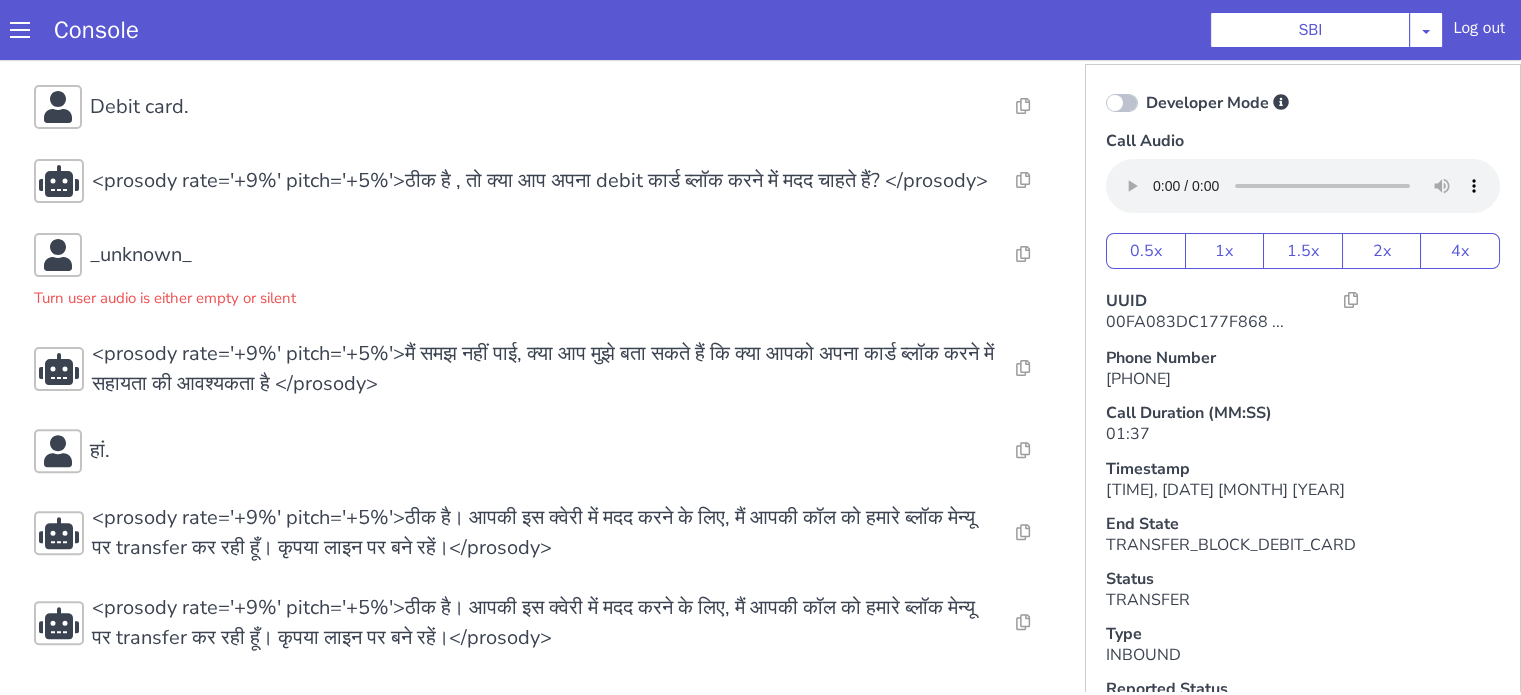 scroll, scrollTop: 5, scrollLeft: 0, axis: vertical 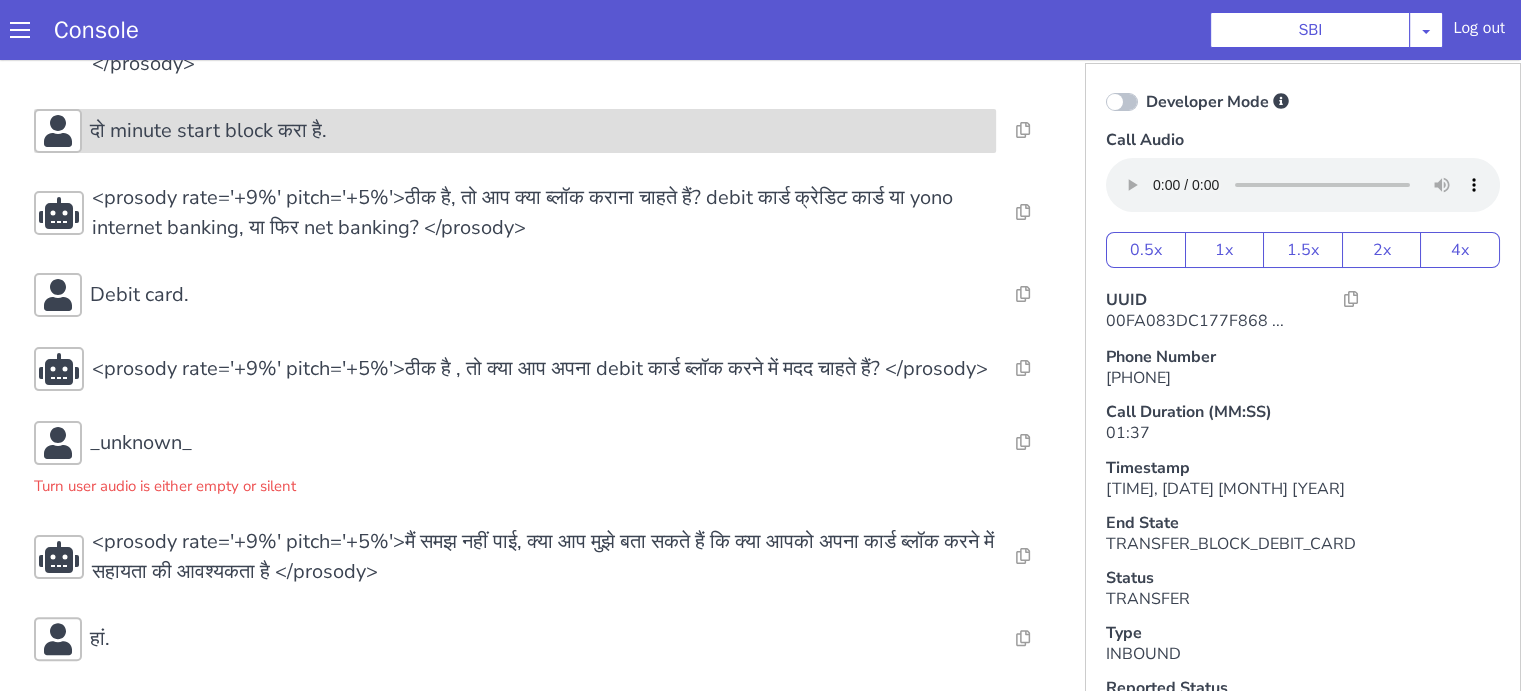 click on "दो minute start block करा है." at bounding box center (515, 131) 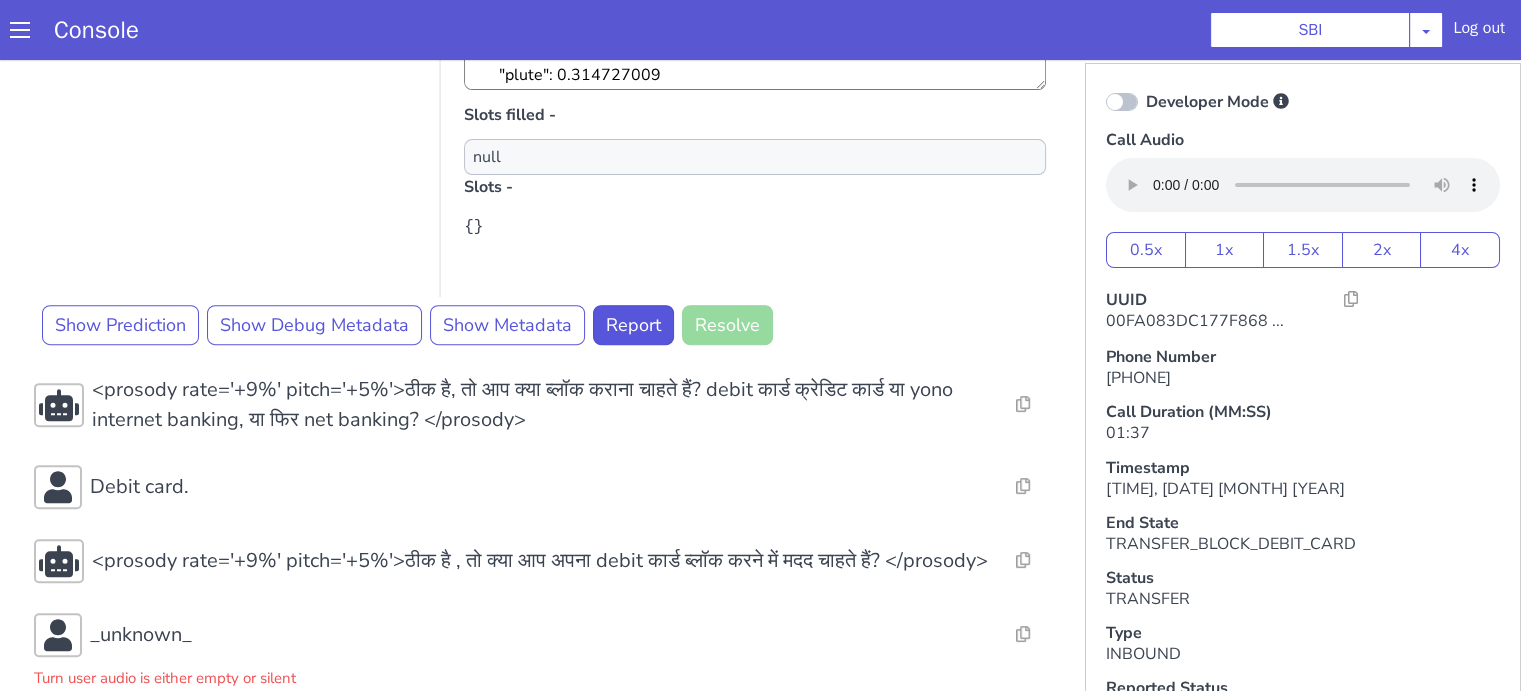 scroll, scrollTop: 991, scrollLeft: 0, axis: vertical 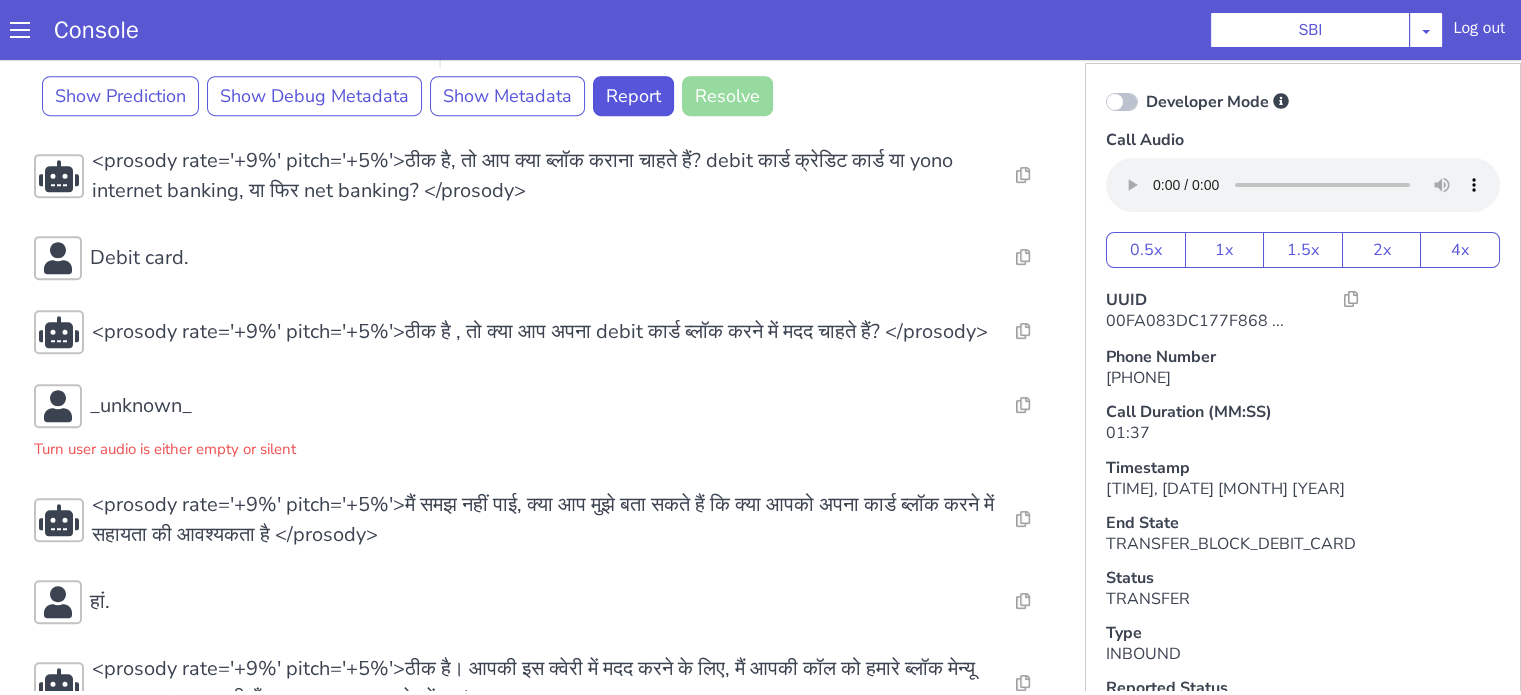click on "Resolve  Intent Error  Entity Error  Transcription Error  Miscellaneous Submit <prosody rate='+9%' pitch='+5%'><break time="500ms"/>नमस्ते</prosody> Resolve  Intent Error  Entity Error  Transcription Error  Miscellaneous Submit <prosody rate='+9%' pitch='+5%'> मैं [NAME] बोल रही हूँ, मैं आपकी किस तरह से मदद कर सकती हूँ? आप मुझसे account balance, home loan या किसी भी अन्य बैंकिंग सेवा के बारे में जानकारी ले सकते हैं।</prosody> Resolve  Intent Error  Entity Error  Transcription Error  Miscellaneous Submit _unknown_ Turn user audio is either empty or silent Resolve  Intent Error  Entity Error  Transcription Error  Miscellaneous Submit Resolve  Intent Error  Entity Error  Transcription Error  Miscellaneous Submit दो minute start block करा है. Alternatives Predicted Intent -   block State -  COF" at bounding box center (544, -39) 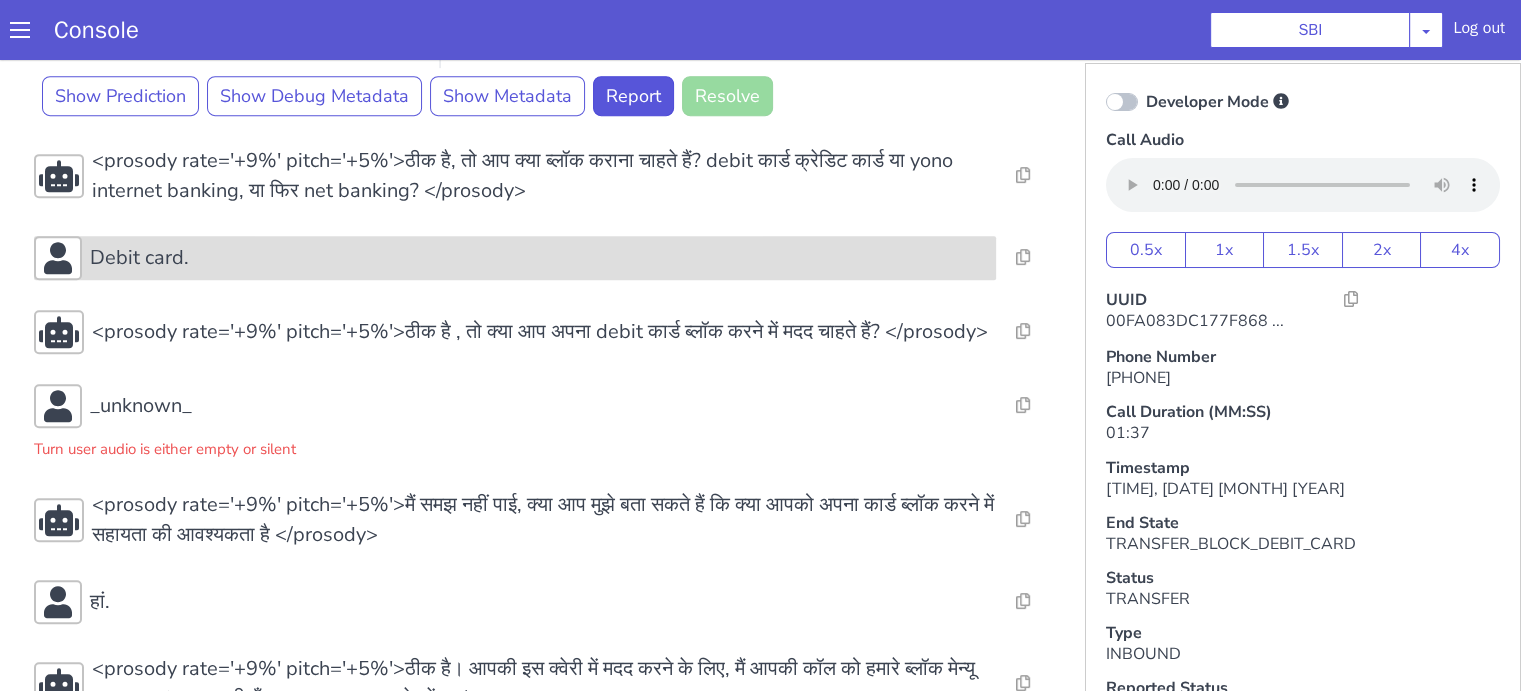 click on "Debit card." at bounding box center (139, 258) 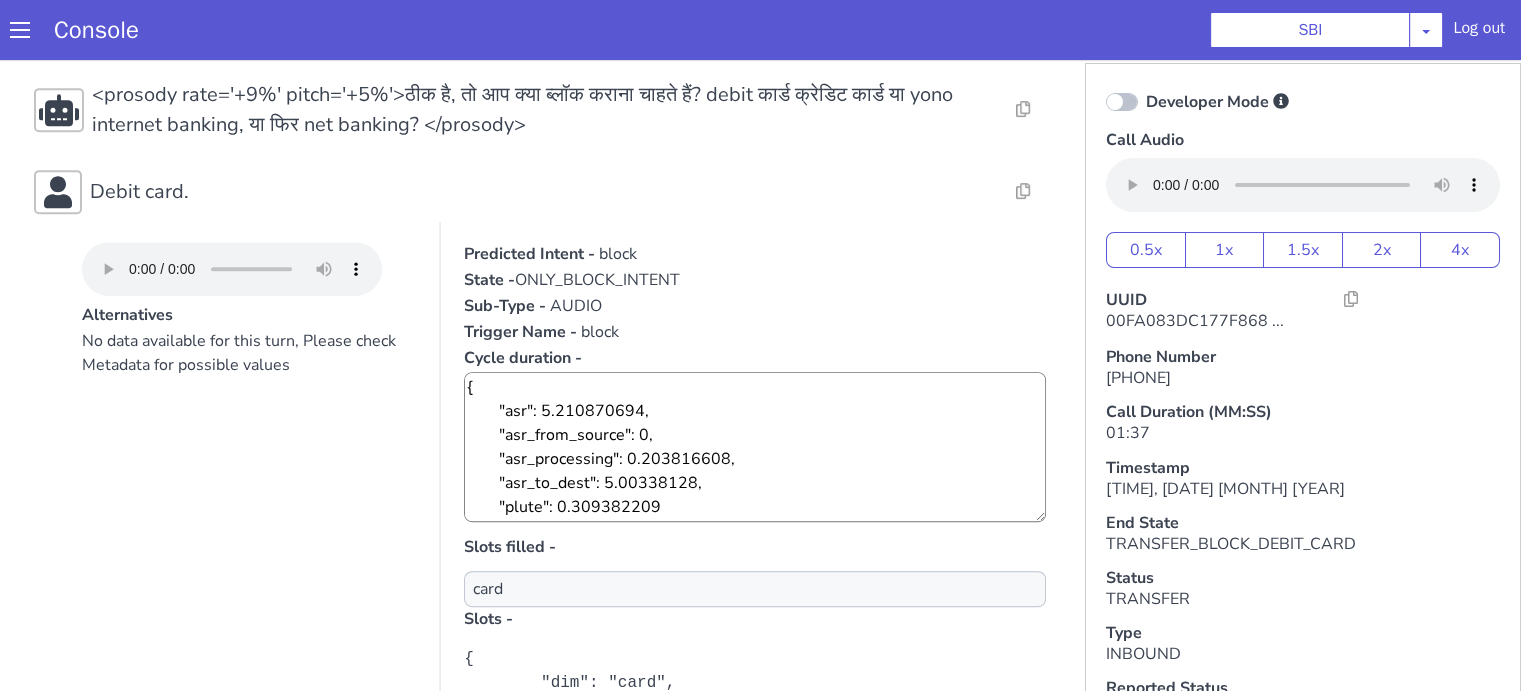 scroll, scrollTop: 1091, scrollLeft: 0, axis: vertical 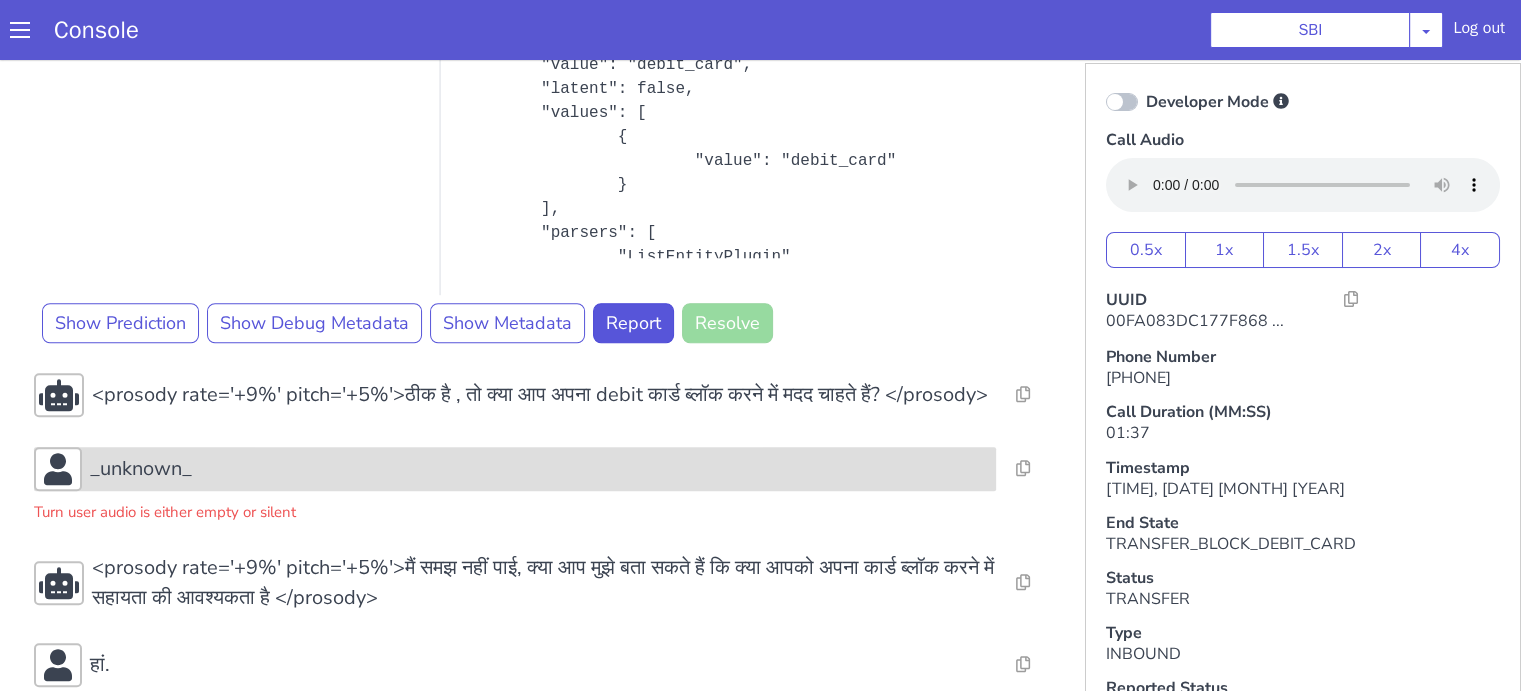 click on "_unknown_" at bounding box center [515, 469] 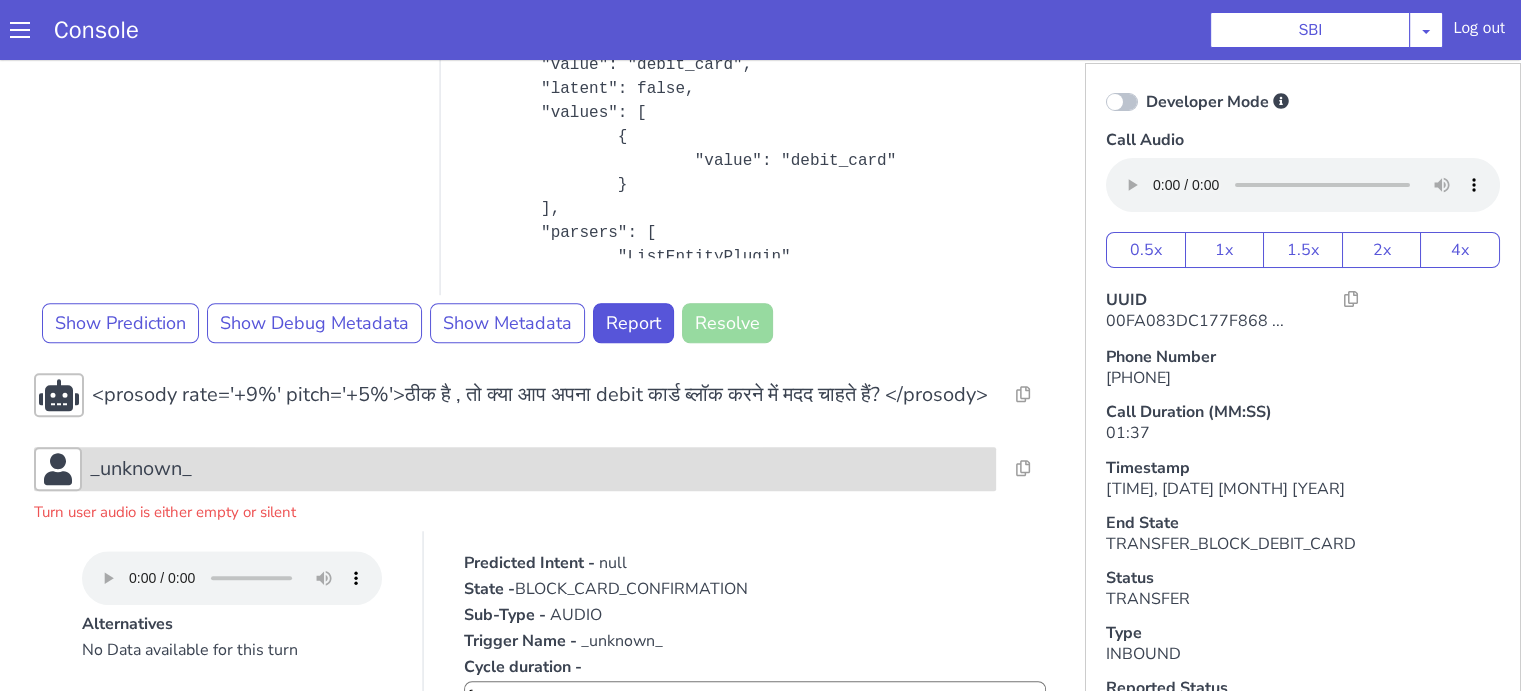 click on "_unknown_" at bounding box center [539, 469] 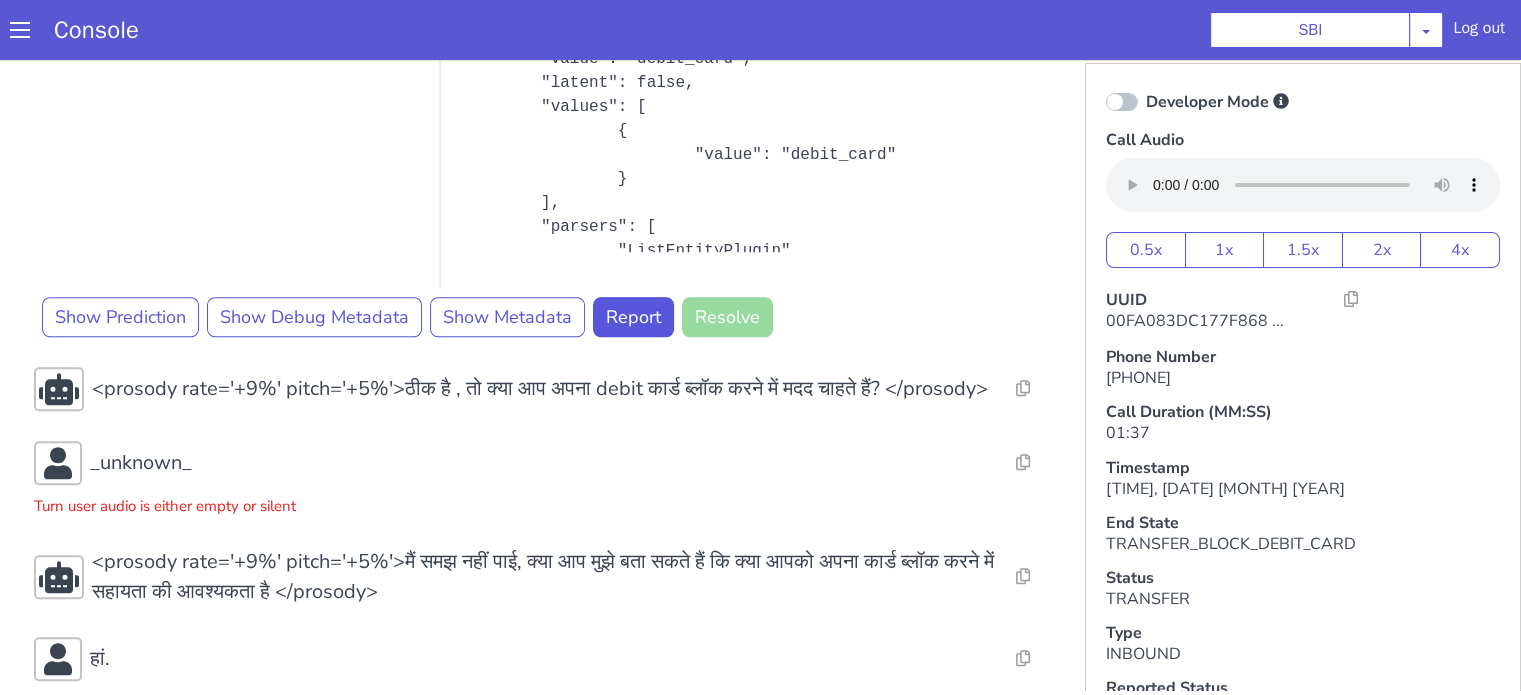 scroll, scrollTop: 1717, scrollLeft: 0, axis: vertical 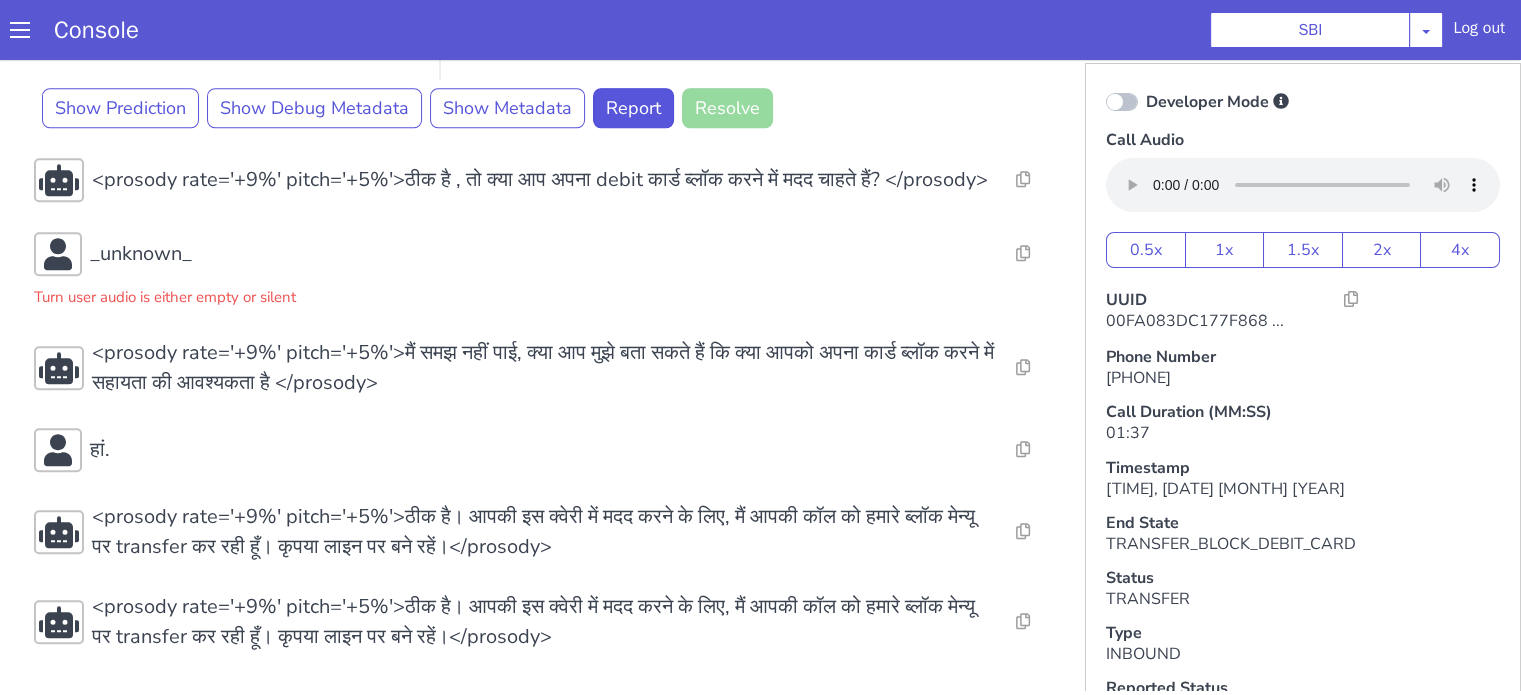type 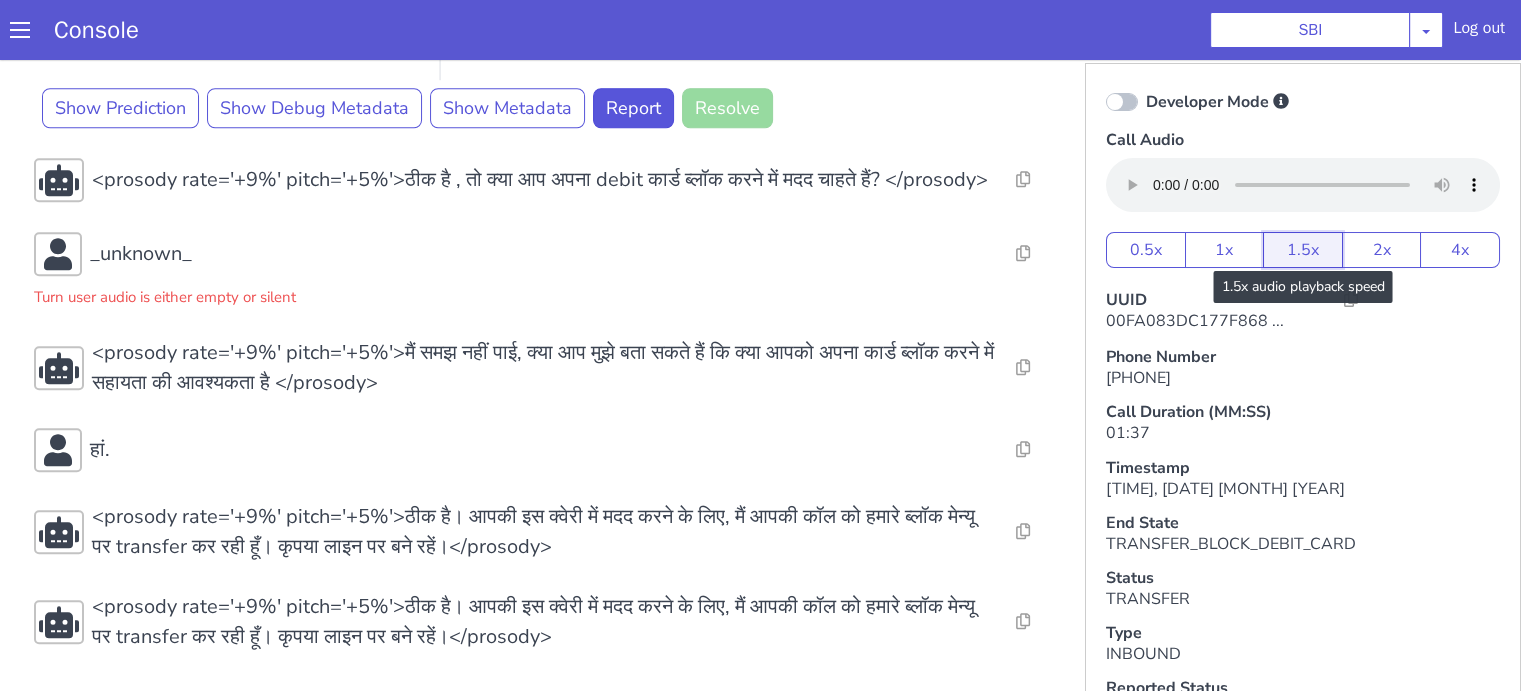 click on "1.5x" at bounding box center (1303, 250) 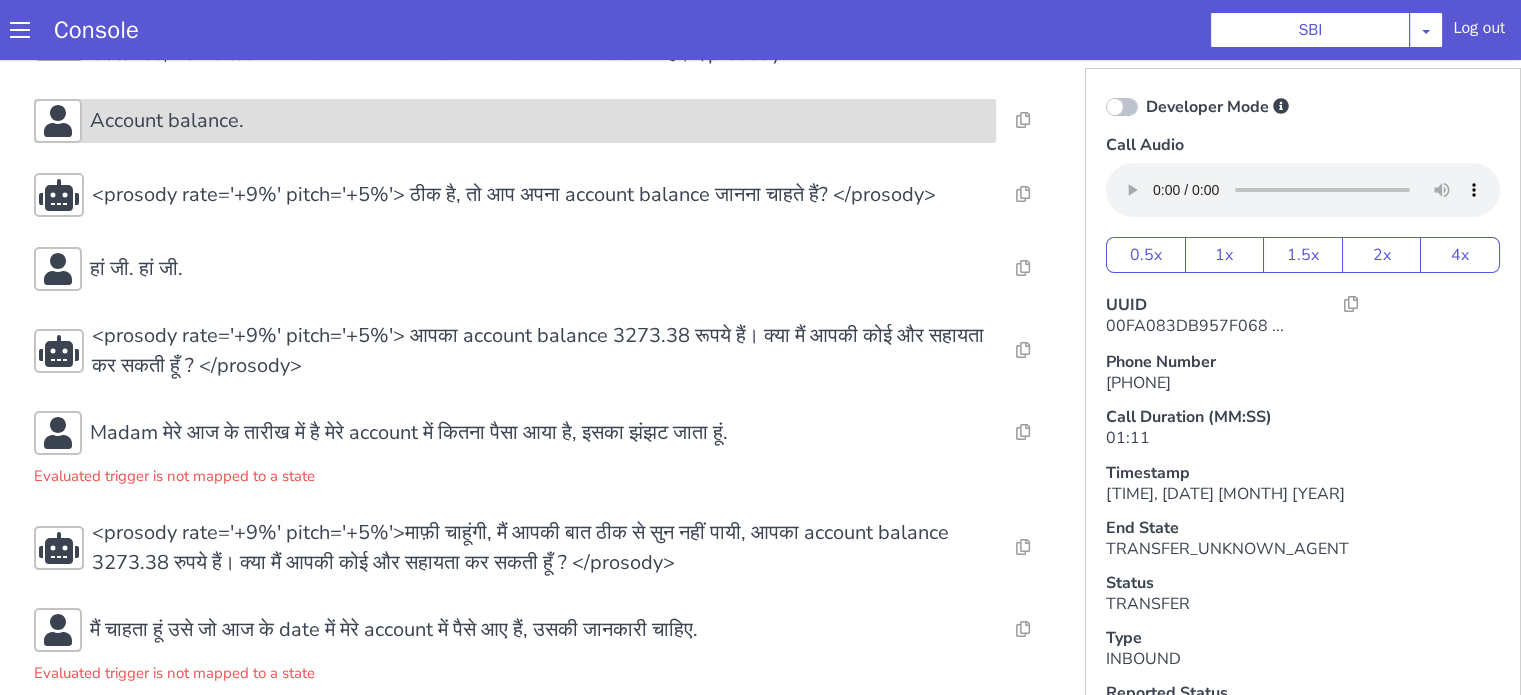 scroll, scrollTop: 291, scrollLeft: 0, axis: vertical 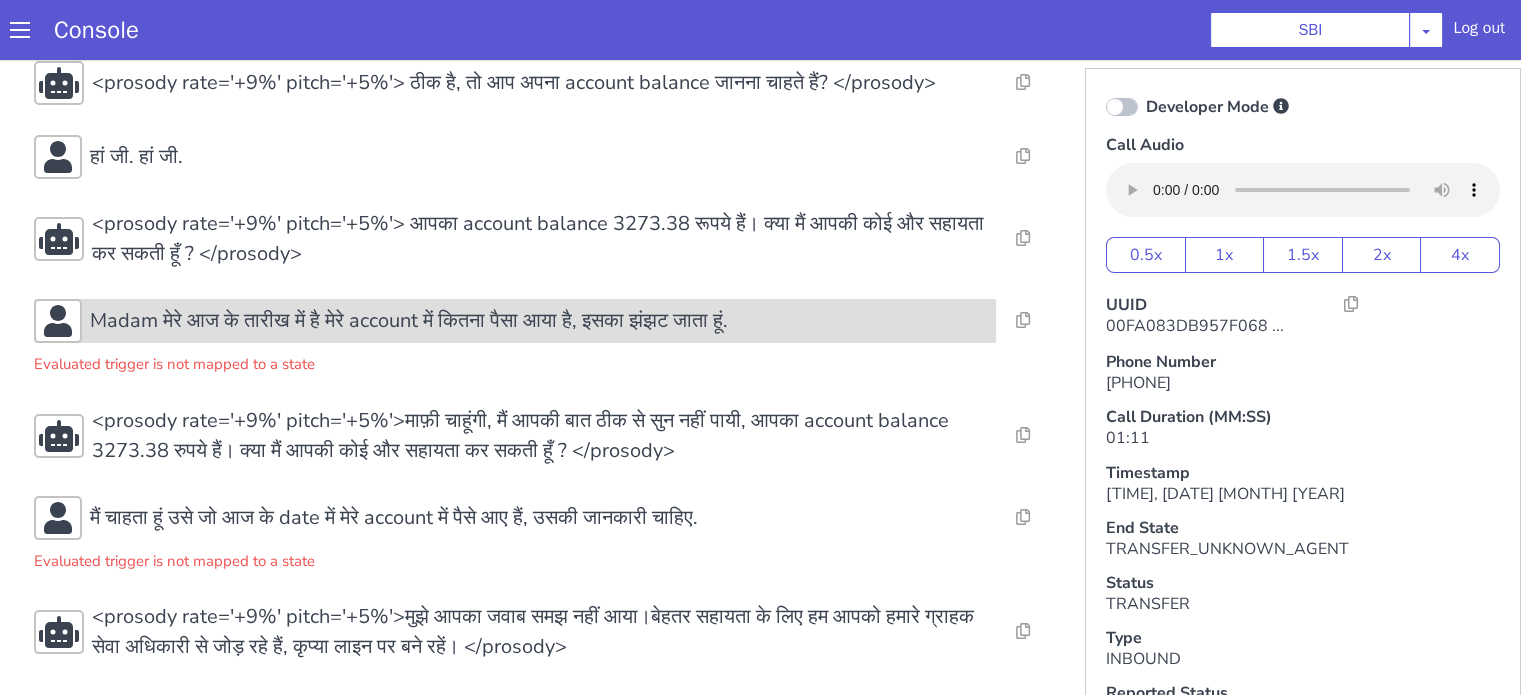 click on "Madam मेरे आज के तारीख में है मेरे account में कितना पैसा आया है, इसका झंझट जाता हूं." at bounding box center [409, 321] 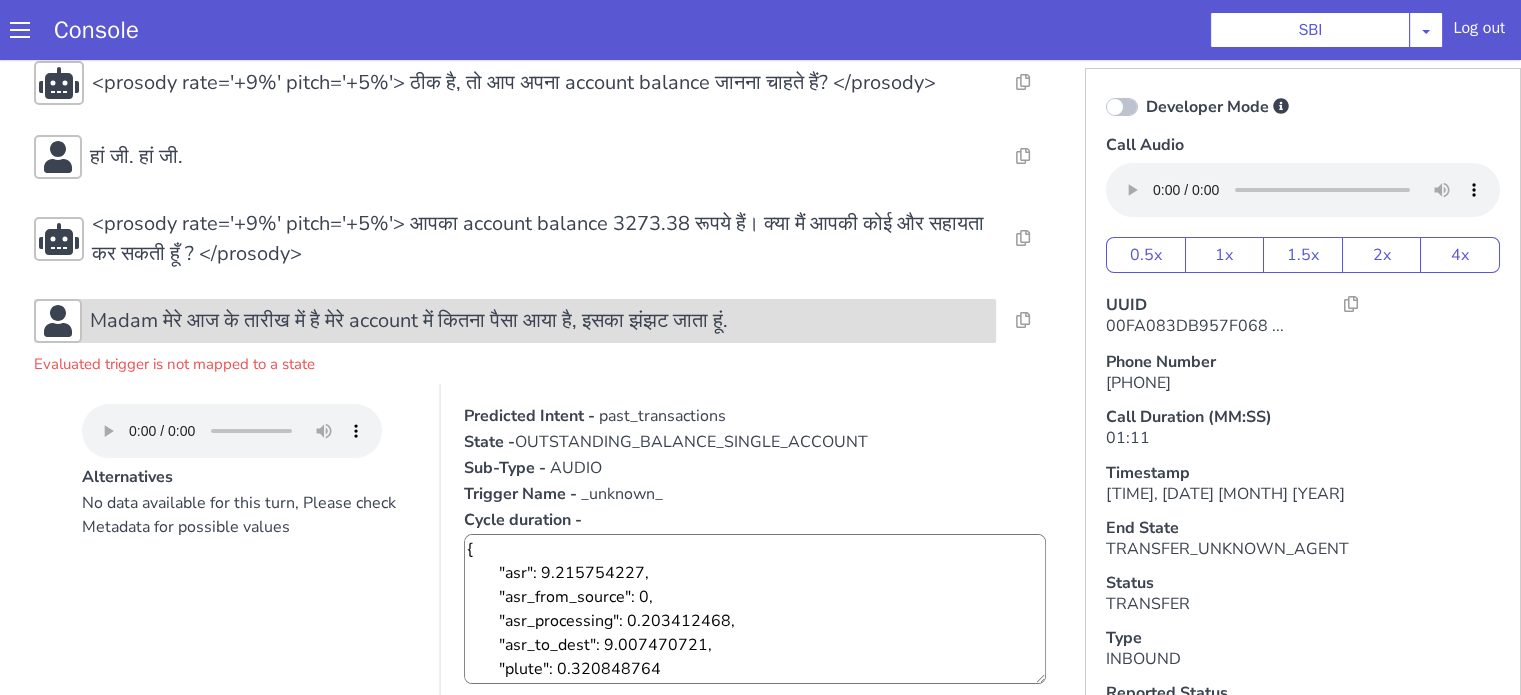 click on "Madam मेरे आज के तारीख में है मेरे account में कितना पैसा आया है, इसका झंझट जाता हूं." at bounding box center [409, 321] 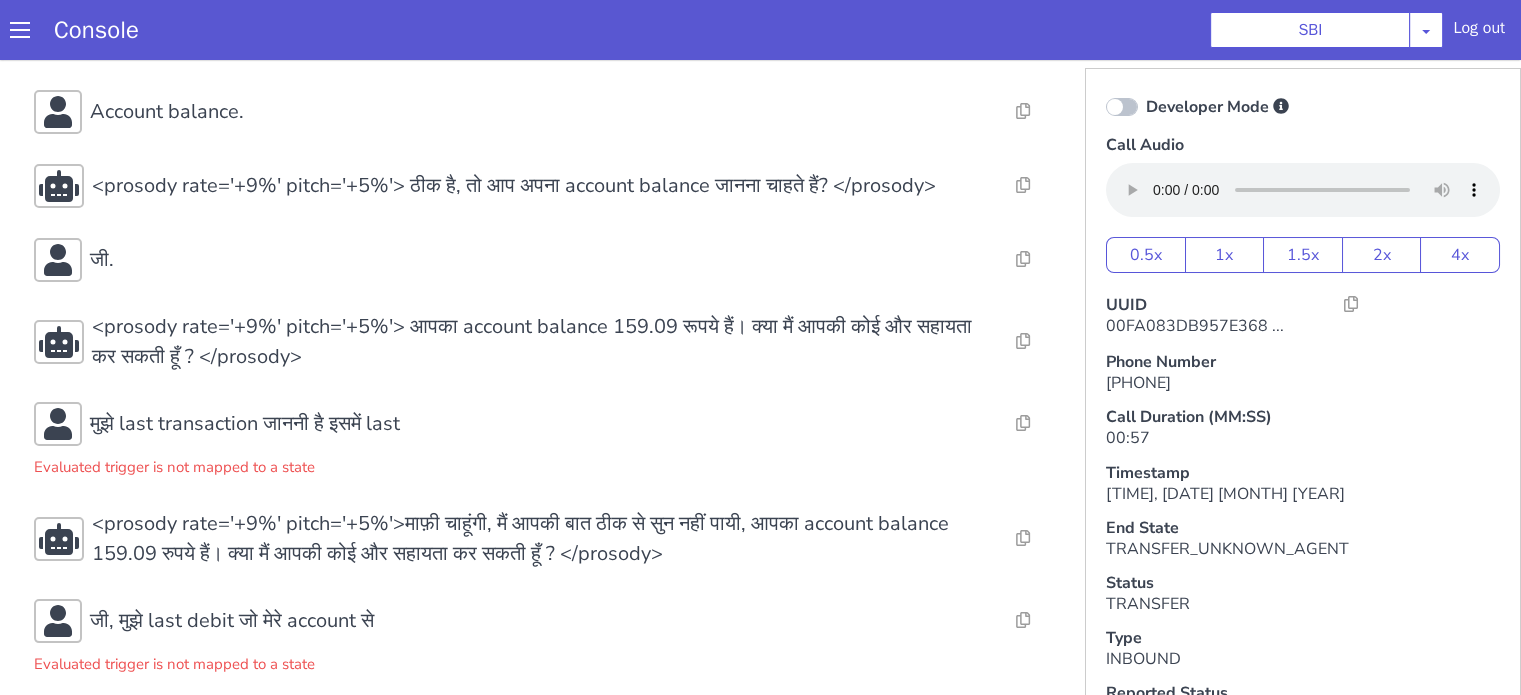 scroll, scrollTop: 291, scrollLeft: 0, axis: vertical 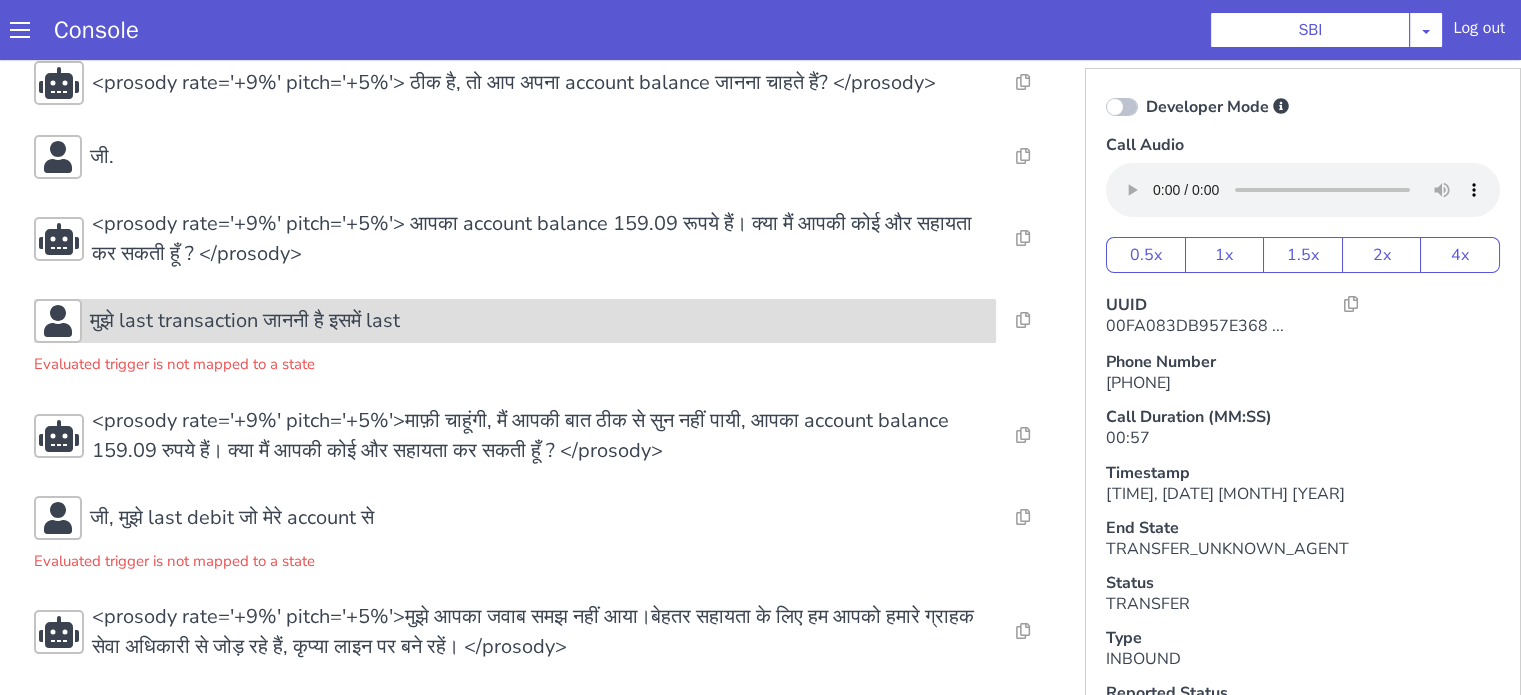 click on "मुझे last transaction जाननी है इसमें last" at bounding box center (245, 321) 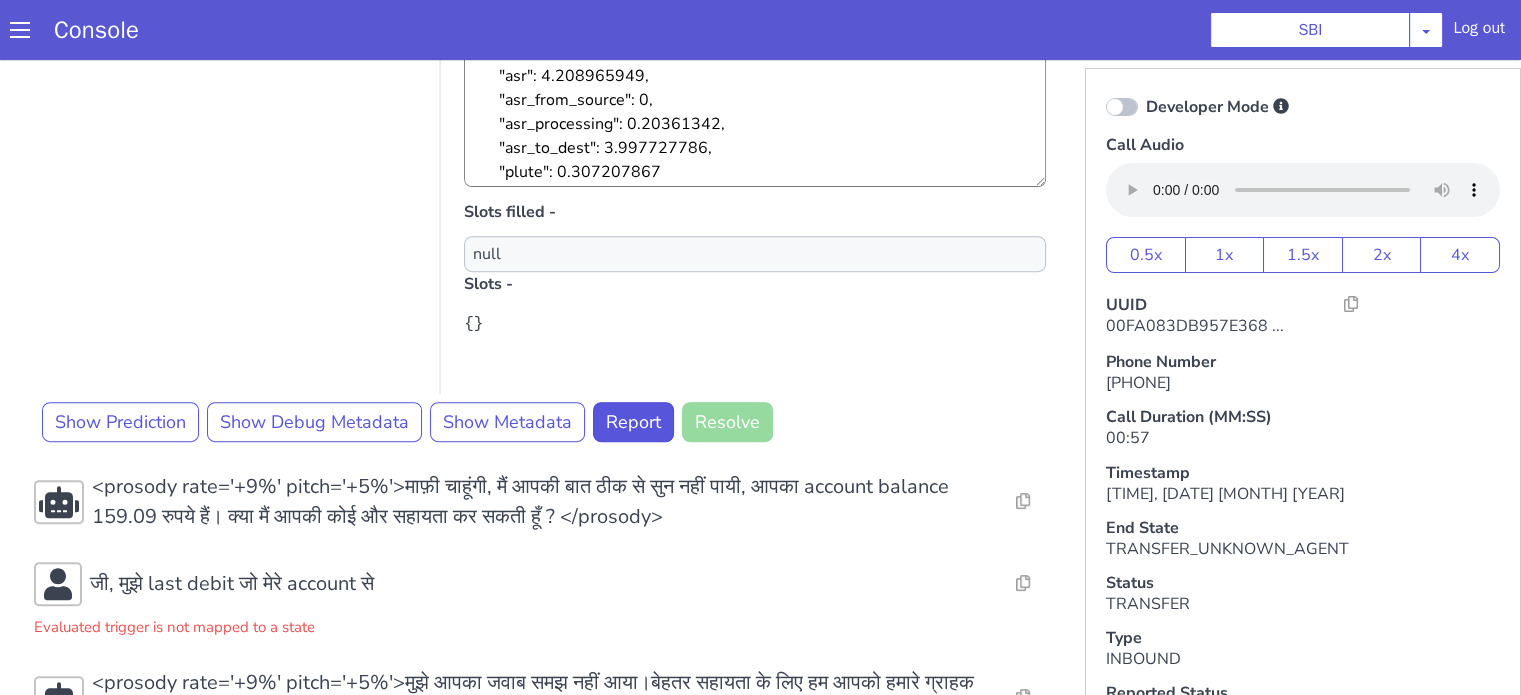 scroll, scrollTop: 854, scrollLeft: 0, axis: vertical 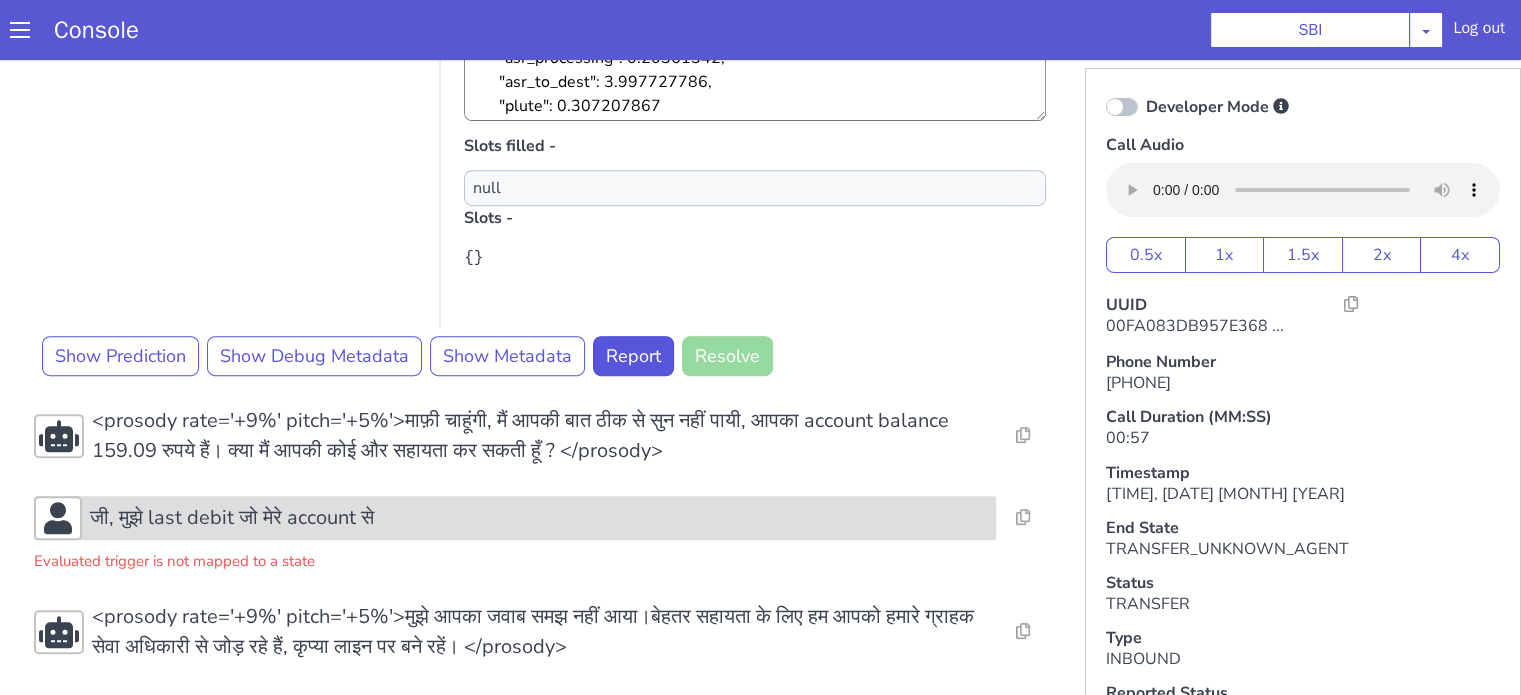 drag, startPoint x: 215, startPoint y: 503, endPoint x: 158, endPoint y: 534, distance: 64.884514 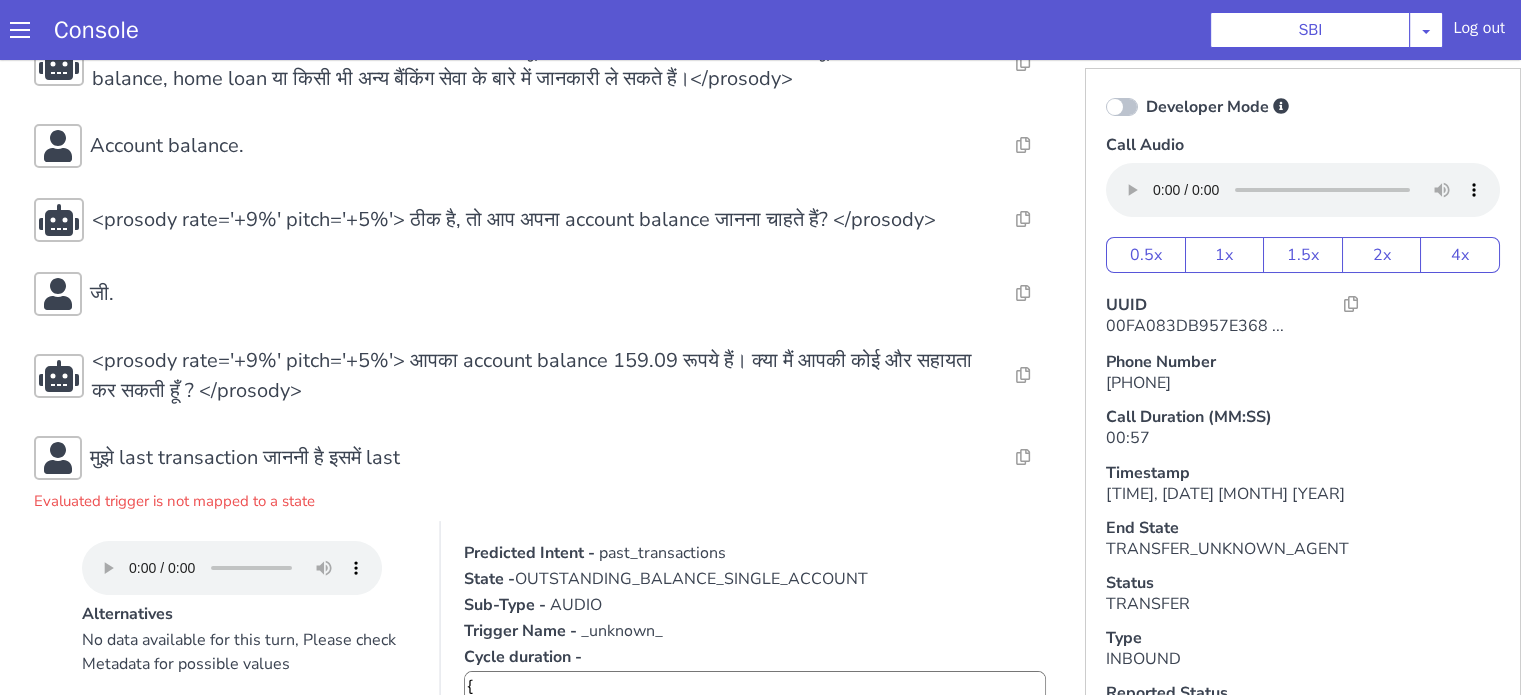 scroll, scrollTop: 0, scrollLeft: 0, axis: both 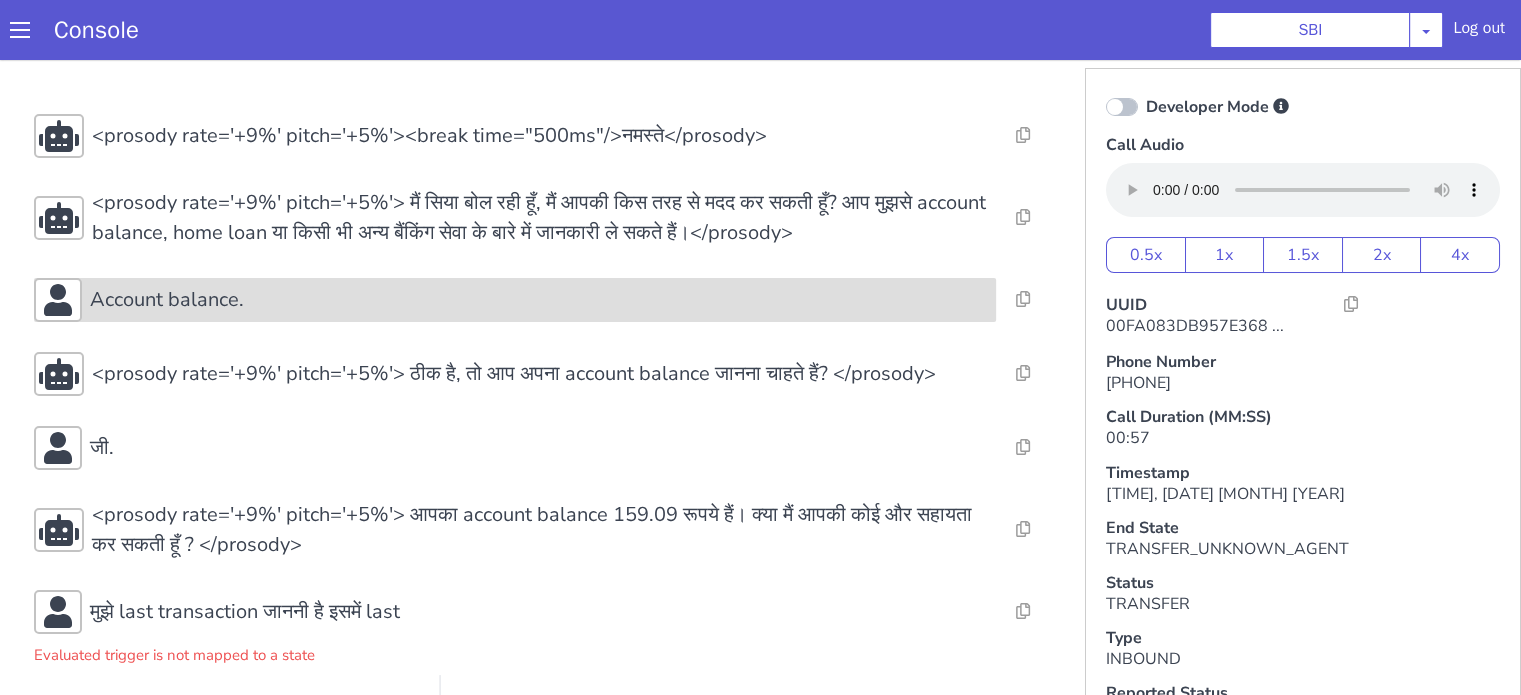 click on "Account balance." at bounding box center [167, 300] 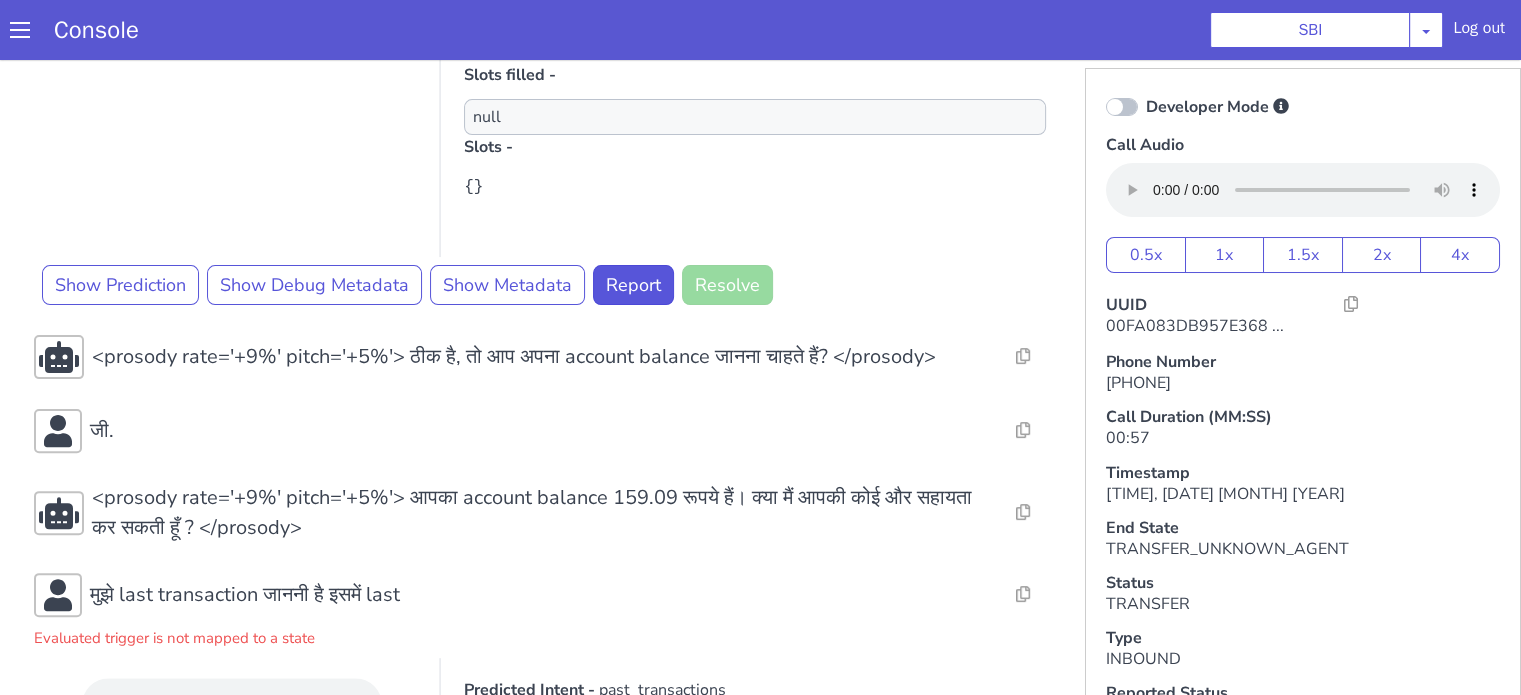 scroll, scrollTop: 700, scrollLeft: 0, axis: vertical 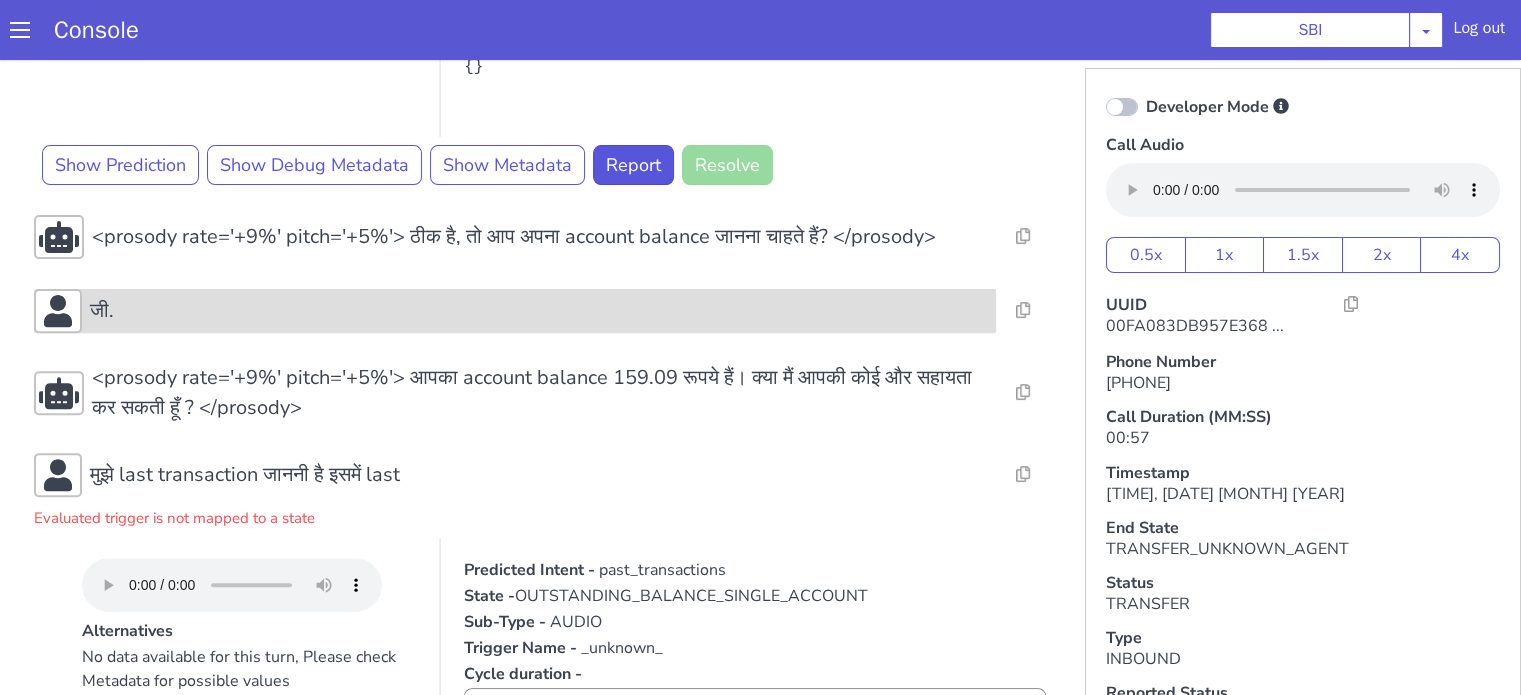 click on "जी." at bounding box center (539, 311) 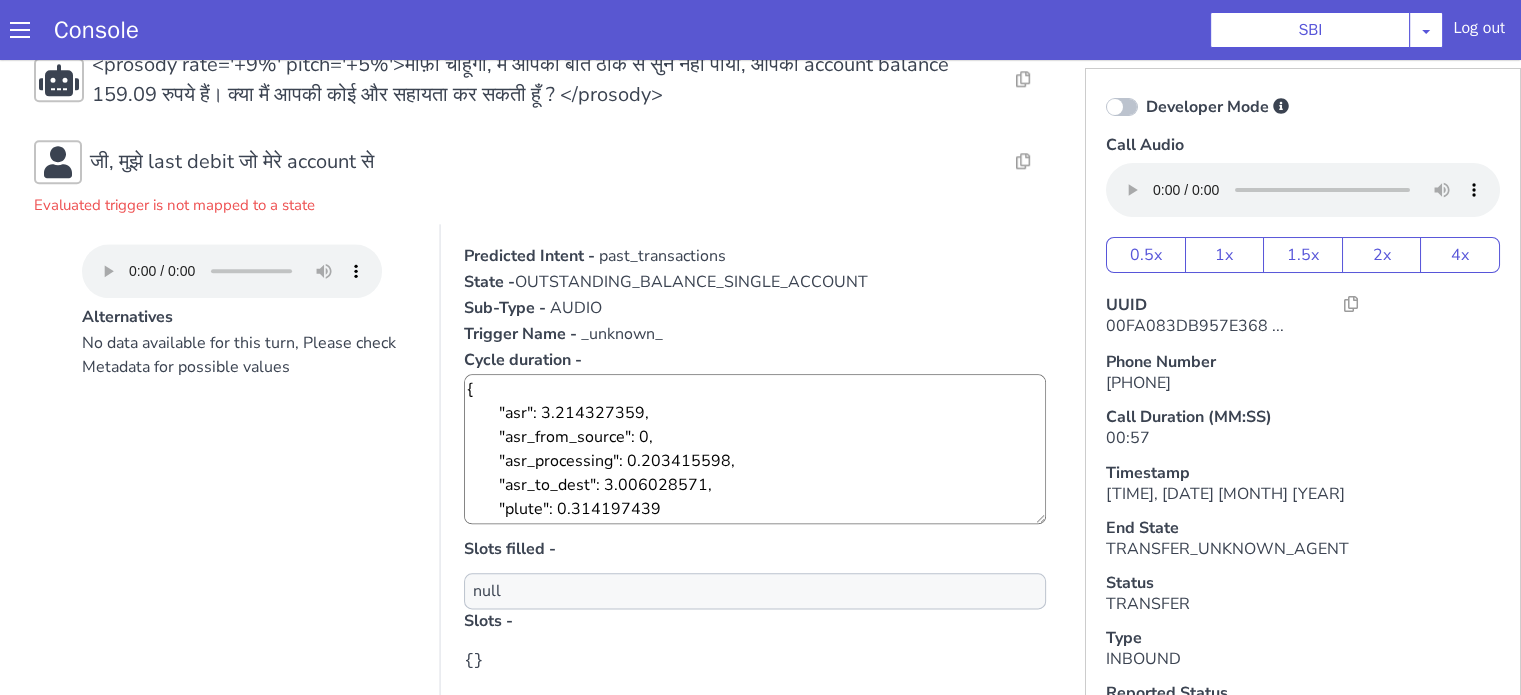 scroll, scrollTop: 2400, scrollLeft: 0, axis: vertical 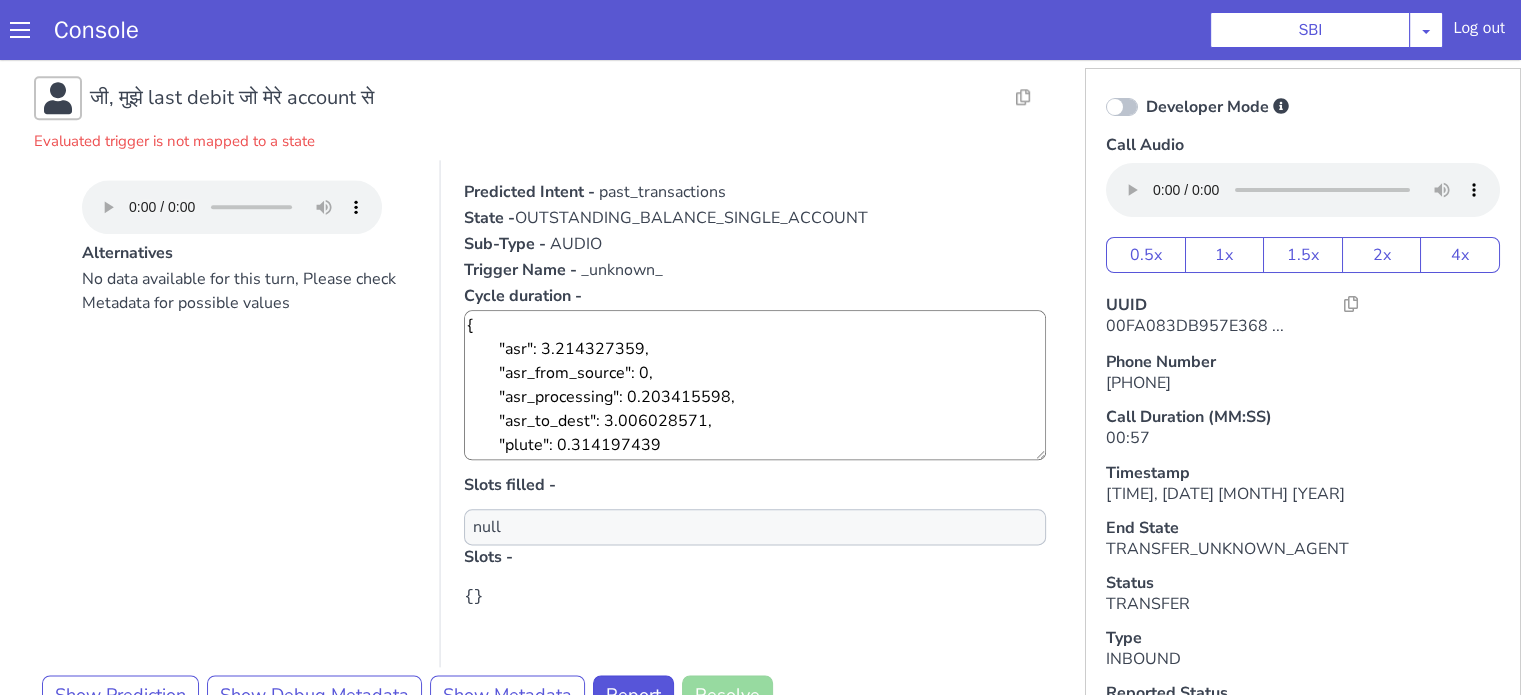 click on "No data available for this turn, Please check Metadata for possible values" at bounding box center [249, 467] 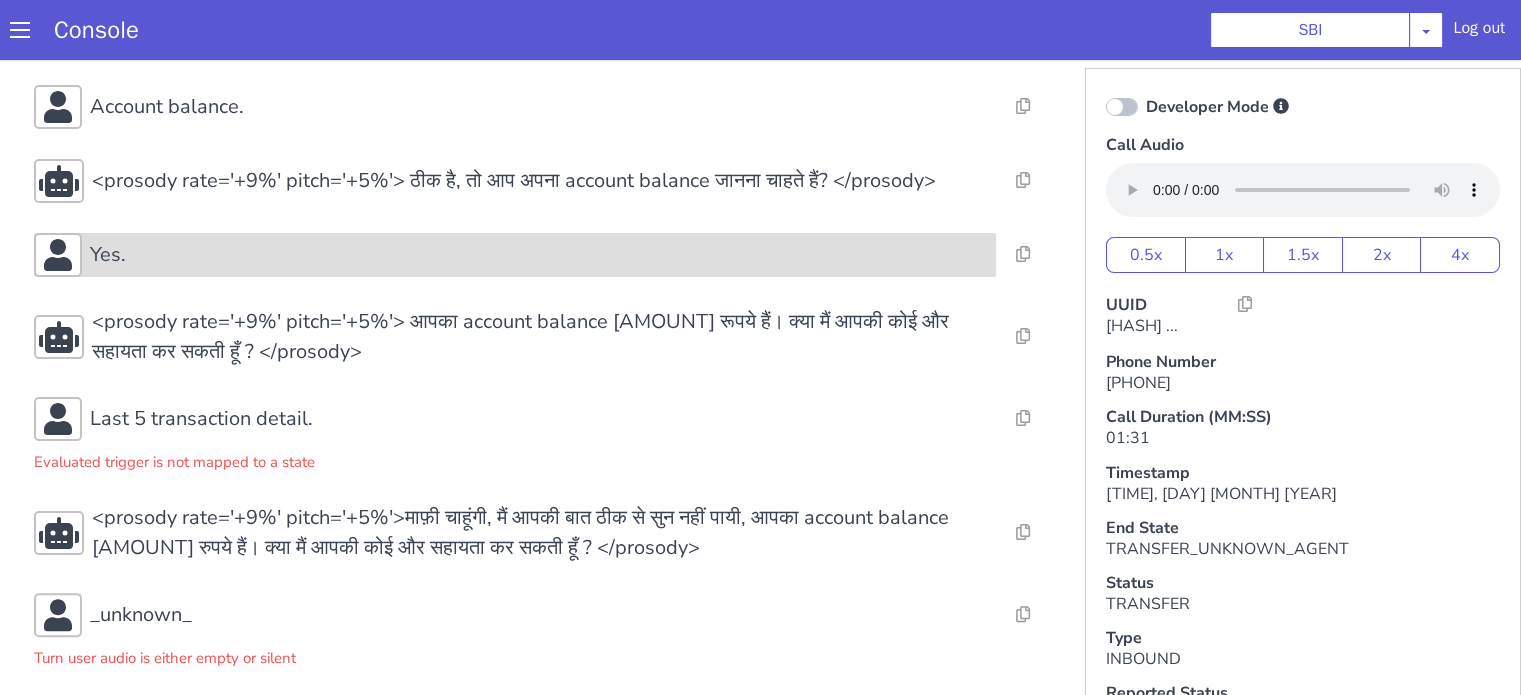 scroll, scrollTop: 516, scrollLeft: 0, axis: vertical 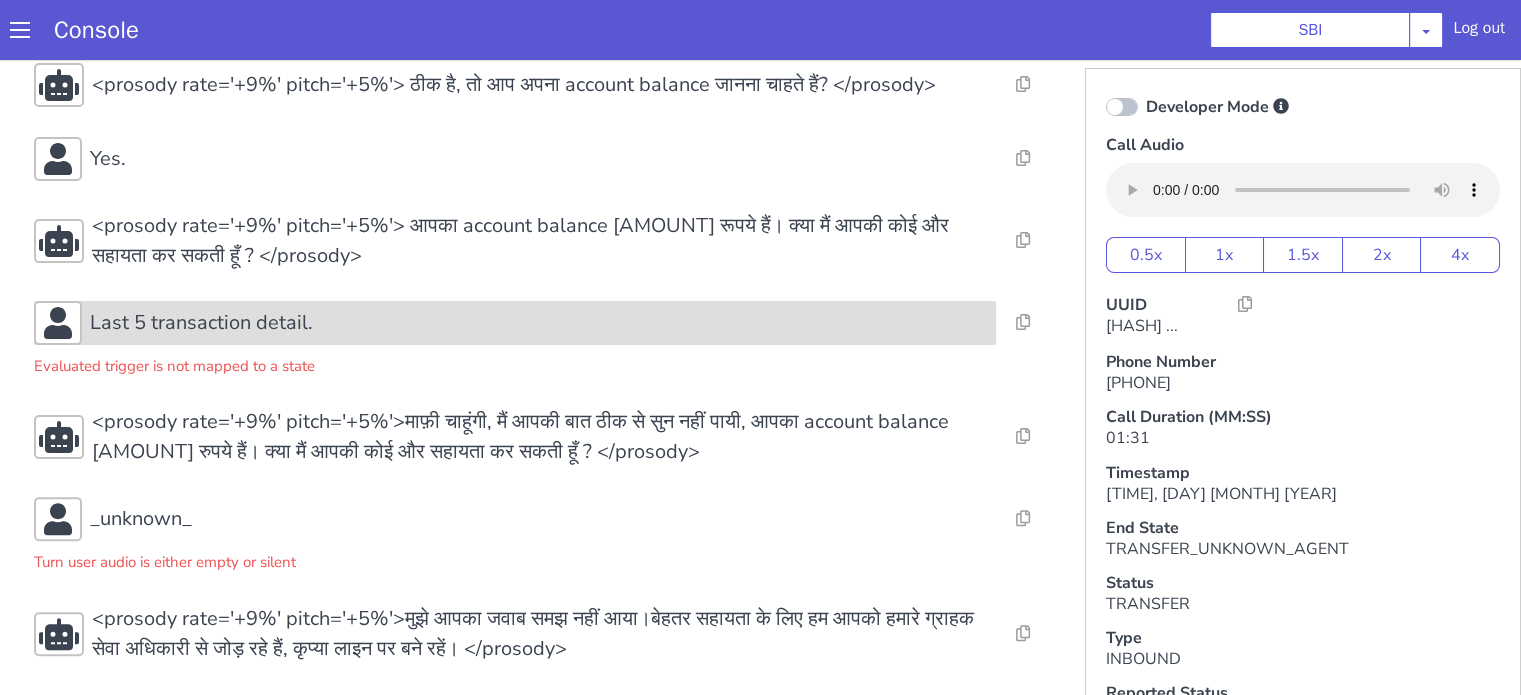 click on "Last 5 transaction detail." at bounding box center (539, 323) 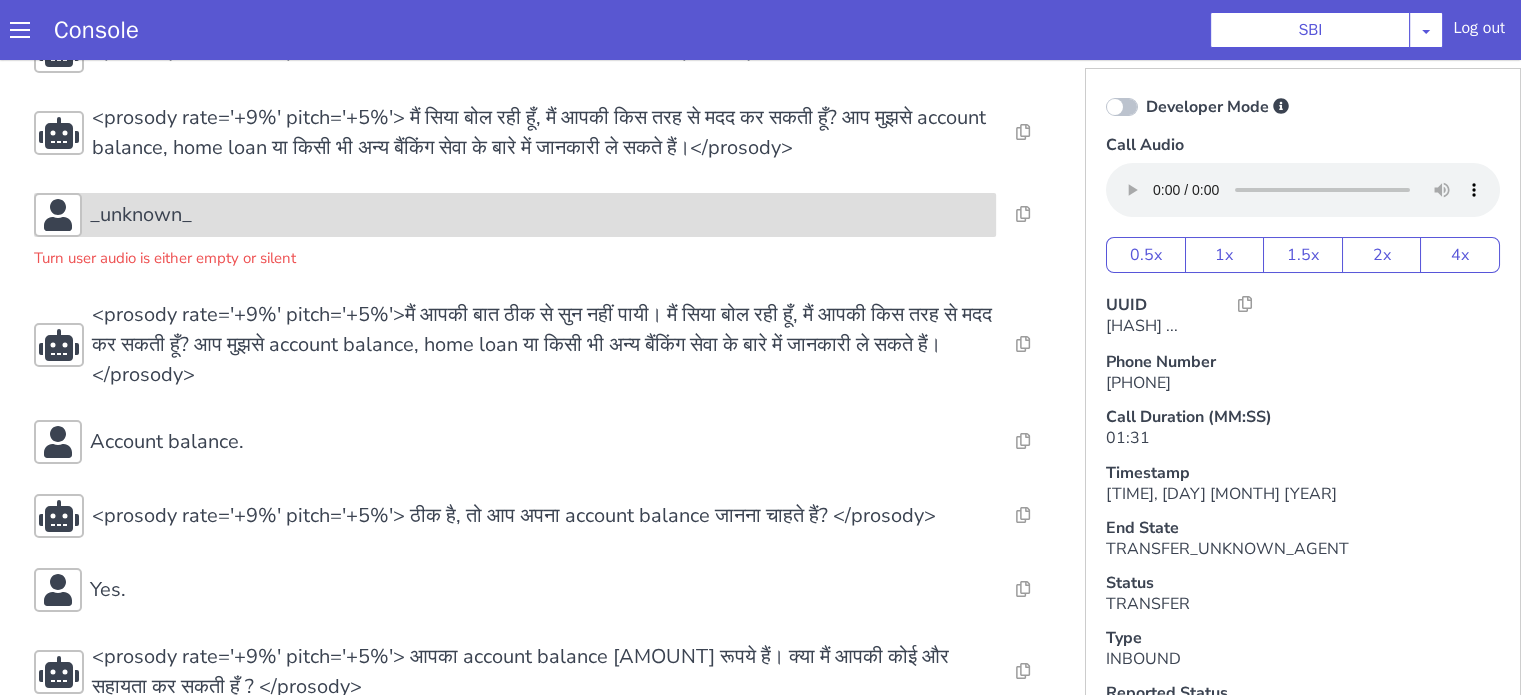 scroll, scrollTop: 16, scrollLeft: 0, axis: vertical 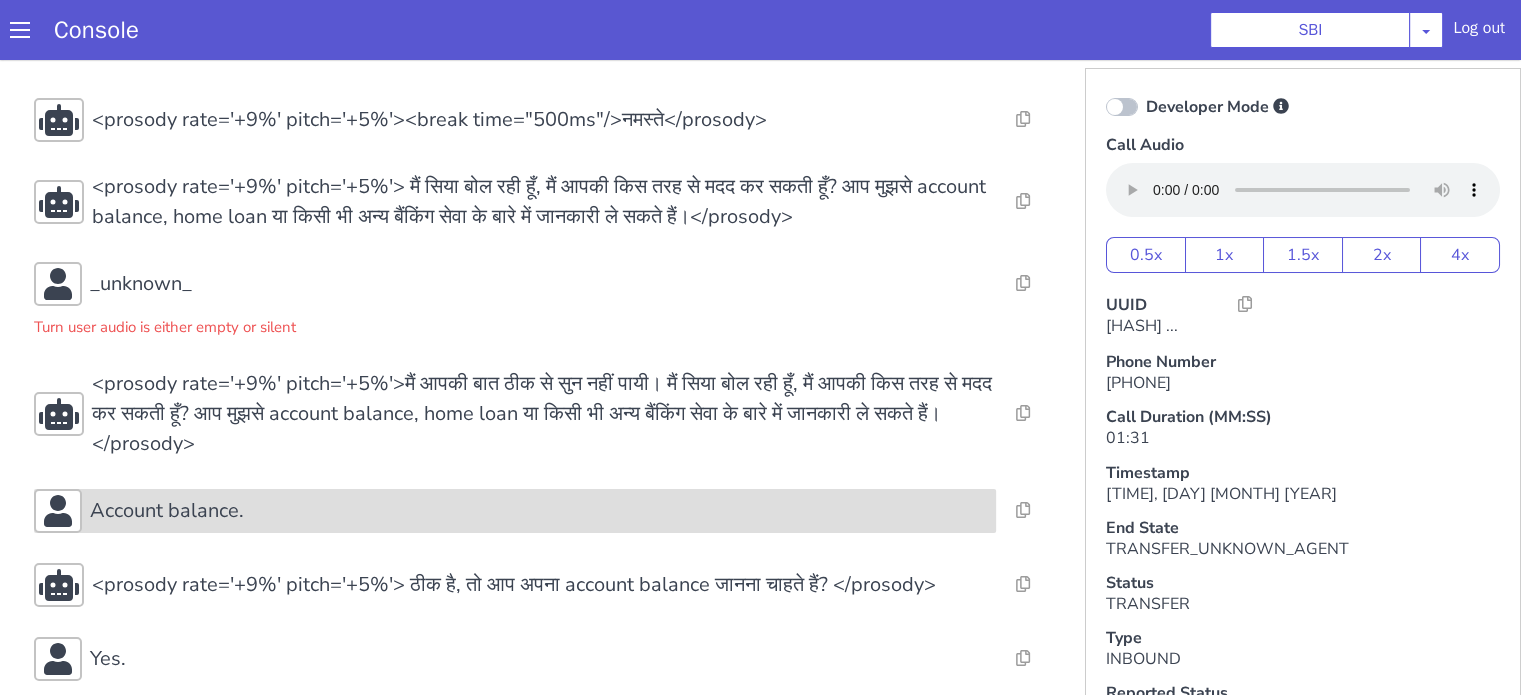 click on "Account balance." at bounding box center [167, 511] 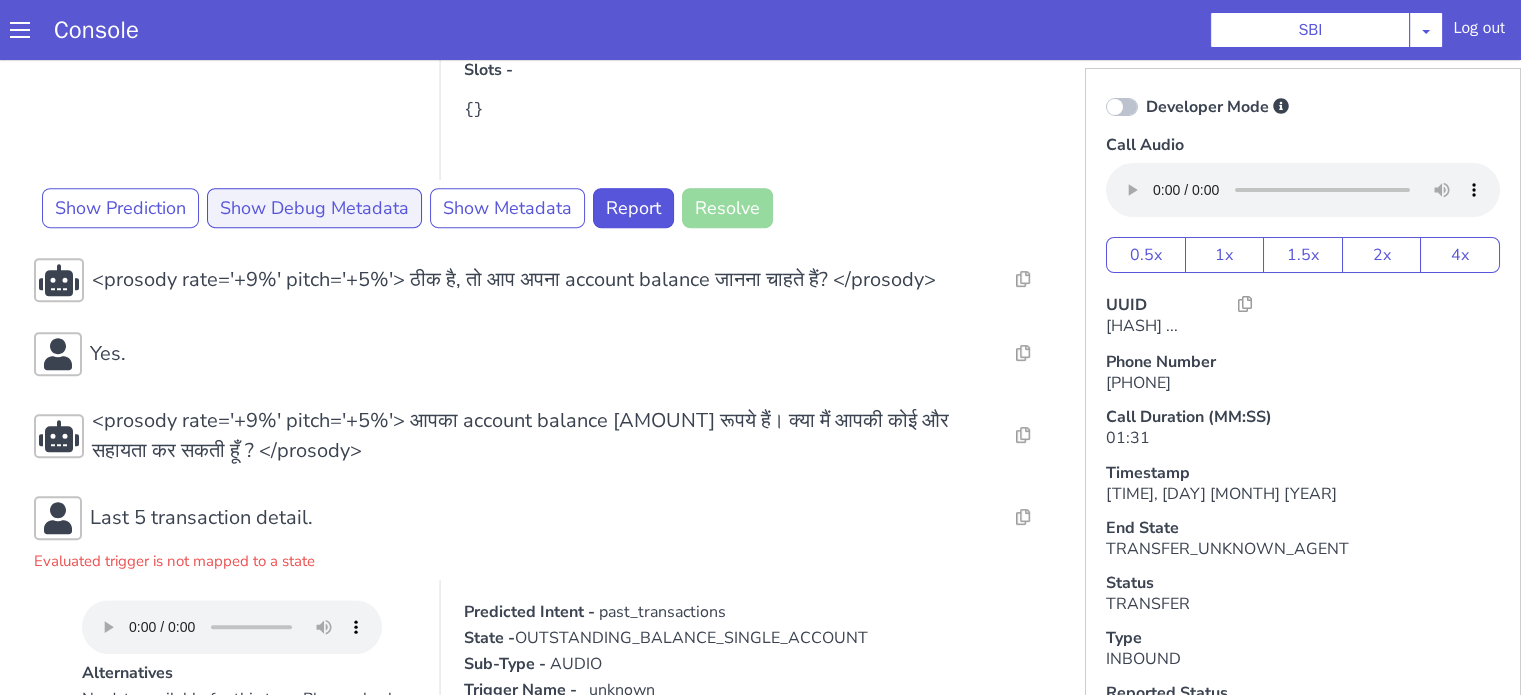 scroll, scrollTop: 916, scrollLeft: 0, axis: vertical 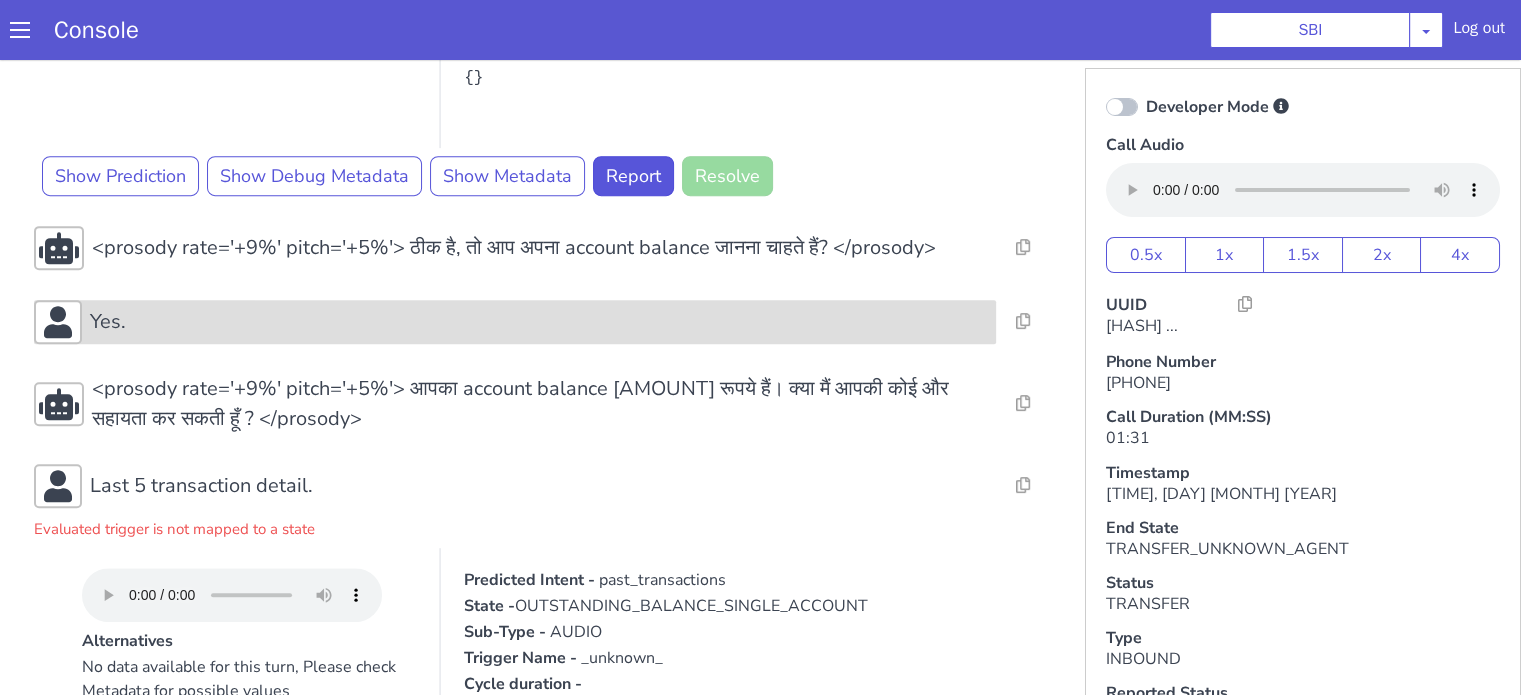 click on "Yes." at bounding box center [539, 322] 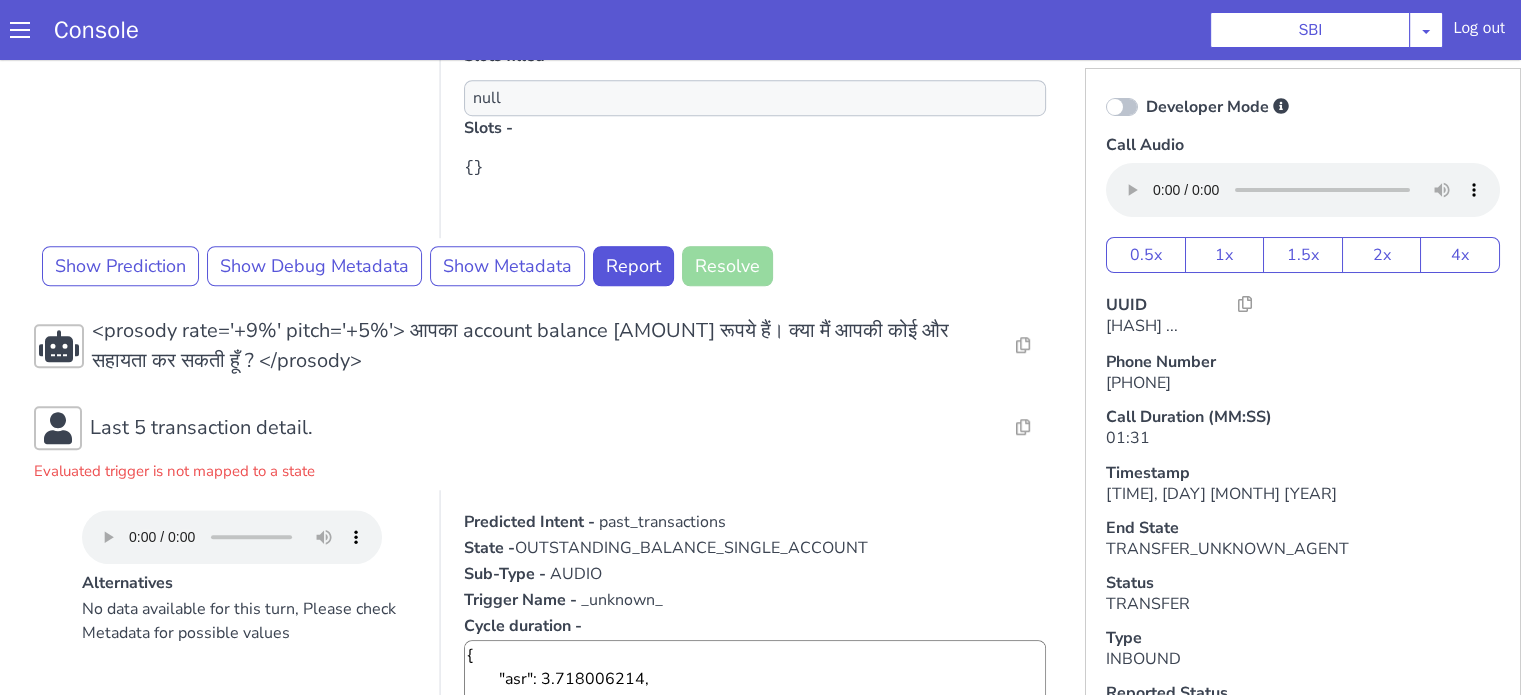 scroll, scrollTop: 1616, scrollLeft: 0, axis: vertical 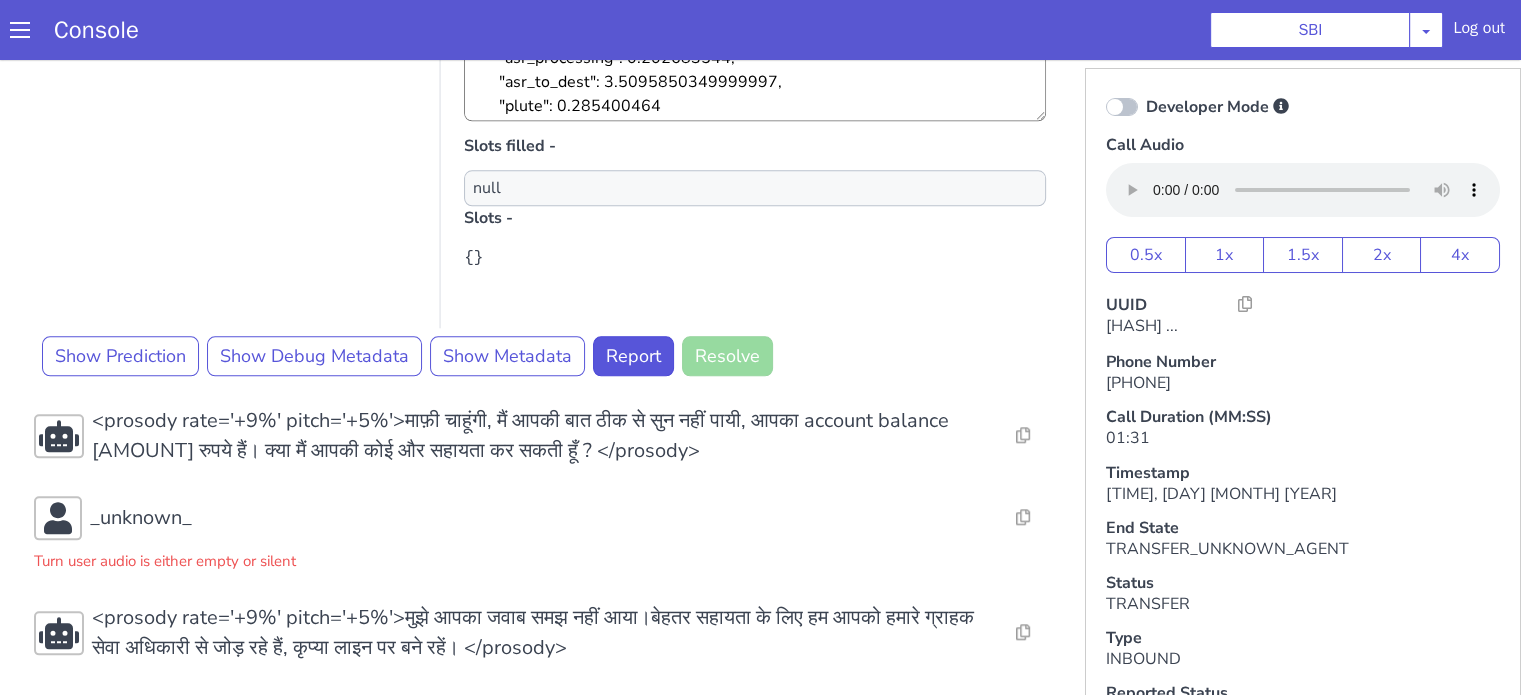 click on "No data available for this turn, Please check Metadata for possible values" at bounding box center (249, 128) 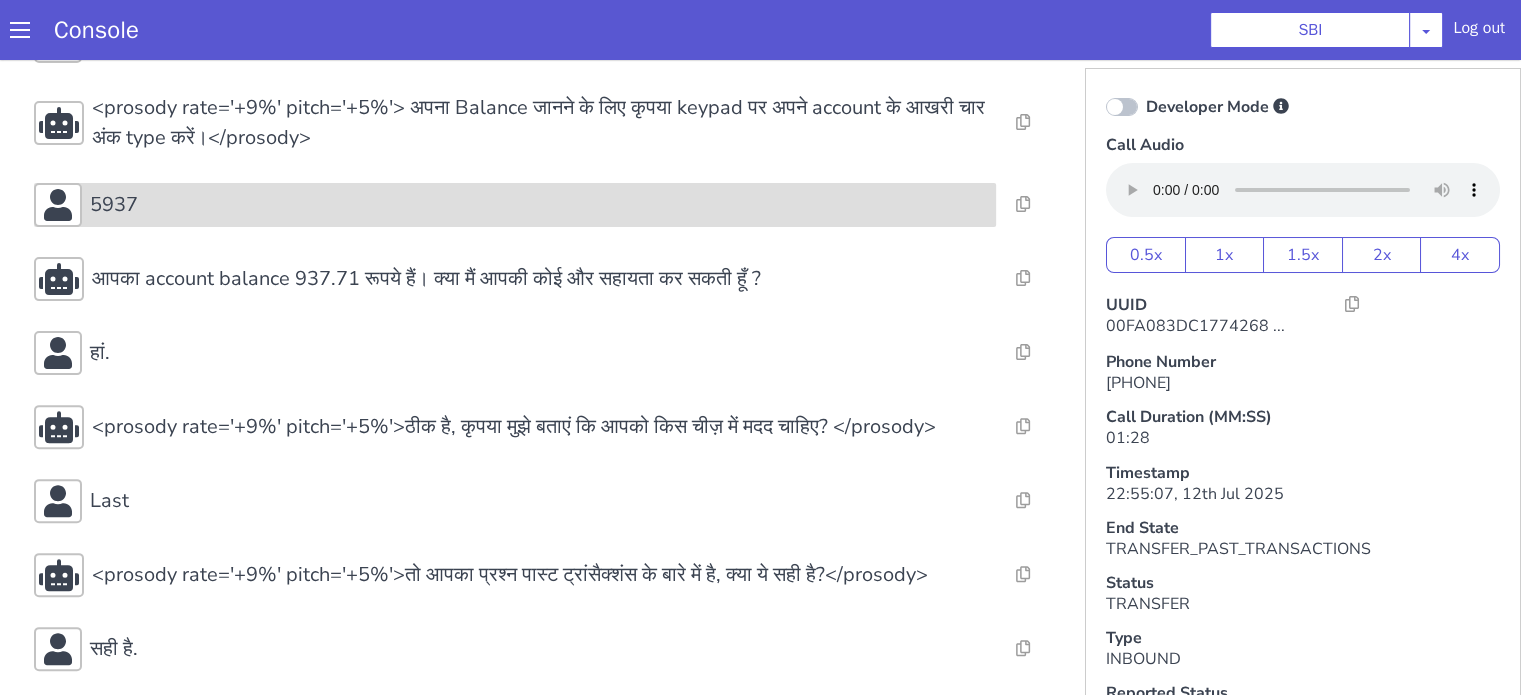 scroll, scrollTop: 761, scrollLeft: 0, axis: vertical 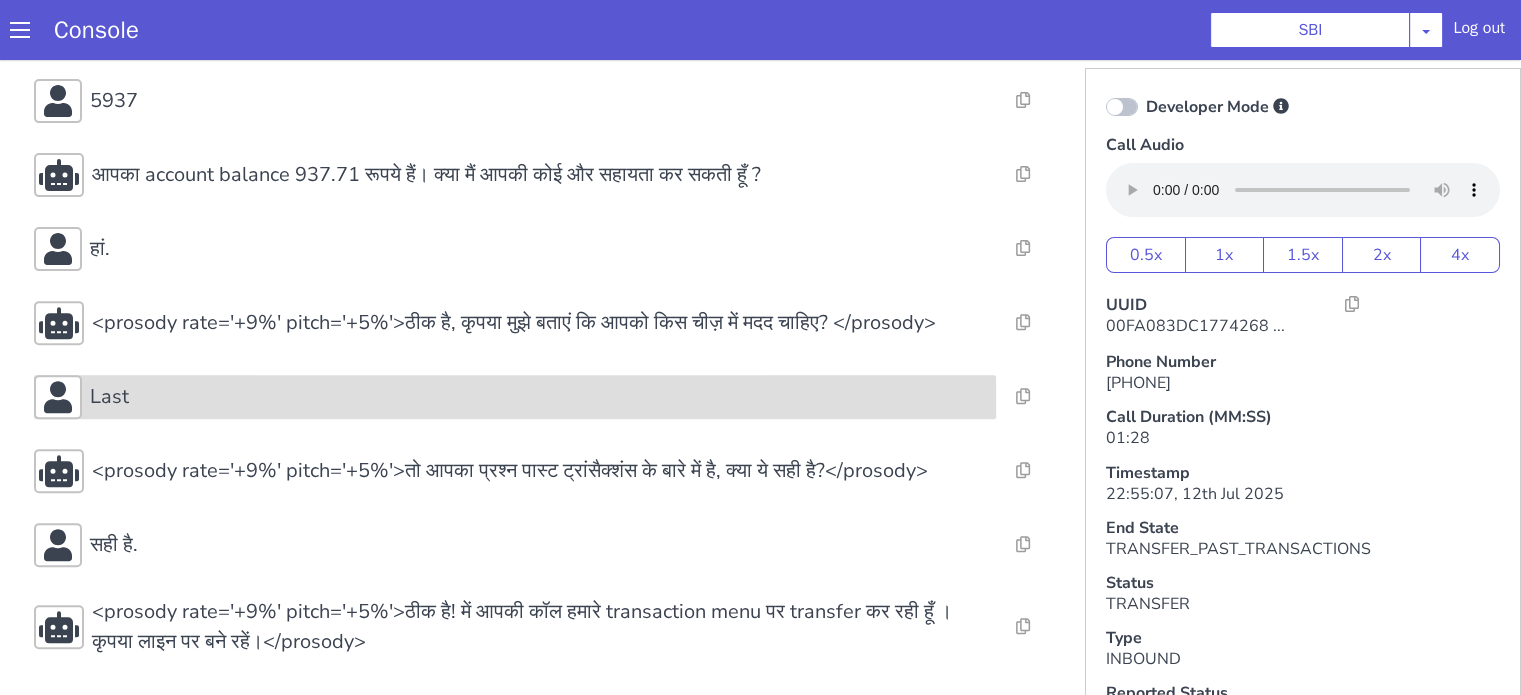 click on "Last" at bounding box center [515, 397] 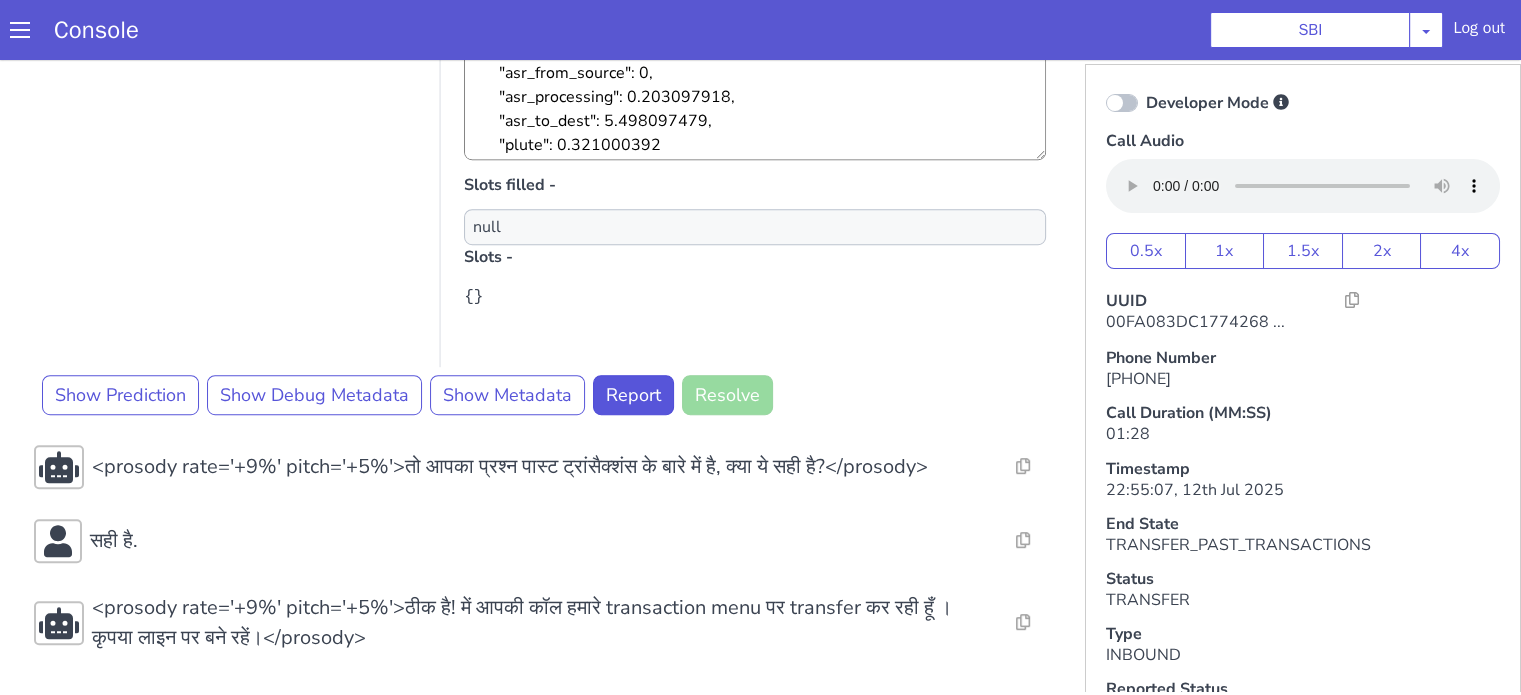 scroll, scrollTop: 5, scrollLeft: 0, axis: vertical 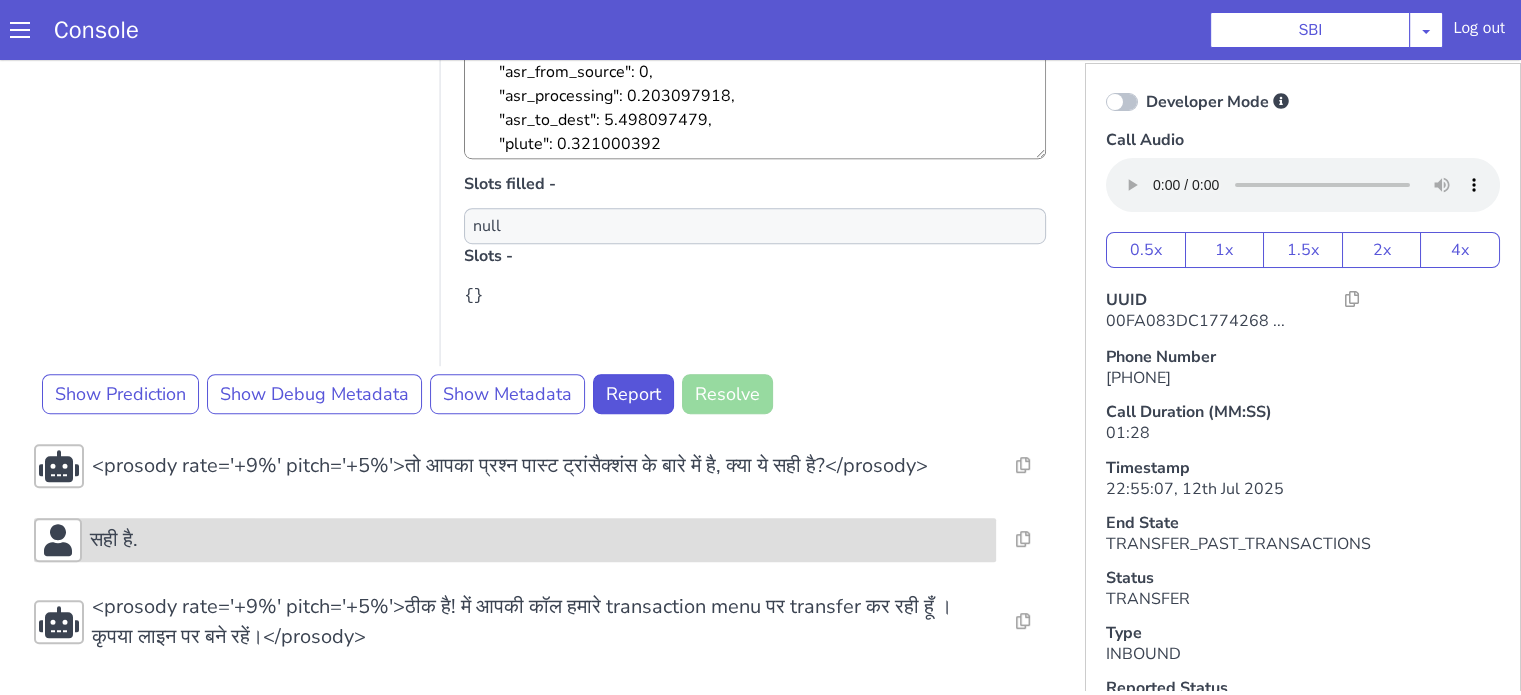 click on "सही है." at bounding box center (539, 540) 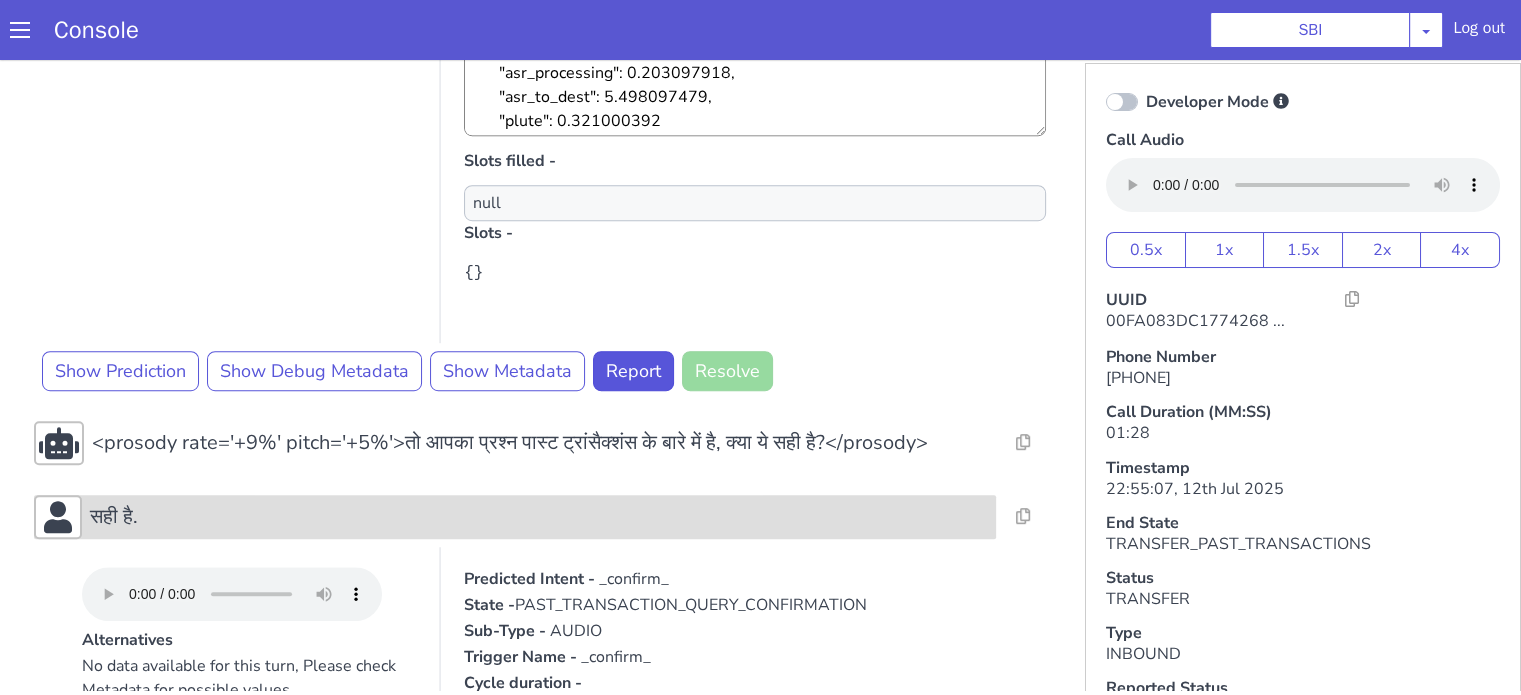 click on "सही है." at bounding box center [539, 517] 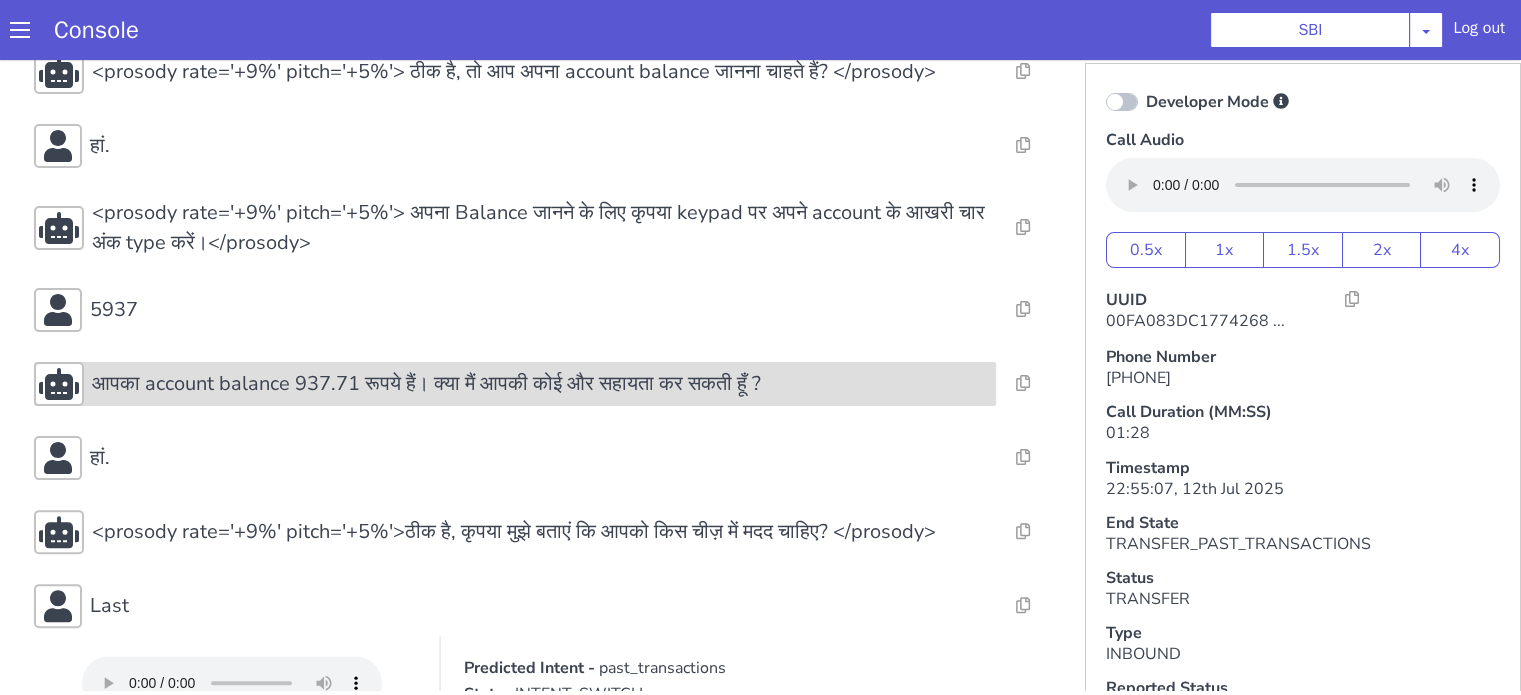 scroll, scrollTop: 824, scrollLeft: 0, axis: vertical 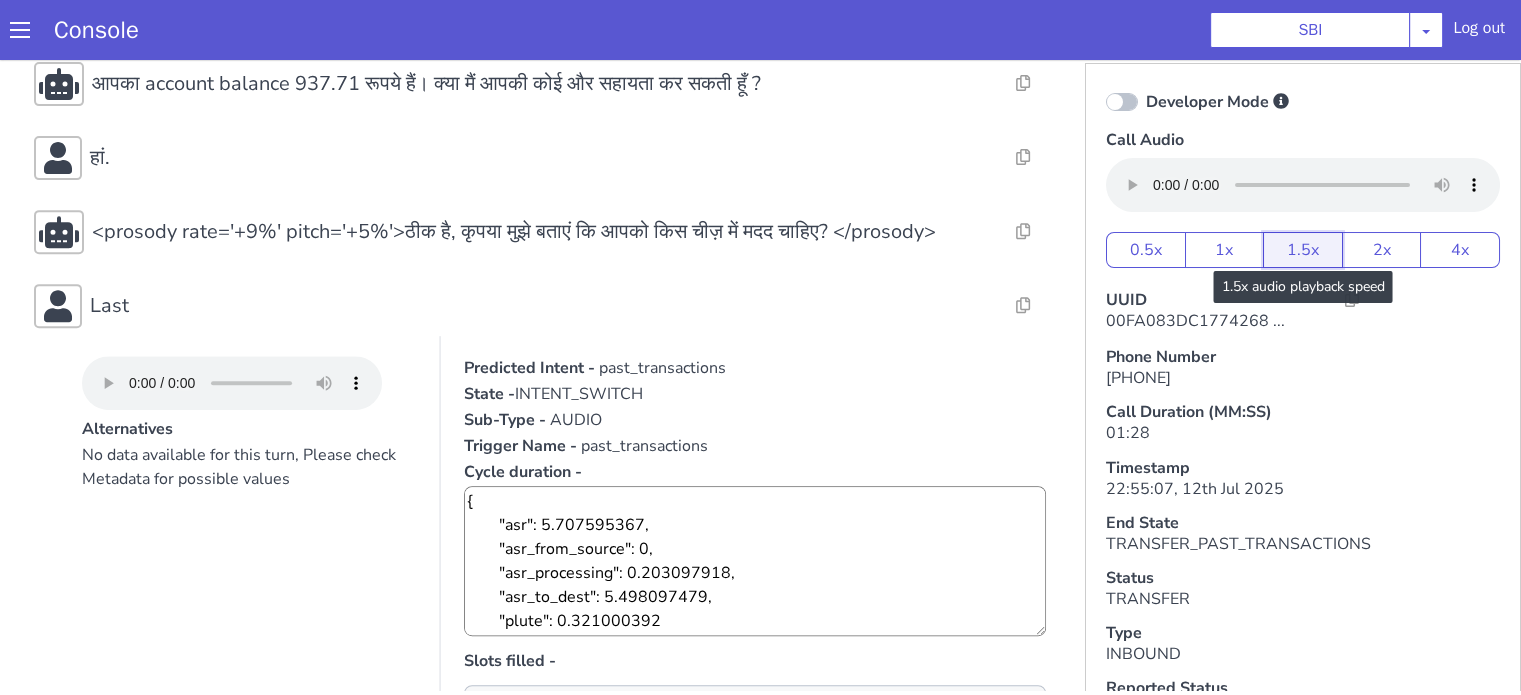 click on "1.5x" at bounding box center (1303, 250) 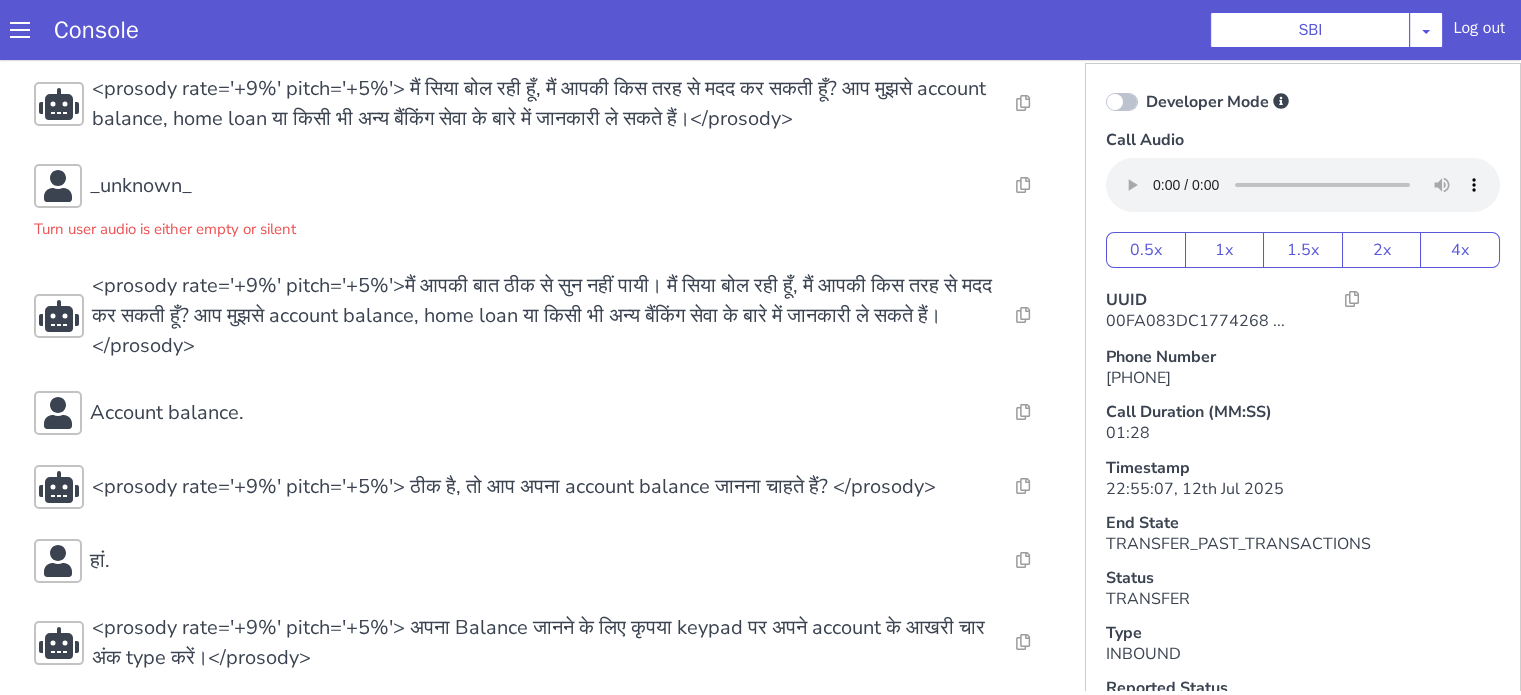 scroll, scrollTop: 0, scrollLeft: 0, axis: both 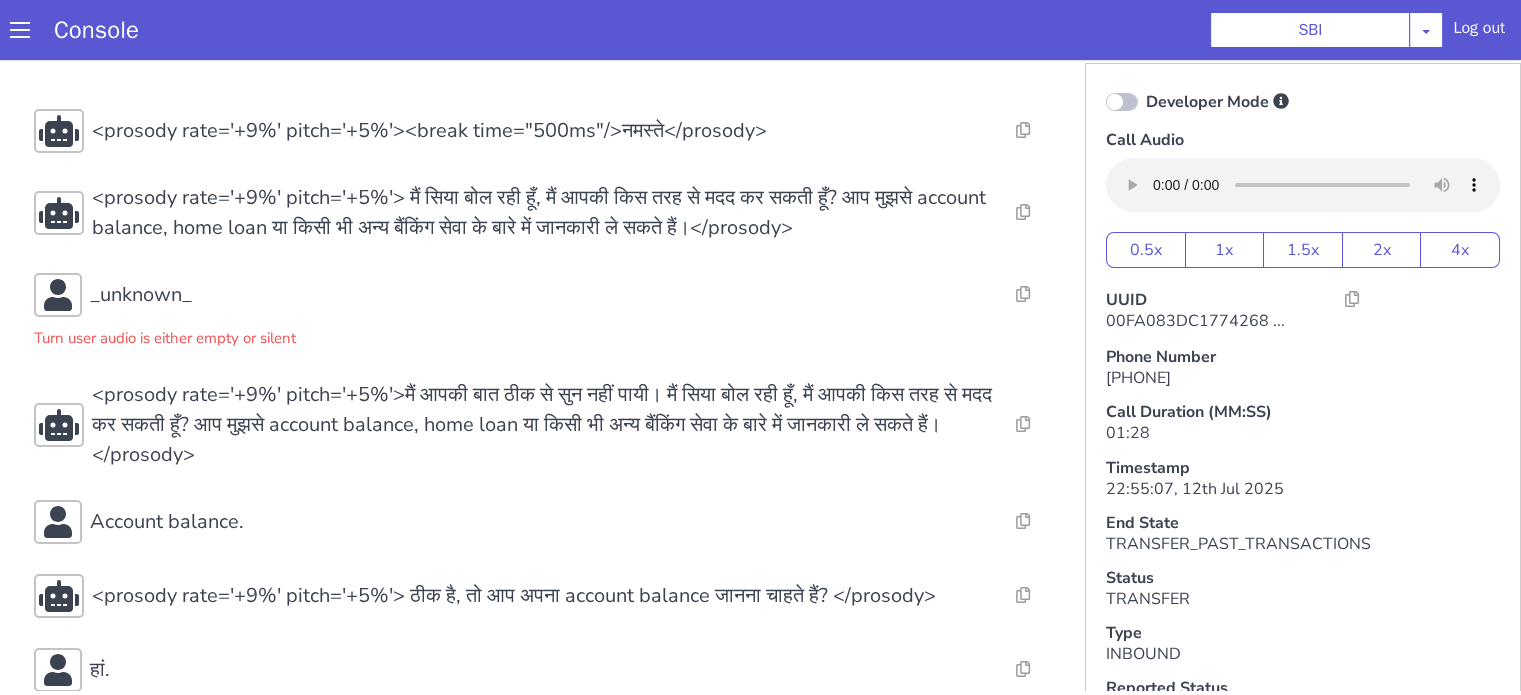 click on "Console SBI AO Smith Airtel DTH Pilot Airtel POC Alice Blue NT Aliceblue American Finance - US Apollo Apollo 24*7 Application - Collections Auto NPS feedback Avaya Devconnect Axis Axis AMC Axis Outbound BAGIC BALIC BALIC Old 2 Bajaj Autofinance Bajaj Fin Banking Demo Barbeque Nation Buy Now Pay Later Cars24 Cashe Central Bank of India Charles Tyrwhitt Cholamandalam Finance Consumer Durables Coverfox Covid19 Helpline Credgenics CreditMate DPDzero DUMMY Data collection Demo - Collections Dish TV ERCM Emeritus Eureka Forbes - LQ FFAM360 - US Familiarity Farming_Axis Finaccel Flipkart Flow Templates Fusion Microfinance Giorgos_TestBot Great Learning Grievance Bot HDB Finance HDFC HDFC Ergo HDFC Freedom CC HDFC Life Demo HDFC Securities Hathway Internet Hathway V2 Home Credit IBM IBM Banking Demo ICICI ICICI Bank Outbound ICICI Lombard Persistency ICICI Prudential ICICI securities ICICI_lombard IDFC First Bank IFFCO Tokio Insurance Iffco Tokio Indiamart Indigo IndusInd - Settlement IndusInd CC Insurance Jarvis" at bounding box center (760, 30) 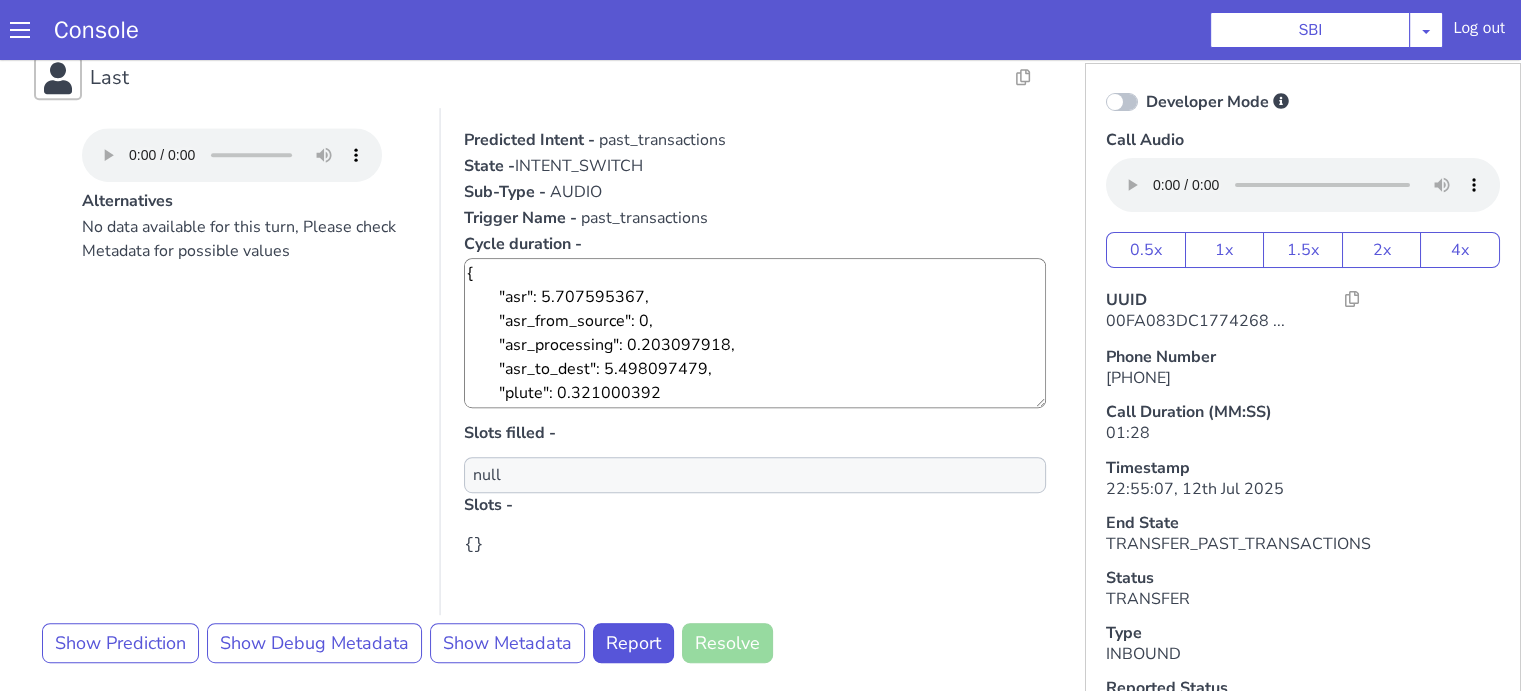 scroll, scrollTop: 900, scrollLeft: 0, axis: vertical 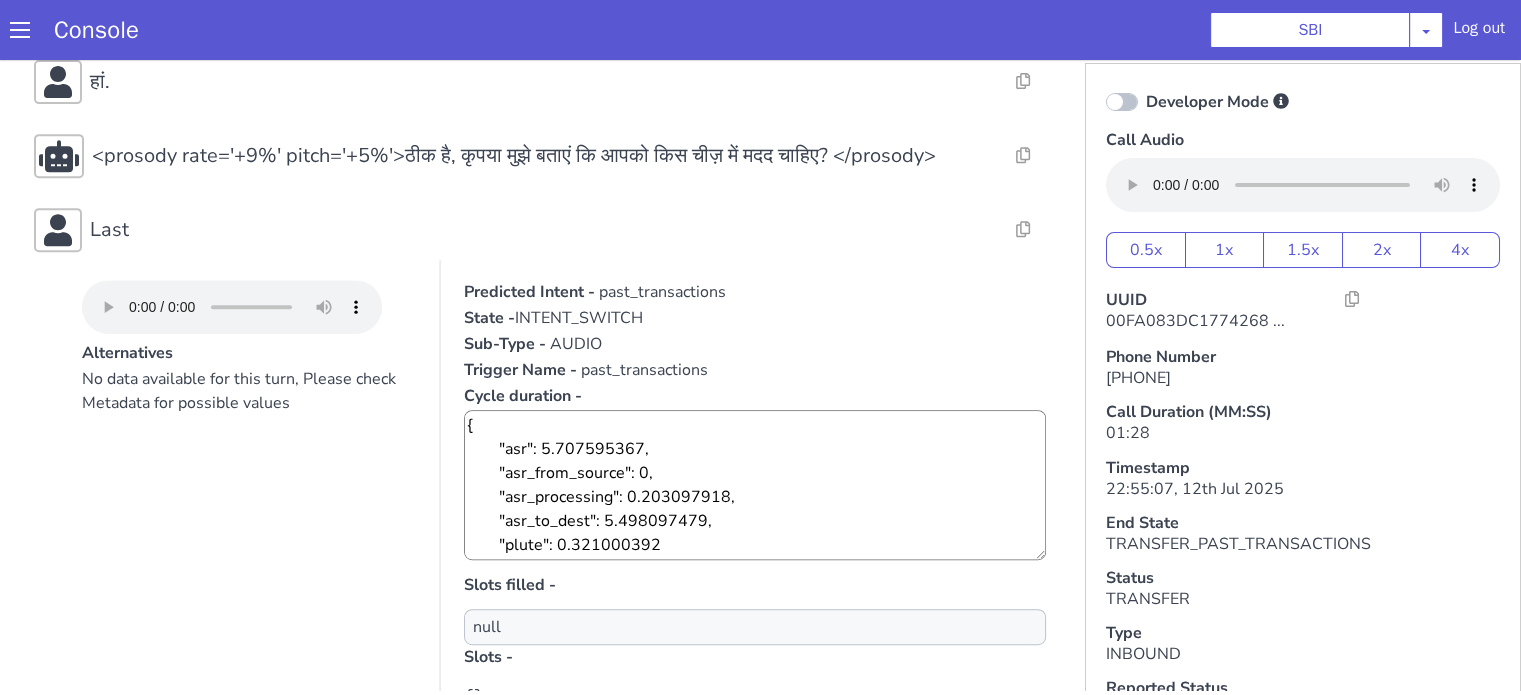 click on "Alternatives No data available for this turn, Please check Metadata for possible values Predicted Intent -   past_transactions State -  INTENT_SWITCH Sub-Type -   AUDIO Trigger Name -   past_transactions Cycle duration -  {
"asr": 5.707595367,
"asr_from_source": 0,
"asr_processing": 0.203097918,
"asr_to_dest": 5.498097479,
"plute": 0.321000392
} Slots filled - null Slots -   {}" at bounding box center (544, 513) 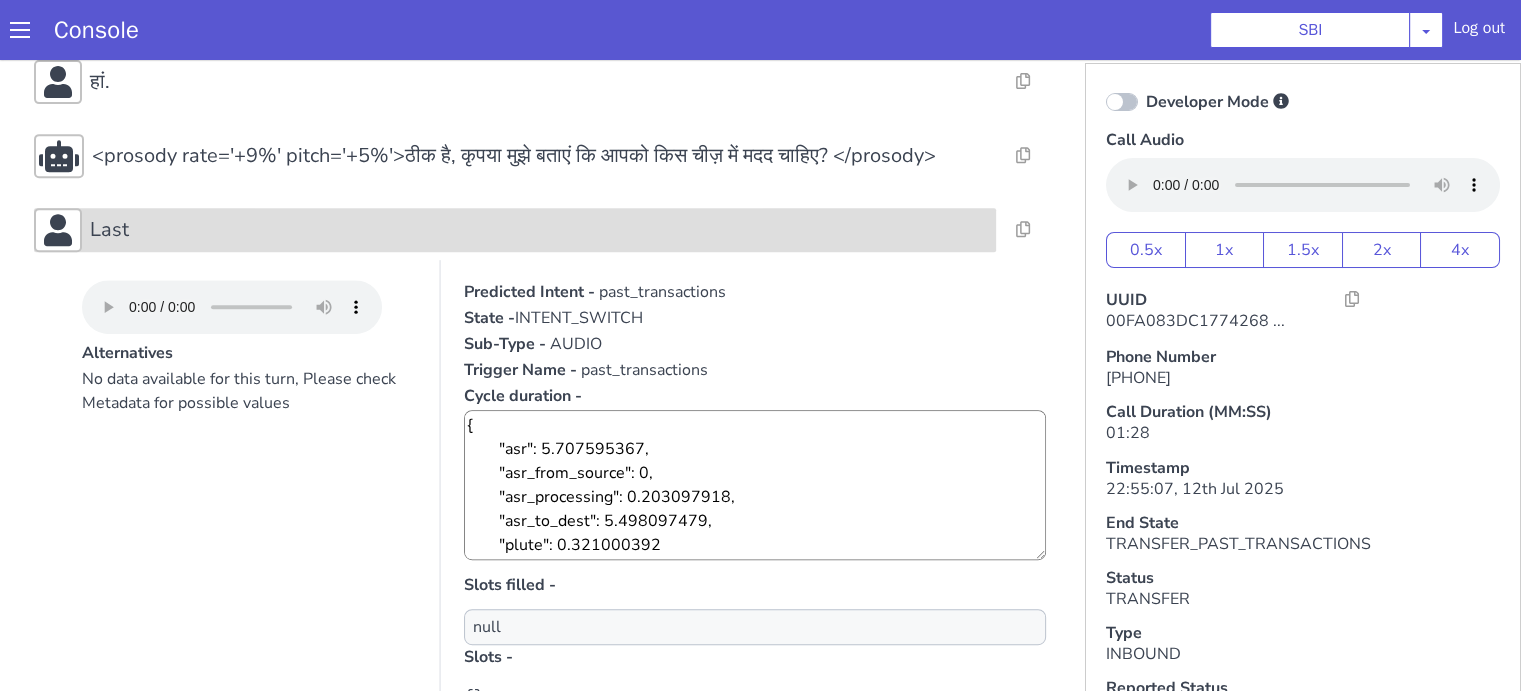 click on "Last" at bounding box center [539, 230] 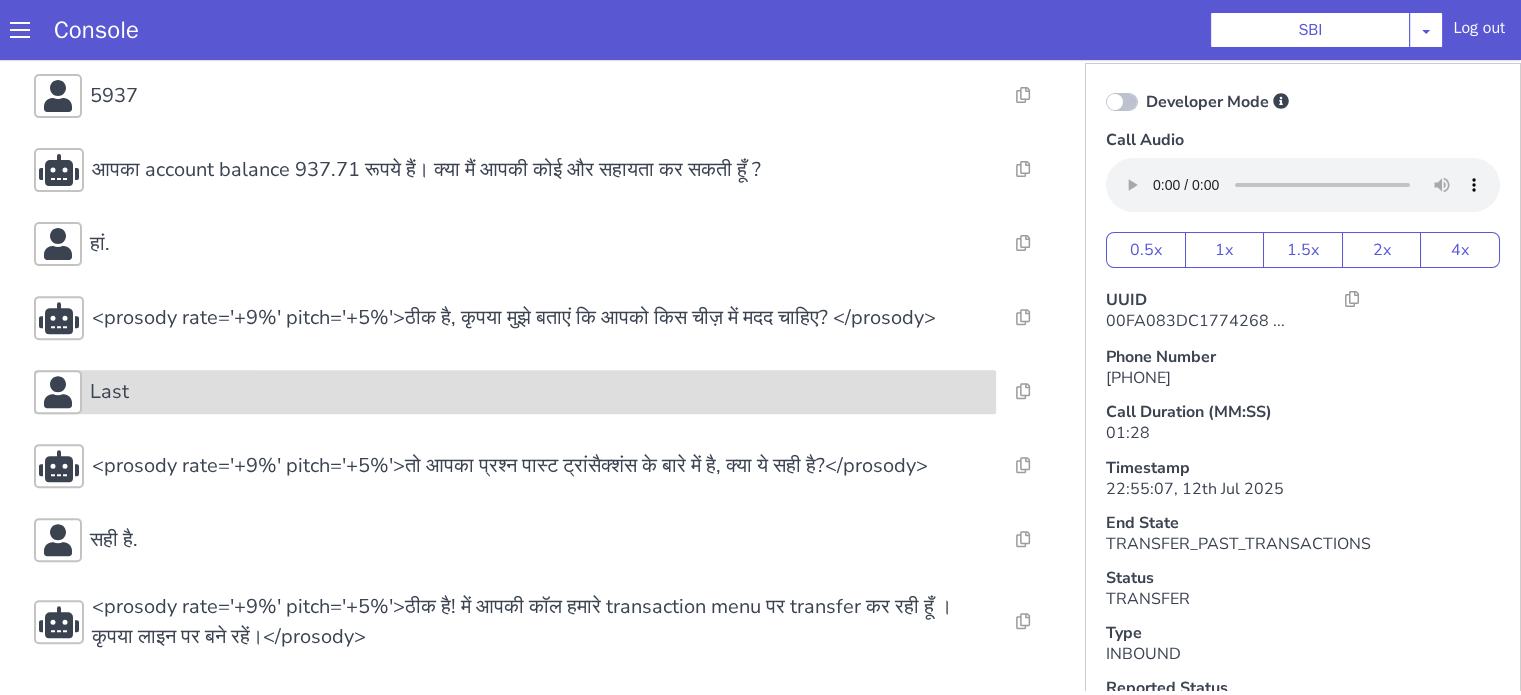 scroll, scrollTop: 761, scrollLeft: 0, axis: vertical 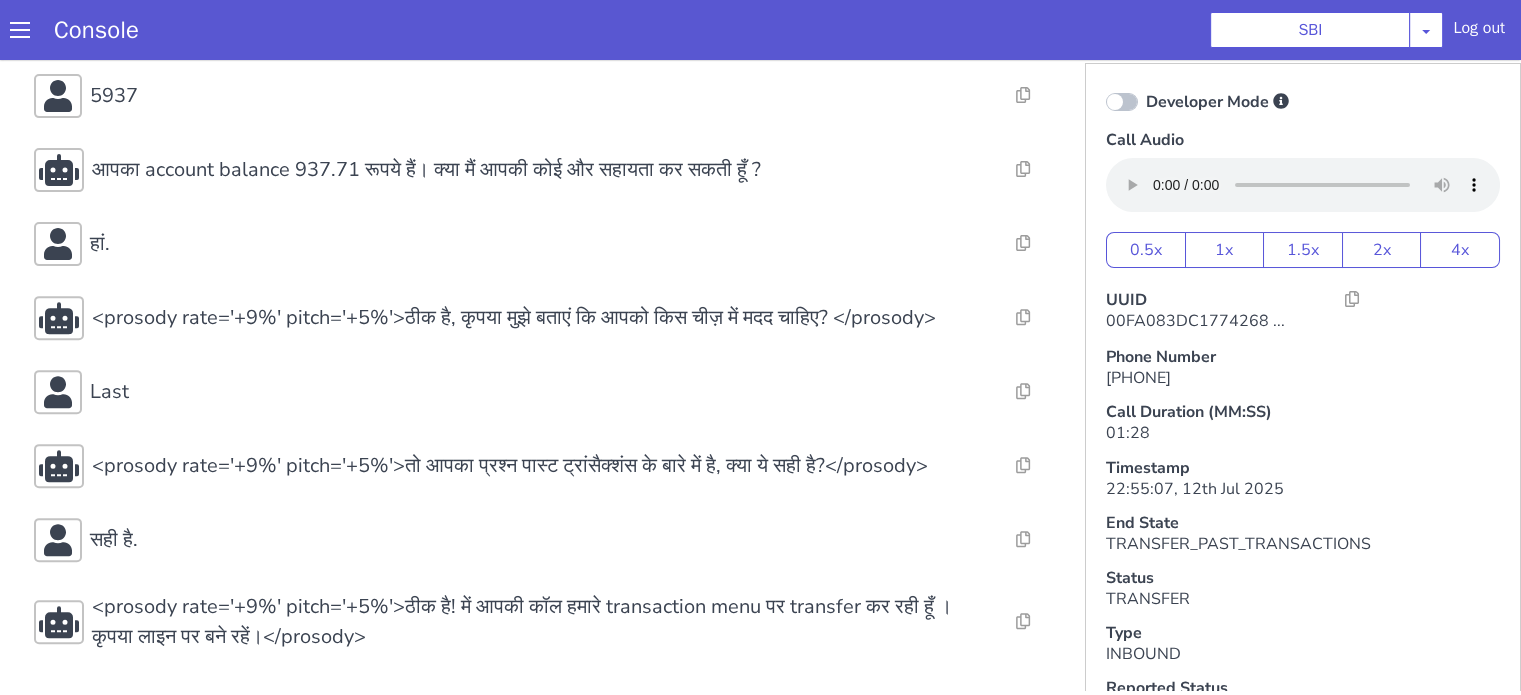 click on "Resolve  Intent Error  Entity Error  Transcription Error  Miscellaneous Submit <prosody rate='+9%' pitch='+5%'><break time="500ms"/>नमस्ते</prosody> Resolve  Intent Error  Entity Error  Transcription Error  Miscellaneous Submit <prosody rate='+9%' pitch='+5%'> मैं सिया बोल रही हूँ, मैं आपकी किस तरह से मदद कर सकती हूँ? आप मुझसे account balance, home loan या किसी भी अन्य बैंकिंग सेवा के बारे में जानकारी ले सकते हैं।</prosody> Resolve  Intent Error  Entity Error  Transcription Error  Miscellaneous Submit _unknown_ Turn user audio is either empty or silent Resolve  Intent Error  Entity Error  Transcription Error  Miscellaneous Submit Resolve  Intent Error  Entity Error  Transcription Error  Miscellaneous Submit Account balance. Resolve  Intent Error  Entity Error  Transcription Error  Miscellaneous Submit" at bounding box center (544, 11) 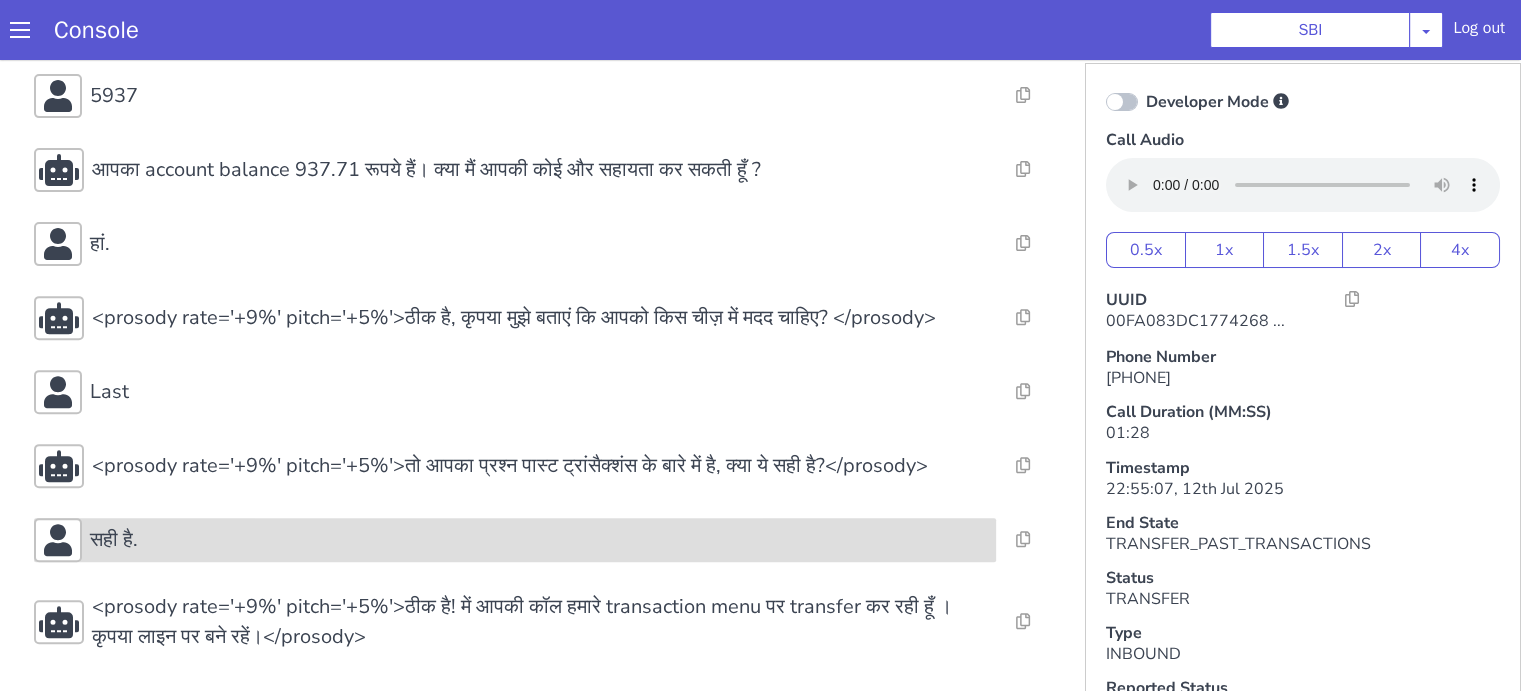 click on "सही है." at bounding box center [515, 540] 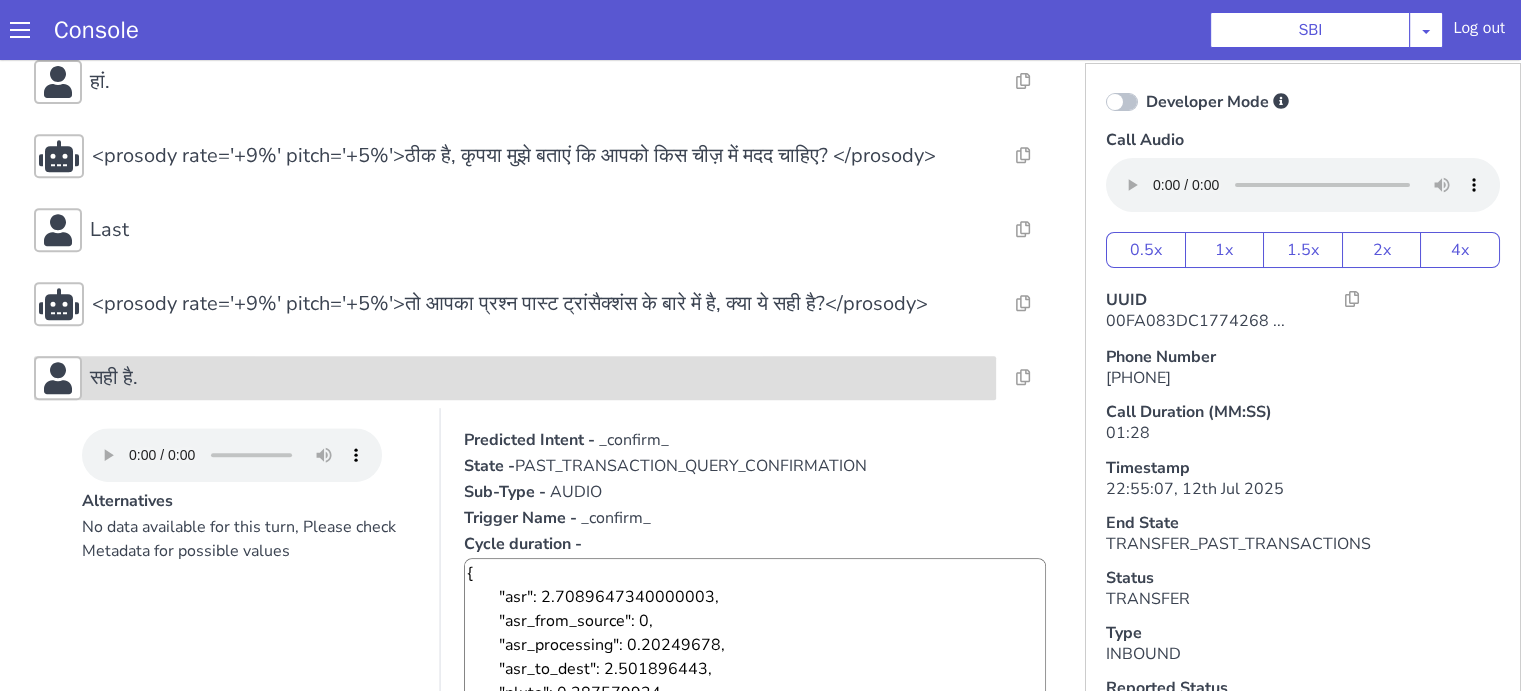click on "सही है." at bounding box center (539, 378) 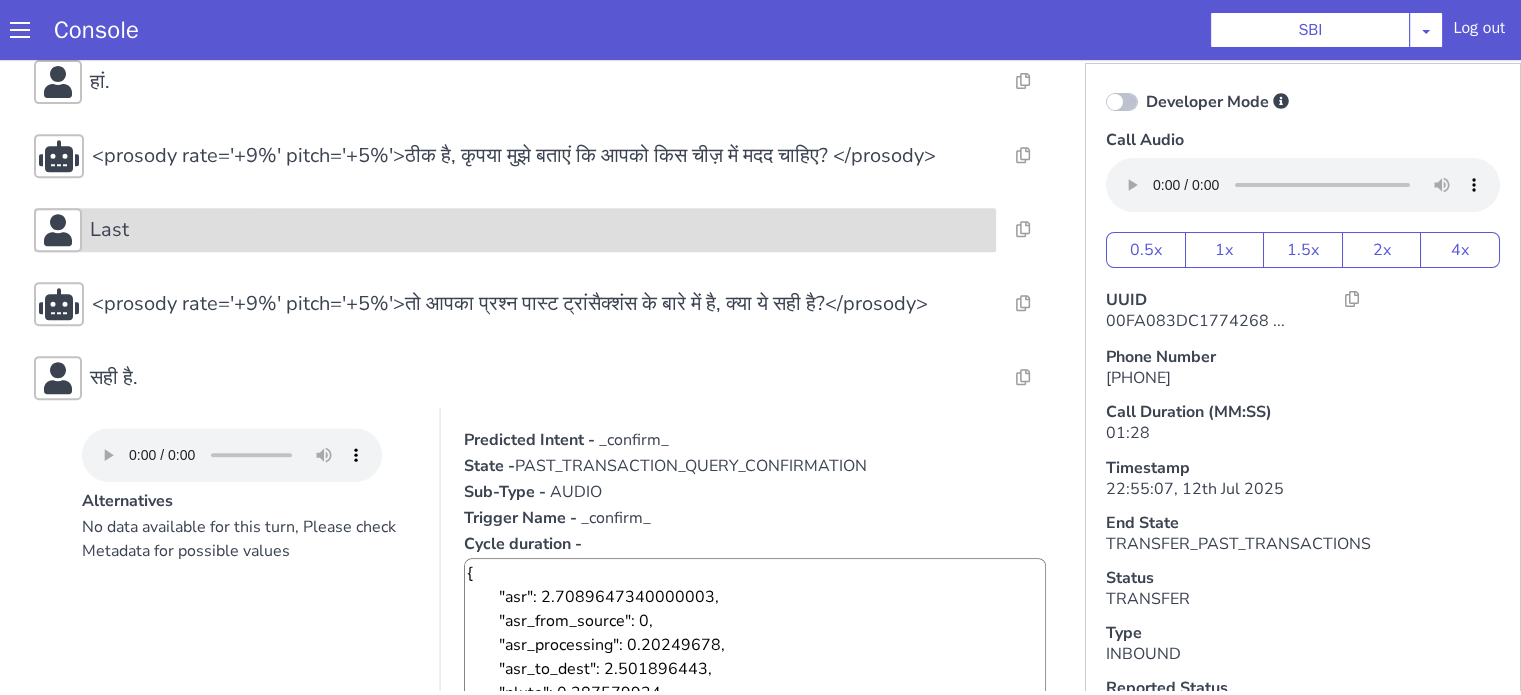 scroll, scrollTop: 761, scrollLeft: 0, axis: vertical 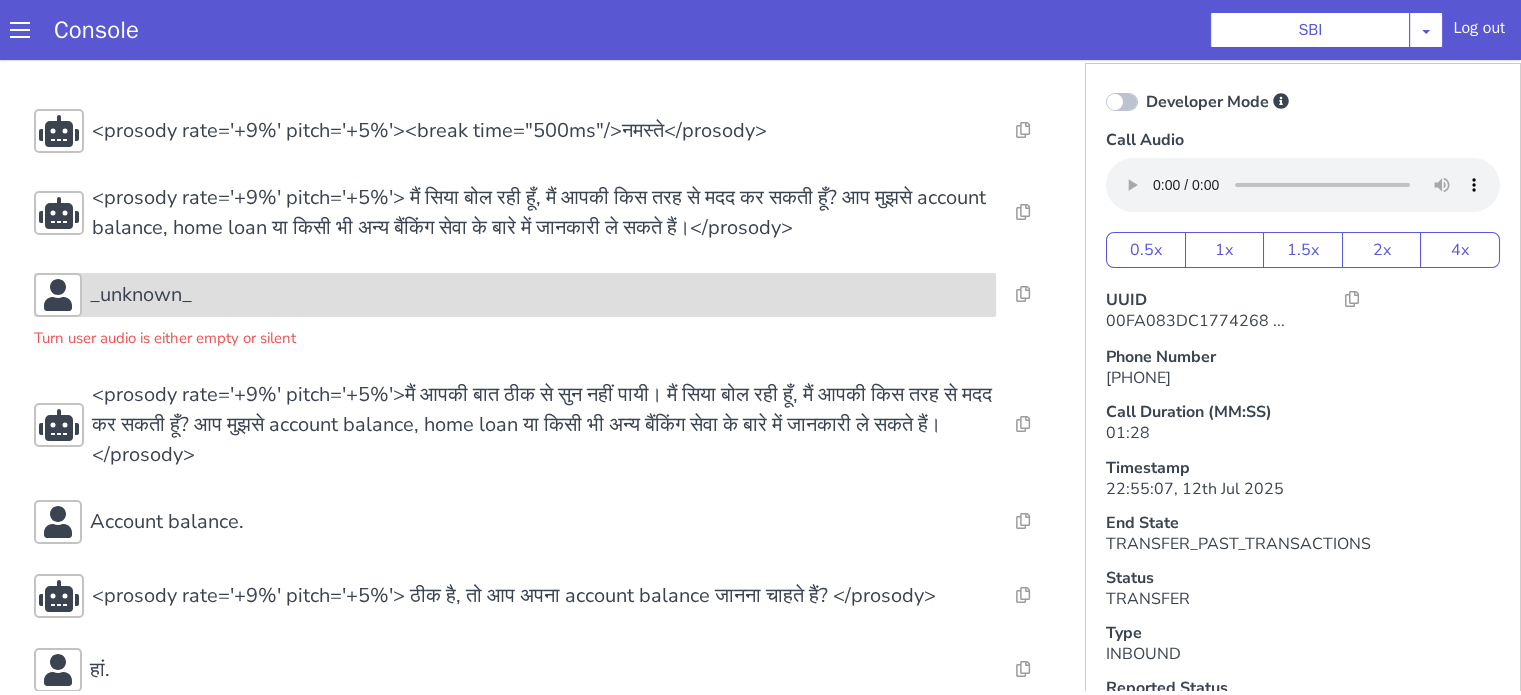 click on "_unknown_" at bounding box center [539, 295] 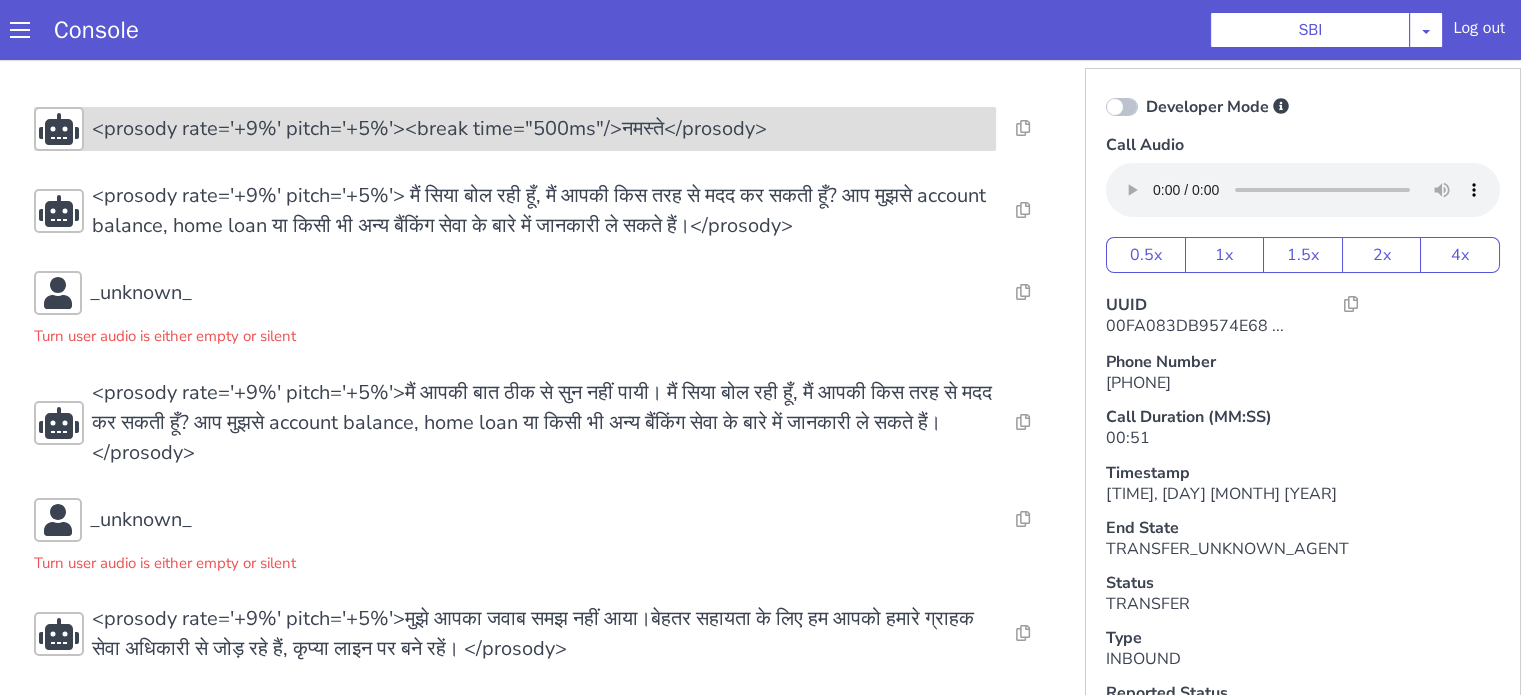 scroll, scrollTop: 11, scrollLeft: 0, axis: vertical 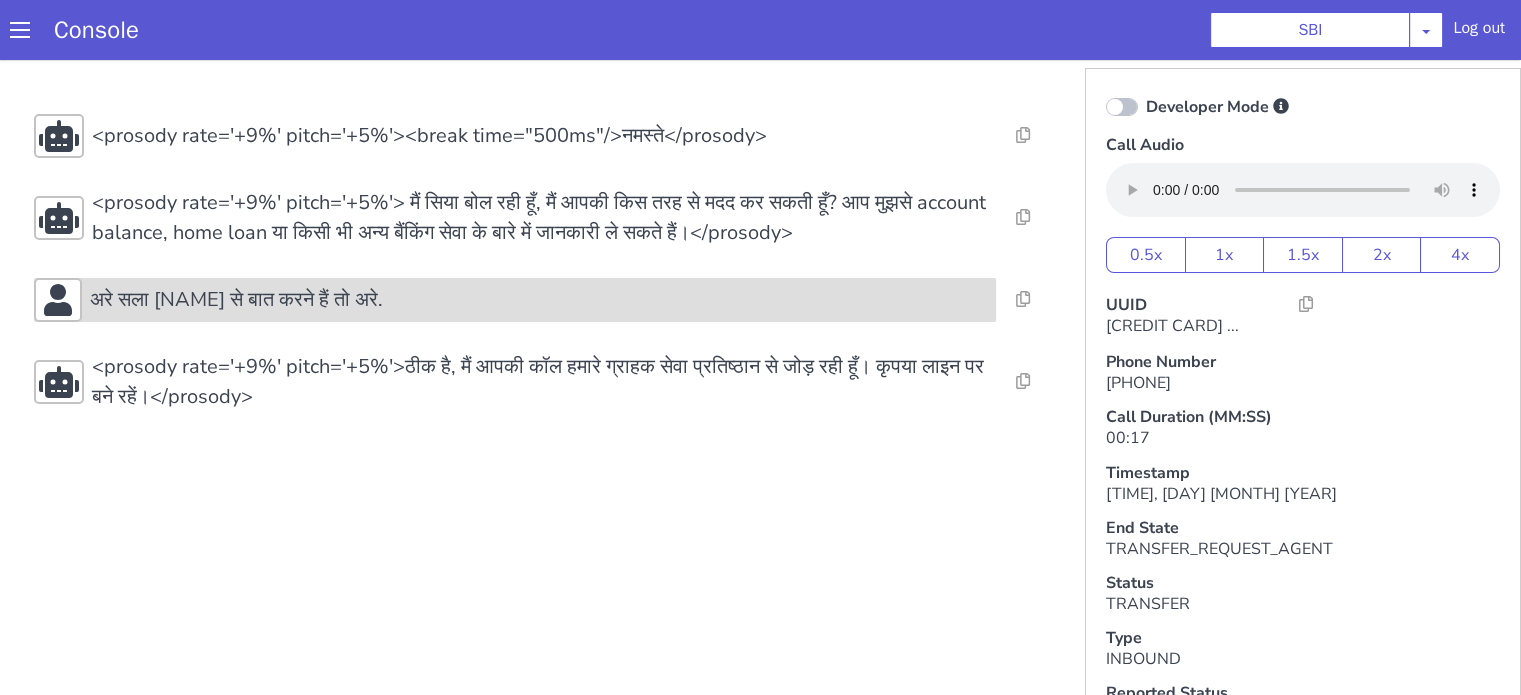 click on "अरे सला [NAME] से बात करने हैं तो अरे." at bounding box center (539, 300) 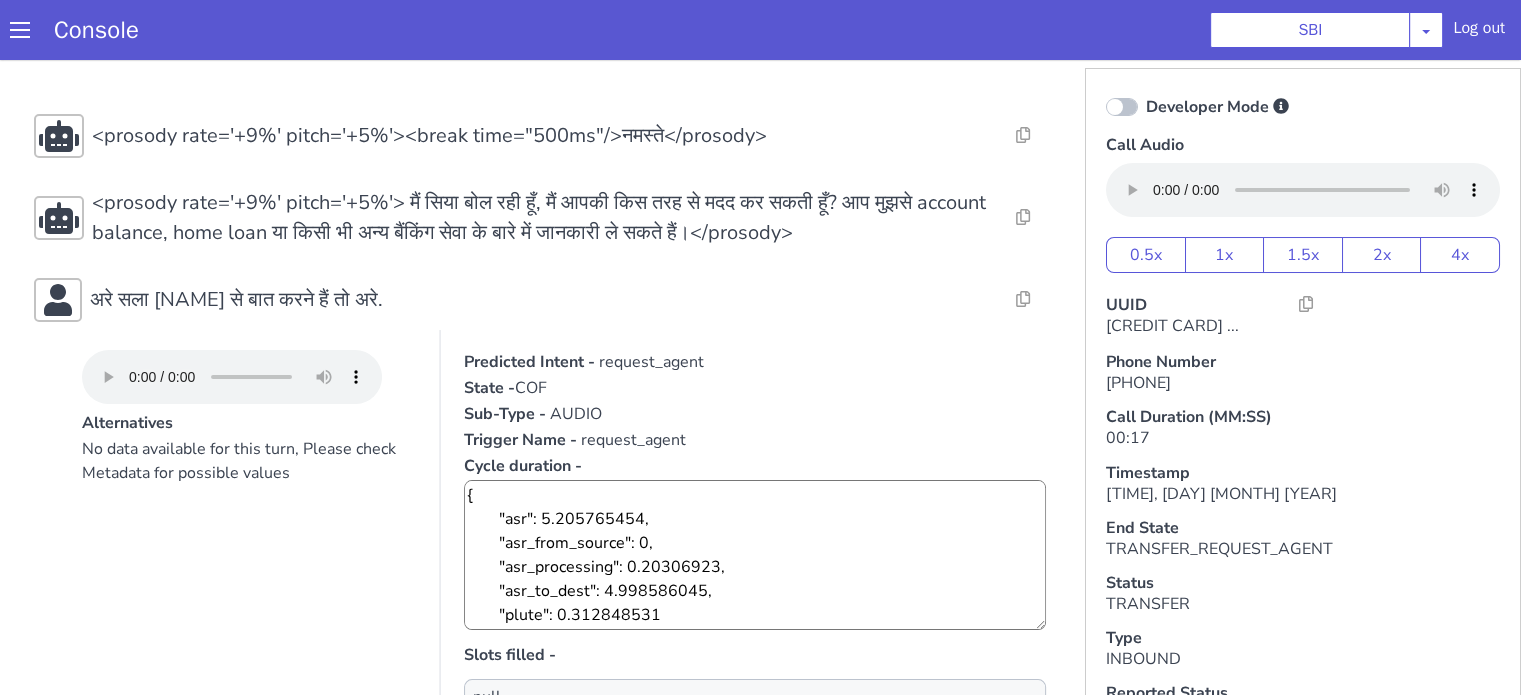 type 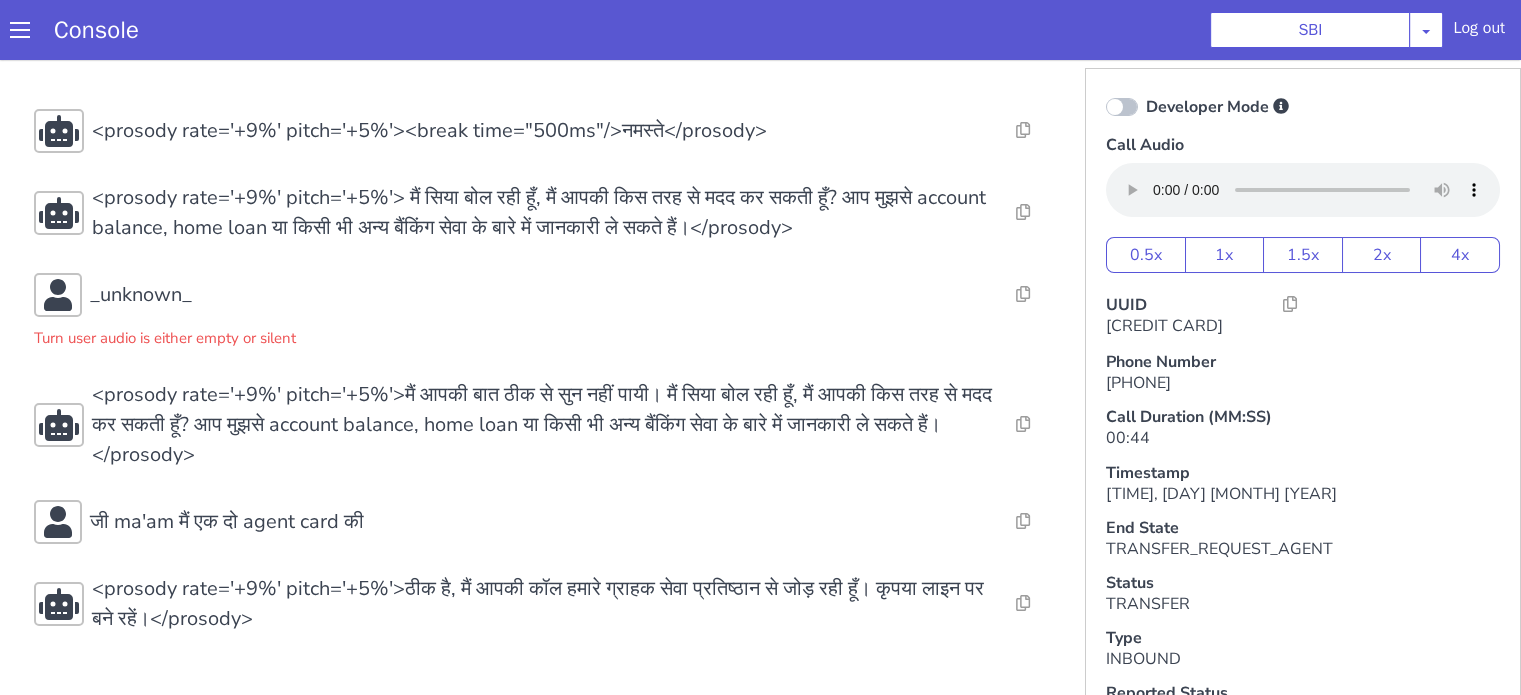 scroll, scrollTop: 8, scrollLeft: 0, axis: vertical 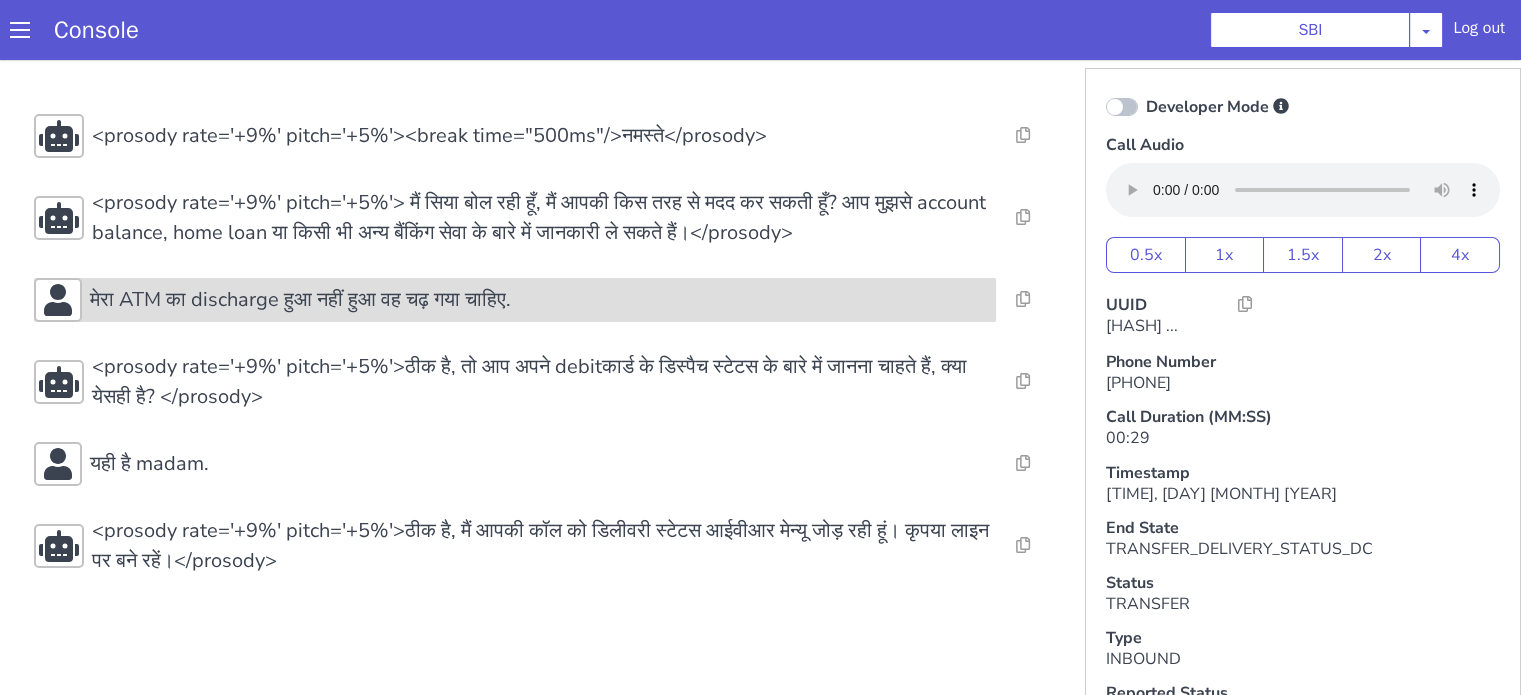 click on "मेरा ATM का discharge हुआ नहीं हुआ वह चढ़ गया चाहिए." at bounding box center (300, 300) 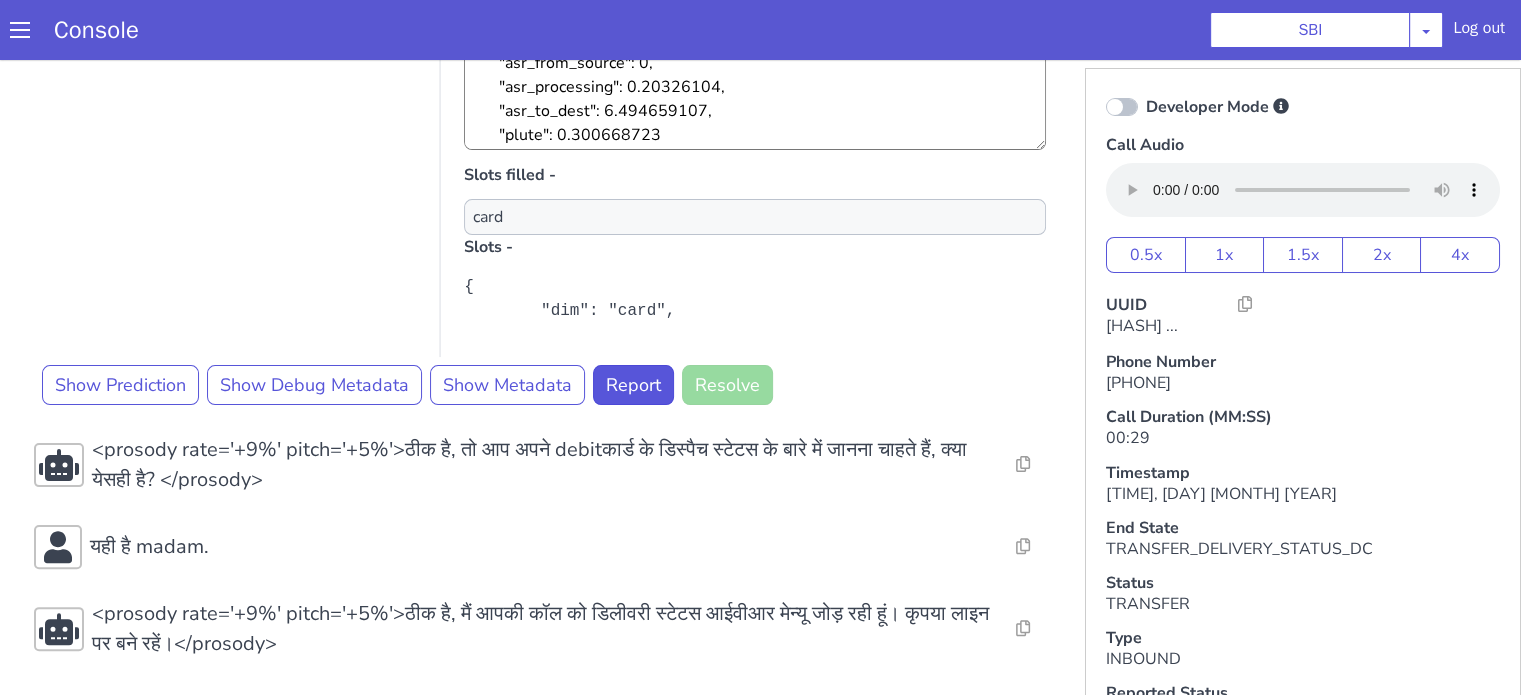 scroll, scrollTop: 5, scrollLeft: 0, axis: vertical 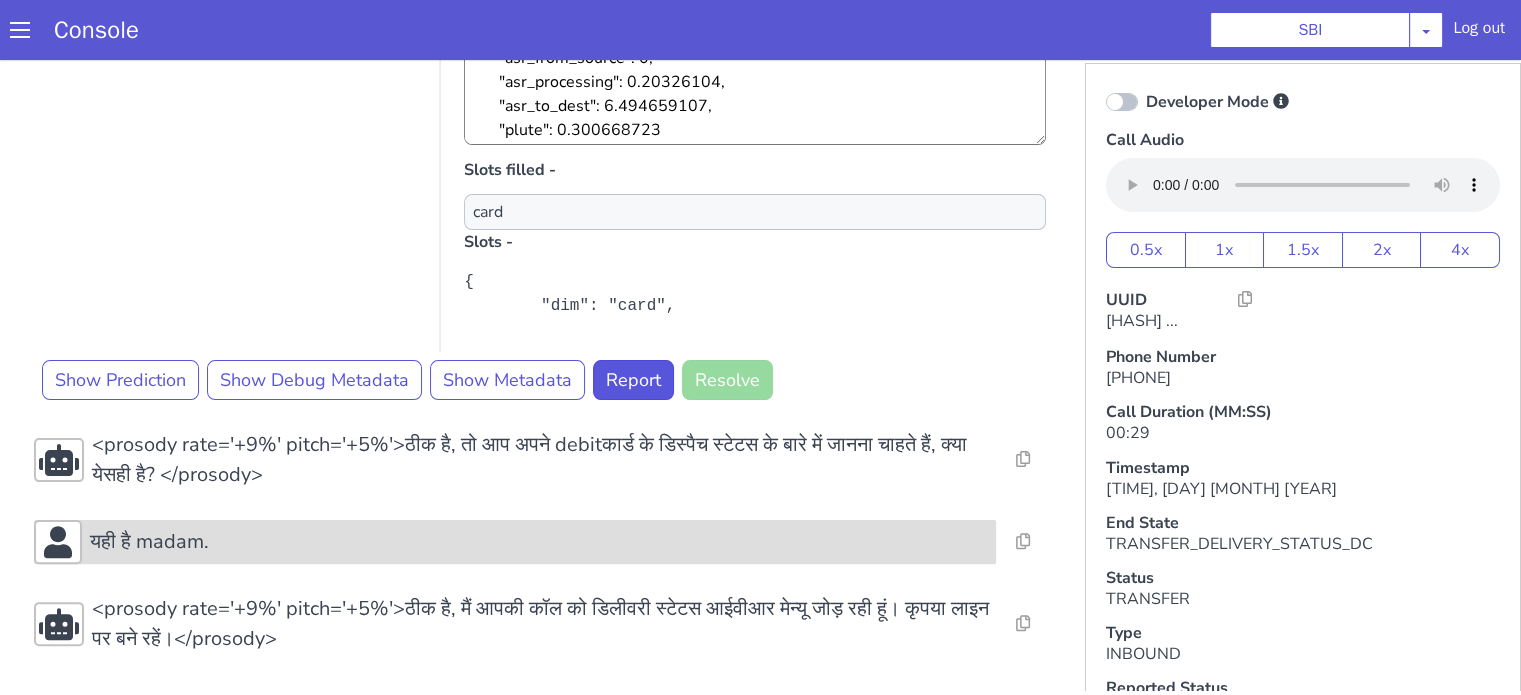click on "यही है madam." at bounding box center [539, 542] 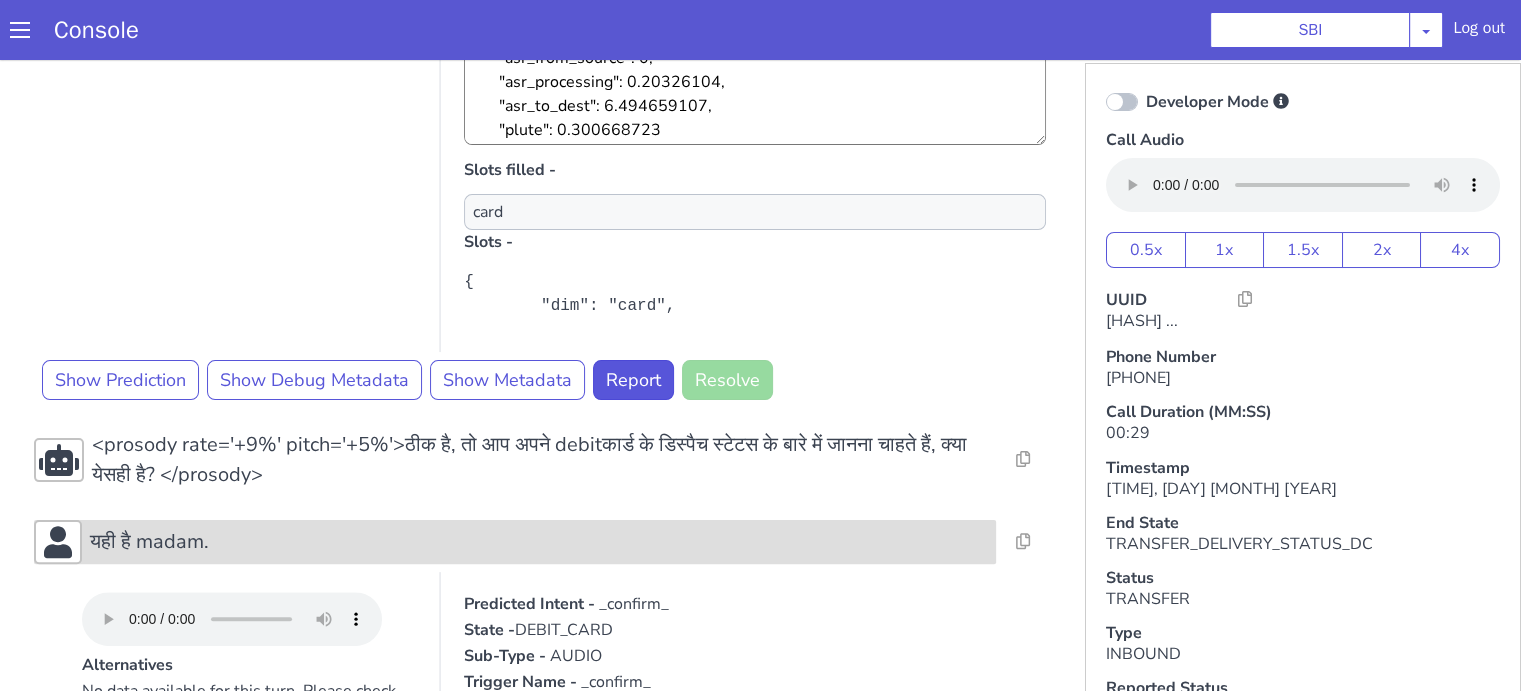 click on "यही है madam." at bounding box center [539, 542] 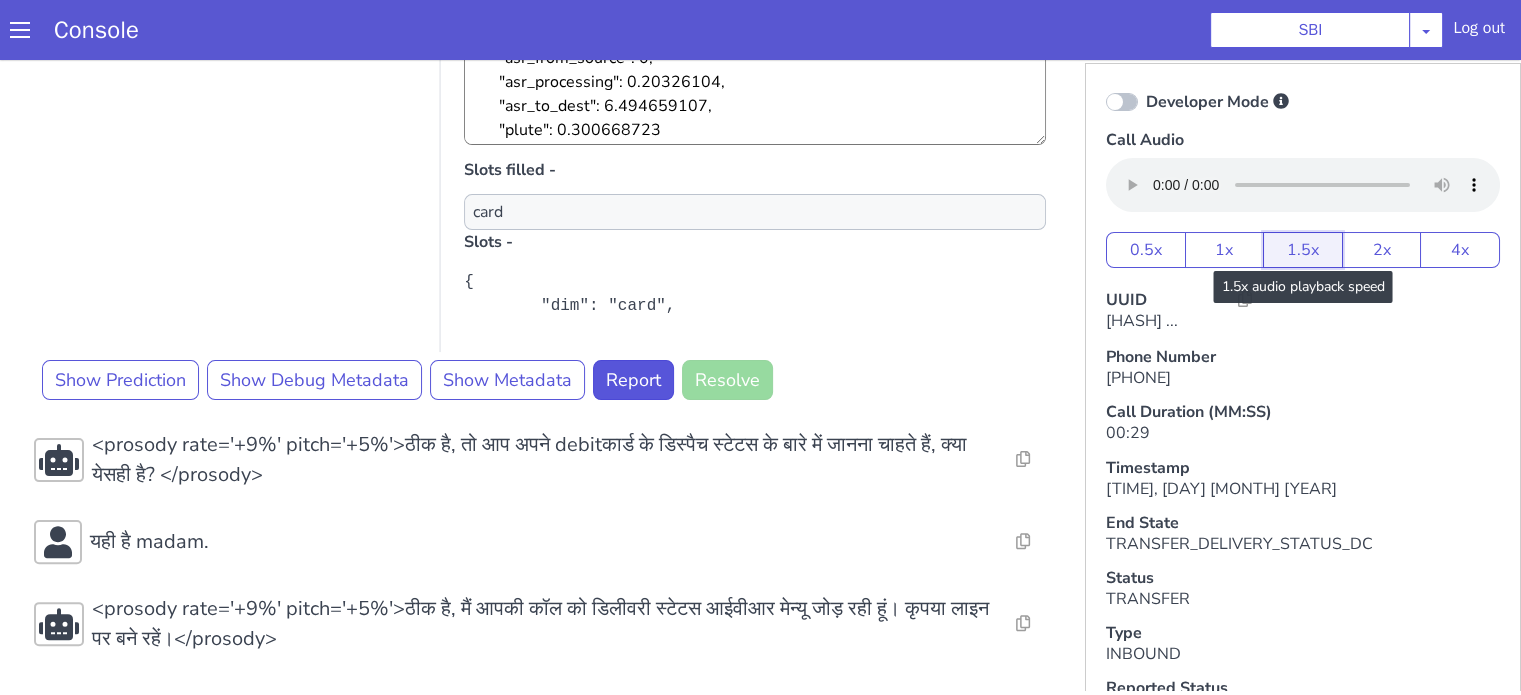 click on "1.5x" at bounding box center [1303, 250] 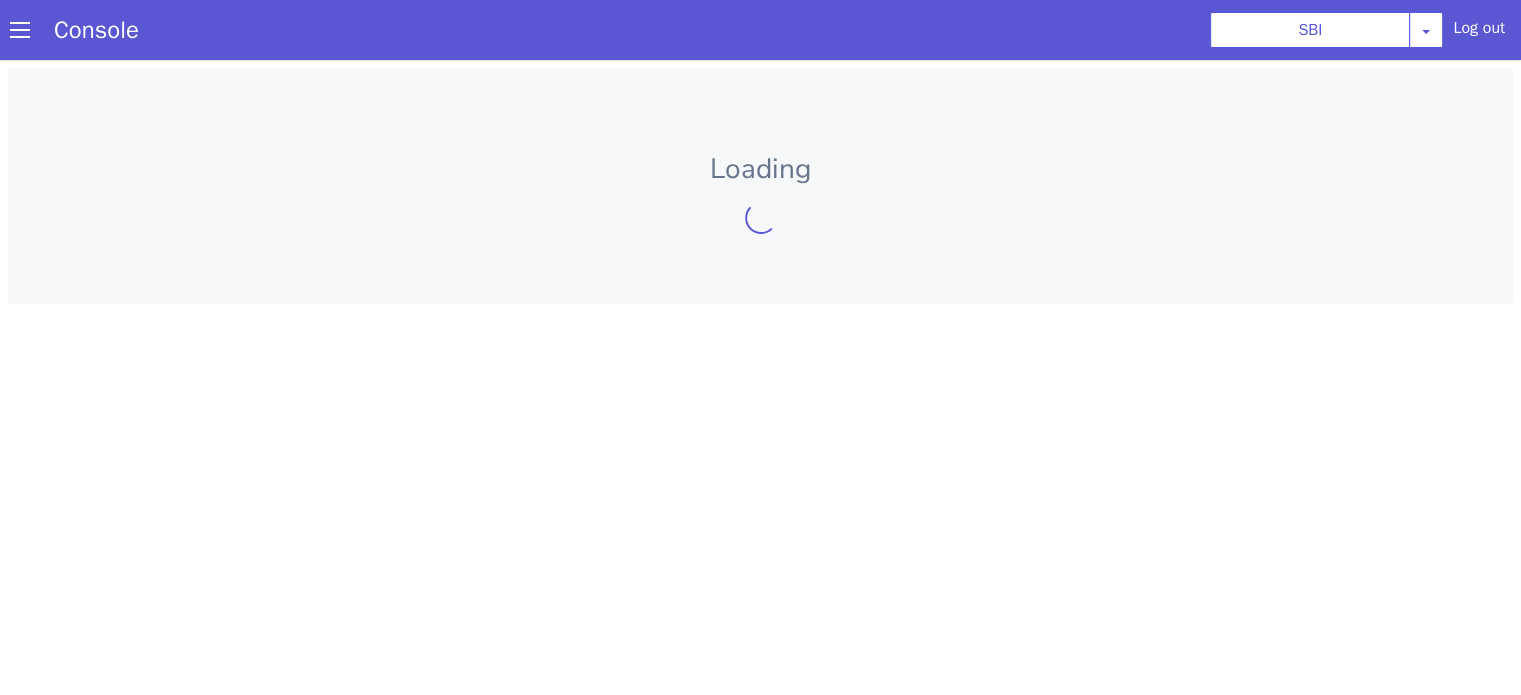 scroll, scrollTop: 0, scrollLeft: 0, axis: both 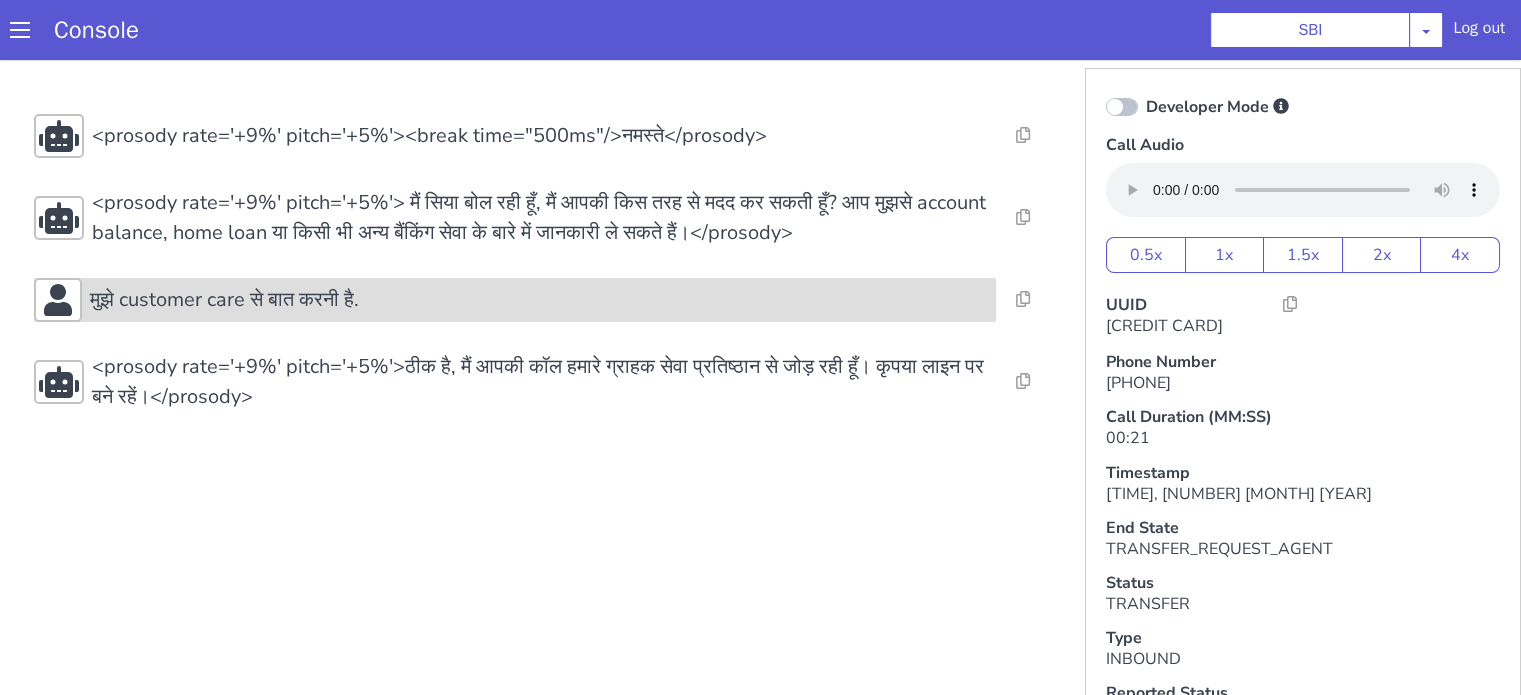 click on "मुझे customer care से बात करनी है." at bounding box center [539, 300] 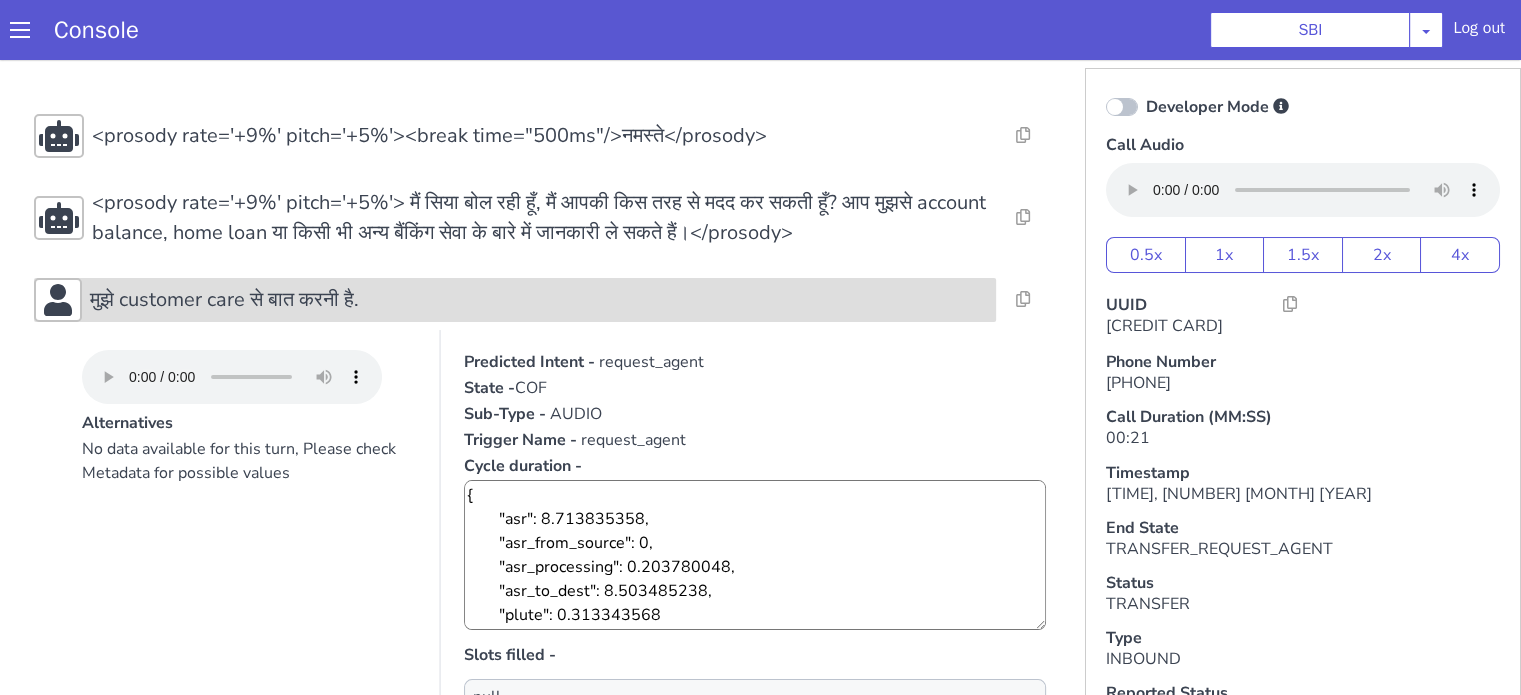 click on "मुझे customer care से बात करनी है." at bounding box center [539, 300] 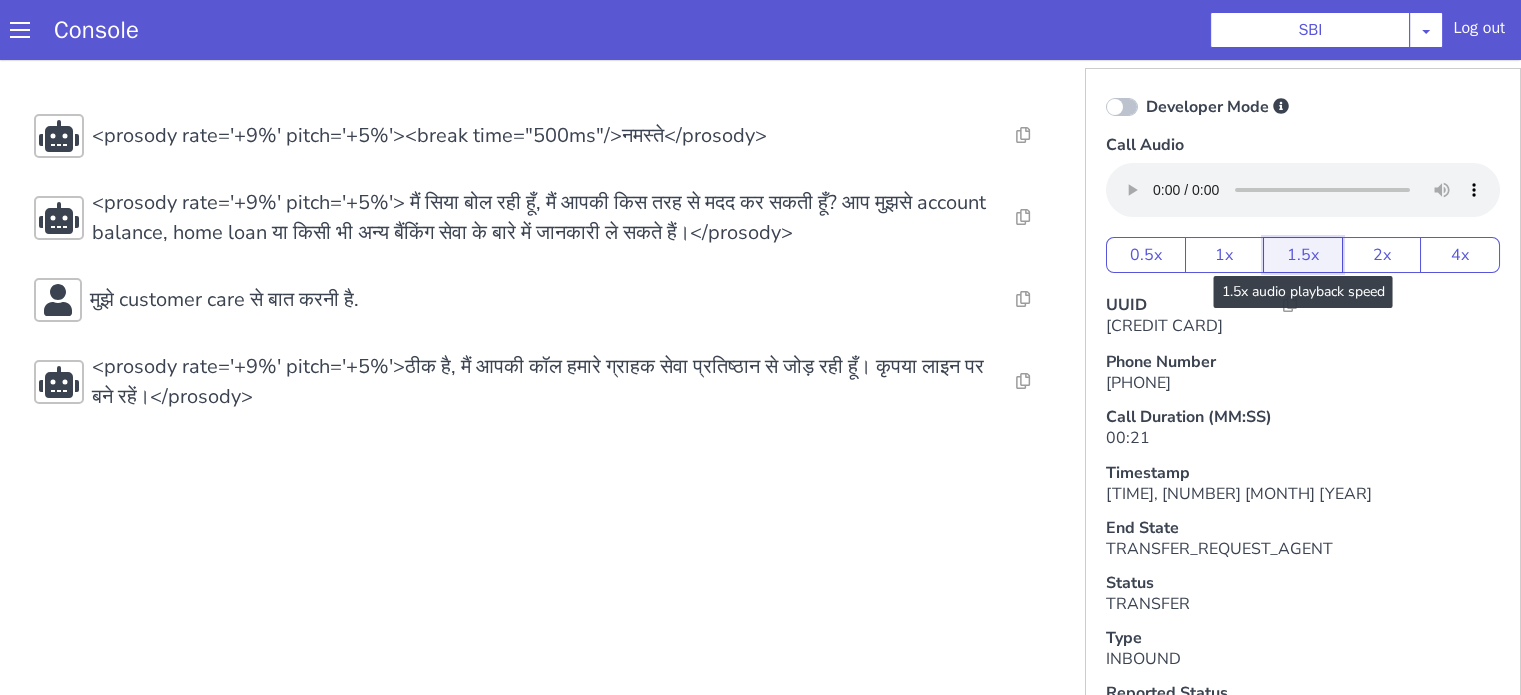 click on "1.5x" at bounding box center (1303, 255) 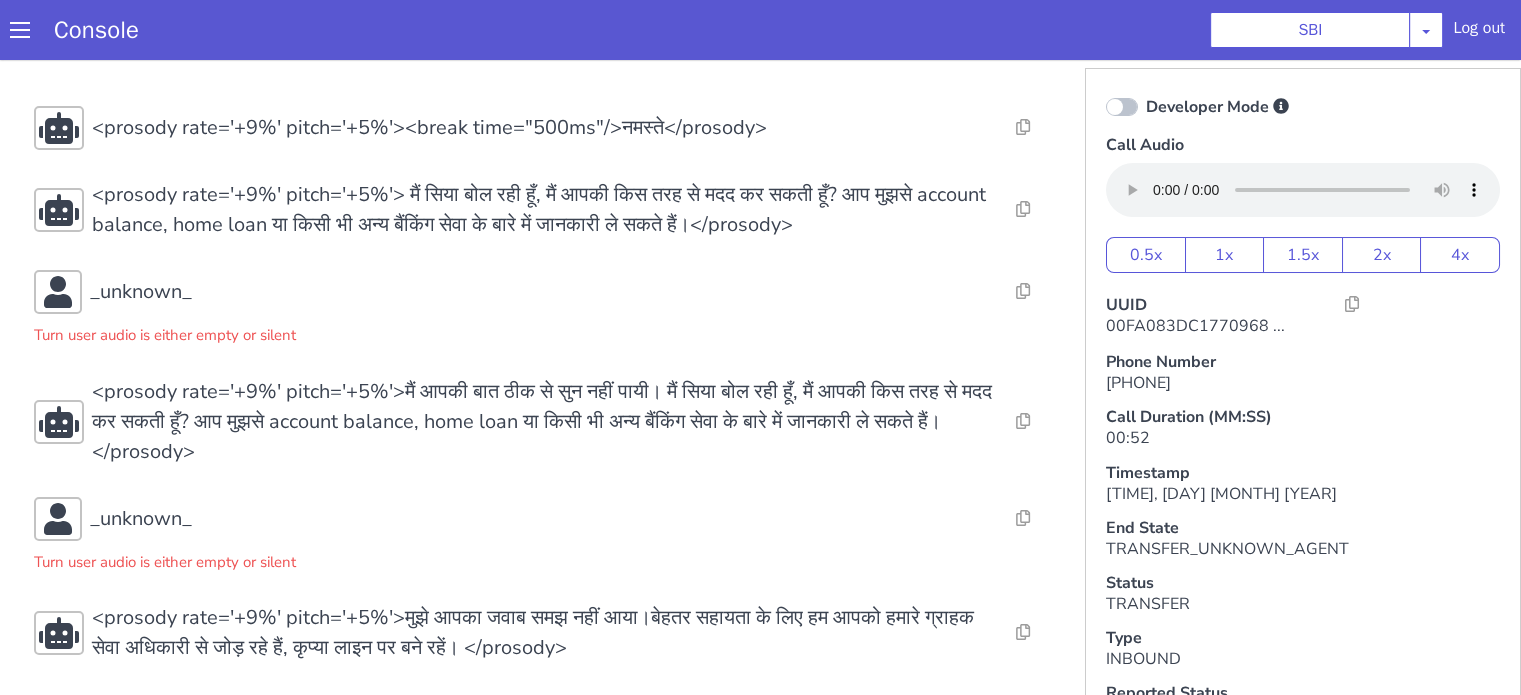 scroll, scrollTop: 11, scrollLeft: 0, axis: vertical 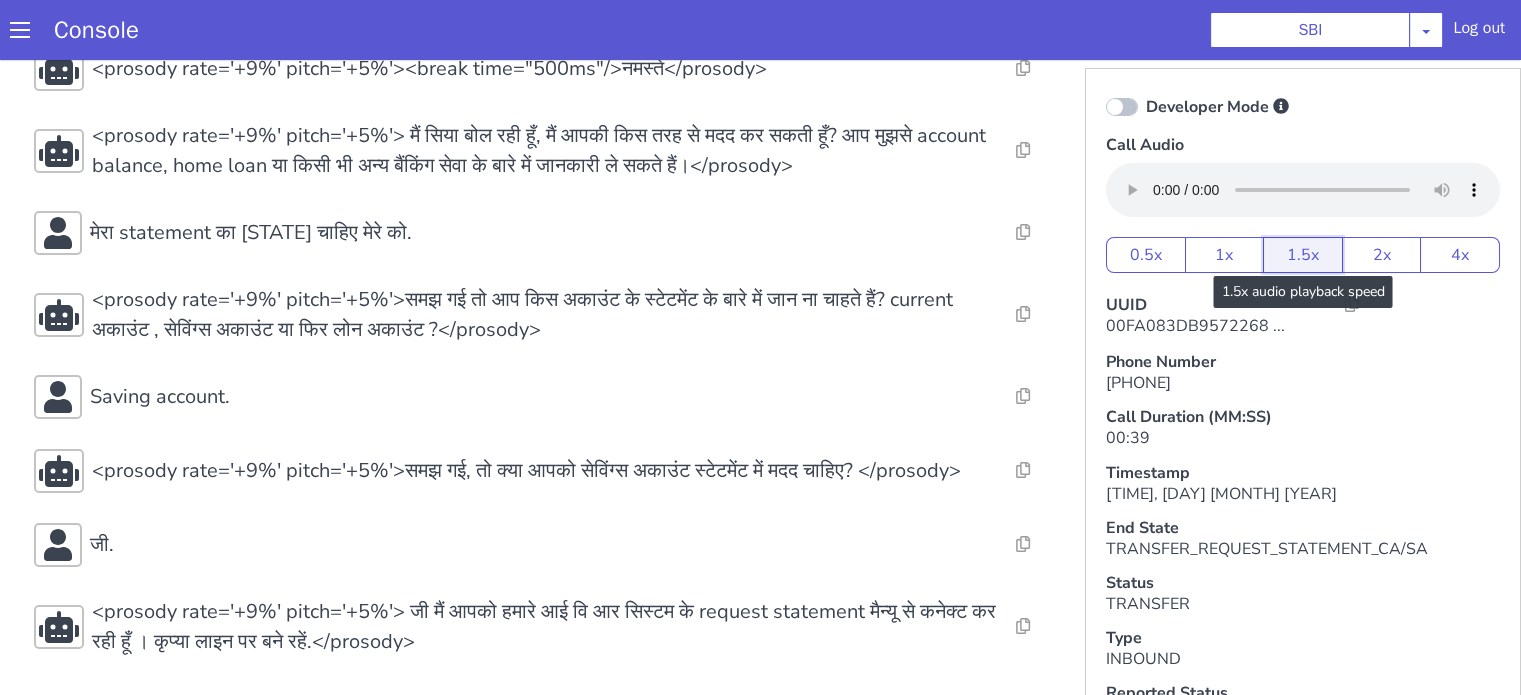 click on "1.5x" at bounding box center [1303, 255] 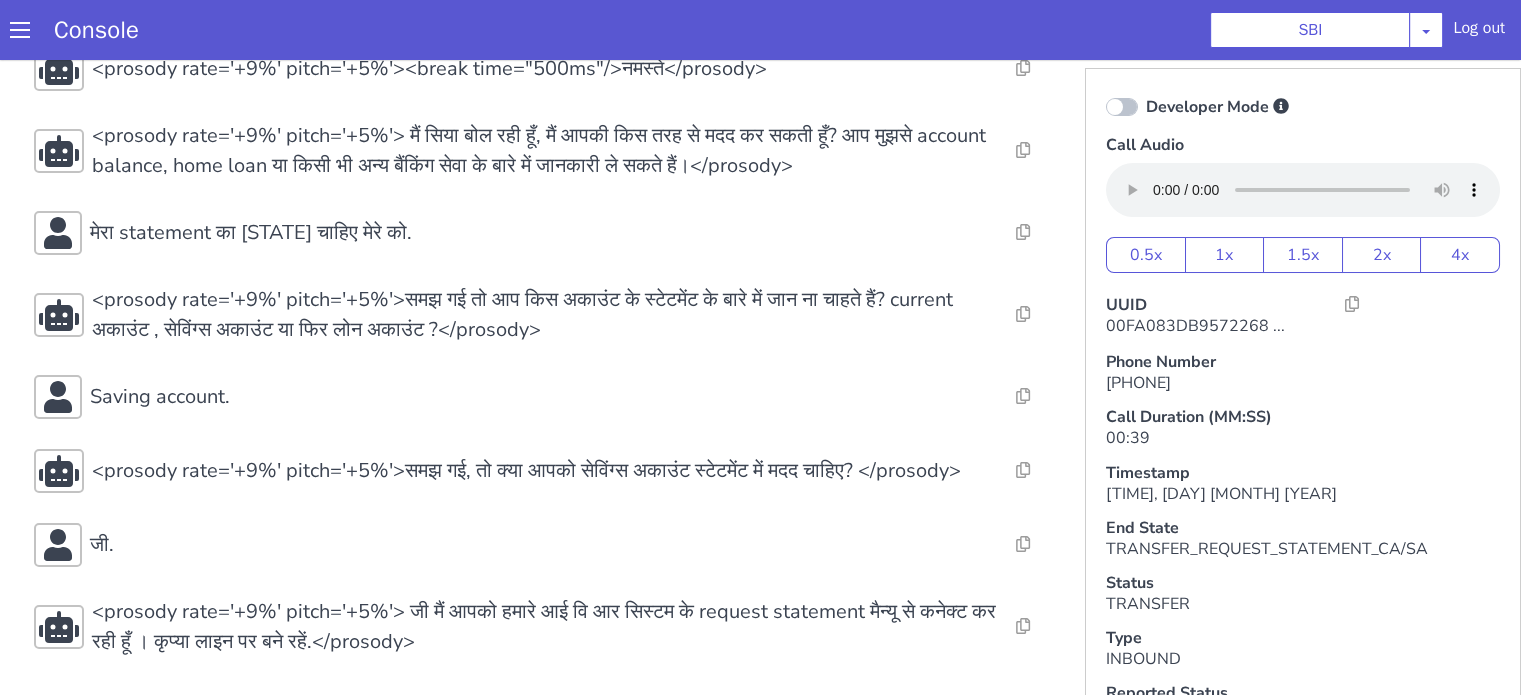click on "Console SBI AO Smith Airtel DTH Pilot Airtel POC Alice Blue NT Aliceblue American Finance - US Apollo Apollo 24*7 Application - Collections Auto NPS feedback Avaya Devconnect Axis Axis AMC Axis Outbound BAGIC BALIC BALIC Old 2 Bajaj Autofinance Bajaj Fin Banking Demo Barbeque Nation Buy Now Pay Later Cars24 Cashe Central Bank of India Charles Tyrwhitt Cholamandalam Finance Consumer Durables Coverfox Covid19 Helpline Credgenics CreditMate DPDzero DUMMY Data collection Demo - Collections Dish TV ERCM Emeritus Eureka Forbes - LQ FFAM360 - US Familiarity Farming_Axis Finaccel Flipkart Flow Templates Fusion Microfinance Giorgos_TestBot Great Learning Grievance Bot HDB Finance HDFC HDFC Ergo HDFC Freedom CC HDFC Life Demo HDFC Securities Hathway Internet Hathway V2 Home Credit IBM IBM Banking Demo ICICI ICICI Bank Outbound ICICI Lombard Persistency ICICI Prudential ICICI securities ICICI_lombard IDFC First Bank IFFCO Tokio Insurance Iffco Tokio Indiamart Indigo IndusInd - Settlement IndusInd CC Insurance Jarvis" at bounding box center [760, 30] 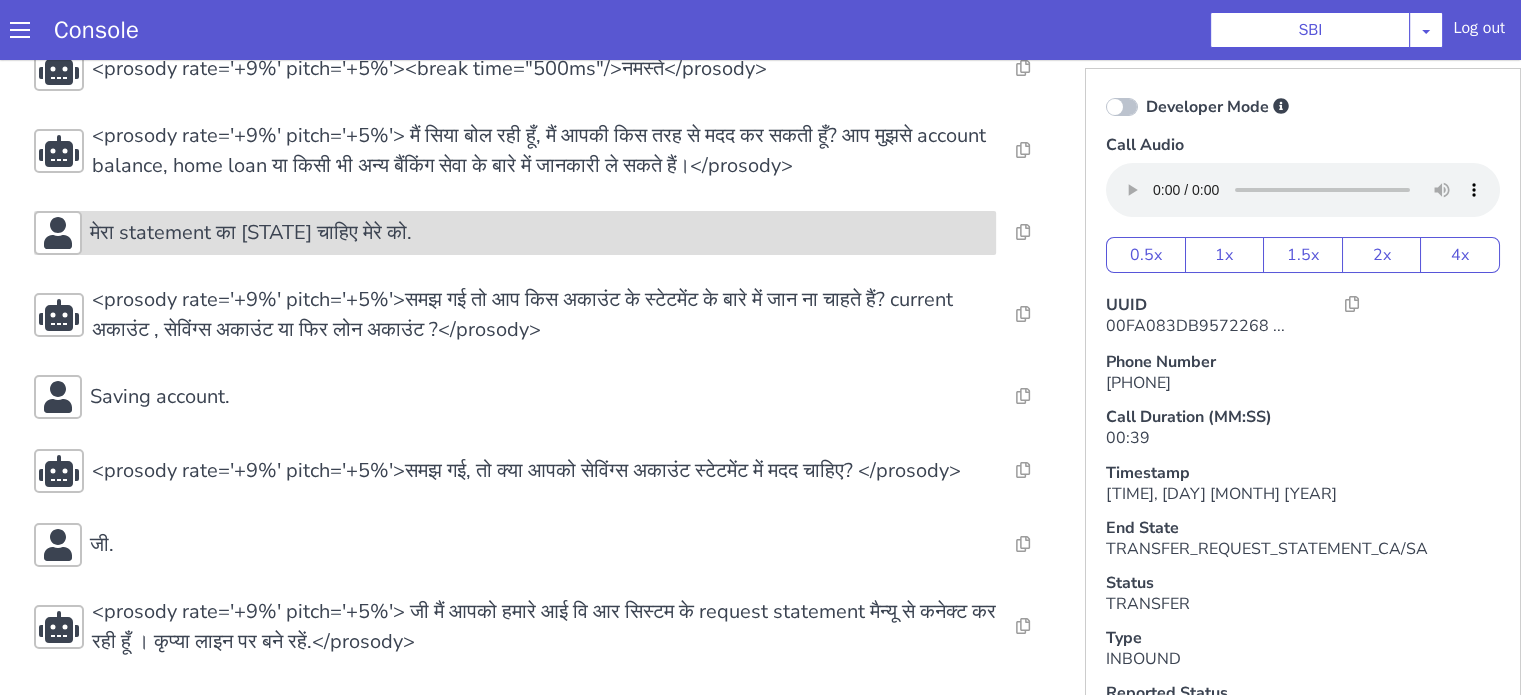 scroll, scrollTop: 5, scrollLeft: 0, axis: vertical 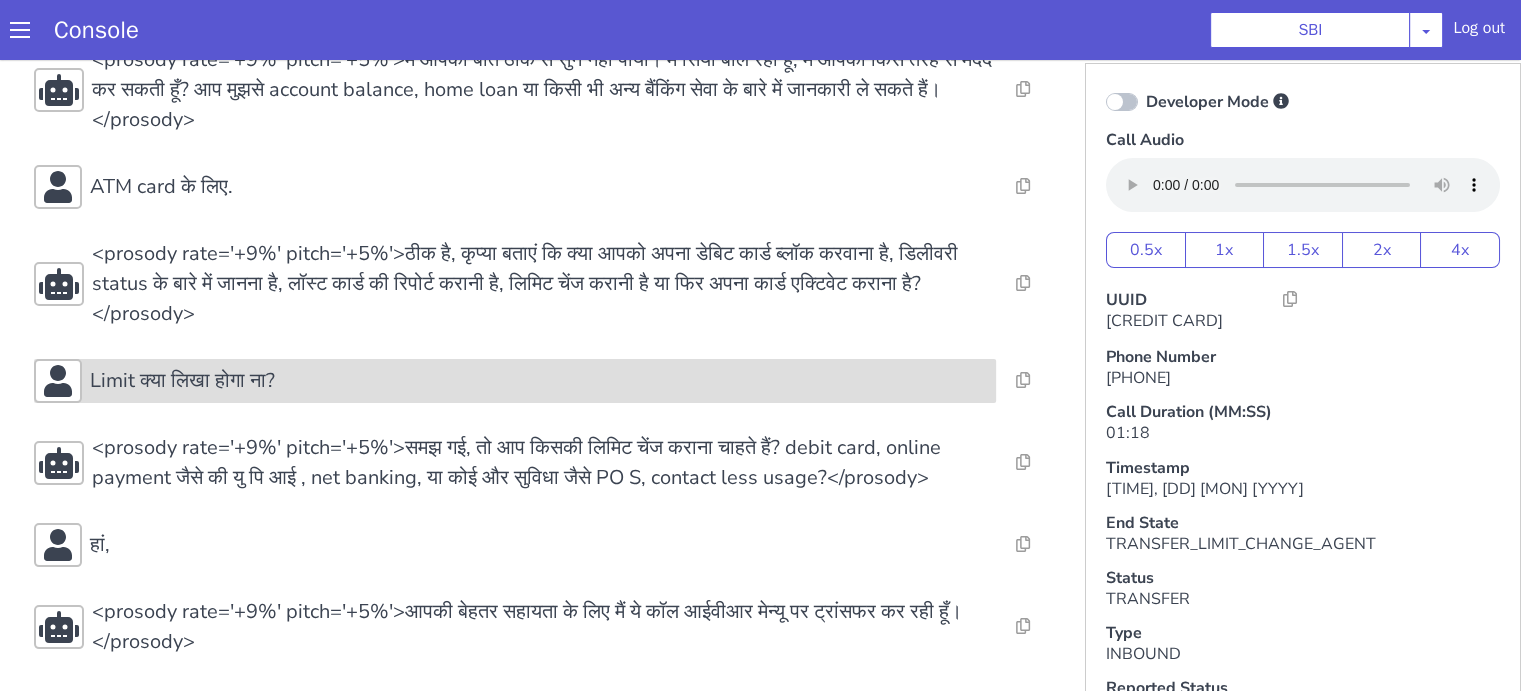 click on "Limit क्या लिखा होगा ना?" at bounding box center (539, 381) 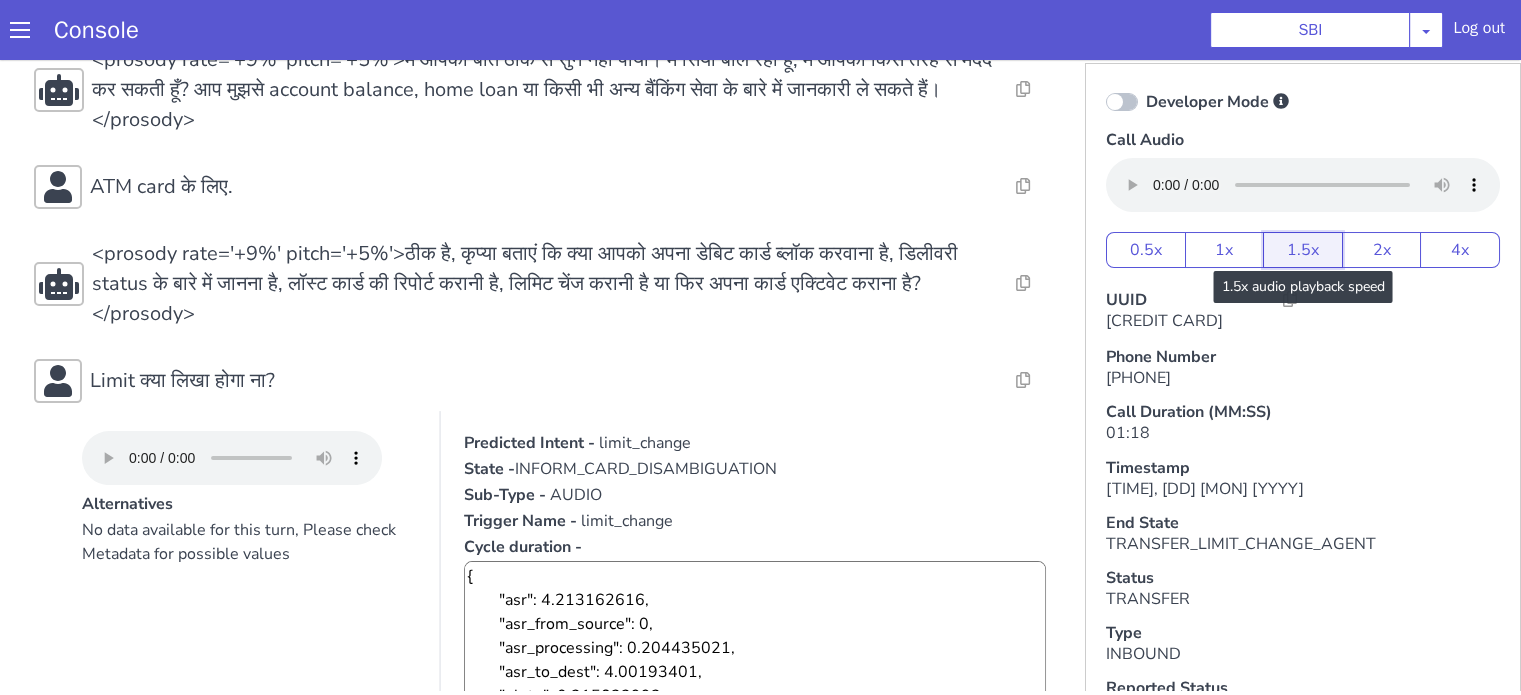 click on "1.5x" at bounding box center (1303, 250) 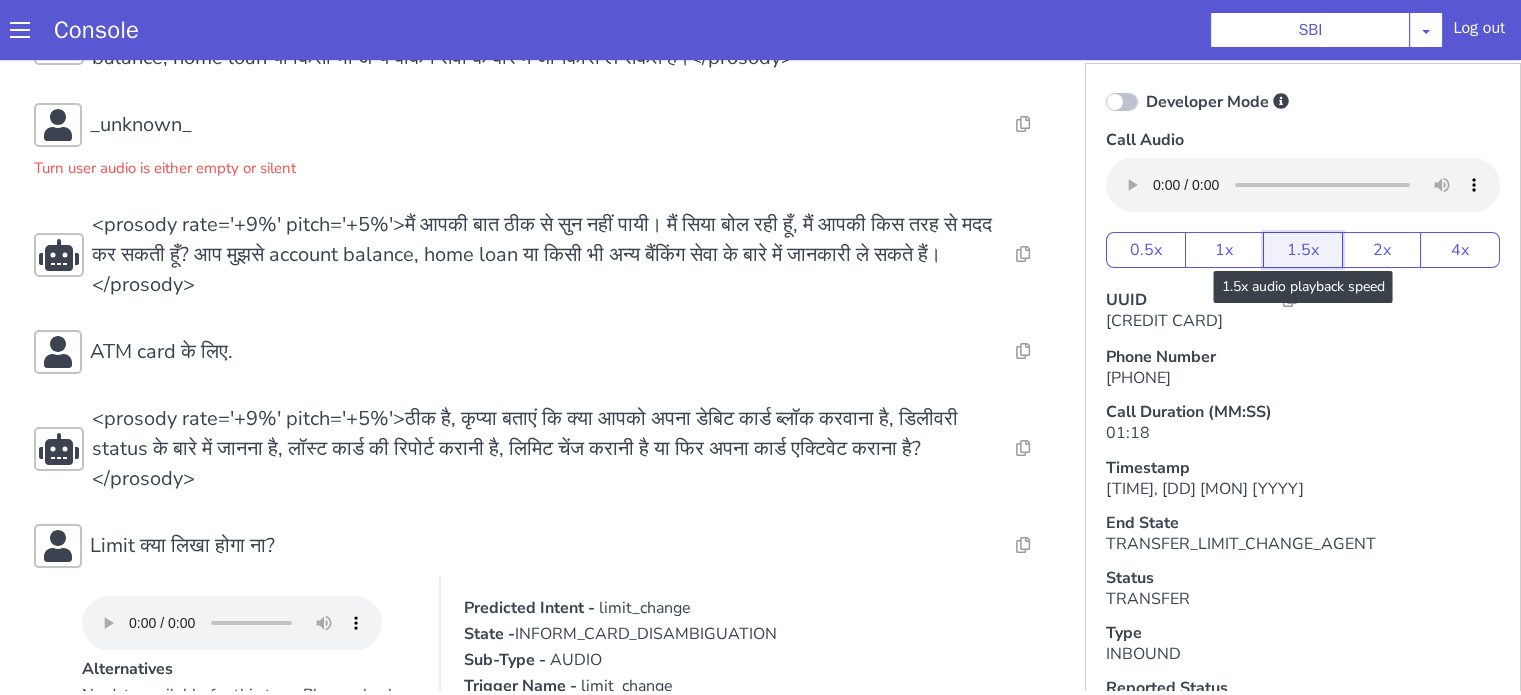 scroll, scrollTop: 35, scrollLeft: 0, axis: vertical 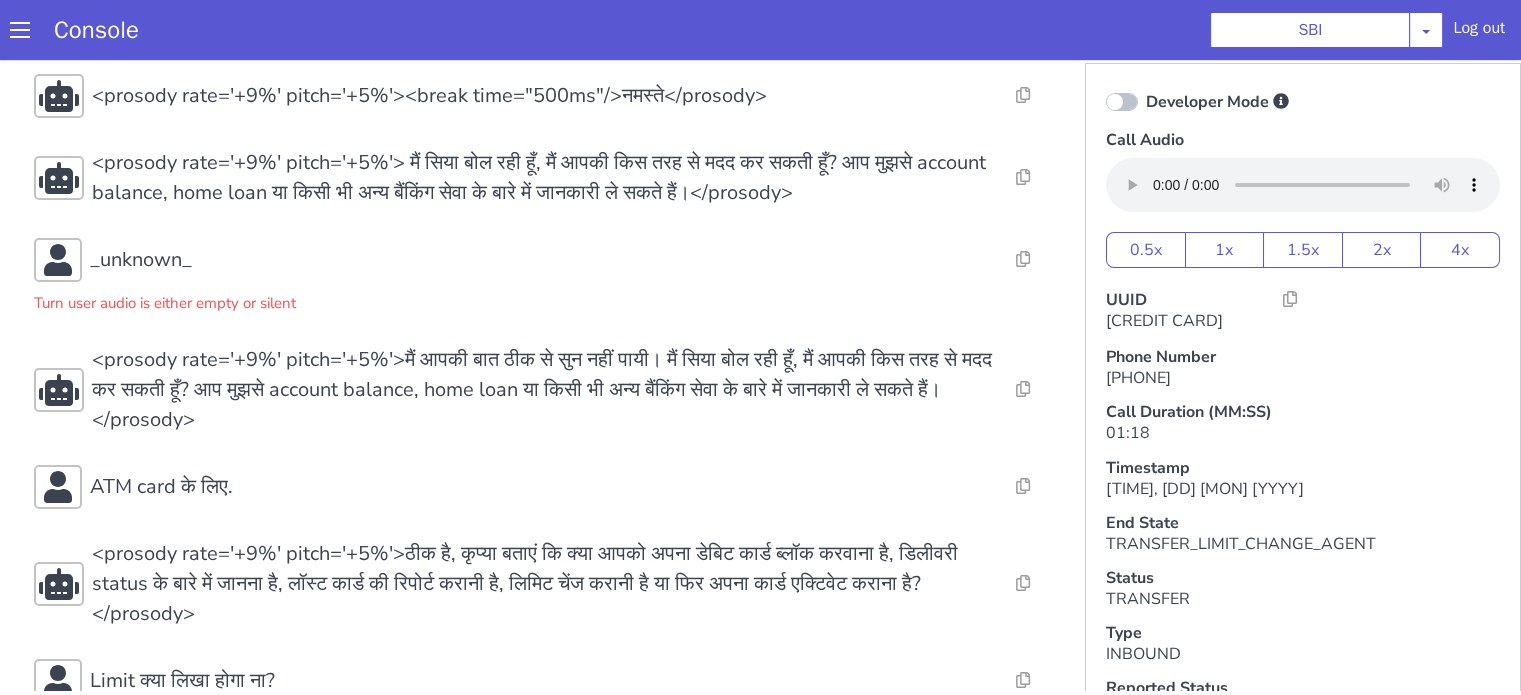 drag, startPoint x: 532, startPoint y: 35, endPoint x: 528, endPoint y: 1, distance: 34.234486 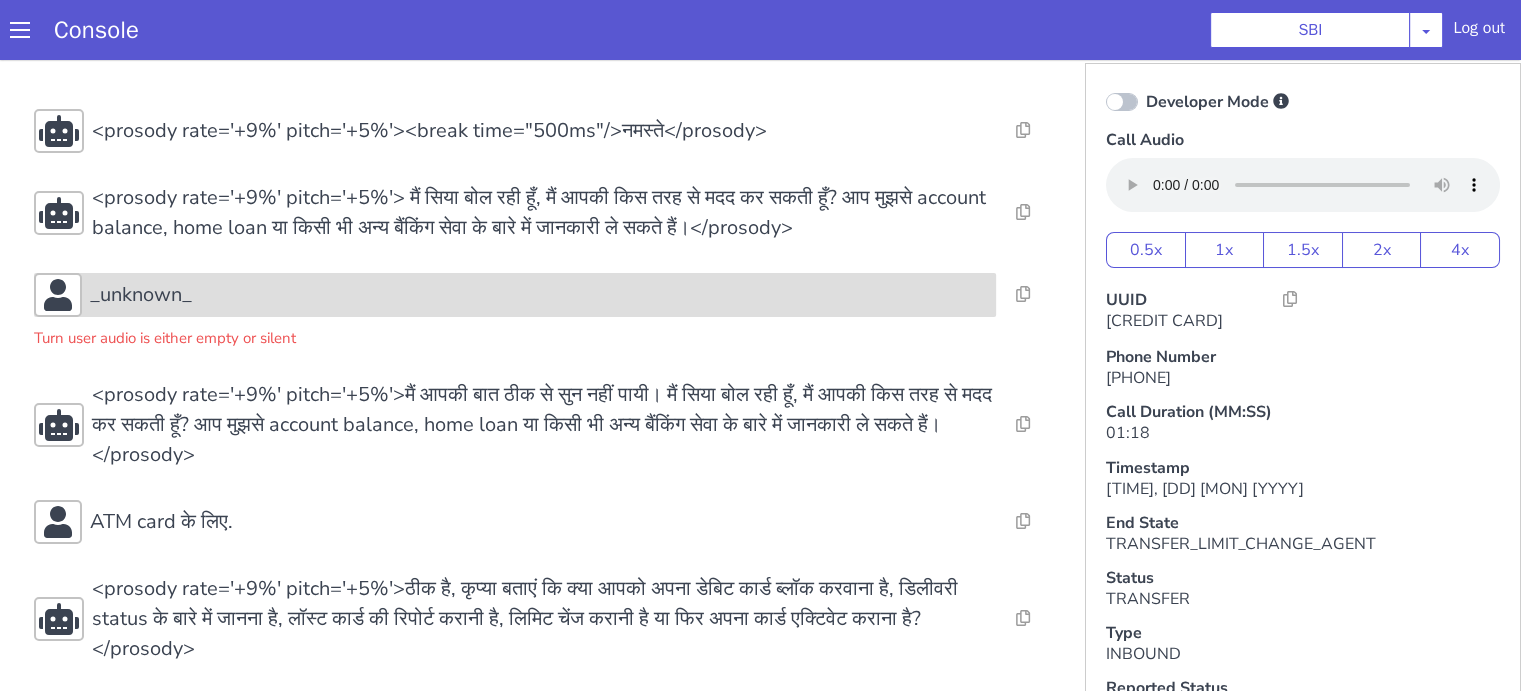 scroll, scrollTop: 200, scrollLeft: 0, axis: vertical 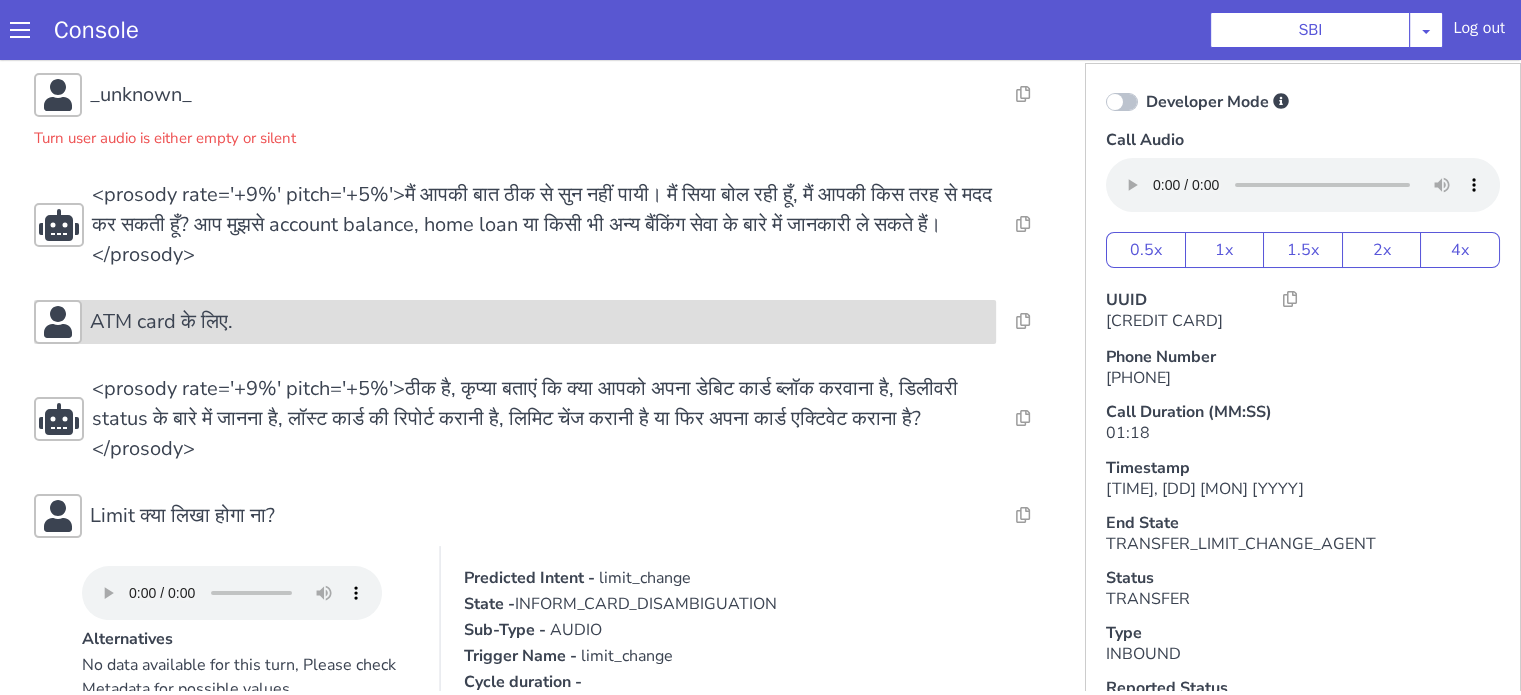 click on "ATM card के लिए." at bounding box center [539, 322] 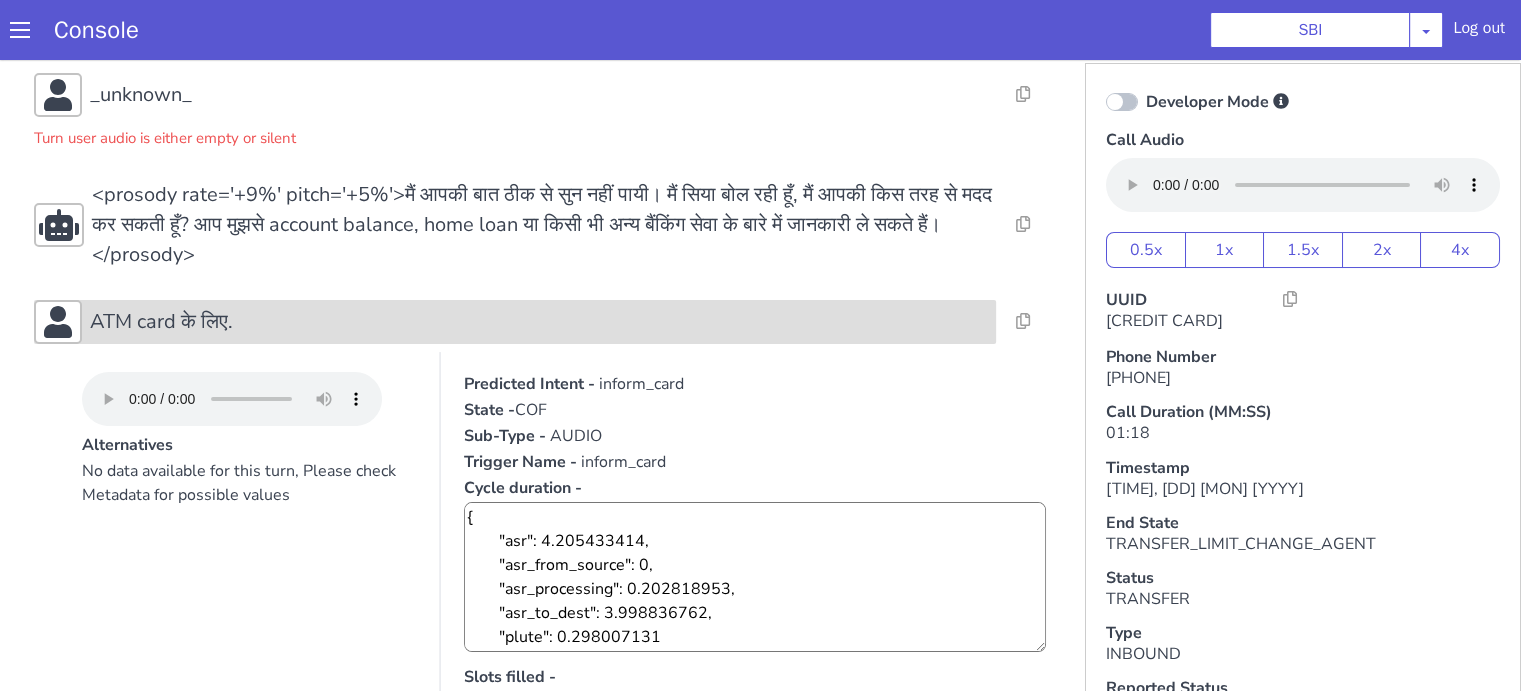 click on "ATM card के लिए." at bounding box center (539, 322) 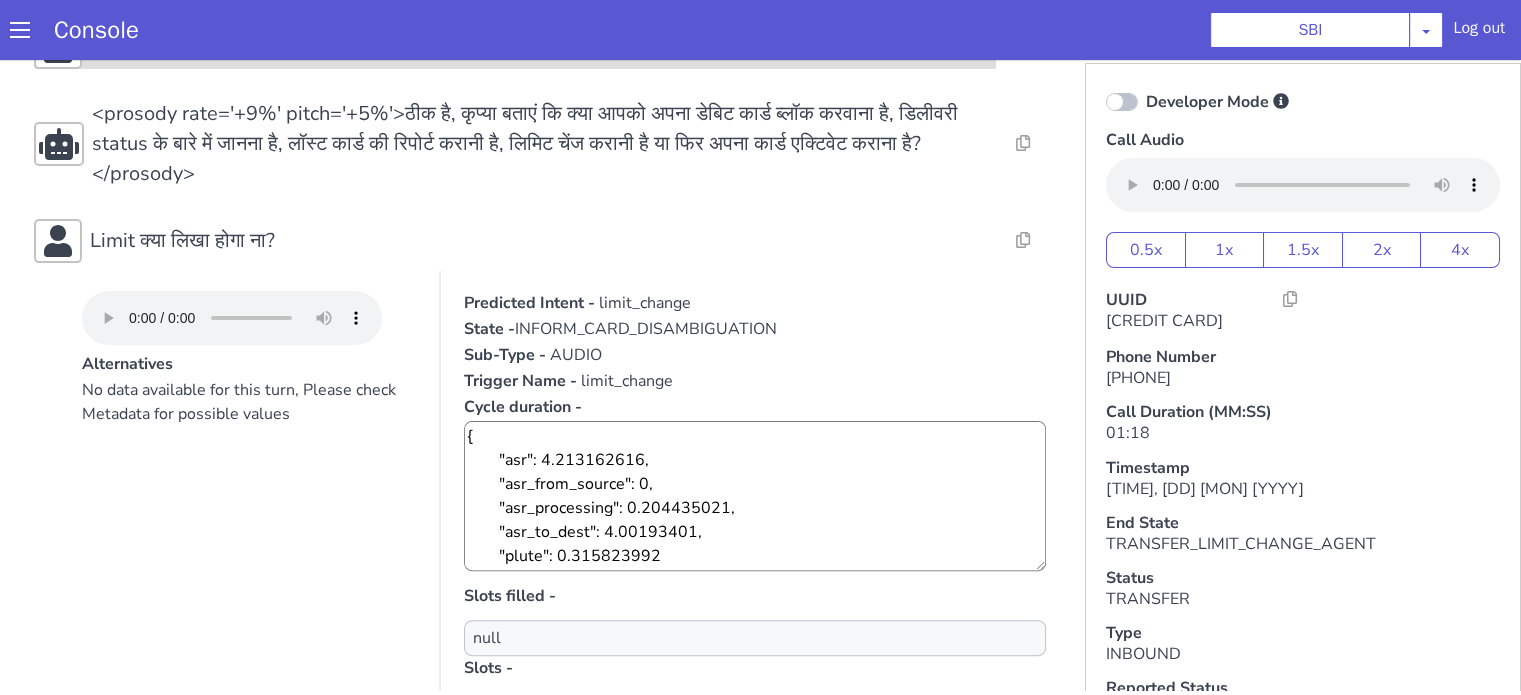 scroll, scrollTop: 600, scrollLeft: 0, axis: vertical 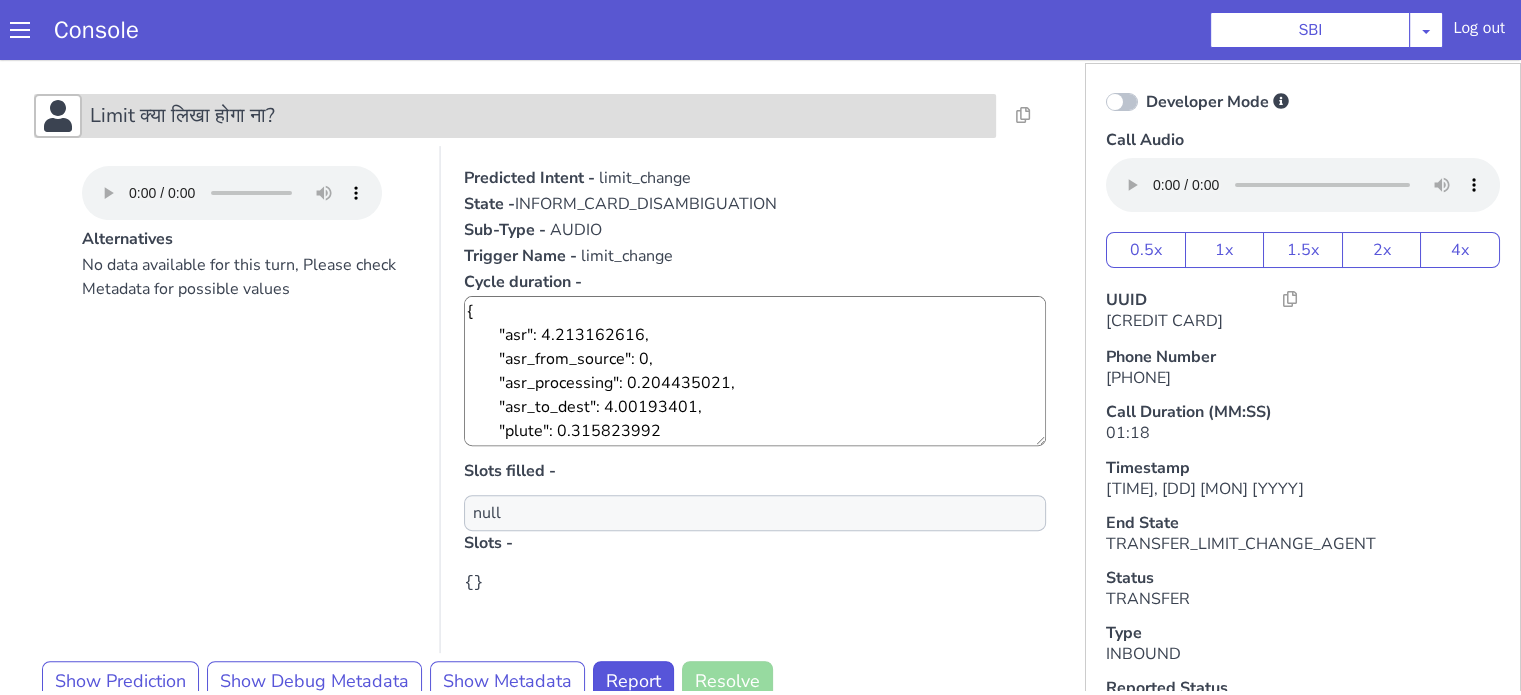 click on "Limit क्या लिखा होगा ना?" at bounding box center [539, 116] 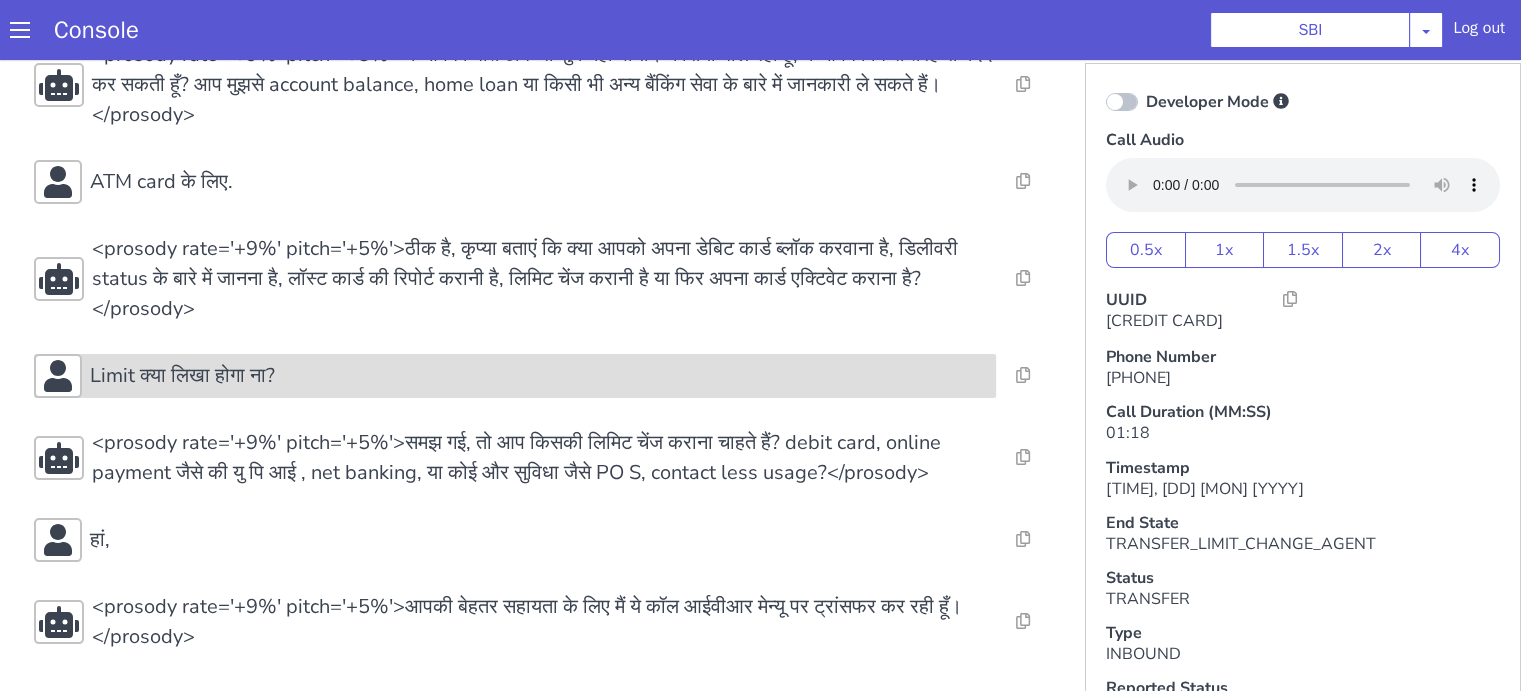 scroll, scrollTop: 335, scrollLeft: 0, axis: vertical 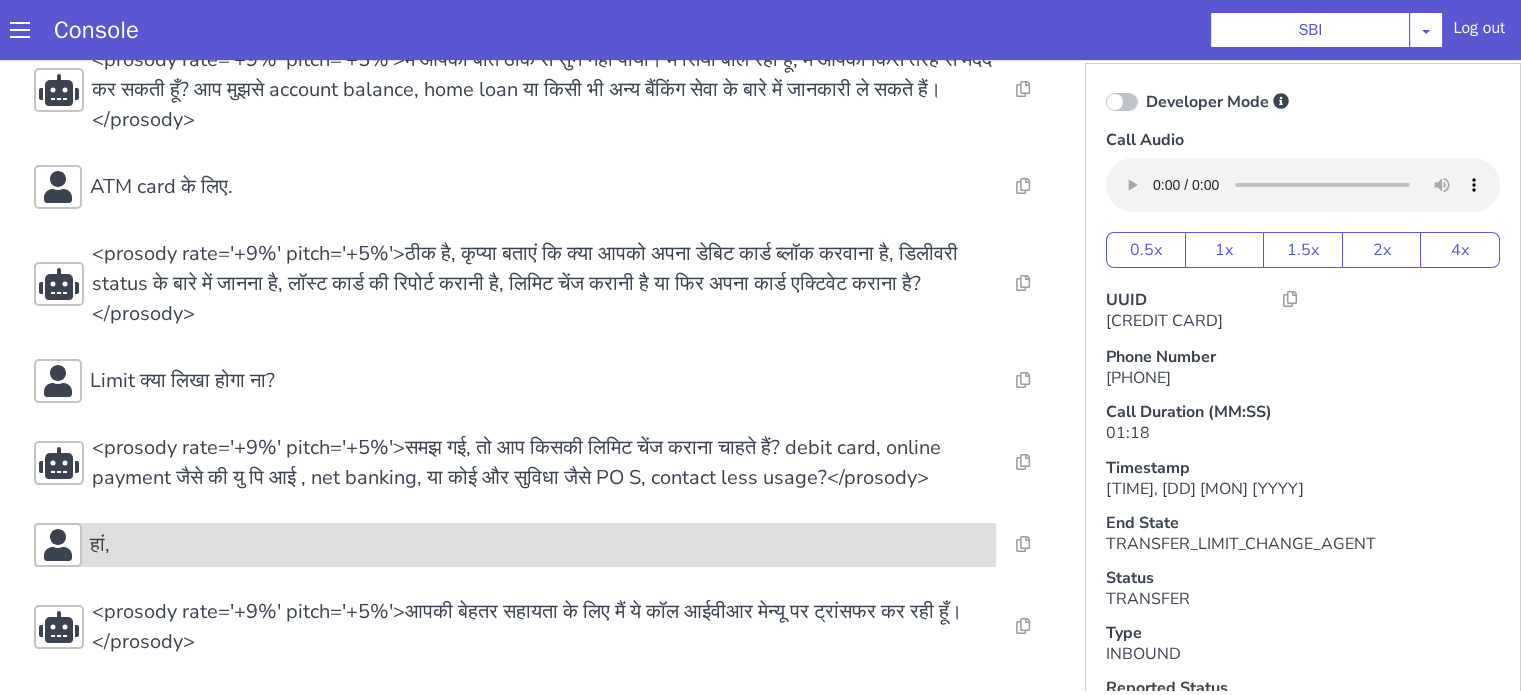 click on "हां," at bounding box center (515, 545) 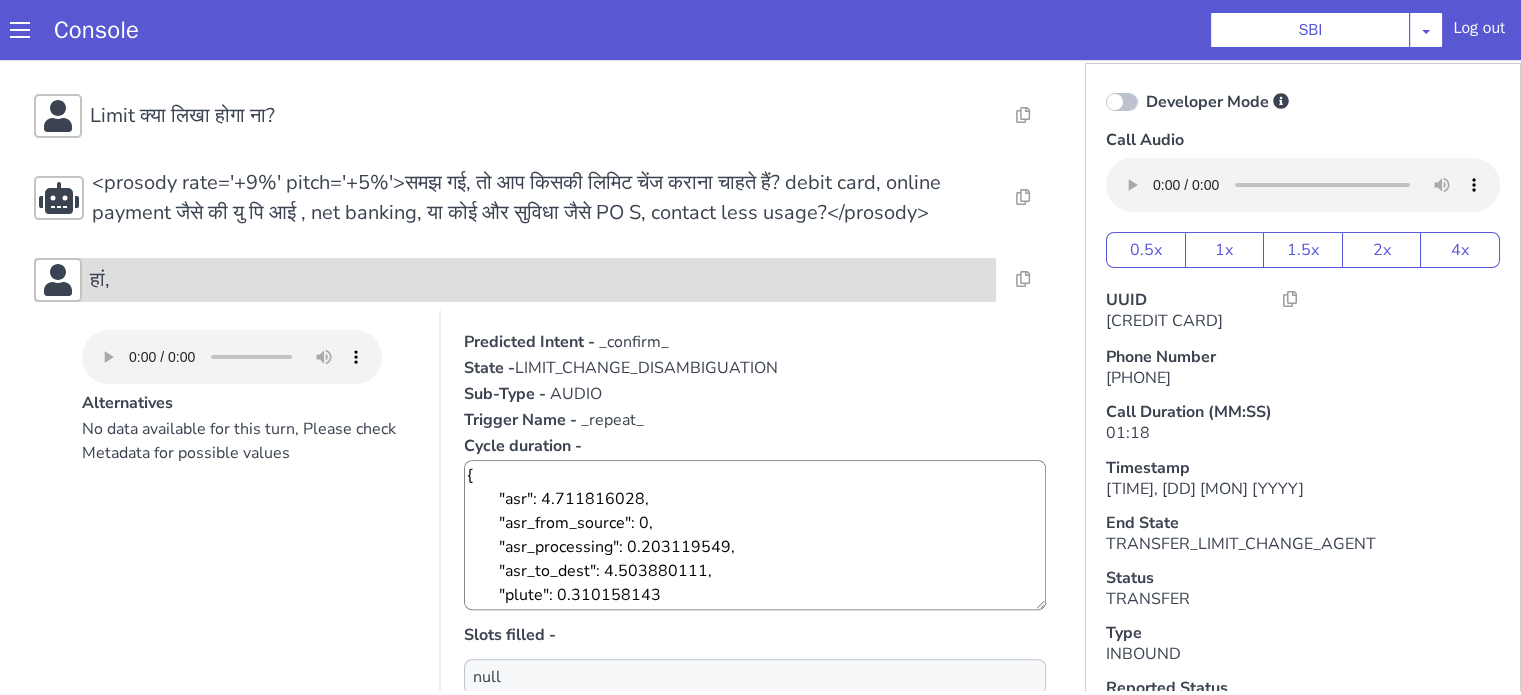 click on "हां," at bounding box center [539, 280] 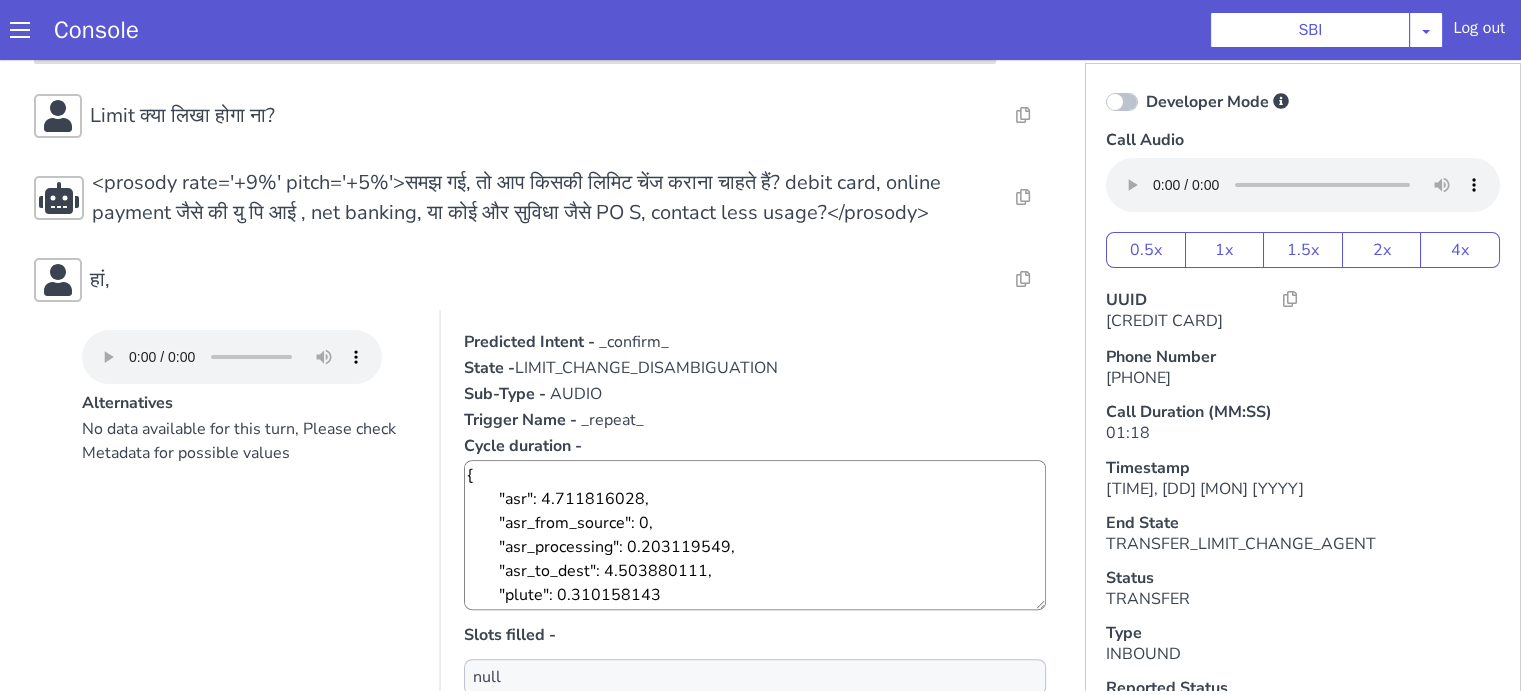 scroll, scrollTop: 335, scrollLeft: 0, axis: vertical 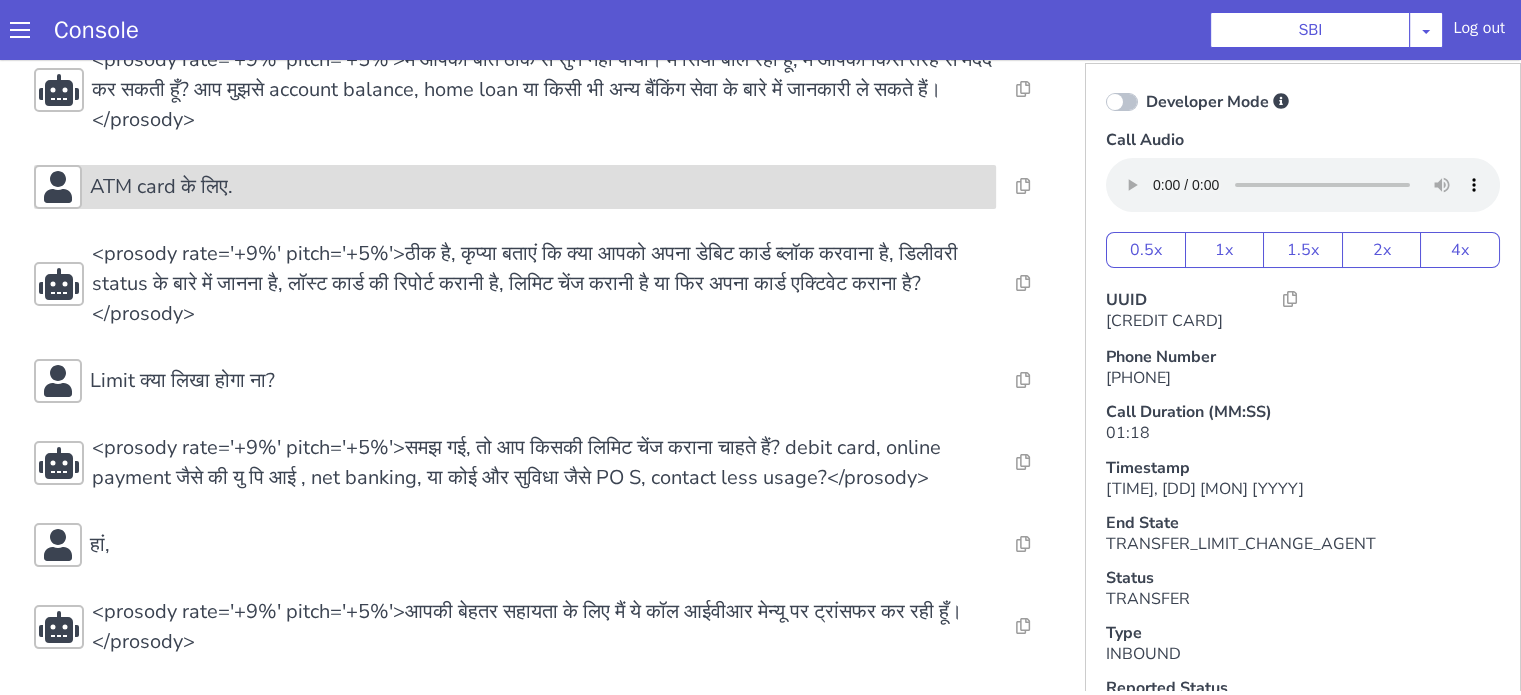 click on "ATM card के लिए." at bounding box center [161, 187] 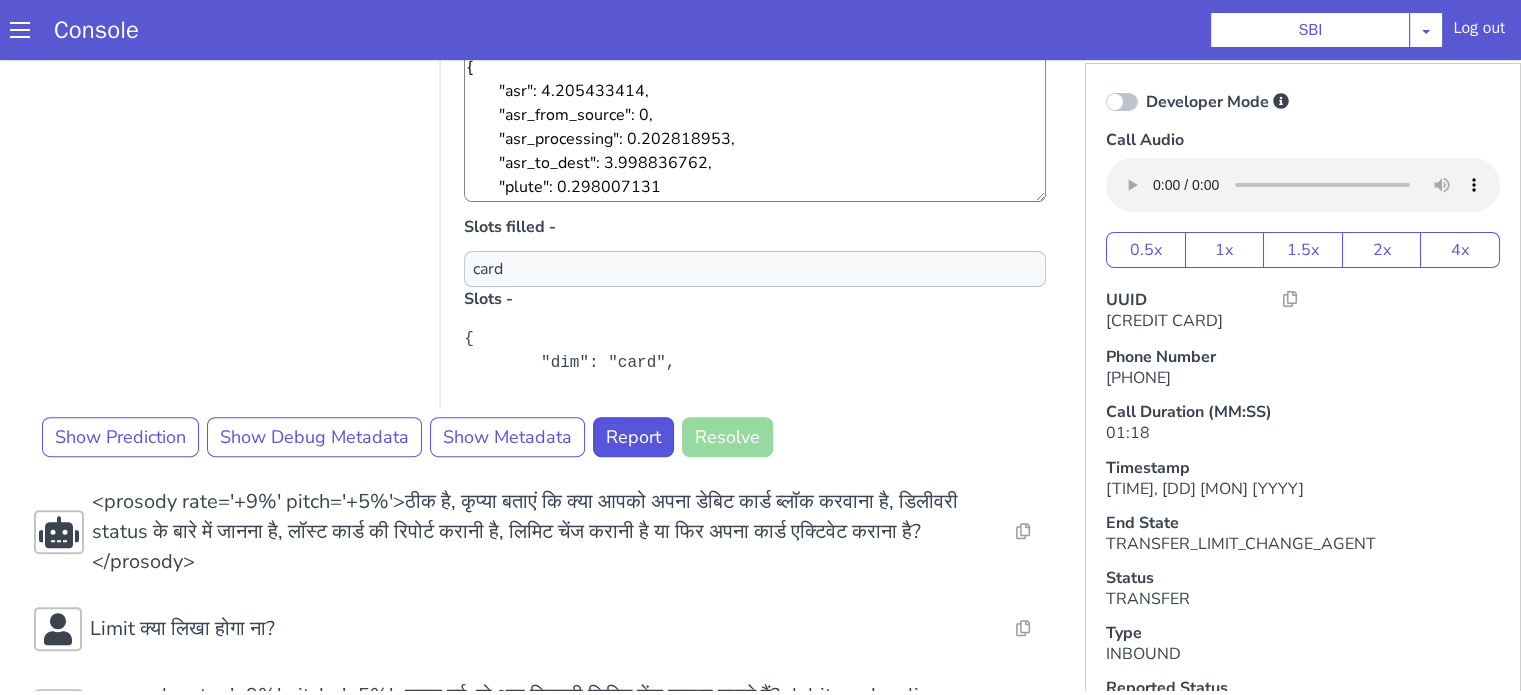 scroll, scrollTop: 498, scrollLeft: 0, axis: vertical 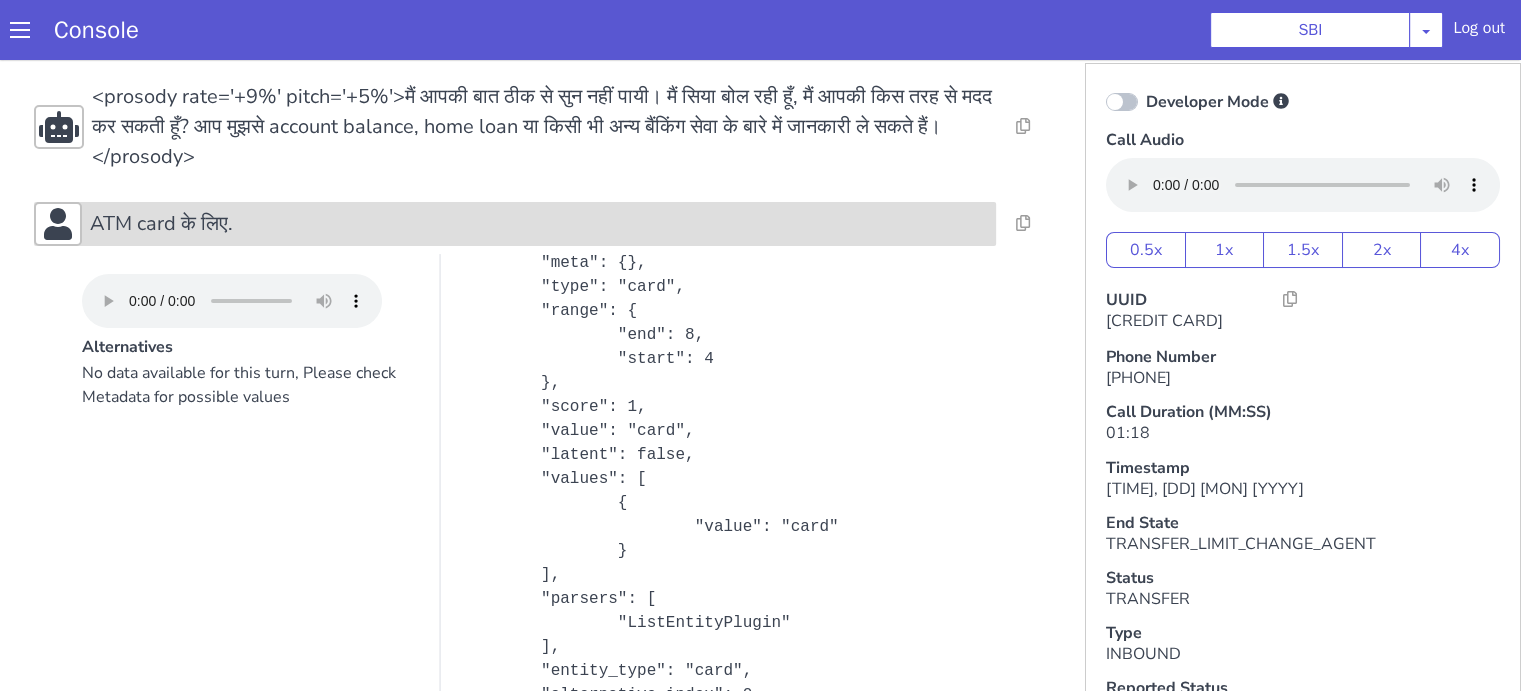 click on "ATM card के लिए." at bounding box center (515, 224) 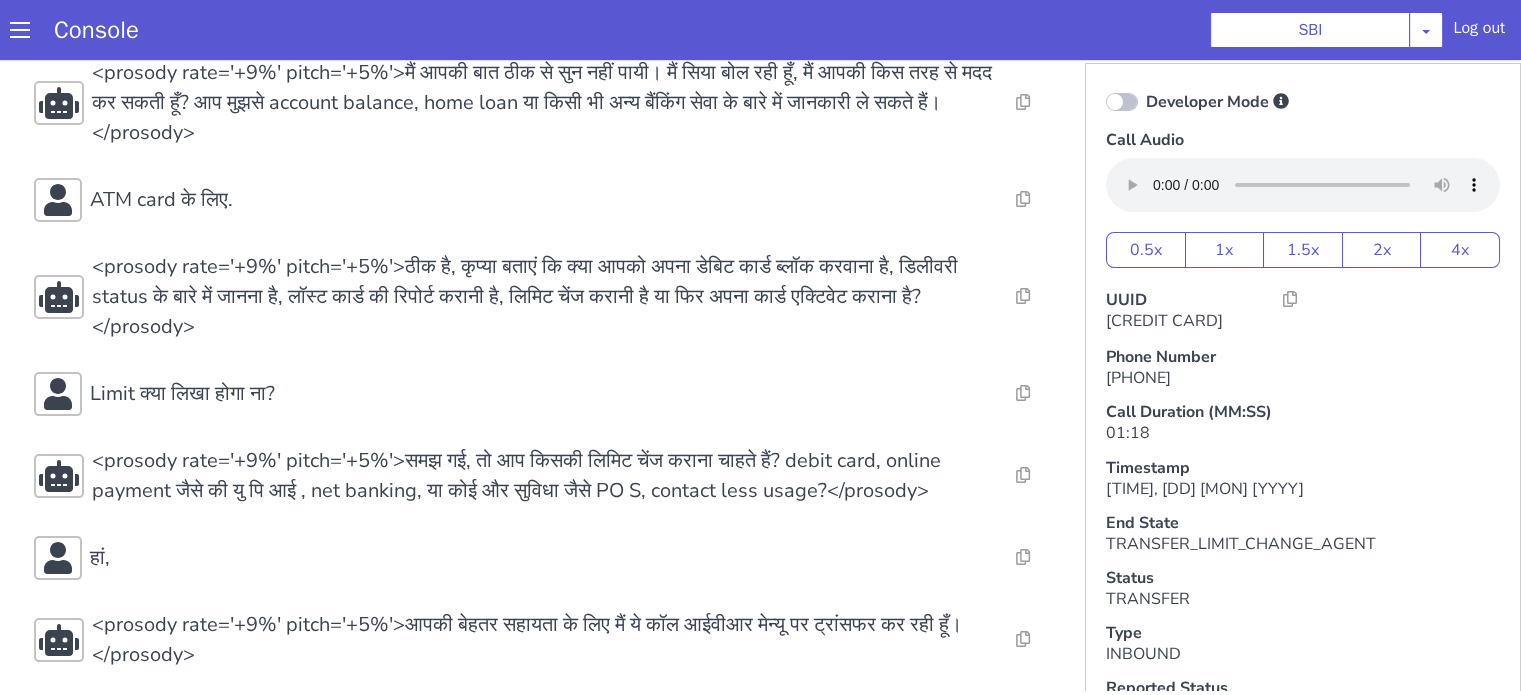 scroll, scrollTop: 335, scrollLeft: 0, axis: vertical 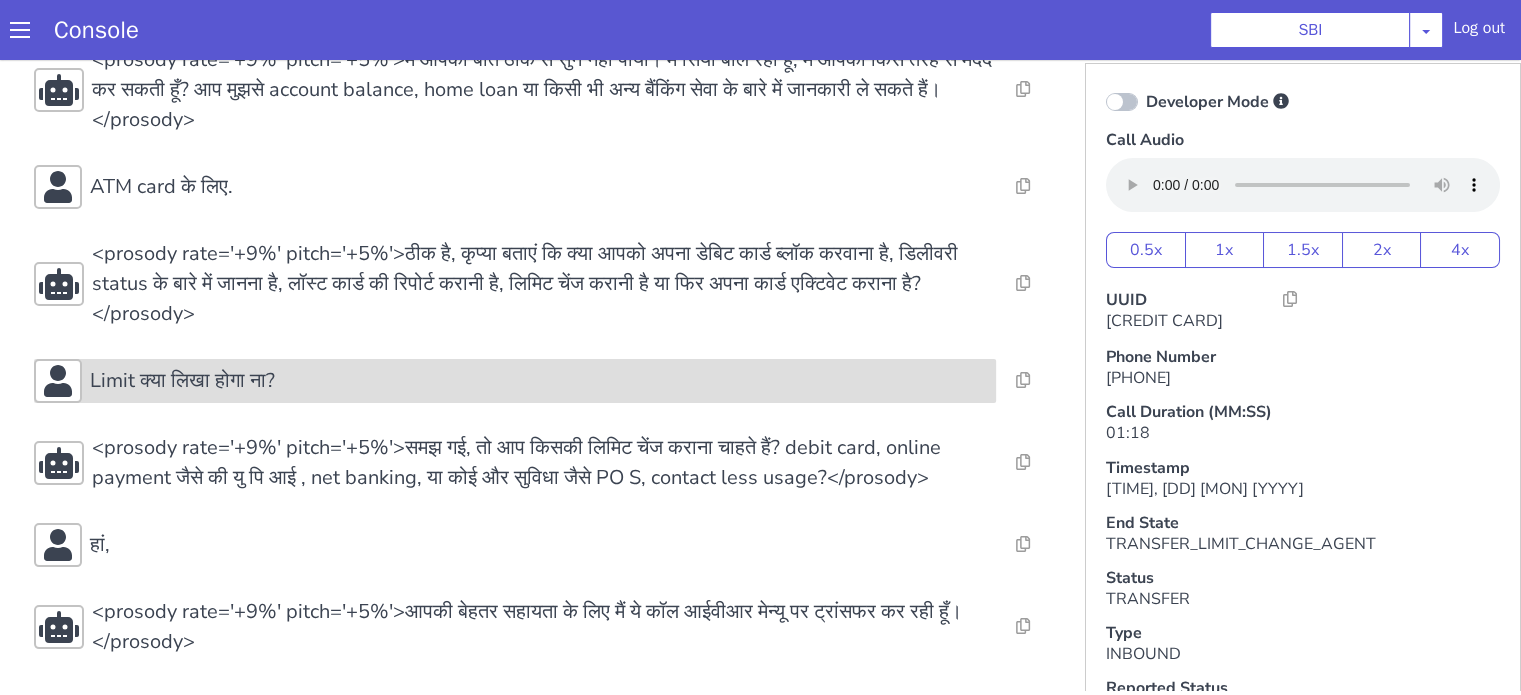 click on "Limit क्या लिखा होगा ना?" at bounding box center (539, 381) 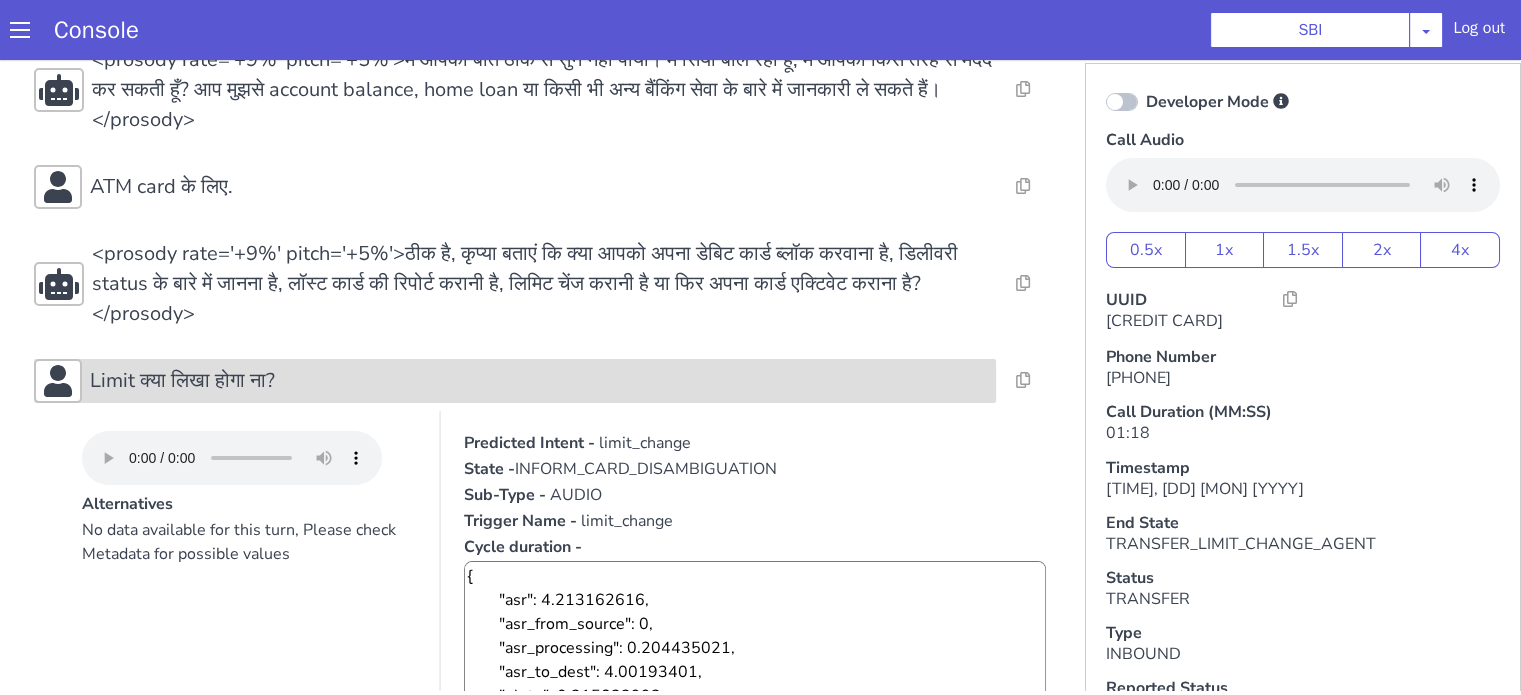 click on "Limit क्या लिखा होगा ना?" at bounding box center [539, 381] 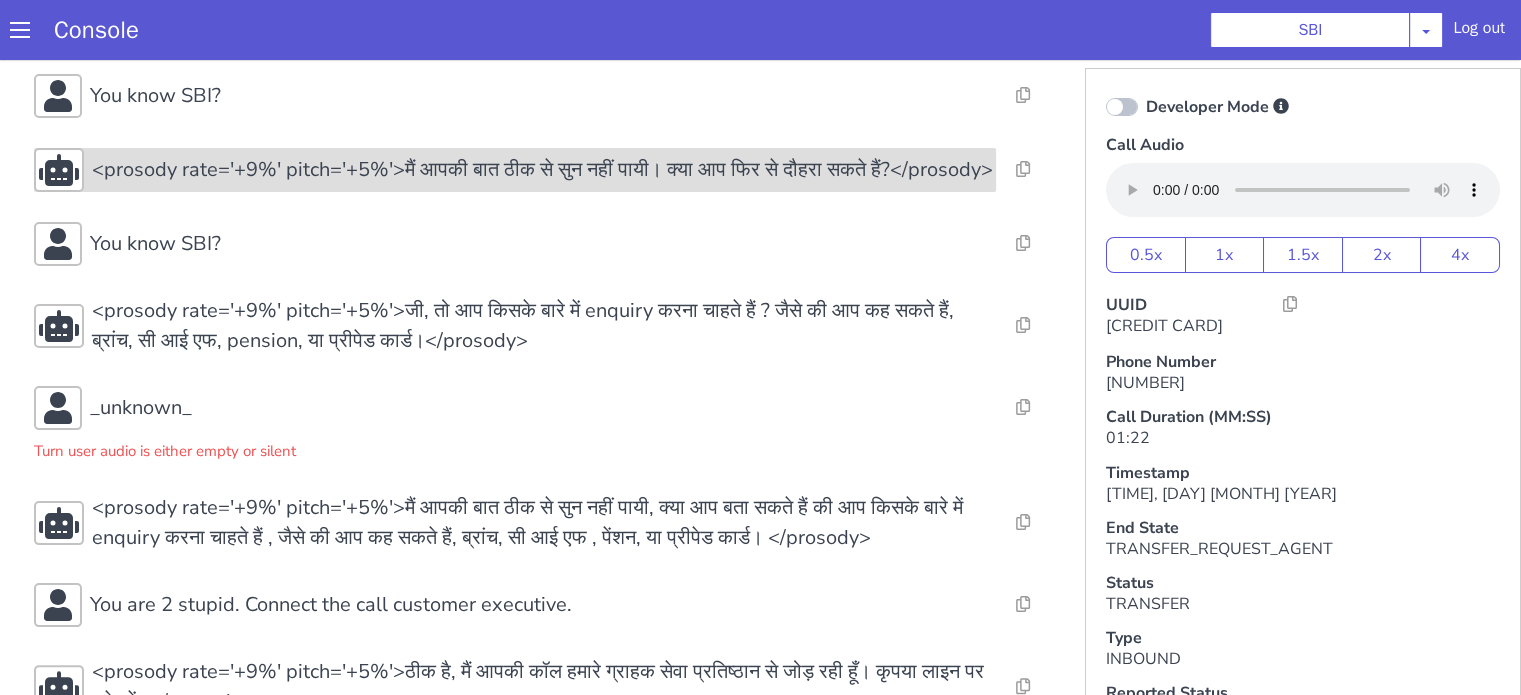 scroll, scrollTop: 468, scrollLeft: 0, axis: vertical 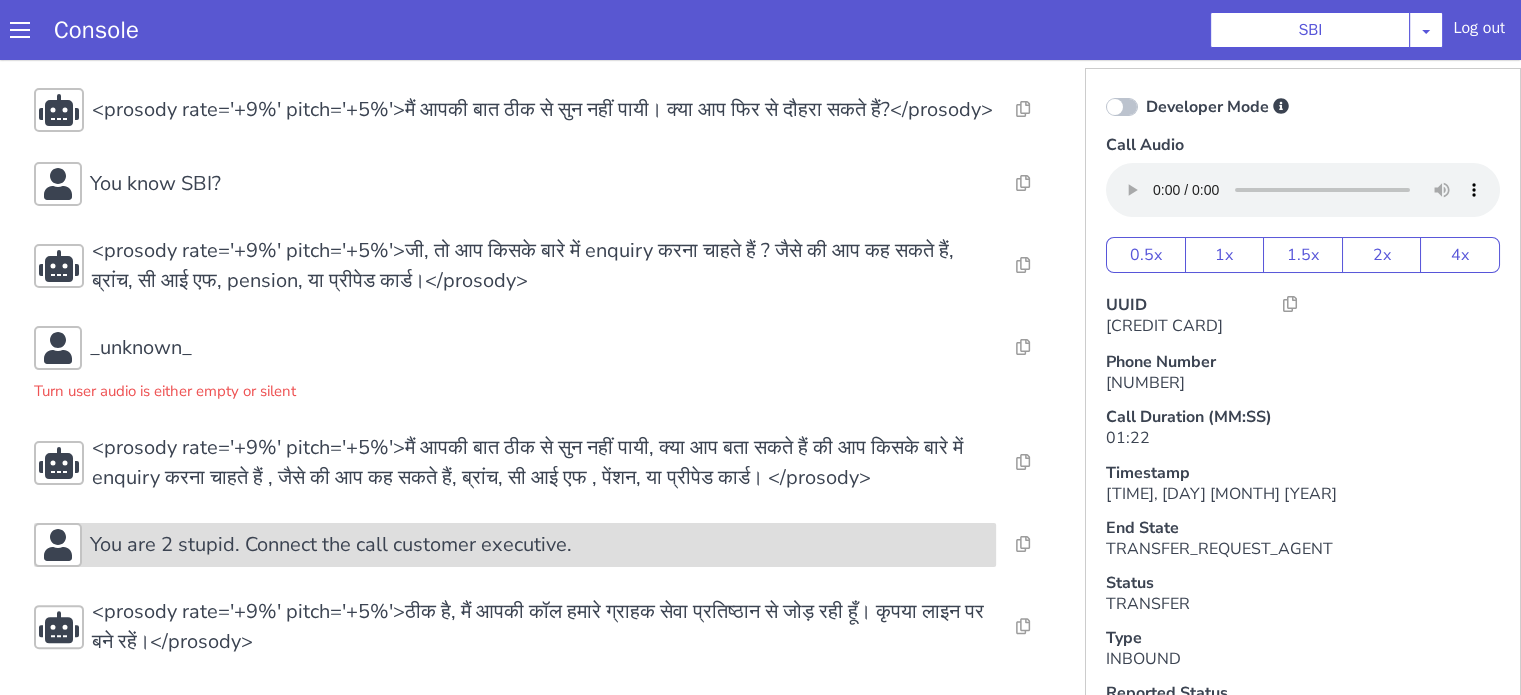 click on "You are 2 stupid. Connect the call customer executive." at bounding box center [331, 545] 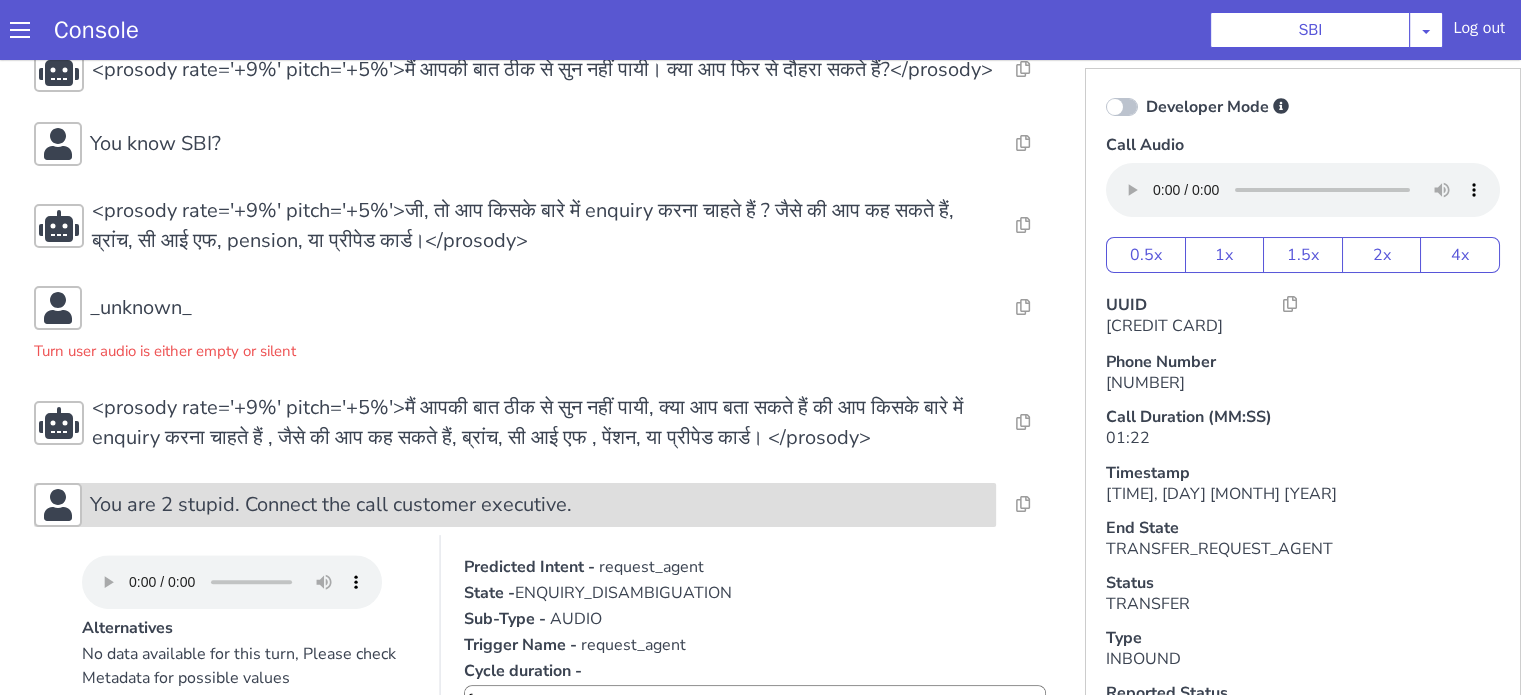 click on "You are 2 stupid. Connect the call customer executive." at bounding box center (331, 505) 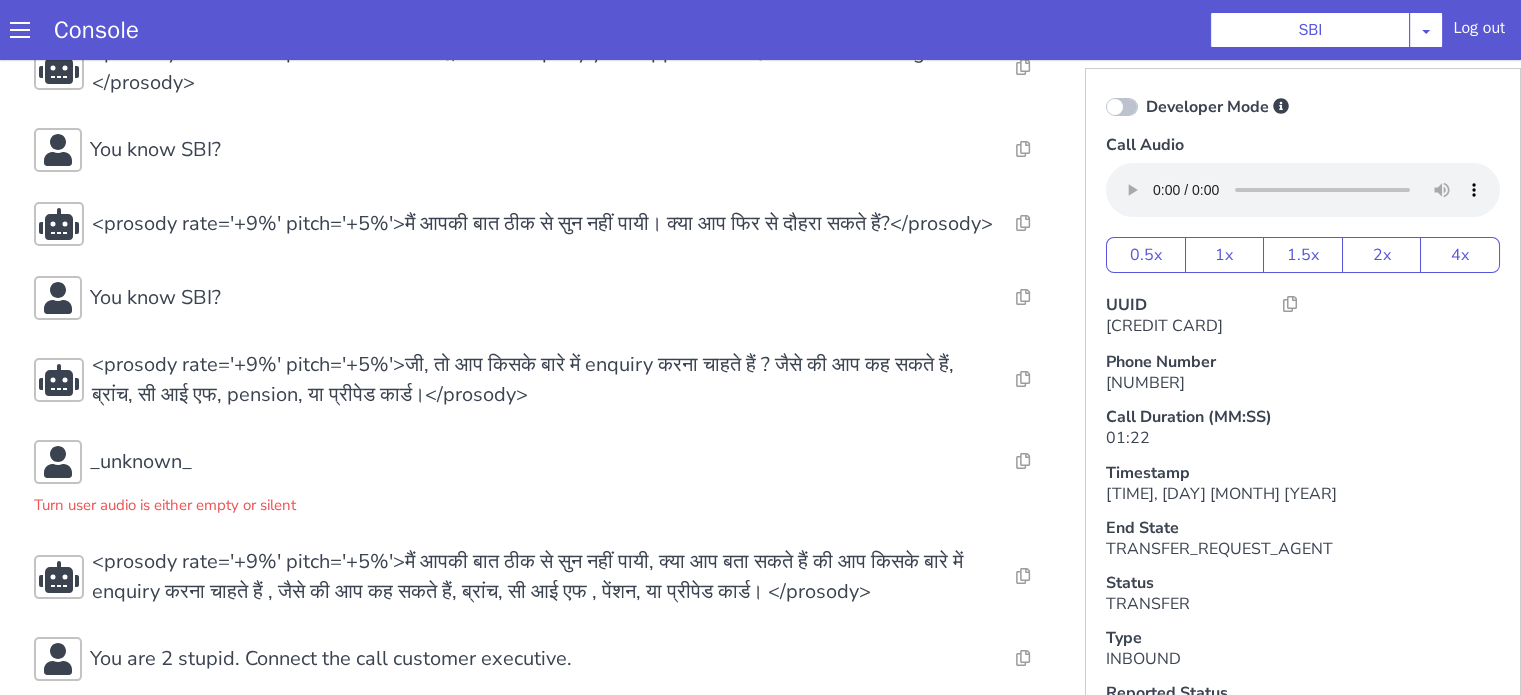 scroll, scrollTop: 268, scrollLeft: 0, axis: vertical 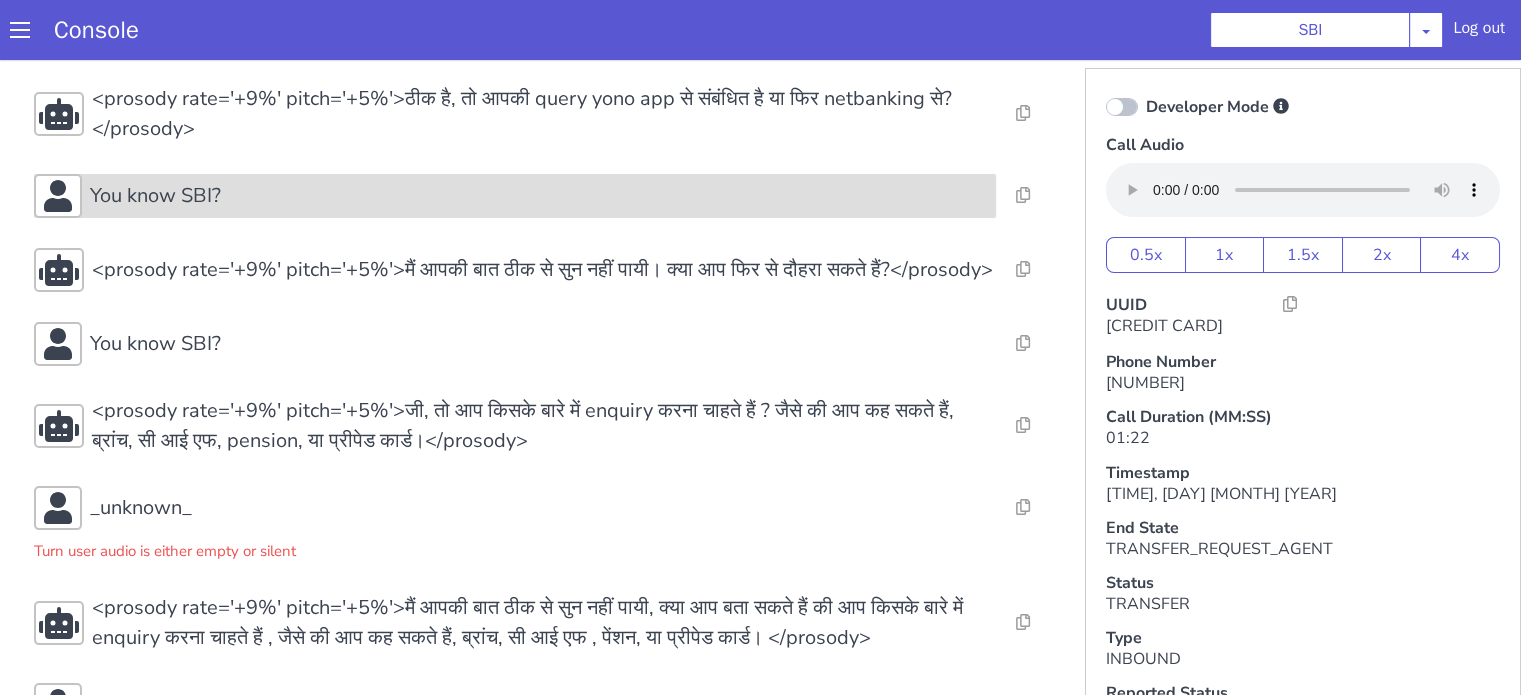 click on "You know SBI?" at bounding box center [539, 196] 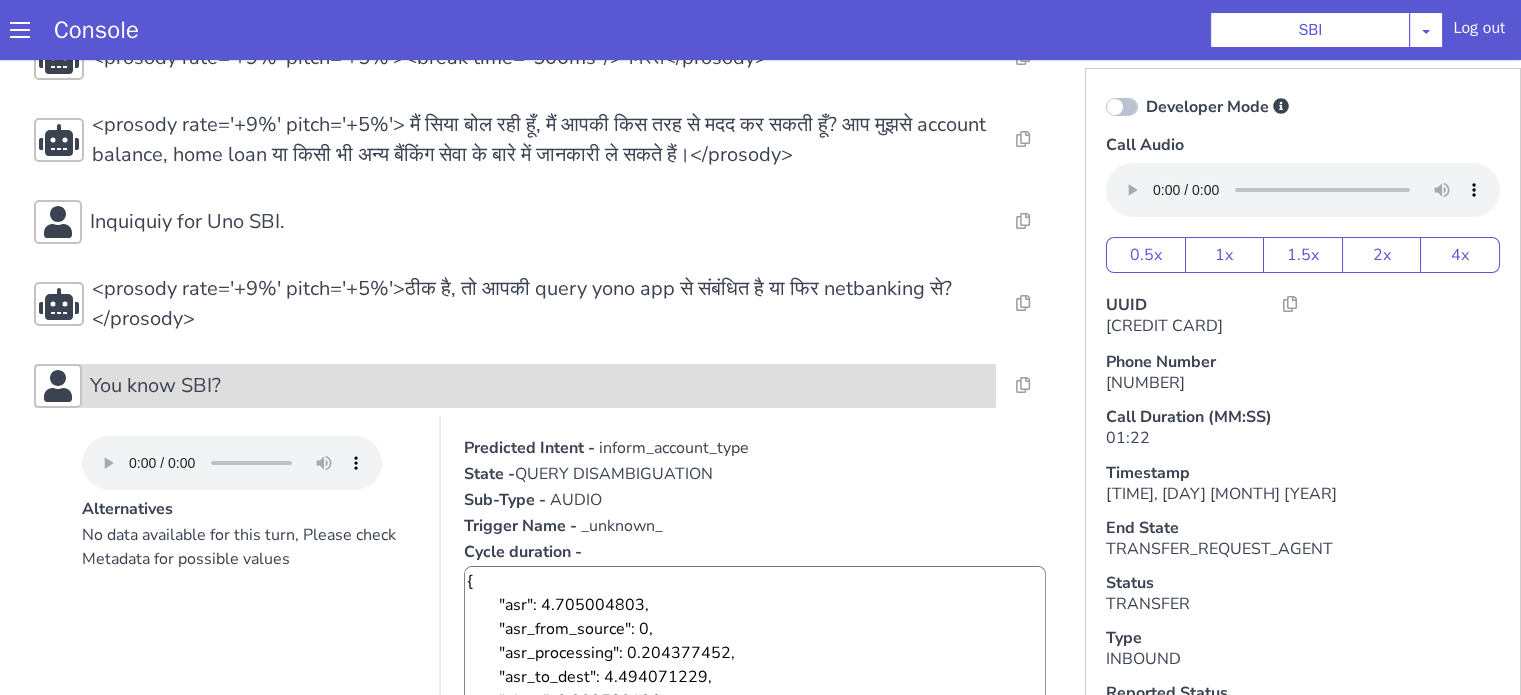 scroll, scrollTop: 0, scrollLeft: 0, axis: both 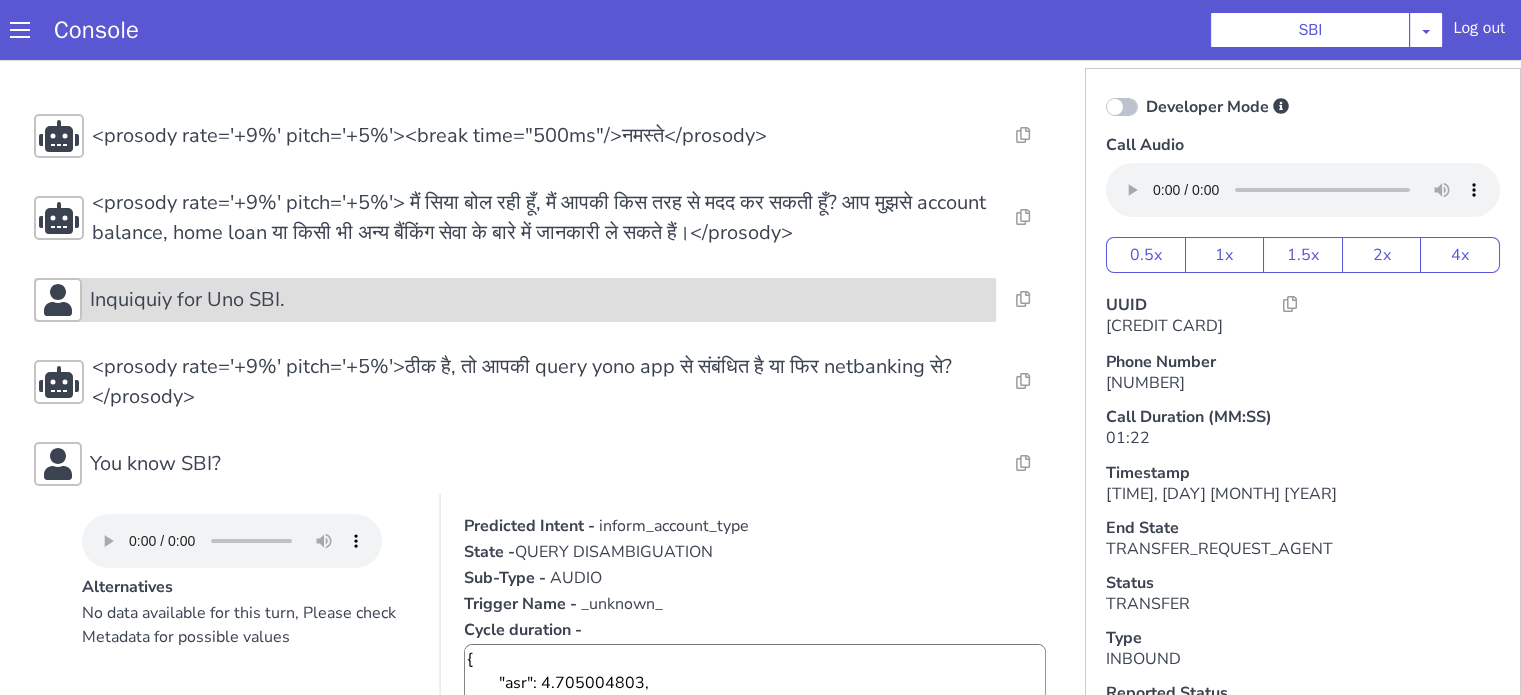 click on "Inquiquiy for Uno SBI." at bounding box center (539, 300) 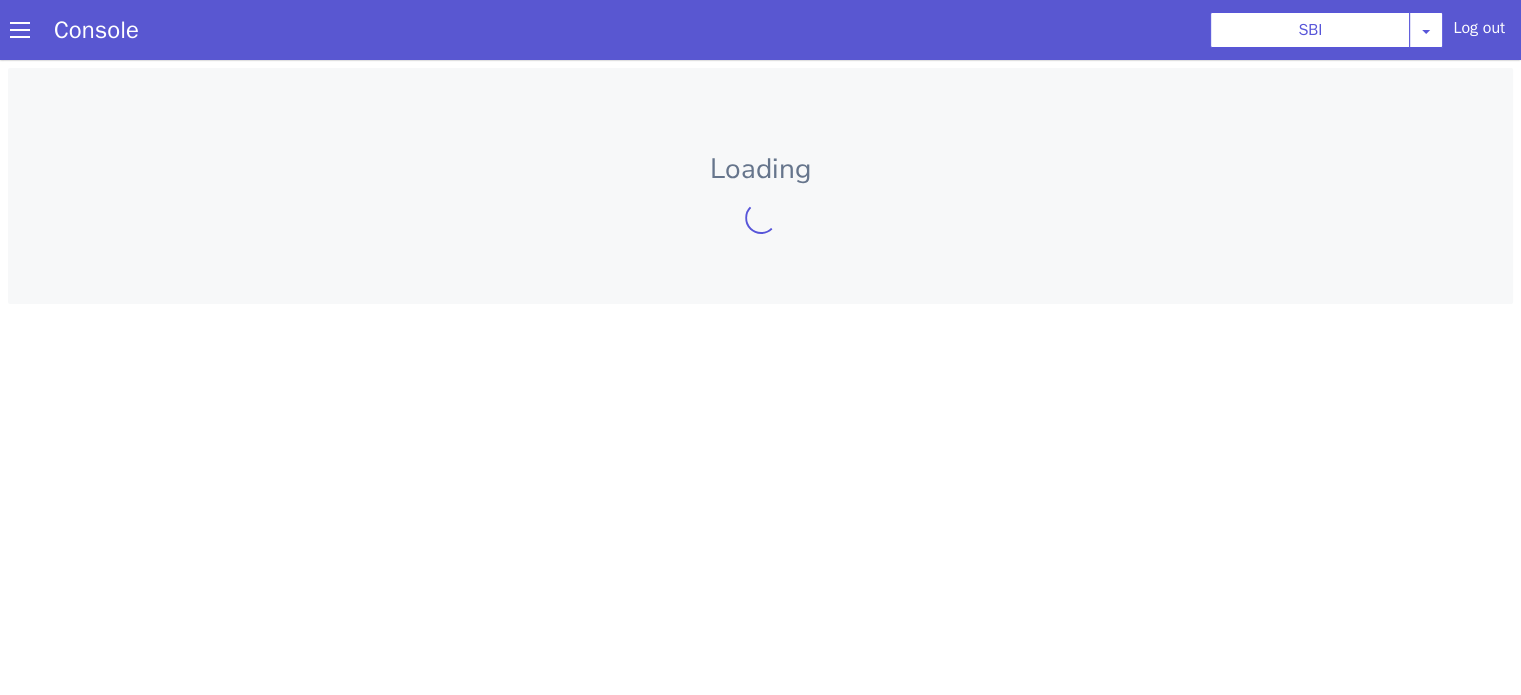 scroll, scrollTop: 0, scrollLeft: 0, axis: both 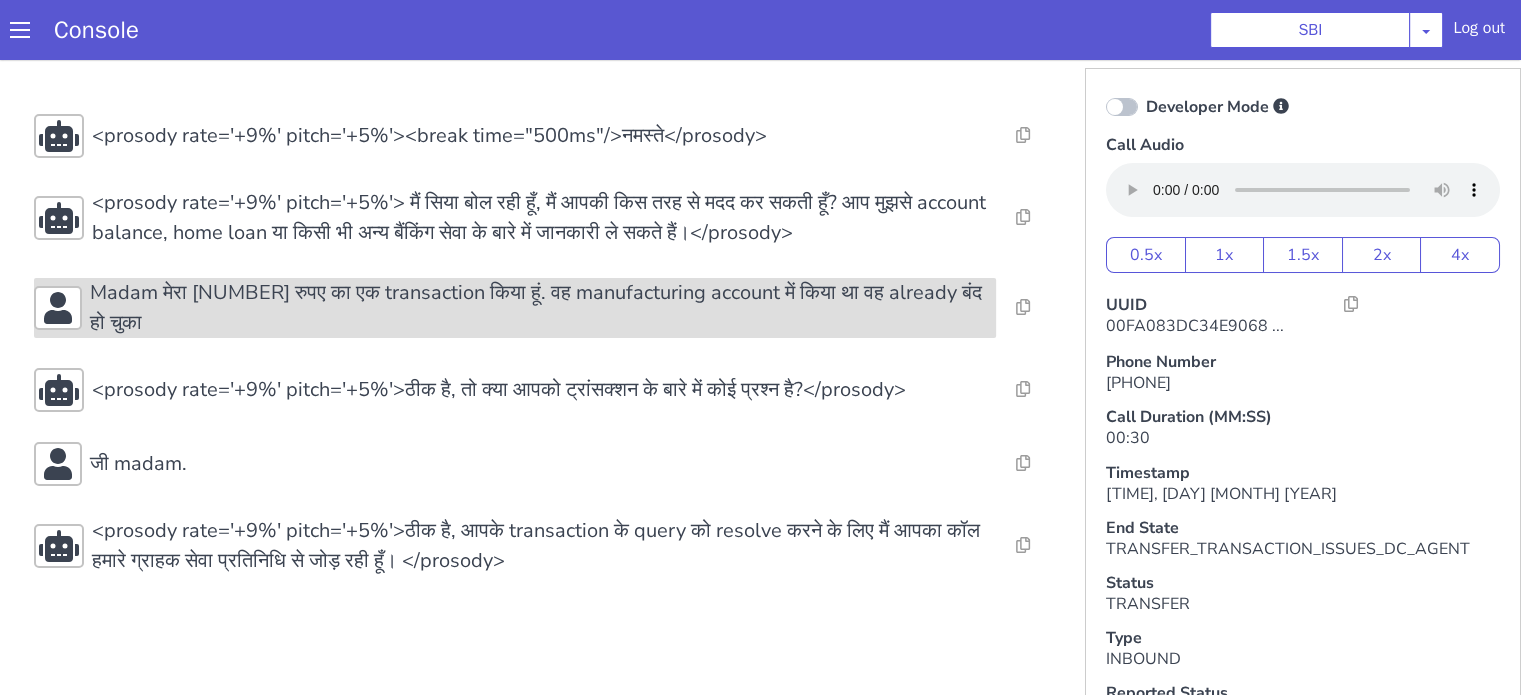 click on "Madam मेरा [NUMBER] रुपए का एक transaction किया हूं. वह manufacturing account में किया था वह already बंद हो चुका" at bounding box center [543, 308] 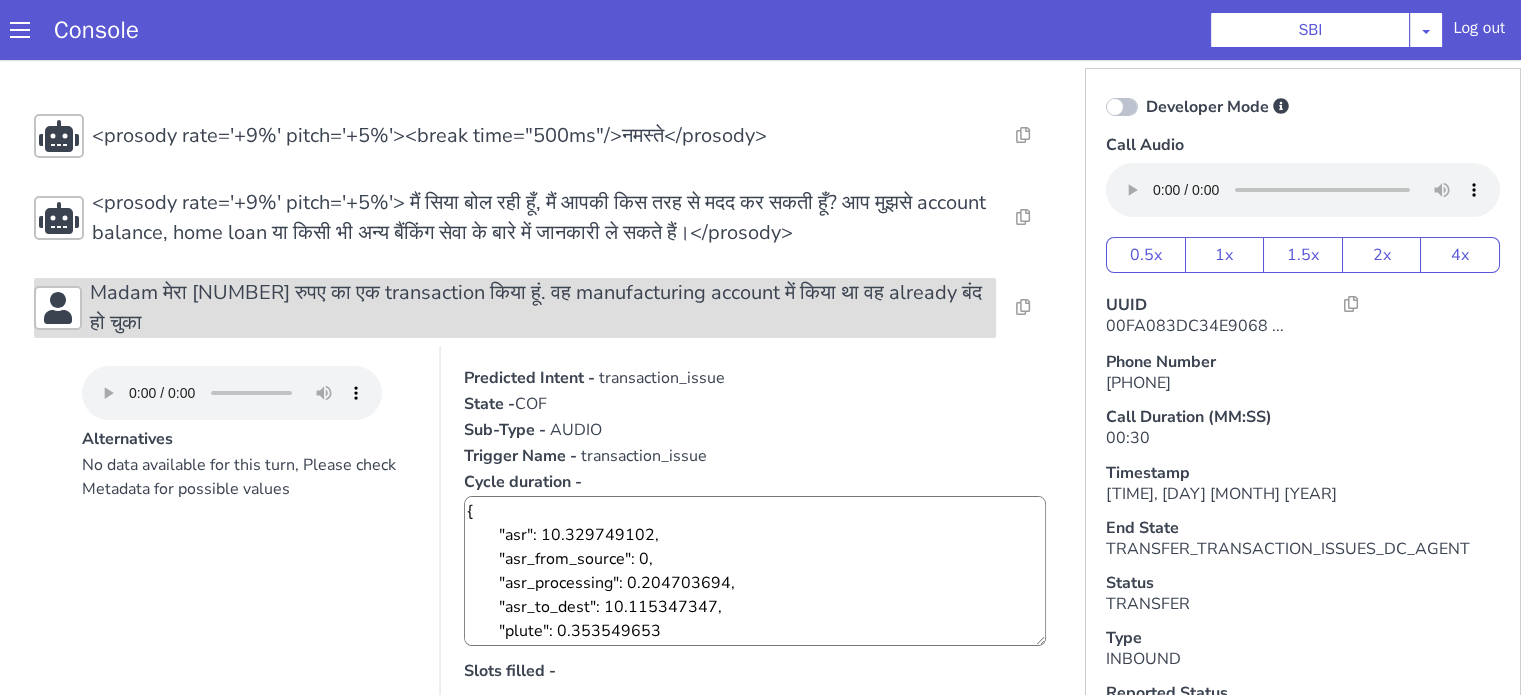 click on "Madam मेरा [NUMBER] रुपए का एक transaction किया हूं. वह manufacturing account में किया था वह already बंद हो चुका" at bounding box center (543, 308) 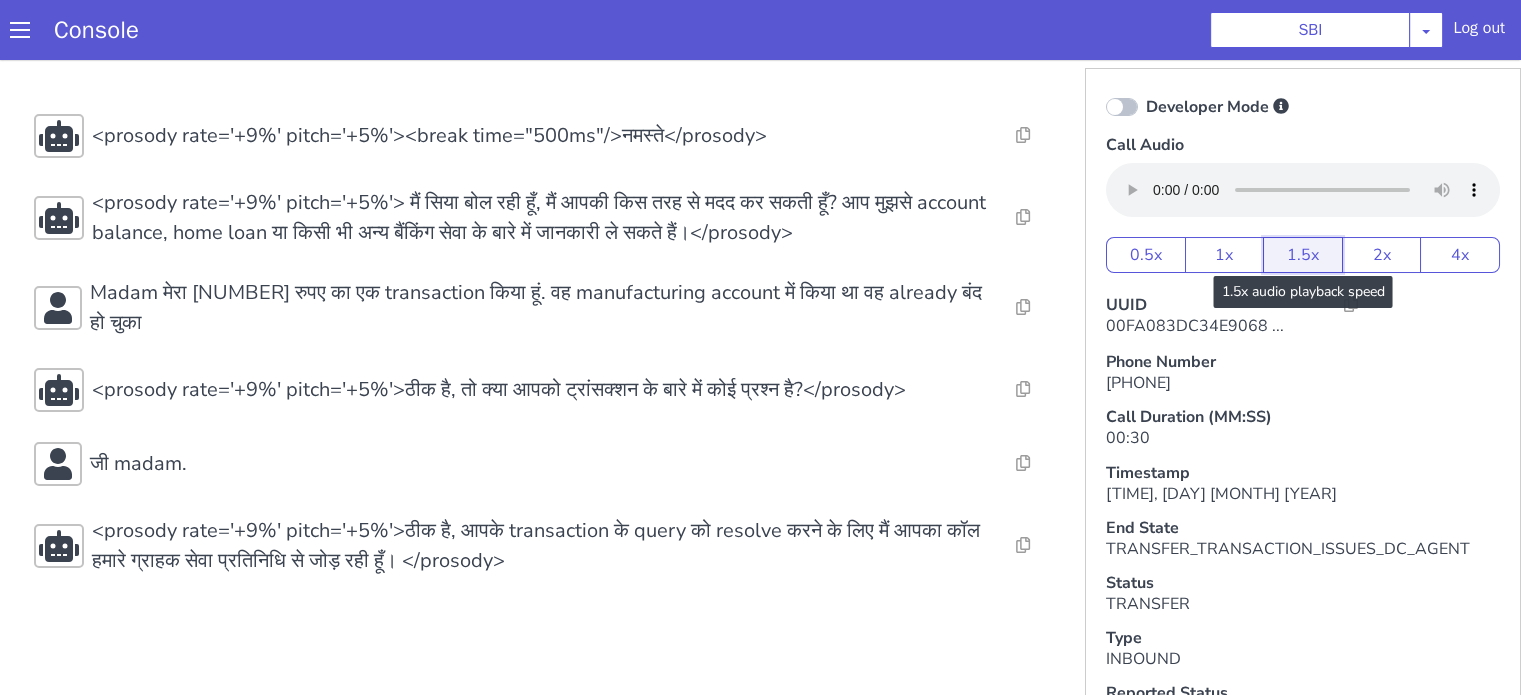 click on "1.5x" at bounding box center [1303, 255] 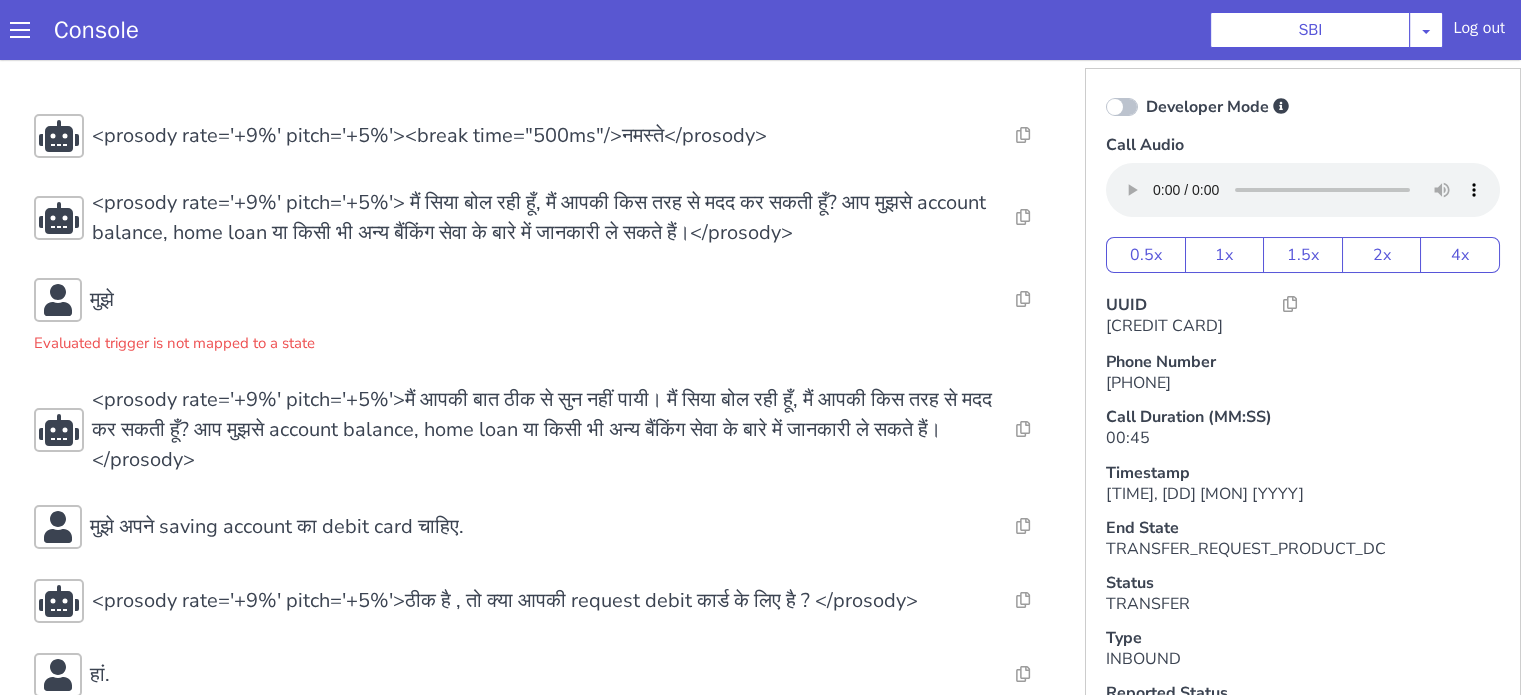 scroll, scrollTop: 125, scrollLeft: 0, axis: vertical 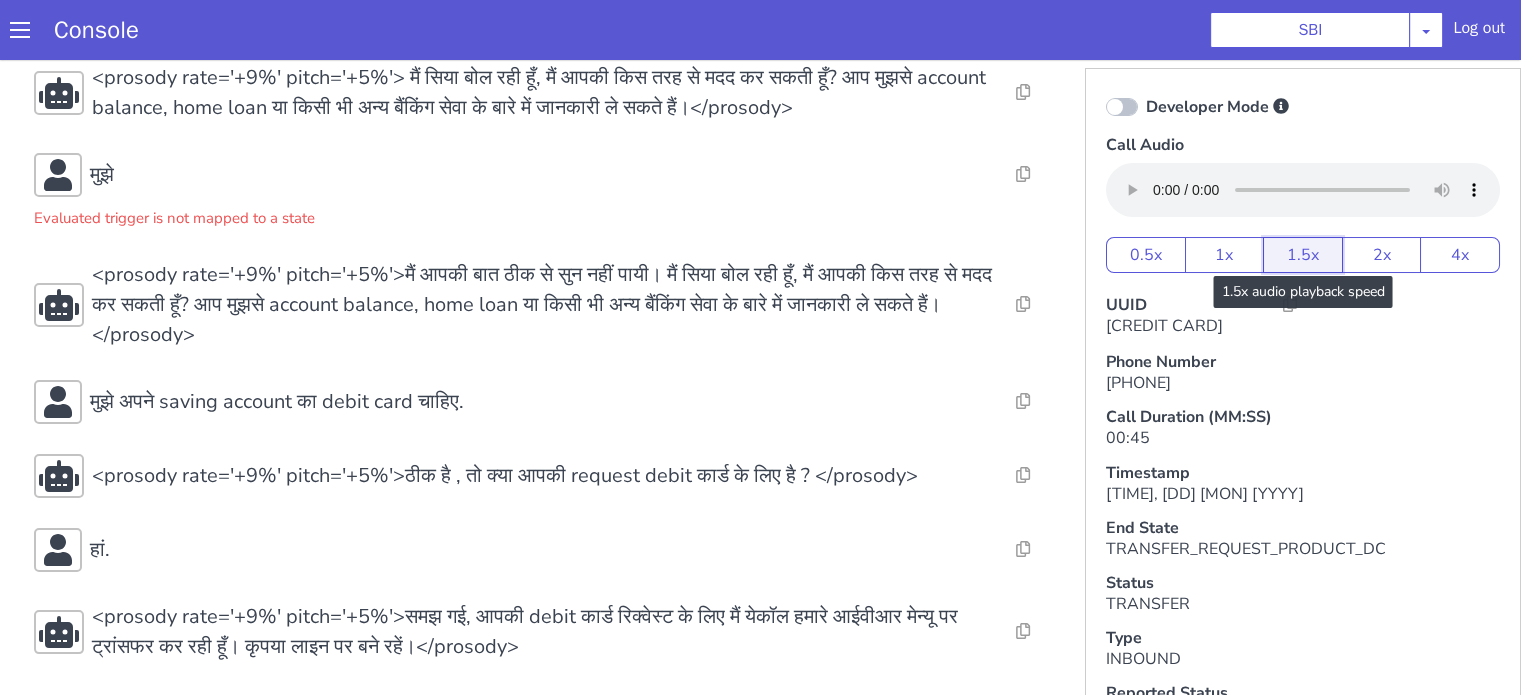 click on "1.5x" at bounding box center [1303, 255] 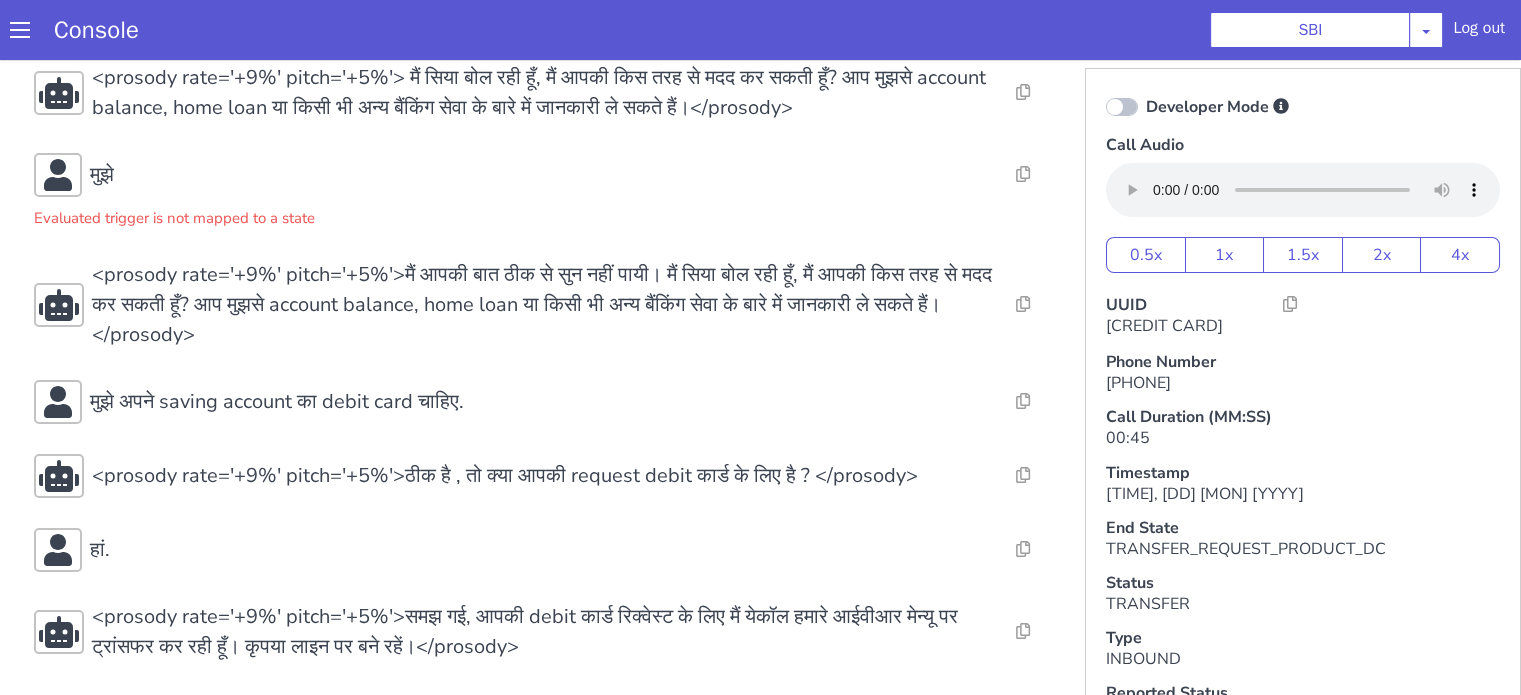click on "Console SBI AO Smith Airtel DTH Pilot Airtel POC Alice Blue NT Aliceblue American Finance - US Apollo Apollo 24*7 Application - Collections Auto NPS feedback Avaya Devconnect Axis Axis AMC Axis Outbound BAGIC BALIC BALIC Old 2 Bajaj Autofinance Bajaj Fin Banking Demo Barbeque Nation Buy Now Pay Later Cars24 Cashe Central Bank of India Charles Tyrwhitt Cholamandalam Finance Consumer Durables Coverfox Covid19 Helpline Credgenics CreditMate DPDzero DUMMY Data collection Demo - Collections Dish TV ERCM Emeritus Eureka Forbes - LQ FFAM360 - US Familiarity Farming_Axis Finaccel Flipkart Flow Templates Fusion Microfinance Giorgos_TestBot Great Learning Grievance Bot HDB Finance HDFC HDFC Ergo HDFC Freedom CC HDFC Life Demo HDFC Securities Hathway Internet Hathway V2 Home Credit IBM IBM Banking Demo ICICI ICICI Bank Outbound ICICI Lombard Persistency ICICI Prudential ICICI securities ICICI_lombard IDFC First Bank IFFCO Tokio Insurance Iffco Tokio Indiamart Indigo IndusInd - Settlement IndusInd CC Insurance Jarvis" at bounding box center [760, 30] 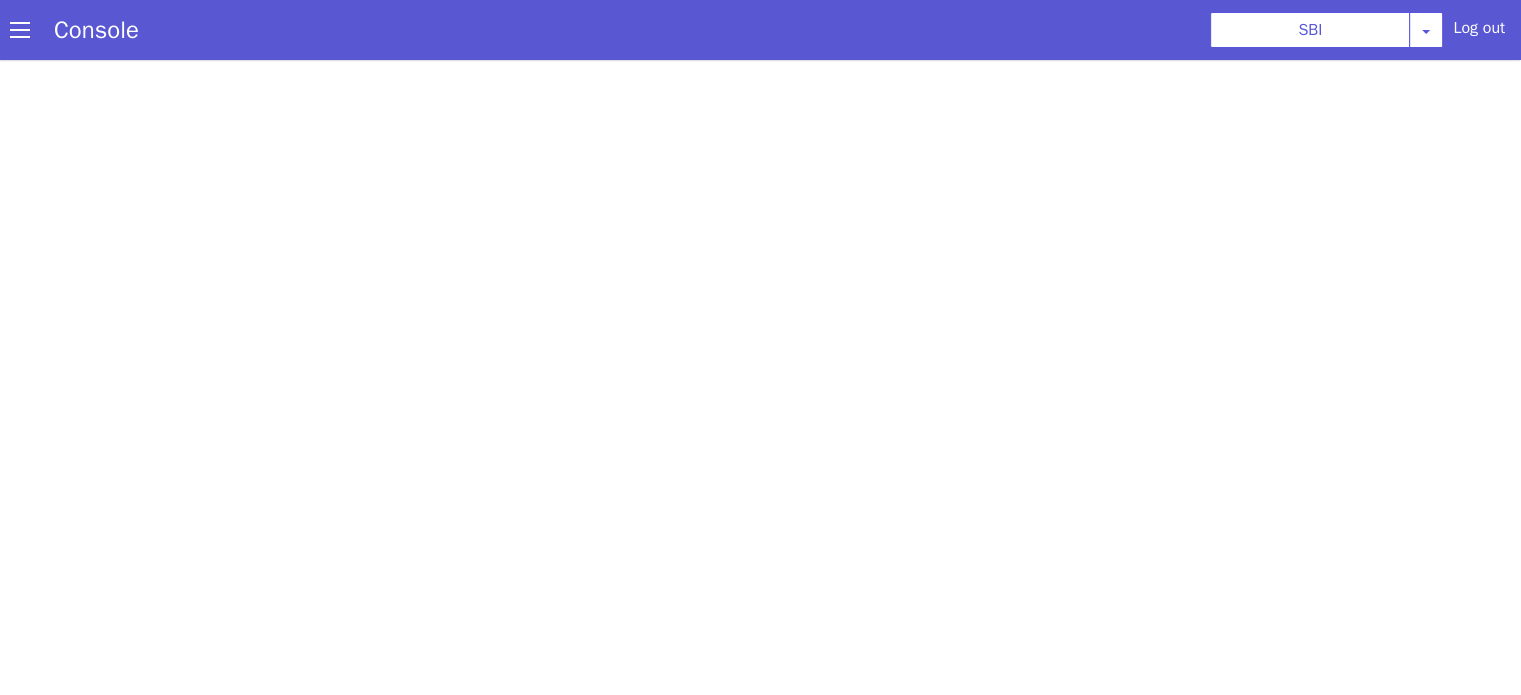 scroll, scrollTop: 0, scrollLeft: 0, axis: both 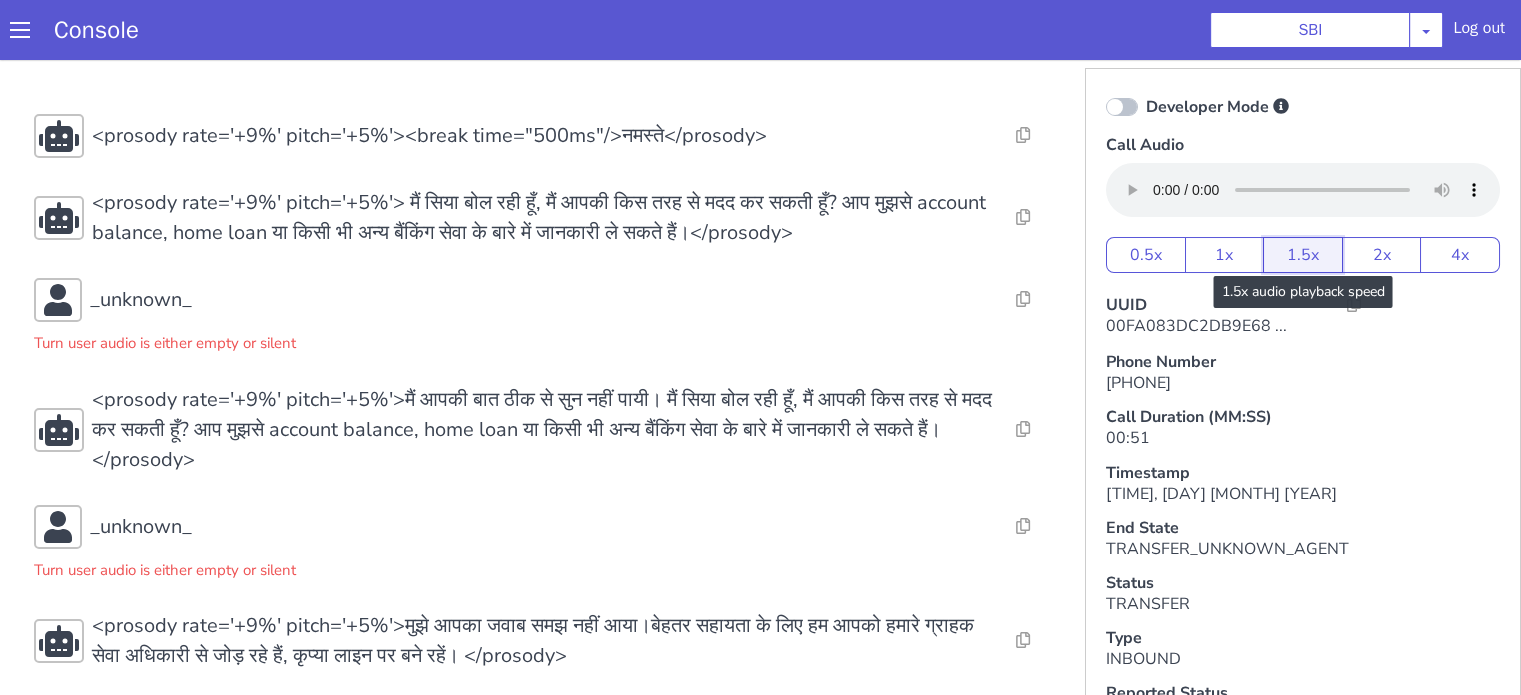 click on "1.5x" at bounding box center [1303, 255] 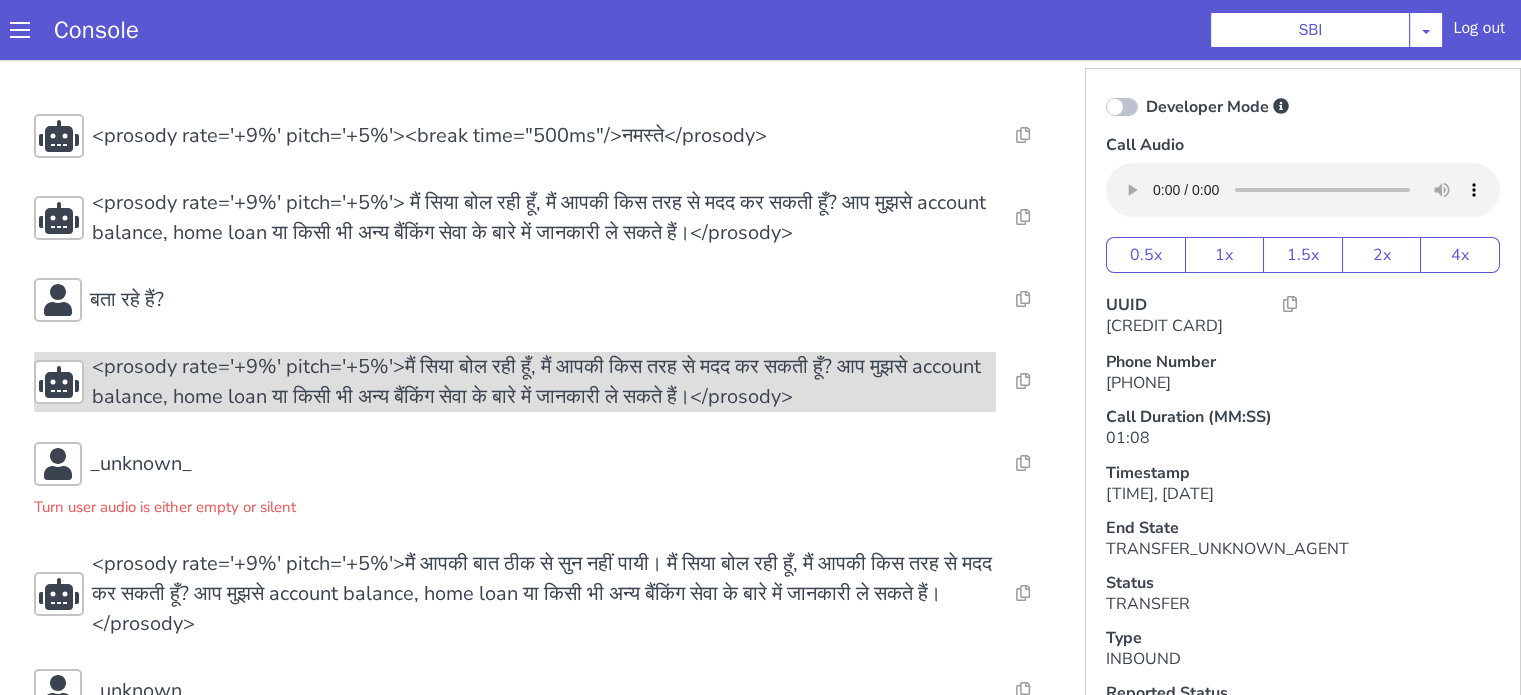 scroll, scrollTop: 174, scrollLeft: 0, axis: vertical 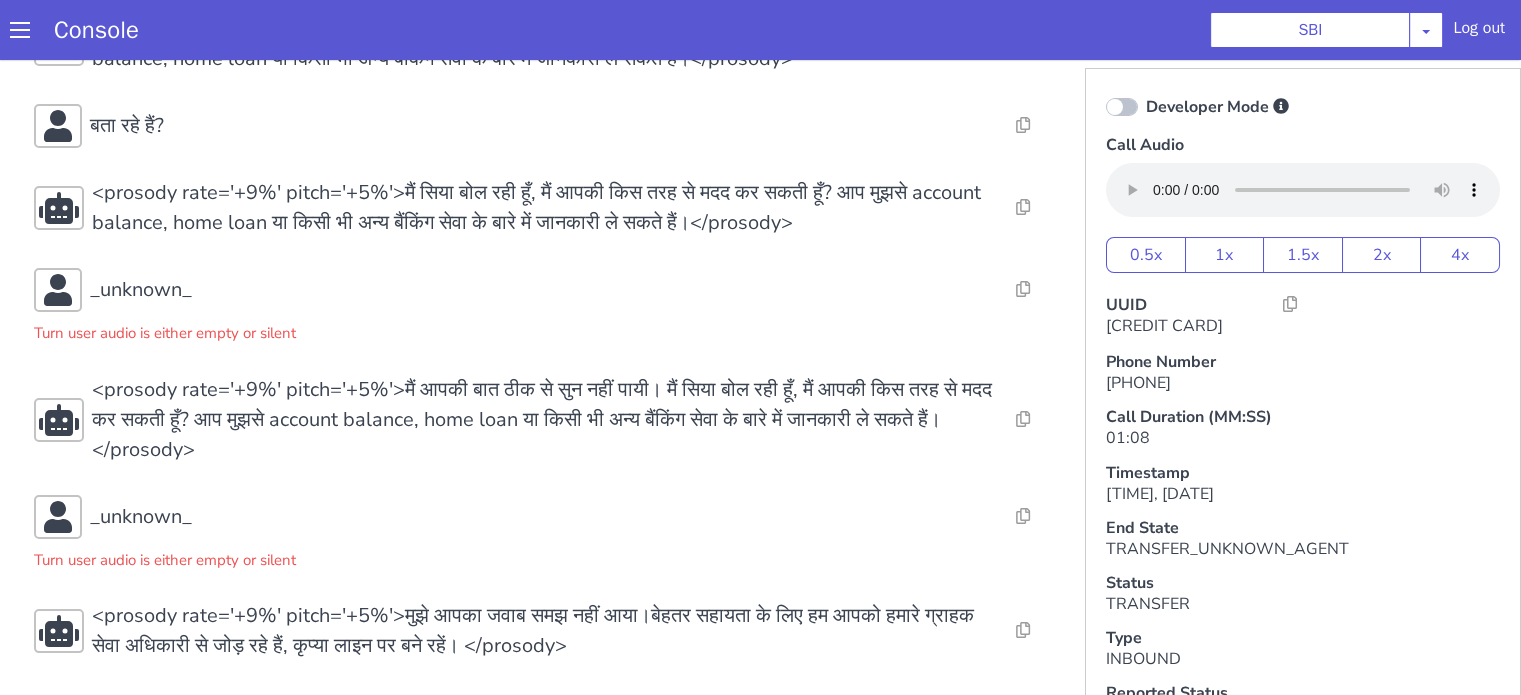 click on "Resolve  Intent Error  Entity Error  Transcription Error  Miscellaneous Submit <prosody rate='+9%' pitch='+5%'><break time="500ms"/>नमस्ते</prosody> Resolve  Intent Error  Entity Error  Transcription Error  Miscellaneous Submit <prosody rate='+9%' pitch='+5%'> मैं [NAME] बोल रही हूँ, मैं आपकी किस तरह से मदद कर सकती हूँ? आप मुझसे account balance, home loan या किसी भी अन्य बैंकिंग सेवा के बारे में जानकारी ले सकते हैं।</prosody> Resolve  Intent Error  Entity Error  Transcription Error  Miscellaneous Submit बता रहे हैं? Resolve  Intent Error  Entity Error  Transcription Error  Miscellaneous Submit Resolve  Intent Error  Entity Error  Transcription Error  Miscellaneous Submit _unknown_ Turn user audio is either empty or silent Resolve  Intent Error  Entity Error  Transcription Error  Submit" at bounding box center [544, 300] 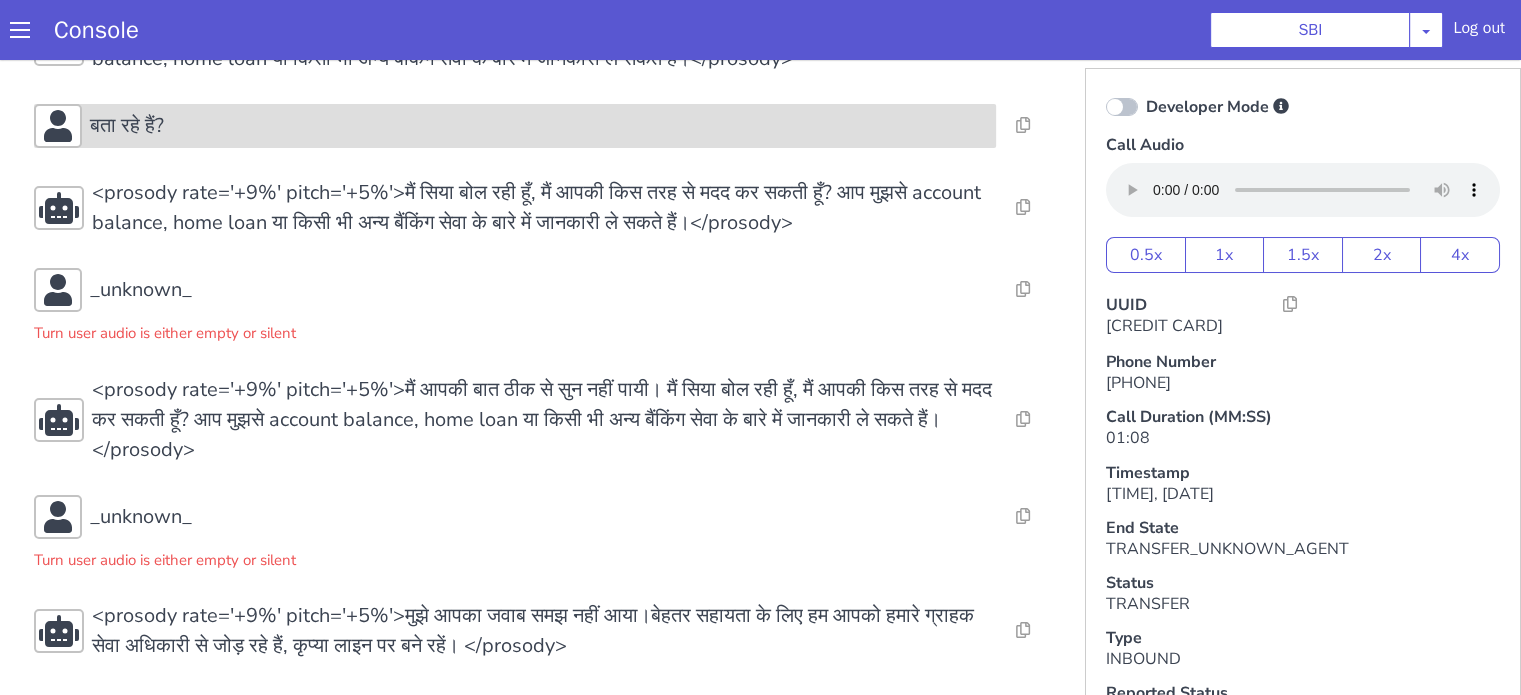 click on "बता रहे हैं?" at bounding box center [515, 126] 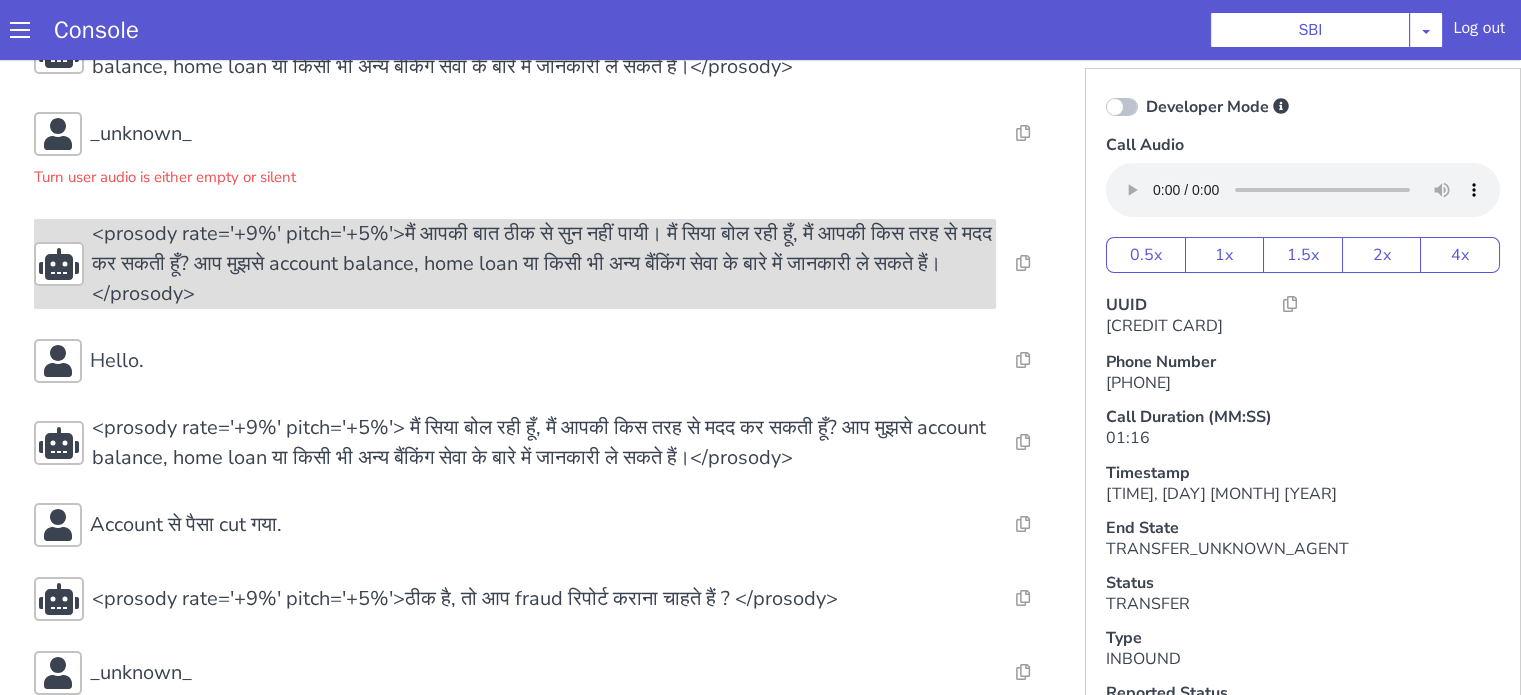 scroll, scrollTop: 320, scrollLeft: 0, axis: vertical 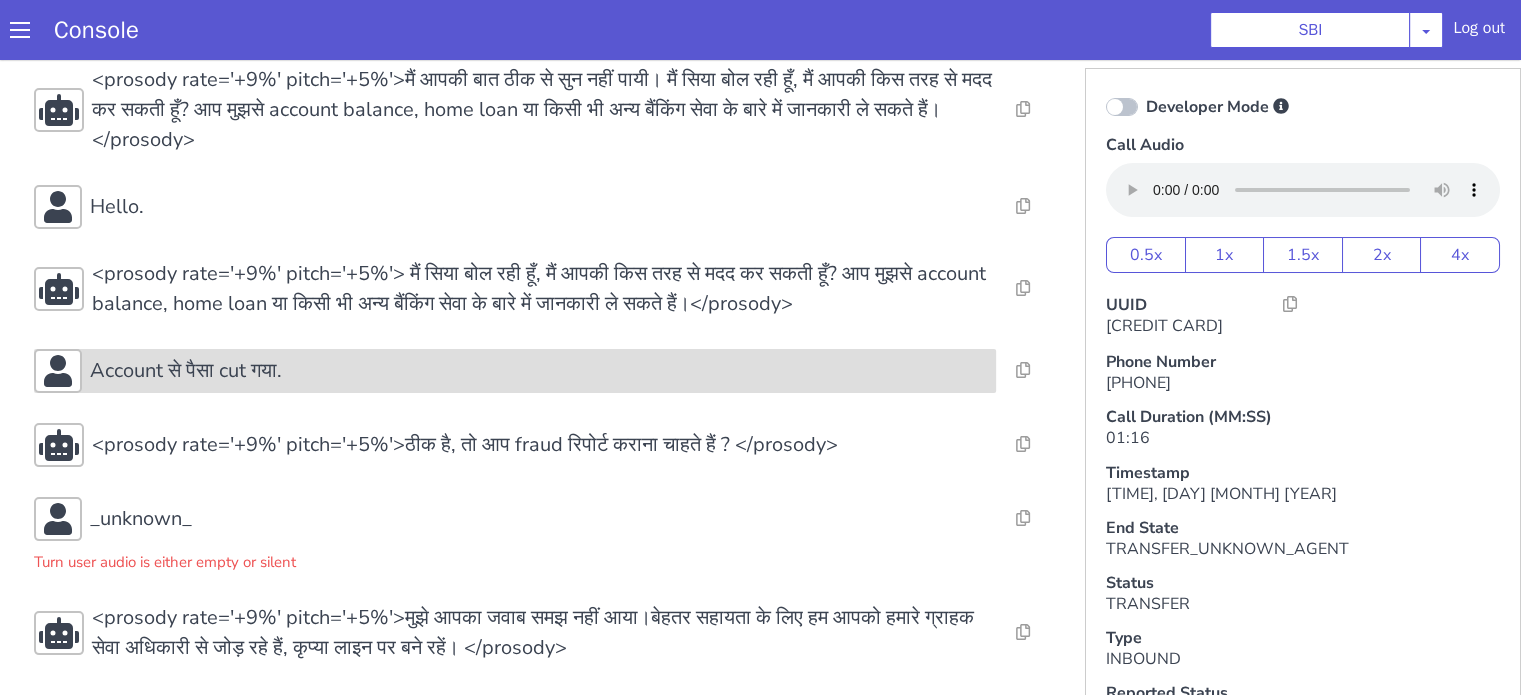 click on "Account से पैसा cut गया." at bounding box center [539, 371] 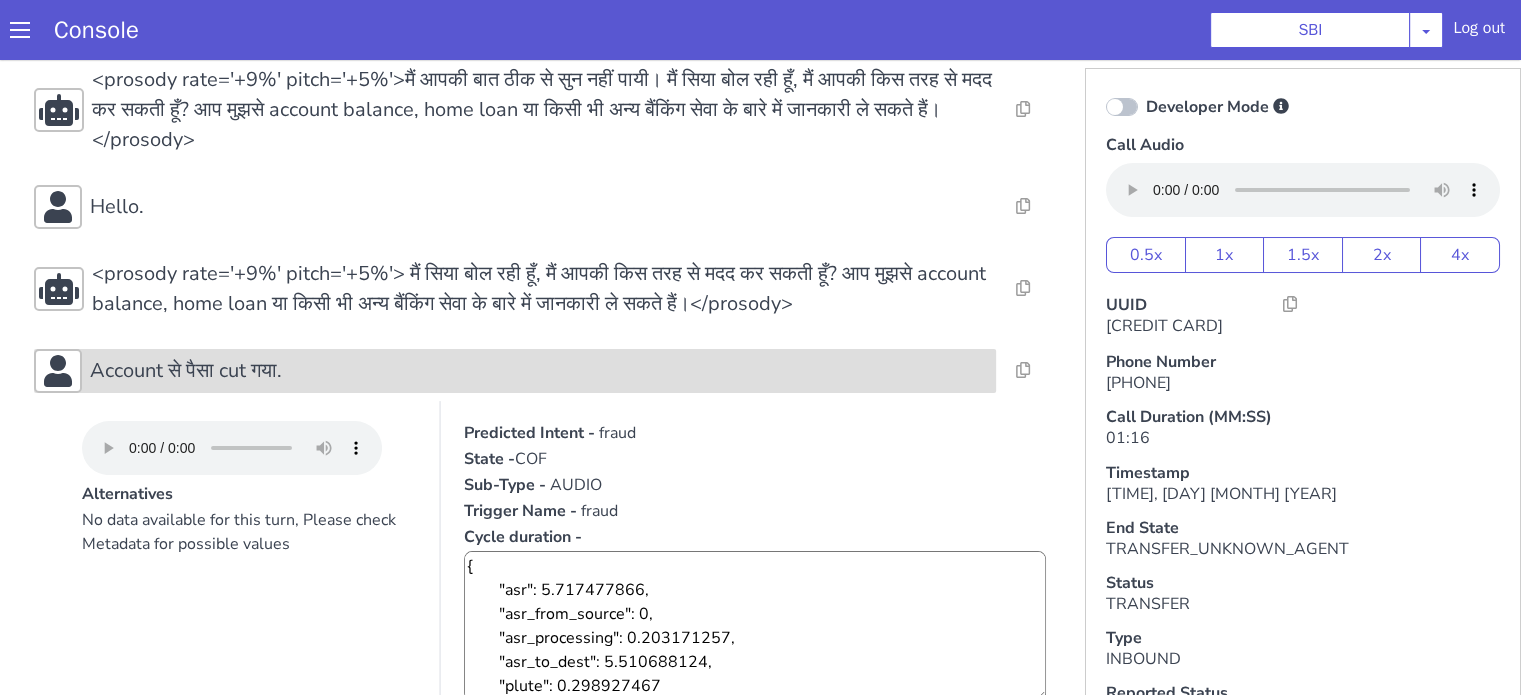click on "Account से पैसा cut गया." at bounding box center (539, 371) 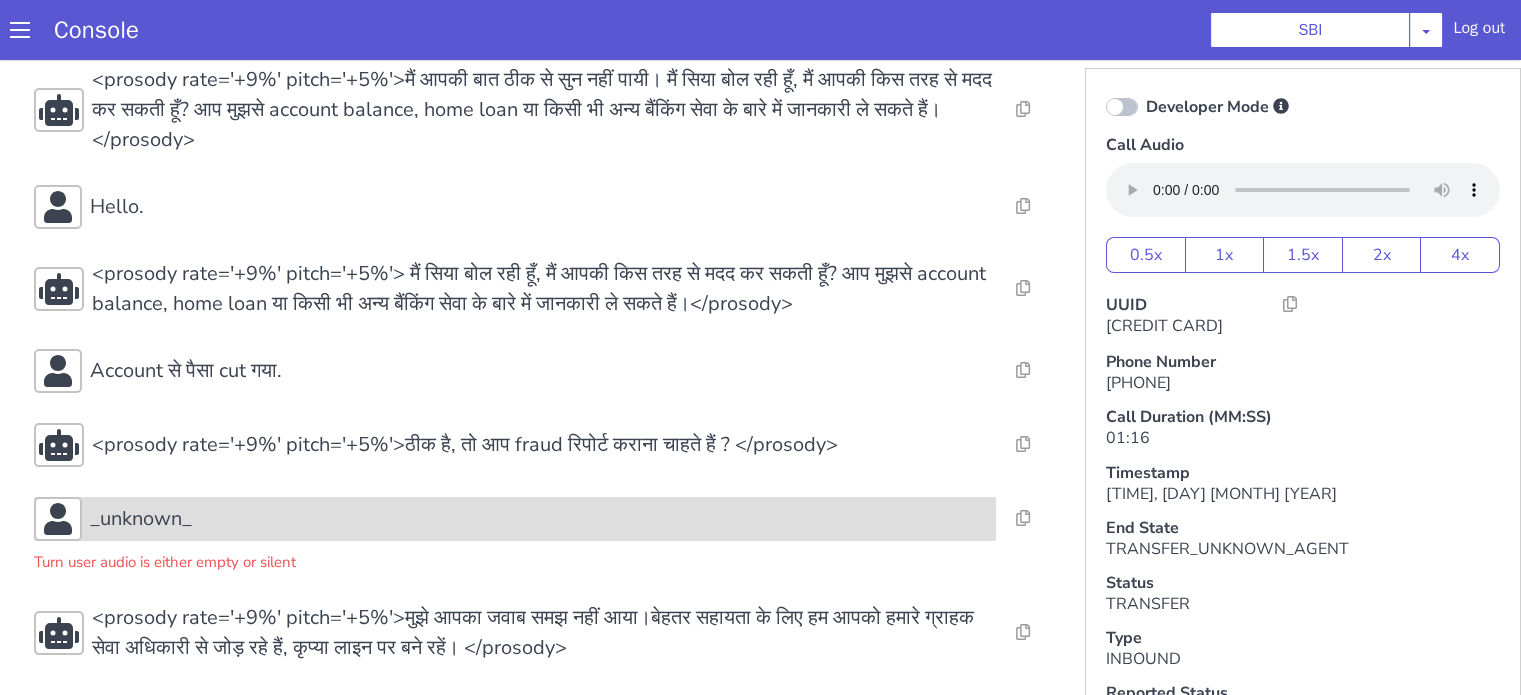 click on "_unknown_" at bounding box center [539, 519] 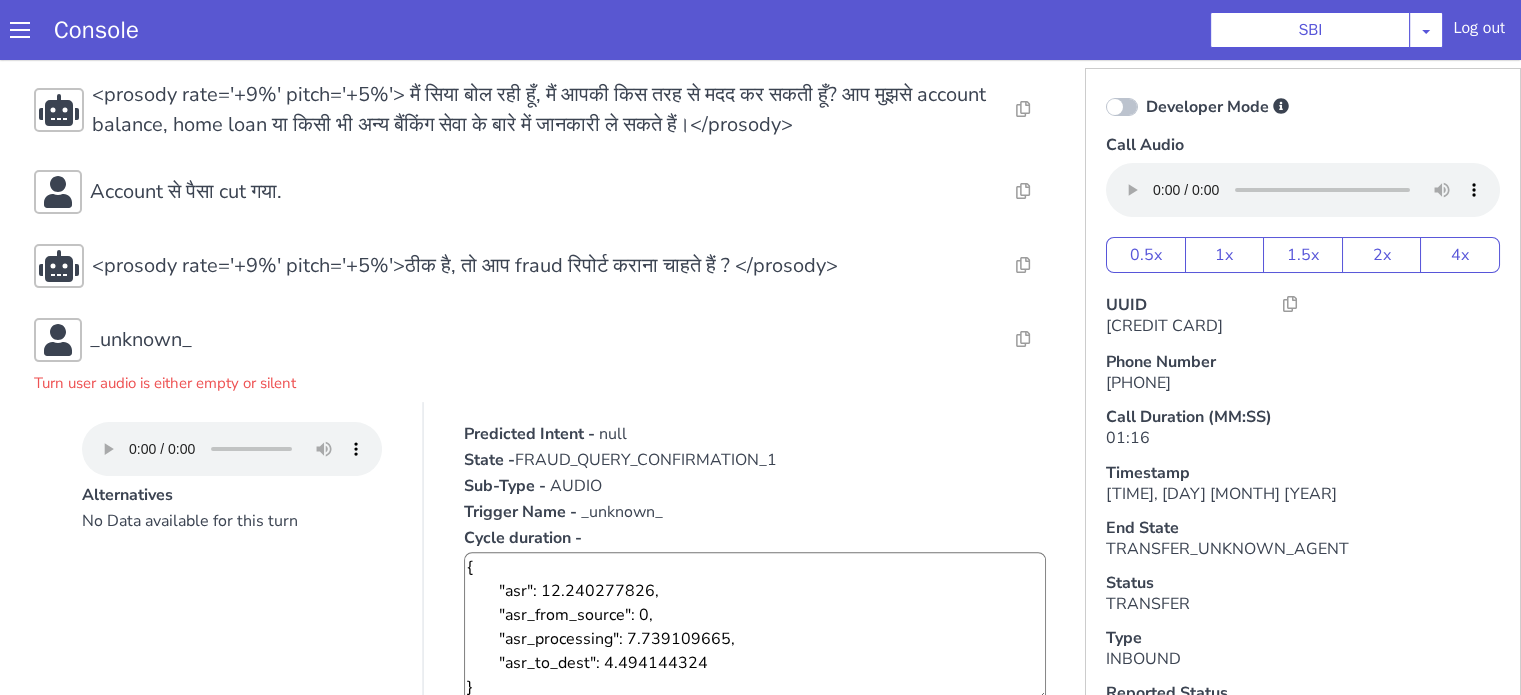 scroll, scrollTop: 620, scrollLeft: 0, axis: vertical 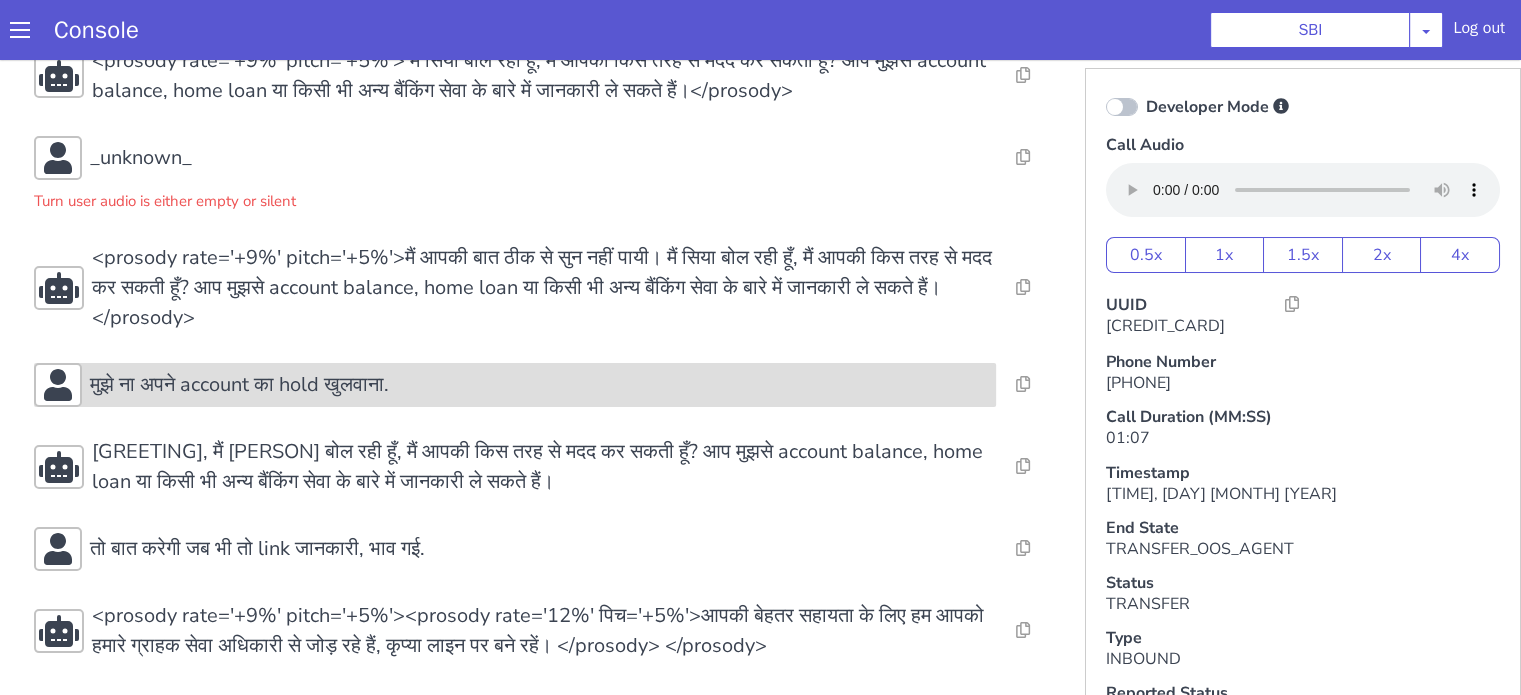 click on "मुझे ना अपने account का hold खुलवाना." at bounding box center (239, 385) 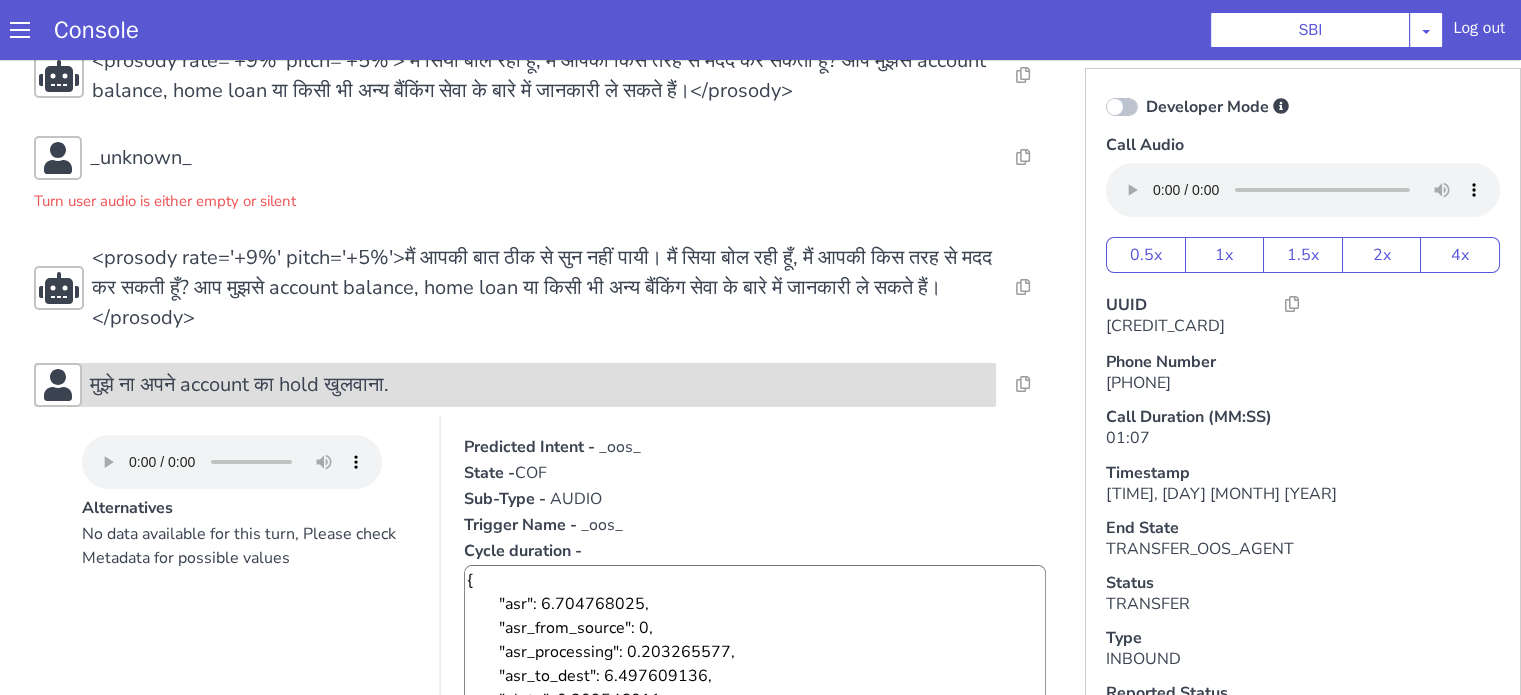 click on "मुझे ना अपने account का hold खुलवाना." at bounding box center (239, 385) 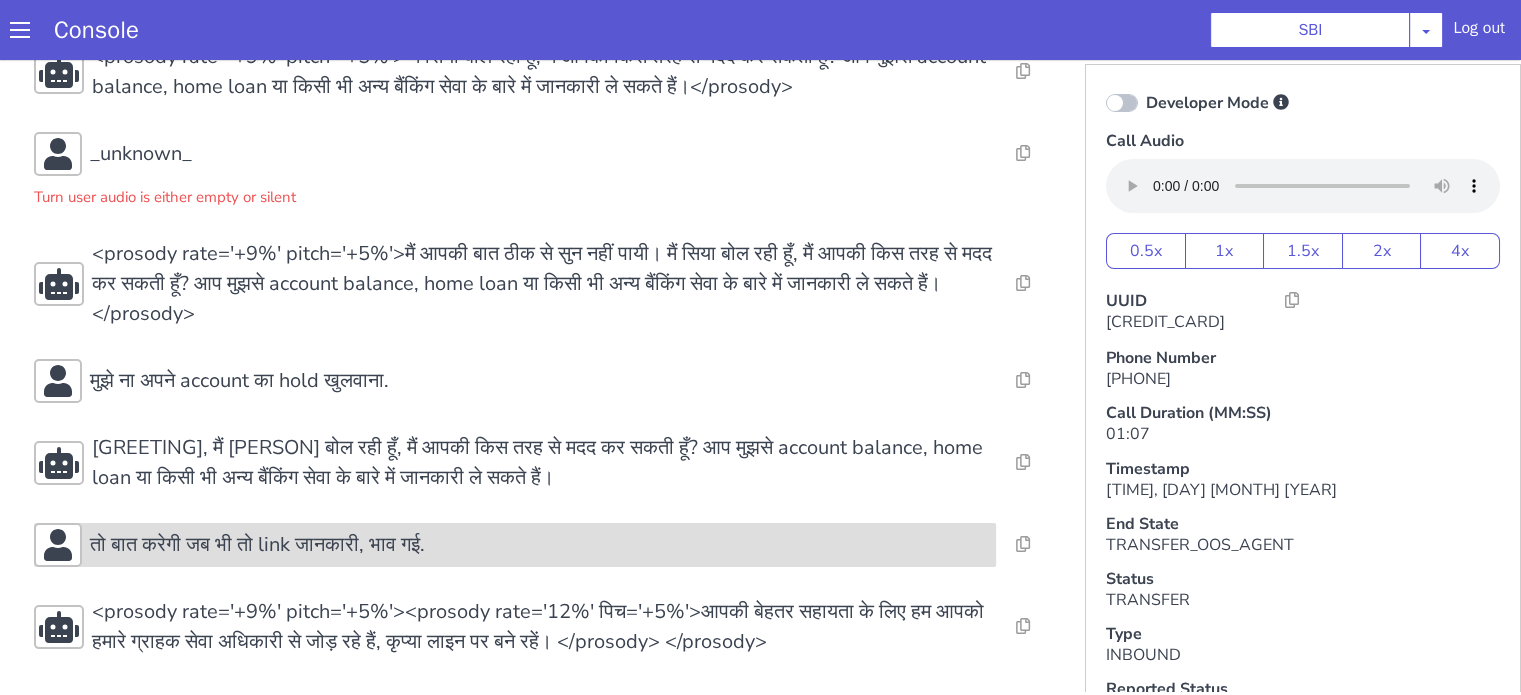 scroll, scrollTop: 5, scrollLeft: 0, axis: vertical 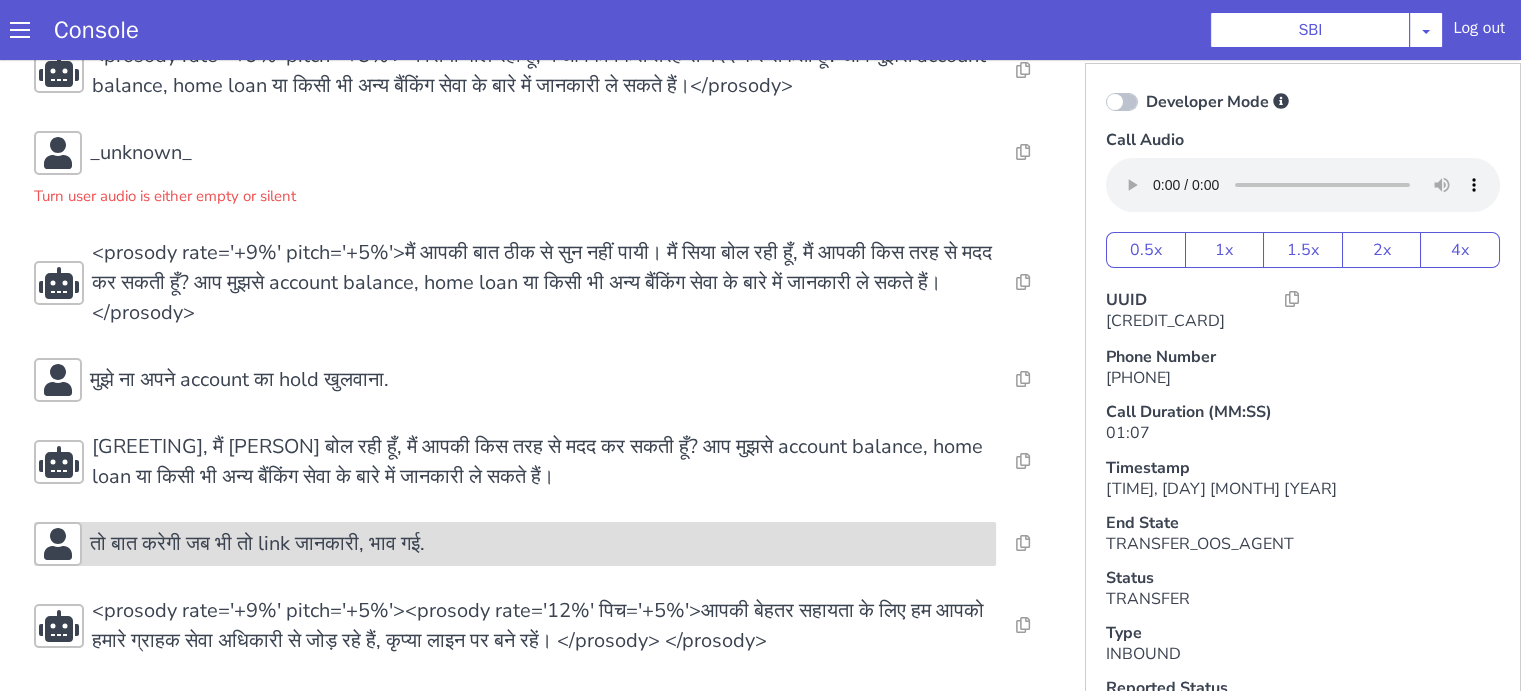 click on "तो बात करेगी जब भी तो link जानकारी, भाव गई." at bounding box center (515, 544) 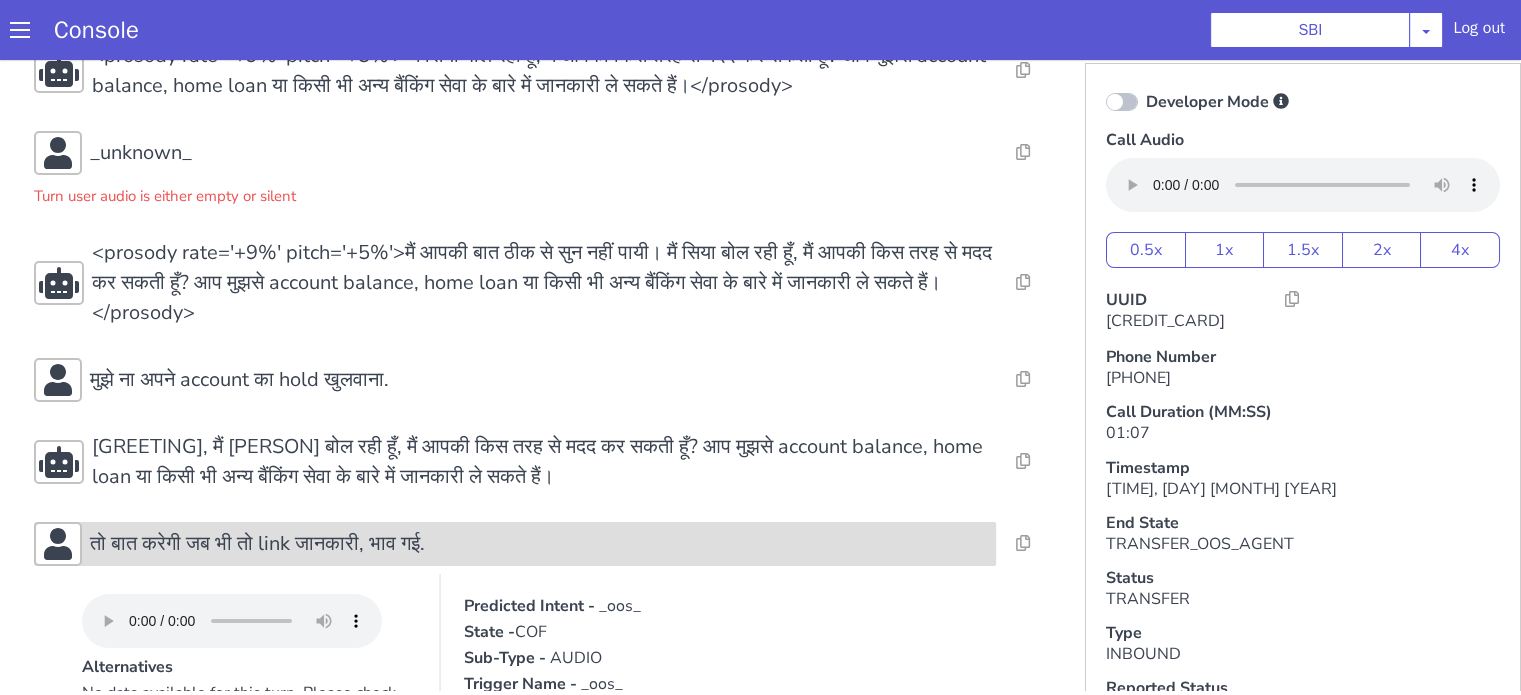 click on "तो बात करेगी जब भी तो link जानकारी, भाव गई." at bounding box center [257, 544] 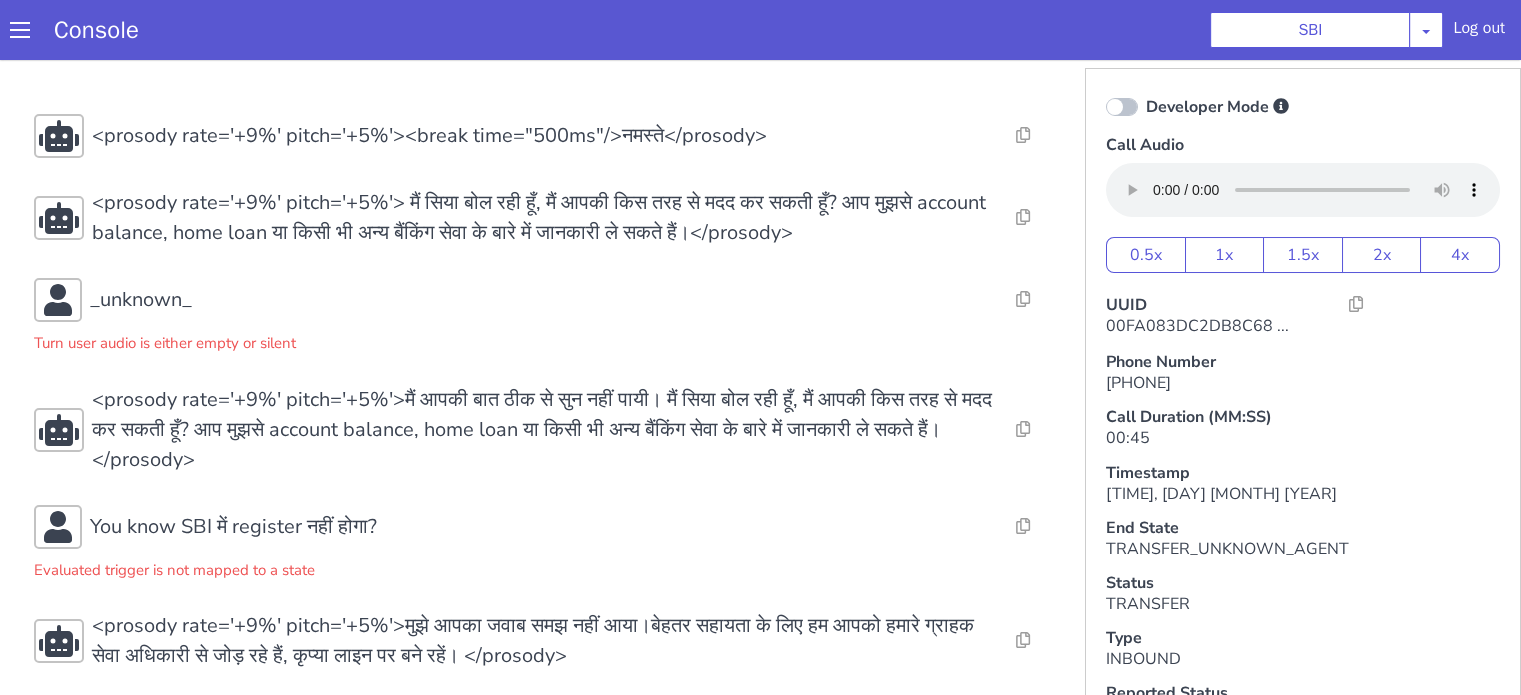 scroll, scrollTop: 0, scrollLeft: 0, axis: both 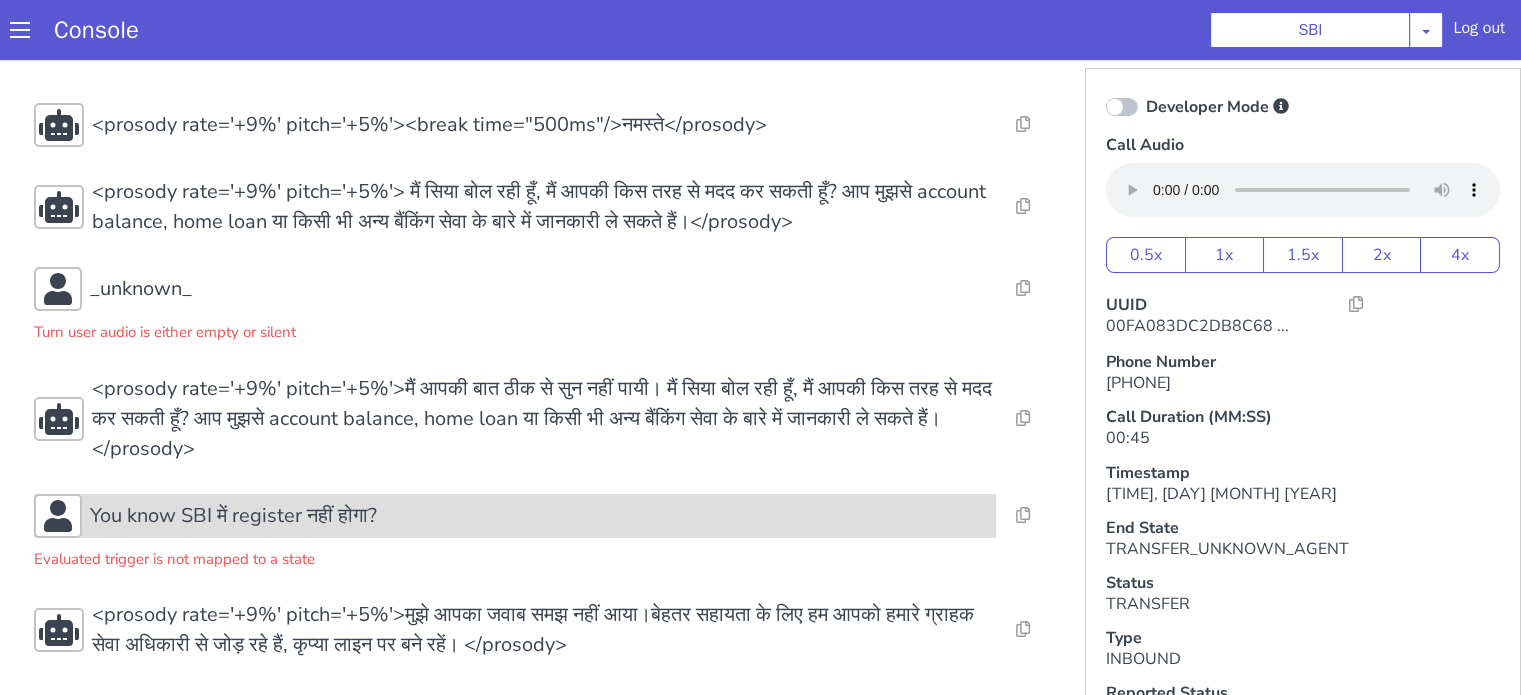click on "You know SBI में register नहीं होगा?" at bounding box center [233, 516] 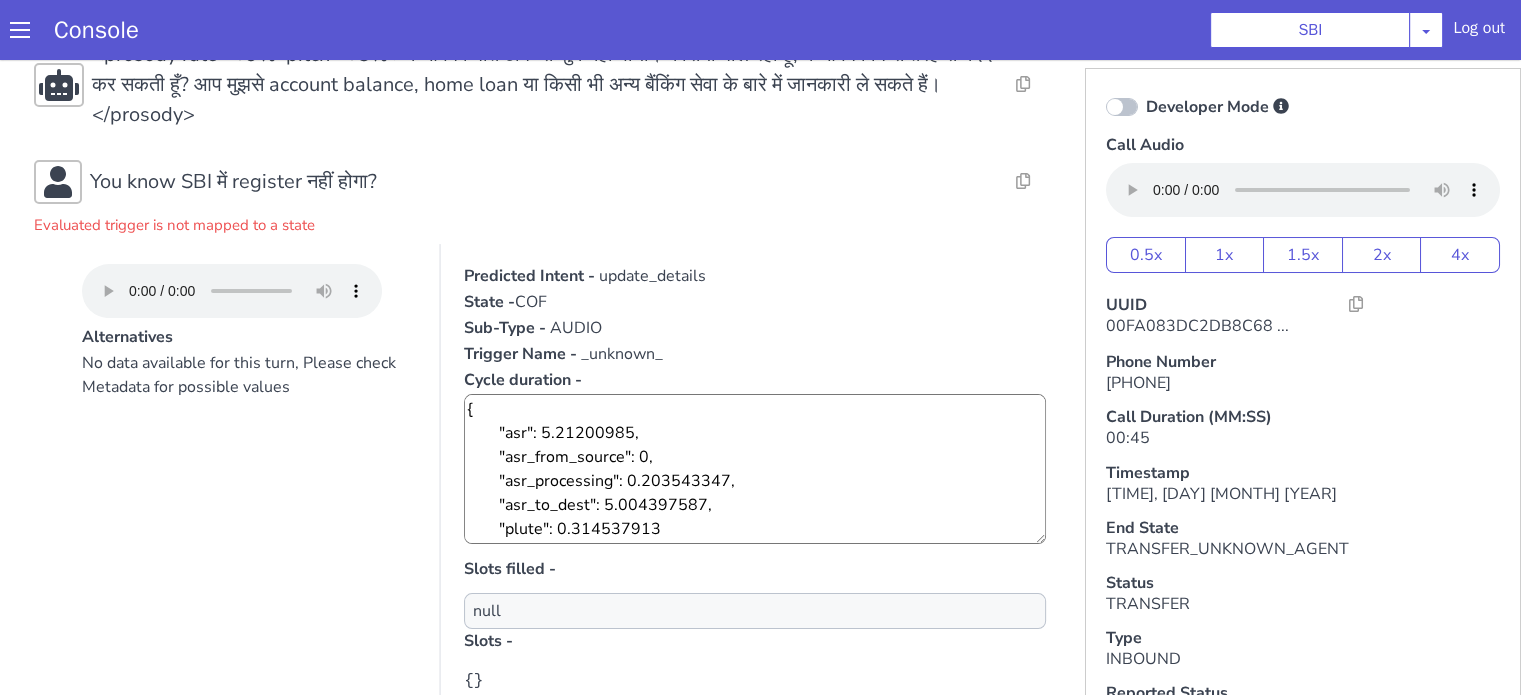 scroll, scrollTop: 411, scrollLeft: 0, axis: vertical 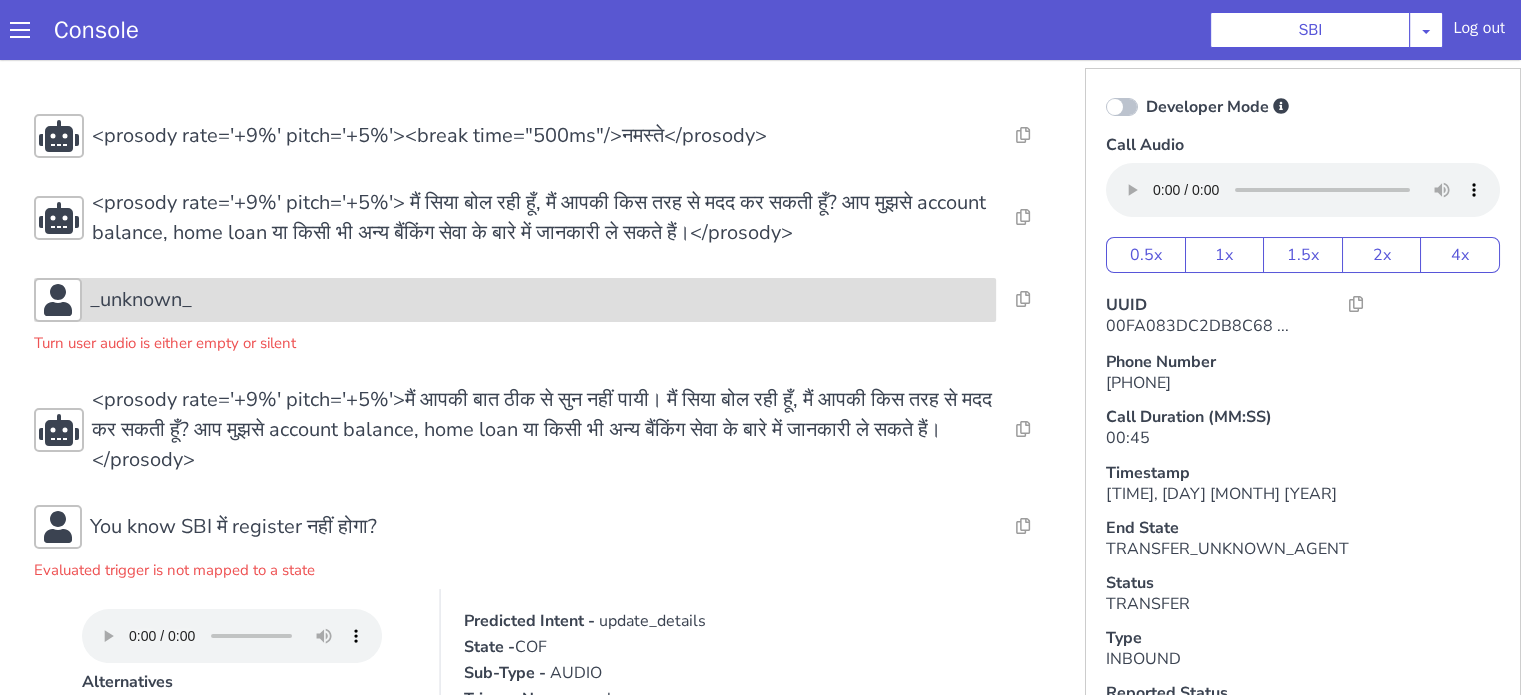 click on "_unknown_" at bounding box center [539, 300] 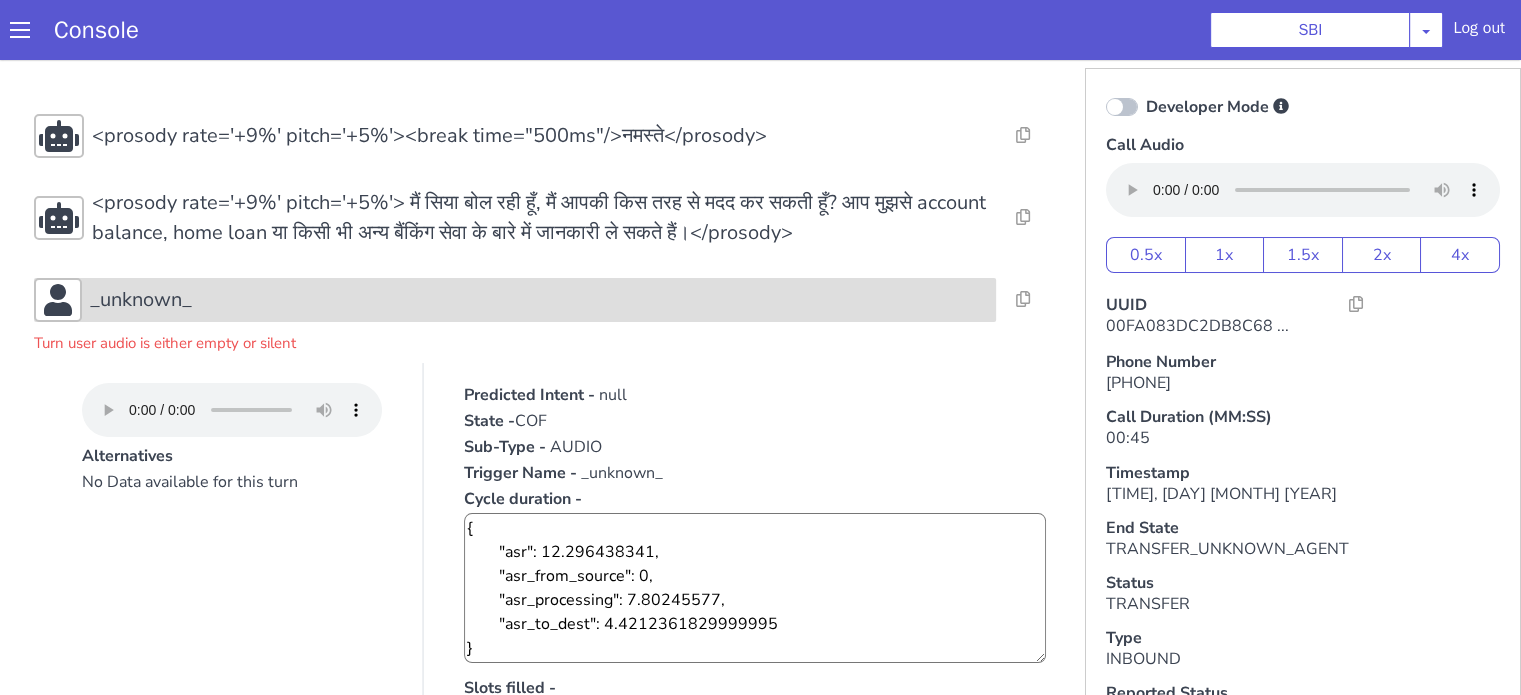 click on "_unknown_" at bounding box center [539, 300] 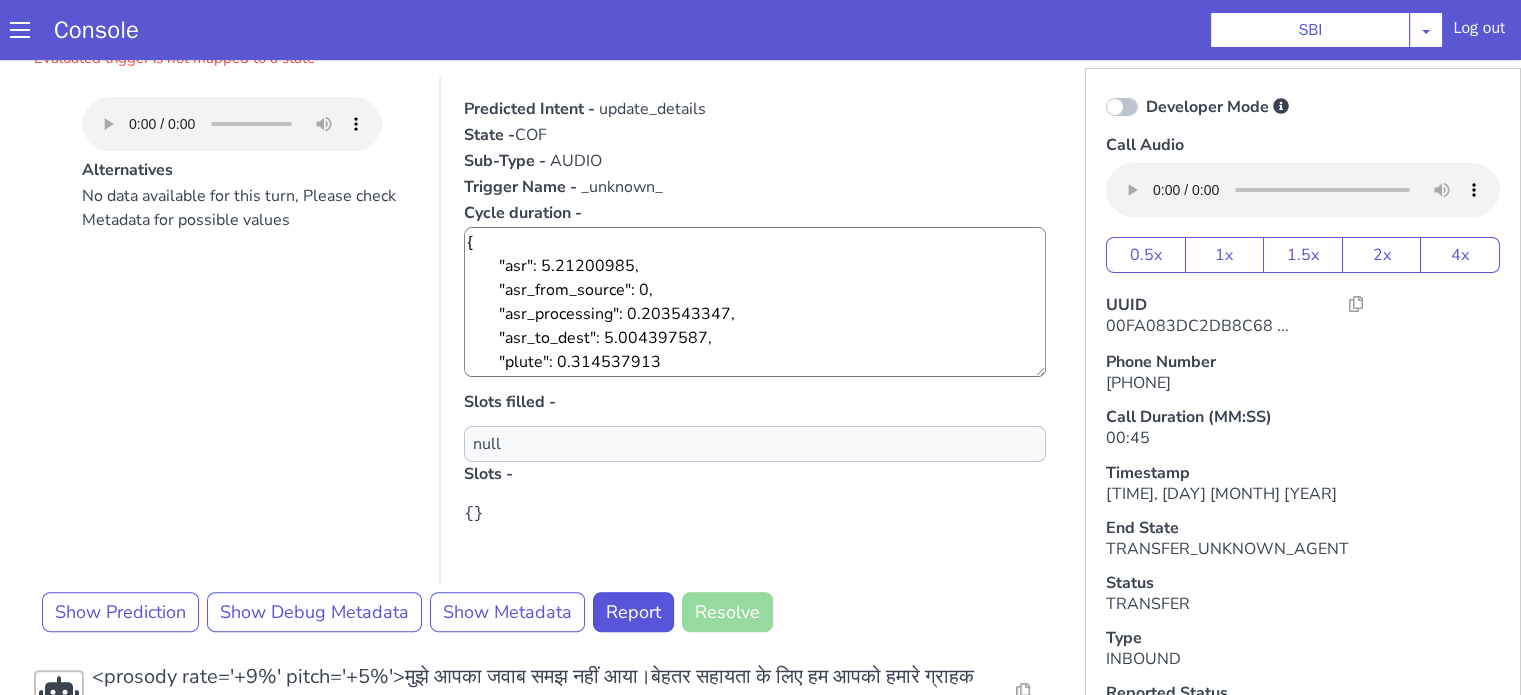 scroll, scrollTop: 574, scrollLeft: 0, axis: vertical 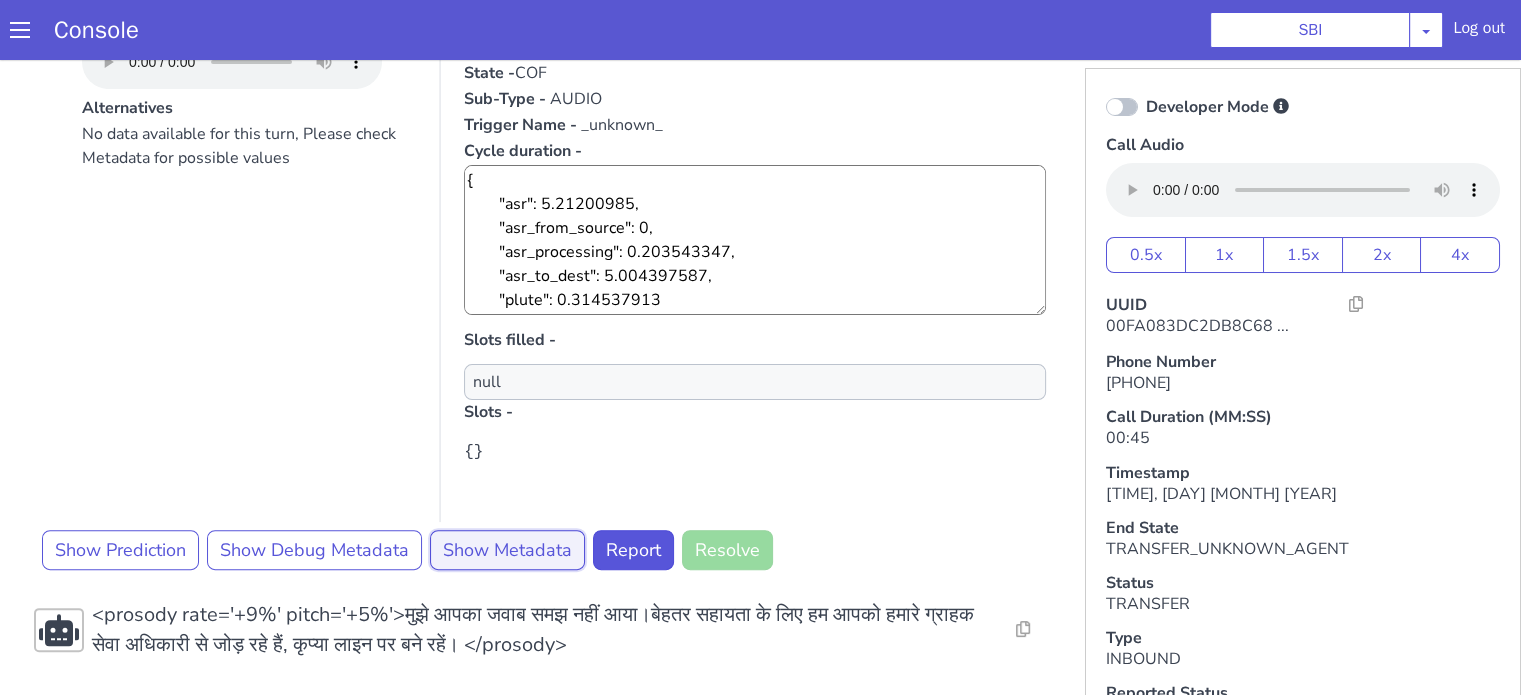 click on "Show Metadata" at bounding box center (507, 550) 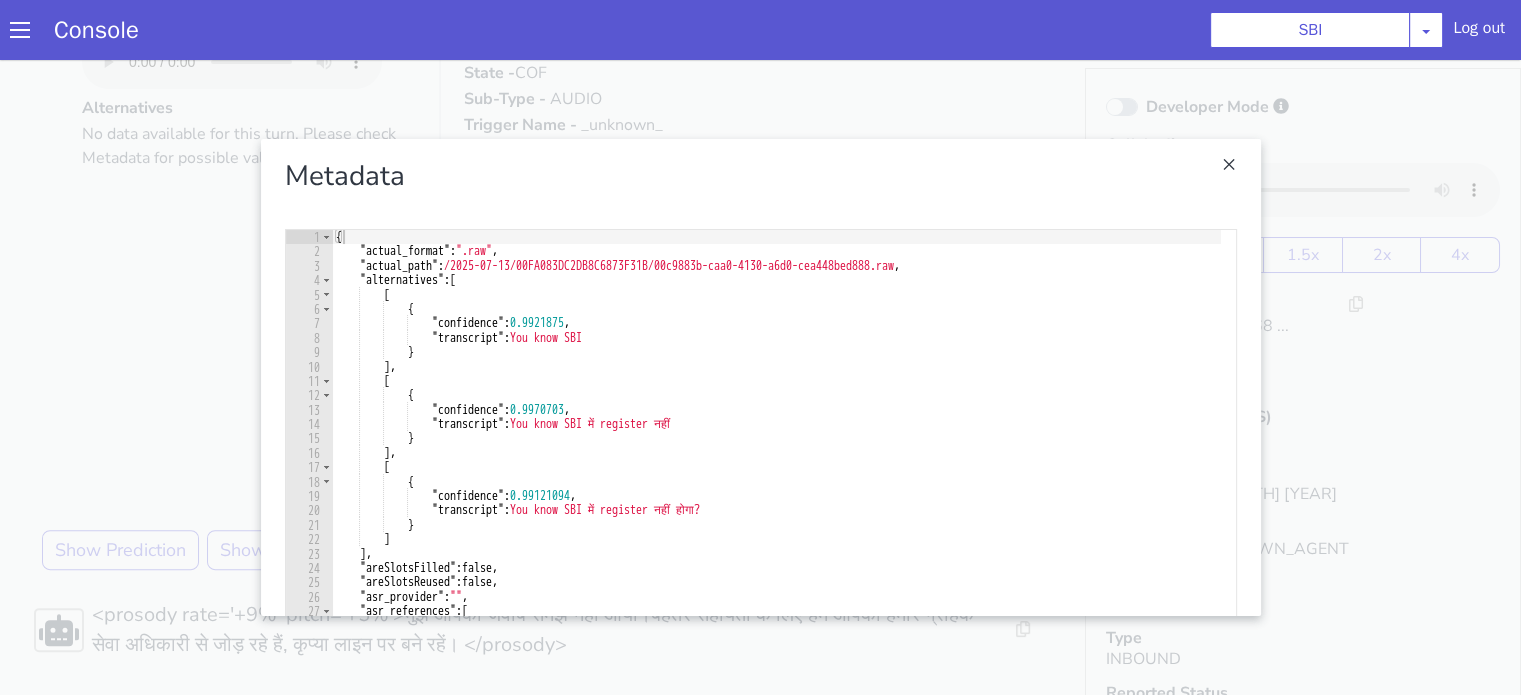click at bounding box center (760, 377) 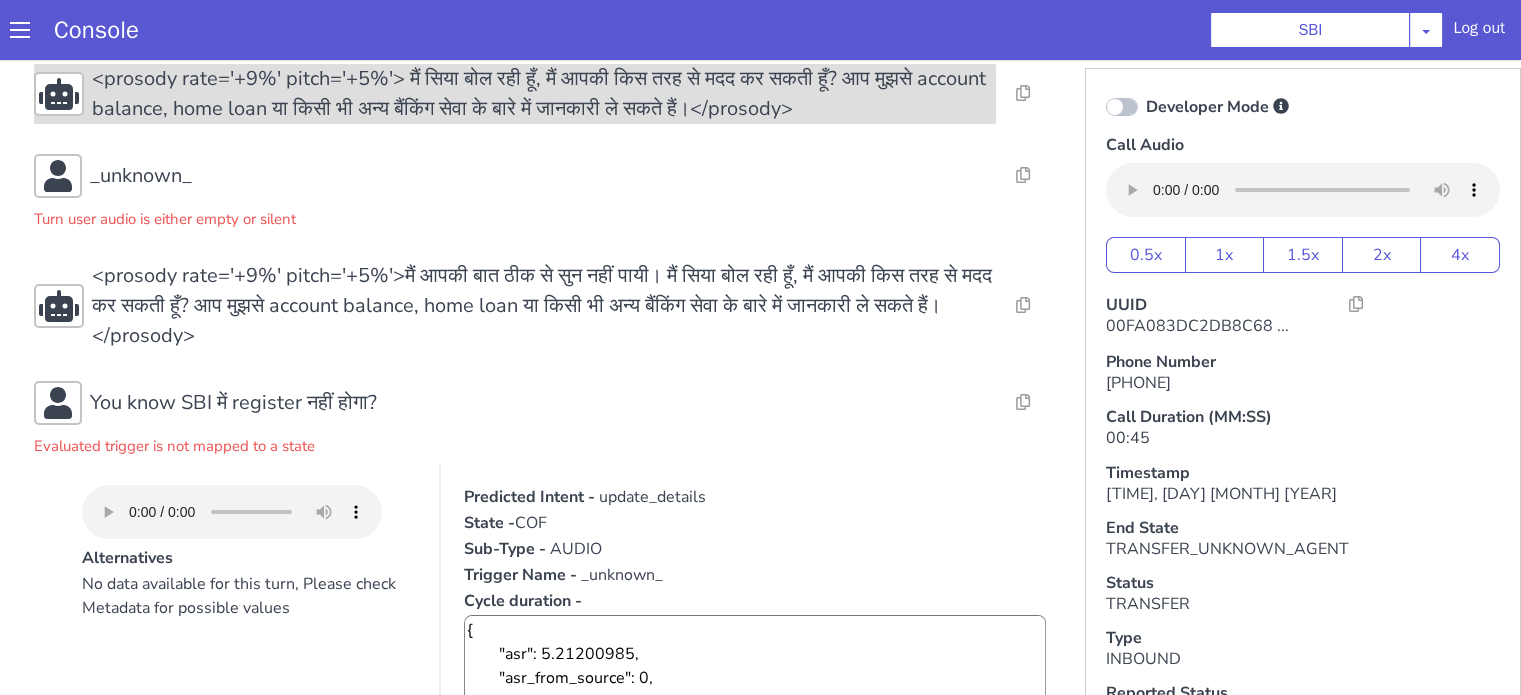 scroll, scrollTop: 0, scrollLeft: 0, axis: both 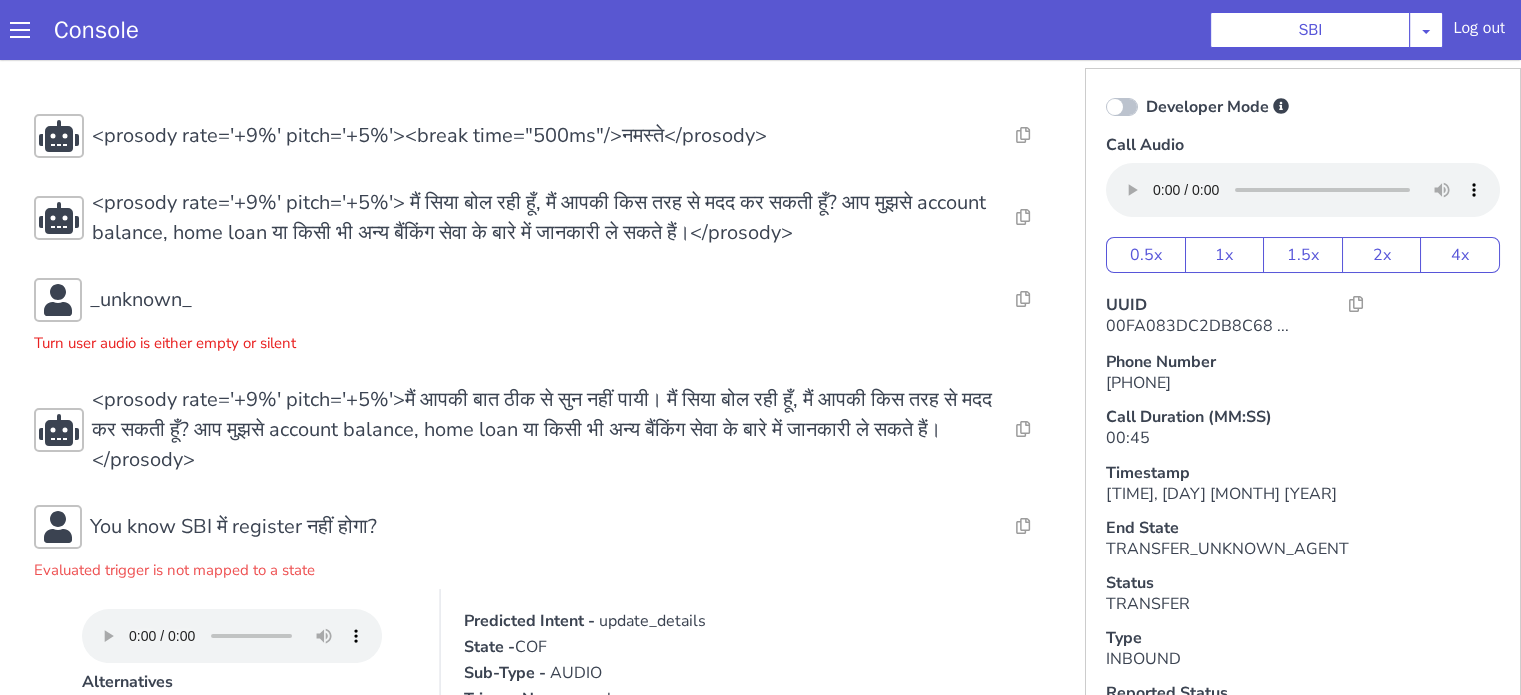 drag, startPoint x: 205, startPoint y: 310, endPoint x: 186, endPoint y: 335, distance: 31.400637 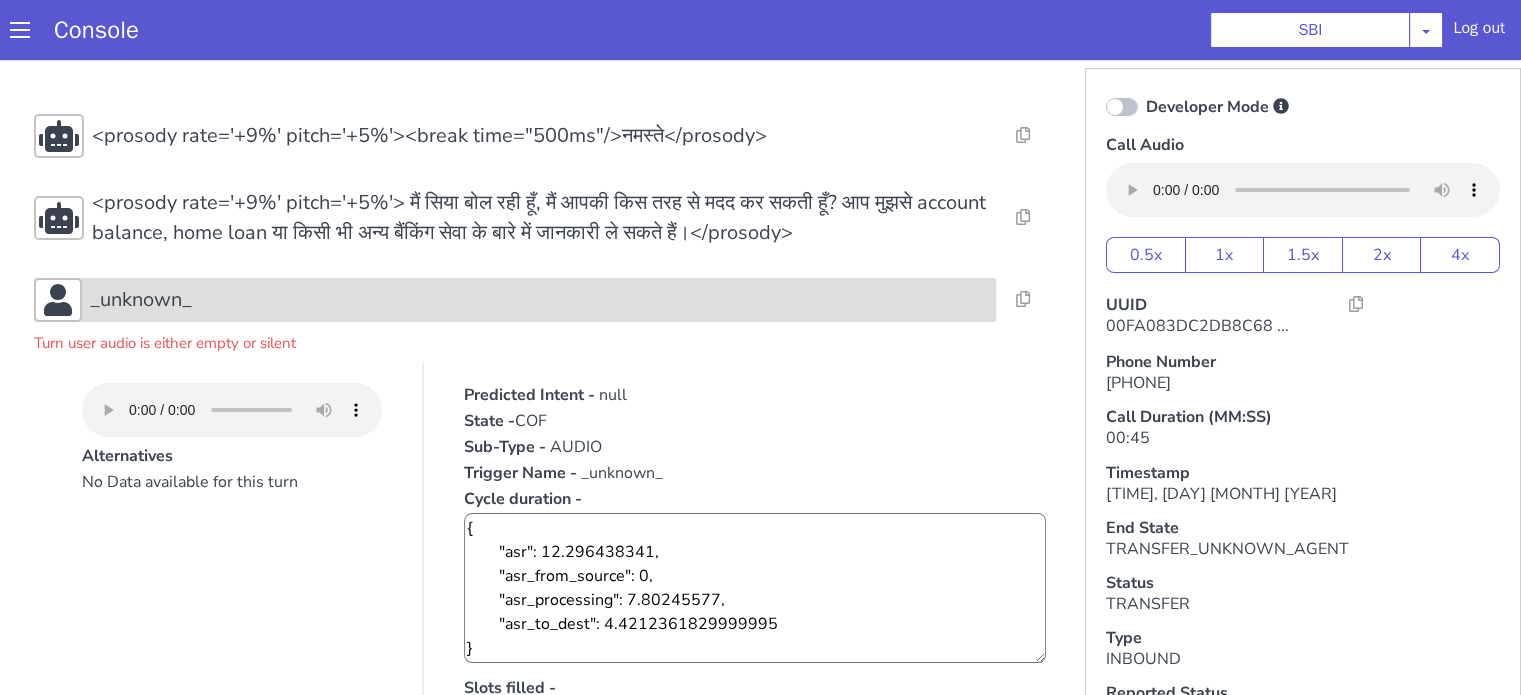 click on "_unknown_" at bounding box center [515, 300] 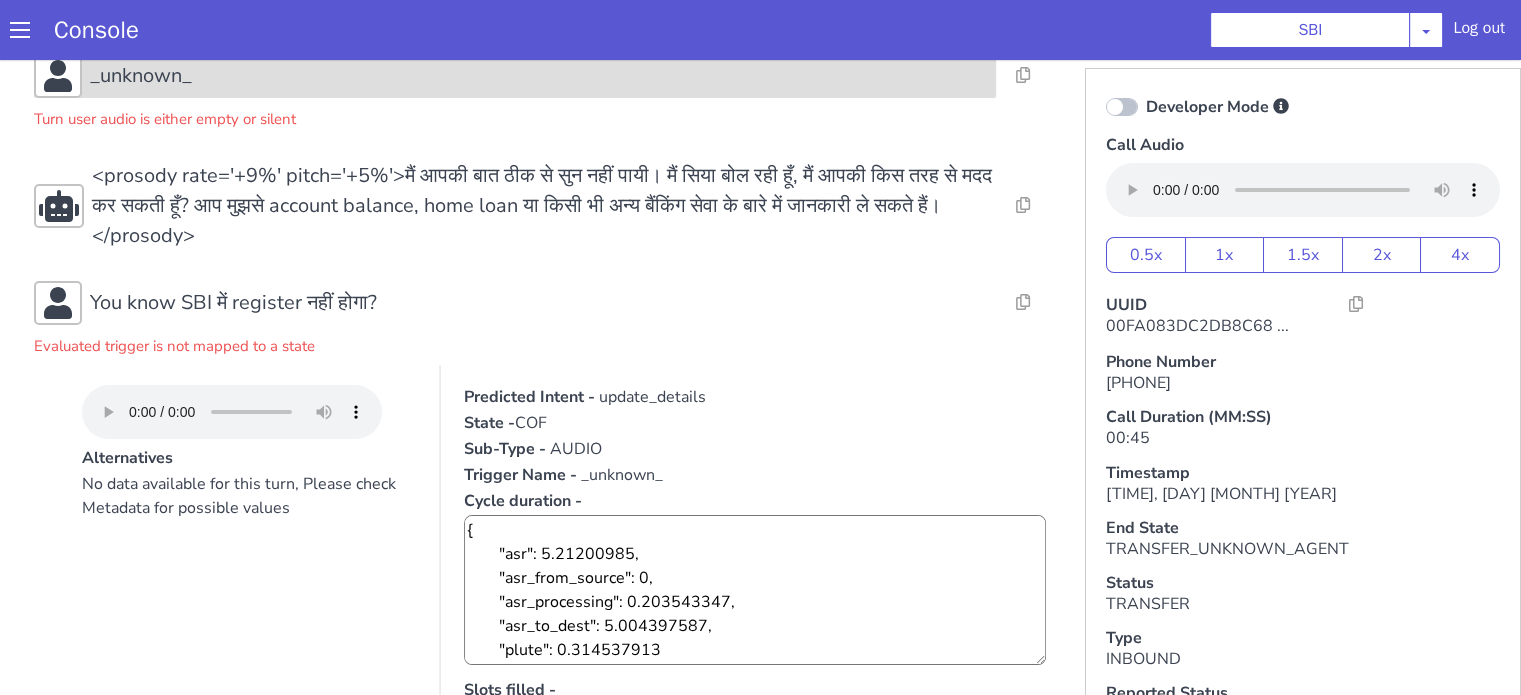 scroll, scrollTop: 300, scrollLeft: 0, axis: vertical 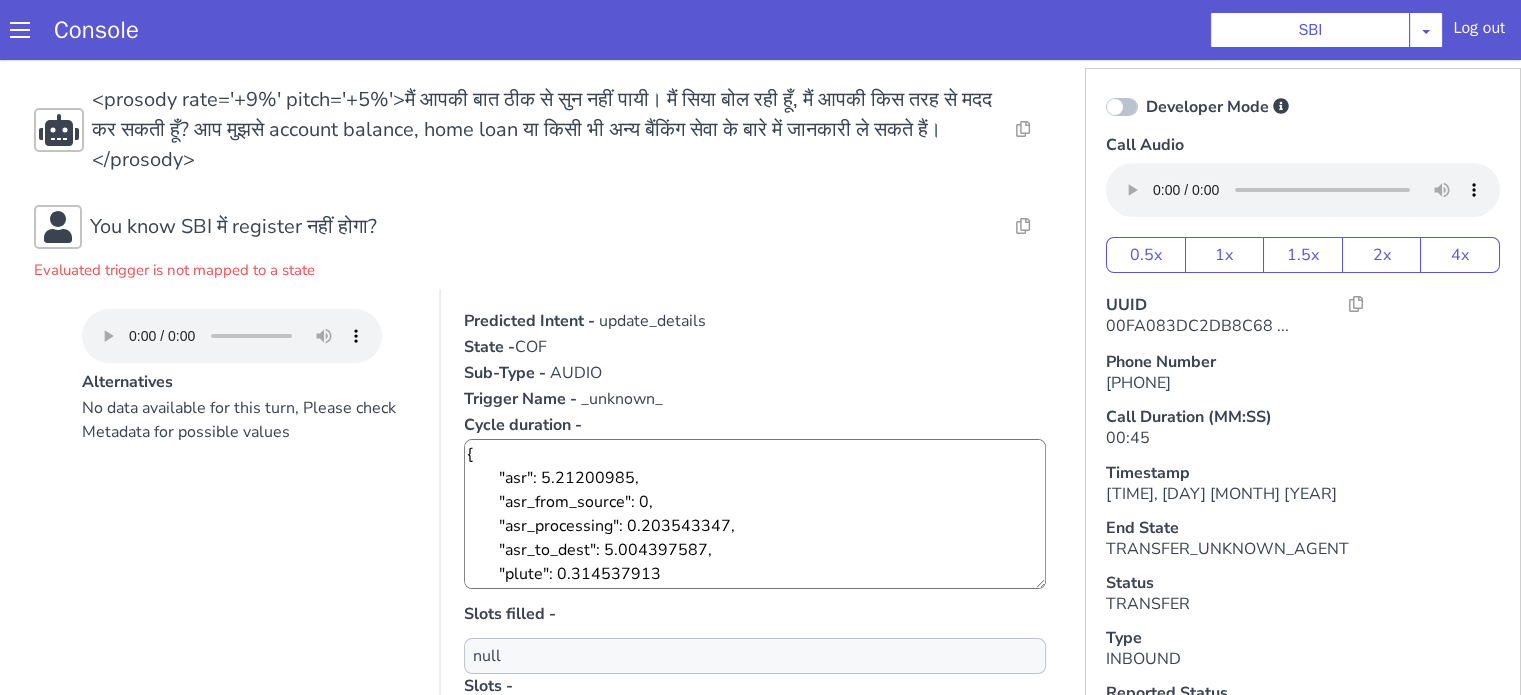 click on "update_details" at bounding box center (652, 321) 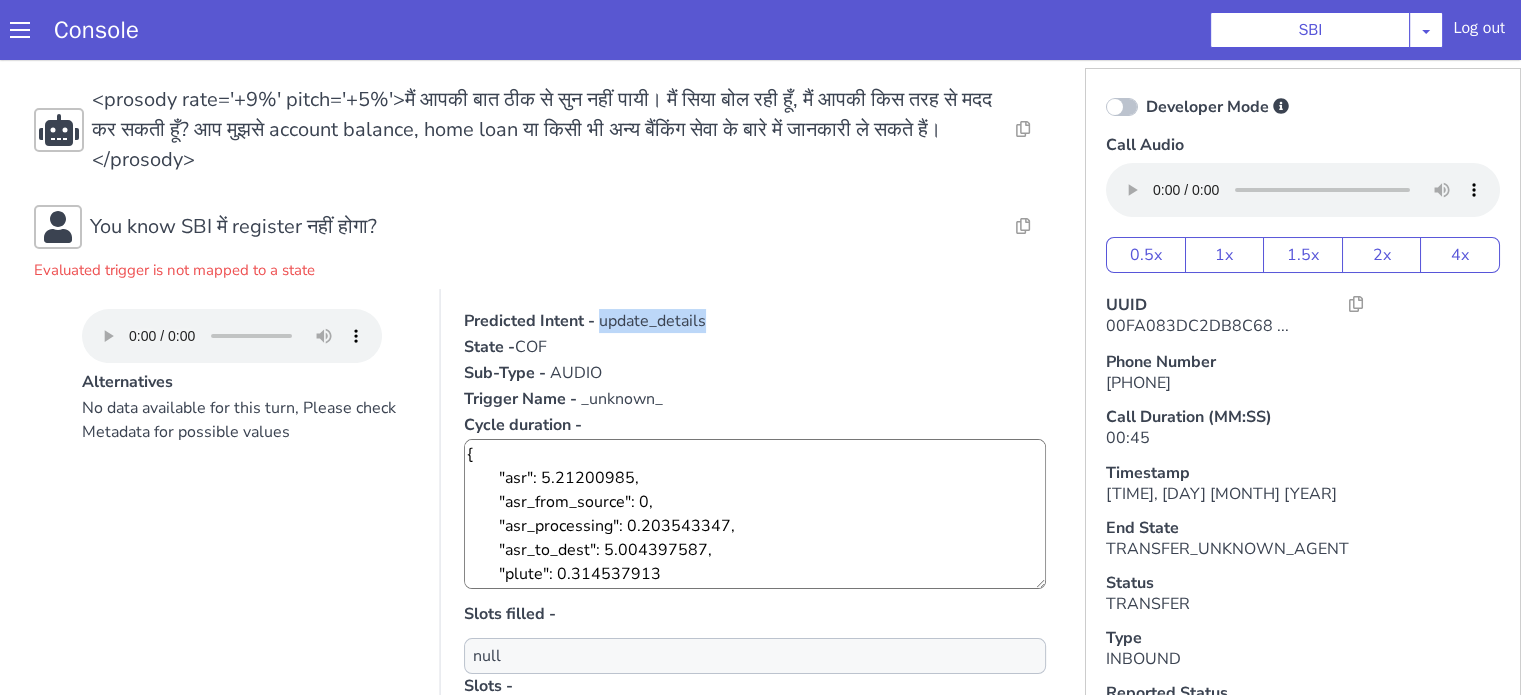 click on "update_details" at bounding box center [652, 321] 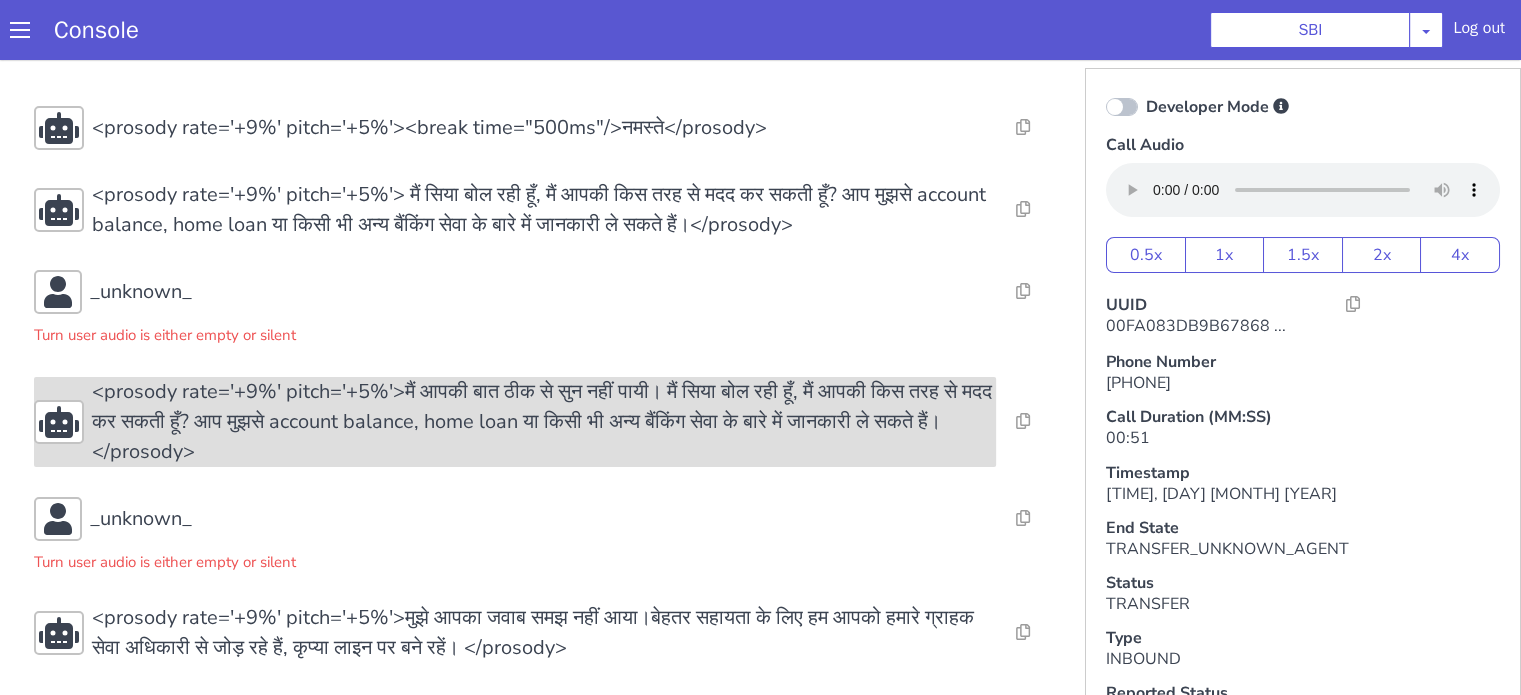 scroll, scrollTop: 11, scrollLeft: 0, axis: vertical 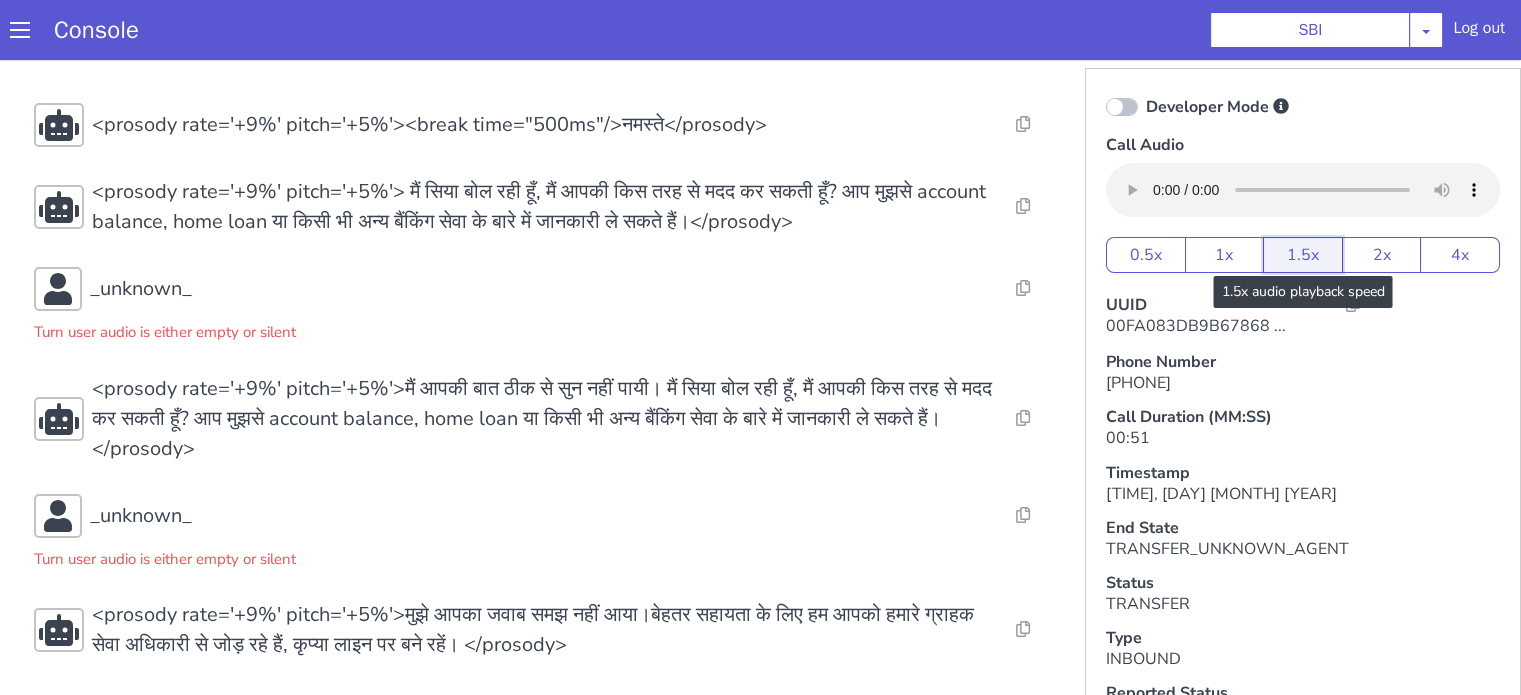 click on "1.5x" at bounding box center (1303, 255) 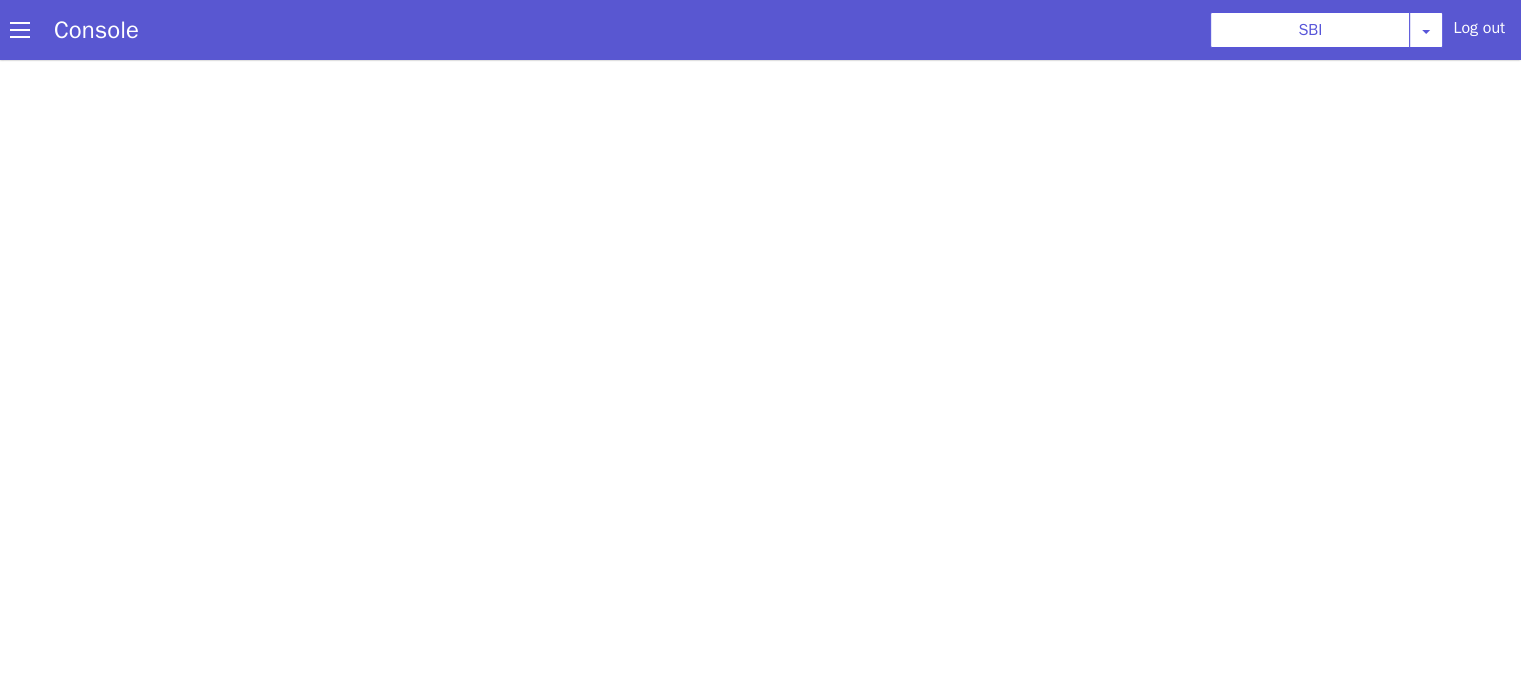 scroll, scrollTop: 0, scrollLeft: 0, axis: both 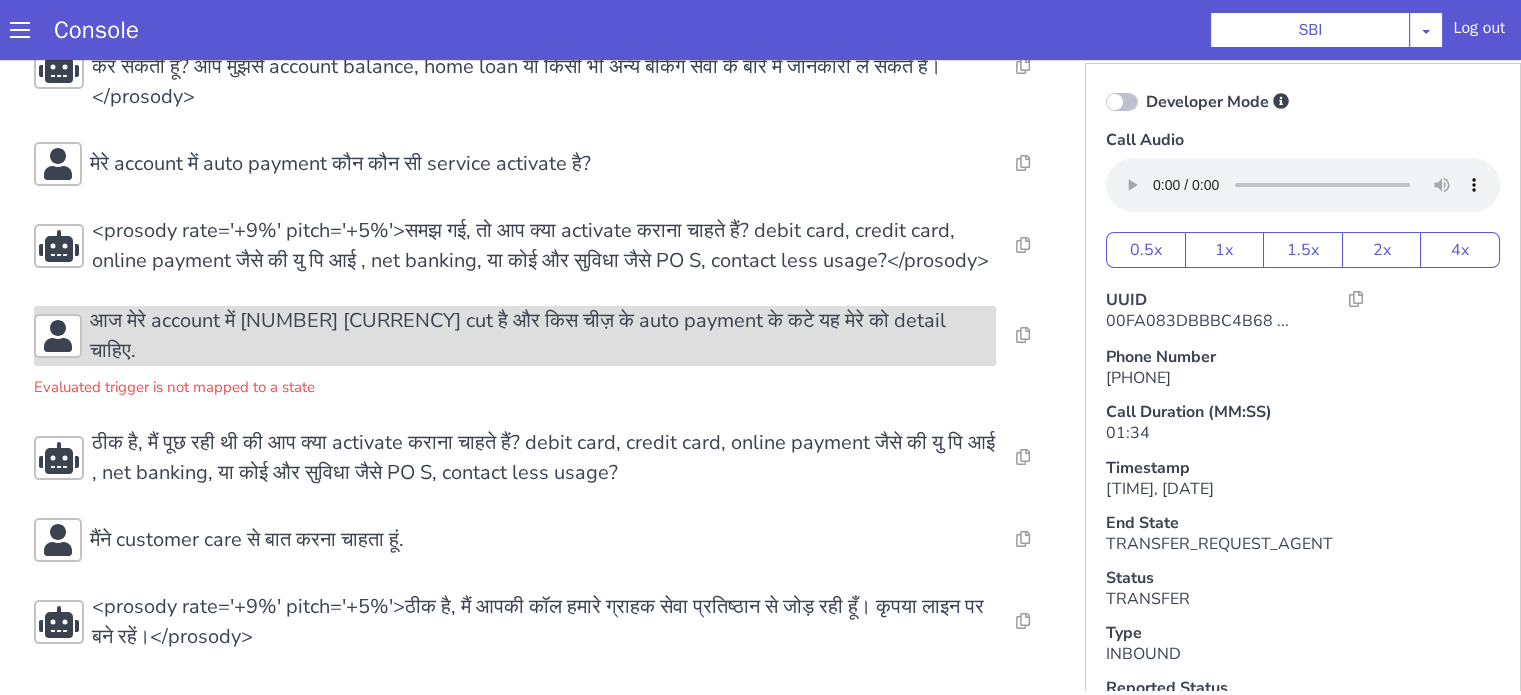 click on "आज मेरे account में [NUMBER] [CURRENCY] cut है और किस चीज़ के auto payment के कटे यह मेरे को detail चाहिए." at bounding box center [543, 336] 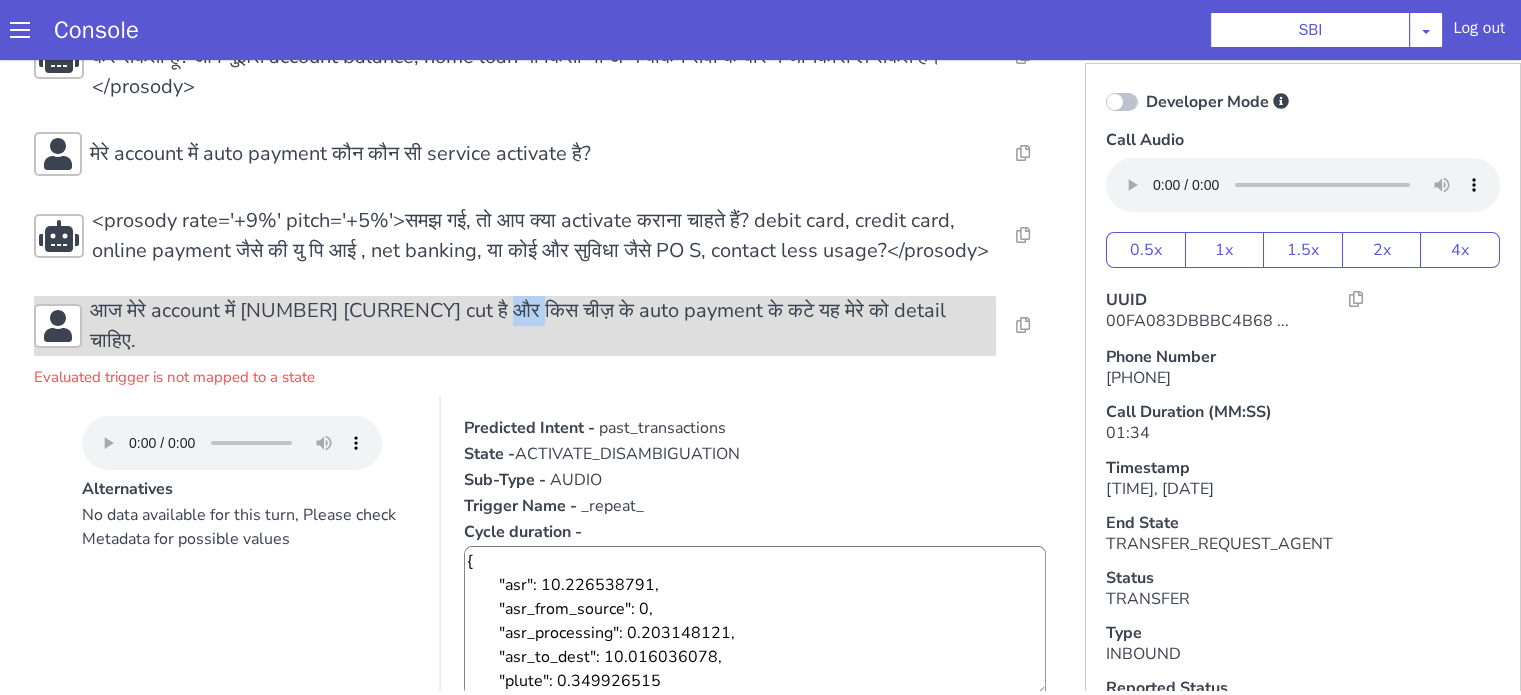 click on "आज मेरे account में [NUMBER] [CURRENCY] cut है और किस चीज़ के auto payment के कटे यह मेरे को detail चाहिए." at bounding box center [543, 326] 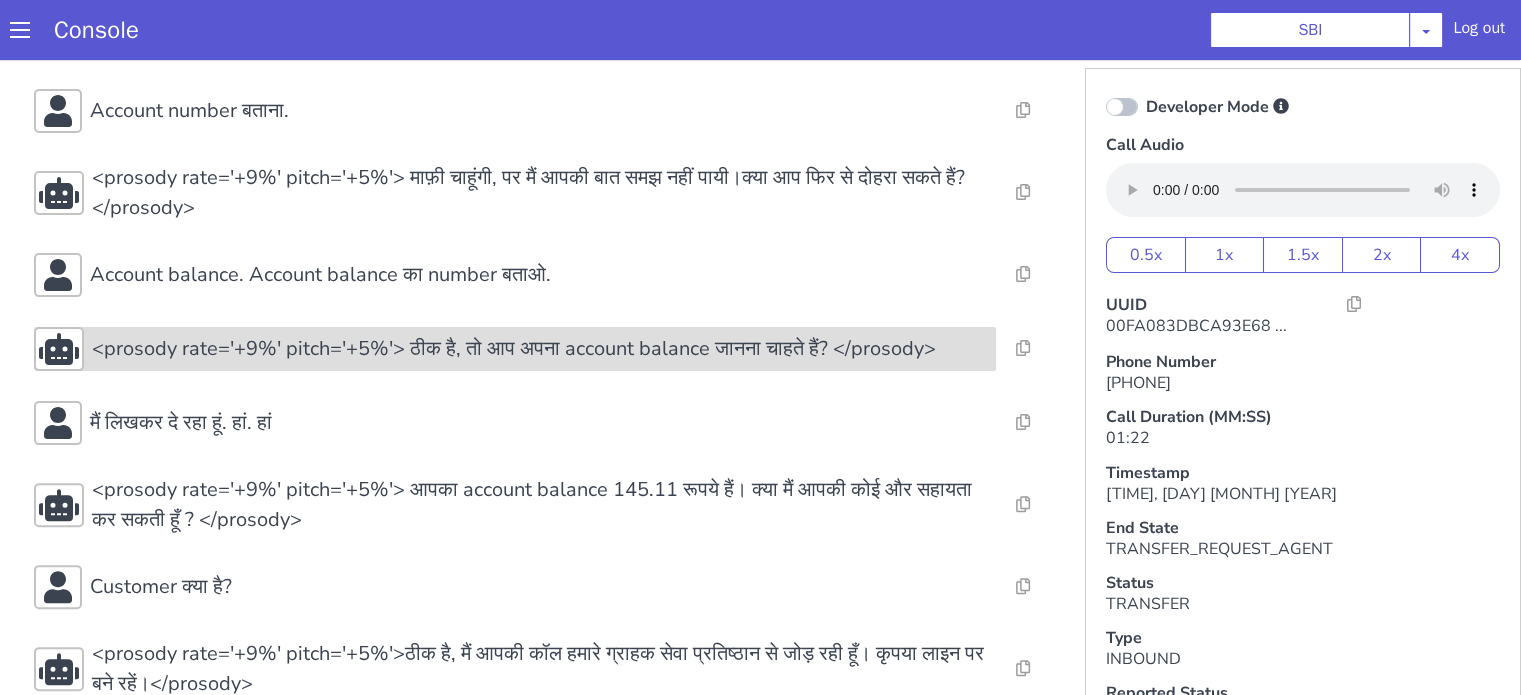 scroll, scrollTop: 598, scrollLeft: 0, axis: vertical 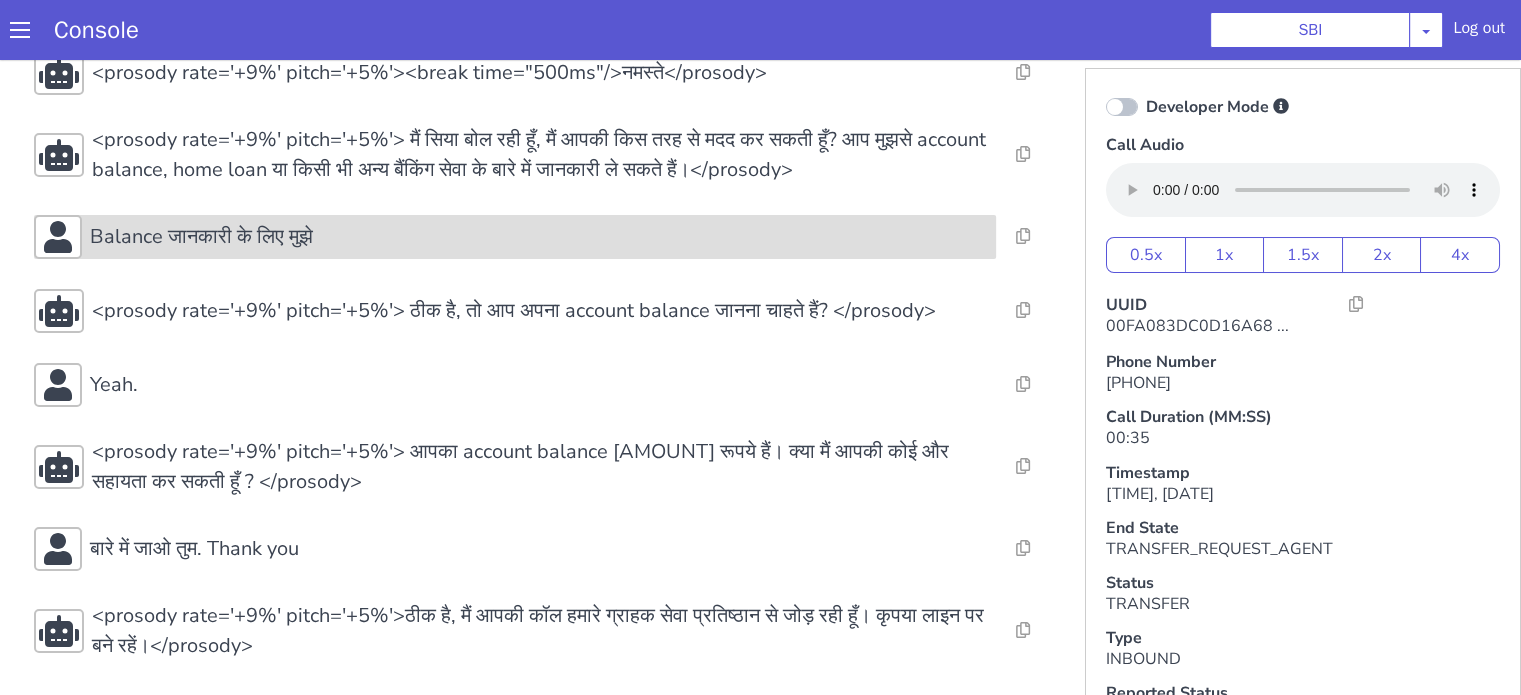click on "Balance जानकारी के लिए मुझे" at bounding box center [539, 237] 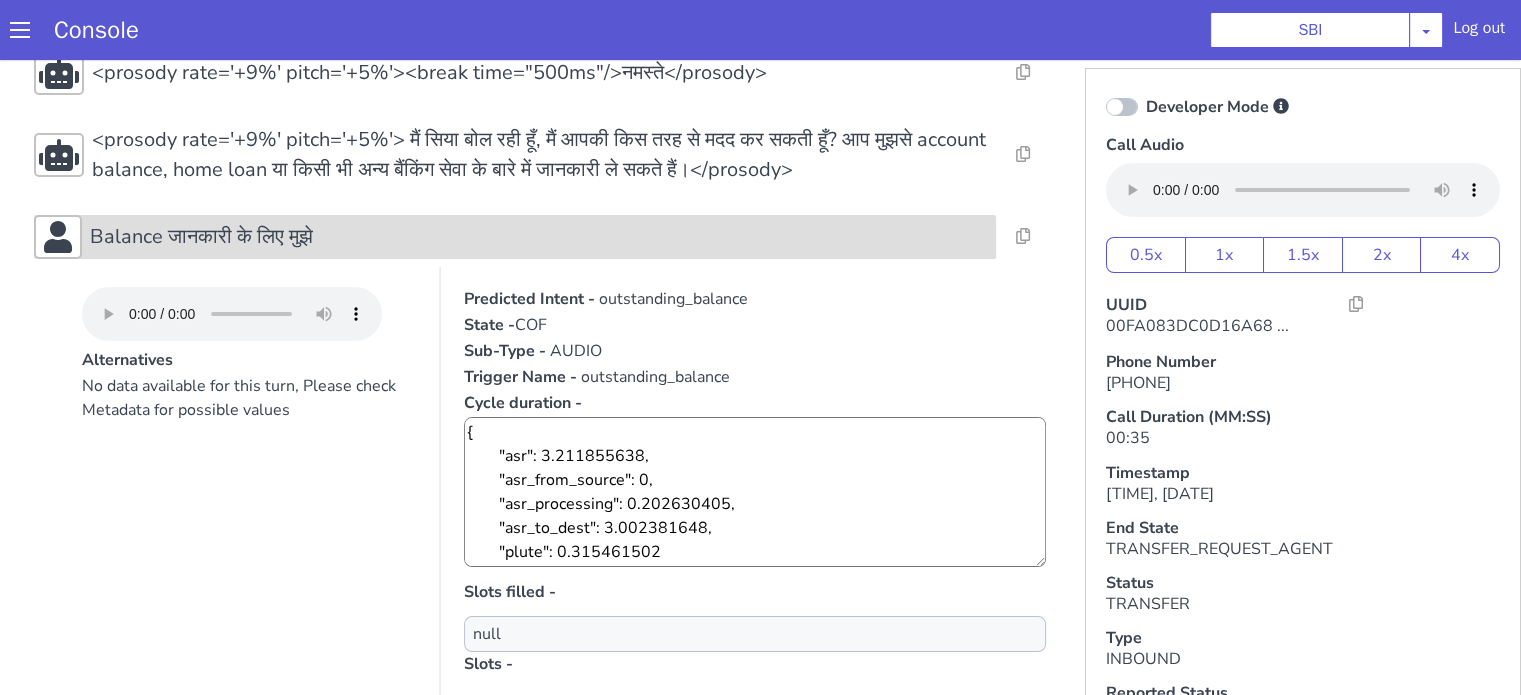 click on "Balance जानकारी के लिए मुझे" at bounding box center (539, 237) 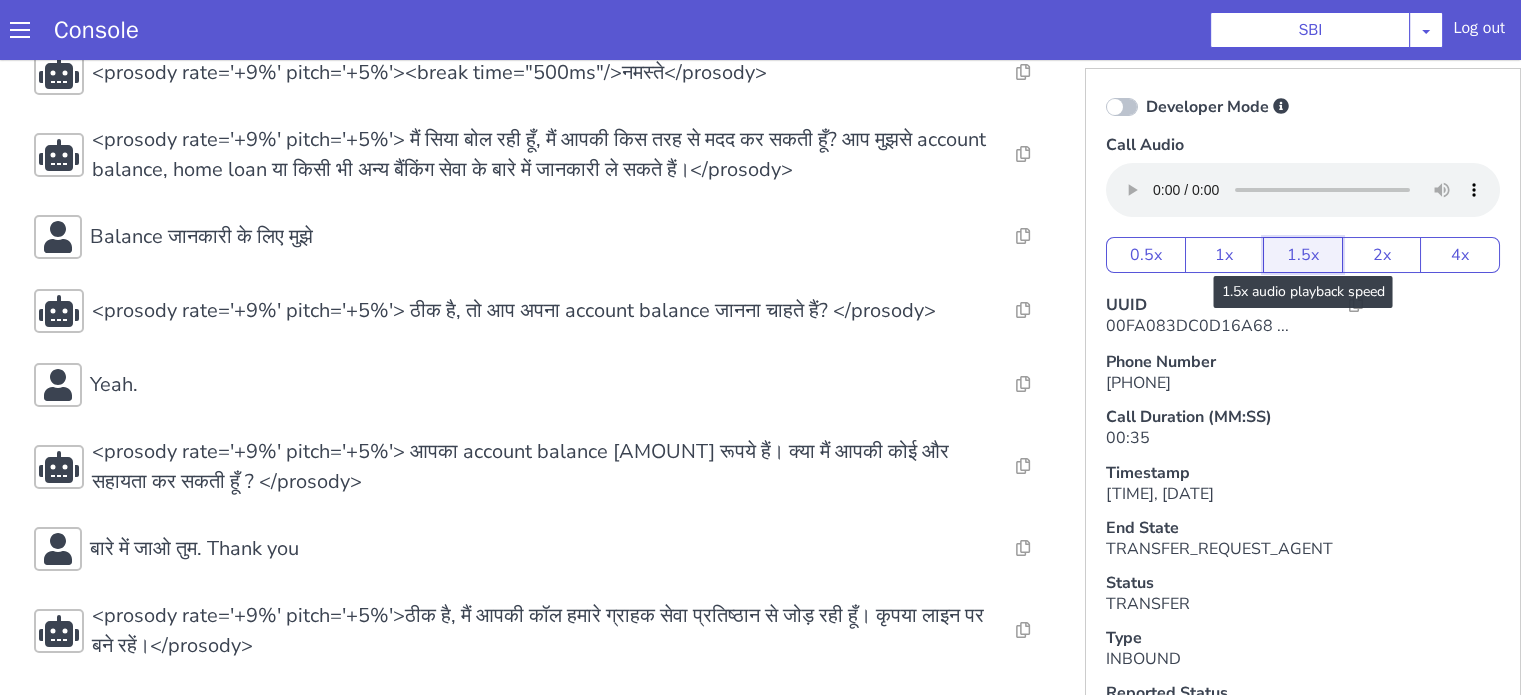 click on "1.5x" at bounding box center [1303, 255] 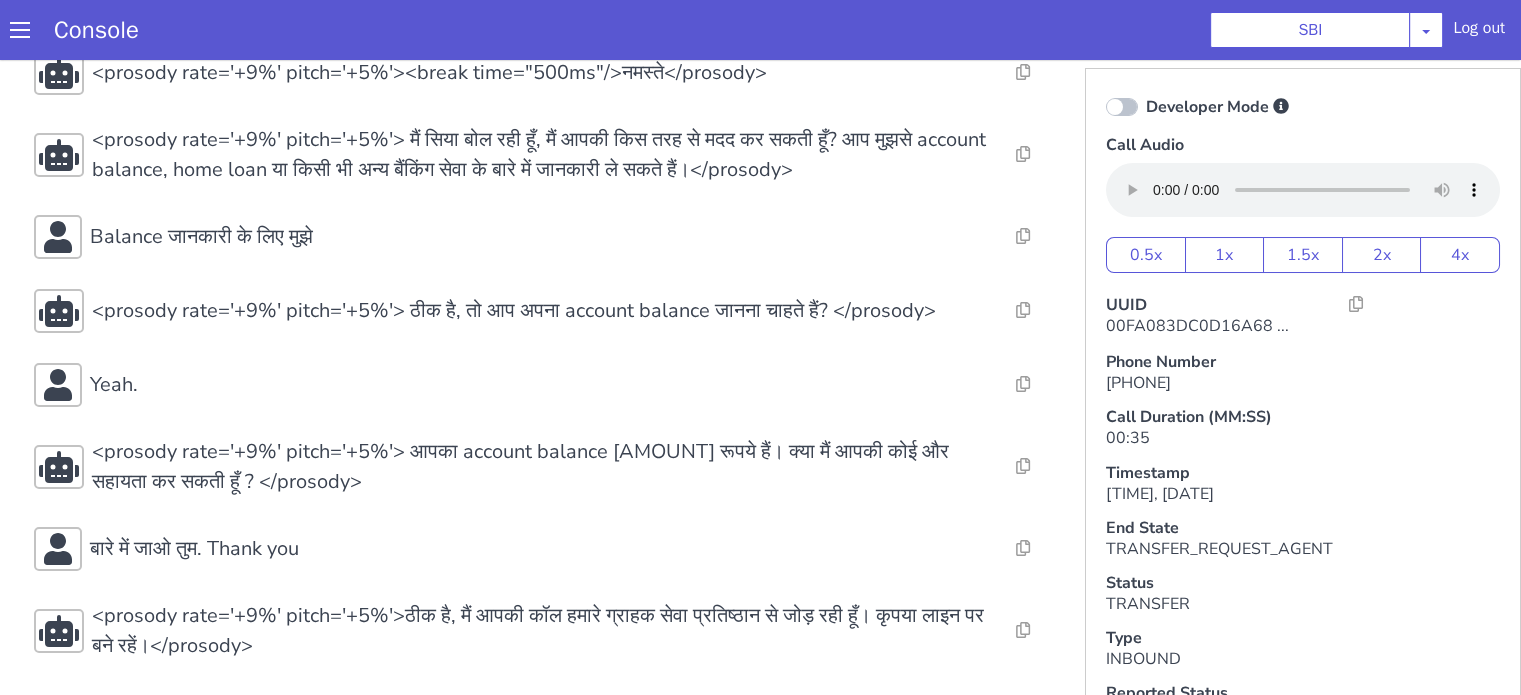 click on "Console SBI AO Smith Airtel DTH Pilot Airtel POC Alice Blue NT Aliceblue American Finance - US Apollo Apollo 24*7 Application - Collections Auto NPS feedback Avaya Devconnect Axis Axis AMC Axis Outbound BAGIC BALIC BALIC Old 2 Bajaj Autofinance Bajaj Fin Banking Demo Barbeque Nation Buy Now Pay Later Cars24 Cashe Central Bank of India Charles Tyrwhitt Cholamandalam Finance Consumer Durables Coverfox Covid19 Helpline Credgenics CreditMate DPDzero DUMMY Data collection Demo - Collections Dish TV ERCM Emeritus Eureka Forbes - LQ FFAM360 - US Familiarity Farming_Axis Finaccel Flipkart Flow Templates Fusion Microfinance Giorgos_TestBot Great Learning Grievance Bot HDB Finance HDFC HDFC Ergo HDFC Freedom CC HDFC Life Demo HDFC Securities Hathway Internet Hathway V2 Home Credit IBM IBM Banking Demo ICICI ICICI Bank Outbound ICICI Lombard Persistency ICICI Prudential ICICI securities ICICI_lombard IDFC First Bank IFFCO Tokio Insurance Iffco Tokio Indiamart Indigo IndusInd - Settlement IndusInd CC Insurance Jarvis" at bounding box center [760, 30] 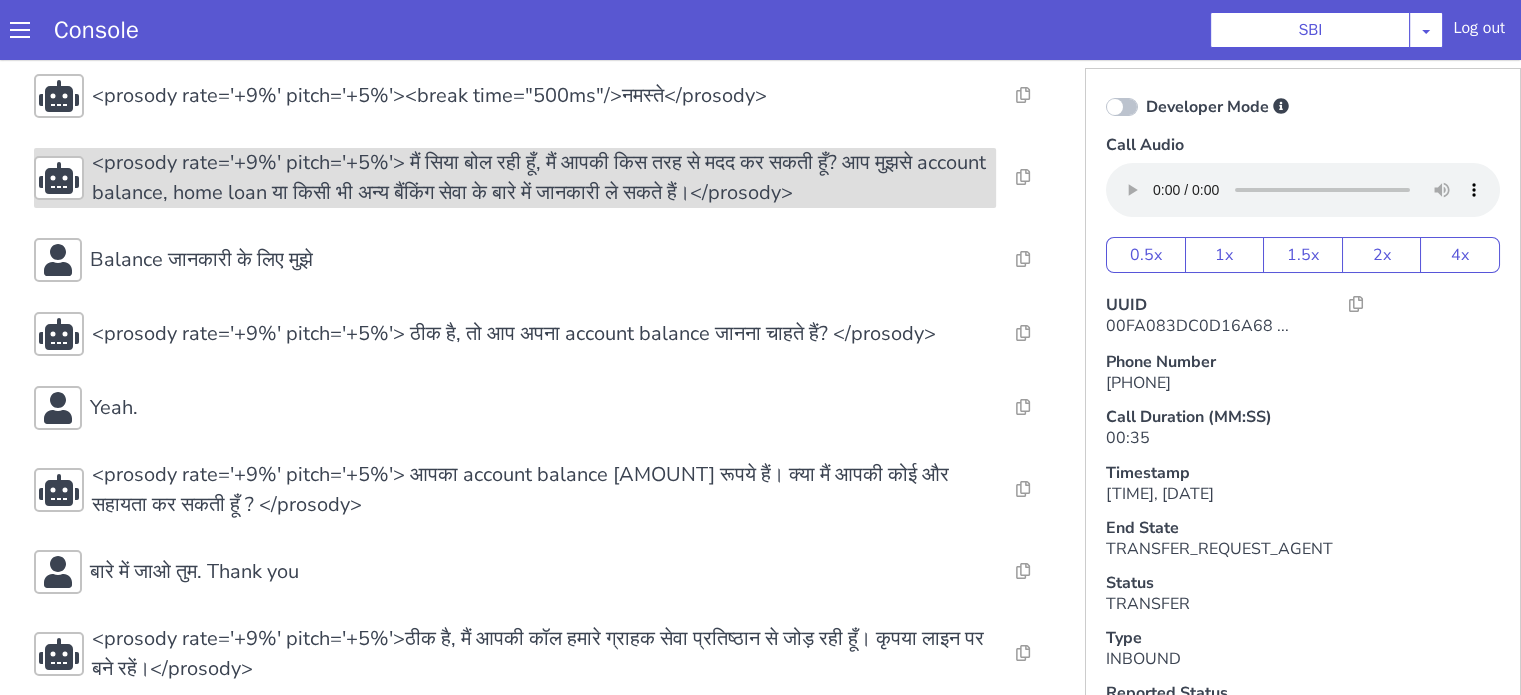 scroll, scrollTop: 63, scrollLeft: 0, axis: vertical 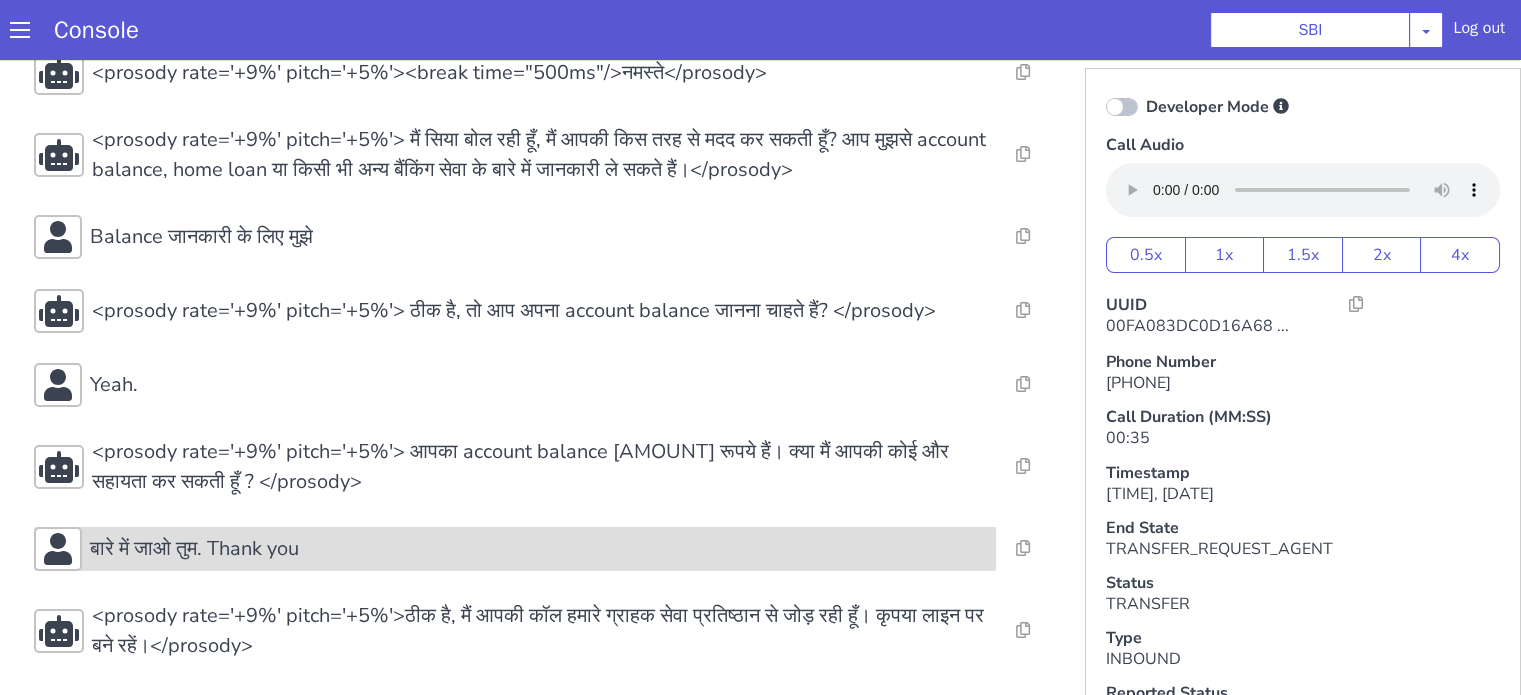 click on "बारे में जाओ तुम. Thank you" at bounding box center (539, 549) 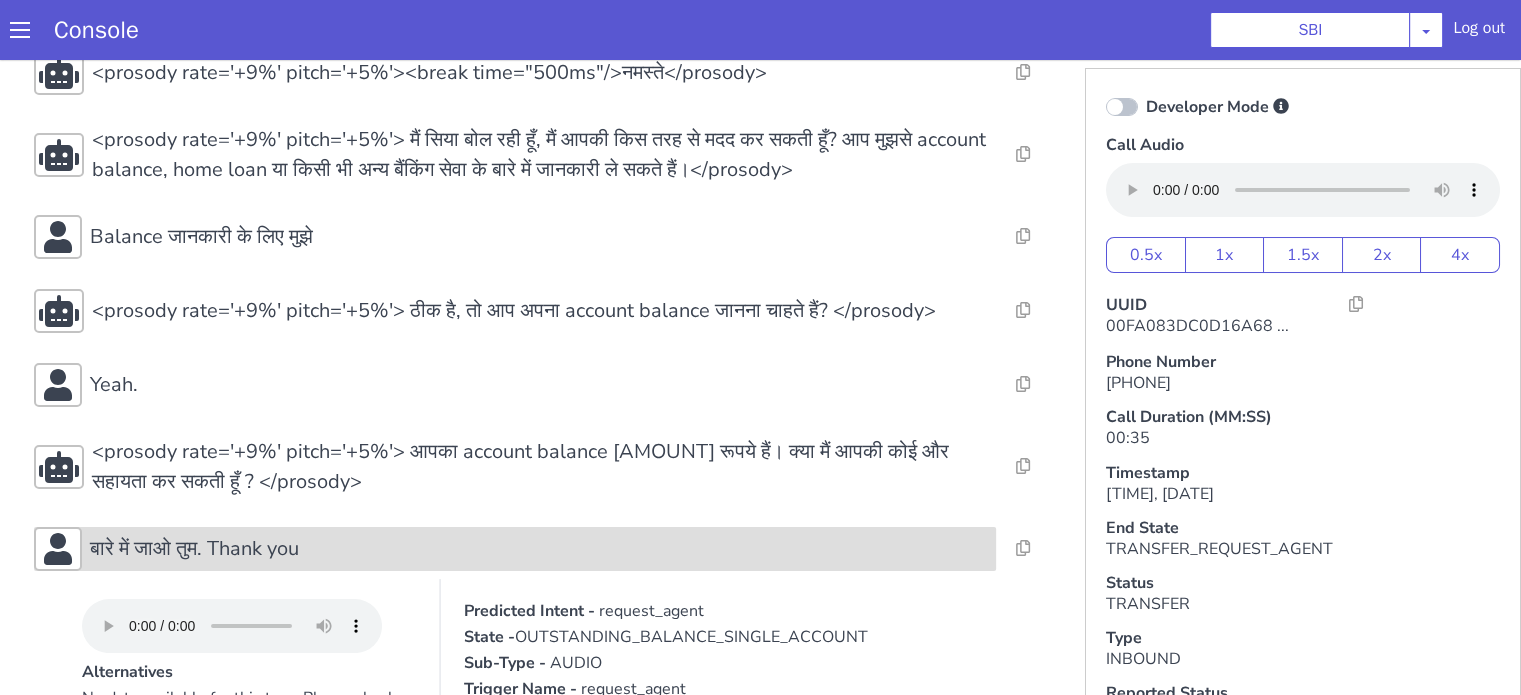 click on "बारे में जाओ तुम. Thank you" at bounding box center [539, 549] 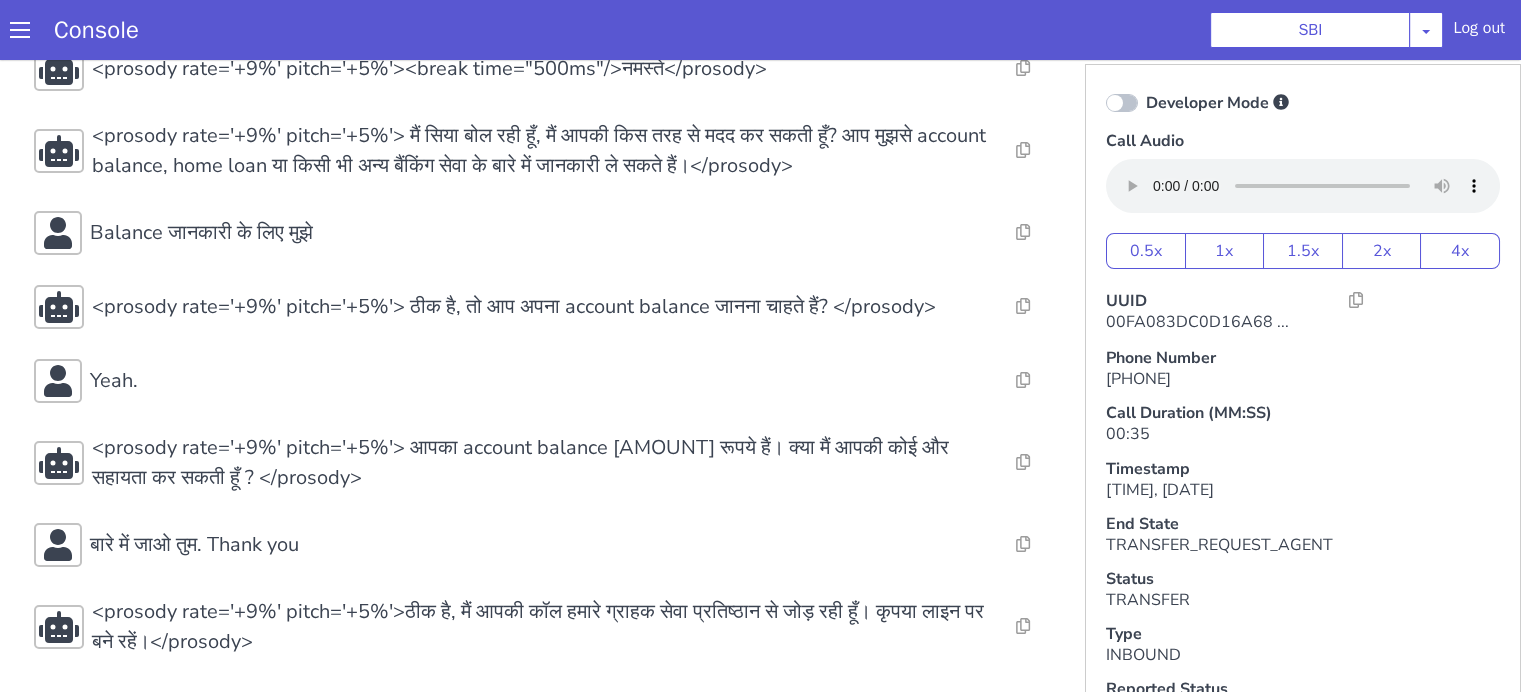 scroll, scrollTop: 5, scrollLeft: 0, axis: vertical 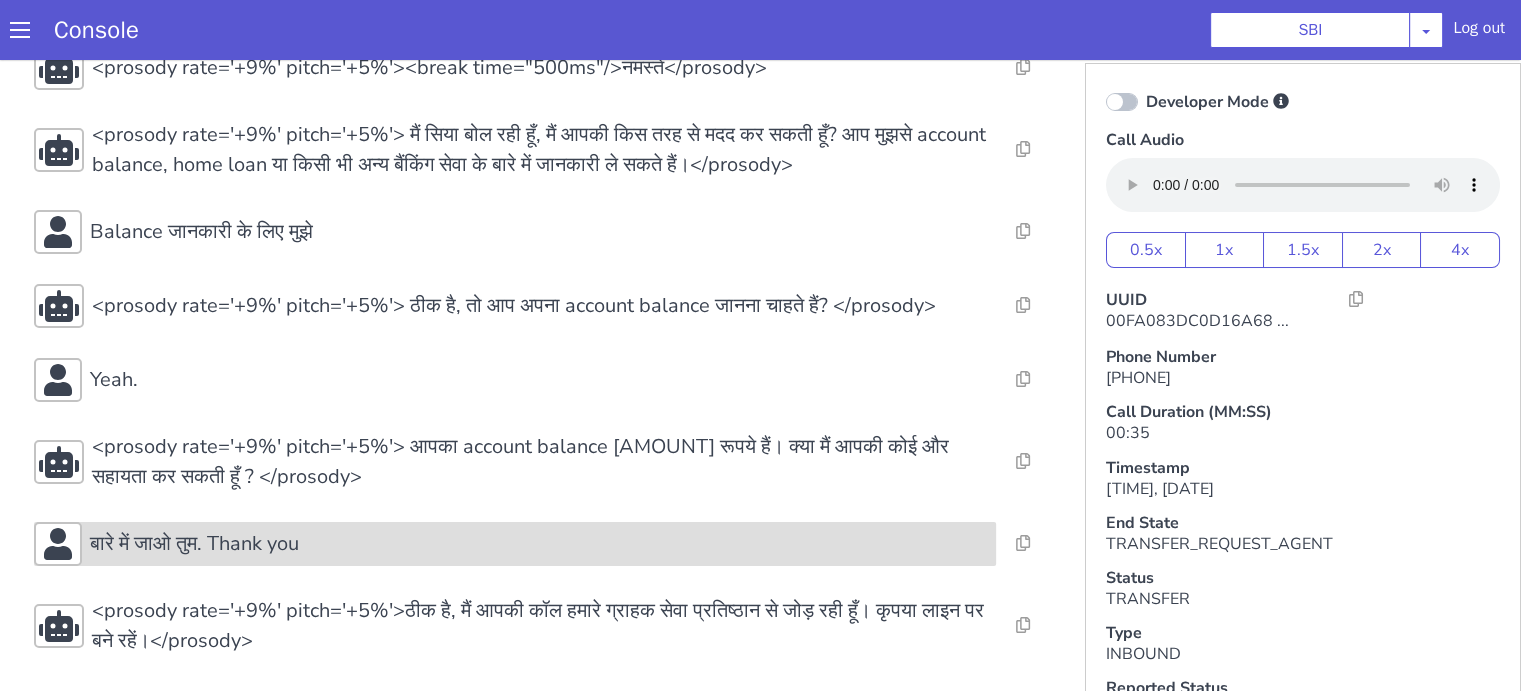 click on "बारे में जाओ तुम. Thank you" at bounding box center (194, 544) 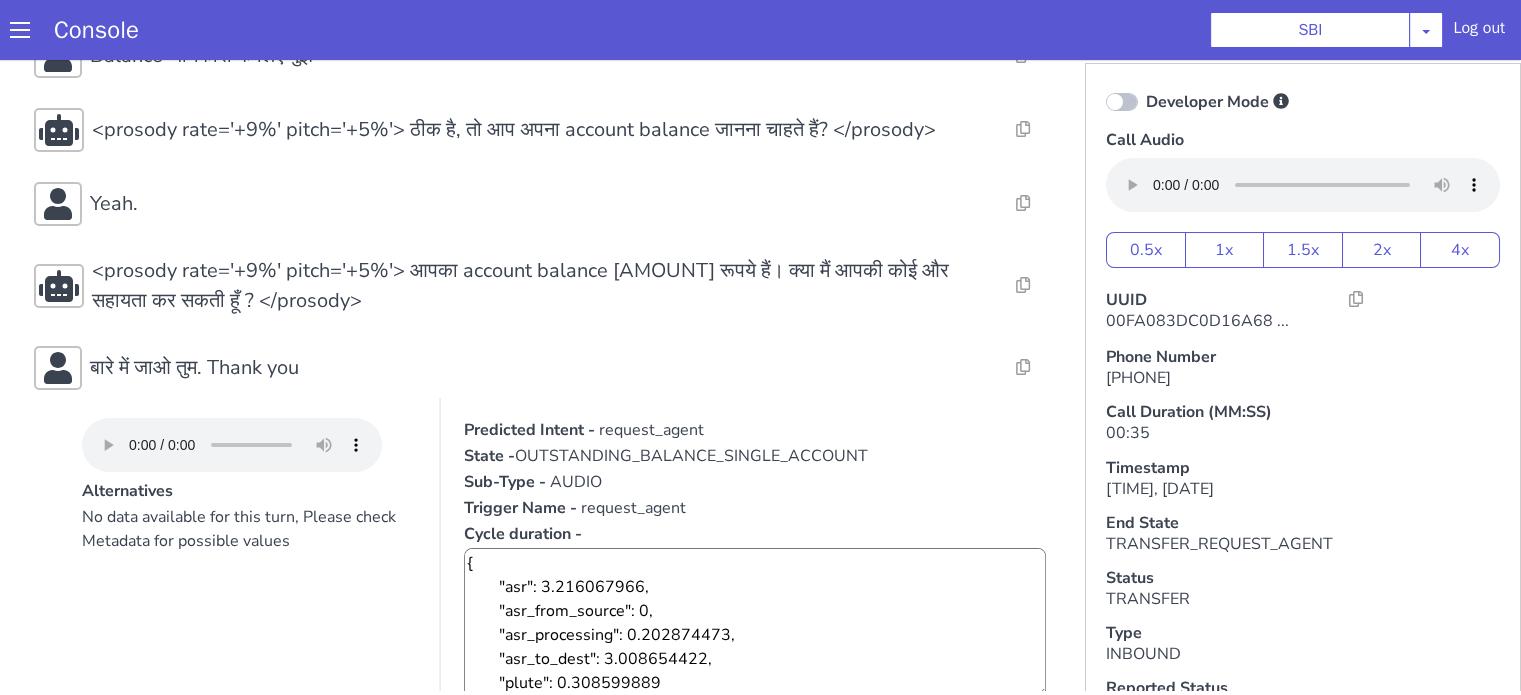 scroll, scrollTop: 363, scrollLeft: 0, axis: vertical 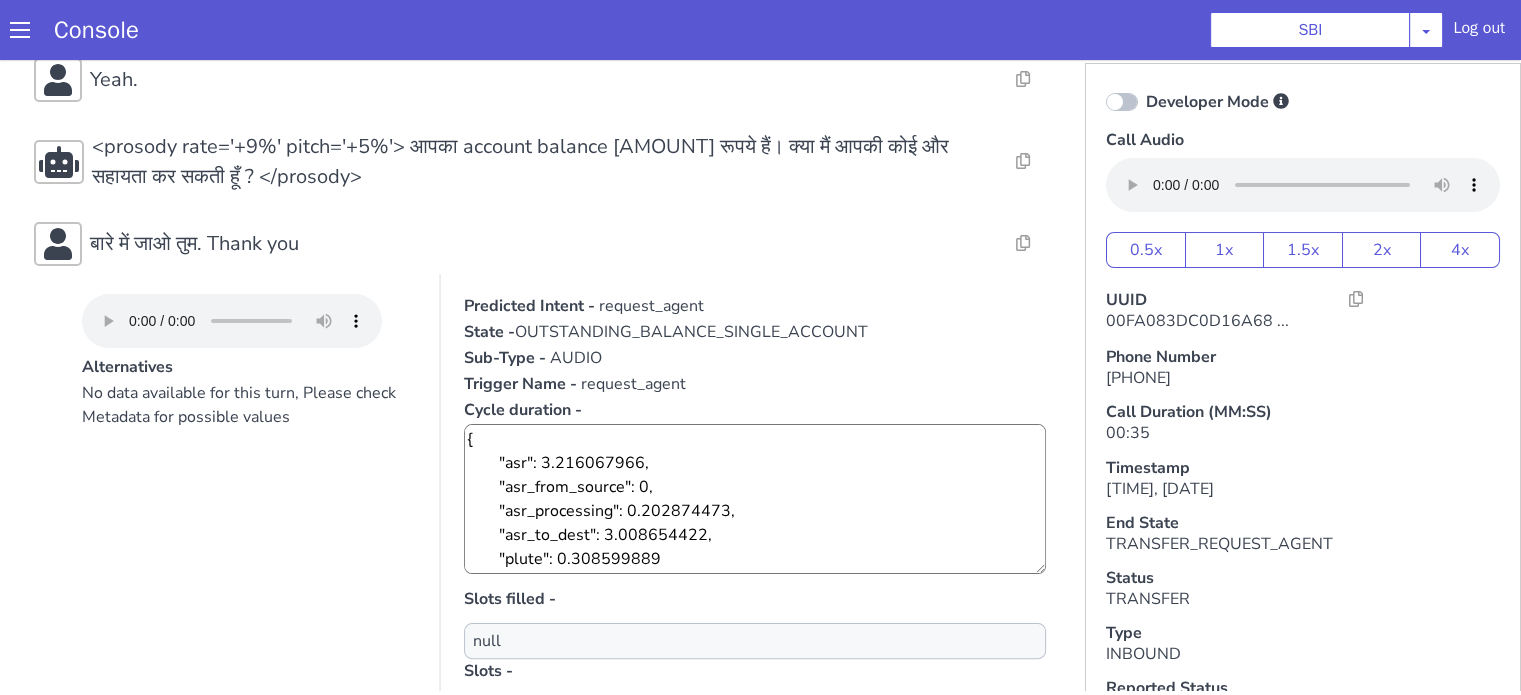 type 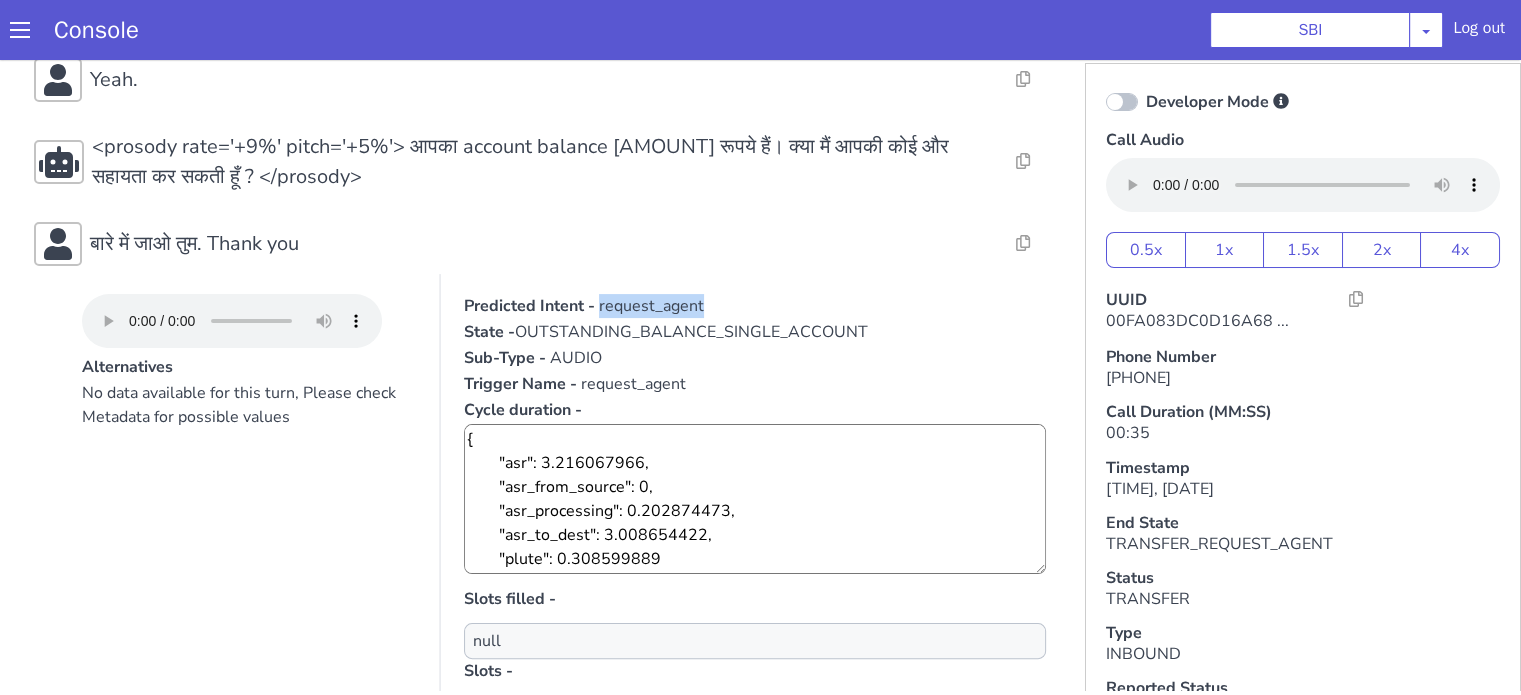 click on "request_agent" at bounding box center [651, 306] 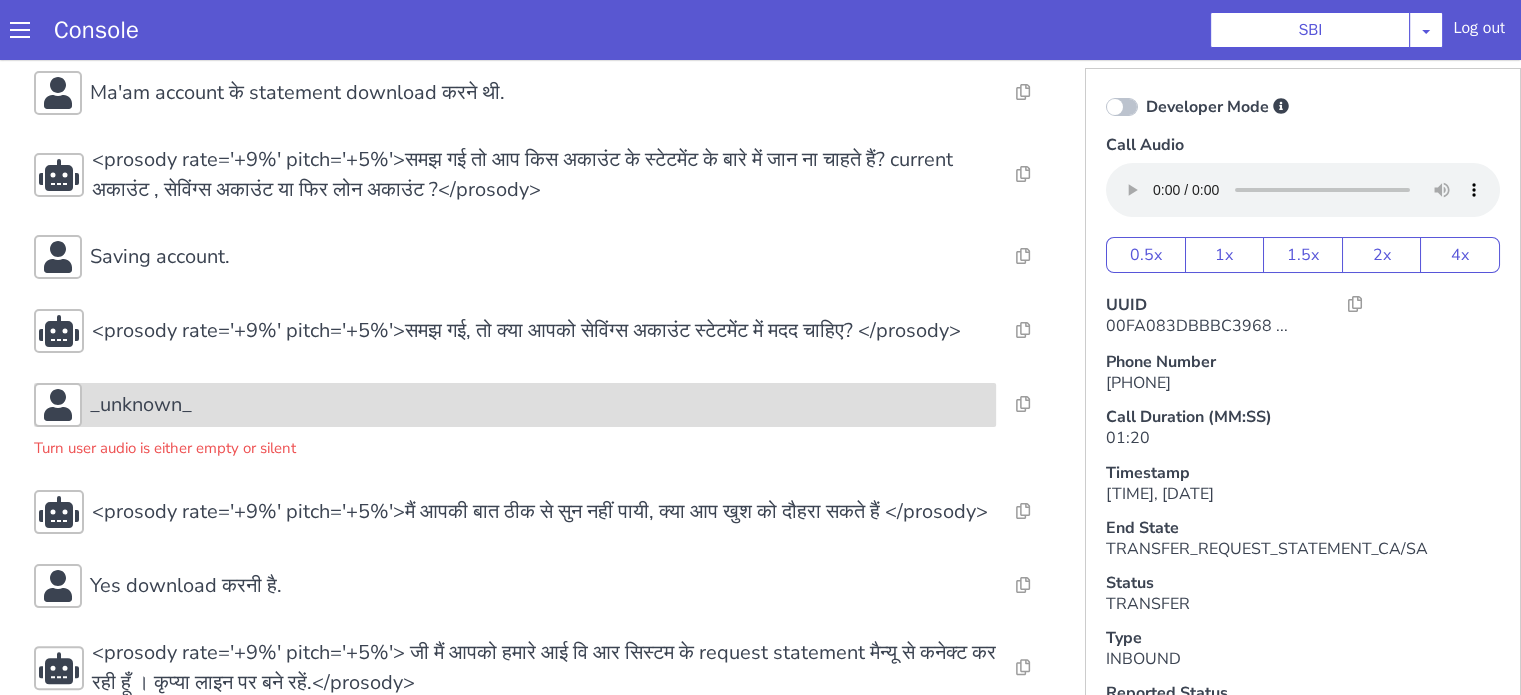 scroll, scrollTop: 438, scrollLeft: 0, axis: vertical 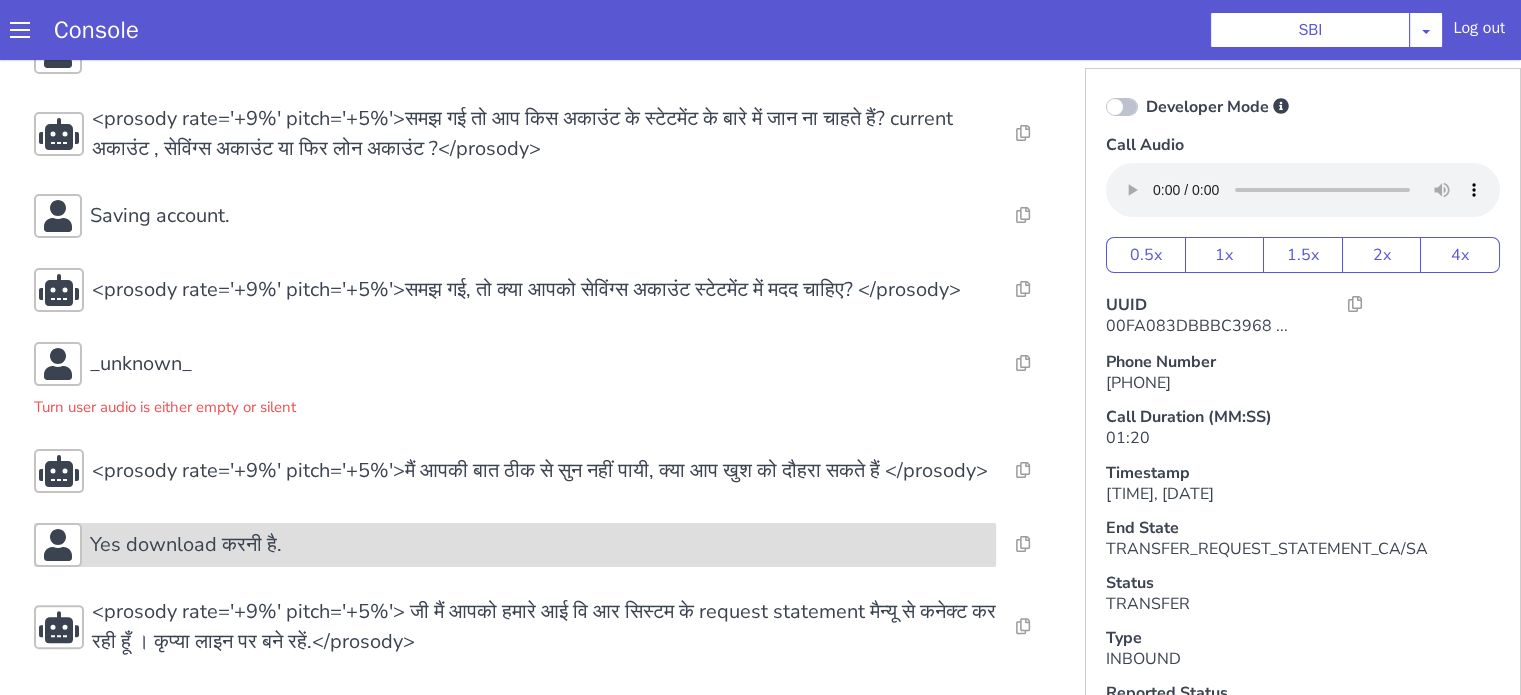 click on "Yes download करनी है." at bounding box center [539, 545] 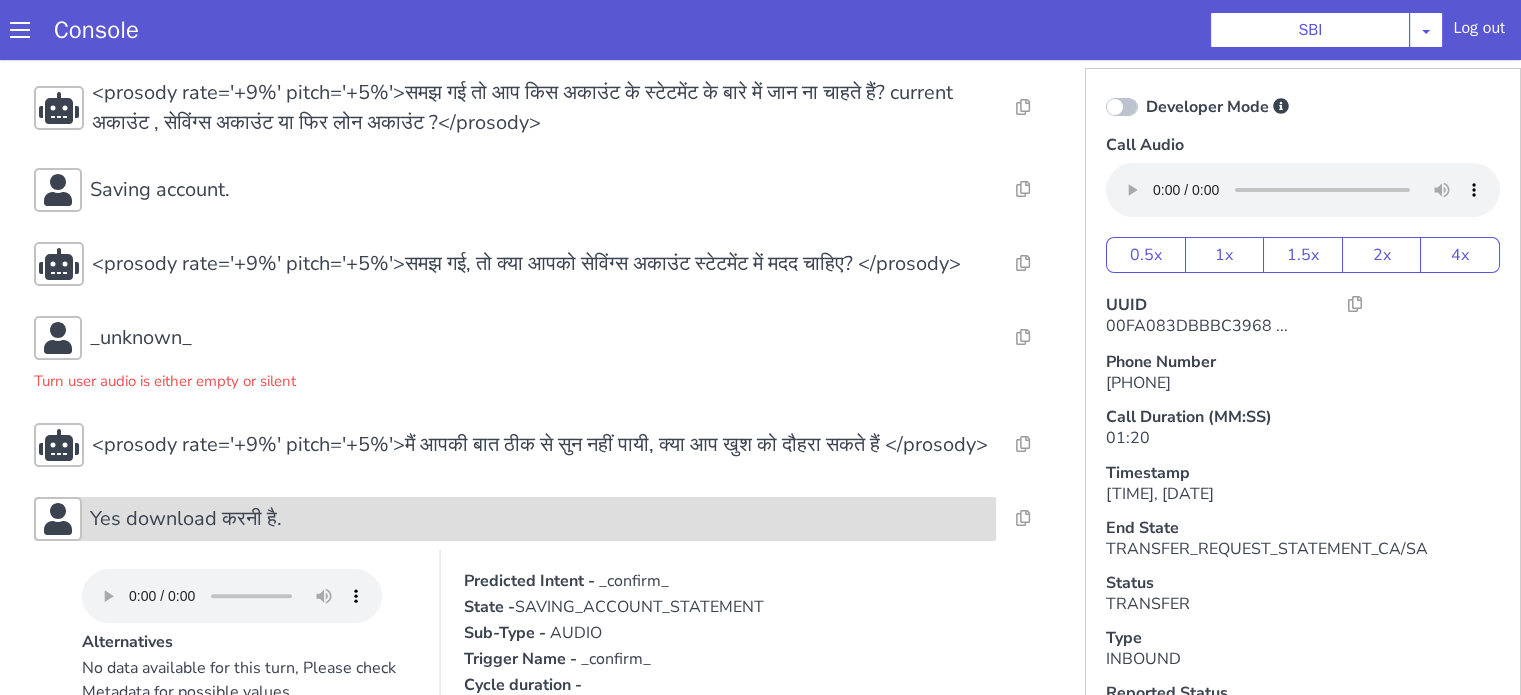 click on "Yes download करनी है." at bounding box center [539, 519] 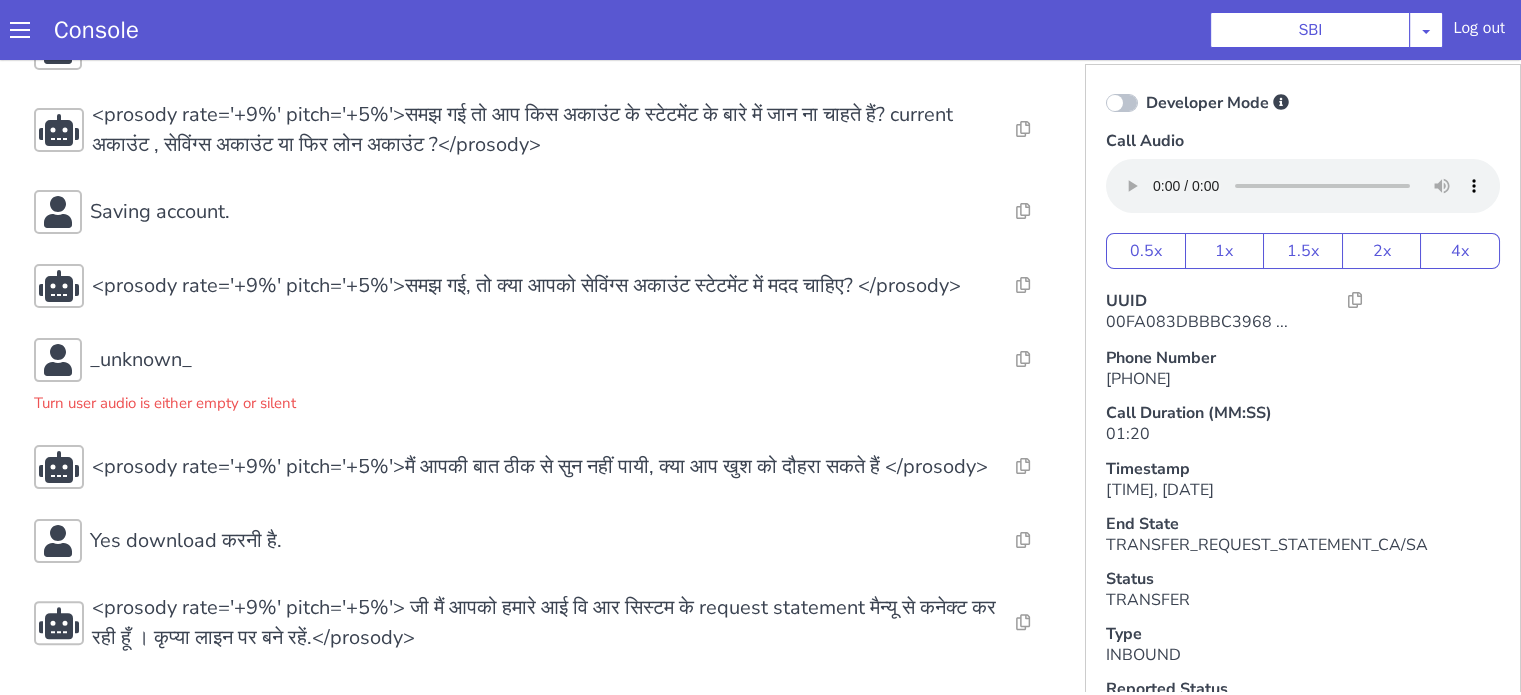 scroll, scrollTop: 5, scrollLeft: 0, axis: vertical 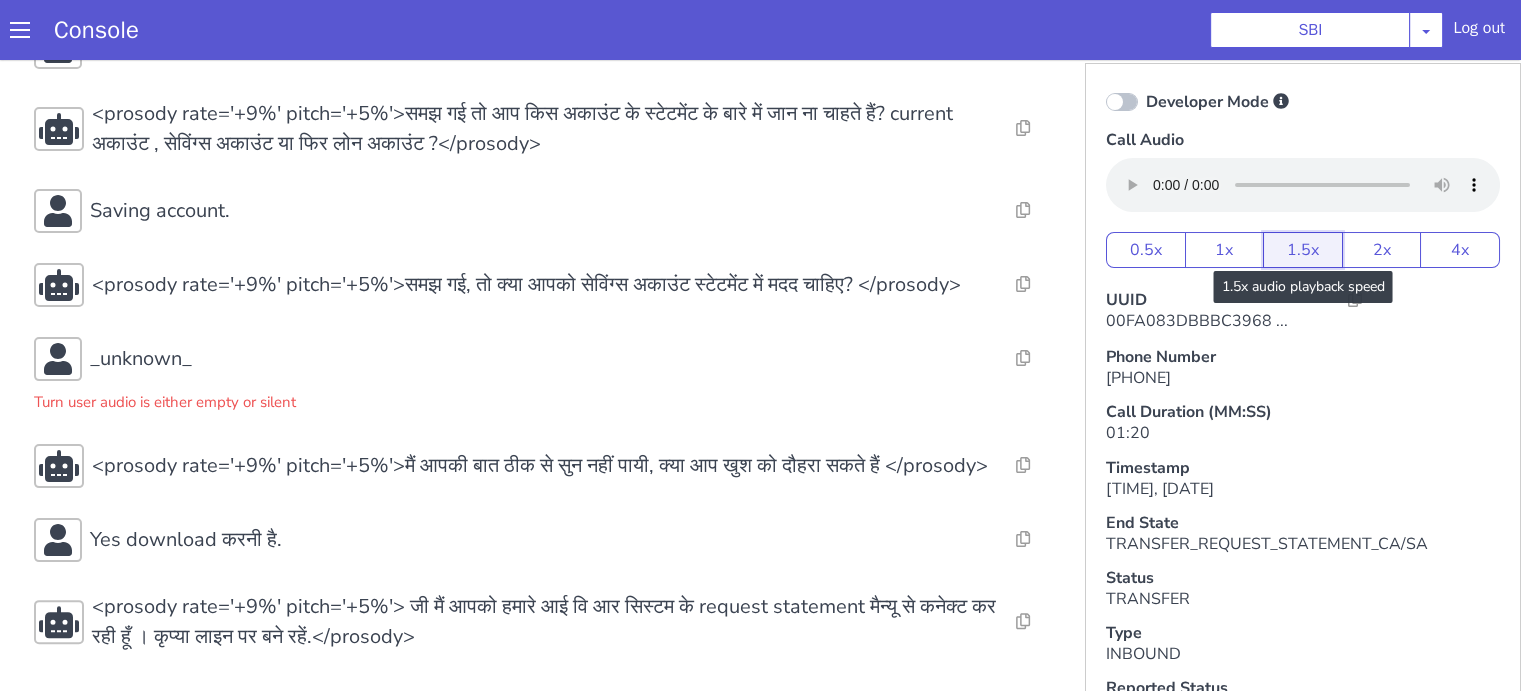 click on "1.5x" at bounding box center (1303, 250) 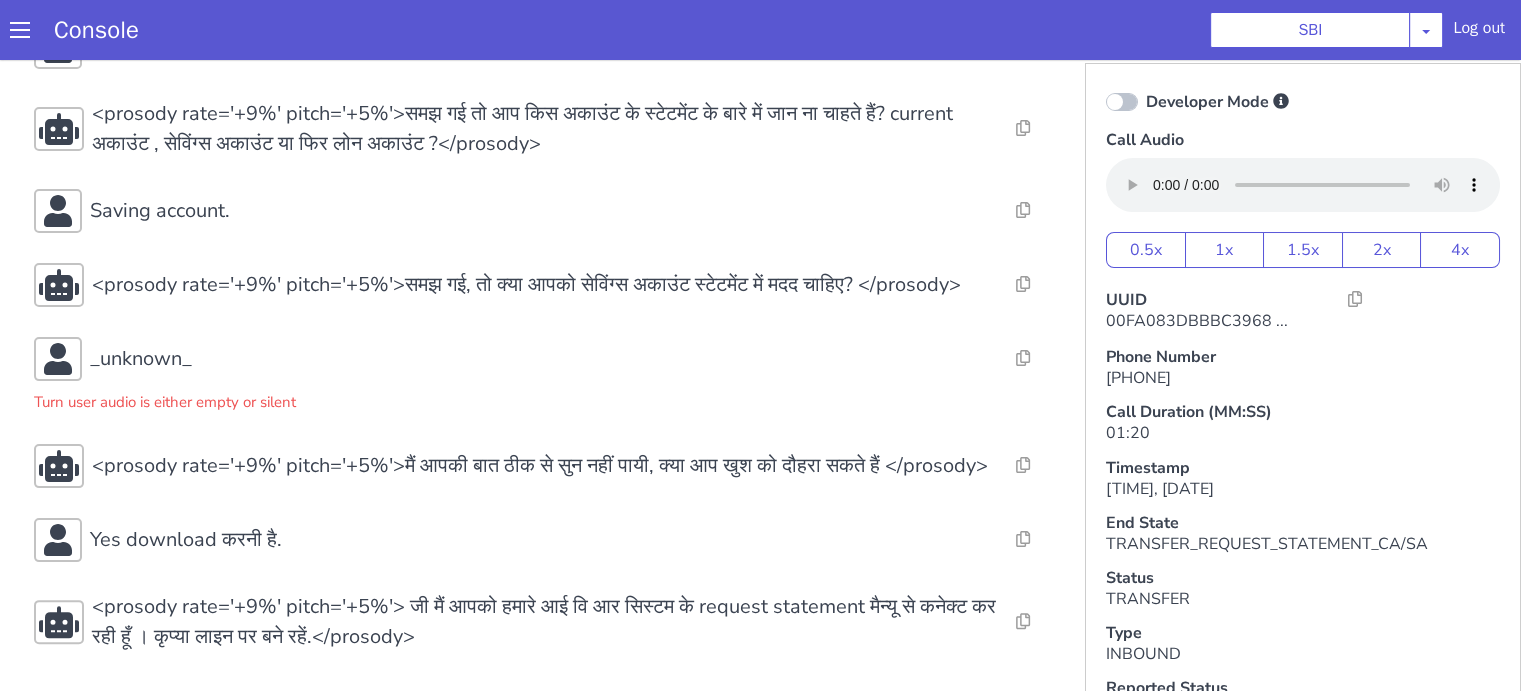 scroll, scrollTop: 0, scrollLeft: 0, axis: both 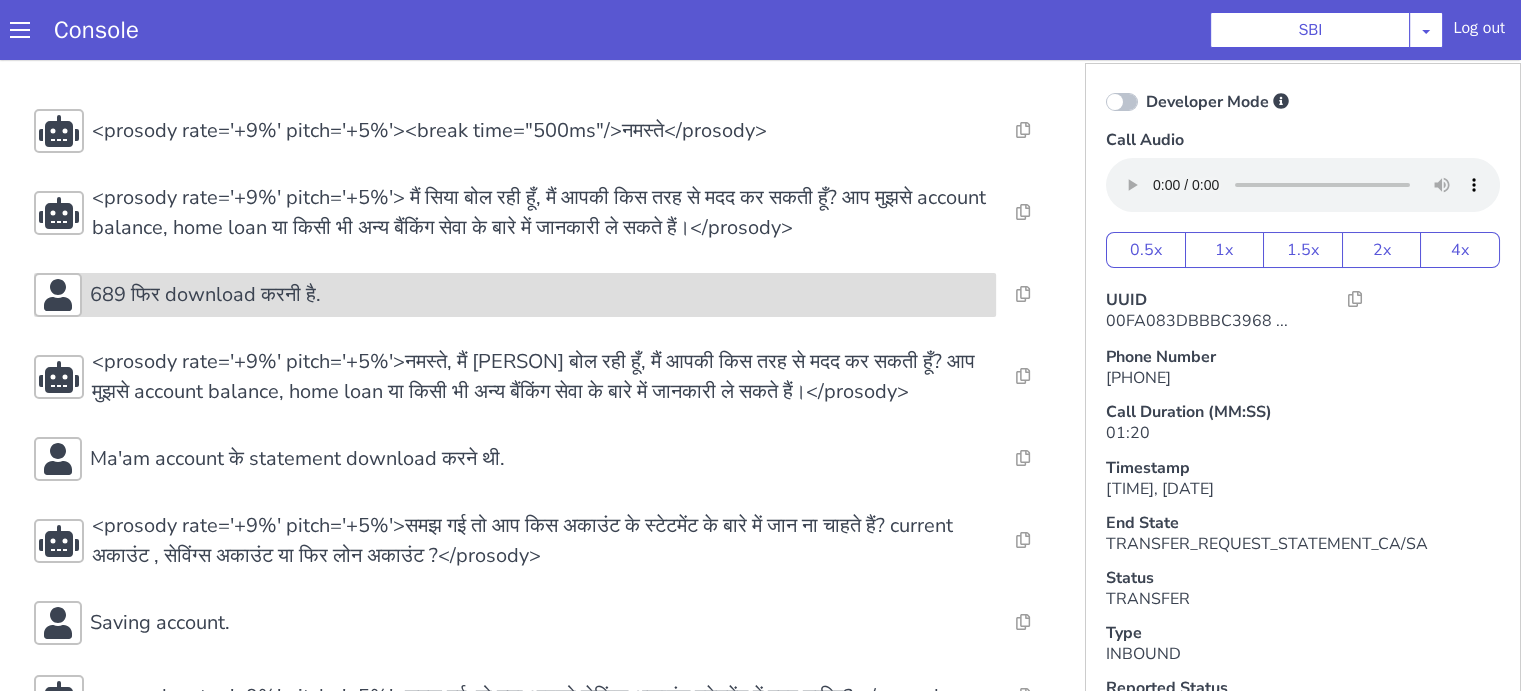 click on "689 फिर download करनी है." at bounding box center (539, 295) 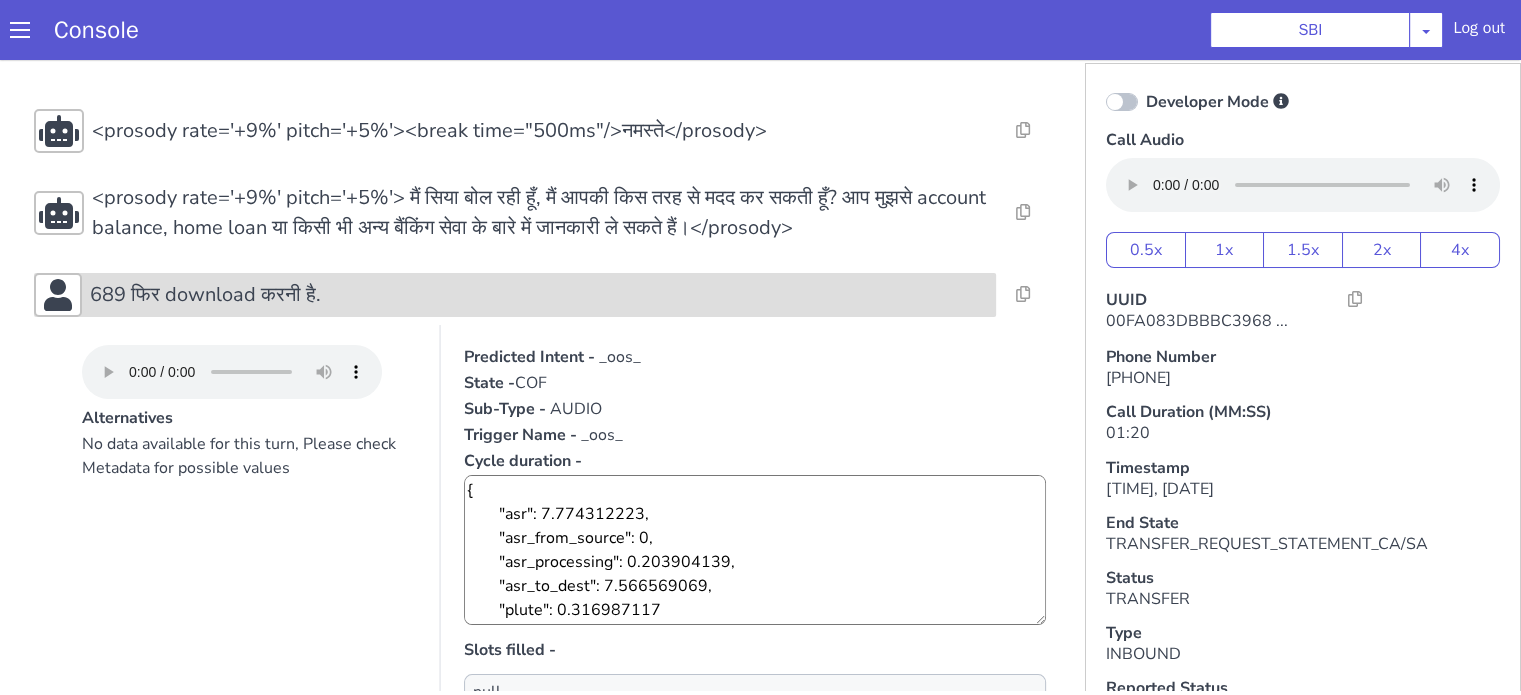 click on "689 फिर download करनी है." at bounding box center [539, 295] 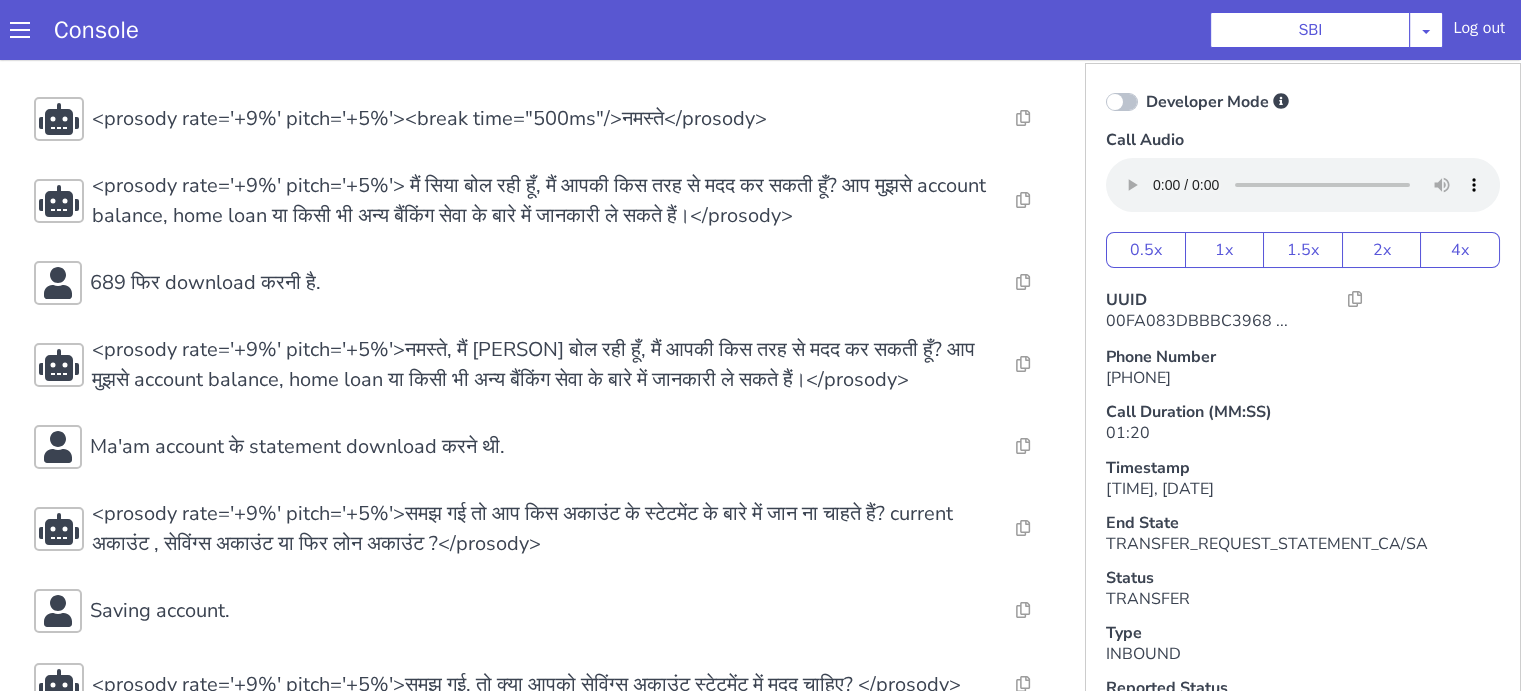 scroll, scrollTop: 0, scrollLeft: 0, axis: both 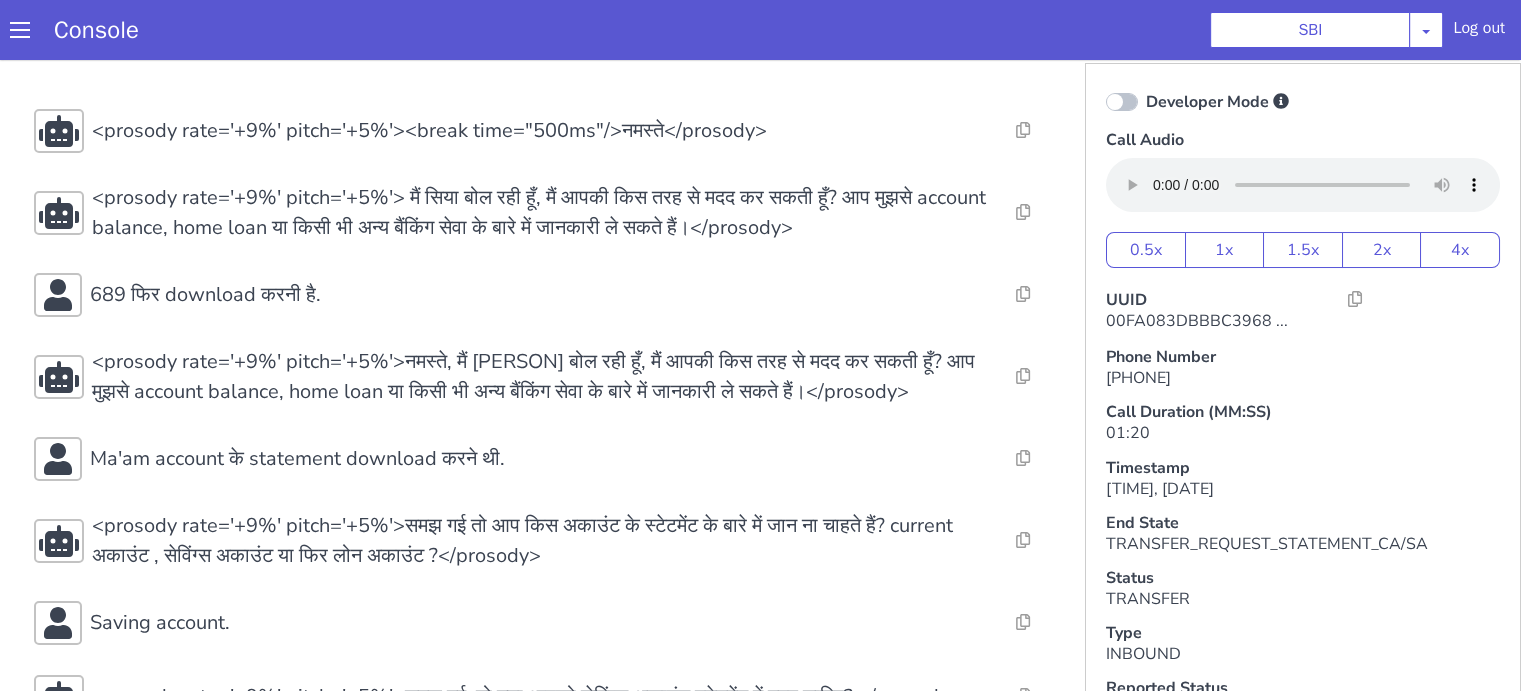 click on "Resolve  Intent Error  Entity Error  Transcription Error  Miscellaneous Submit <prosody rate='+9%' pitch='+5%'><break time="500ms"/>नमस्ते</prosody> Resolve  Intent Error  Entity Error  Transcription Error  Miscellaneous Submit <prosody rate='+9%' pitch='+5%'> मैं सिया बोल रही हूँ, मैं आपकी किस तरह से मदद कर सकती हूँ? आप मुझसे account balance, home loan या किसी भी अन्य बैंकिंग सेवा के बारे में जानकारी ले सकते हैं।</prosody> Resolve  Intent Error  Entity Error  Transcription Error  Miscellaneous Submit 689 फिर download करनी है. Resolve  Intent Error  Entity Error  Transcription Error  Miscellaneous Submit Resolve  Intent Error  Entity Error  Transcription Error  Miscellaneous Submit Ma'am account के statement download करने थी. Resolve  Intent Error  Entity Error Submit" at bounding box center (544, 586) 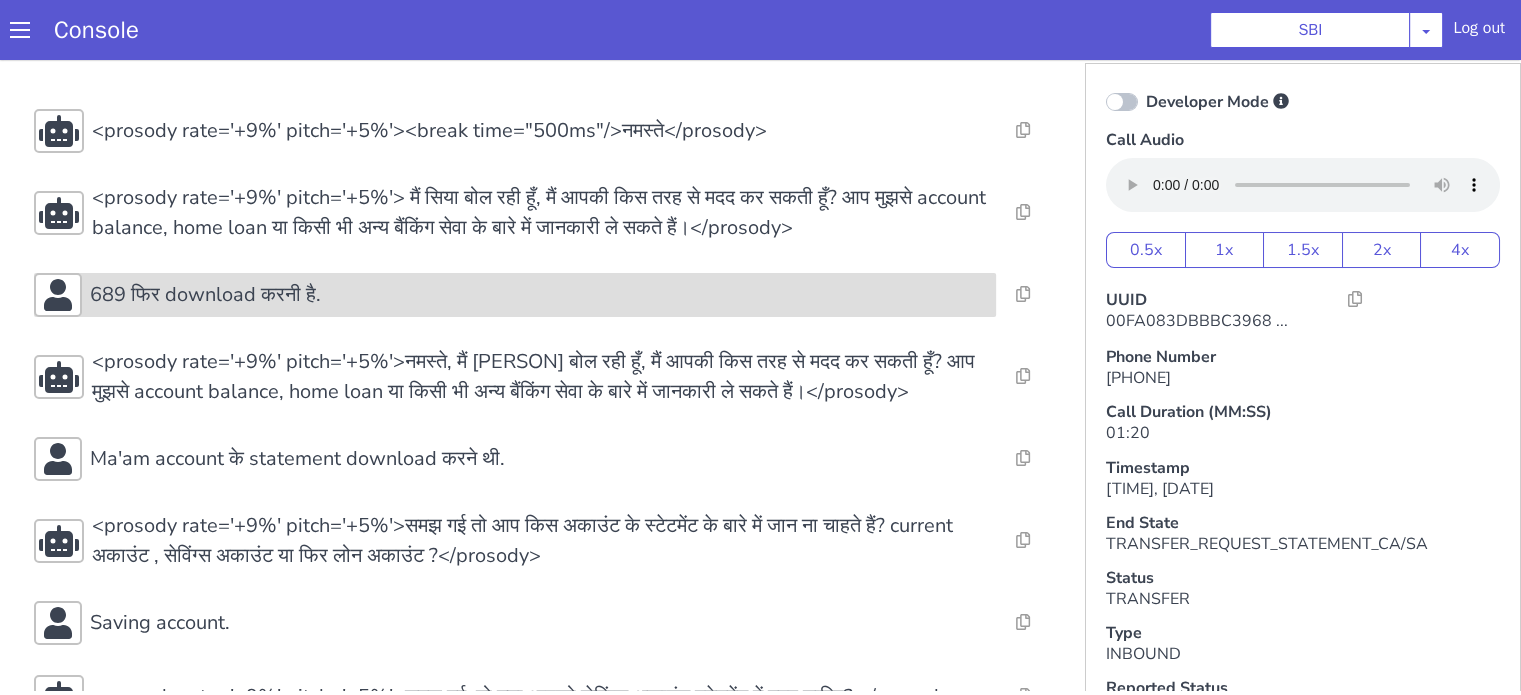 drag, startPoint x: 223, startPoint y: 312, endPoint x: 222, endPoint y: 296, distance: 16.03122 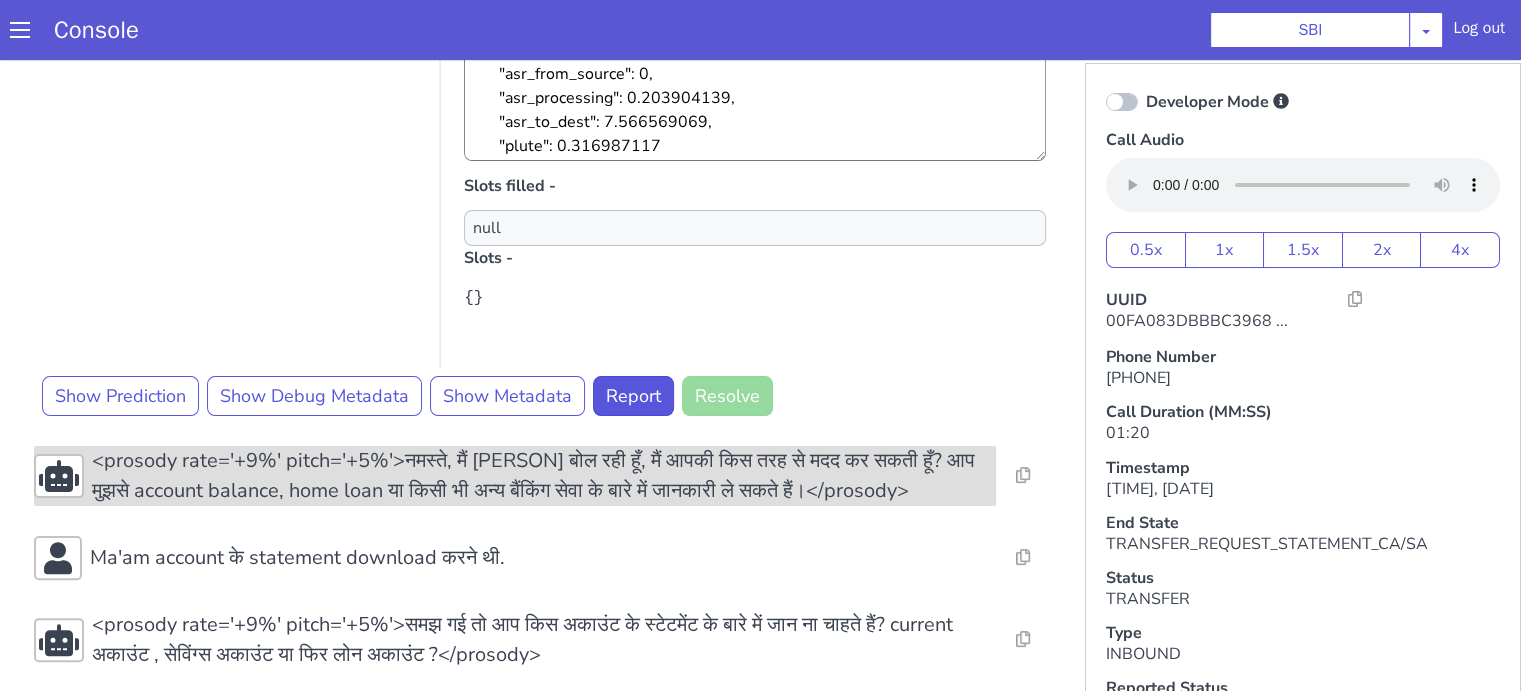 scroll, scrollTop: 500, scrollLeft: 0, axis: vertical 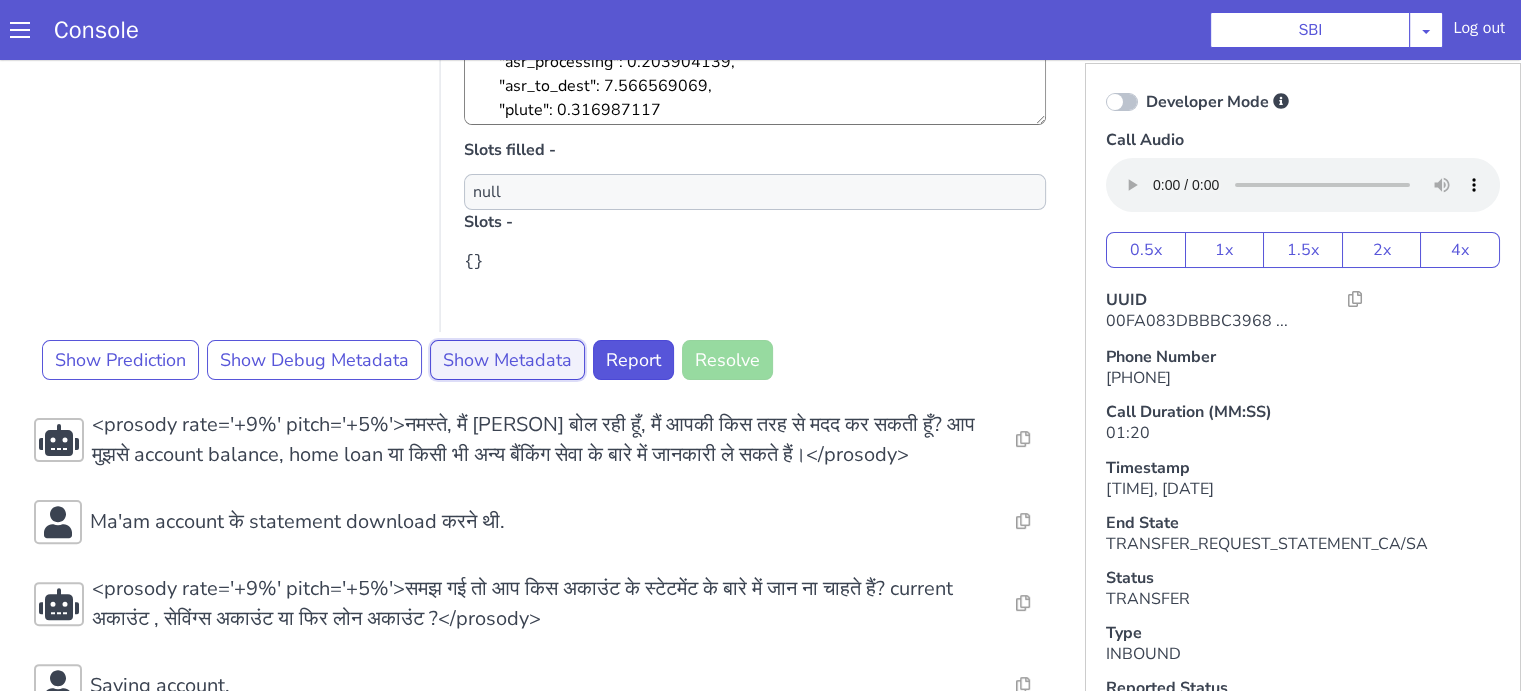 click on "Show Metadata" at bounding box center (507, 360) 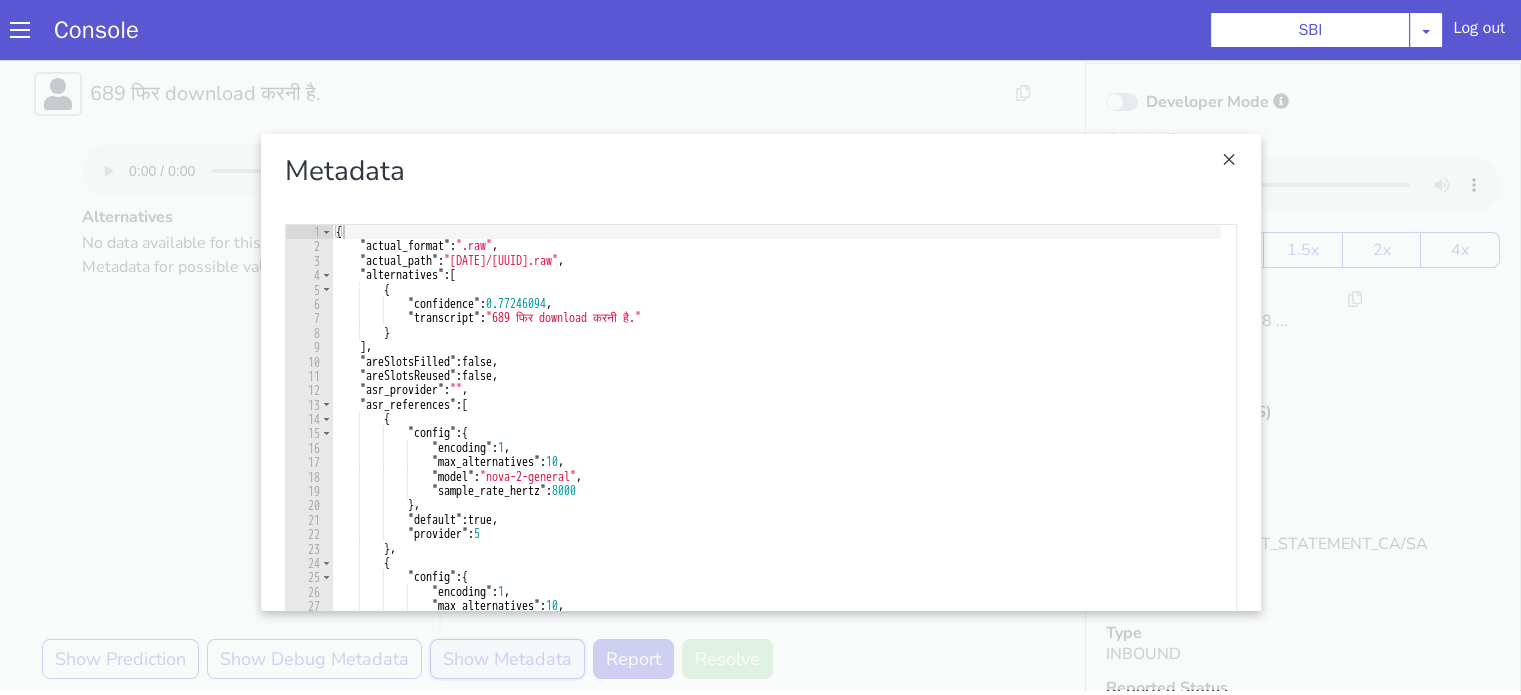 scroll, scrollTop: 100, scrollLeft: 0, axis: vertical 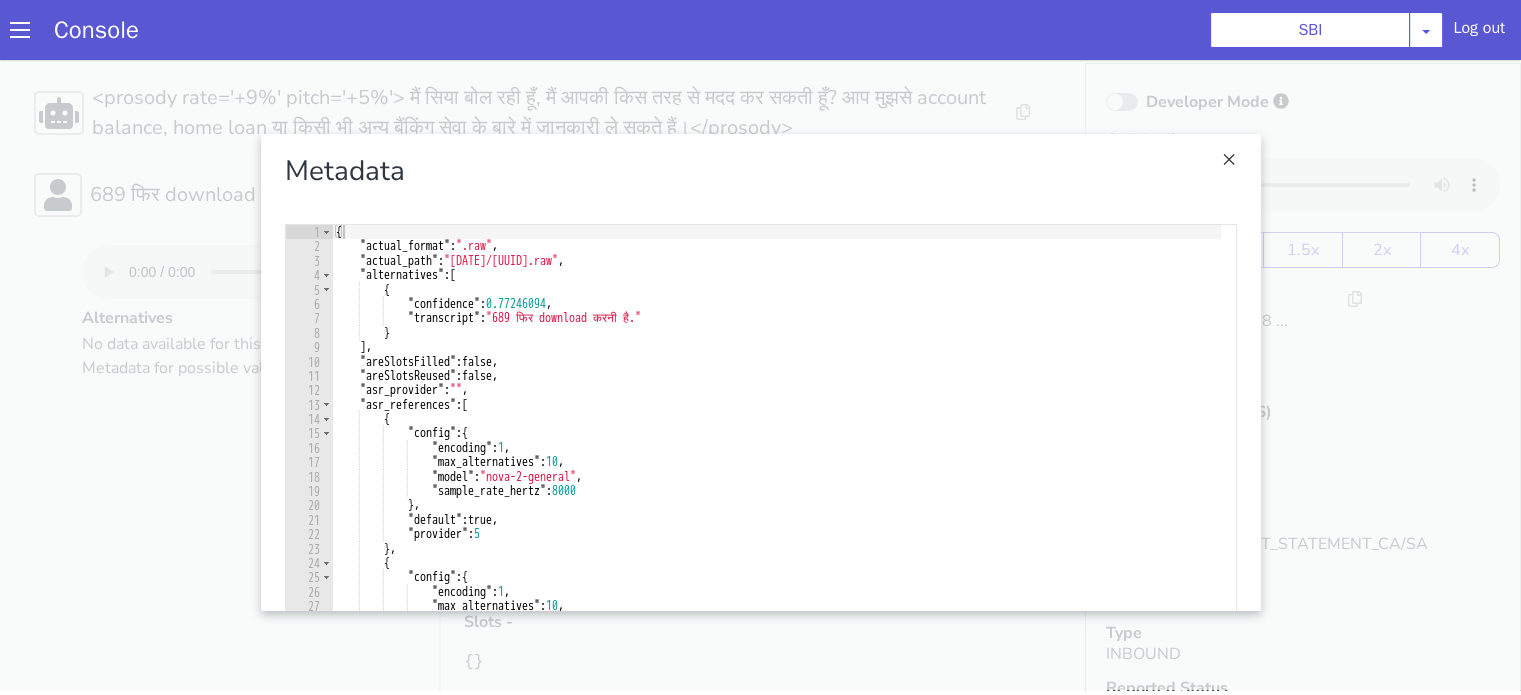 click at bounding box center [760, 372] 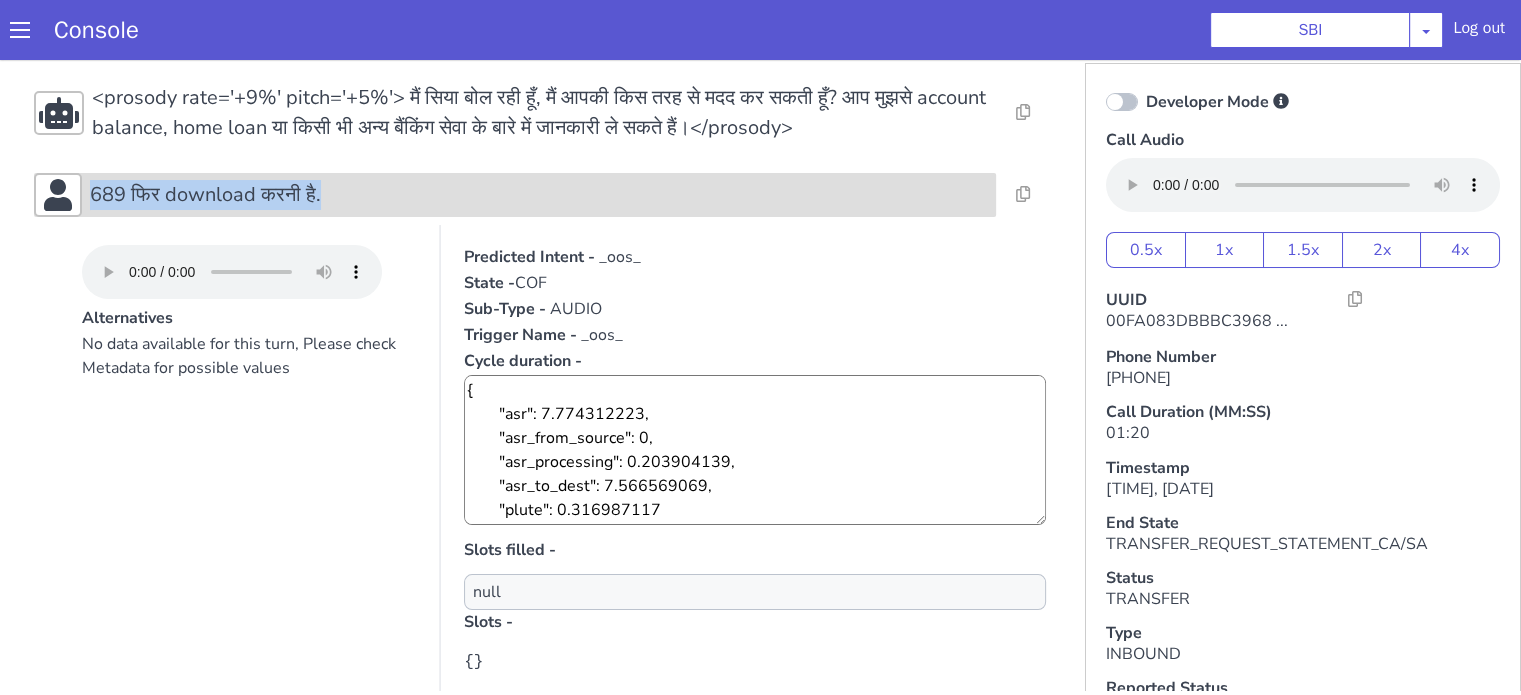 drag, startPoint x: 352, startPoint y: 210, endPoint x: 94, endPoint y: 205, distance: 258.04843 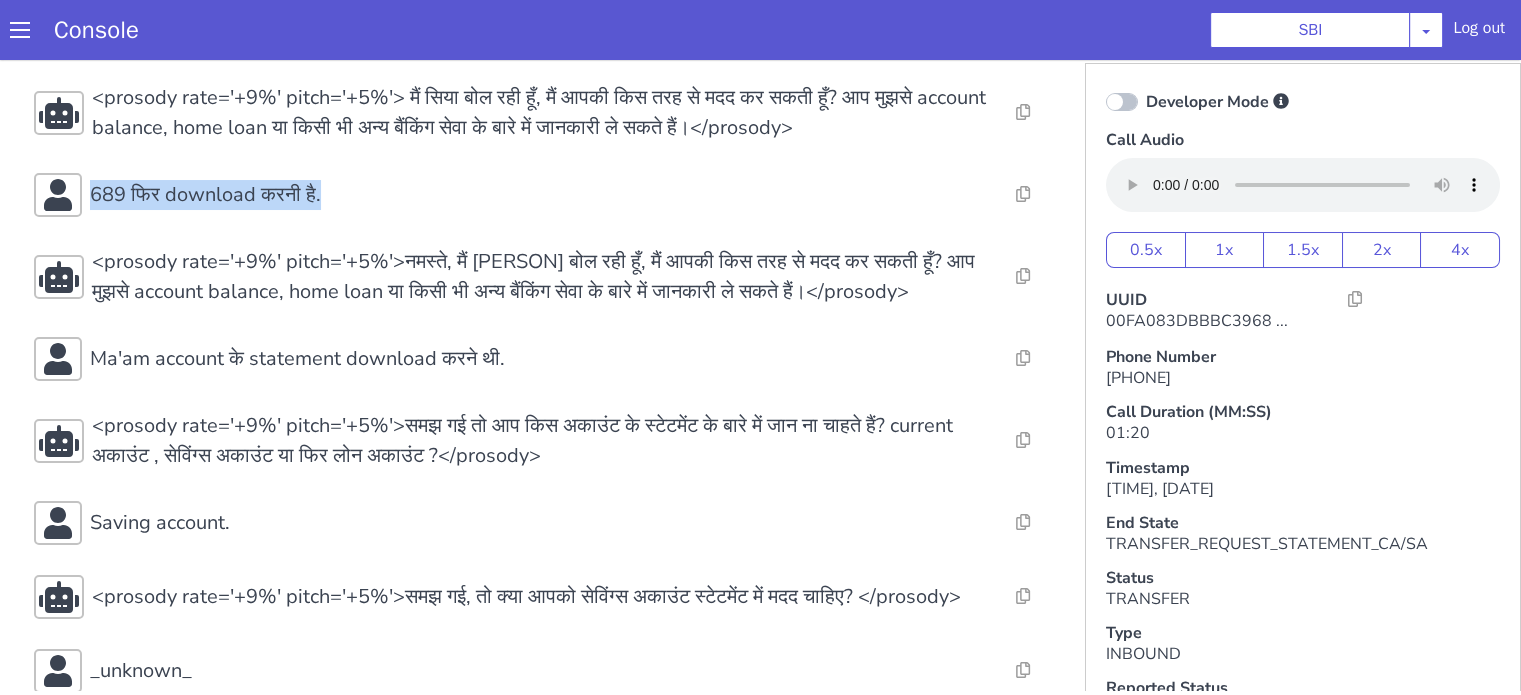 copy on "689 फिर download करनी है." 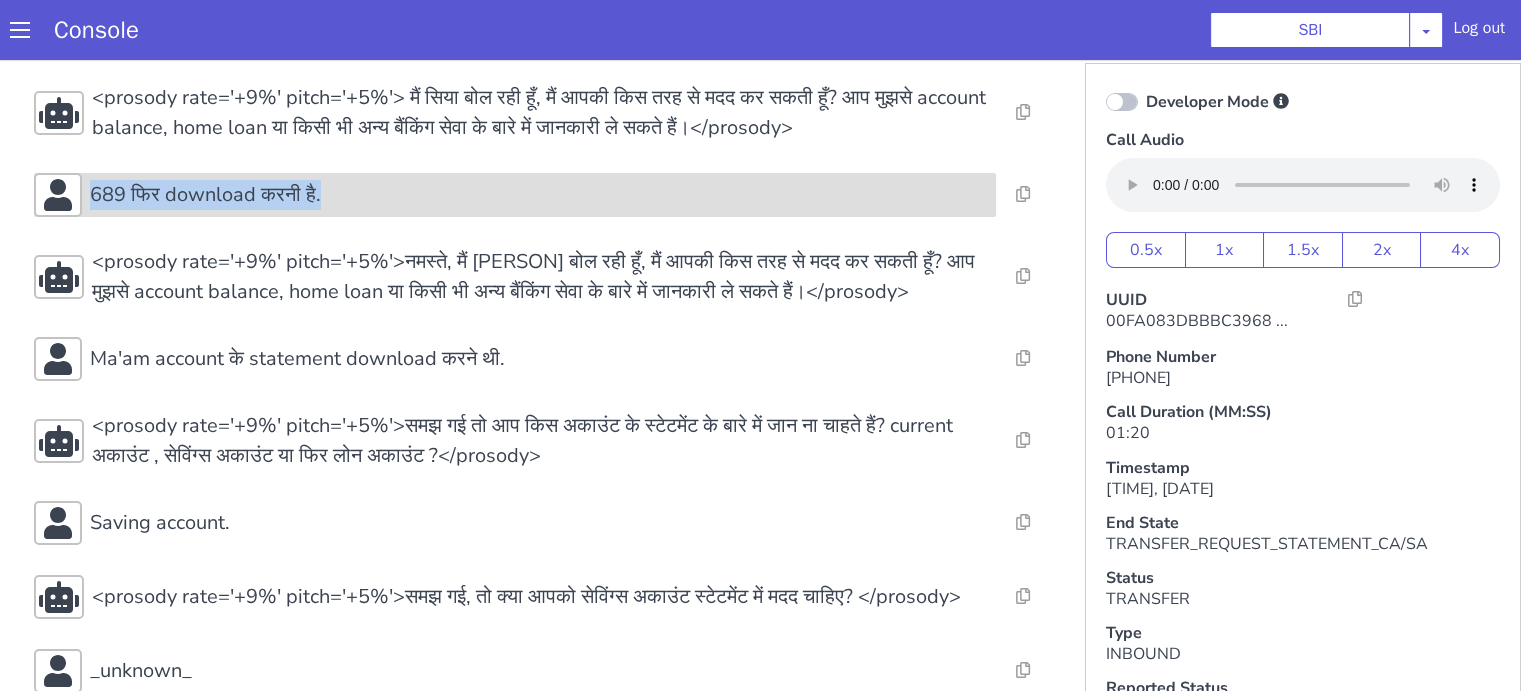 click on "689 फिर download करनी है." at bounding box center (205, 195) 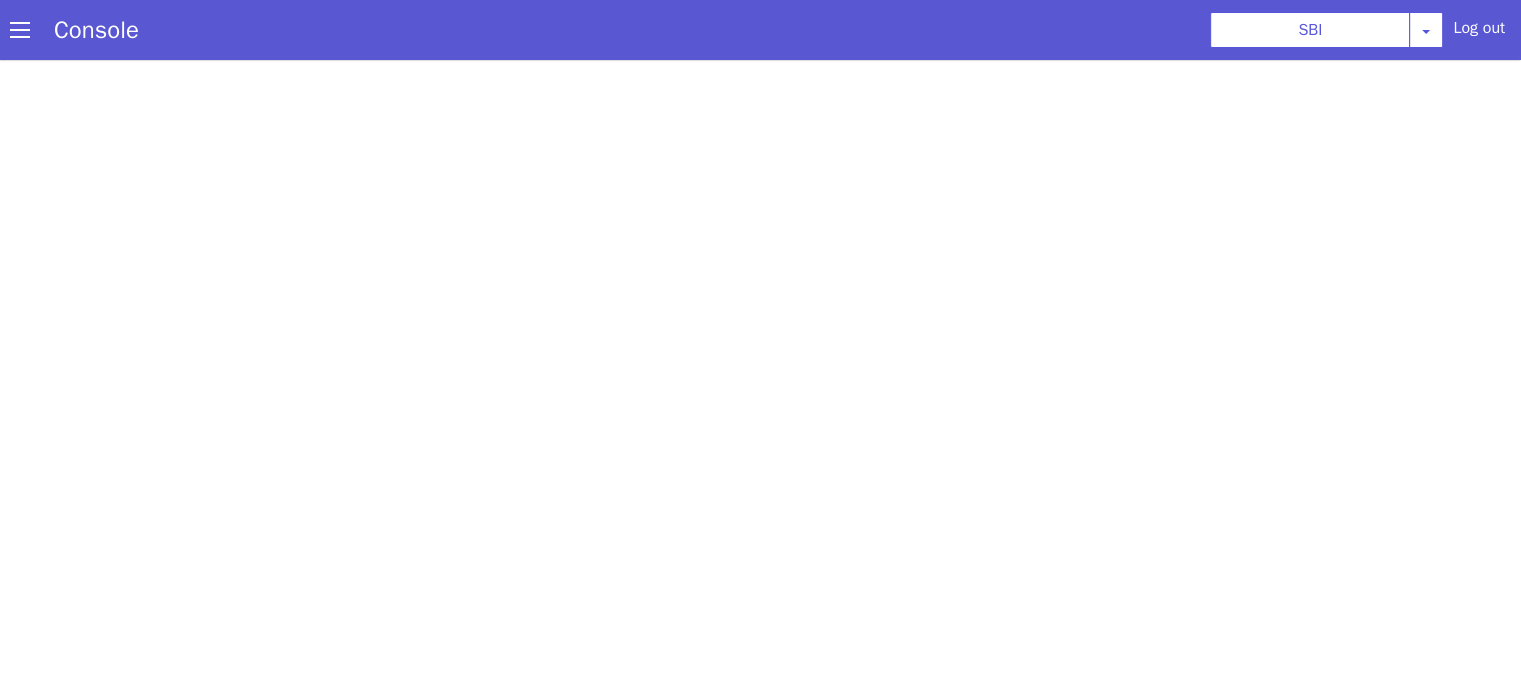 scroll, scrollTop: 0, scrollLeft: 0, axis: both 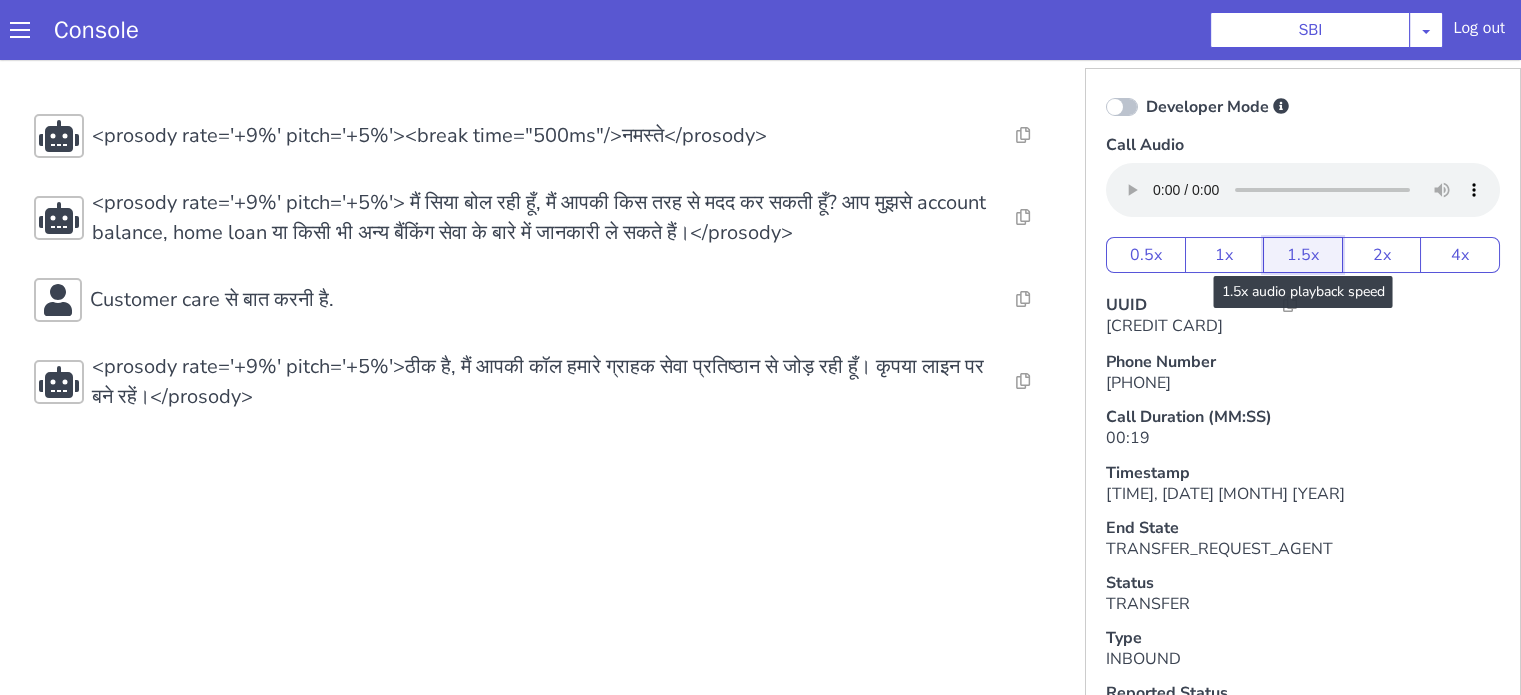 click on "1.5x" at bounding box center (1303, 255) 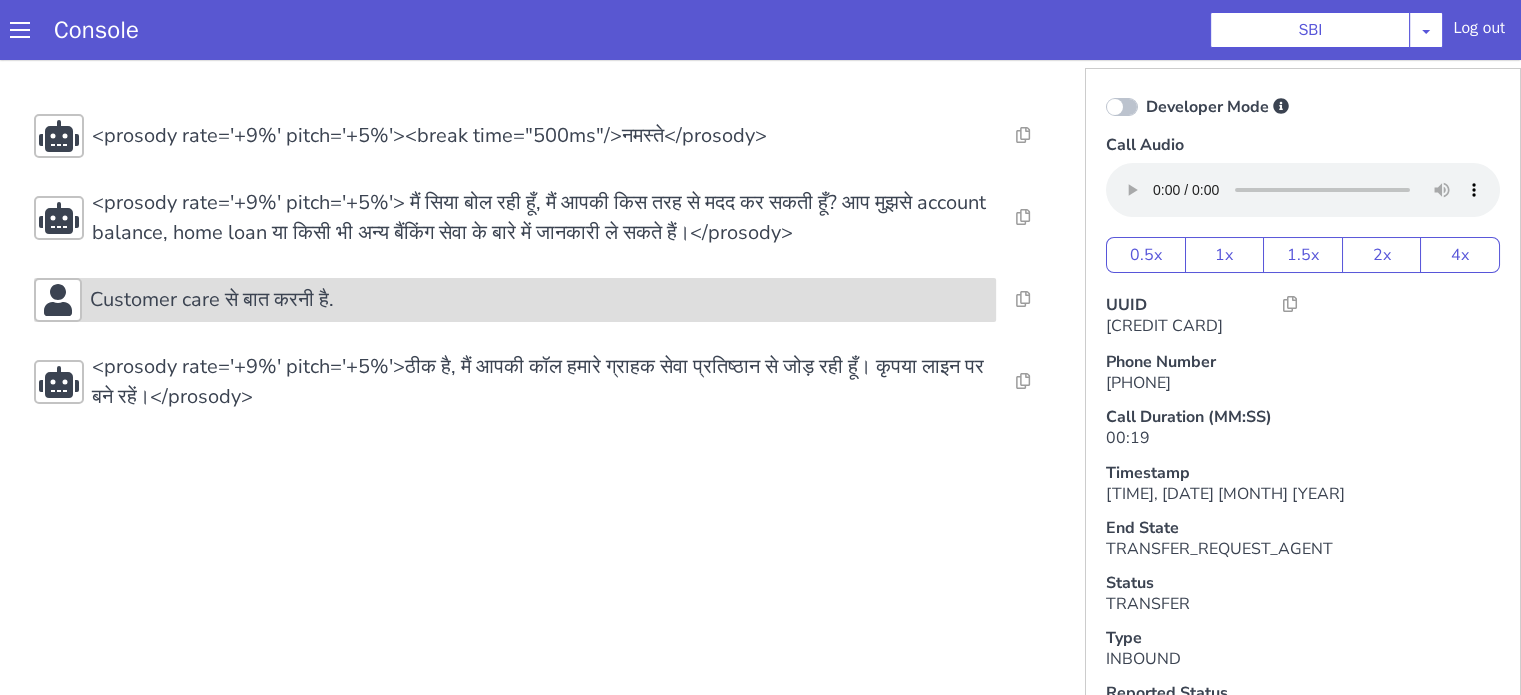 click on "Resolve  Intent Error  Entity Error  Transcription Error  Miscellaneous Submit <prosody rate='+9%' pitch='+5%'><break time="500ms"/>नमस्ते</prosody> Resolve  Intent Error  Entity Error  Transcription Error  Miscellaneous Submit <prosody rate='+9%' pitch='+5%'> मैं [PERSON] बोल रही हूँ, मैं आपकी किस तरह से मदद कर सकती हूँ? आप मुझसे account balance, home loan या किसी भी अन्य बैंकिंग सेवा के बारे में जानकारी ले सकते हैं।</prosody> Resolve  Intent Error  Entity Error  Transcription Error  Miscellaneous Submit Customer care से बात करनी है. Resolve  Intent Error  Entity Error  Transcription Error  Miscellaneous Submit Resolve  Intent Error  Entity Error  Transcription Error  Miscellaneous Submit" at bounding box center (544, 263) 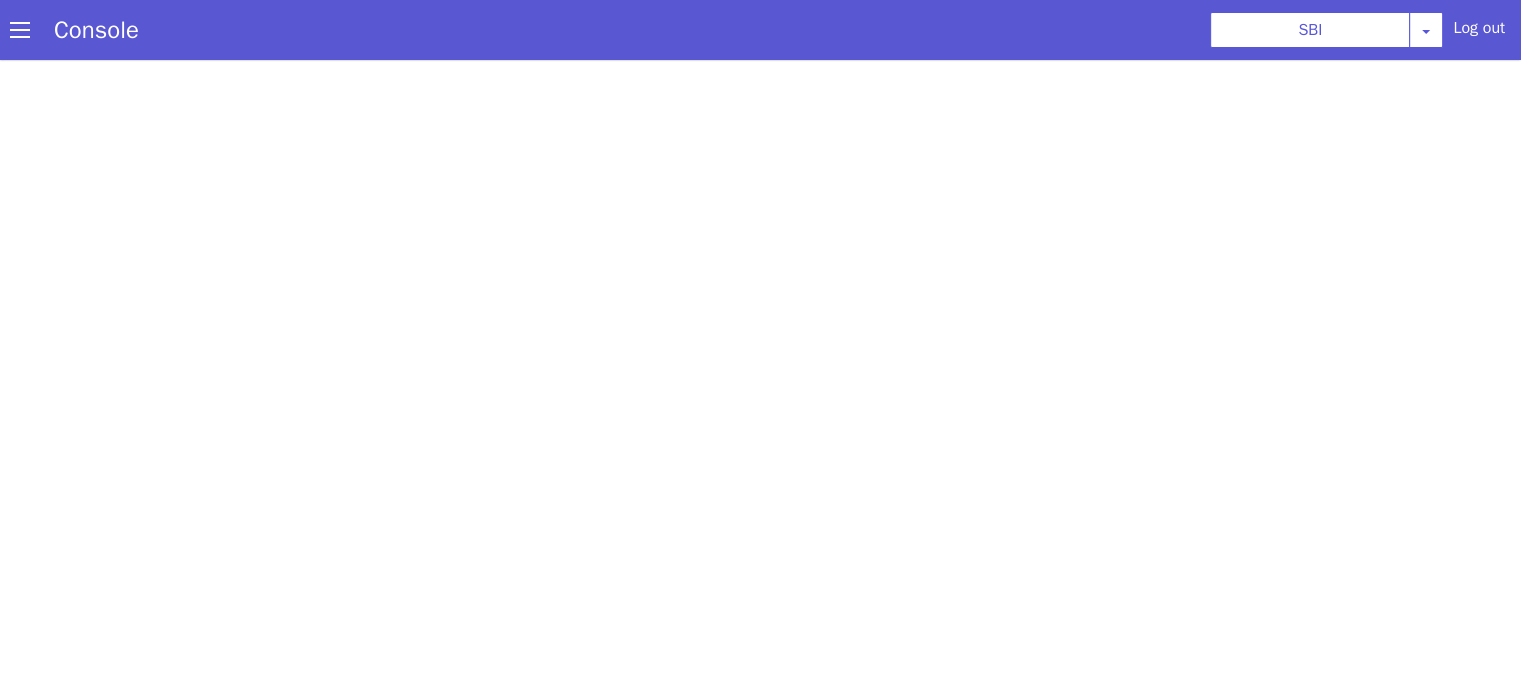 scroll, scrollTop: 0, scrollLeft: 0, axis: both 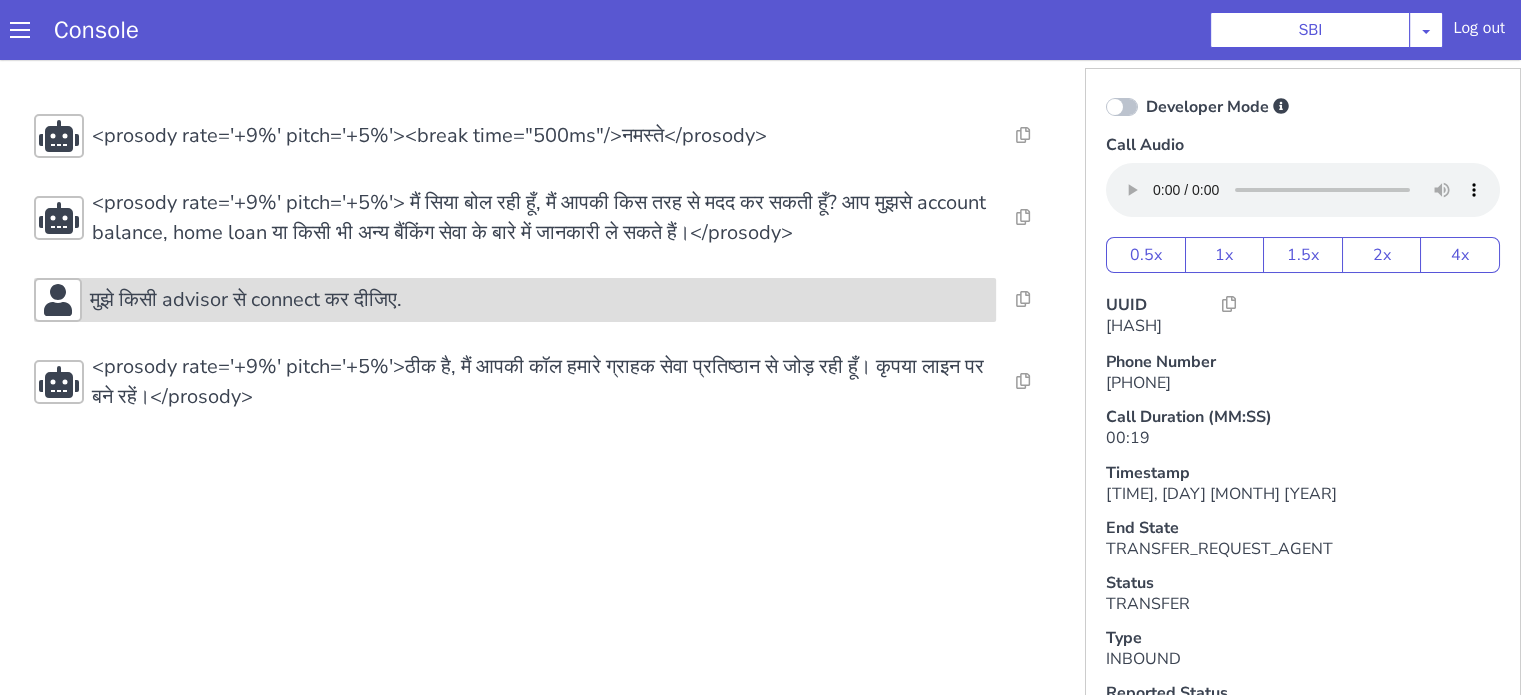 click on "मुझे किसी advisor से connect कर दीजिए." at bounding box center (539, 300) 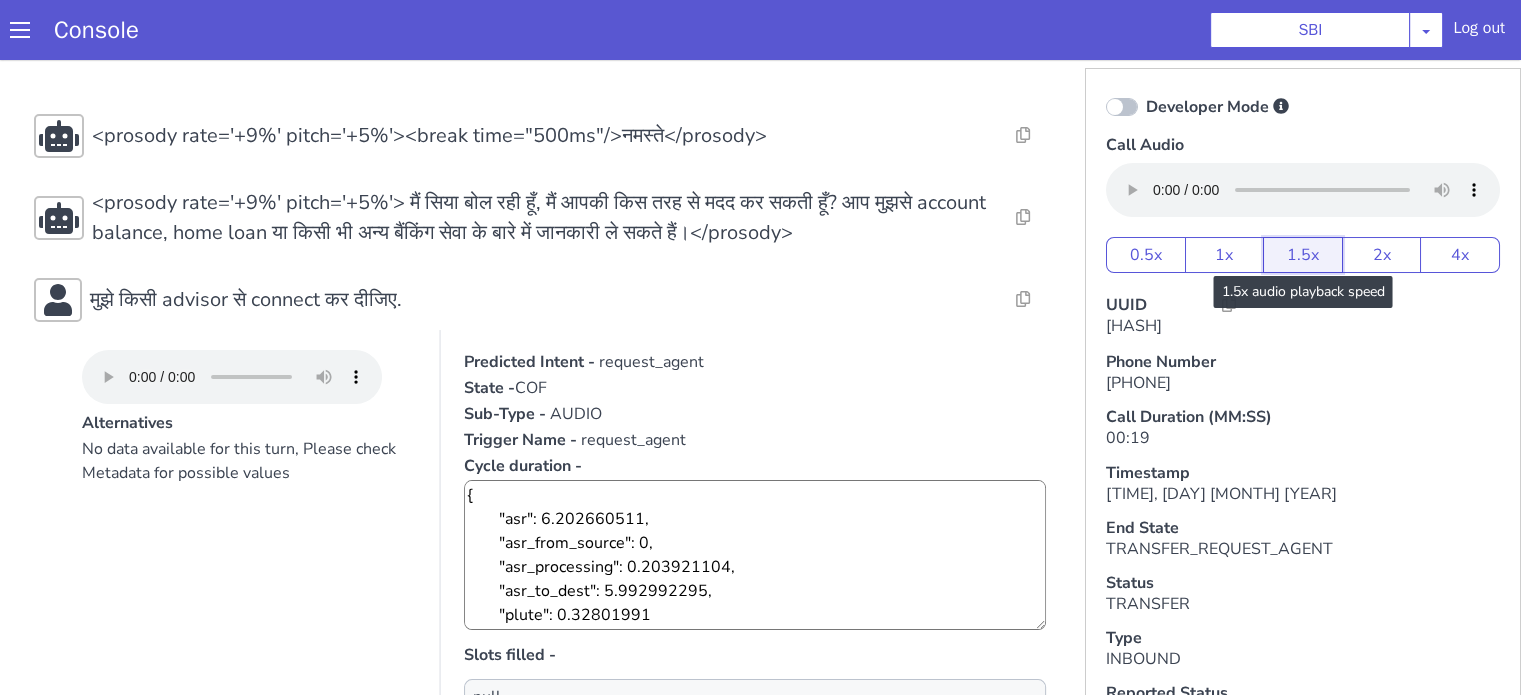 click on "1.5x" at bounding box center [1303, 255] 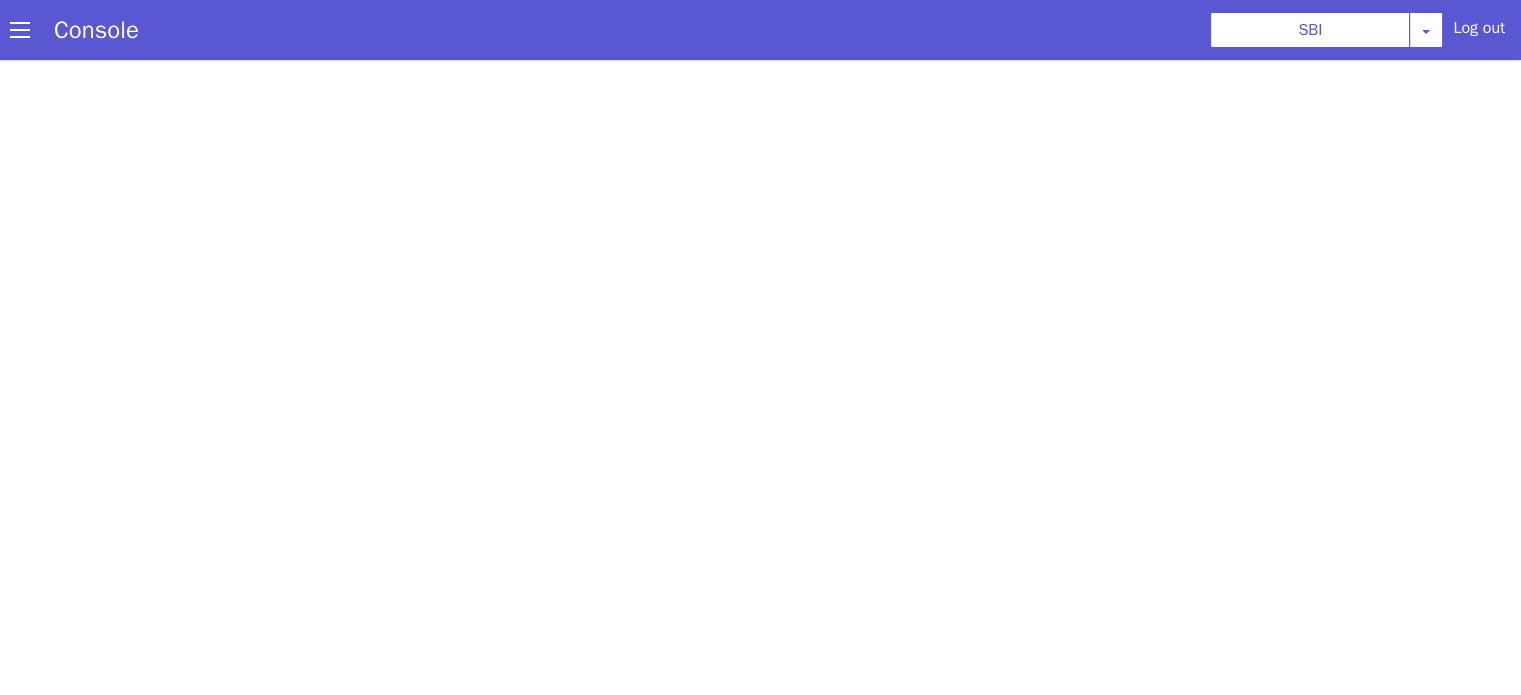 scroll, scrollTop: 0, scrollLeft: 0, axis: both 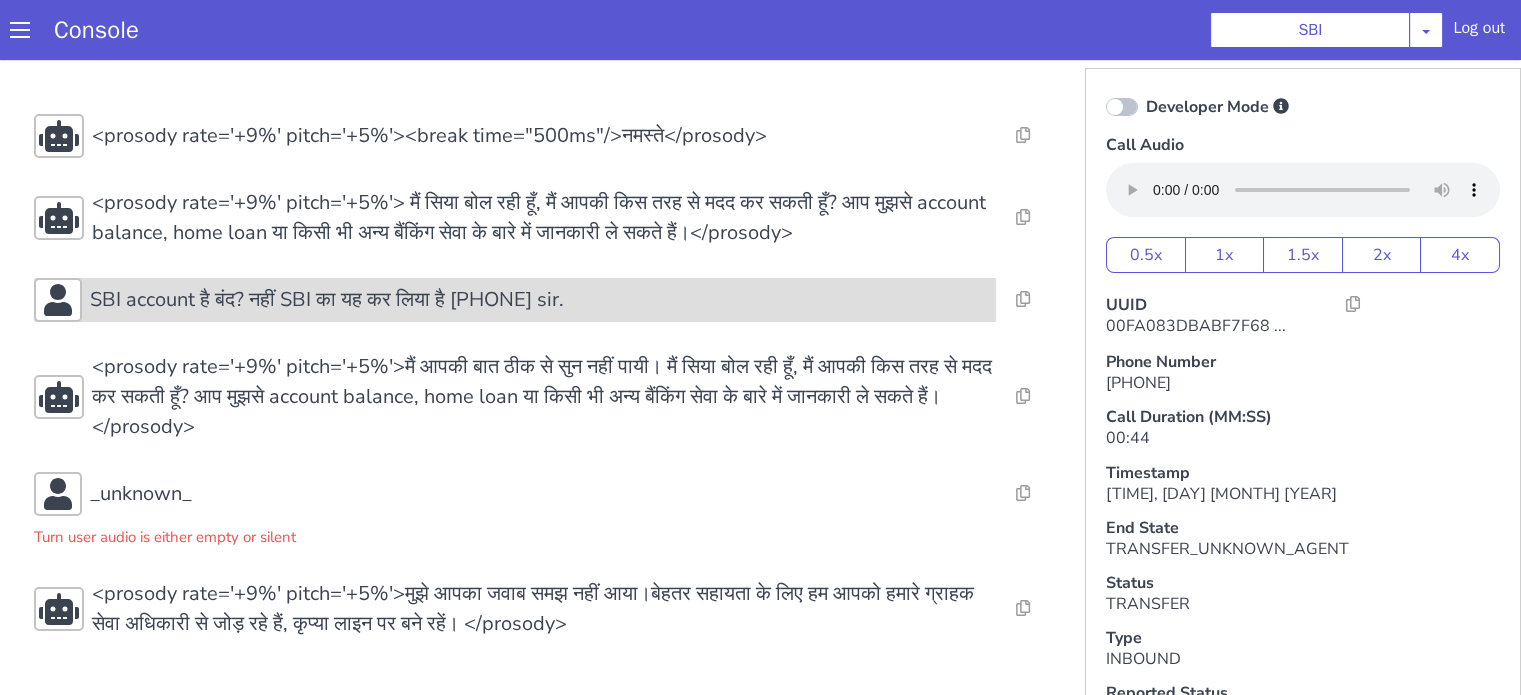 click on "SBI account है बंद? नहीं SBI का यह कर लिया है [PHONE] sir." at bounding box center (327, 300) 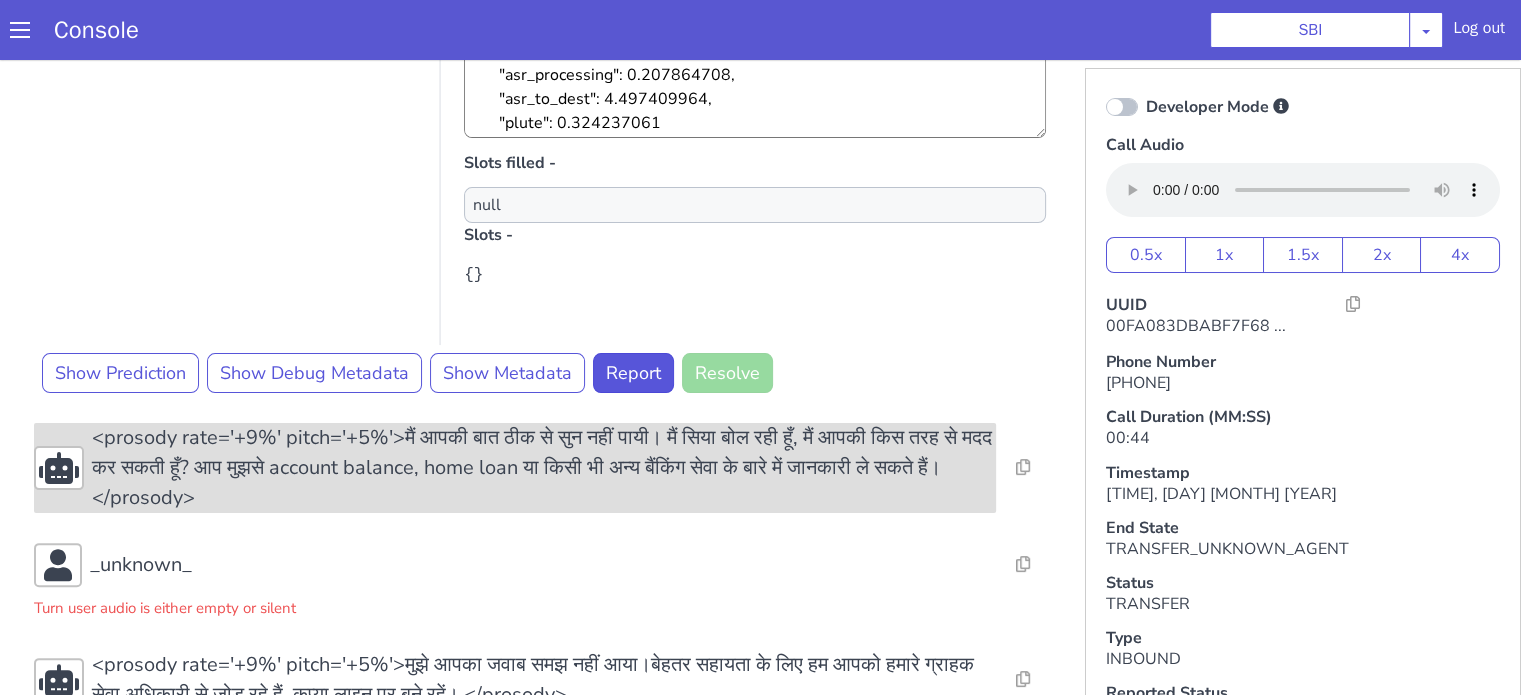 scroll, scrollTop: 542, scrollLeft: 0, axis: vertical 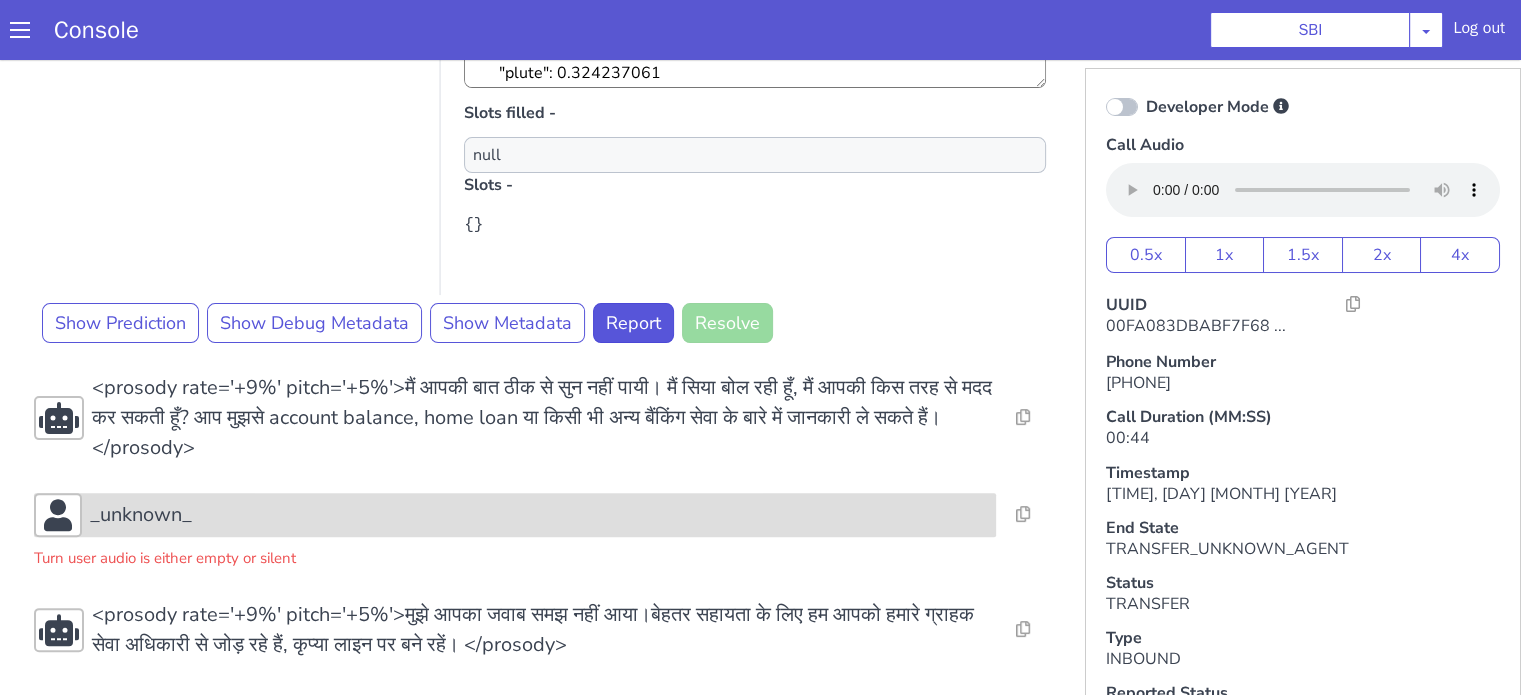 click on "_unknown_" at bounding box center (539, 515) 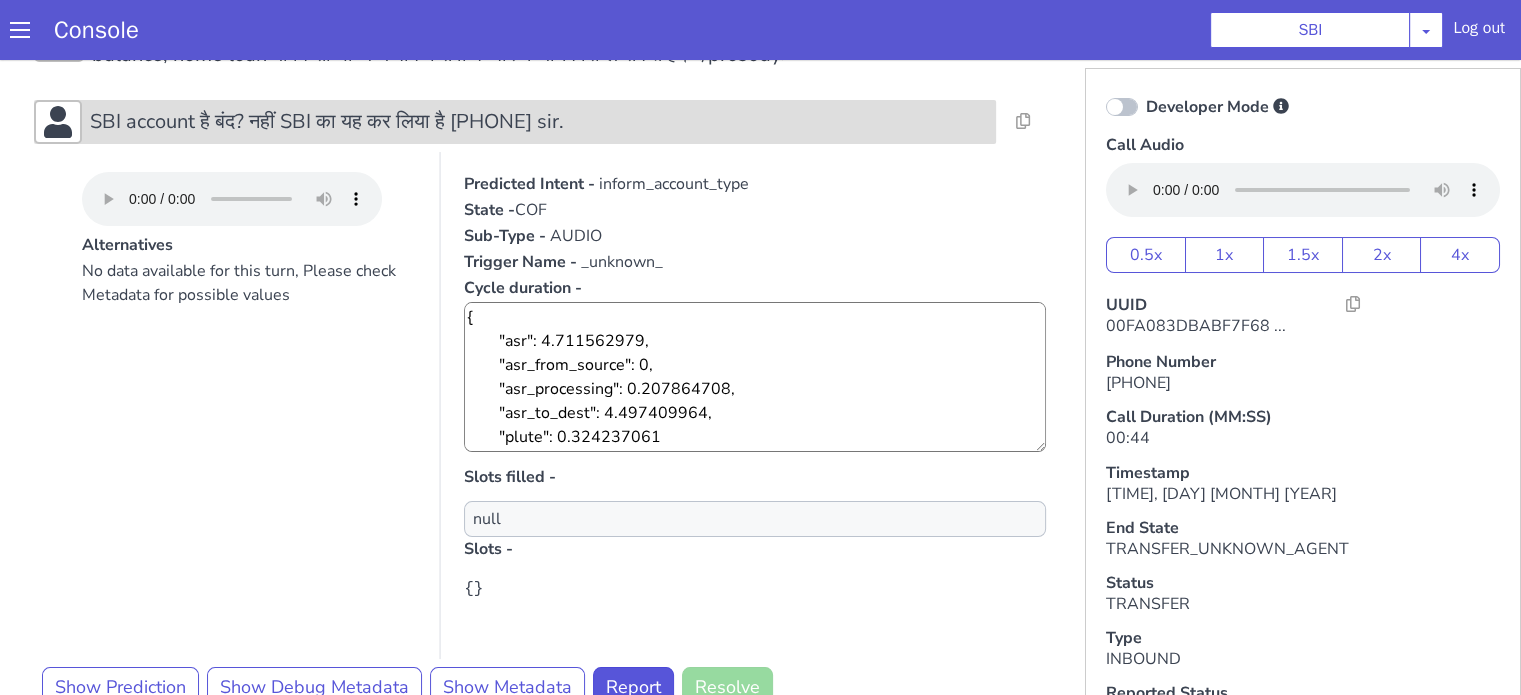 scroll, scrollTop: 42, scrollLeft: 0, axis: vertical 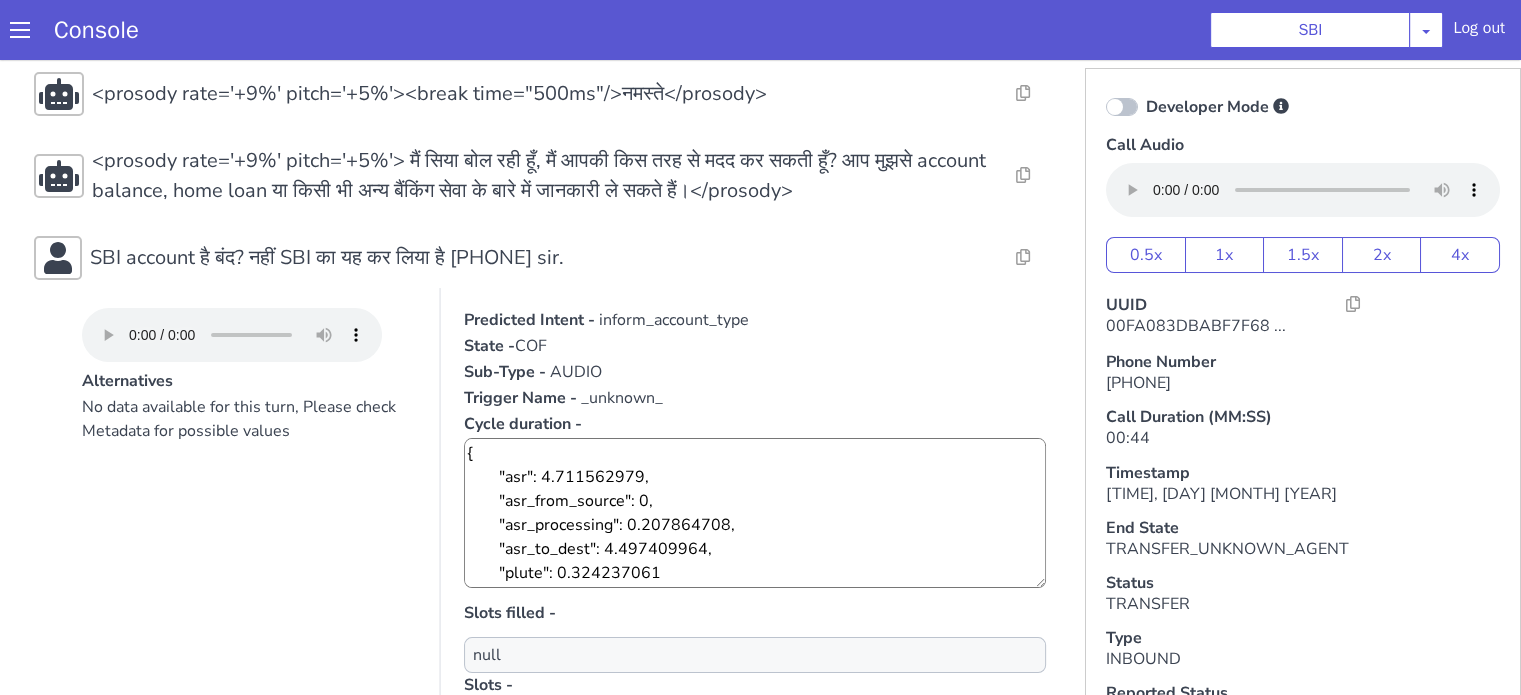 click on "inform_account_type" at bounding box center (682, 299) 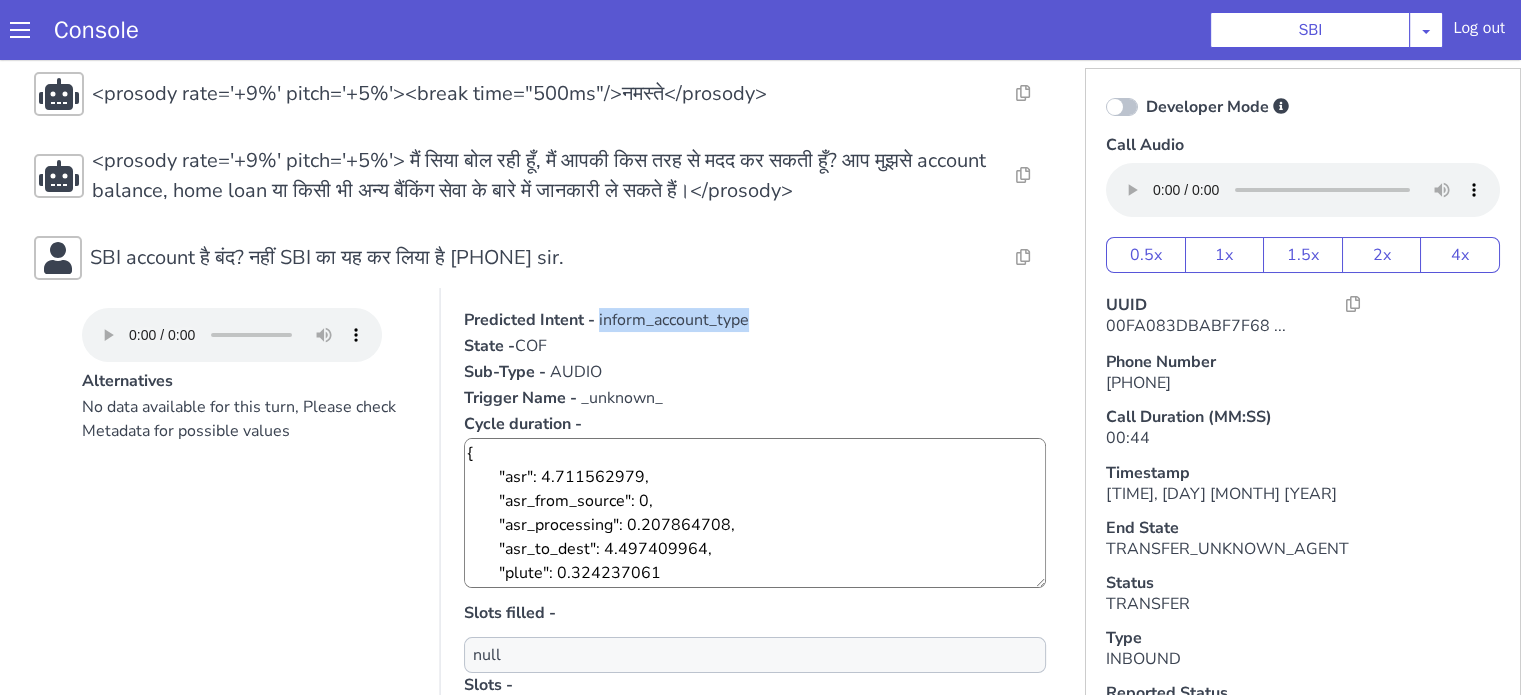 click on "inform_account_type" at bounding box center [682, 299] 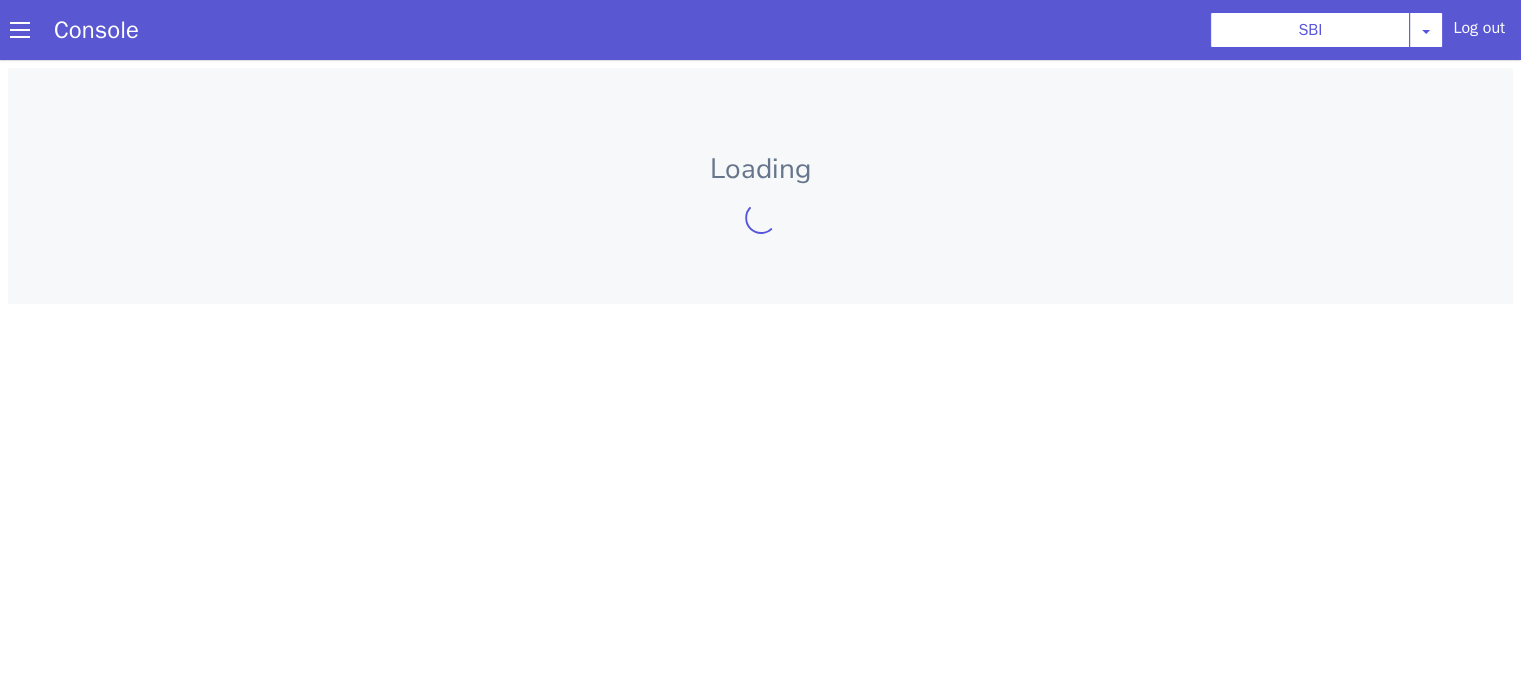 scroll, scrollTop: 0, scrollLeft: 0, axis: both 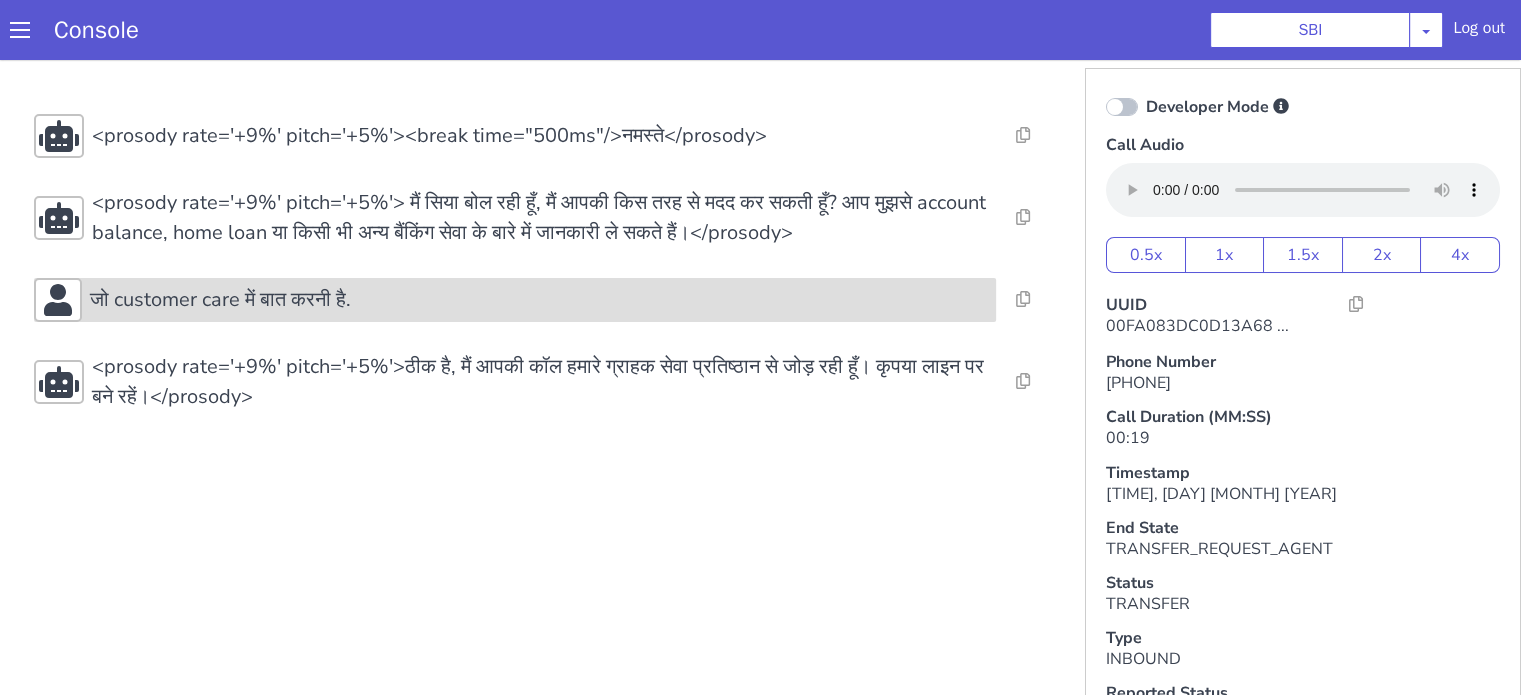 click on "जो customer care में बात करनी है." at bounding box center [220, 300] 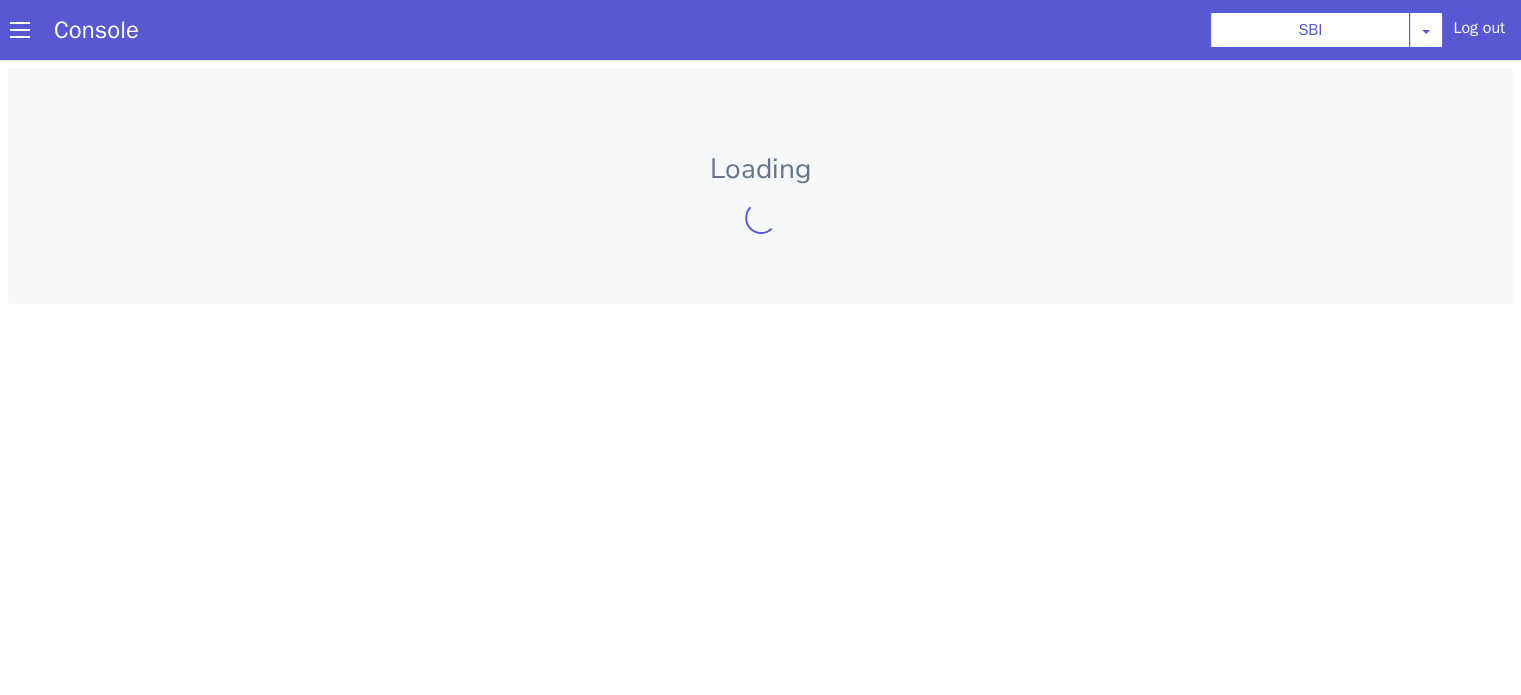 scroll, scrollTop: 0, scrollLeft: 0, axis: both 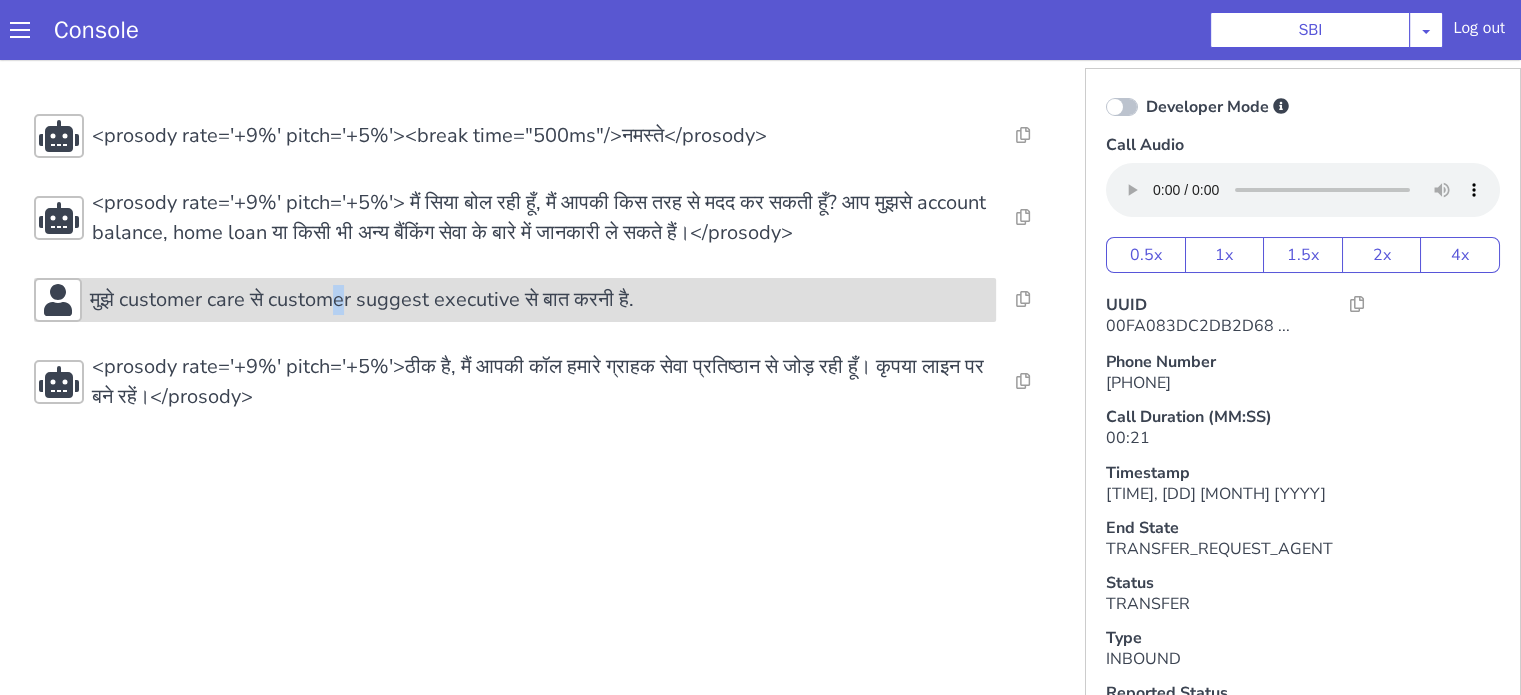 click on "मुझे customer care से customer suggest executive से बात करनी है." at bounding box center [362, 300] 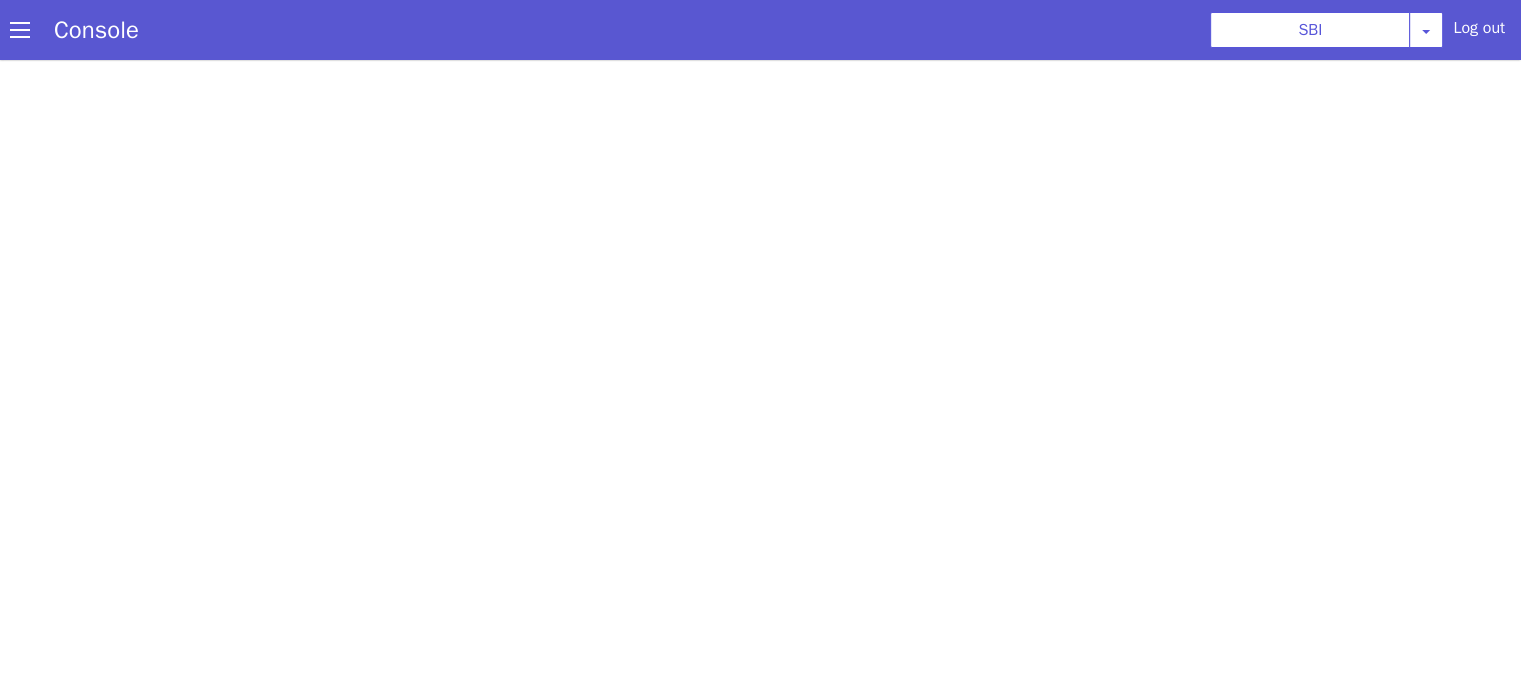 scroll, scrollTop: 0, scrollLeft: 0, axis: both 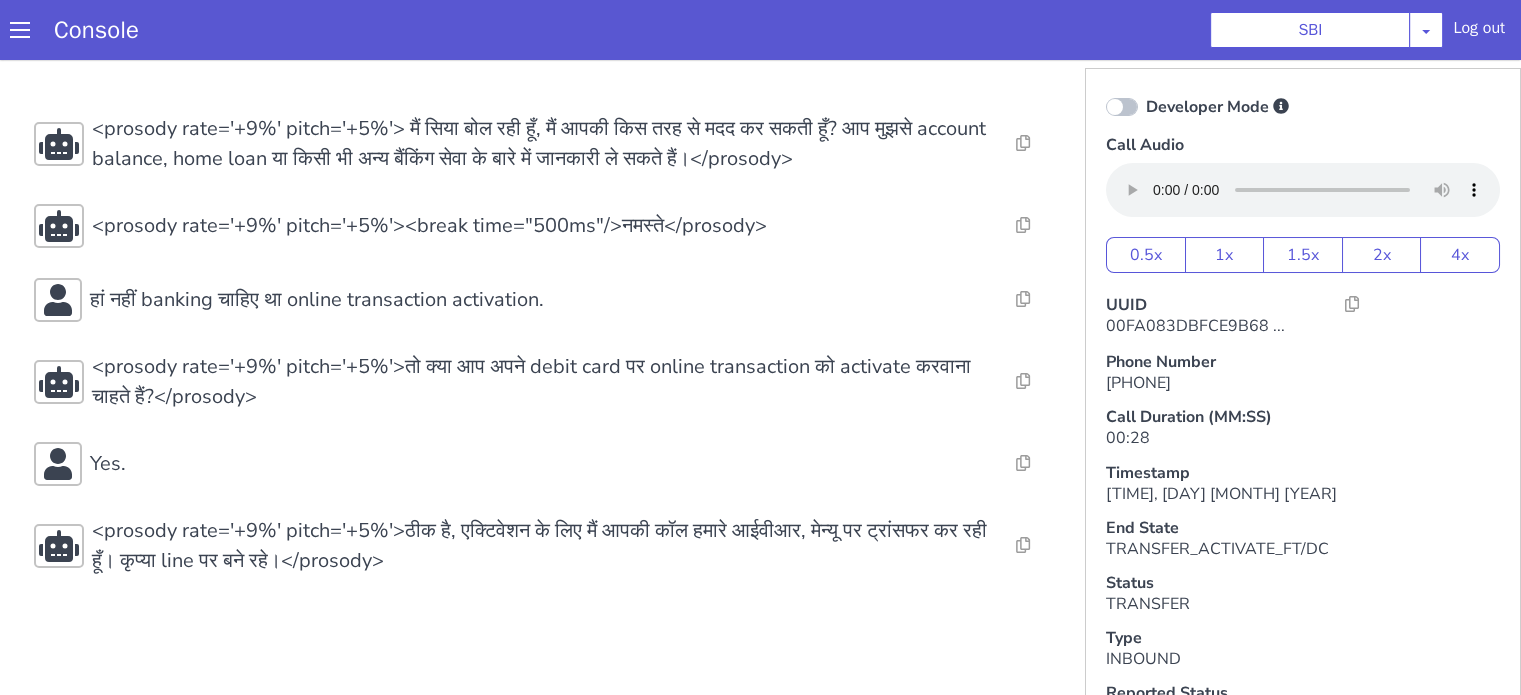 click on "Resolve  Intent Error  Entity Error  Transcription Error  Miscellaneous Submit <prosody rate='+9%' pitch='+5%'> मैं सिया बोल रही हूँ, मैं आपकी किस तरह से मदद कर सकती हूँ? आप मुझसे account balance, home loan या किसी भी अन्य बैंकिंग सेवा के बारे में जानकारी ले सकते हैं।</prosody> Resolve  Intent Error  Entity Error  Transcription Error  Miscellaneous Submit <prosody rate='+9%' pitch='+5%'><break time="500ms"/>नमस्ते</prosody> Resolve  Intent Error  Entity Error  Transcription Error  Miscellaneous Submit हां नहीं banking चाहिए था online transaction activation. Resolve  Intent Error  Entity Error  Transcription Error  Miscellaneous Submit Resolve  Intent Error  Entity Error  Transcription Error  Miscellaneous Submit Resolve  Intent Error  Entity Error  Transcription Error Submit" at bounding box center (544, 345) 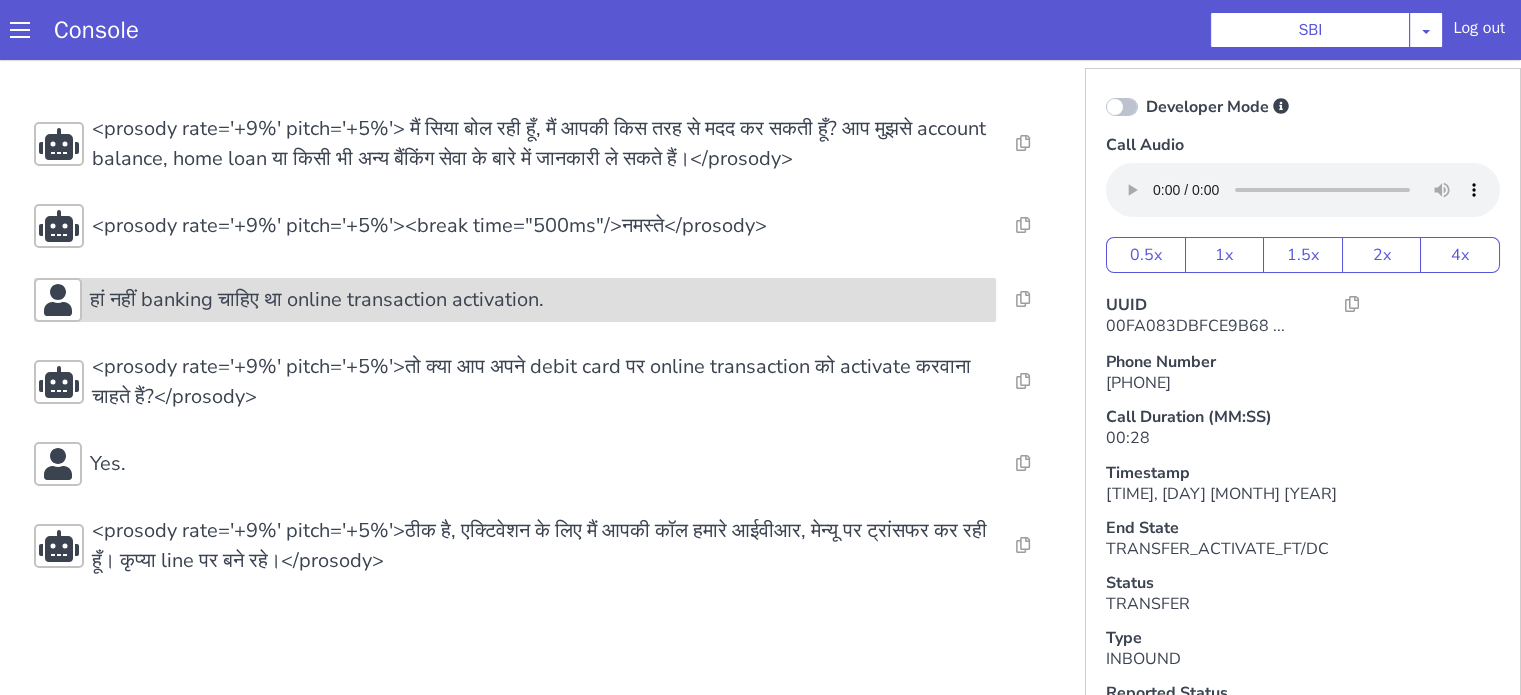 click on "हां नहीं banking चाहिए था online transaction activation." at bounding box center (317, 300) 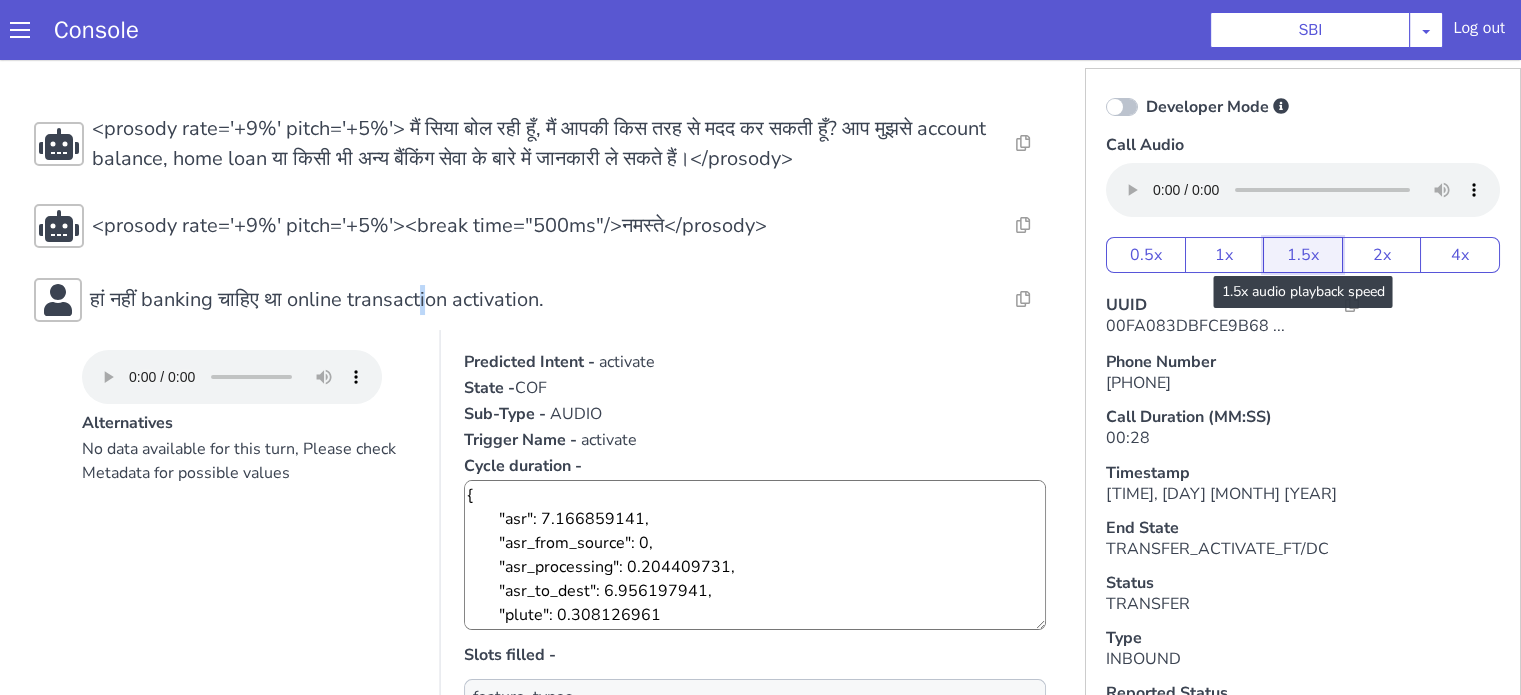 click on "1.5x" at bounding box center [1303, 255] 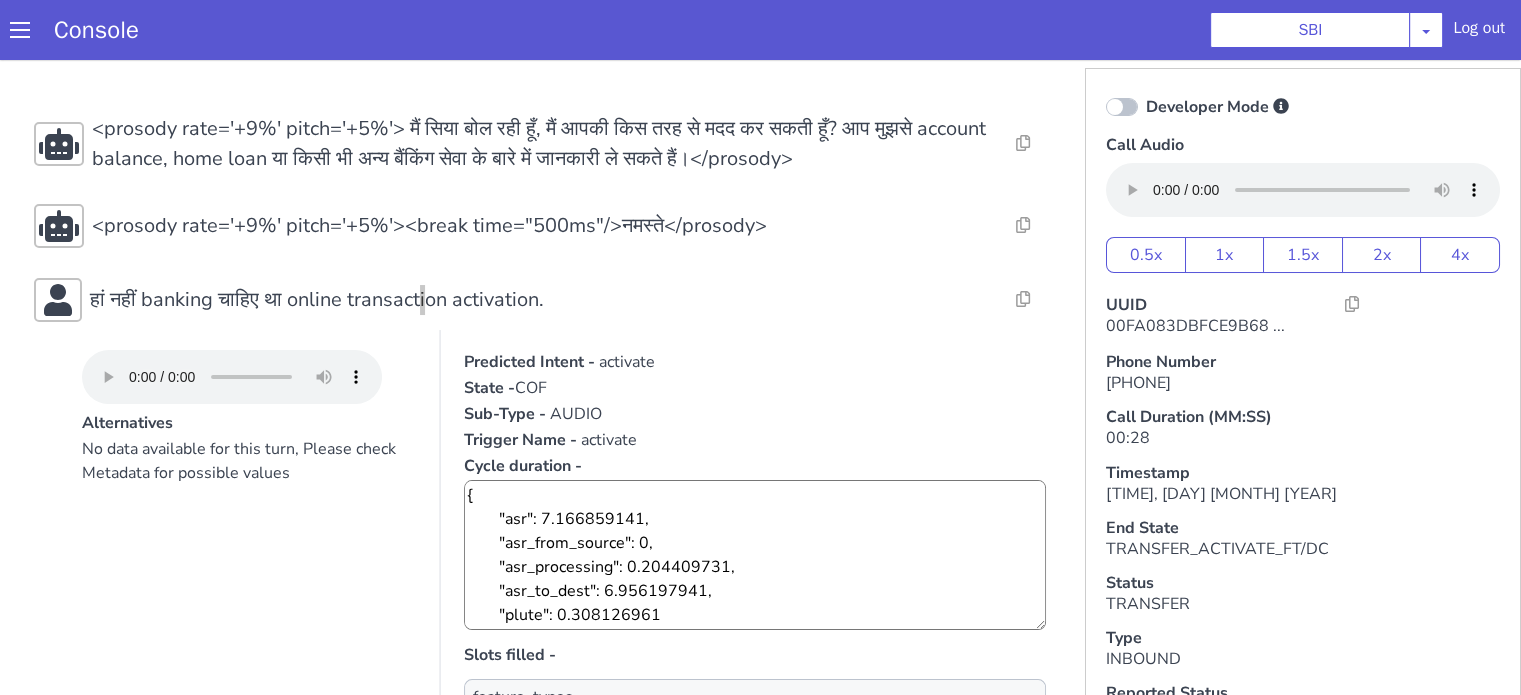 click on "Console SBI AO Smith Airtel DTH Pilot Airtel POC Alice Blue NT Aliceblue American Finance - US Apollo Apollo 24*7 Application - Collections Auto NPS feedback Avaya Devconnect Axis Axis AMC Axis Outbound BAGIC BALIC BALIC Old 2 Bajaj Autofinance Bajaj Fin Banking Demo Barbeque Nation Buy Now Pay Later Cars24 Cashe Central Bank of India Charles Tyrwhitt Cholamandalam Finance Consumer Durables Coverfox Covid19 Helpline Credgenics CreditMate DPDzero DUMMY Data collection Demo - Collections Dish TV ERCM Emeritus Eureka Forbes - LQ FFAM360 - US Familiarity Farming_Axis Finaccel Flipkart Flow Templates Fusion Microfinance Giorgos_TestBot Great Learning Grievance Bot HDB Finance HDFC HDFC Ergo HDFC Freedom CC HDFC Life Demo HDFC Securities Hathway Internet Hathway V2 Home Credit IBM IBM Banking Demo ICICI ICICI Bank Outbound ICICI Lombard Persistency ICICI Prudential ICICI securities ICICI_lombard IDFC First Bank IFFCO Tokio Insurance Iffco Tokio Indiamart Indigo IndusInd - Settlement IndusInd CC Insurance Jarvis" at bounding box center (760, 30) 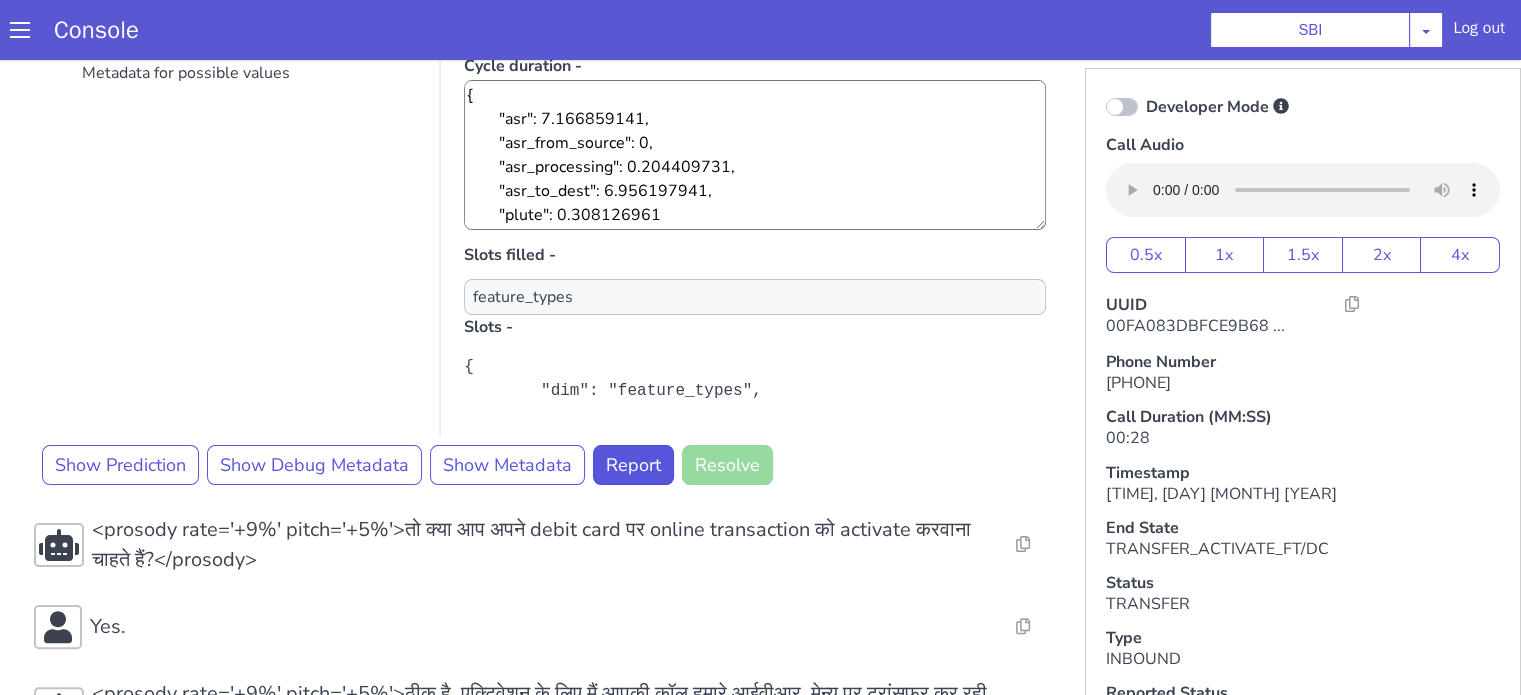 scroll, scrollTop: 300, scrollLeft: 0, axis: vertical 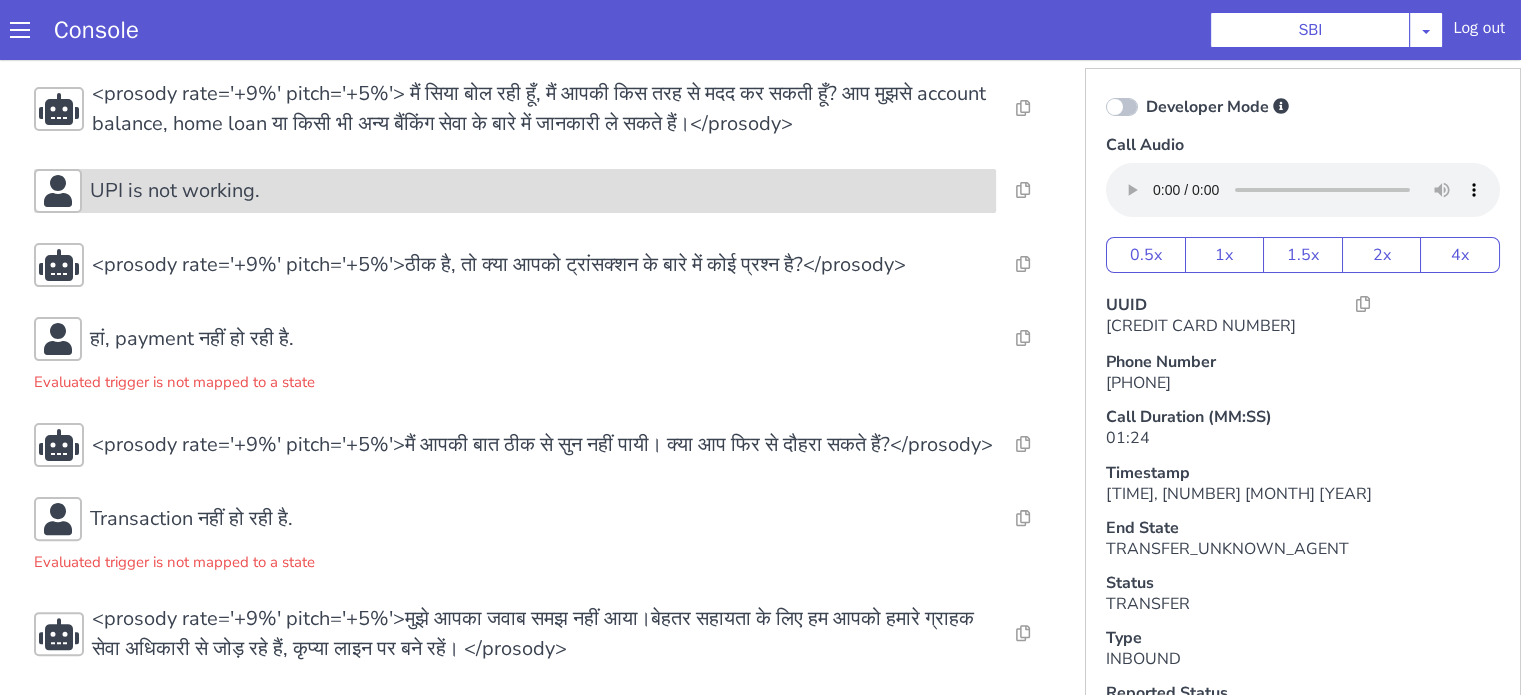 click on "UPI is not working." at bounding box center (515, 191) 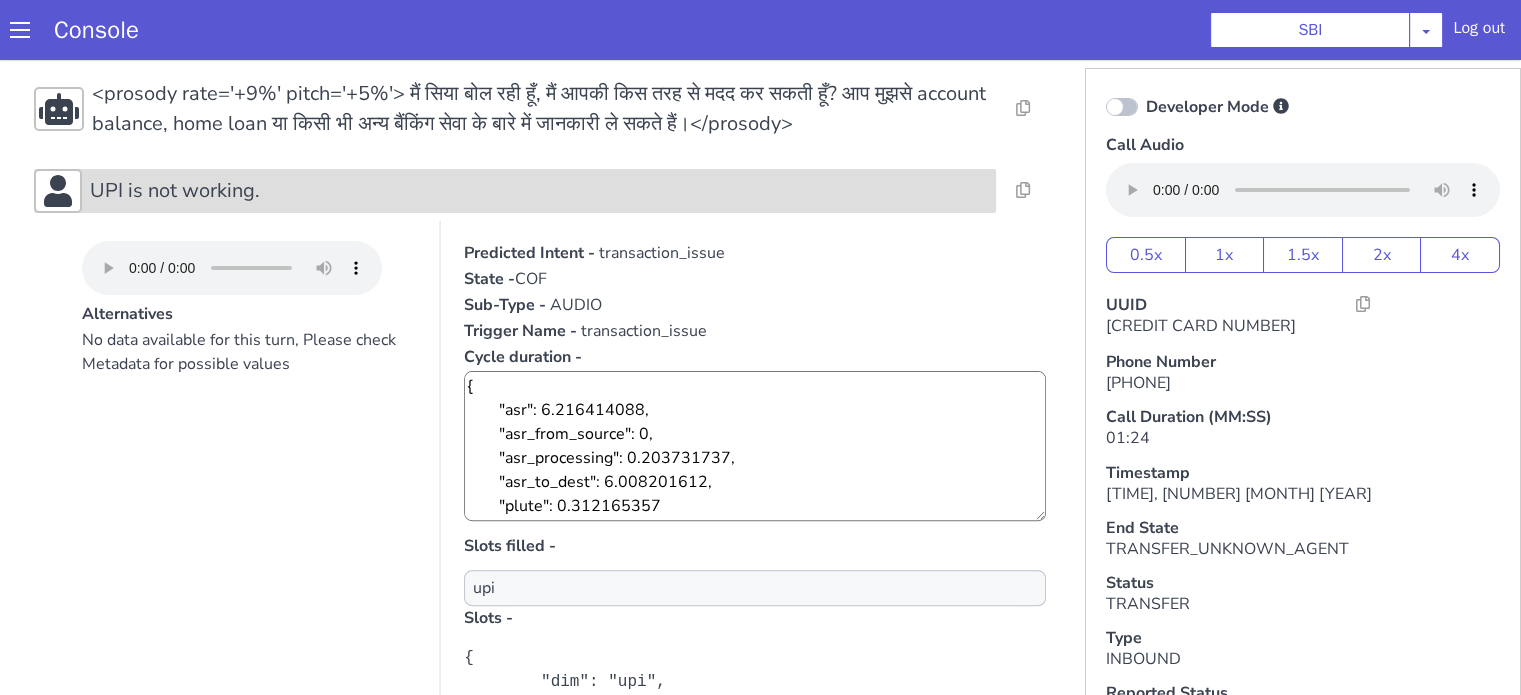 click on "UPI is not working." at bounding box center (515, 191) 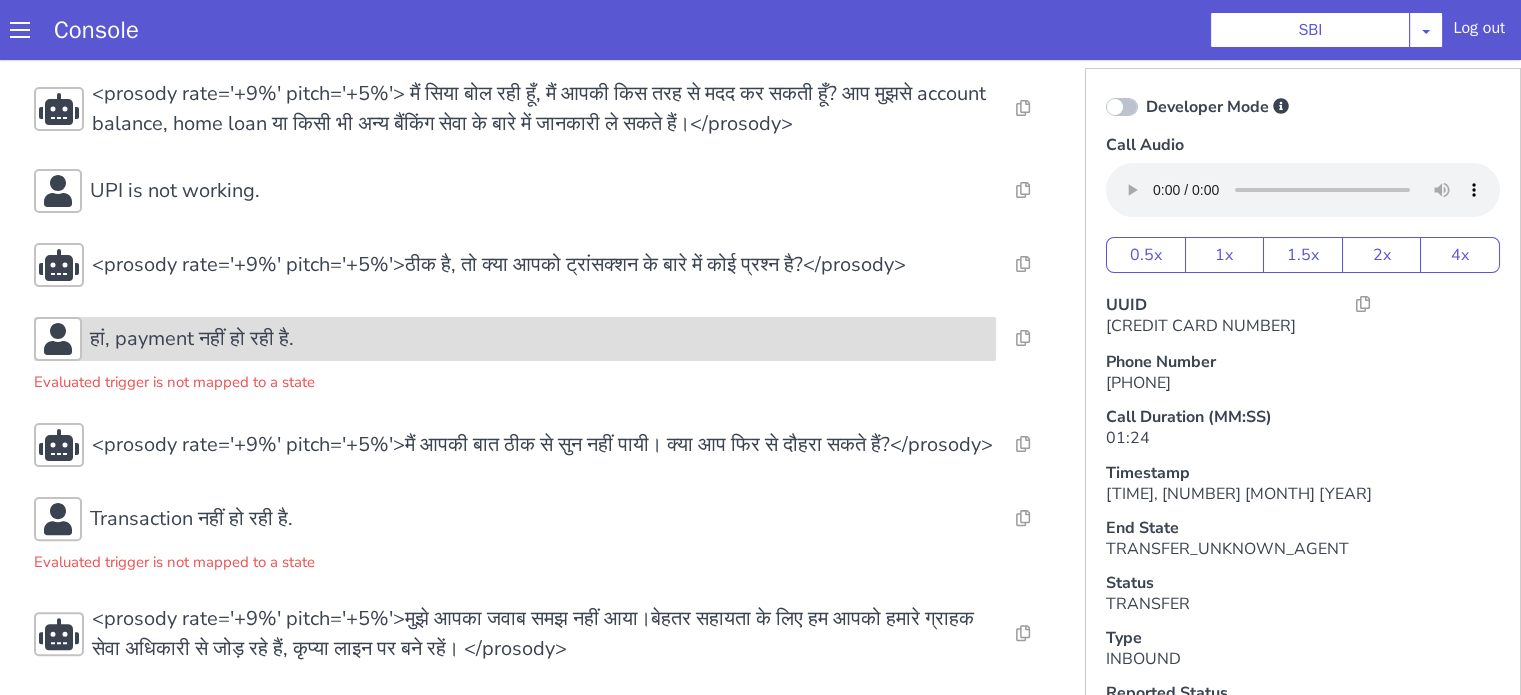 click on "हां, payment नहीं हो रही है." at bounding box center [539, 339] 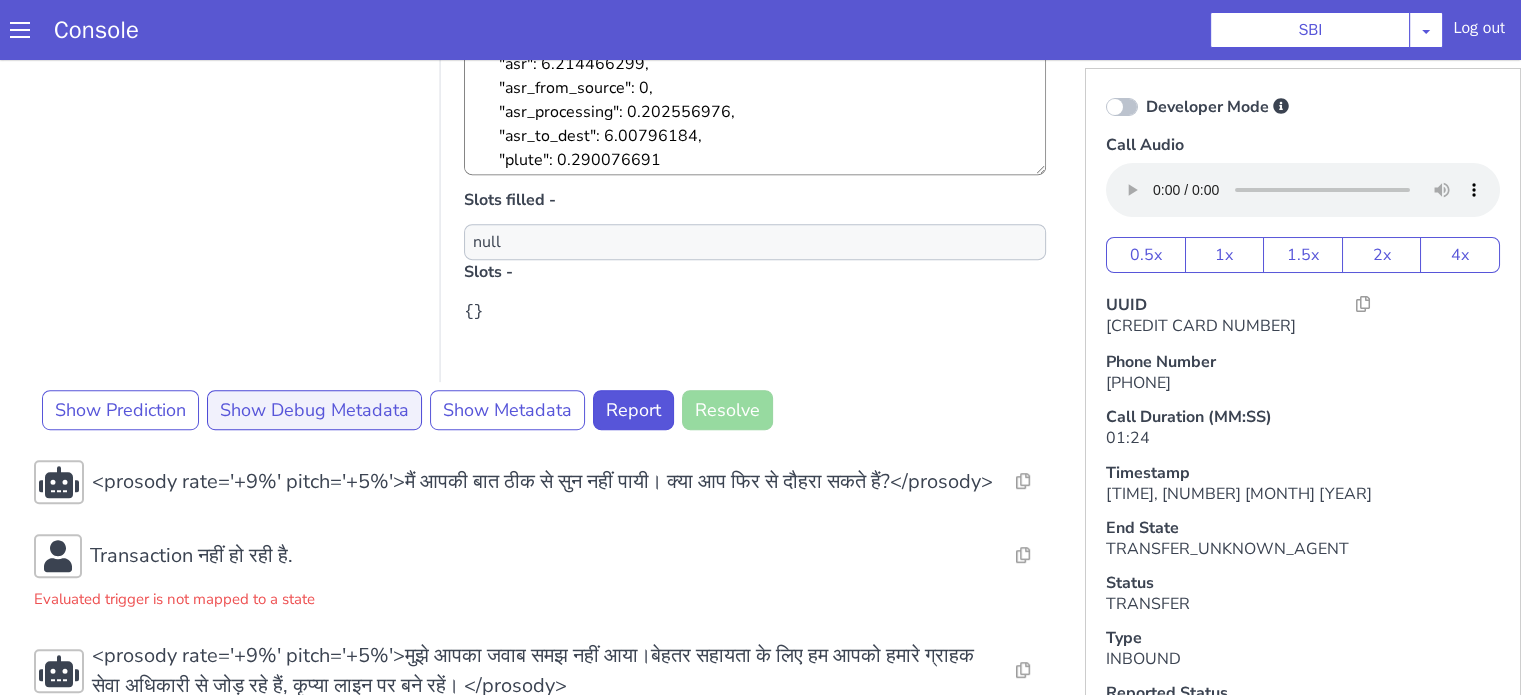 scroll, scrollTop: 1080, scrollLeft: 0, axis: vertical 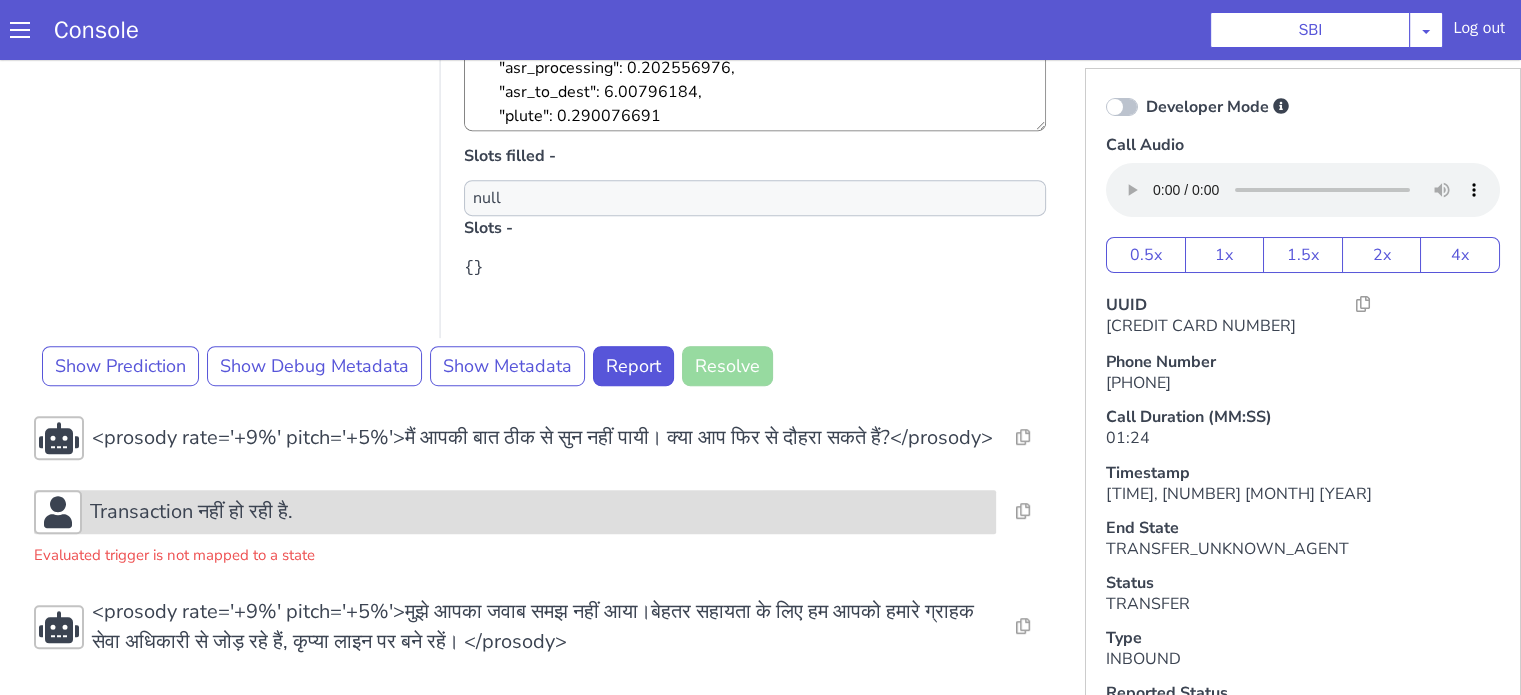 click on "Transaction नहीं हो रही है." at bounding box center (191, 512) 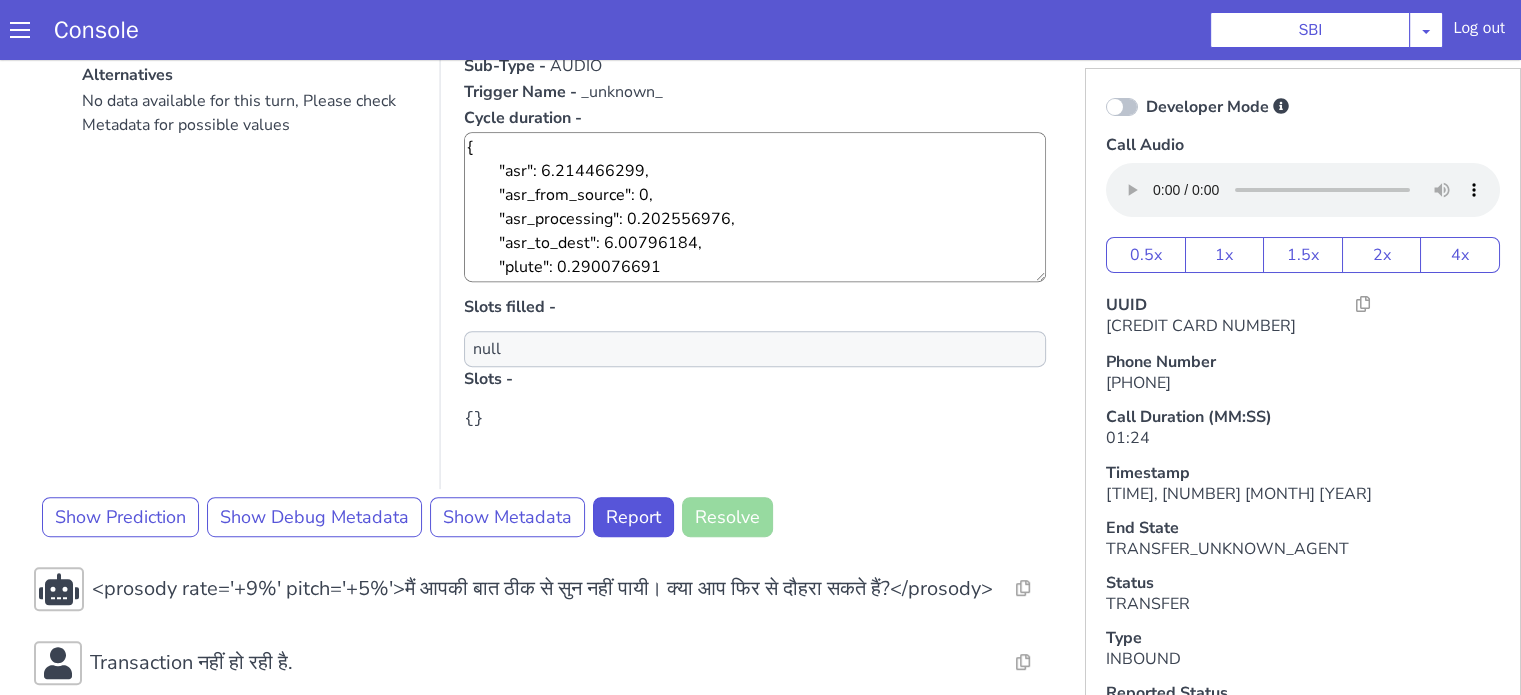 scroll, scrollTop: 1343, scrollLeft: 0, axis: vertical 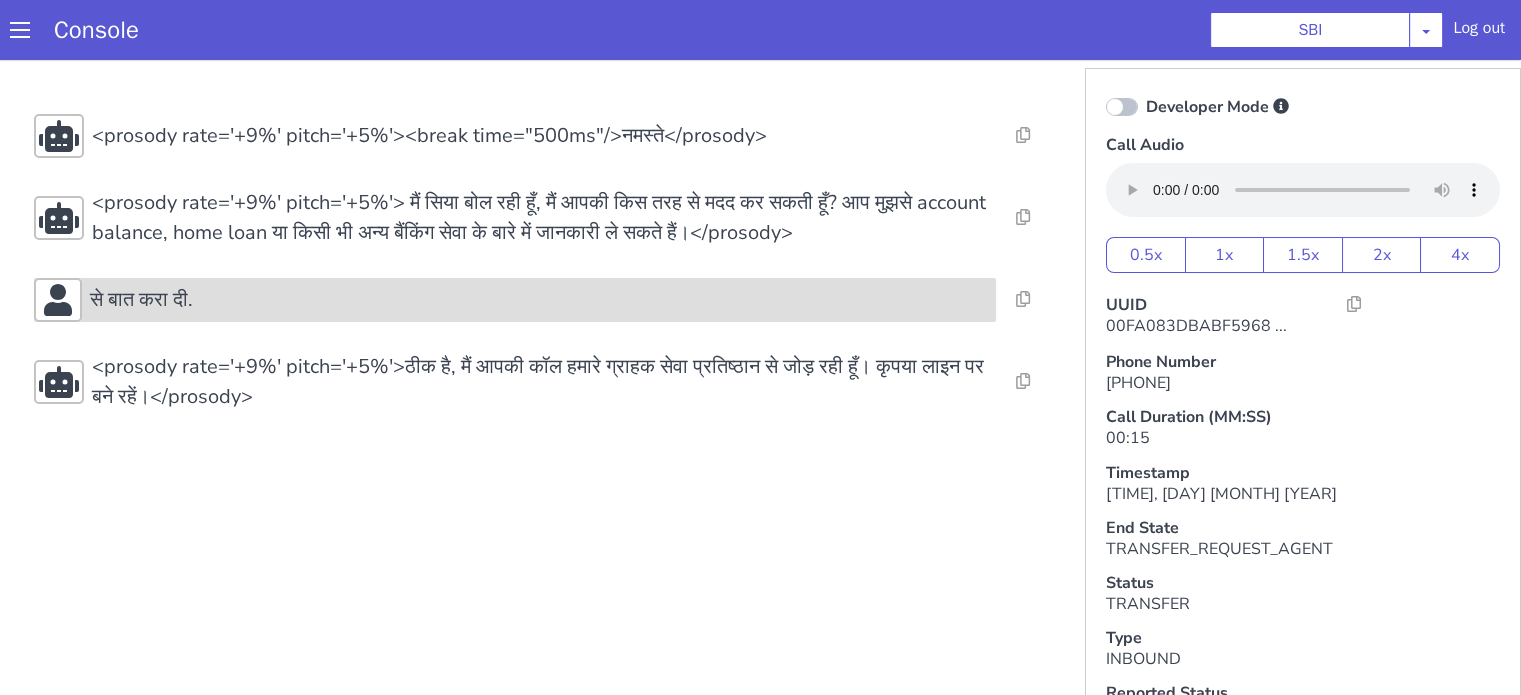 click on "से बात करा दी." at bounding box center (539, 300) 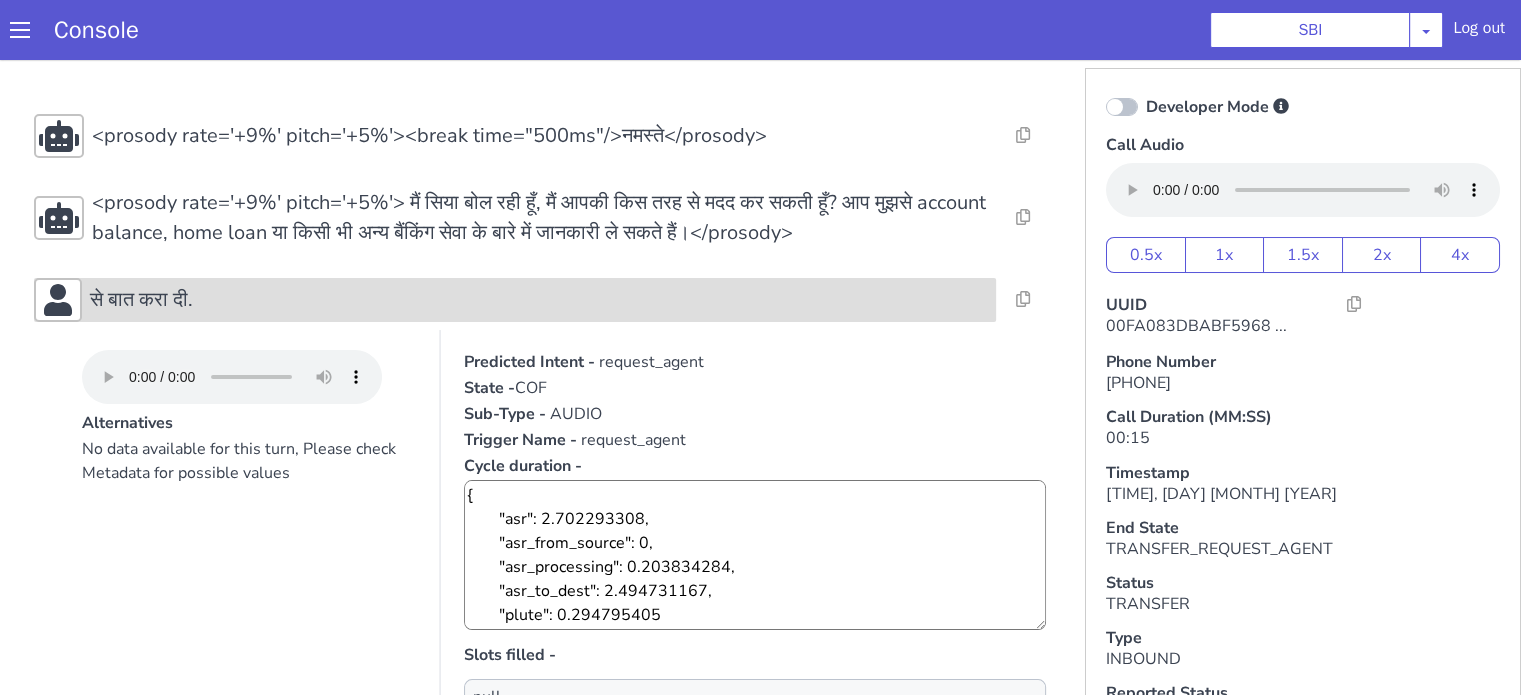 click on "से बात करा दी." at bounding box center [539, 300] 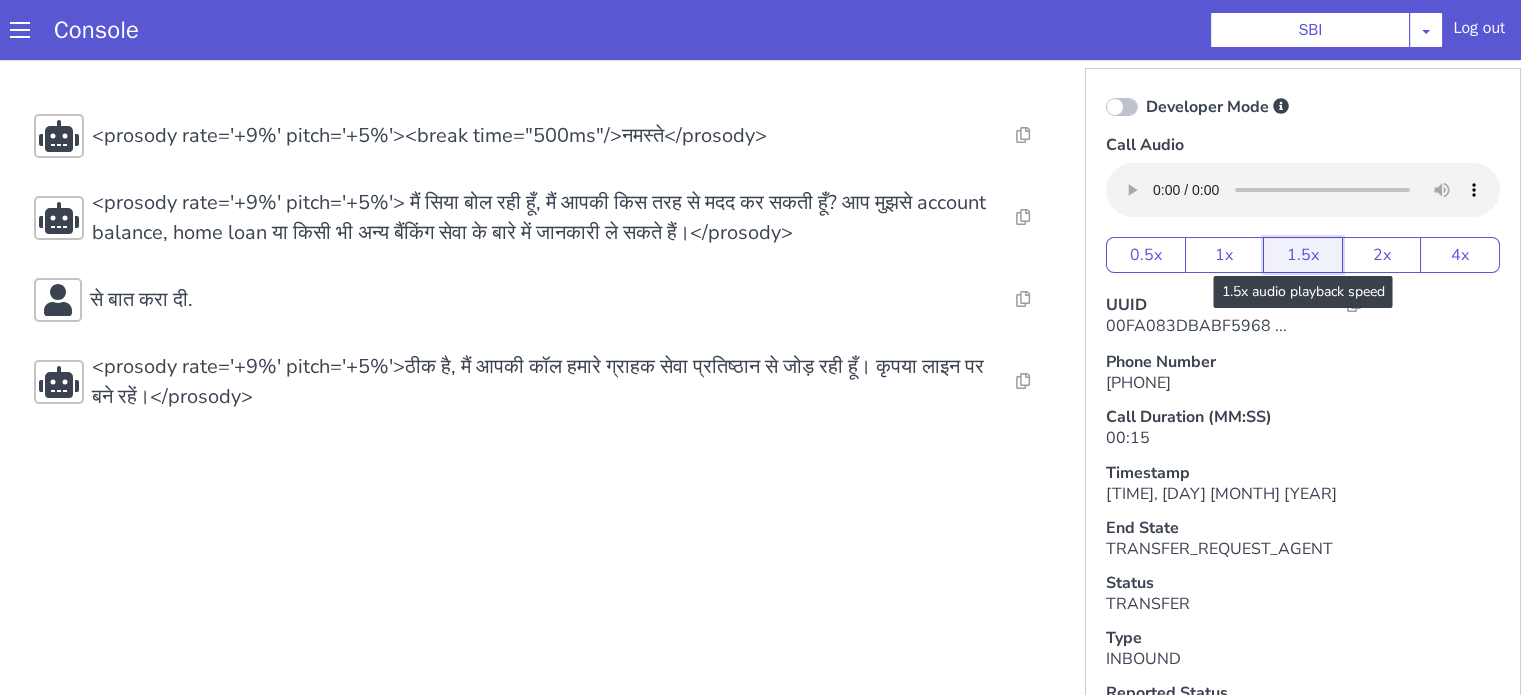 click on "1.5x" at bounding box center [1303, 255] 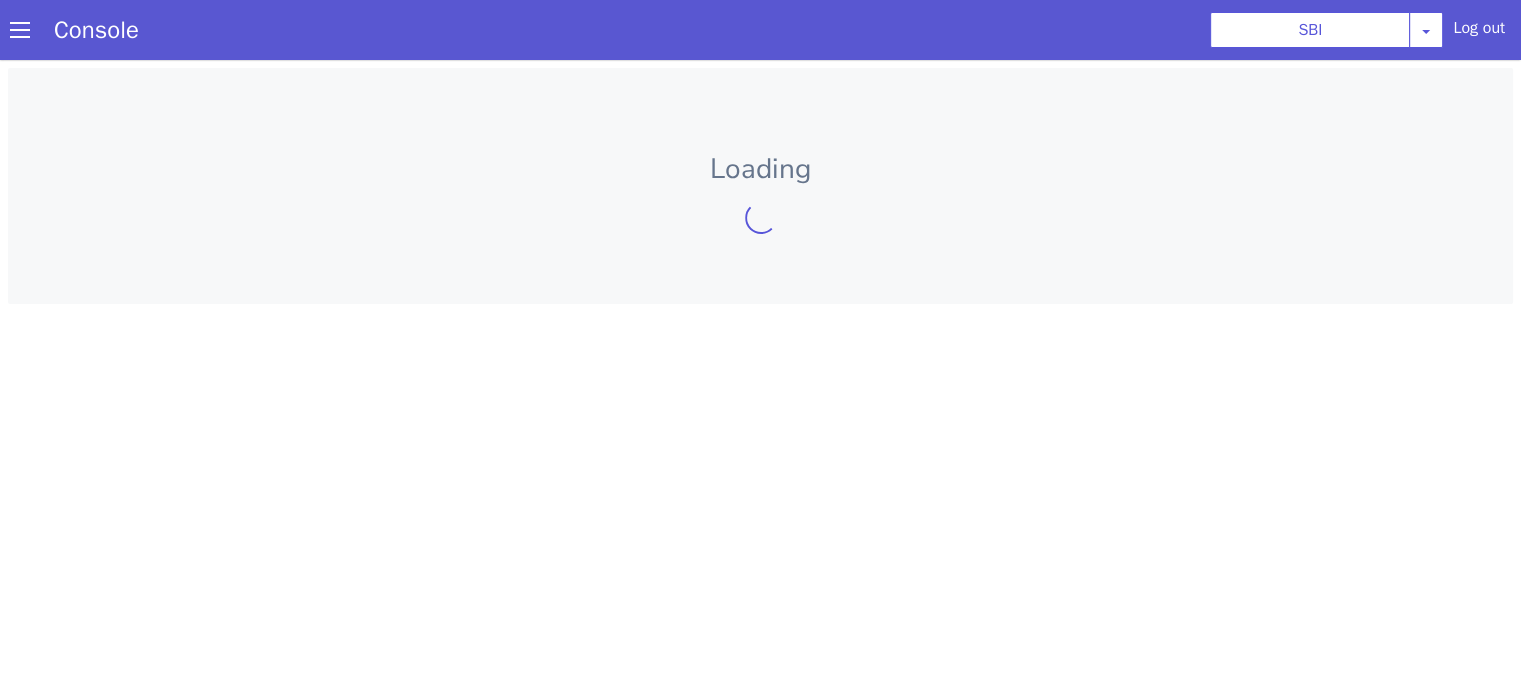 scroll, scrollTop: 0, scrollLeft: 0, axis: both 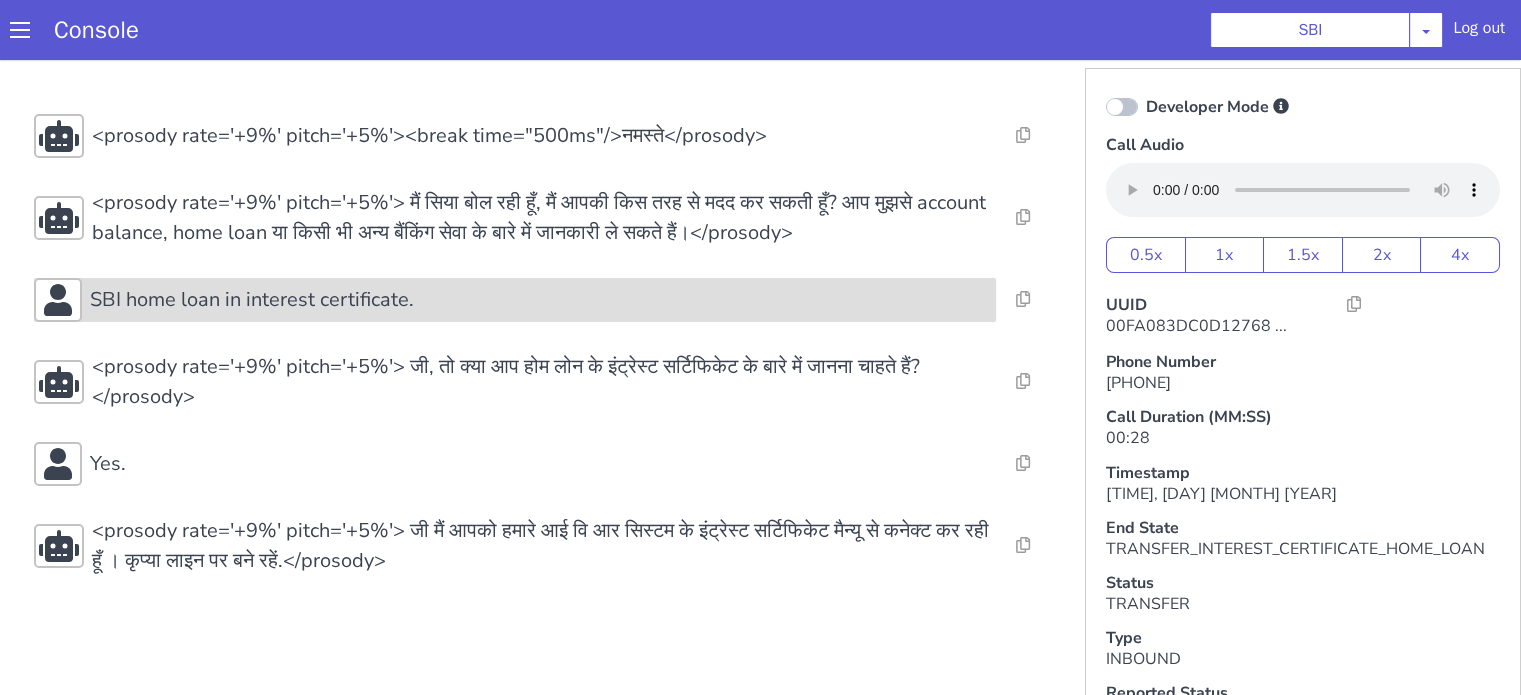 click on "SBI home loan in interest certificate." at bounding box center [252, 300] 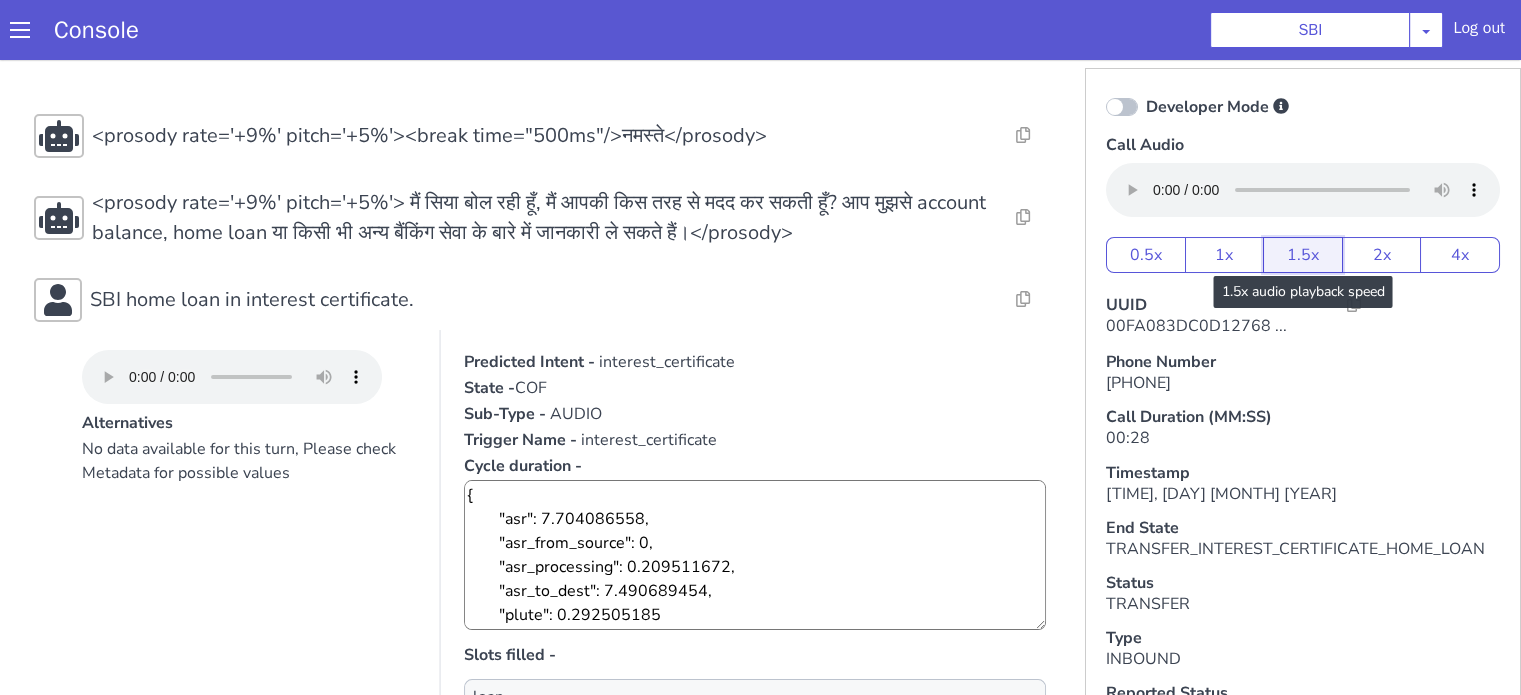 click on "1.5x" at bounding box center (1303, 255) 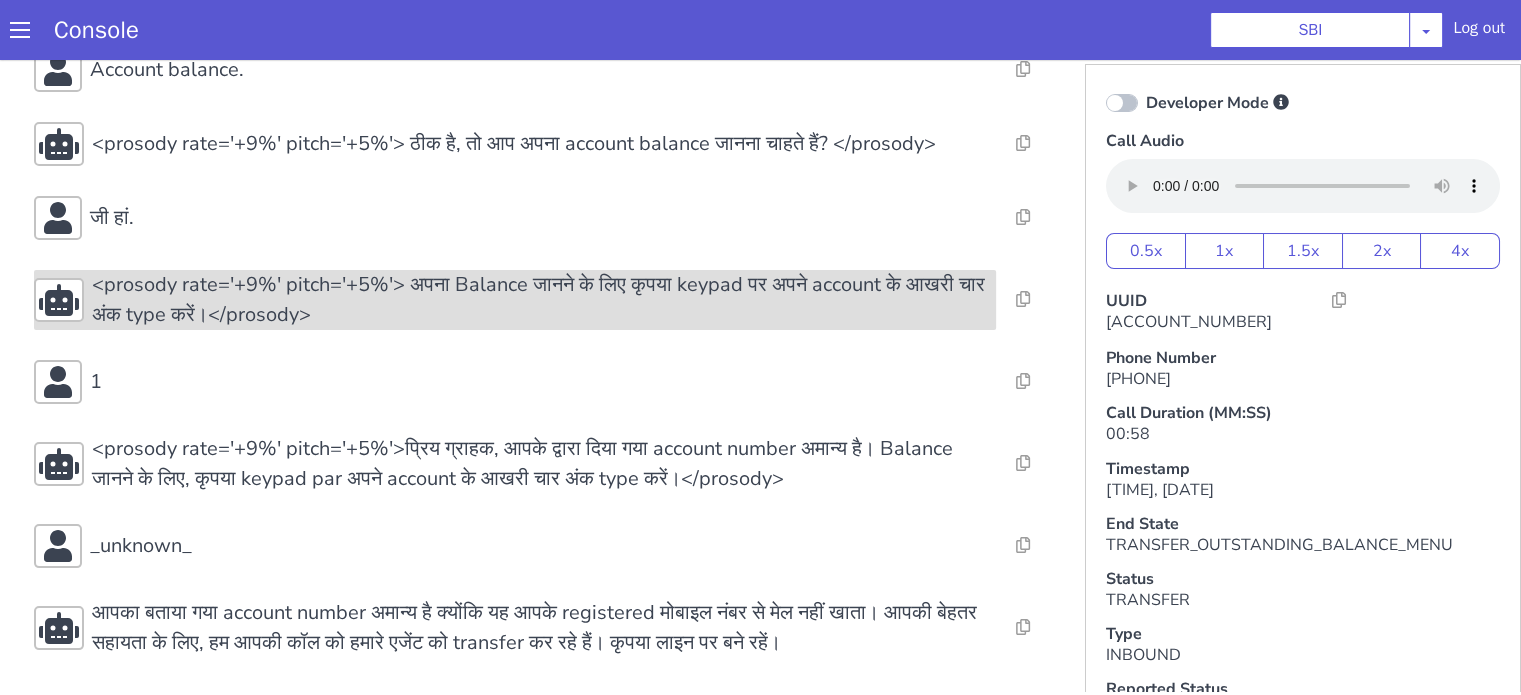 scroll, scrollTop: 5, scrollLeft: 0, axis: vertical 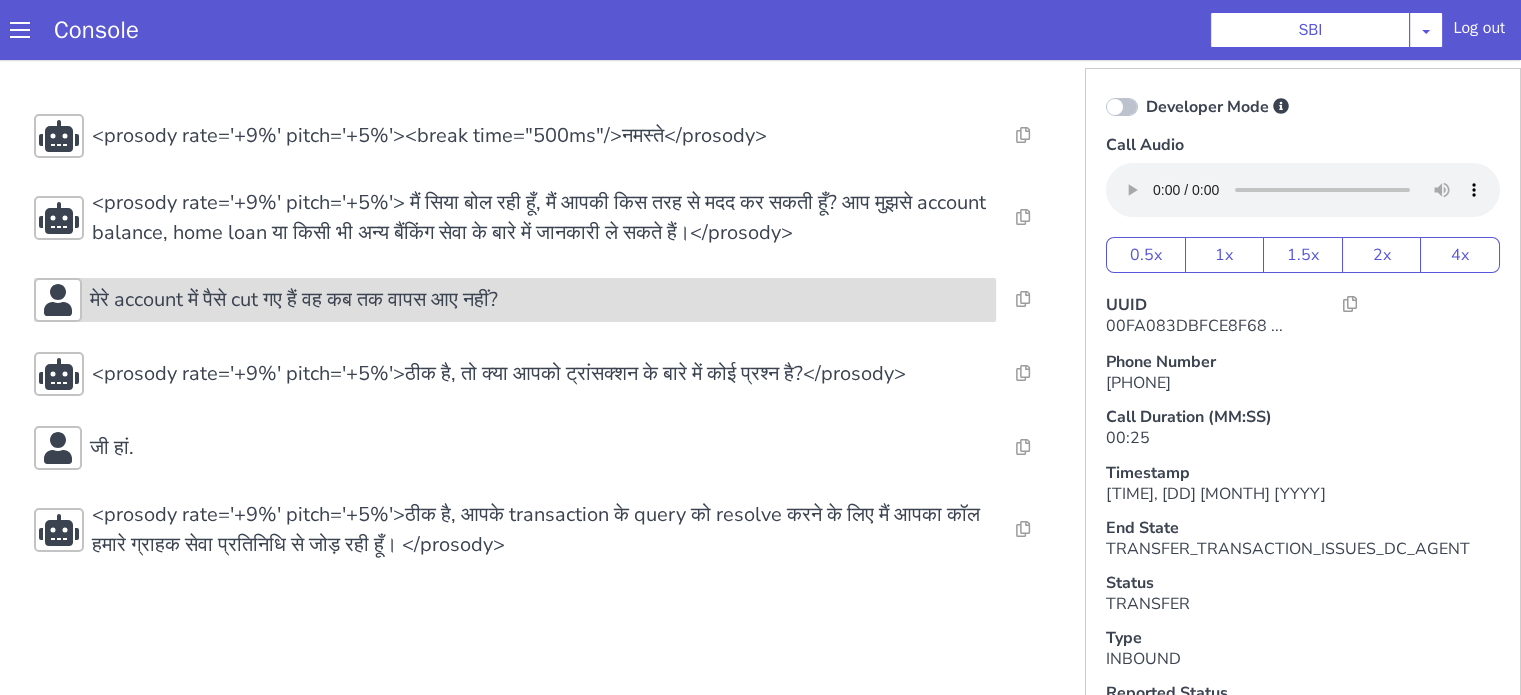 click on "मेरे account में पैसे cut गए हैं वह कब तक वापस आए नहीं?" at bounding box center [294, 300] 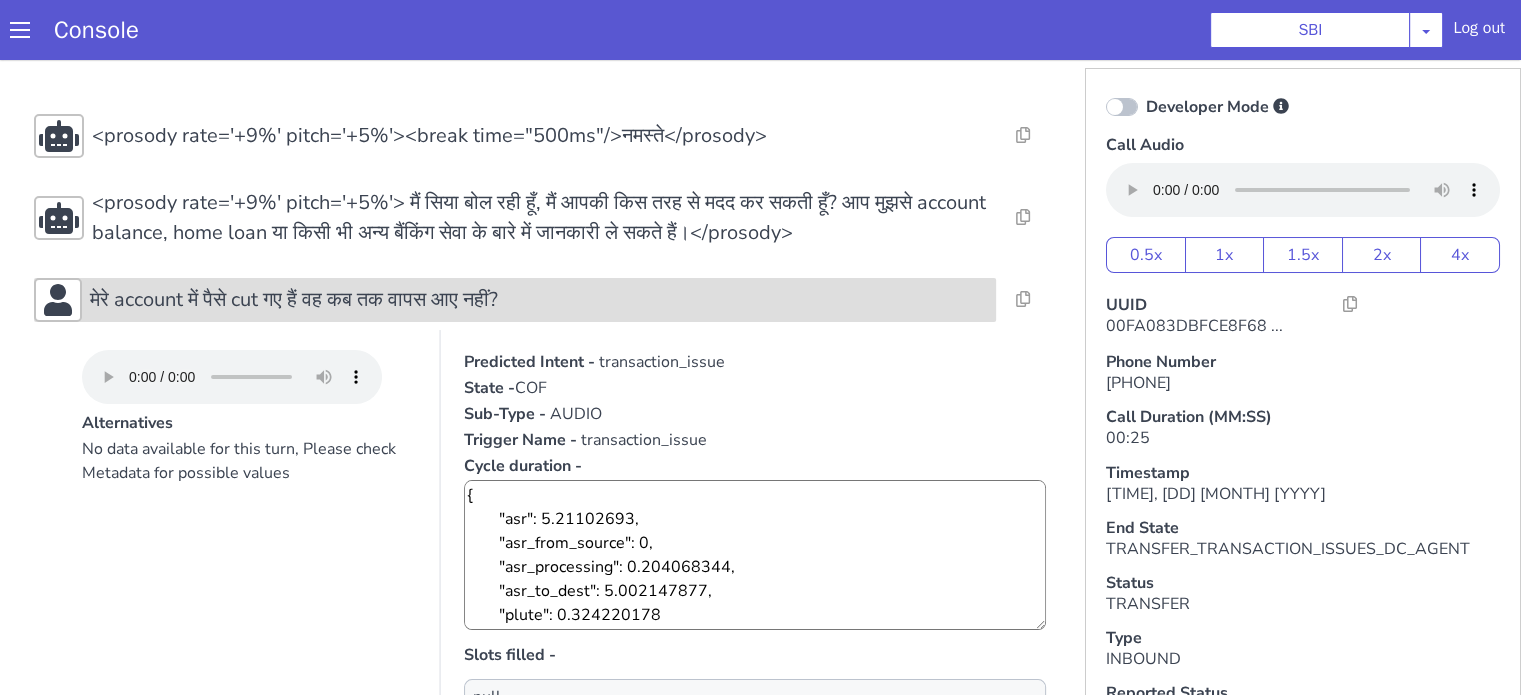 click on "मेरे account में पैसे cut गए हैं वह कब तक वापस आए नहीं?" at bounding box center (294, 300) 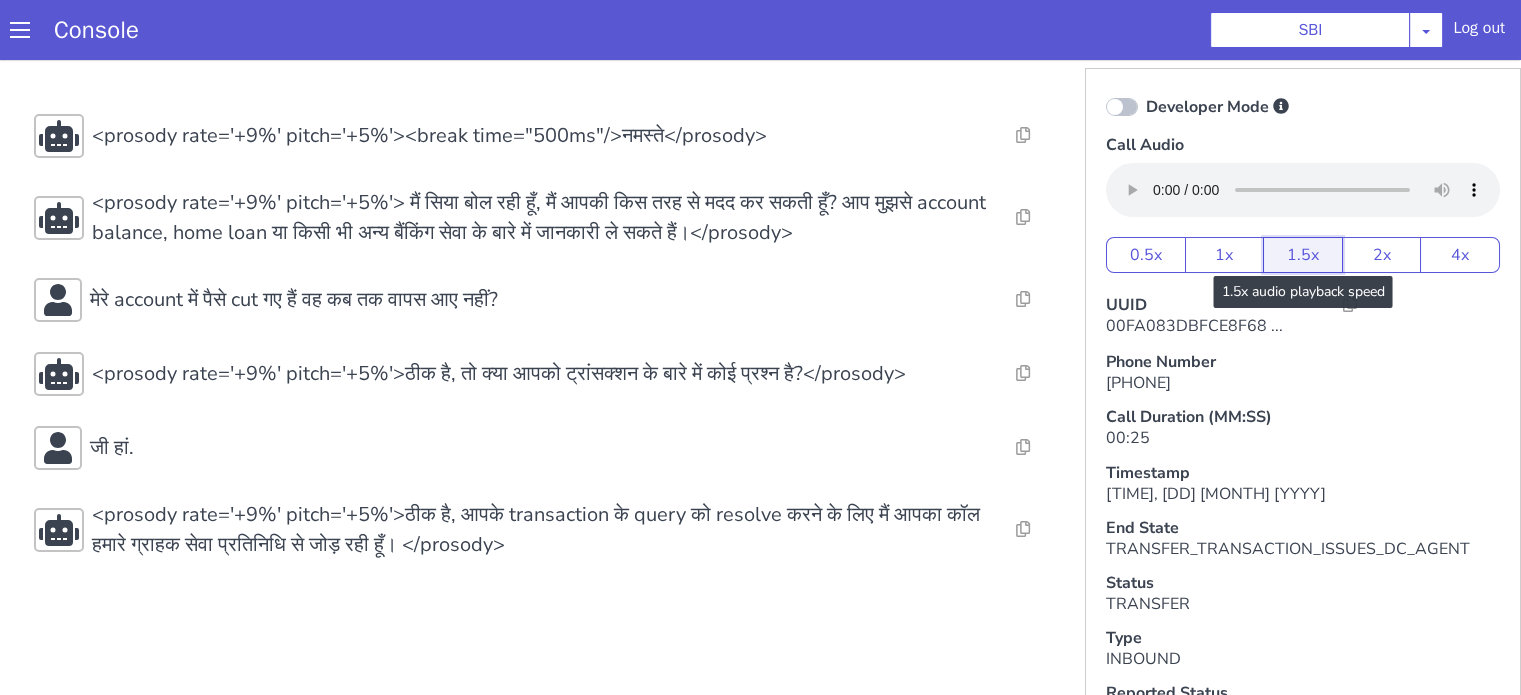 click on "1.5x" at bounding box center (1303, 255) 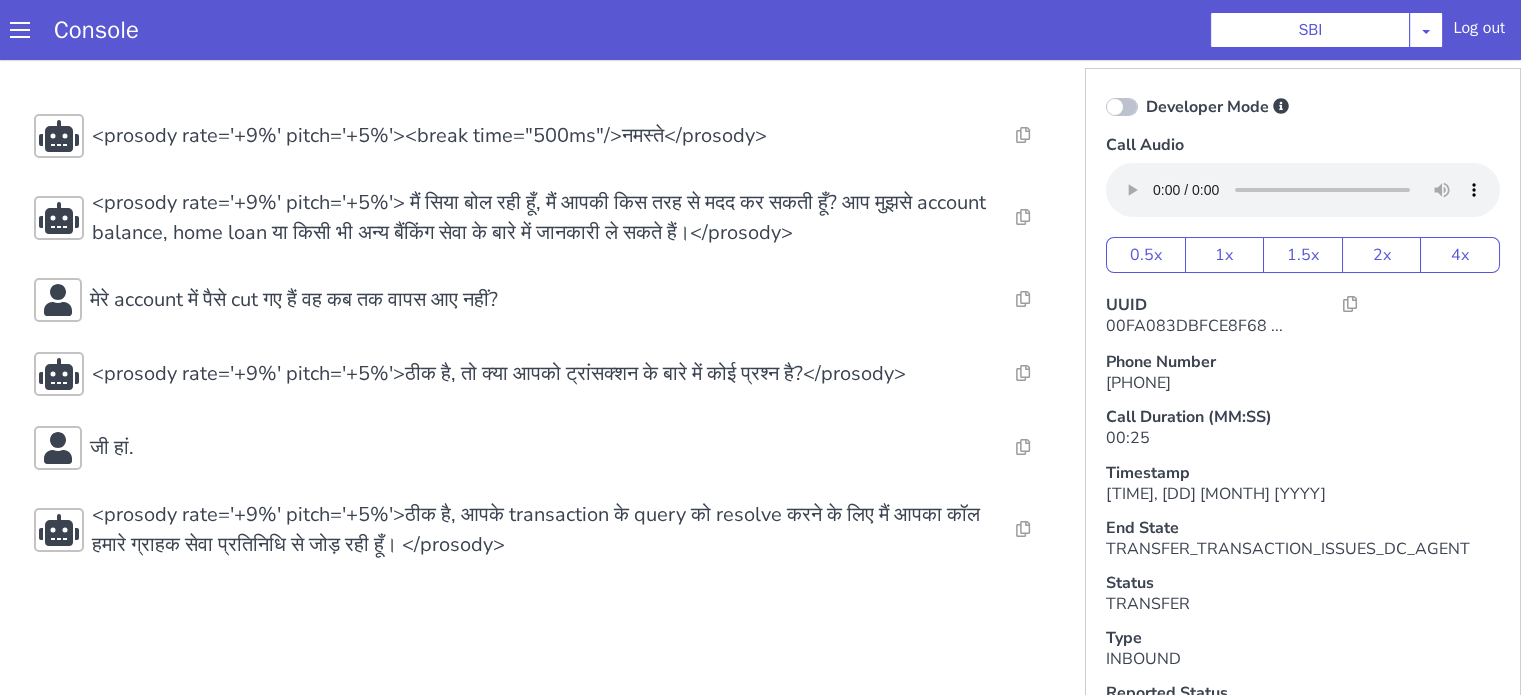 click on "Console SBI AO Smith Airtel DTH Pilot Airtel POC Alice Blue NT Aliceblue American Finance - US Apollo Apollo 24*7 Application - Collections Auto NPS feedback Avaya Devconnect Axis Axis AMC Axis Outbound BAGIC BALIC BALIC Old 2 Bajaj Autofinance Bajaj Fin Banking Demo Barbeque Nation Buy Now Pay Later Cars24 Cashe Central Bank of India Charles Tyrwhitt Cholamandalam Finance Consumer Durables Coverfox Covid19 Helpline Credgenics CreditMate DPDzero DUMMY Data collection Demo - Collections Dish TV ERCM Emeritus Eureka Forbes - LQ FFAM360 - US Familiarity Farming_Axis Finaccel Flipkart Flow Templates Fusion Microfinance Giorgos_TestBot Great Learning Grievance Bot HDB Finance HDFC HDFC Ergo HDFC Freedom CC HDFC Life Demo HDFC Securities Hathway Internet Hathway V2 Home Credit IBM IBM Banking Demo ICICI ICICI Bank Outbound ICICI Lombard Persistency ICICI Prudential ICICI securities ICICI_lombard IDFC First Bank IFFCO Tokio Insurance Iffco Tokio Indiamart Indigo IndusInd - Settlement IndusInd CC Insurance Jarvis" at bounding box center (760, 30) 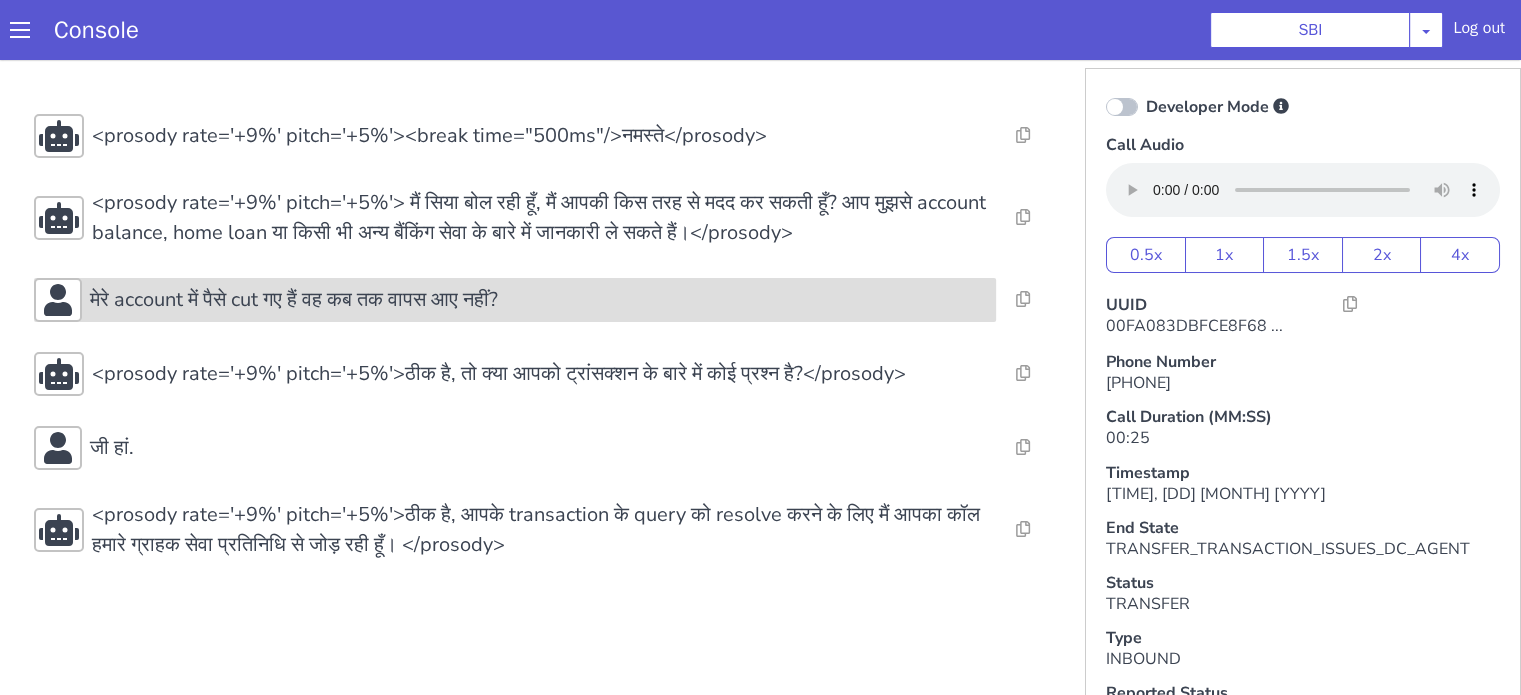 click on "मेरे account में पैसे cut गए हैं वह कब तक वापस आए नहीं?" at bounding box center [515, 300] 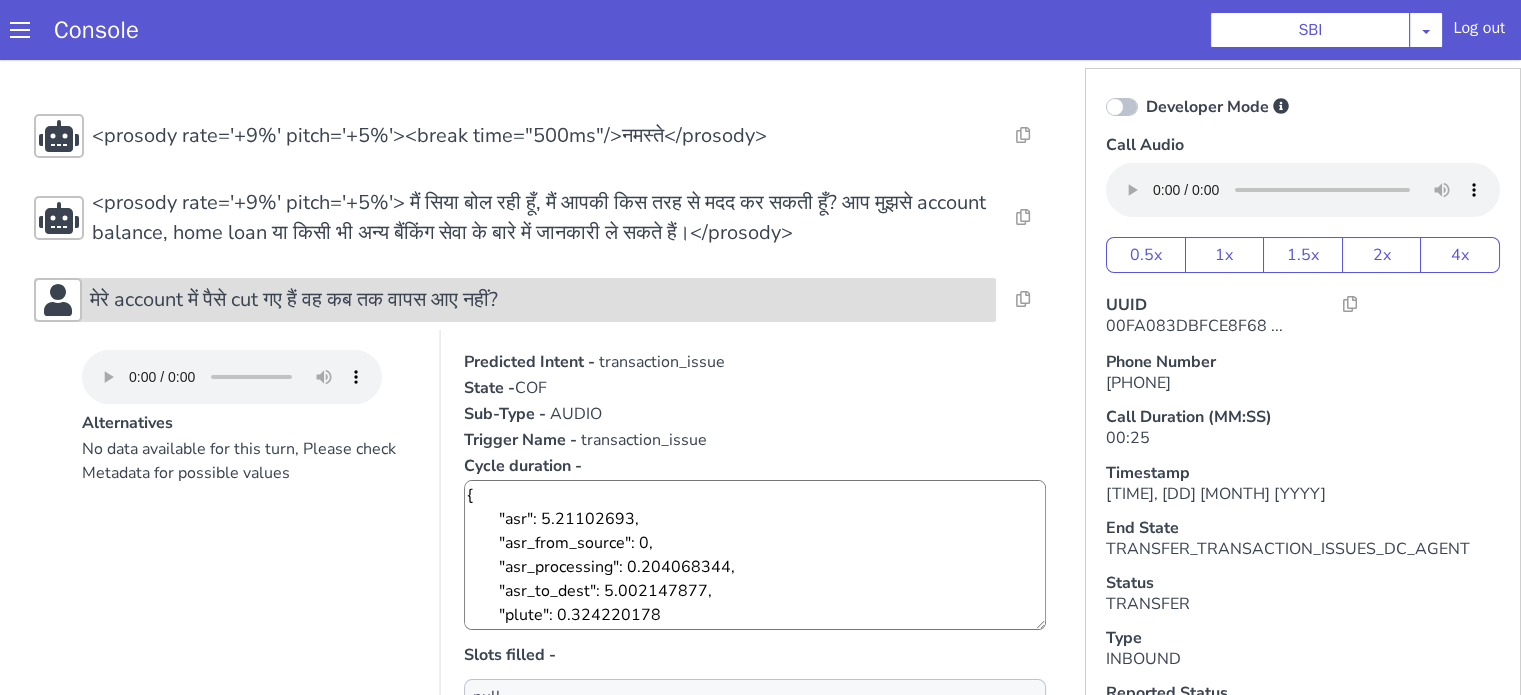 click on "मेरे account में पैसे cut गए हैं वह कब तक वापस आए नहीं?" at bounding box center [539, 300] 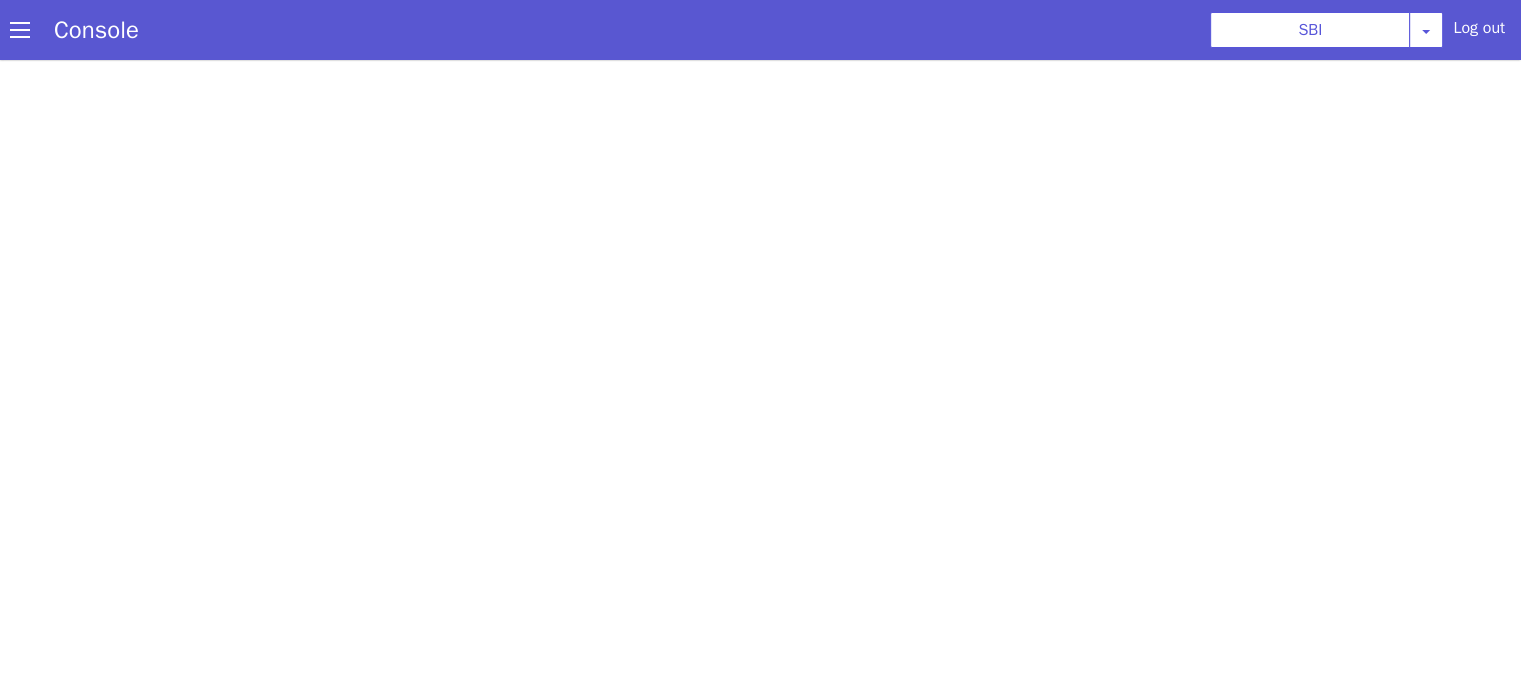 scroll, scrollTop: 0, scrollLeft: 0, axis: both 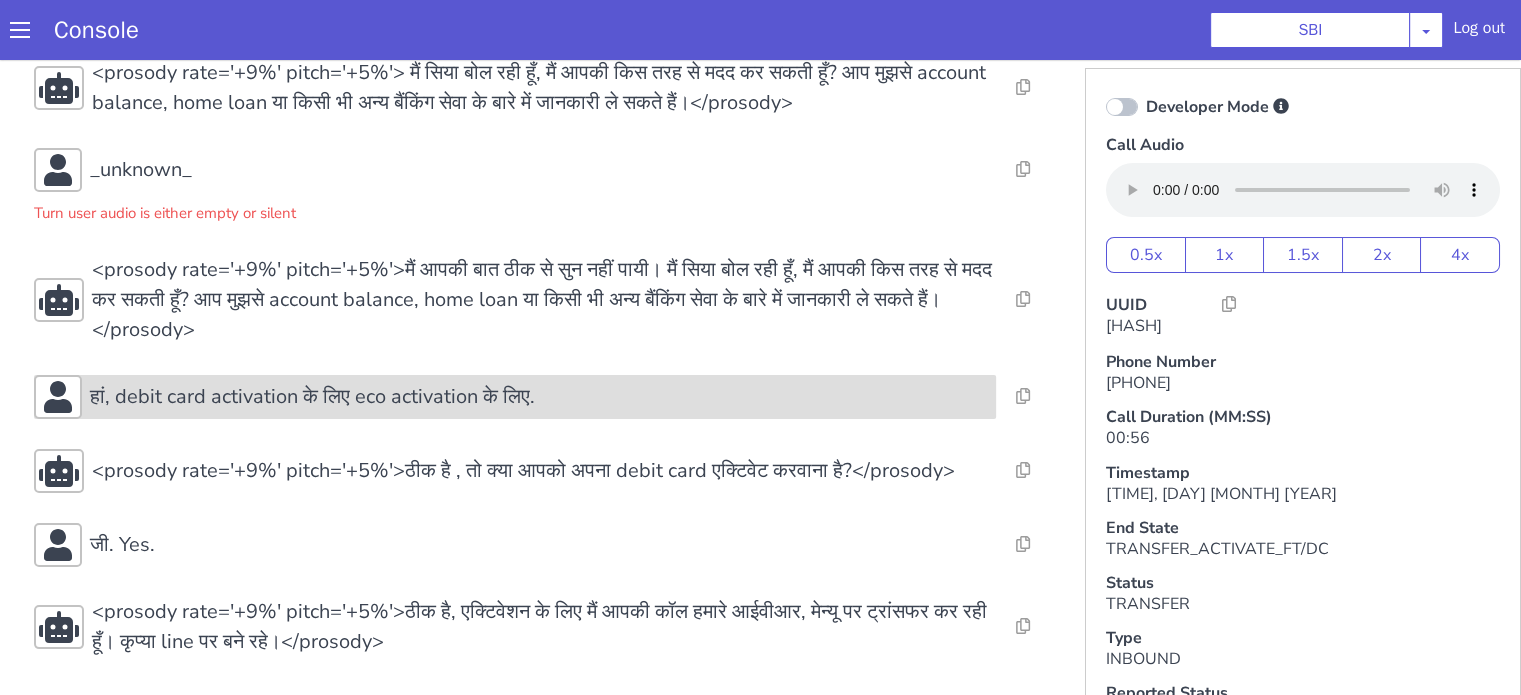 click on "हां, debit card activation के लिए eco activation के लिए." at bounding box center (312, 397) 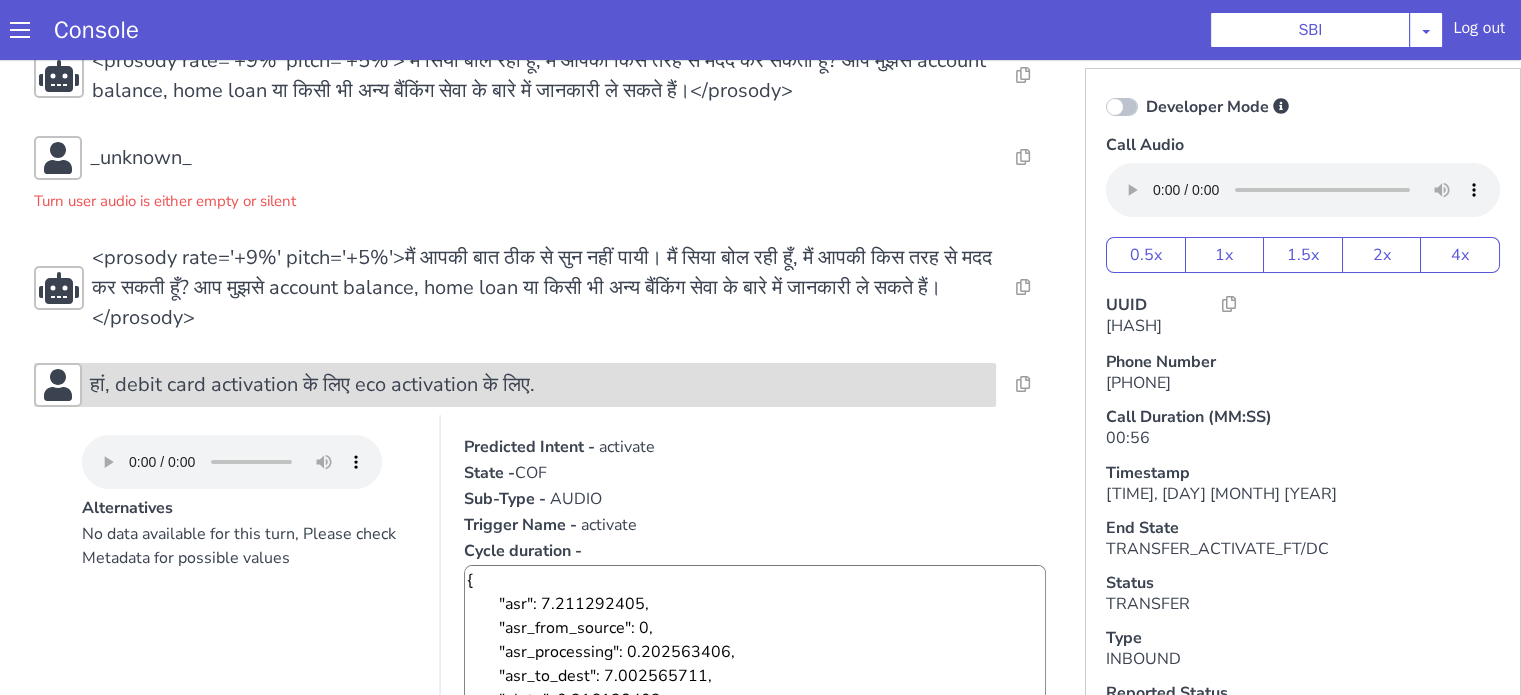 click on "हां, debit card activation के लिए eco activation के लिए." at bounding box center [312, 385] 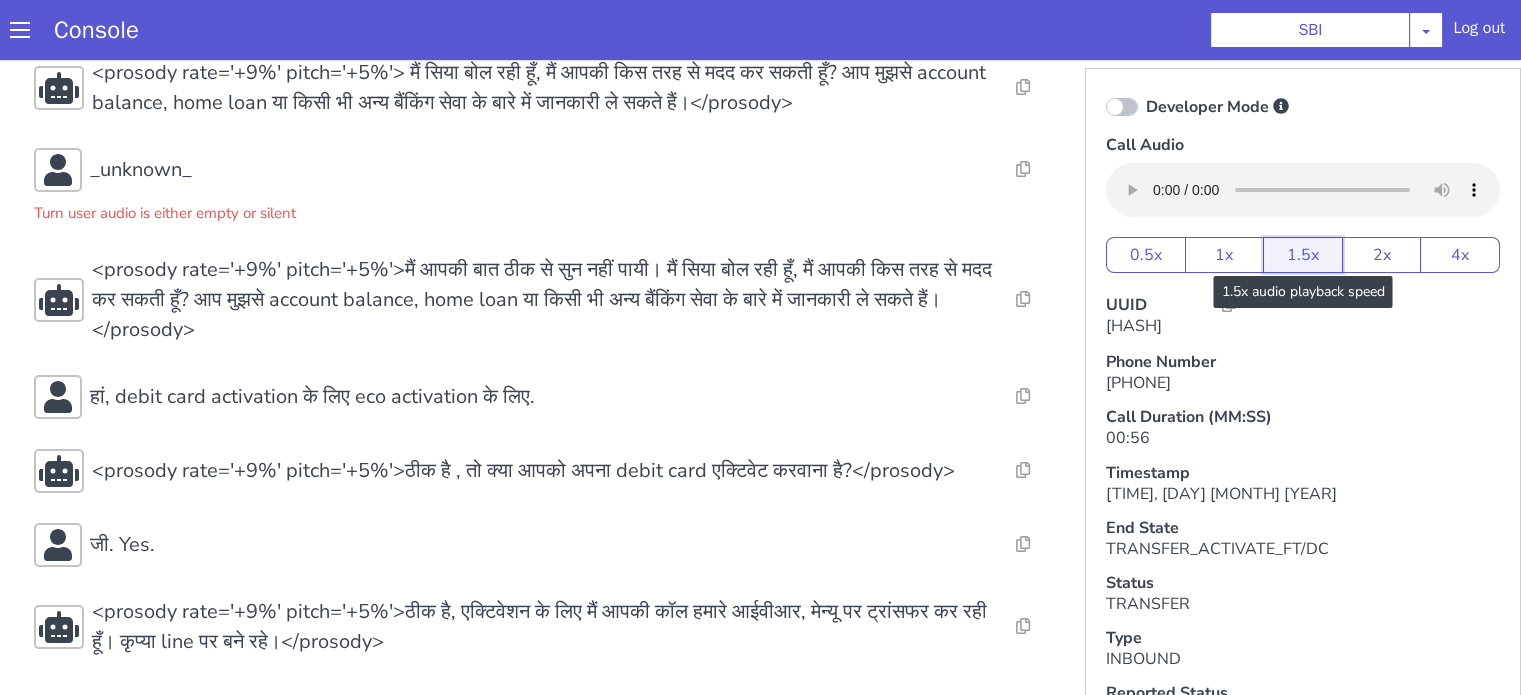 click on "1.5x" at bounding box center (1303, 255) 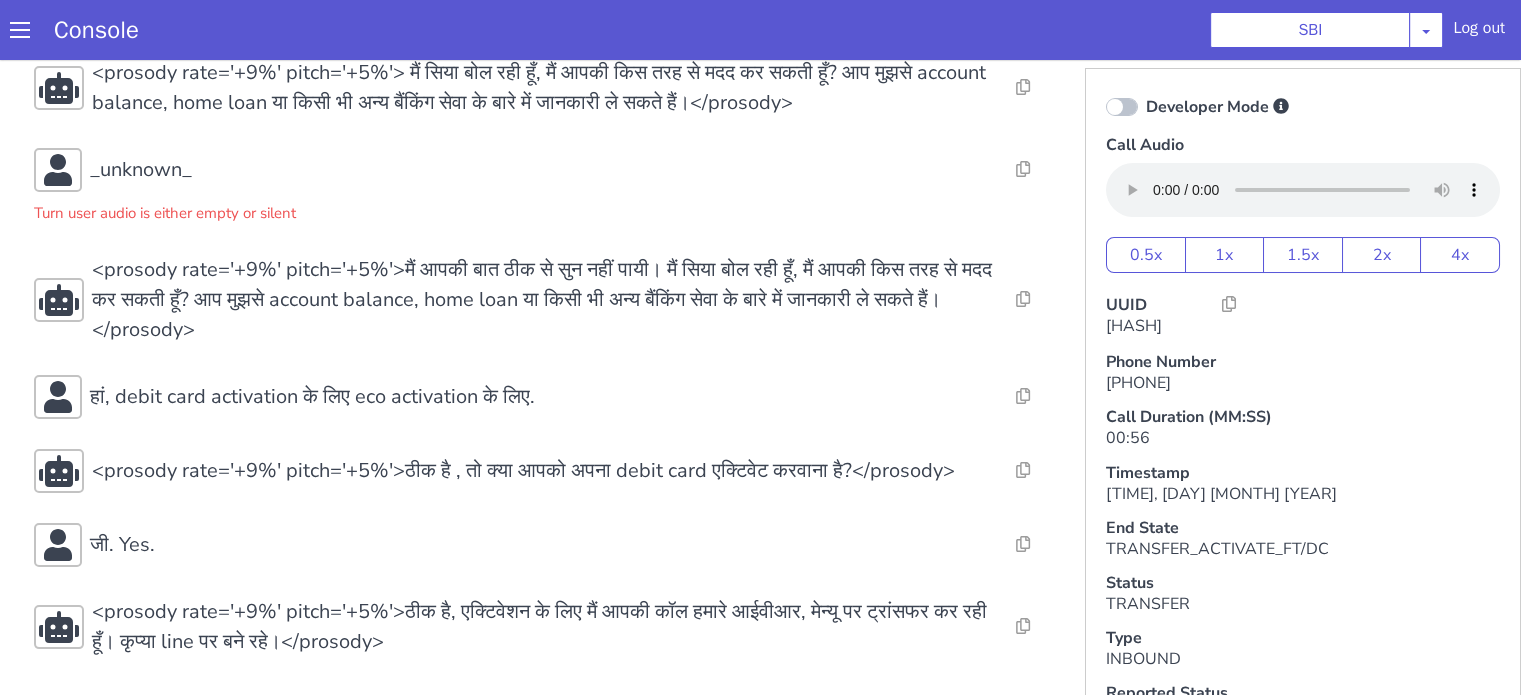 click on "Console SBI AO Smith Airtel DTH Pilot Airtel POC Alice Blue NT Aliceblue American Finance - US Apollo Apollo 24*7 Application - Collections Auto NPS feedback Avaya Devconnect Axis Axis AMC Axis Outbound BAGIC BALIC BALIC Old 2 Bajaj Autofinance Bajaj Fin Banking Demo Barbeque Nation Buy Now Pay Later Cars24 Cashe Central Bank of India Charles Tyrwhitt Cholamandalam Finance Consumer Durables Coverfox Covid19 Helpline Credgenics CreditMate DPDzero DUMMY Data collection Demo - Collections Dish TV ERCM Emeritus Eureka Forbes - LQ FFAM360 - US Familiarity Farming_Axis Finaccel Flipkart Flow Templates Fusion Microfinance Giorgos_TestBot Great Learning Grievance Bot HDB Finance HDFC HDFC Ergo HDFC Freedom CC HDFC Life Demo HDFC Securities Hathway Internet Hathway V2 Home Credit IBM IBM Banking Demo ICICI ICICI Bank Outbound ICICI Lombard Persistency ICICI Prudential ICICI securities ICICI_lombard IDFC First Bank IFFCO Tokio Insurance Iffco Tokio Indiamart Indigo IndusInd - Settlement IndusInd CC Insurance Jarvis" at bounding box center (760, 30) 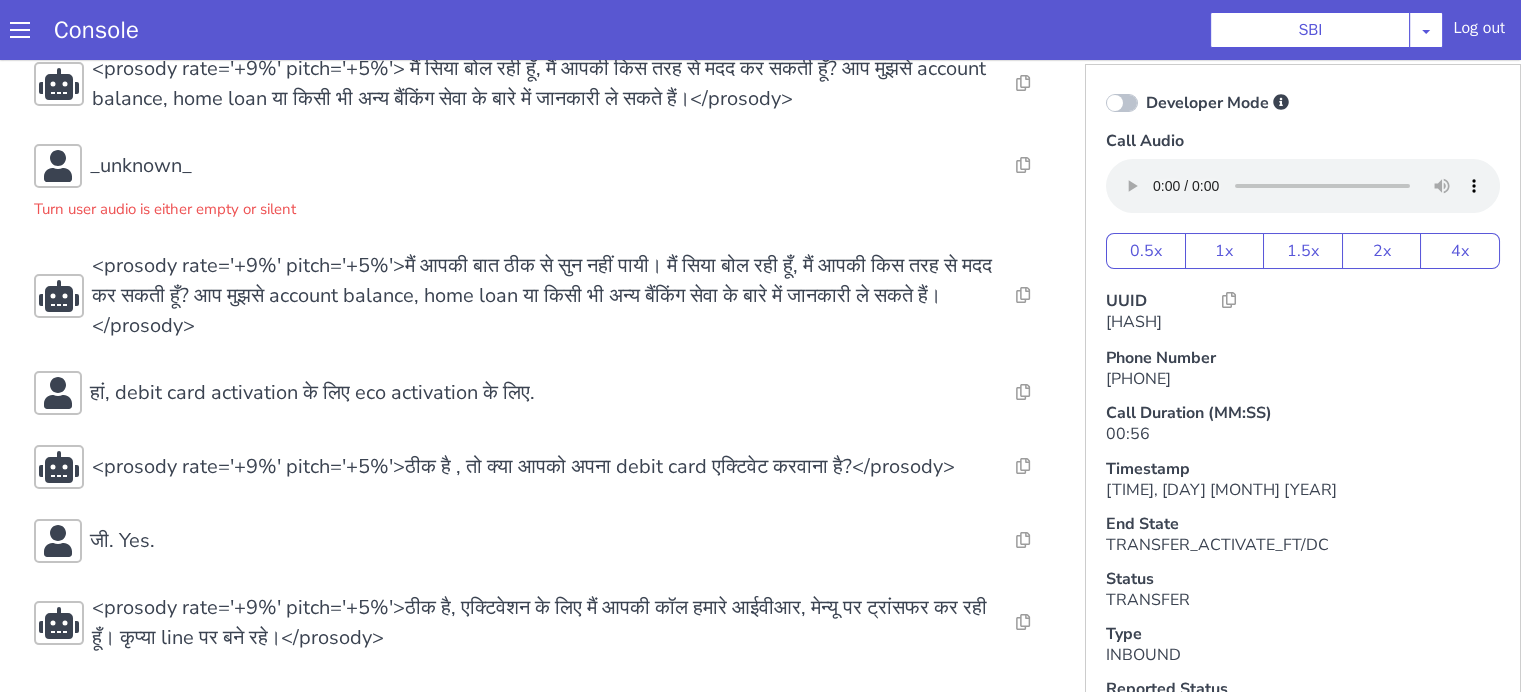 scroll, scrollTop: 5, scrollLeft: 0, axis: vertical 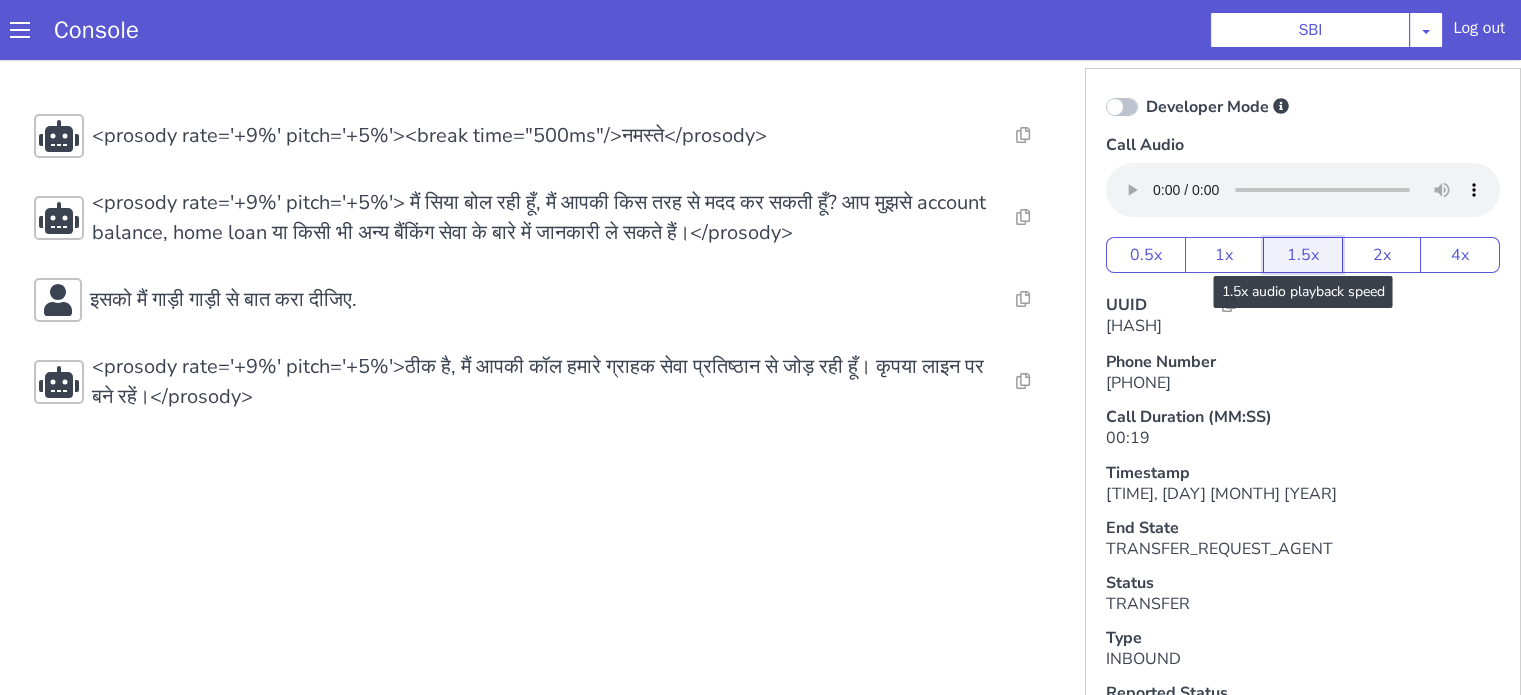 click on "1.5x" at bounding box center [1303, 255] 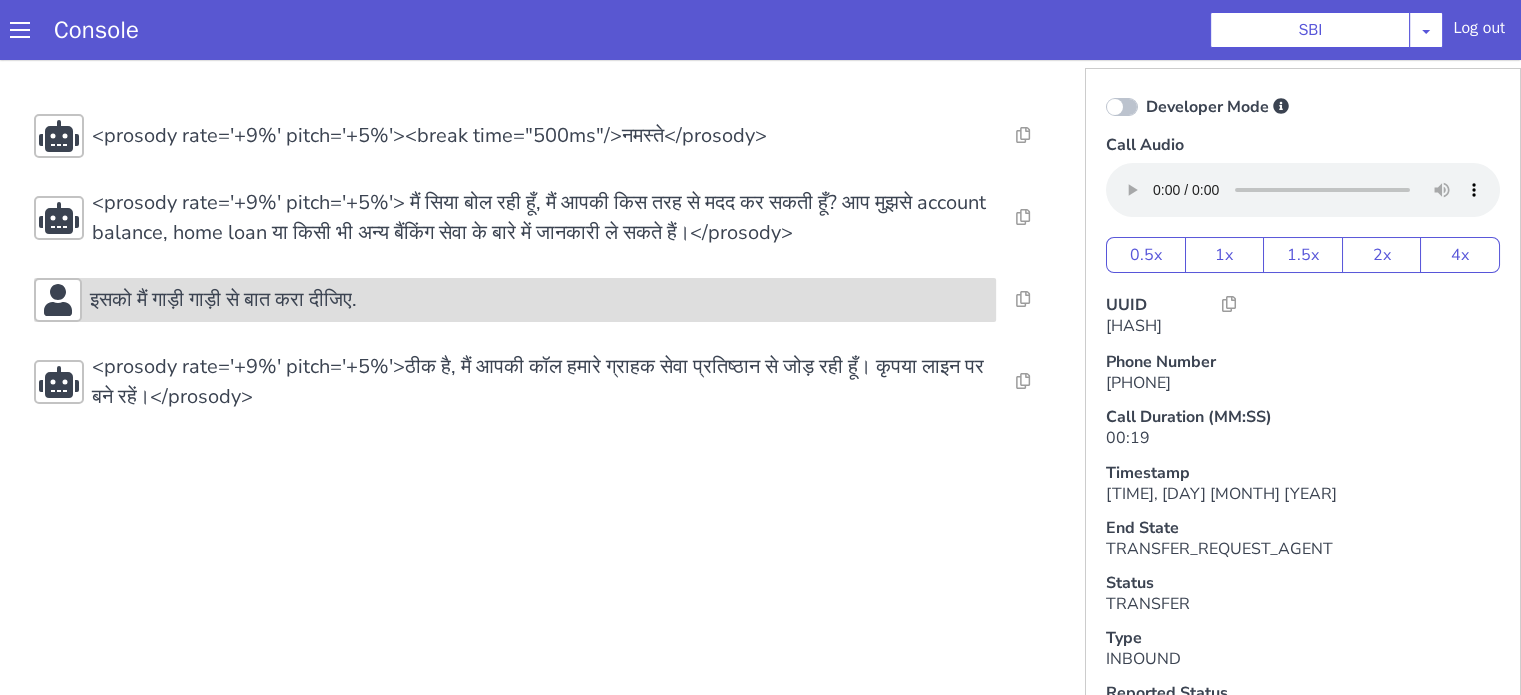 click on "इसको मैं गाड़ी गाड़ी से बात करा दीजिए." at bounding box center (539, 300) 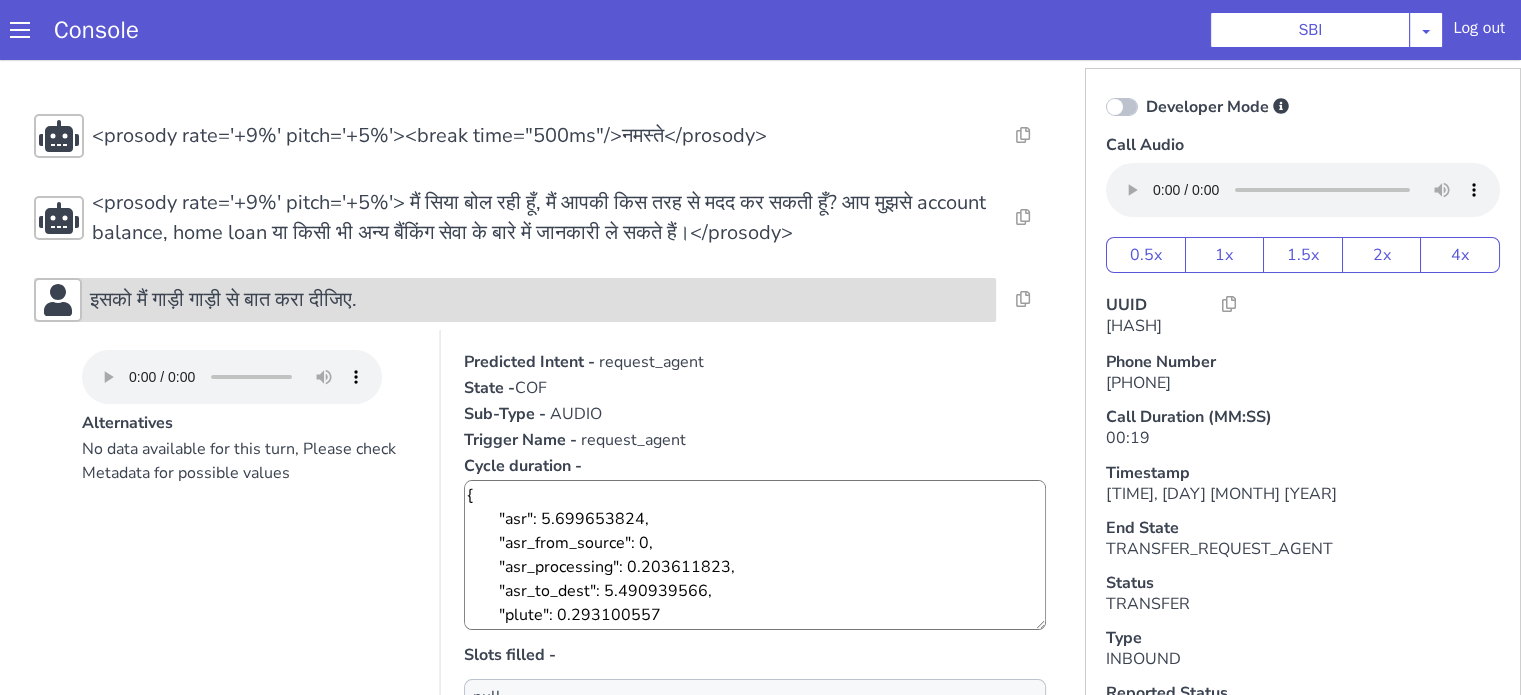 click on "इसको मैं गाड़ी गाड़ी से बात करा दीजिए." at bounding box center [539, 300] 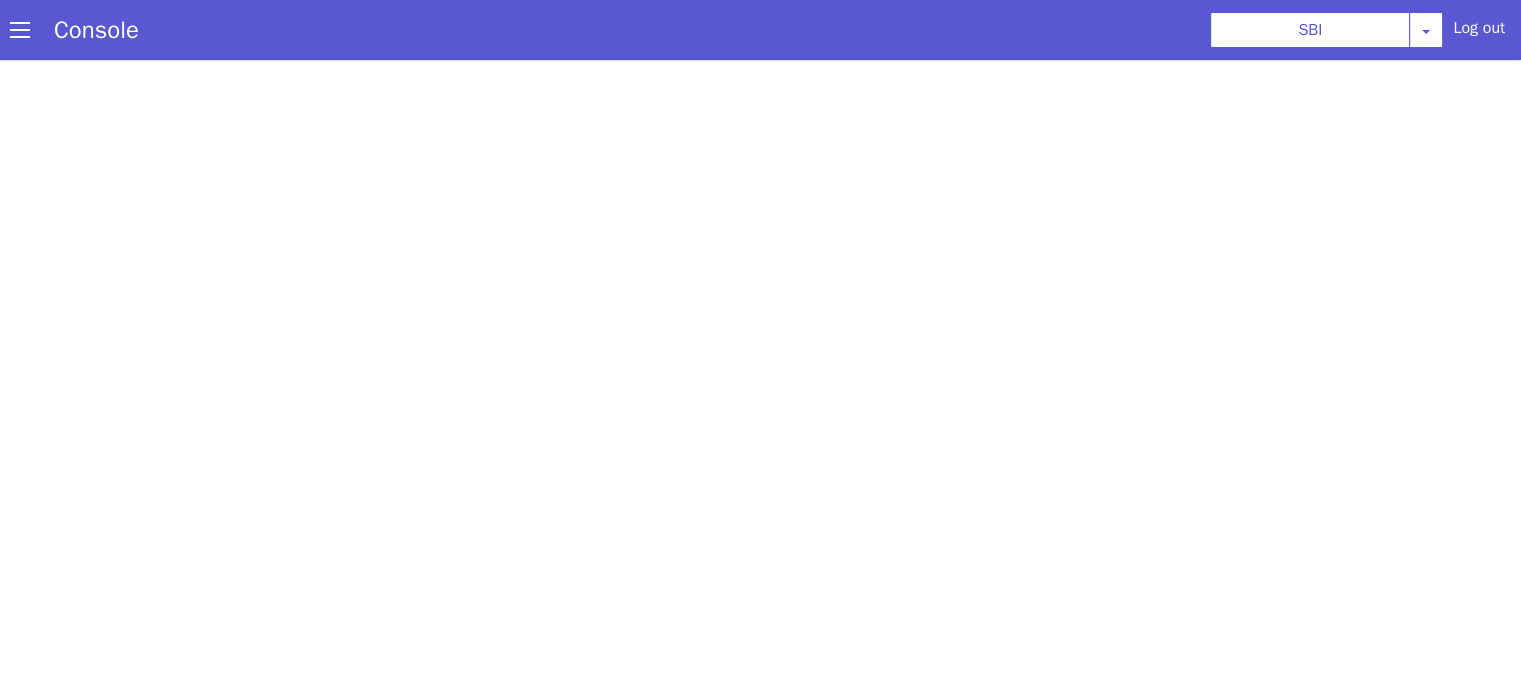 scroll, scrollTop: 0, scrollLeft: 0, axis: both 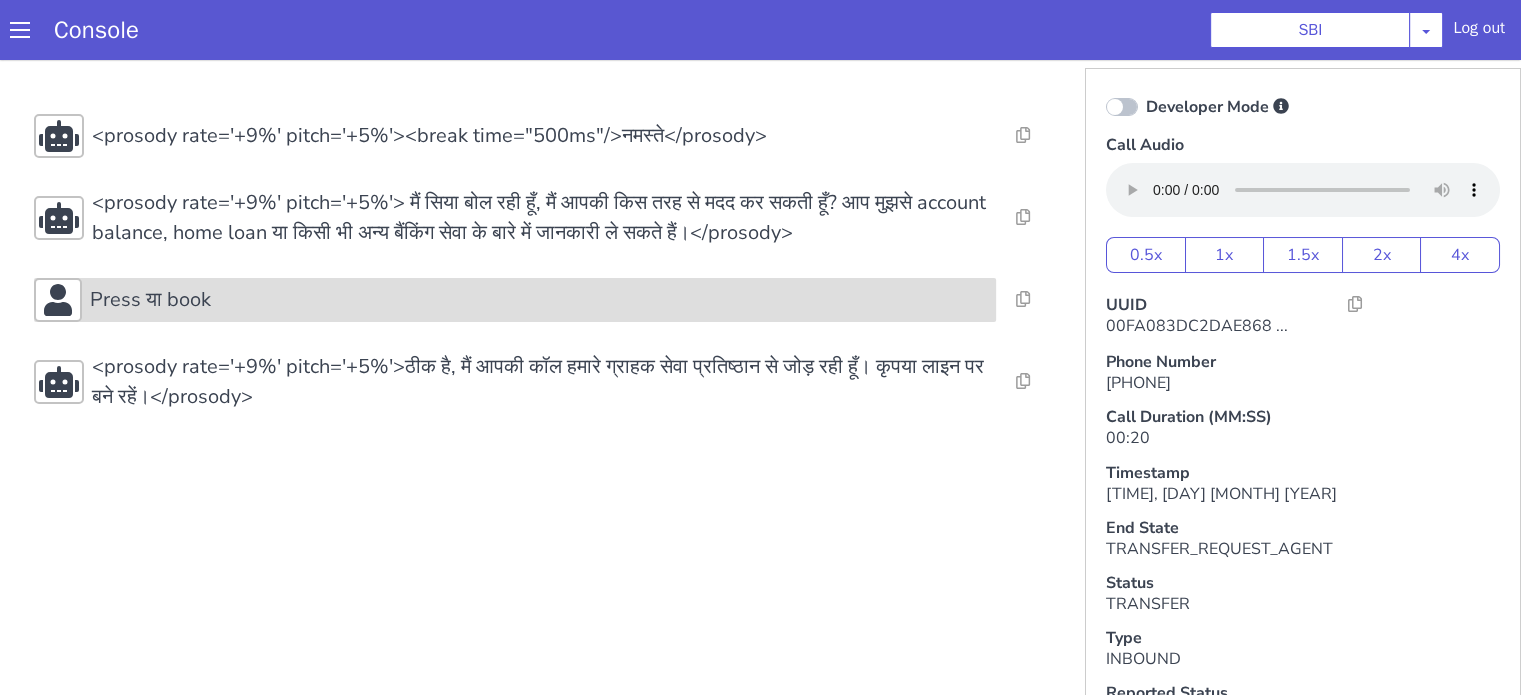 click on "Press या book" at bounding box center [539, 300] 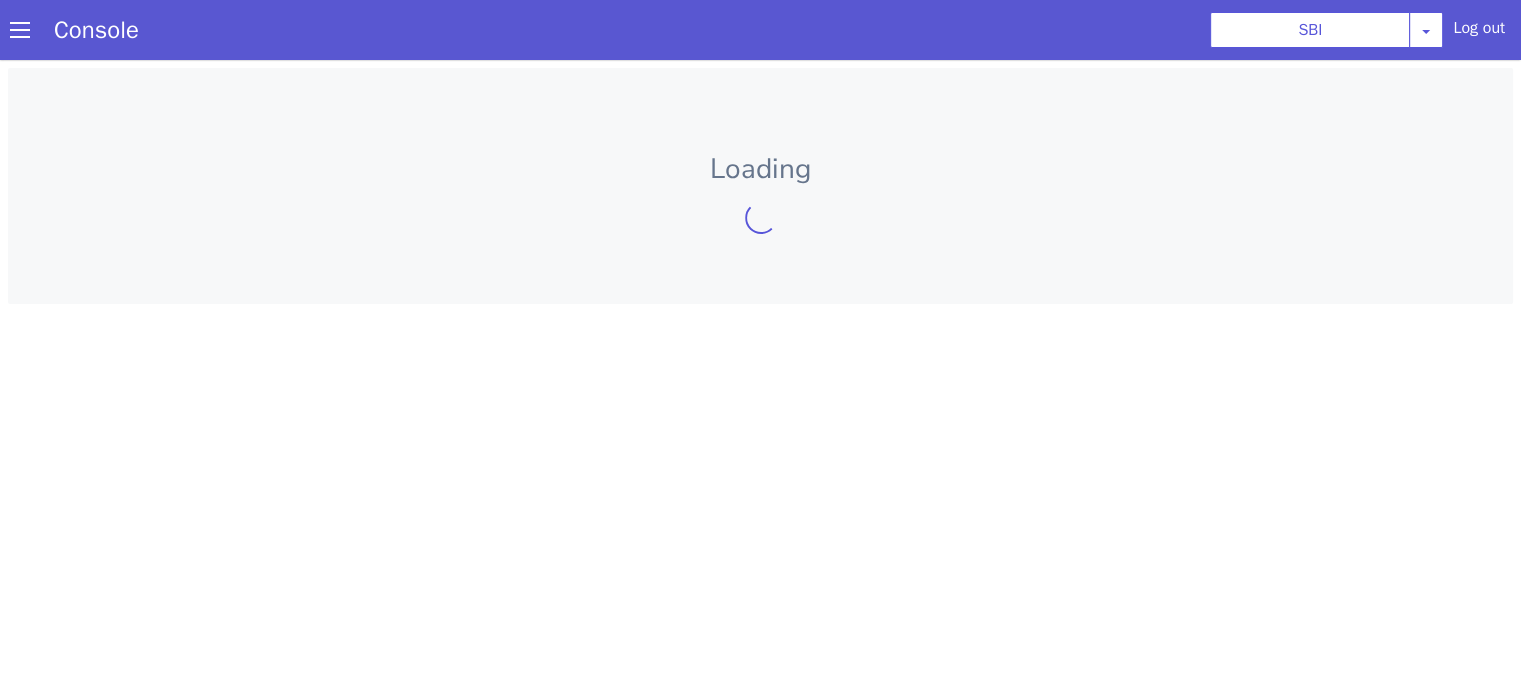 scroll, scrollTop: 0, scrollLeft: 0, axis: both 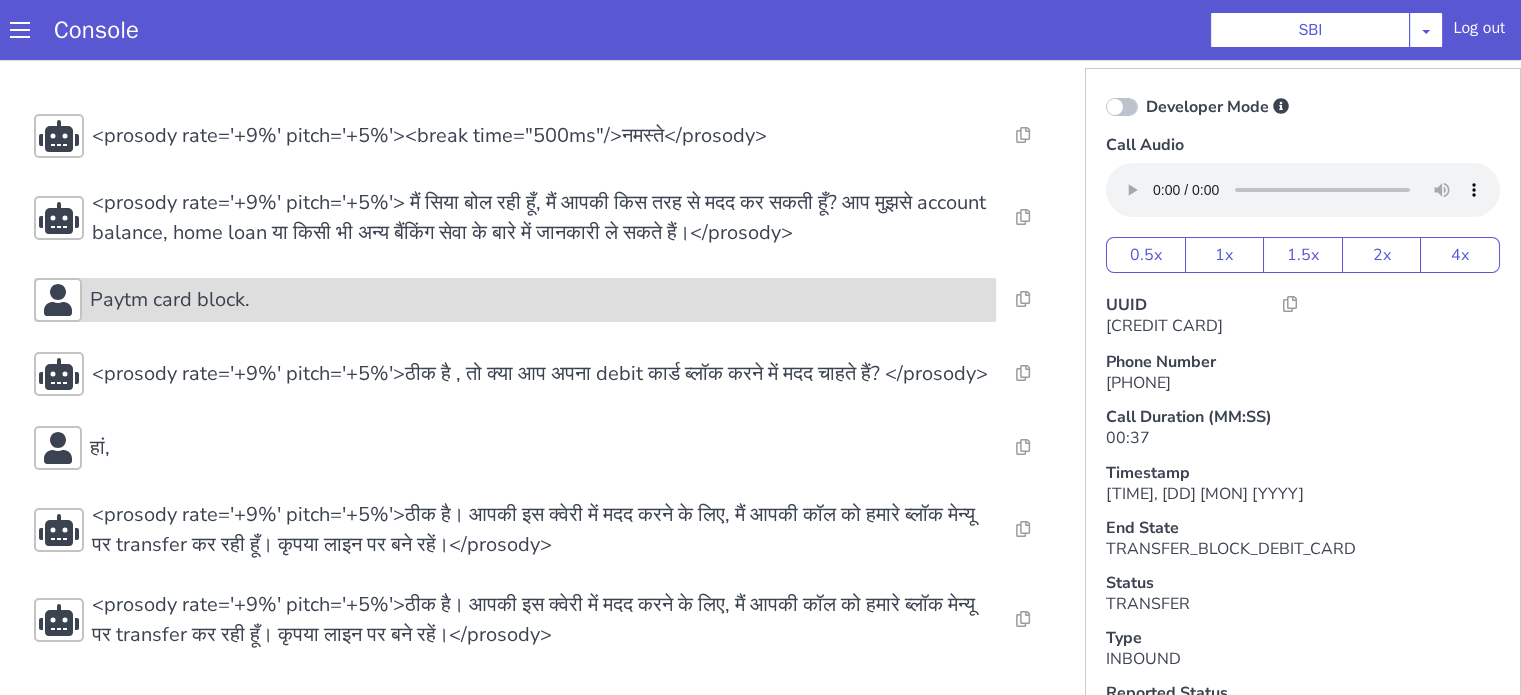 click on "Paytm card block." at bounding box center (515, 300) 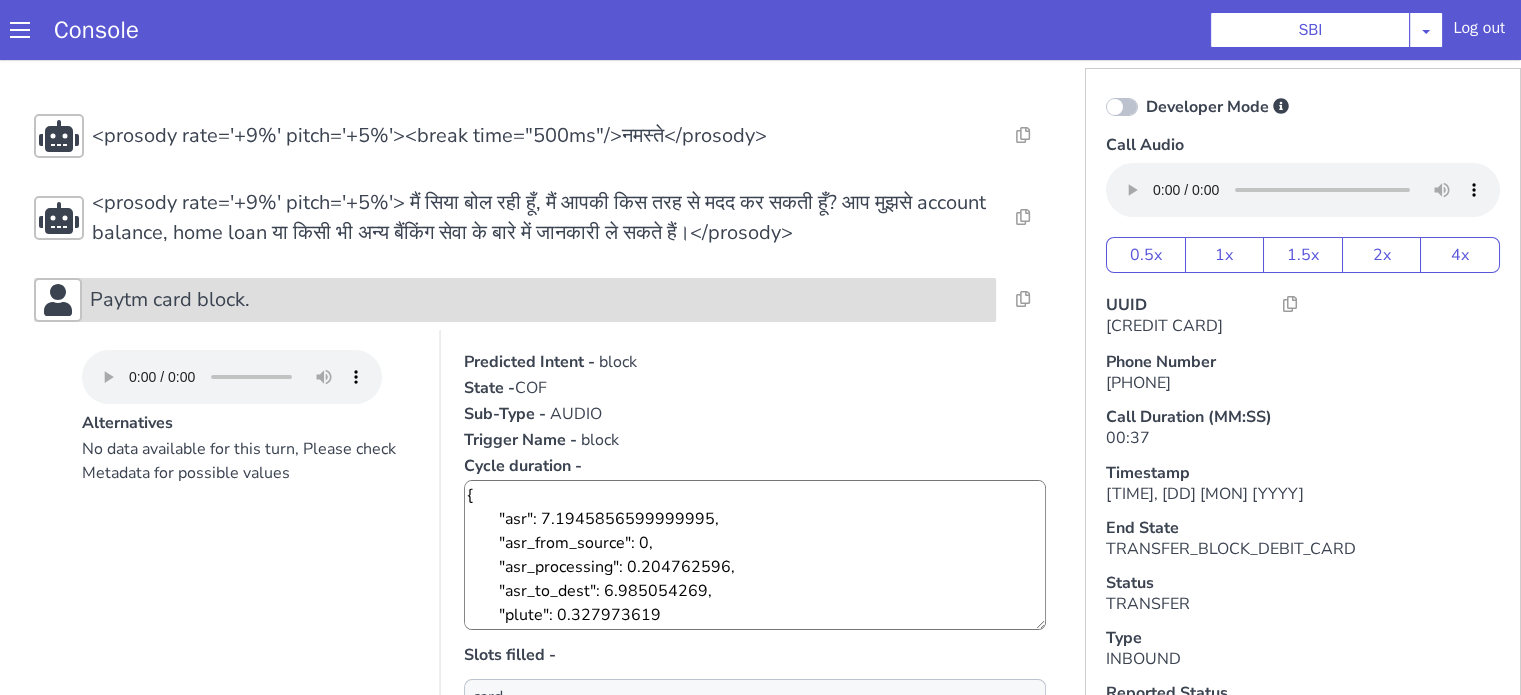 click on "Paytm card block." at bounding box center (539, 300) 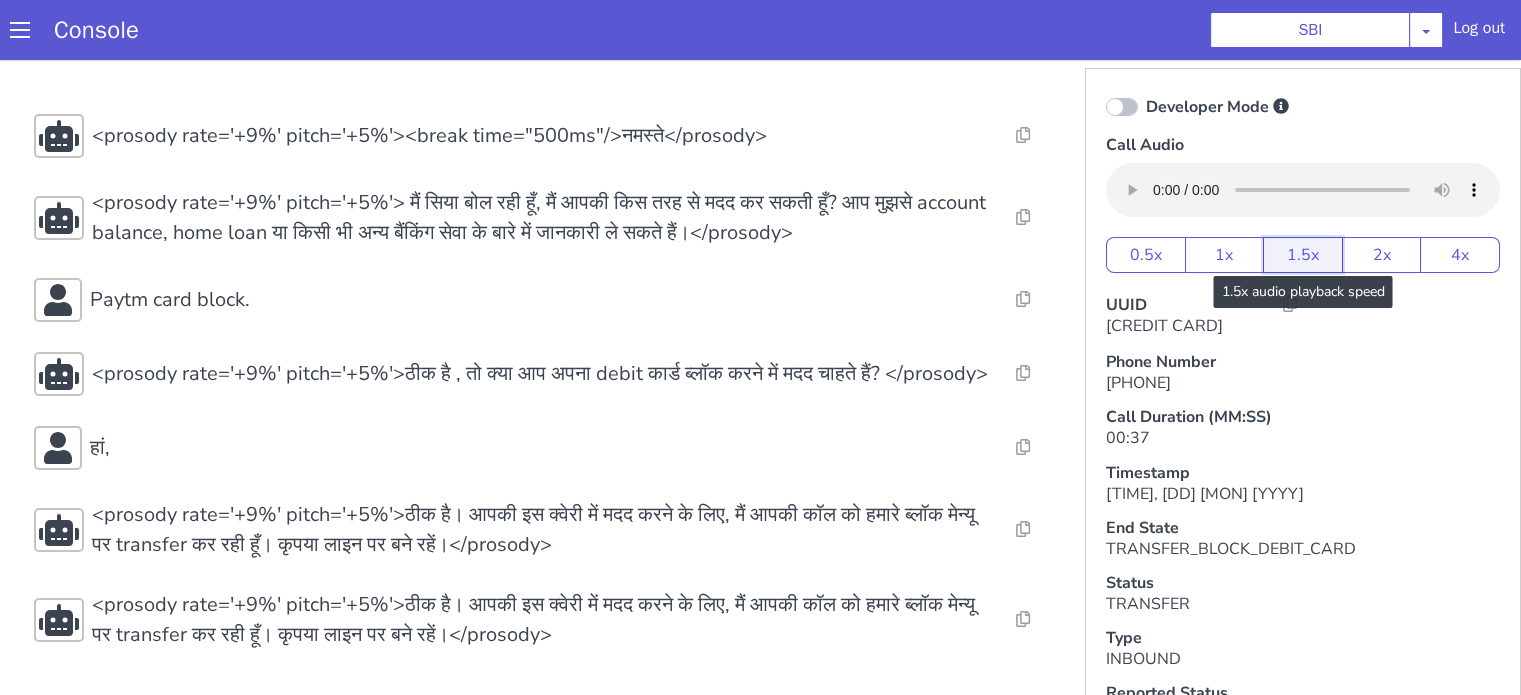 click on "1.5x" at bounding box center [1303, 255] 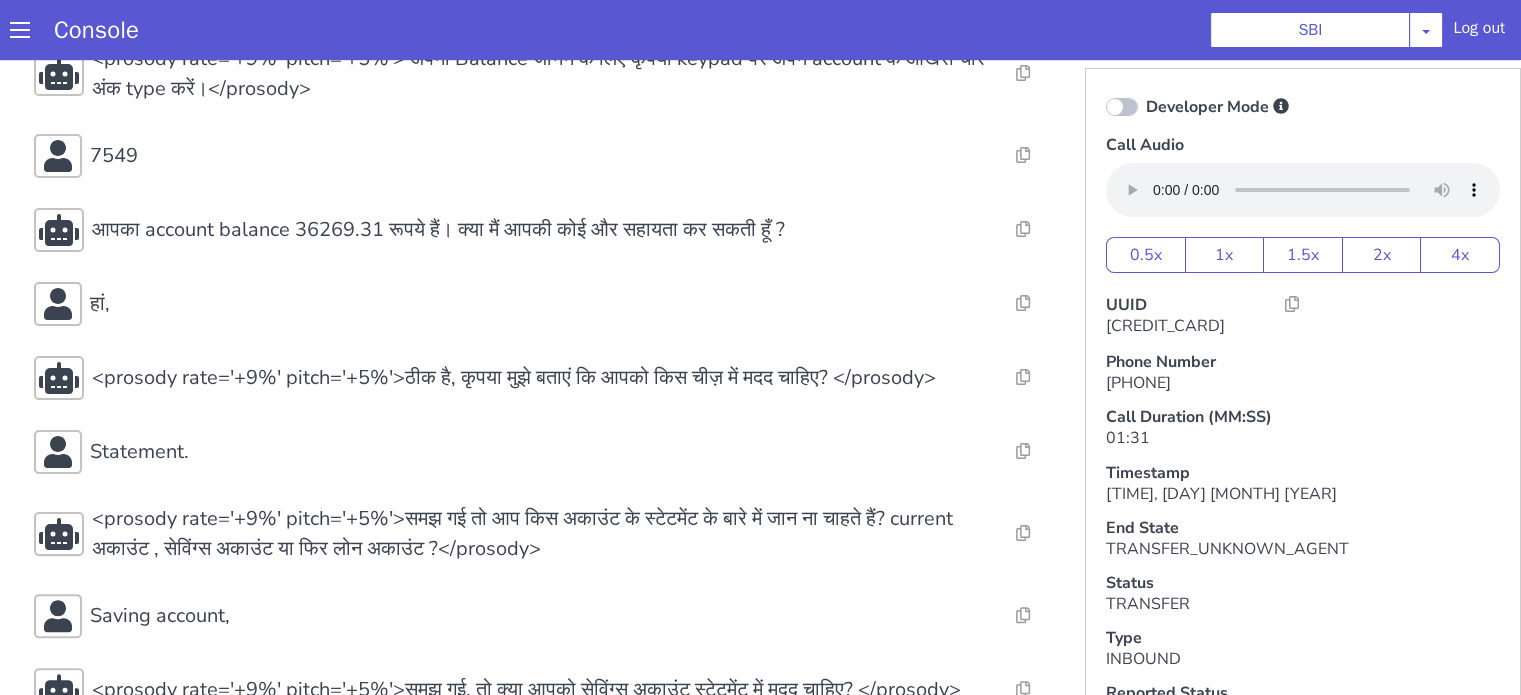 scroll, scrollTop: 500, scrollLeft: 0, axis: vertical 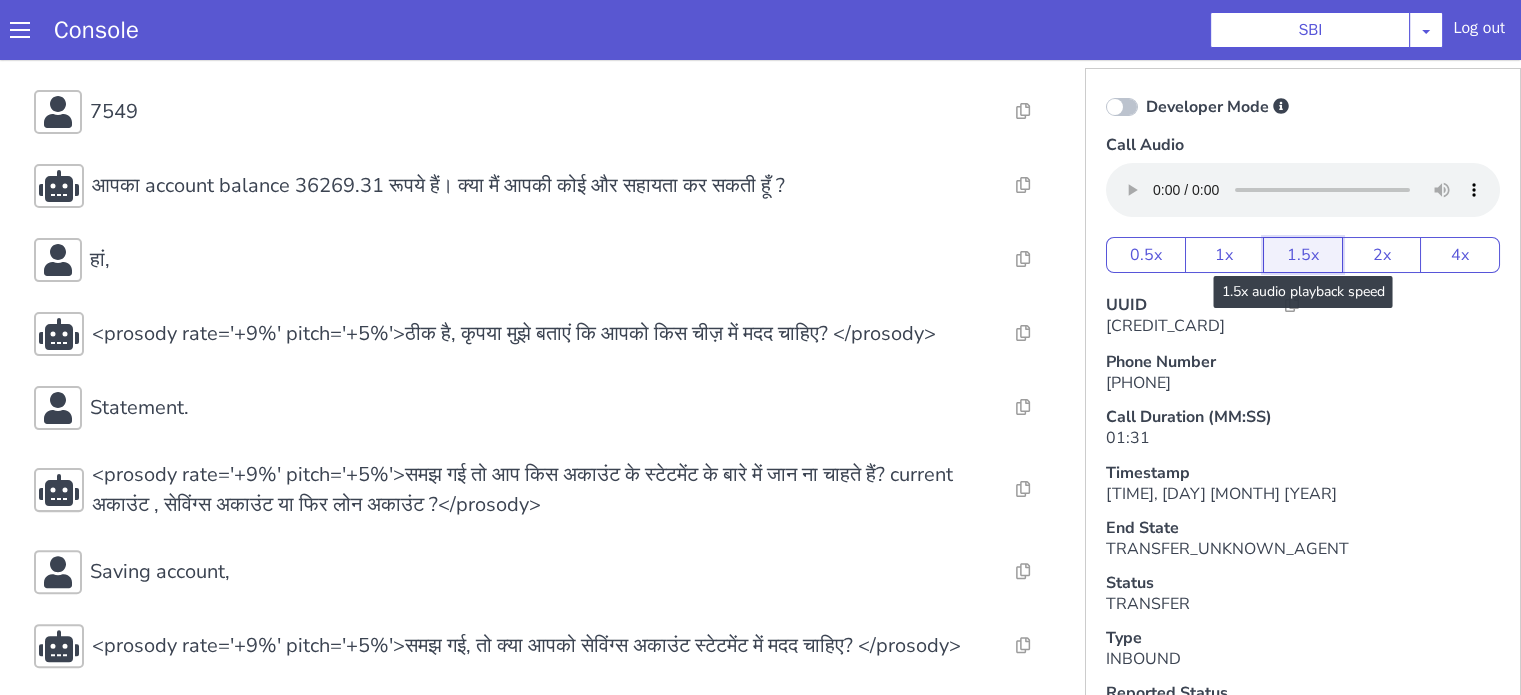 click on "1.5x" at bounding box center (1303, 255) 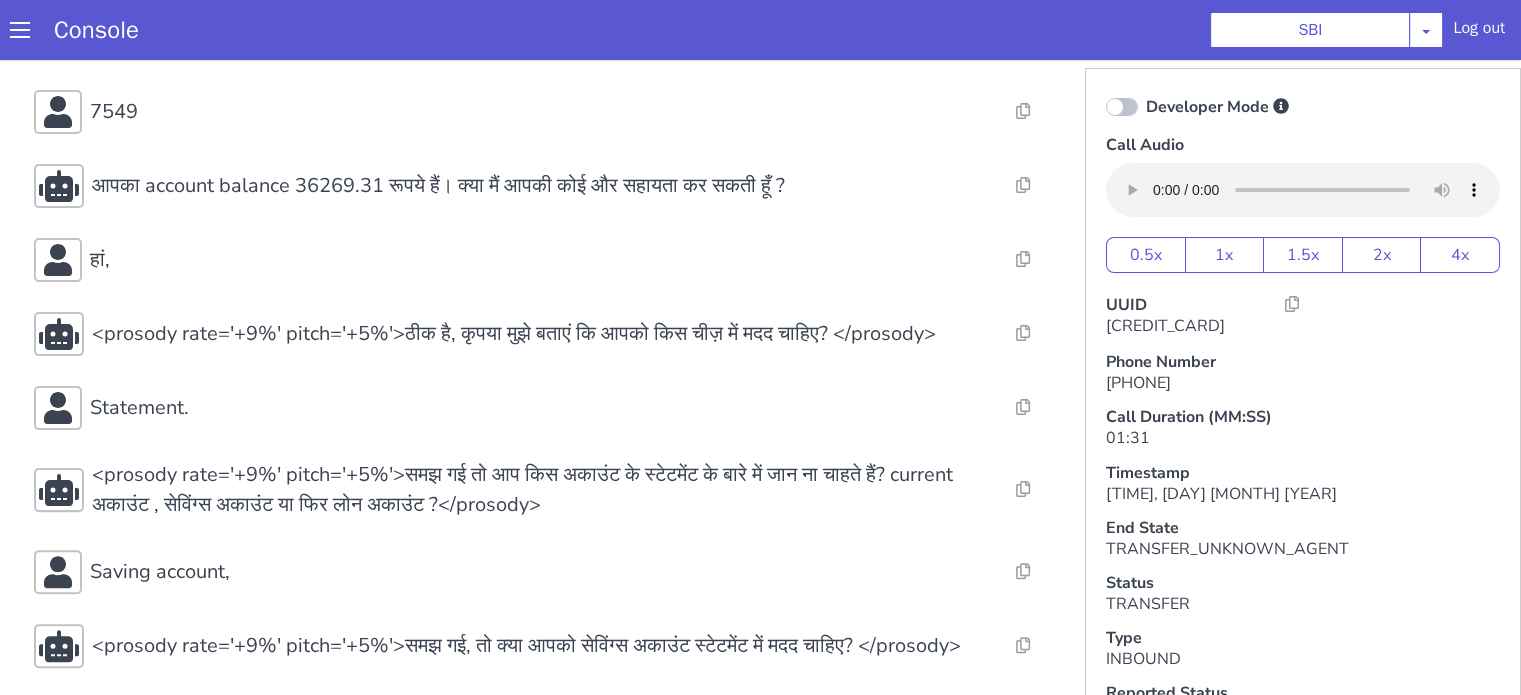 click on "Console SBI AO Smith Airtel DTH Pilot Airtel POC Alice Blue NT Aliceblue American Finance - US Apollo Apollo 24*7 Application - Collections Auto NPS feedback Avaya Devconnect Axis Axis AMC Axis Outbound BAGIC BALIC BALIC Old 2 Bajaj Autofinance Bajaj Fin Banking Demo Barbeque Nation Buy Now Pay Later Cars24 Cashe Central Bank of India Charles Tyrwhitt Cholamandalam Finance Consumer Durables Coverfox Covid19 Helpline Credgenics CreditMate DPDzero DUMMY Data collection Demo - Collections Dish TV ERCM Emeritus Eureka Forbes - LQ FFAM360 - US Familiarity Farming_Axis Finaccel Flipkart Flow Templates Fusion Microfinance Giorgos_TestBot Great Learning Grievance Bot HDB Finance HDFC HDFC Ergo HDFC Freedom CC HDFC Life Demo HDFC Securities Hathway Internet Hathway V2 Home Credit IBM IBM Banking Demo ICICI ICICI Bank Outbound ICICI Lombard Persistency ICICI Prudential ICICI securities ICICI_lombard IDFC First Bank IFFCO Tokio Insurance Iffco Tokio Indiamart Indigo IndusInd - Settlement IndusInd CC Insurance Jarvis" at bounding box center (760, 30) 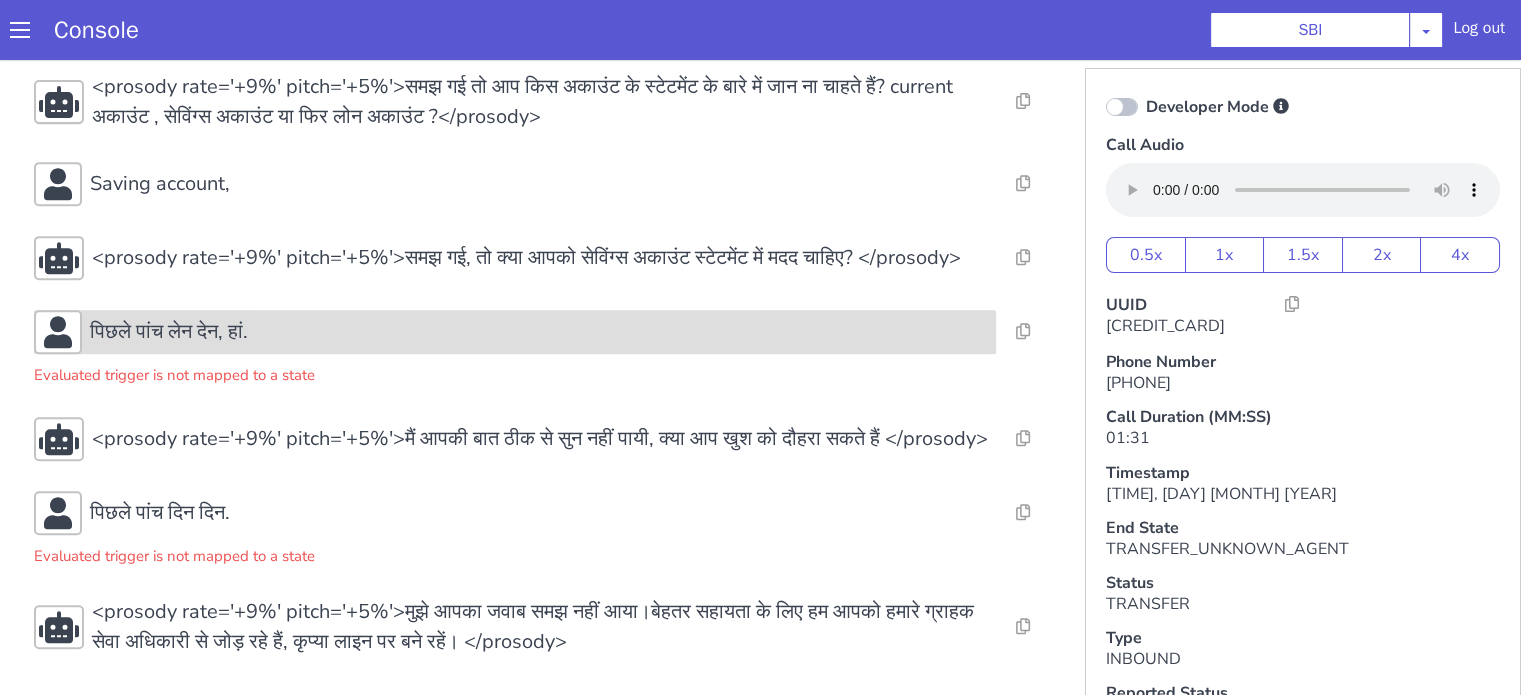 scroll, scrollTop: 944, scrollLeft: 0, axis: vertical 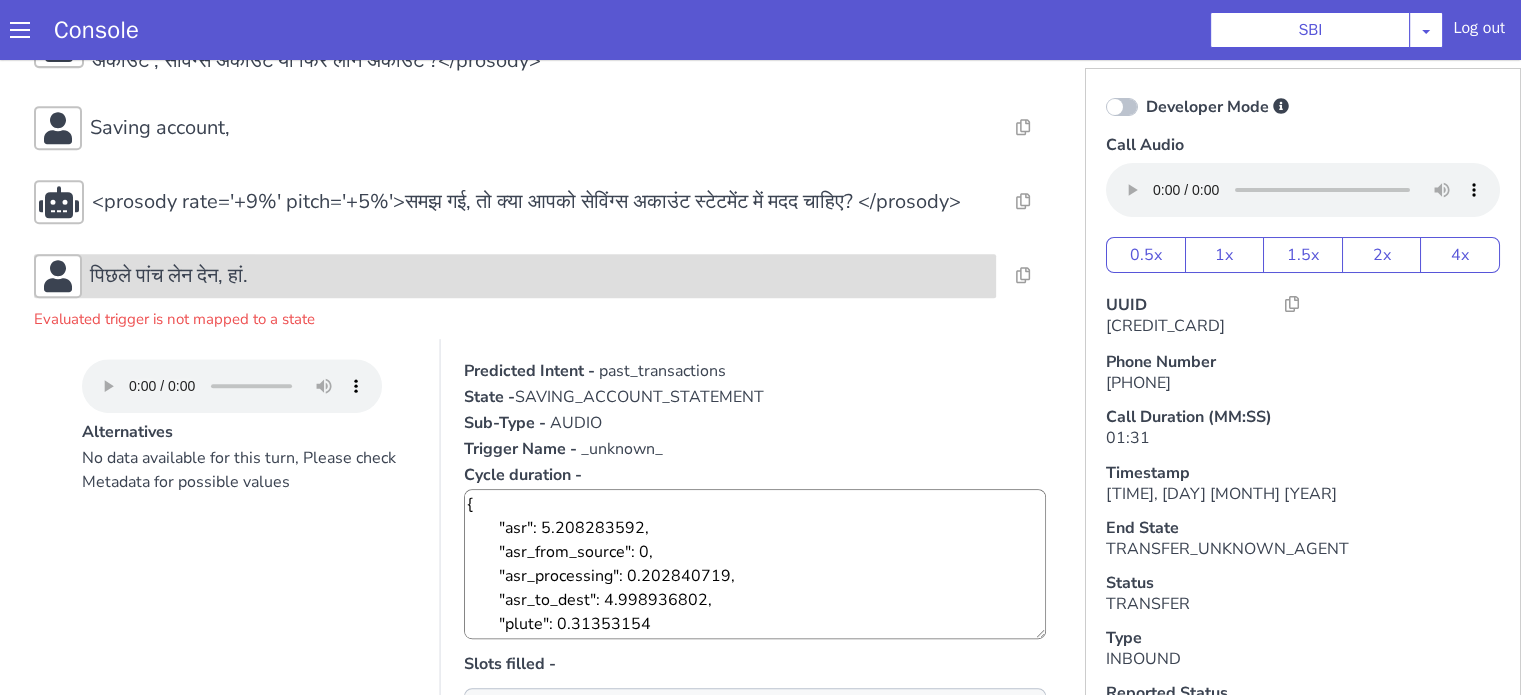 click on "पिछले पांच लेन देन, हां." at bounding box center (539, 276) 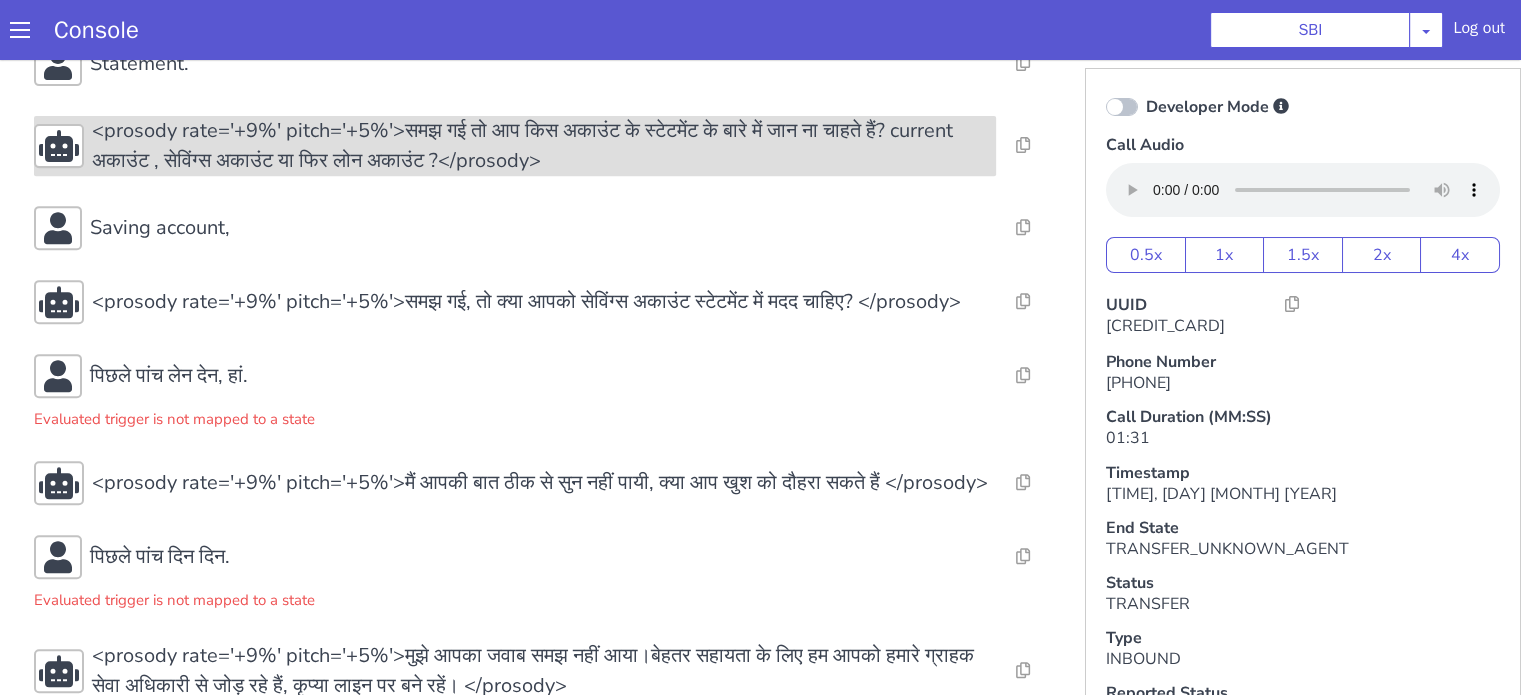 scroll, scrollTop: 944, scrollLeft: 0, axis: vertical 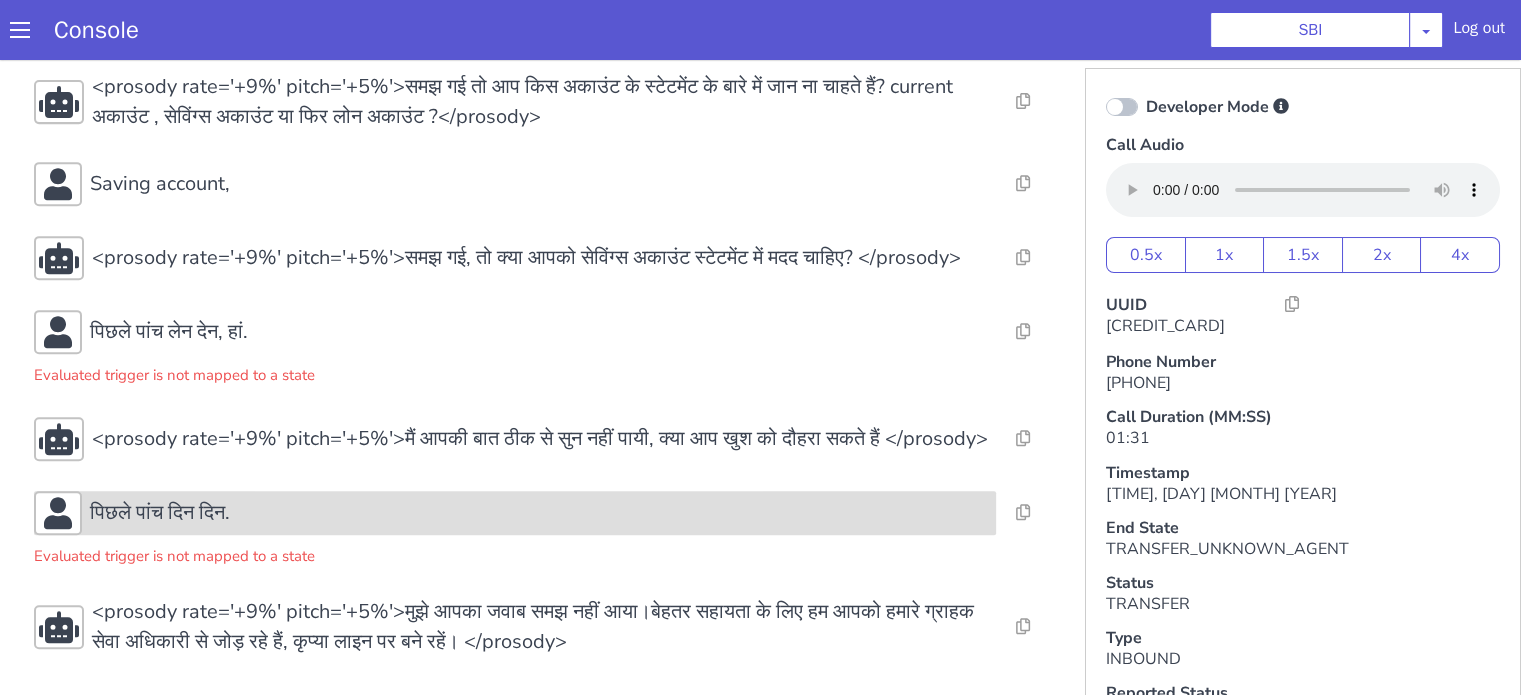 click on "पिछले पांच दिन दिन." at bounding box center (539, 513) 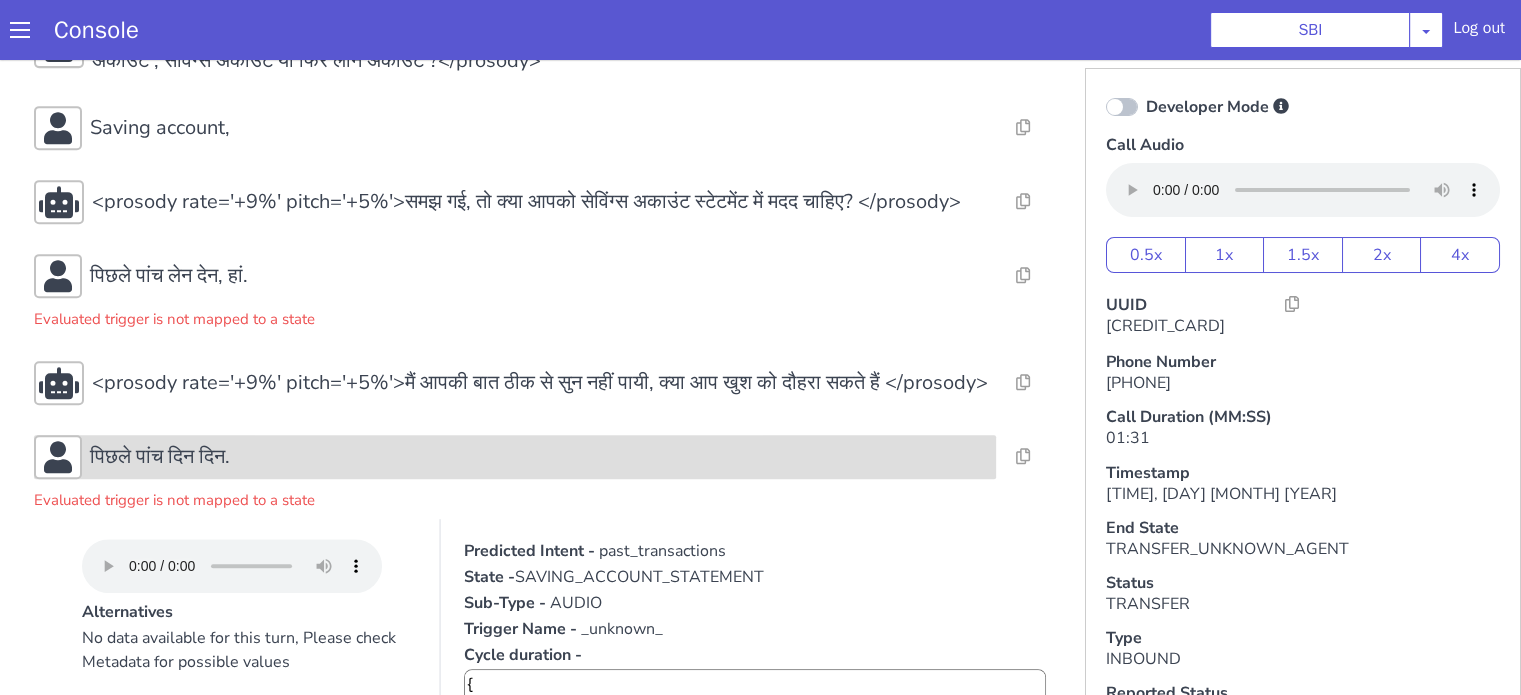 click on "पिछले पांच दिन दिन." at bounding box center (539, 457) 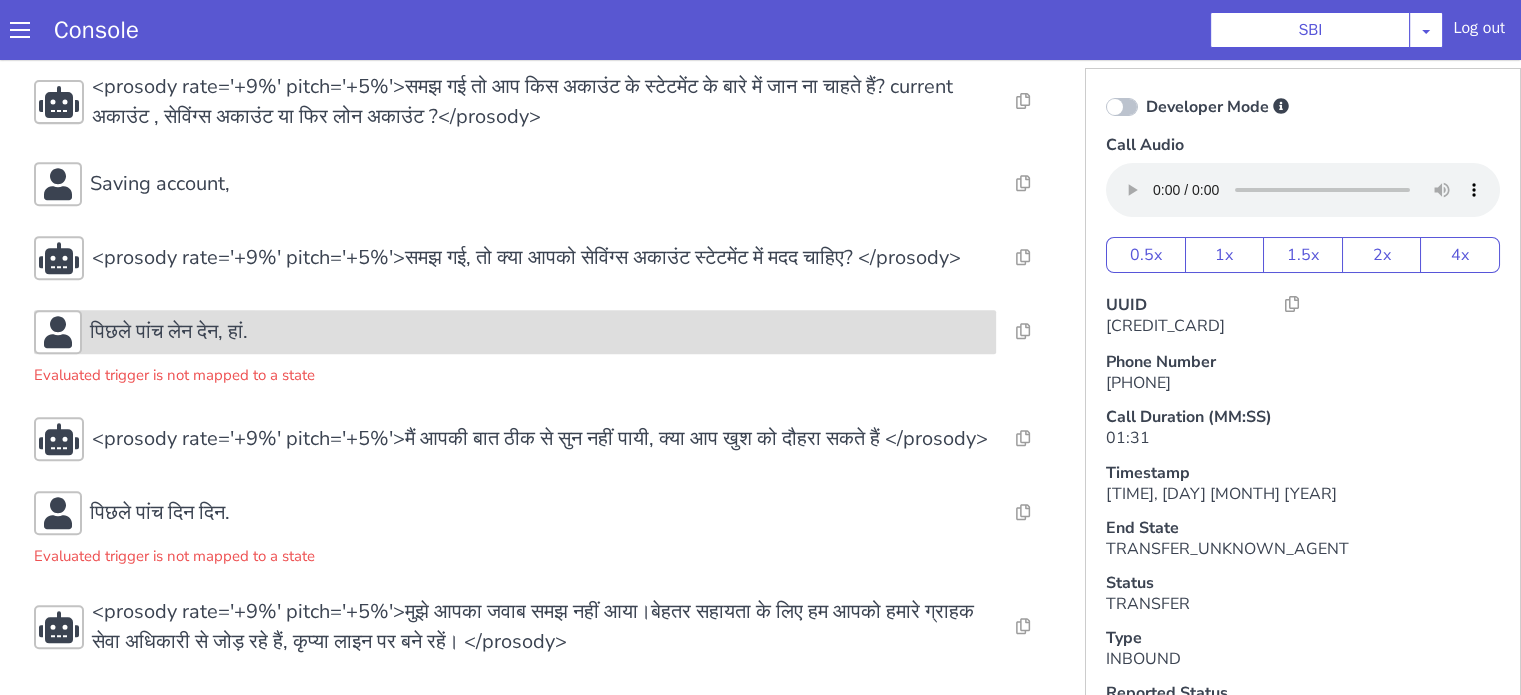 click on "पिछले पांच लेन देन, हां." at bounding box center (539, 332) 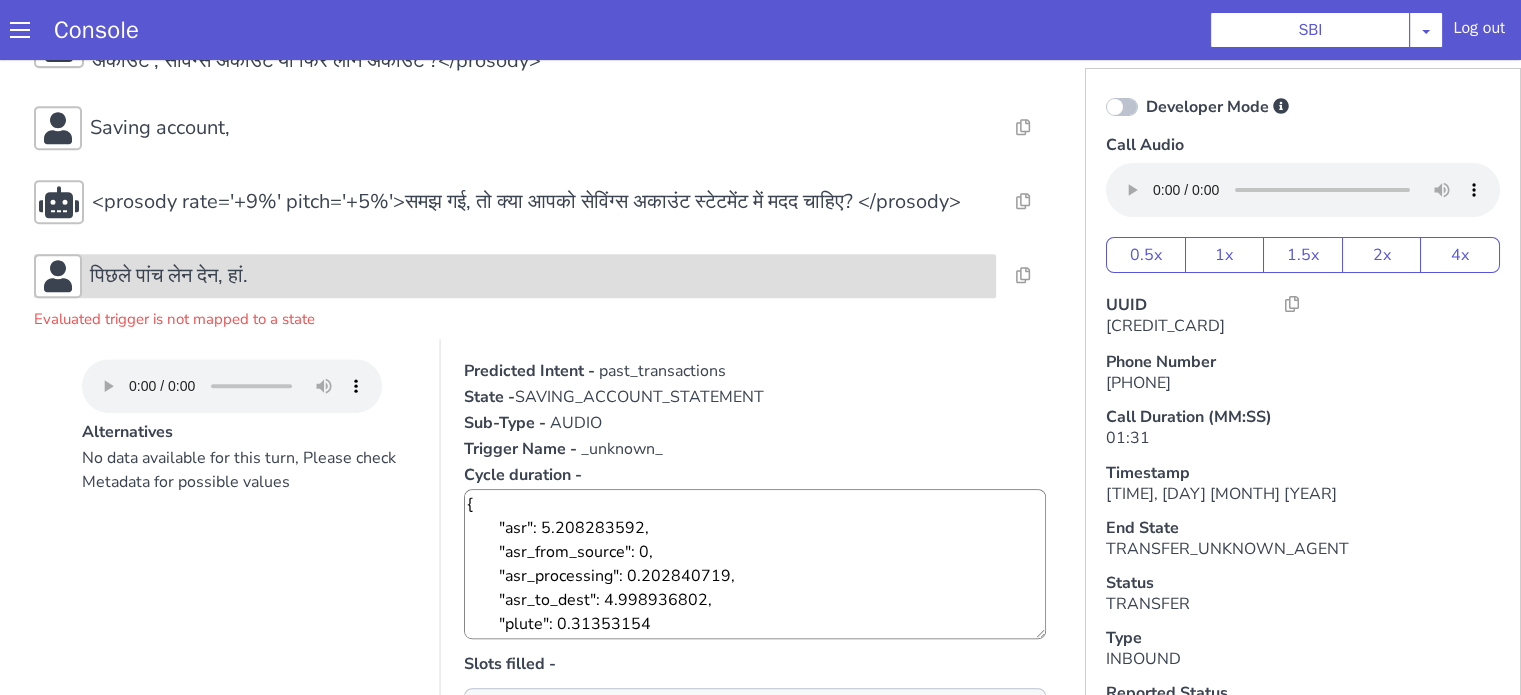 click on "पिछले पांच लेन देन, हां." at bounding box center [539, 276] 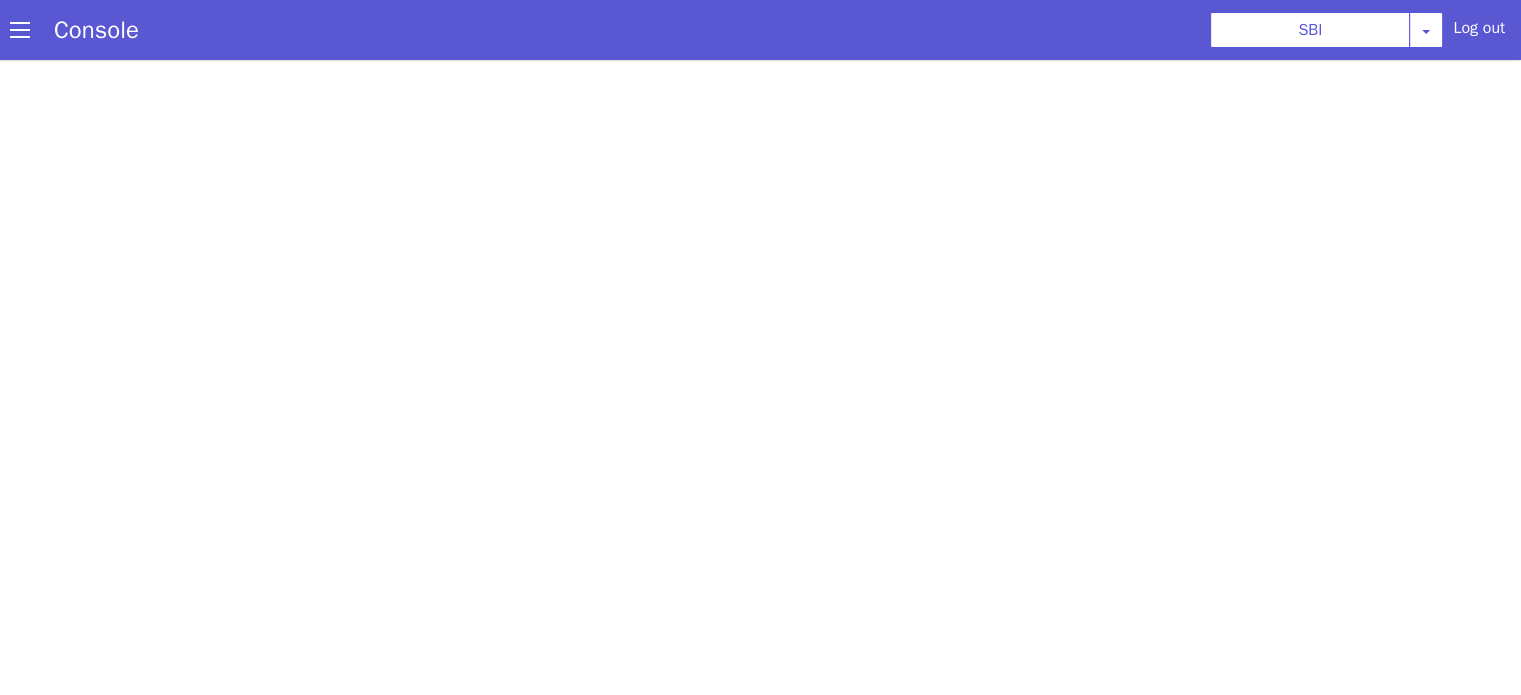 scroll, scrollTop: 0, scrollLeft: 0, axis: both 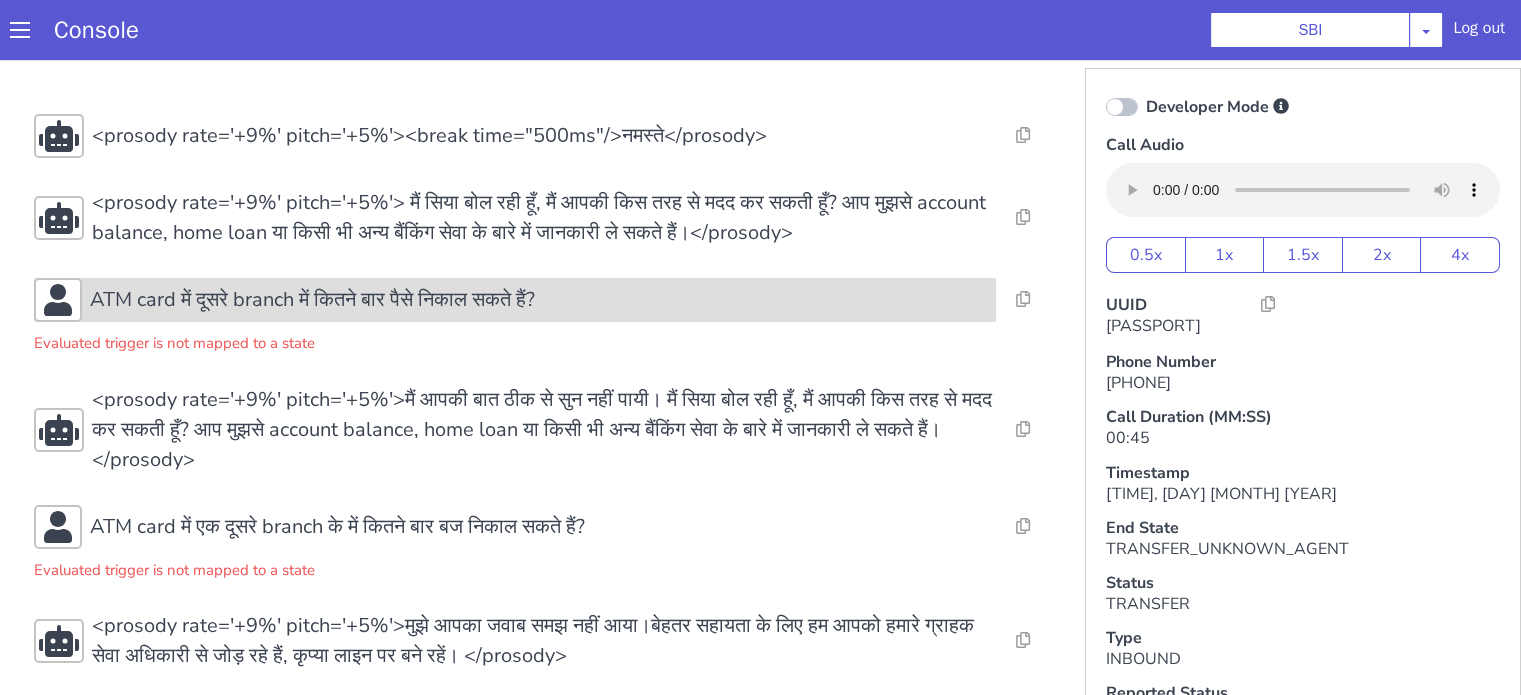 click on "ATM card में दूसरे branch में कितने बार पैसे निकाल सकते हैं?" at bounding box center (312, 300) 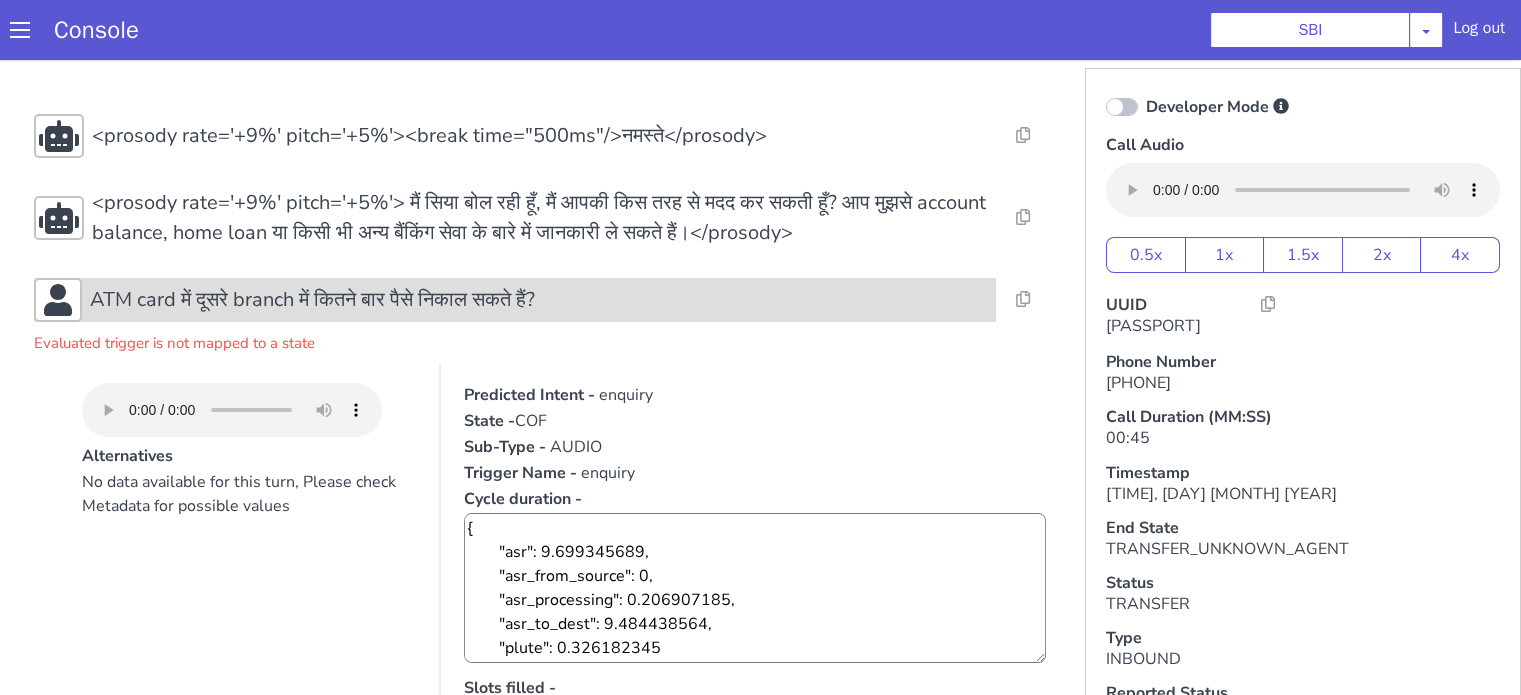click on "ATM card में दूसरे branch में कितने बार पैसे निकाल सकते हैं?" at bounding box center [312, 300] 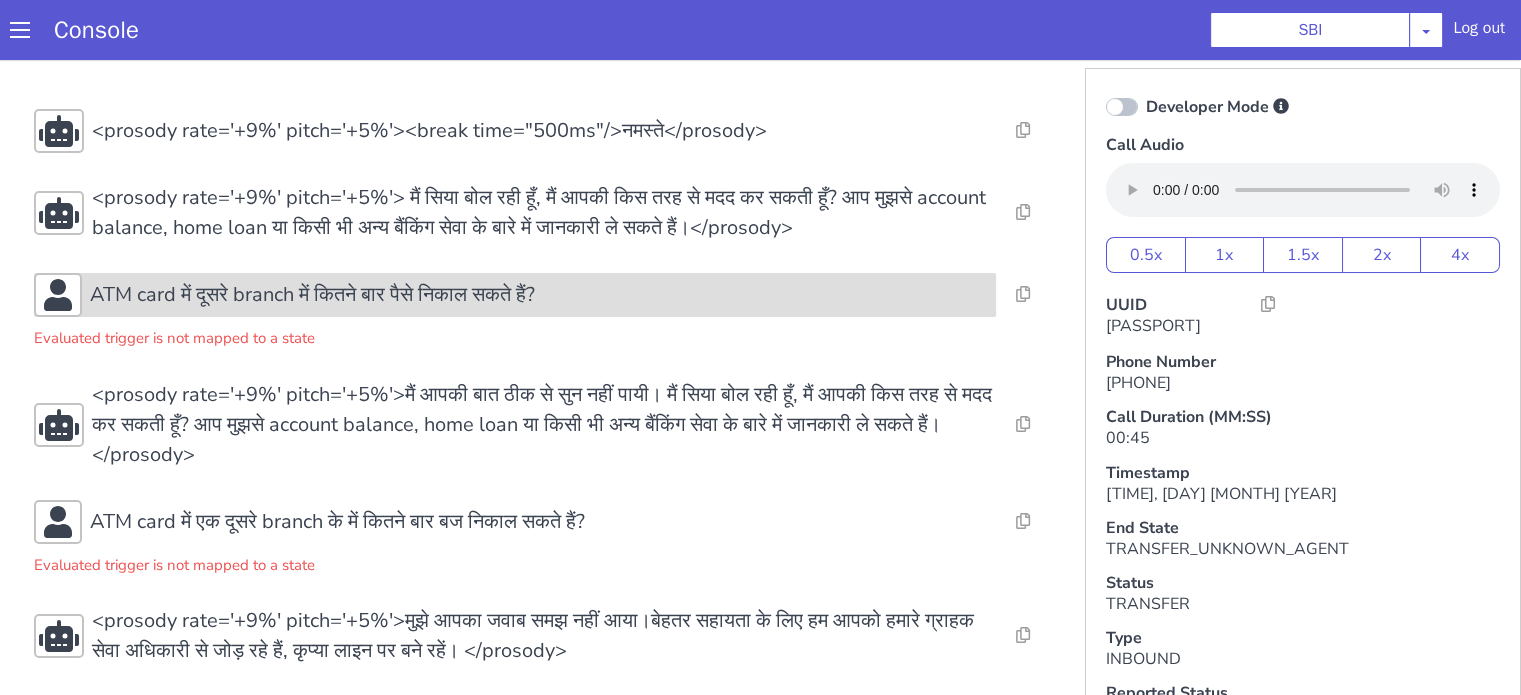 scroll, scrollTop: 11, scrollLeft: 0, axis: vertical 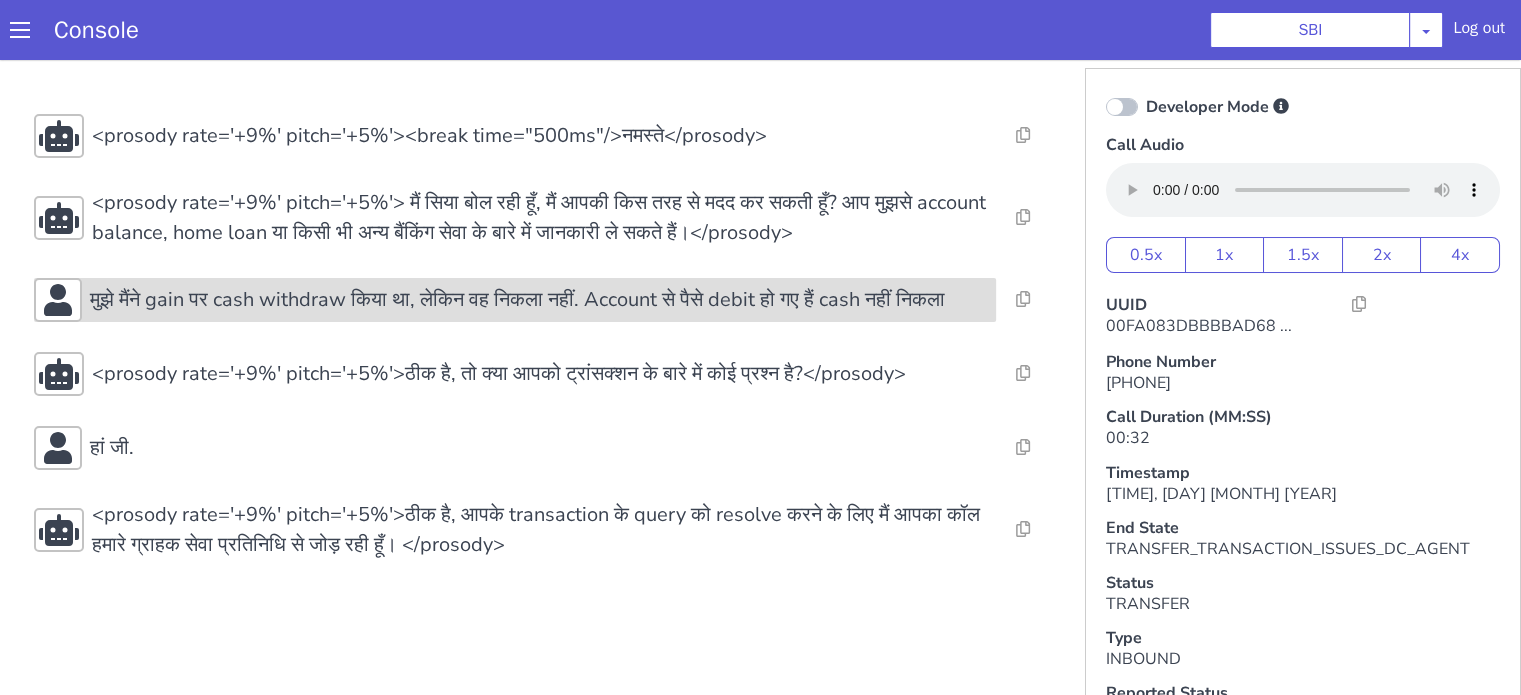 click on "मुझे मैंने gain पर cash withdraw किया था, लेकिन वह निकला नहीं. Account से पैसे debit हो गए हैं cash नहीं निकला" at bounding box center (517, 300) 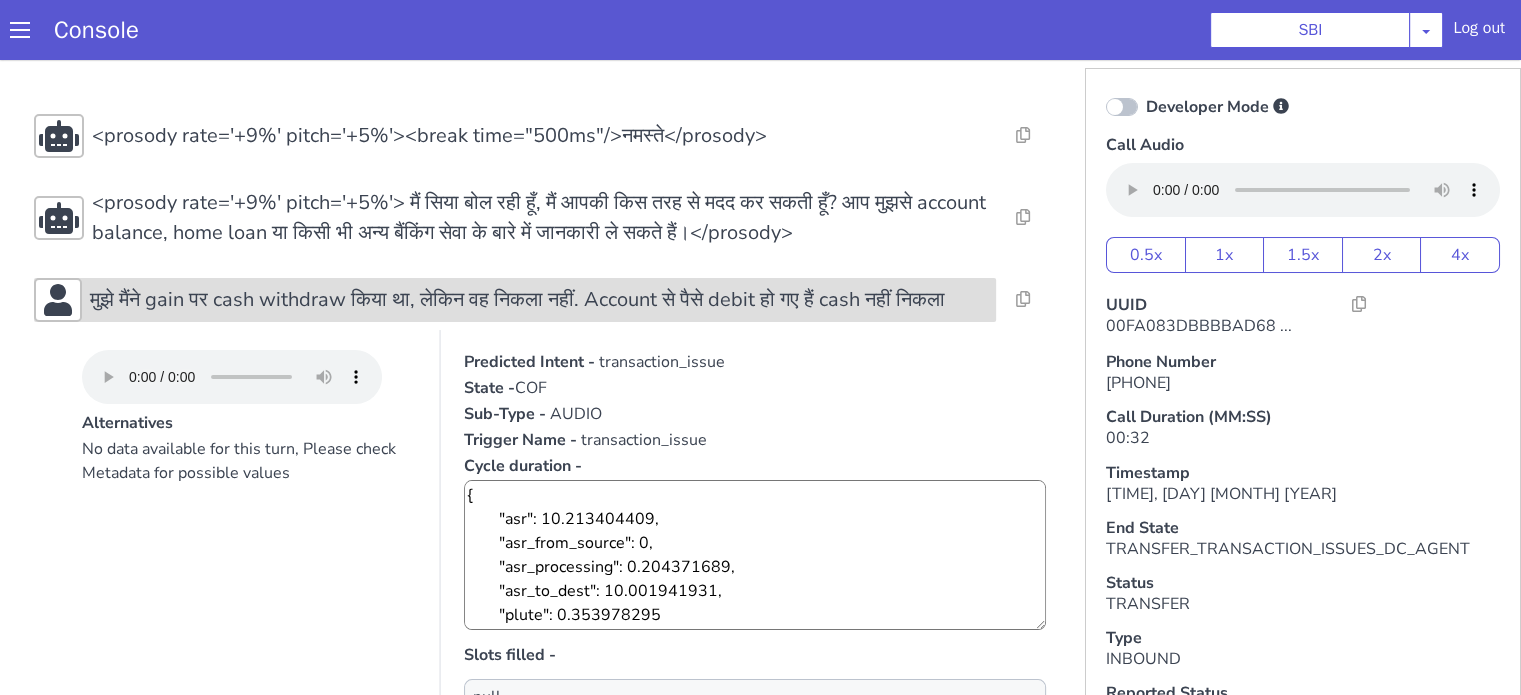 click on "मुझे मैंने gain पर cash withdraw किया था, लेकिन वह निकला नहीं. Account से पैसे debit हो गए हैं cash नहीं निकला" at bounding box center [517, 300] 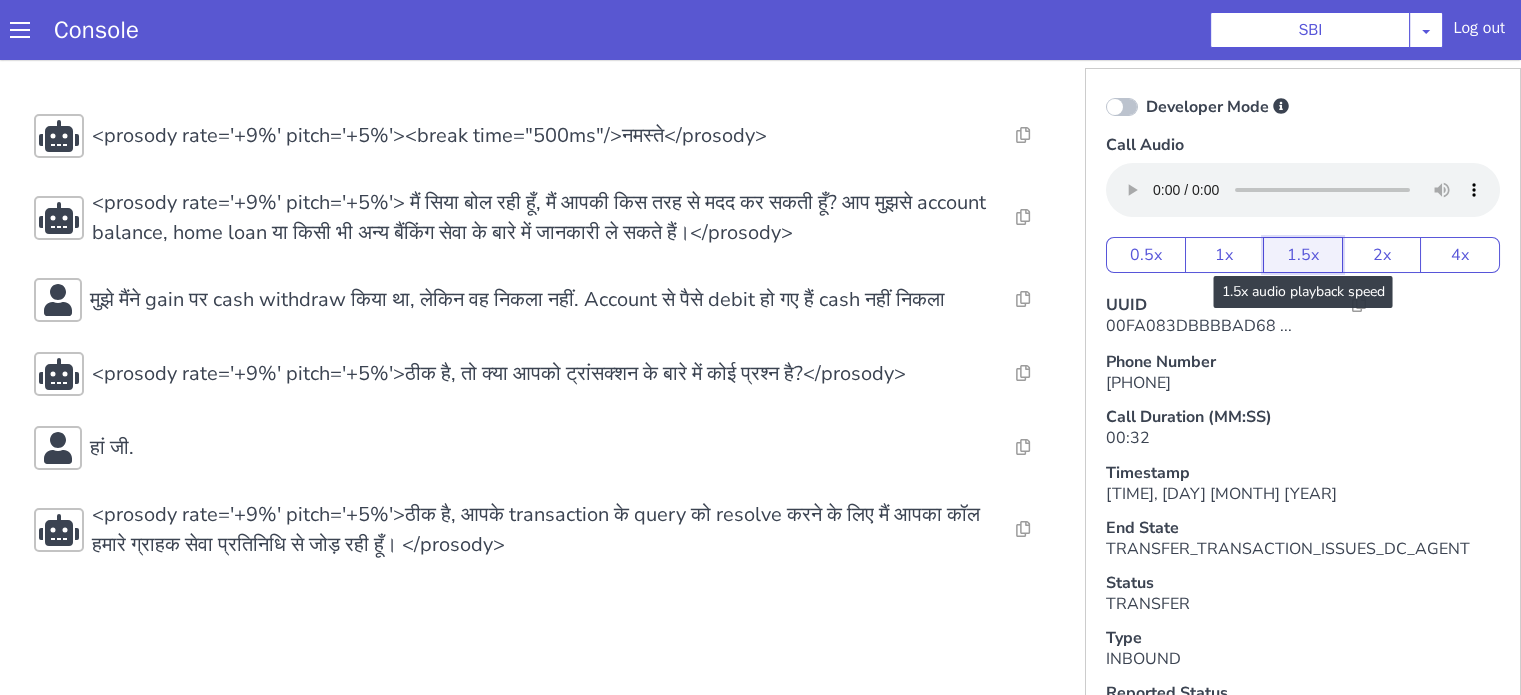 click on "1.5x" at bounding box center [1303, 255] 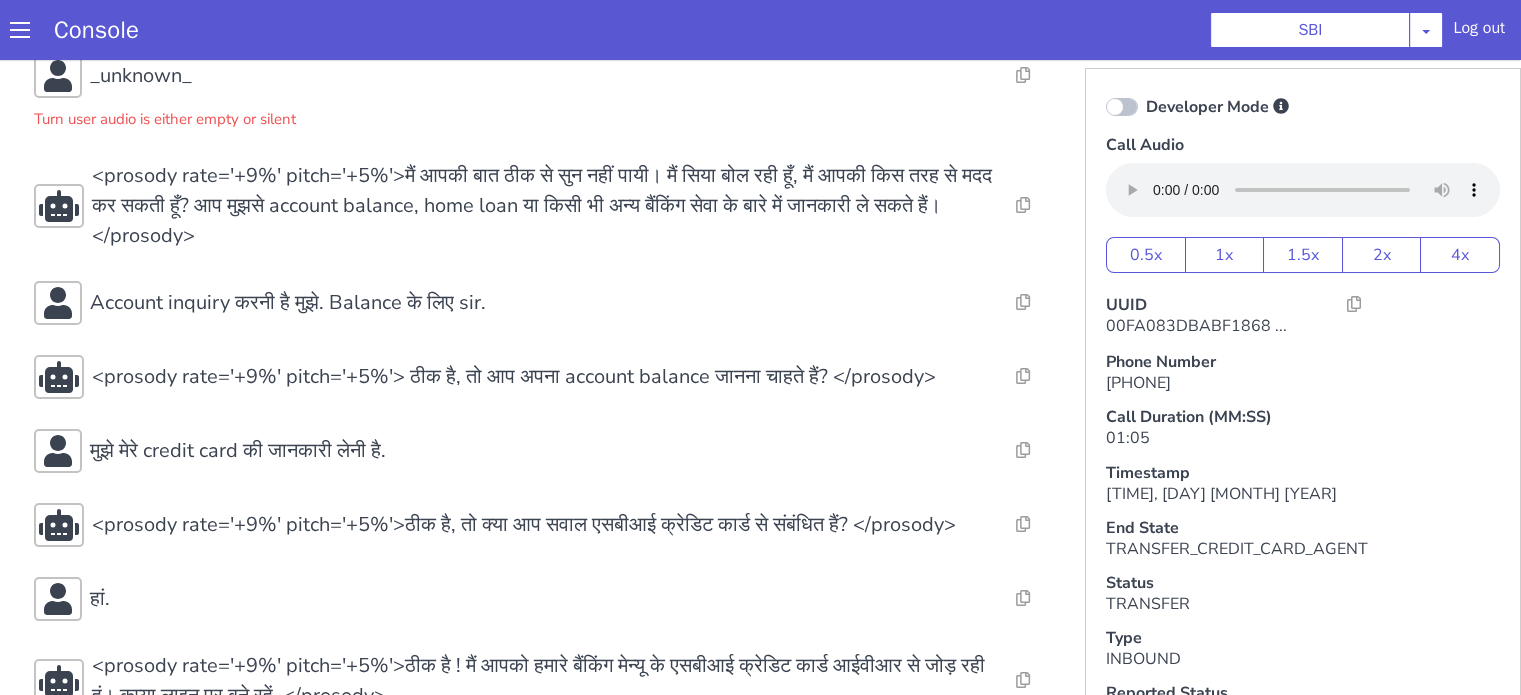 scroll, scrollTop: 288, scrollLeft: 0, axis: vertical 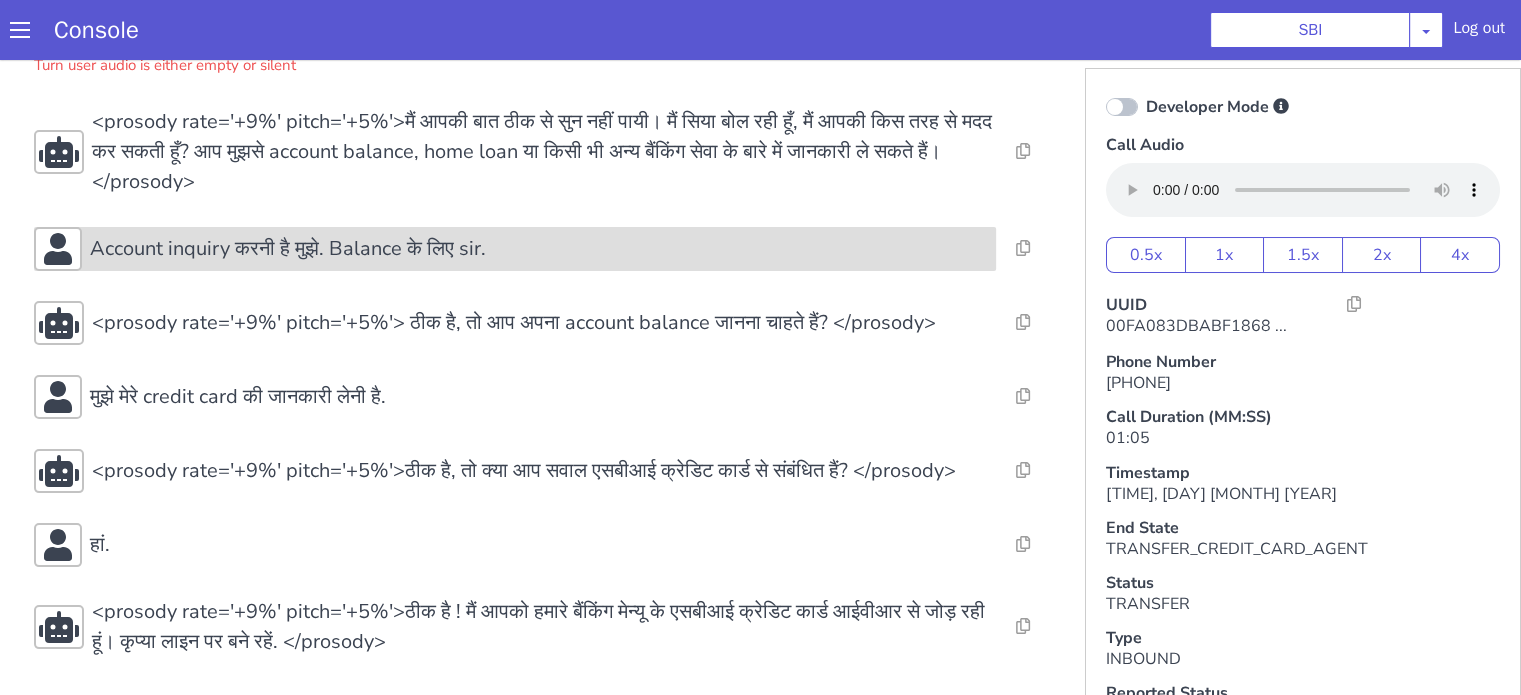 click on "Account inquiry करनी है मुझे. Balance के लिए sir." at bounding box center [539, 249] 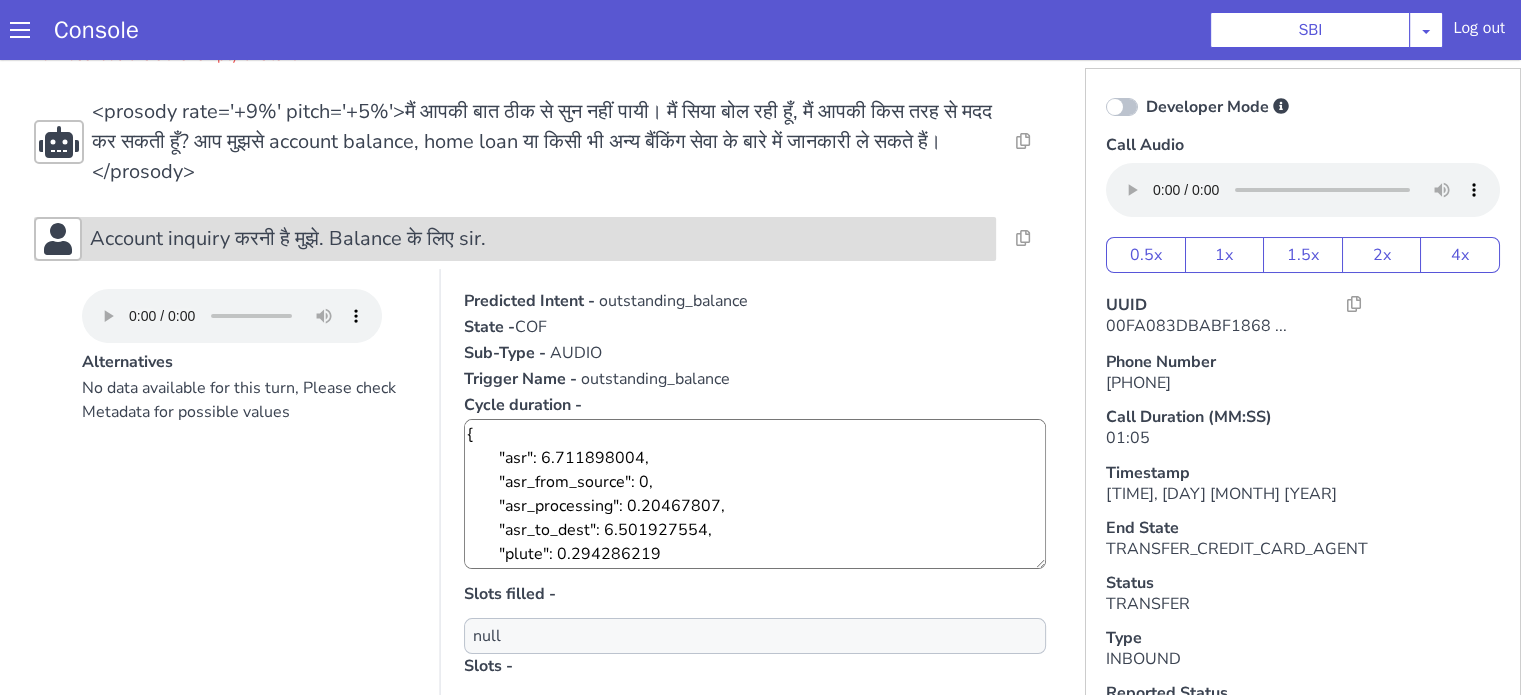 click on "Account inquiry करनी है मुझे. Balance के लिए sir." at bounding box center (539, 239) 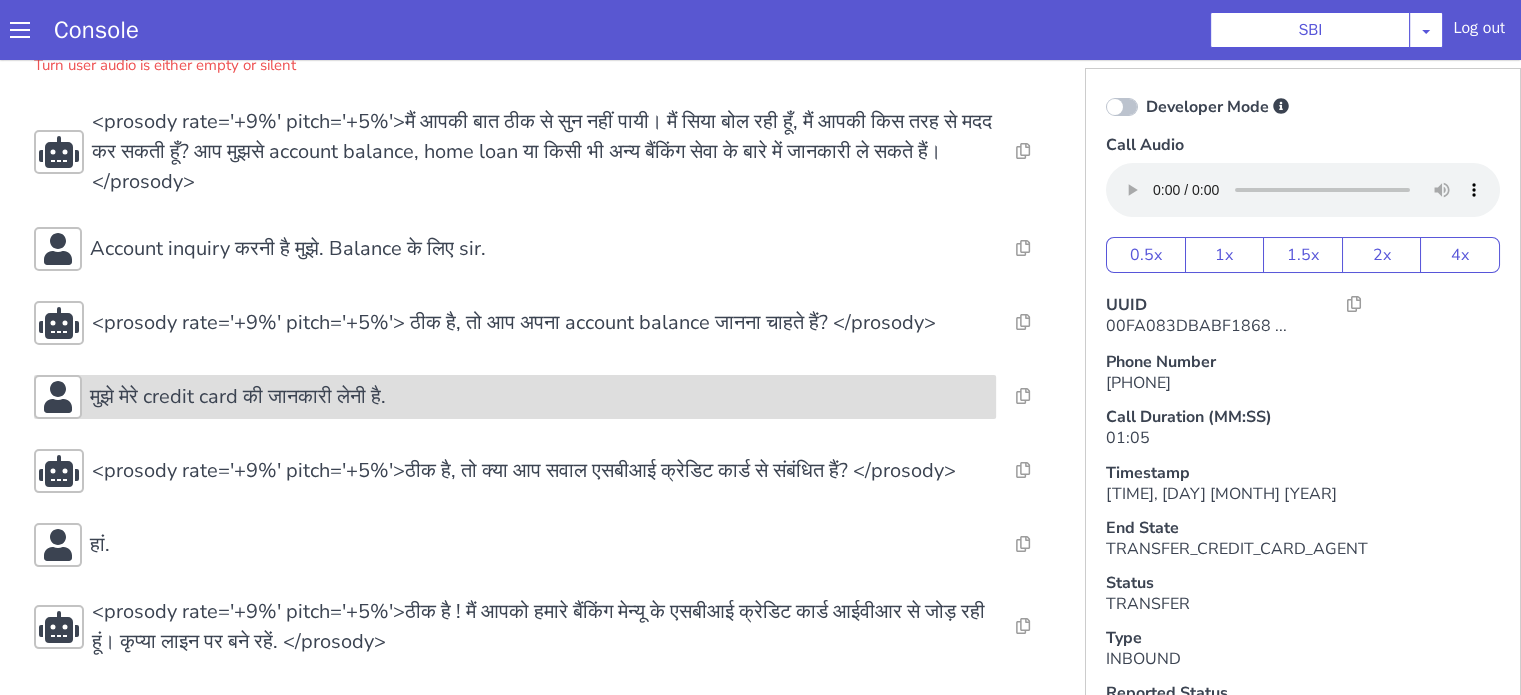 click on "मुझे मेरे credit card की जानकारी लेनी है." at bounding box center (515, 397) 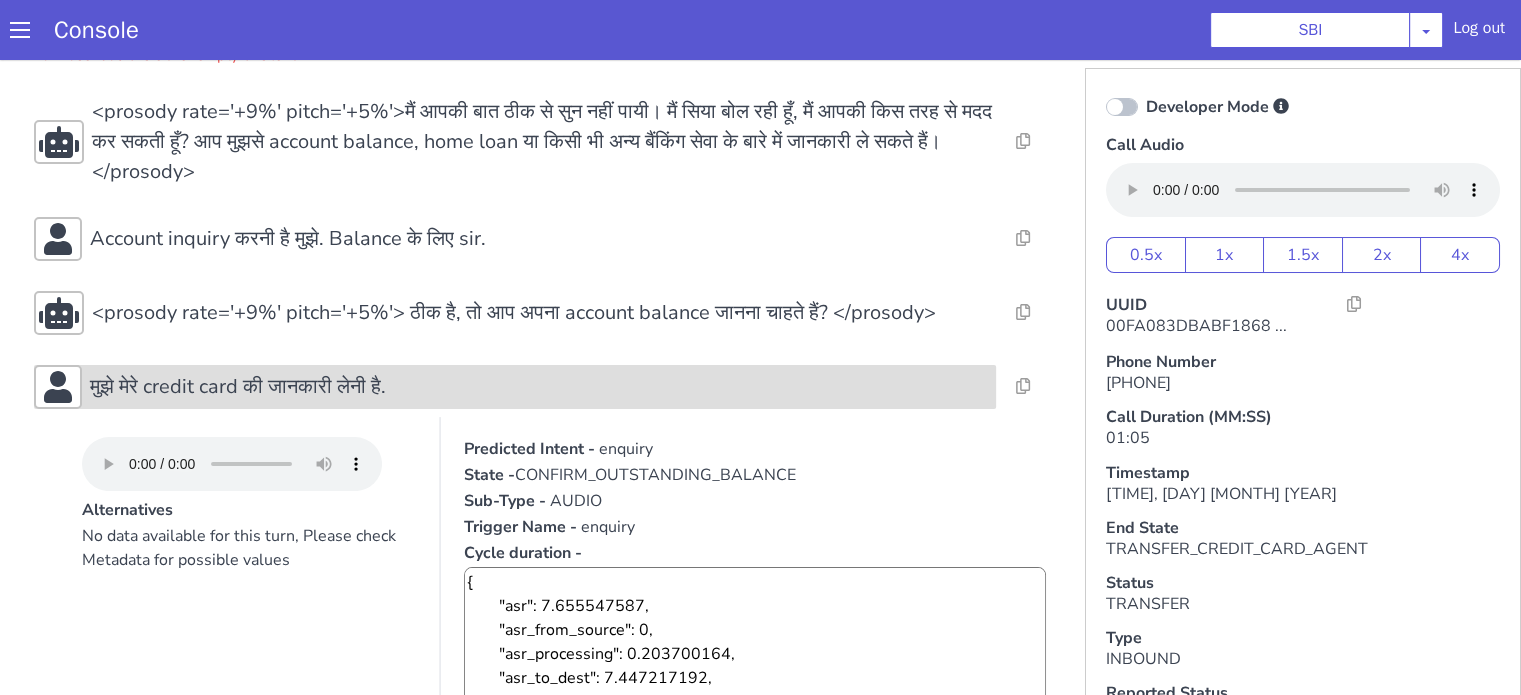 click on "मुझे मेरे credit card की जानकारी लेनी है." at bounding box center (238, 387) 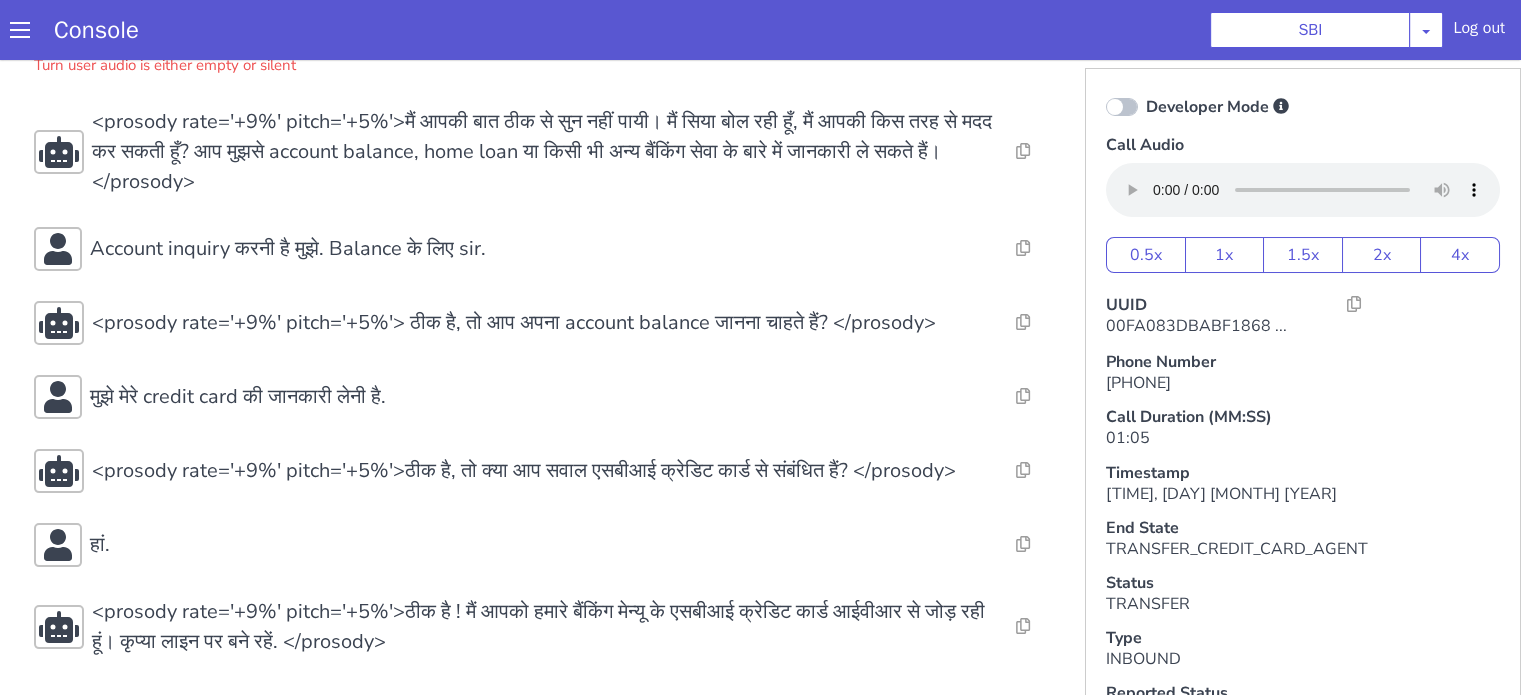 click on "Resolve  Intent Error  Entity Error  Transcription Error  Miscellaneous Submit <prosody rate='+9%' pitch='+5%'><break time="500ms"/>नमस्ते</prosody> Resolve  Intent Error  Entity Error  Transcription Error  Miscellaneous Submit <prosody rate='+9%' pitch='+5%'> मैं [PERSON] बोल रही हूँ, मैं आपकी किस तरह से मदद कर सकती हूँ? आप मुझसे account balance, home loan या किसी भी अन्य बैंकिंग सेवा के बारे में जानकारी ले सकते हैं।</prosody> Resolve  Intent Error  Entity Error  Transcription Error  Miscellaneous Submit _unknown_ Turn user audio is either empty or silent Resolve  Intent Error  Entity Error  Transcription Error  Miscellaneous Submit Resolve  Intent Error  Entity Error  Transcription Error  Miscellaneous Submit Account inquiry करनी है मुझे. Balance के लिए sir. Resolve Submit" at bounding box center [544, 246] 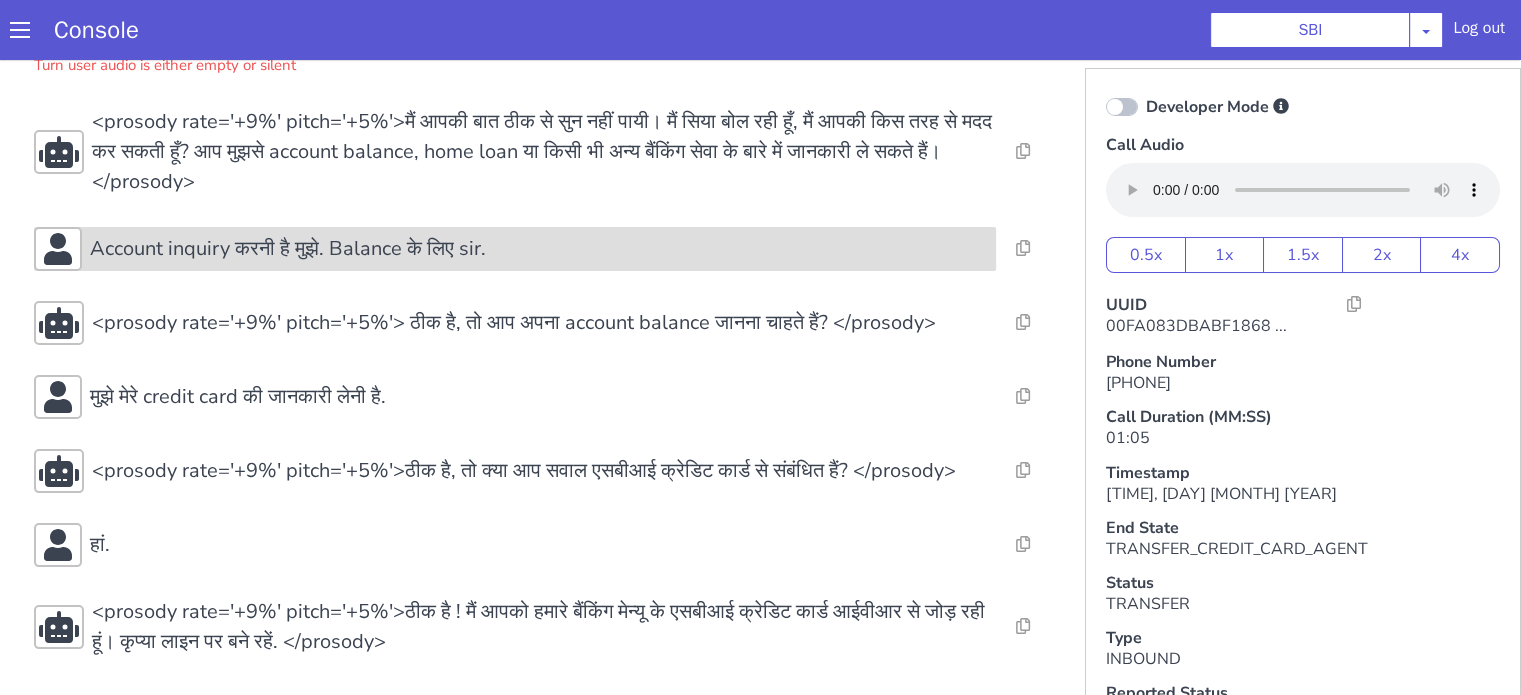 click on "Account inquiry करनी है मुझे. Balance के लिए sir." at bounding box center [288, 249] 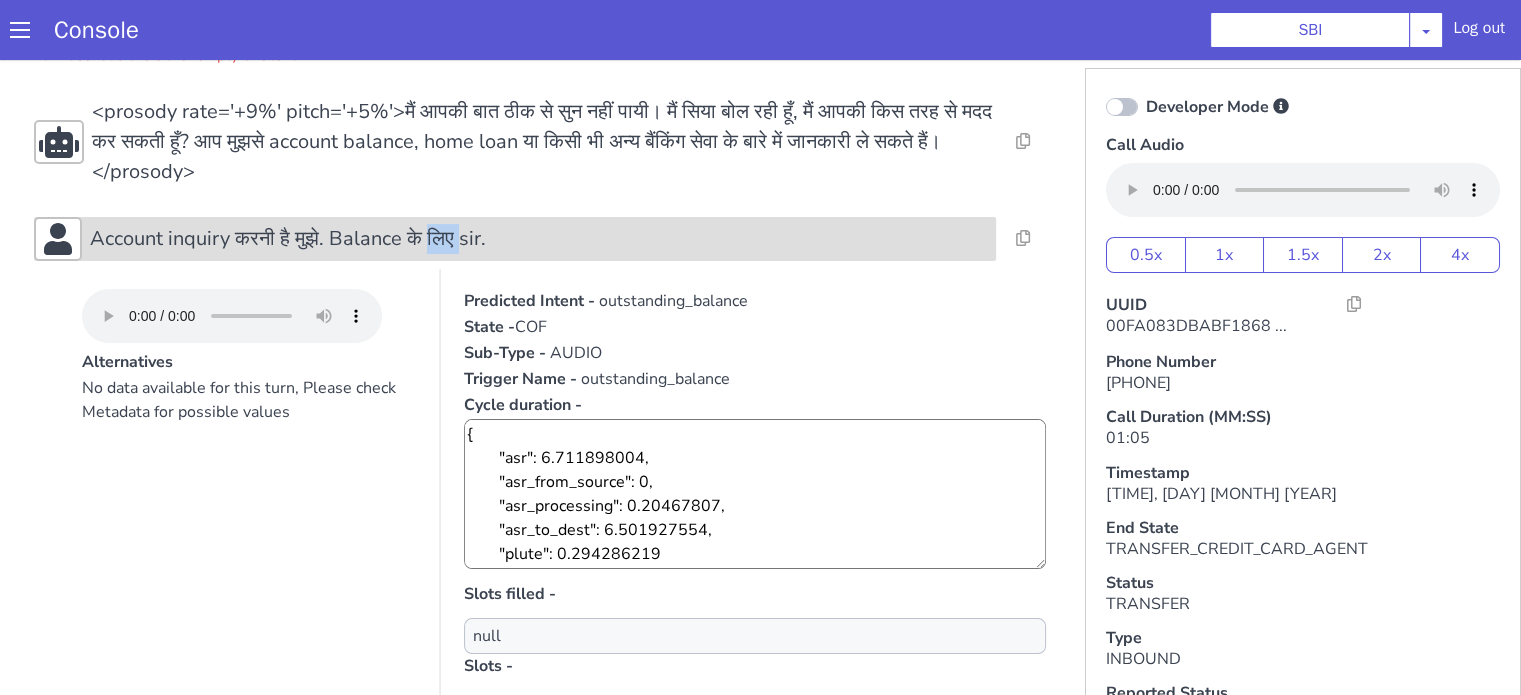 click on "Account inquiry करनी है मुझे. Balance के लिए sir." at bounding box center (288, 239) 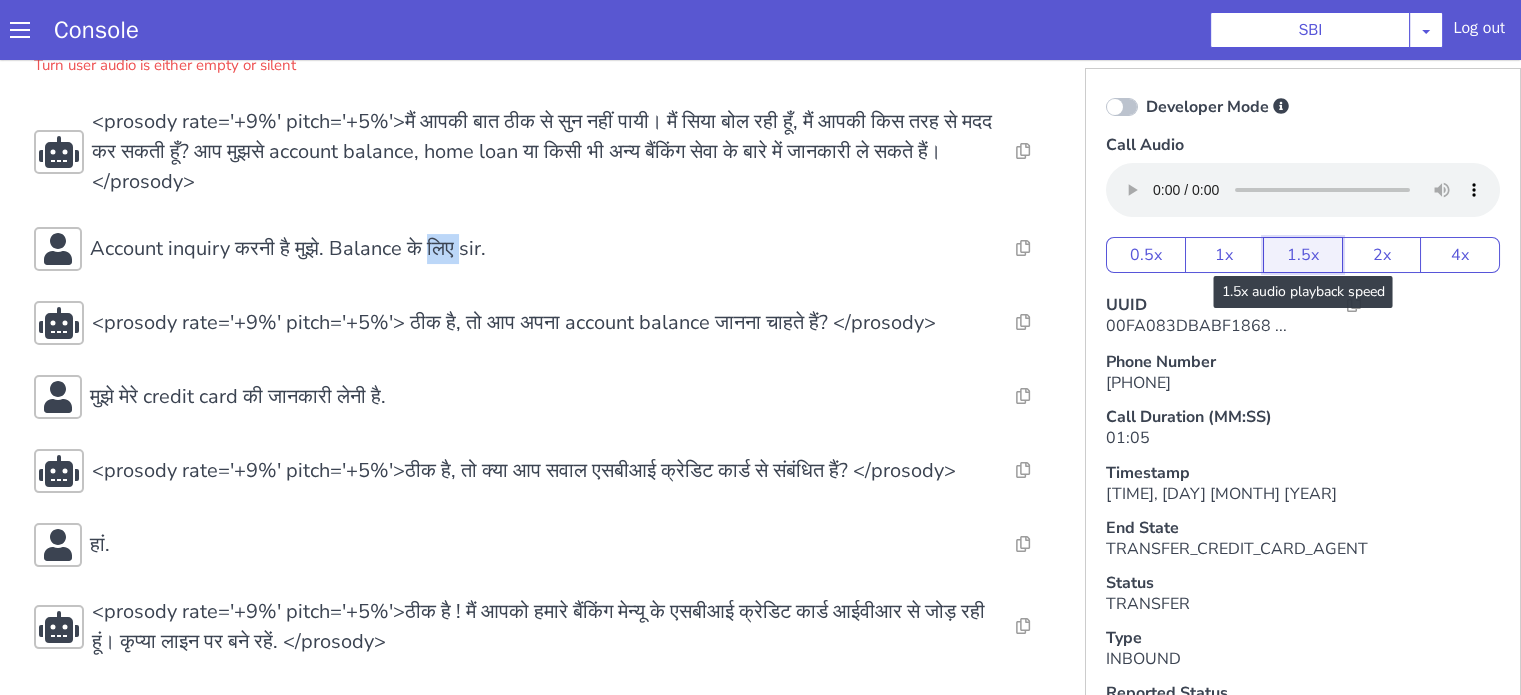 click on "1.5x" at bounding box center [1303, 255] 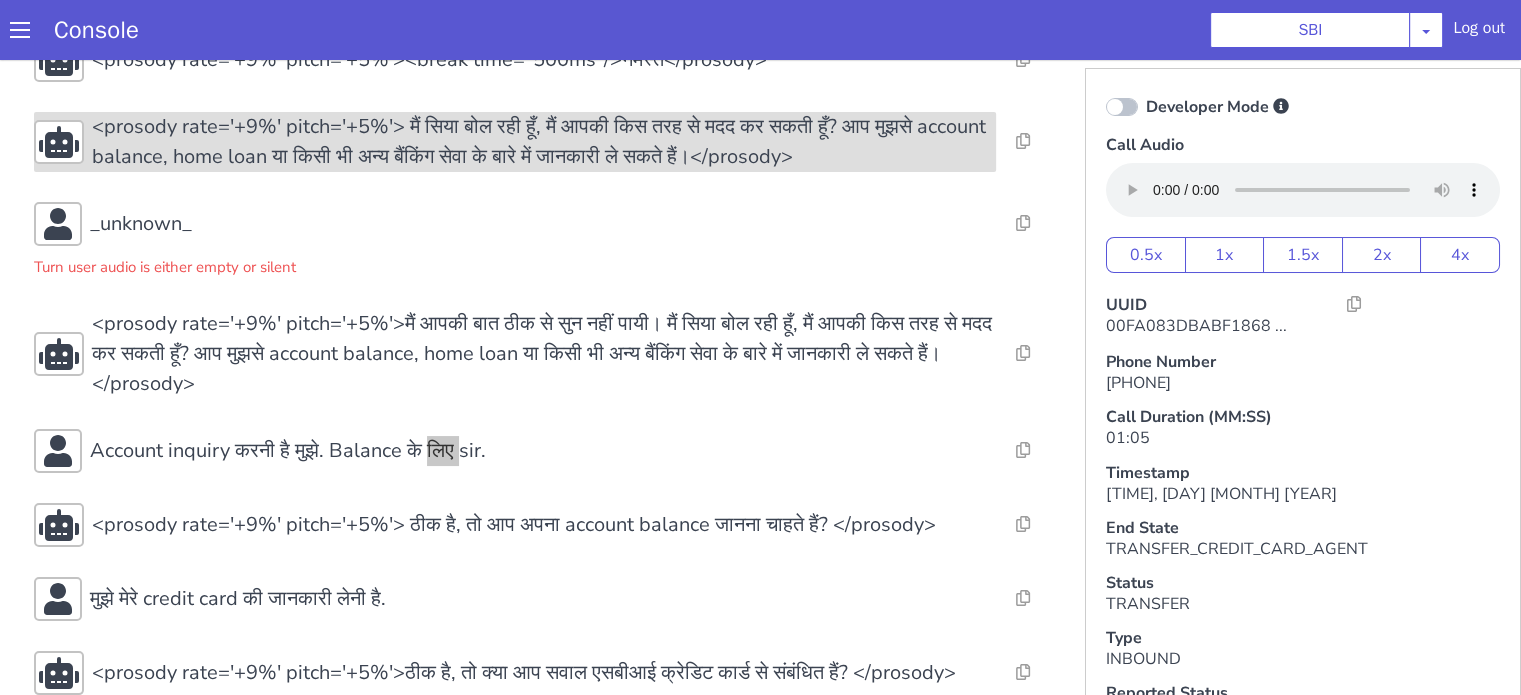 scroll, scrollTop: 0, scrollLeft: 0, axis: both 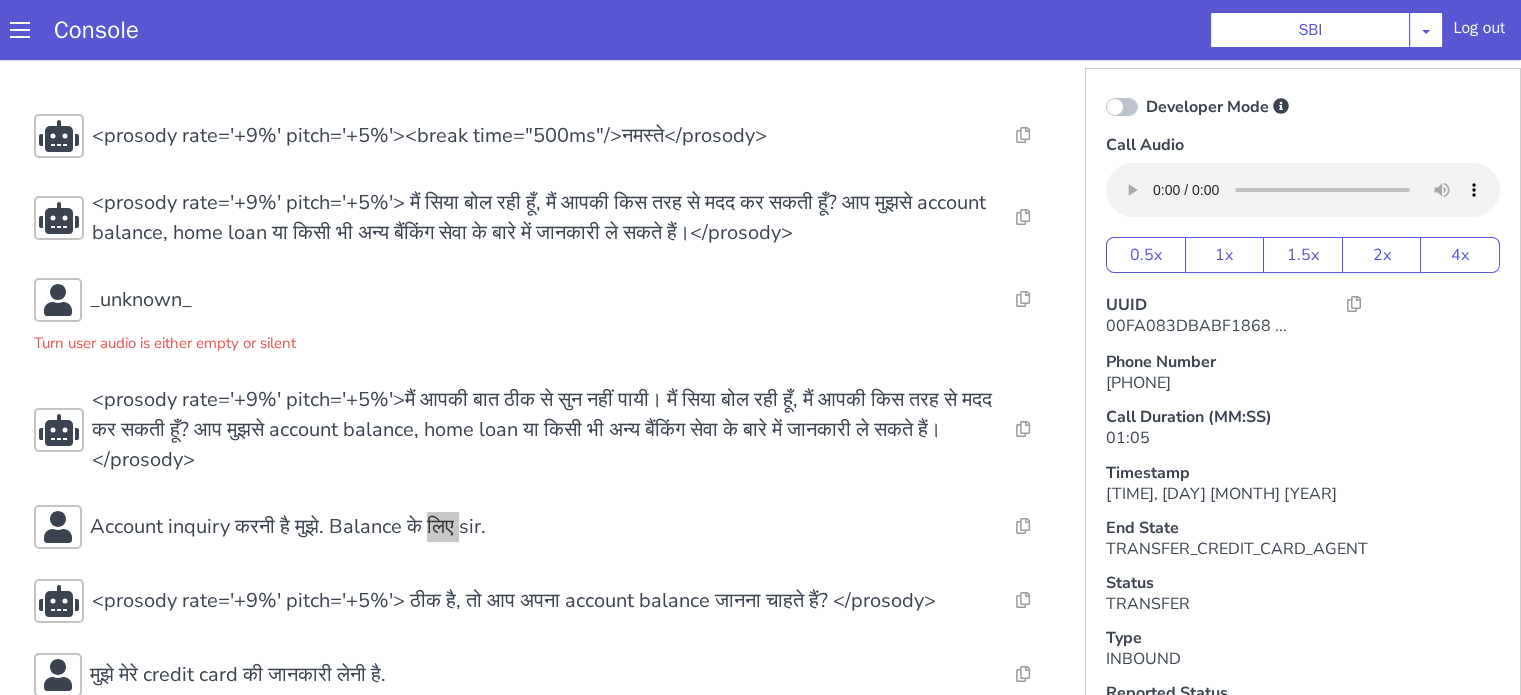 click on "Console SBI AO Smith Airtel DTH Pilot Airtel POC Alice Blue NT Aliceblue American Finance - US Apollo Apollo 24*7 Application - Collections Auto NPS feedback Avaya Devconnect Axis Axis AMC Axis Outbound BAGIC BALIC BALIC Old 2 Bajaj Autofinance Bajaj Fin Banking Demo Barbeque Nation Buy Now Pay Later Cars24 Cashe Central Bank of India Charles Tyrwhitt Cholamandalam Finance Consumer Durables Coverfox Covid19 Helpline Credgenics CreditMate DPDzero DUMMY Data collection Demo - Collections Dish TV ERCM Emeritus Eureka Forbes - LQ FFAM360 - US Familiarity Farming_Axis Finaccel Flipkart Flow Templates Fusion Microfinance Giorgos_TestBot Great Learning Grievance Bot HDB Finance HDFC HDFC Ergo HDFC Freedom CC HDFC Life Demo HDFC Securities Hathway Internet Hathway V2 Home Credit IBM IBM Banking Demo ICICI ICICI Bank Outbound ICICI Lombard Persistency ICICI Prudential ICICI securities ICICI_lombard IDFC First Bank IFFCO Tokio Insurance Iffco Tokio Indiamart Indigo IndusInd - Settlement IndusInd CC Insurance Jarvis" at bounding box center [760, 30] 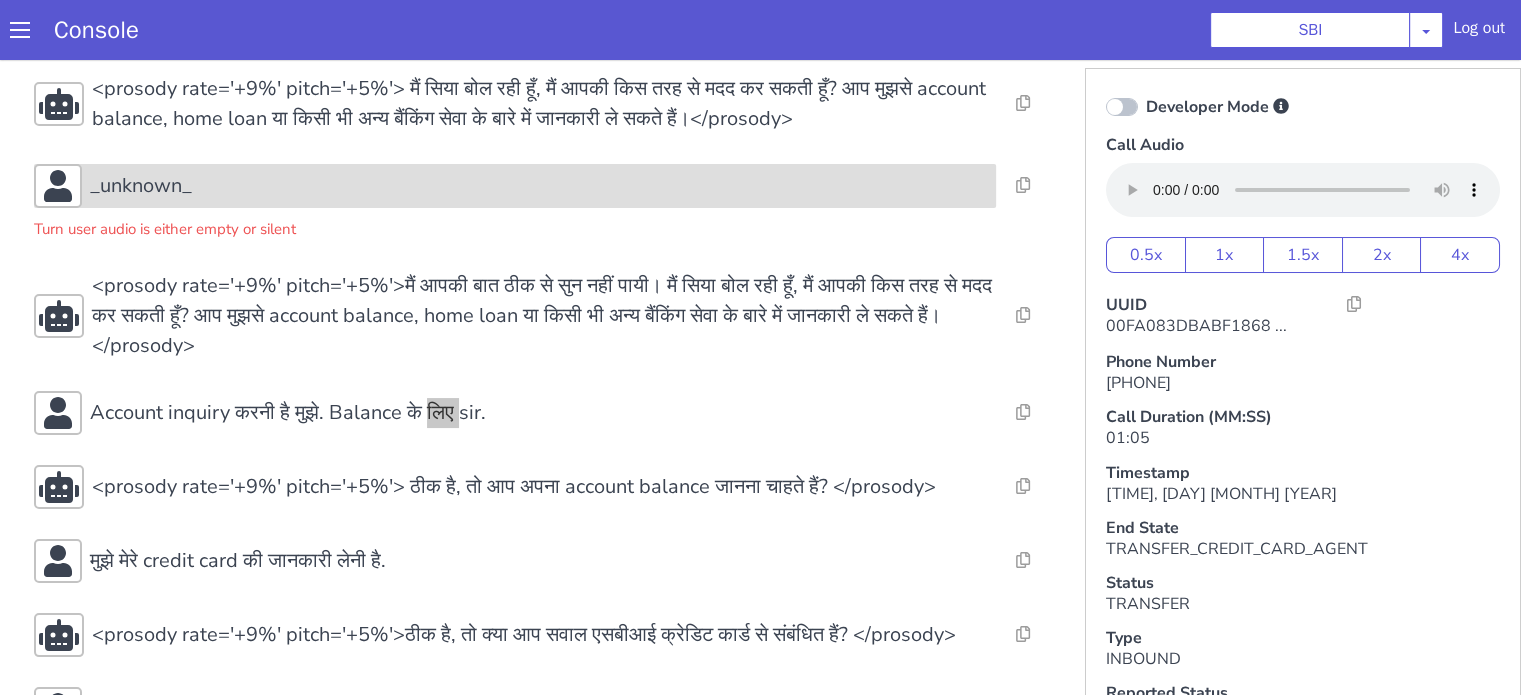 scroll, scrollTop: 288, scrollLeft: 0, axis: vertical 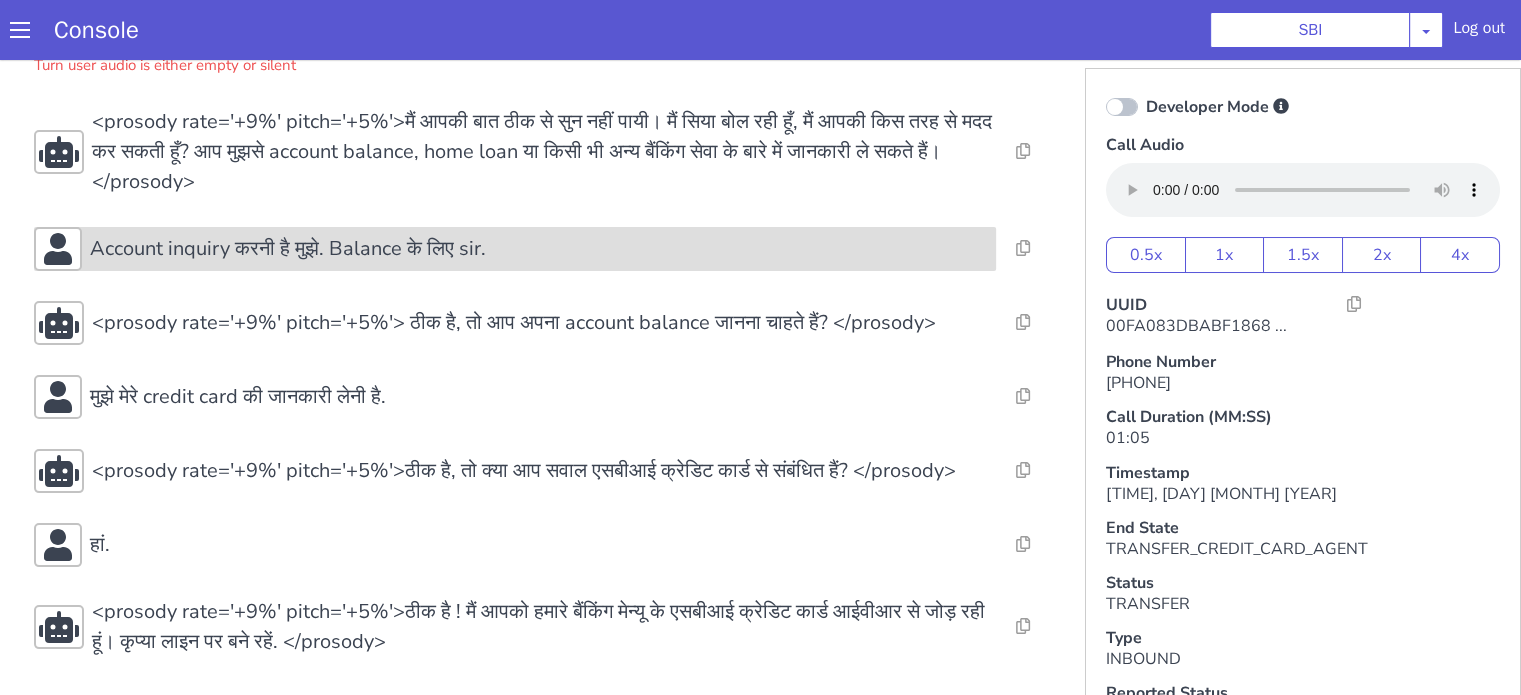 click on "Account inquiry करनी है मुझे. Balance के लिए sir." at bounding box center (539, 249) 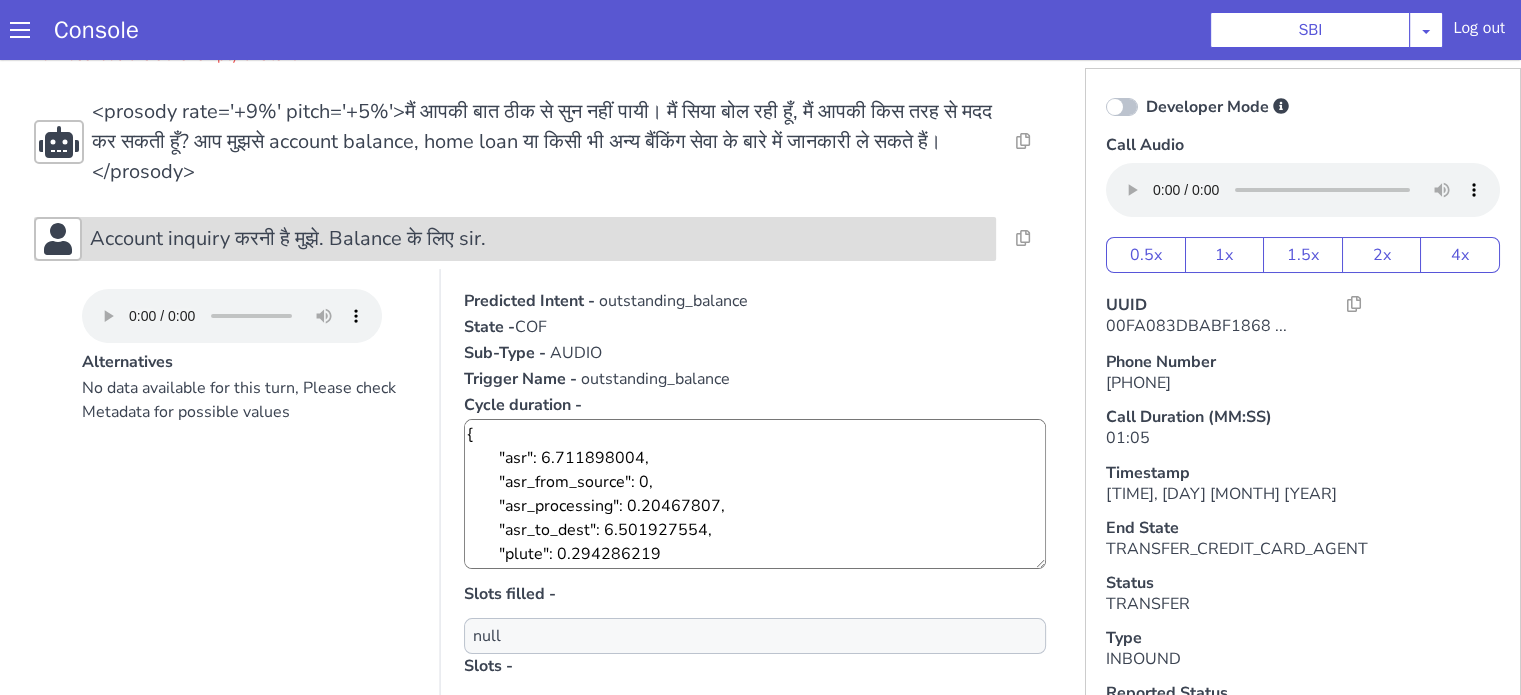 click on "Account inquiry करनी है मुझे. Balance के लिए sir." at bounding box center [288, 239] 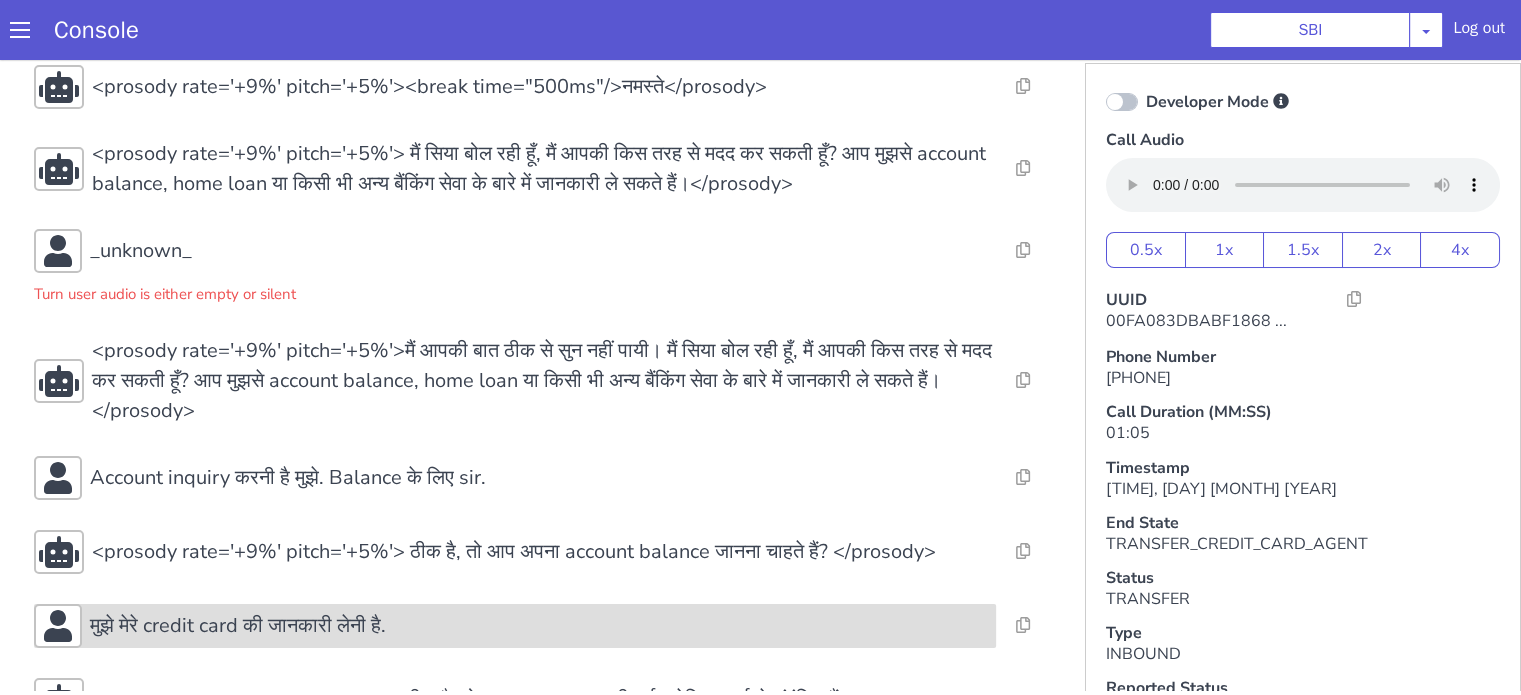 scroll, scrollTop: 288, scrollLeft: 0, axis: vertical 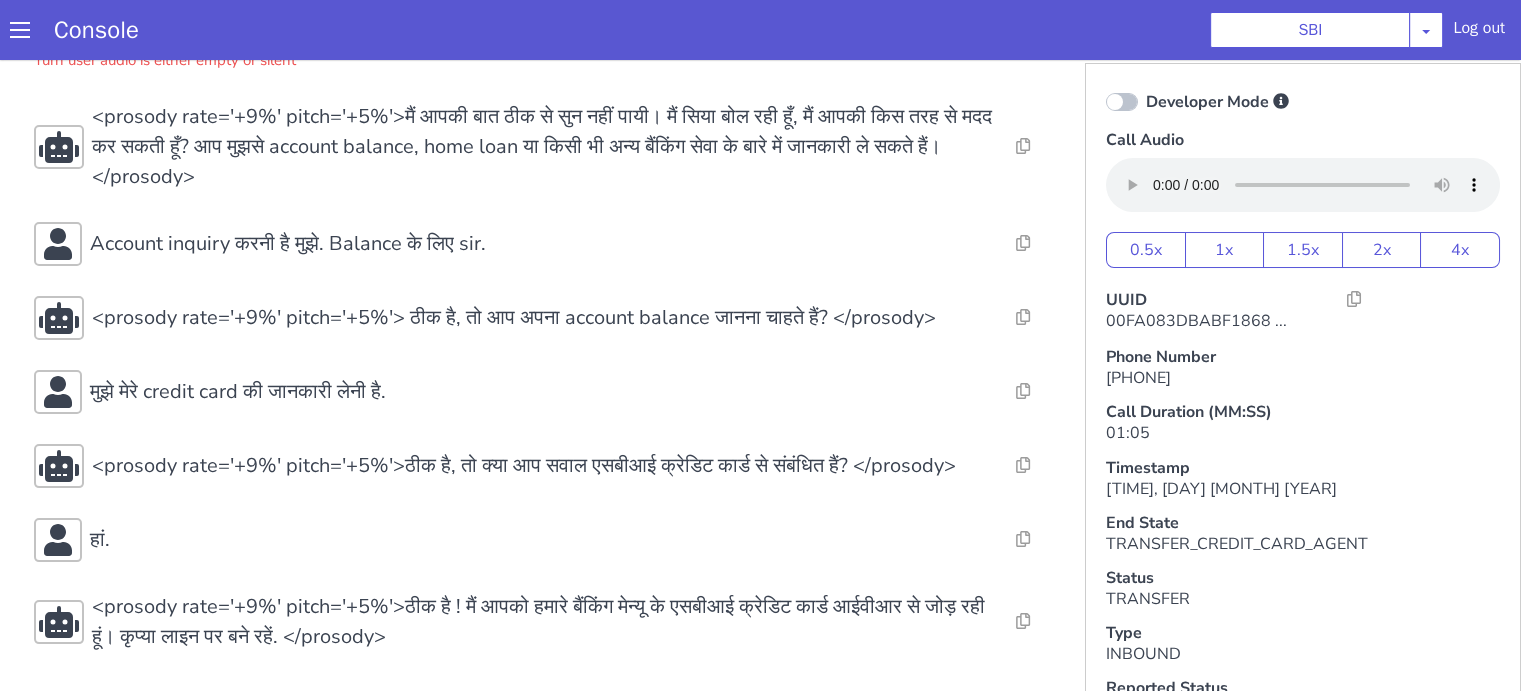 click on "Resolve  Intent Error  Entity Error  Transcription Error  Miscellaneous Submit <prosody rate='+9%' pitch='+5%'><break time="500ms"/>नमस्ते</prosody> Resolve  Intent Error  Entity Error  Transcription Error  Miscellaneous Submit <prosody rate='+9%' pitch='+5%'> मैं सिया बोल रही हूँ, मैं आपकी किस तरह से मदद कर सकती हूँ? आप मुझसे account balance, home loan या किसी भी अन्य बैंकिंग सेवा के बारे में जानकारी ले सकते हैं।</prosody> Resolve  Intent Error  Entity Error  Transcription Error  Miscellaneous Submit _unknown_ Turn user audio is either empty or silent Resolve  Intent Error  Entity Error  Transcription Error  Miscellaneous Submit Resolve  Intent Error  Entity Error  Transcription Error  Miscellaneous Submit Account inquiry करनी है मुझे. Balance के लिए sir. Resolve Submit" at bounding box center (544, 241) 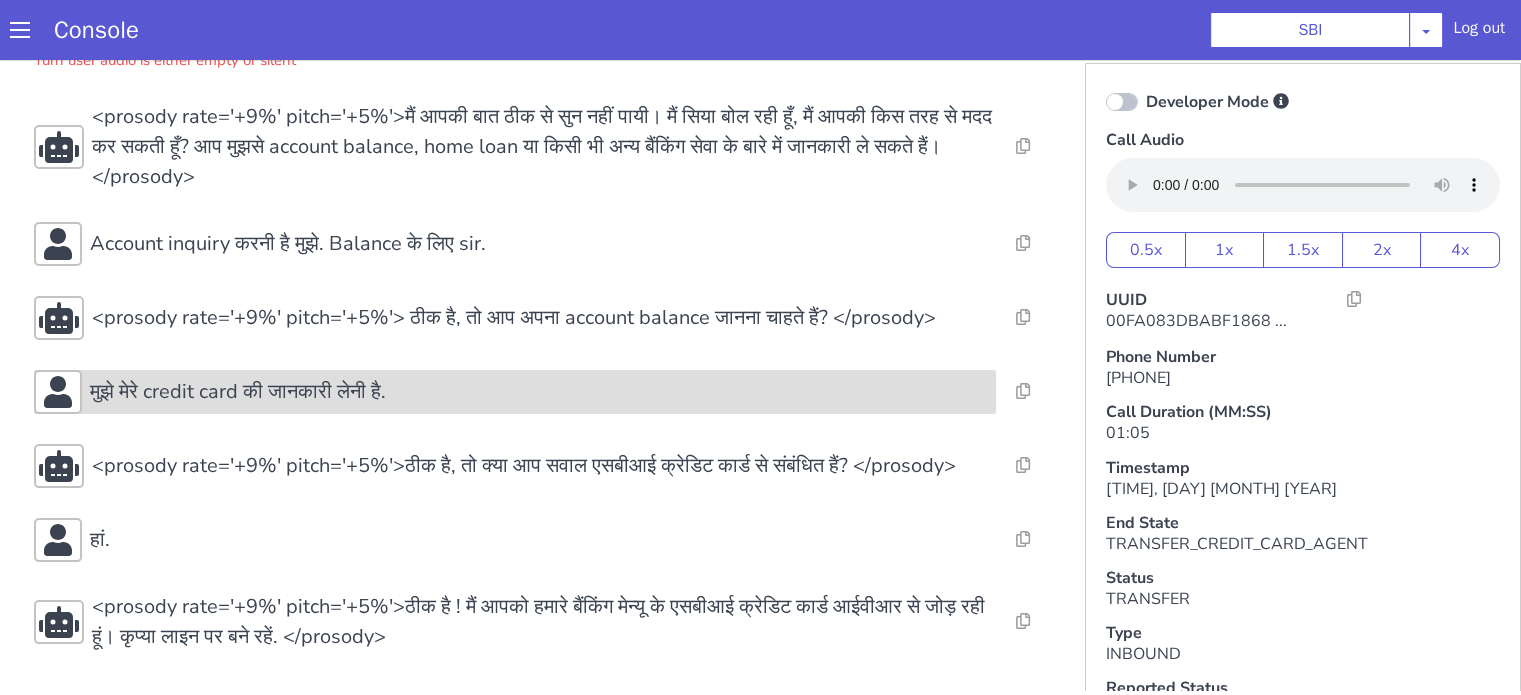 click on "मुझे मेरे credit card की जानकारी लेनी है." at bounding box center [238, 392] 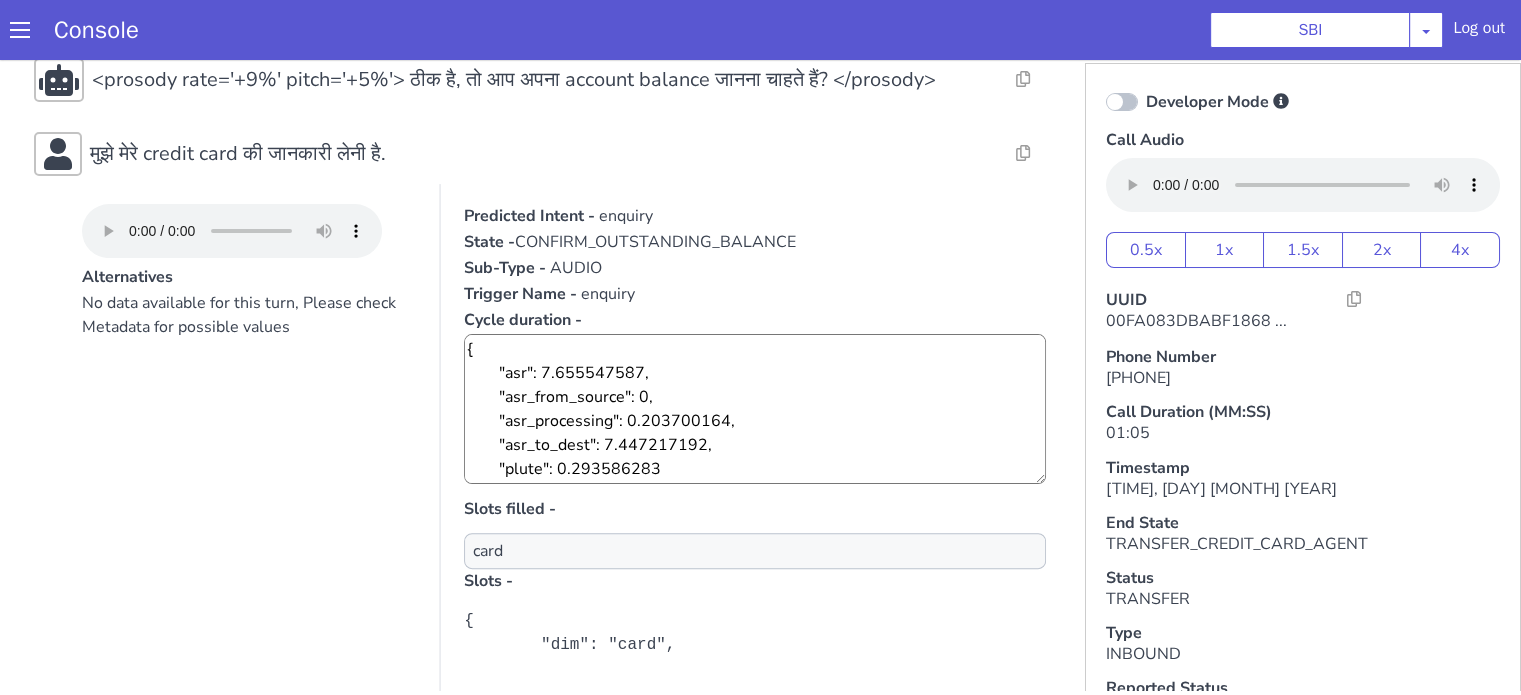 scroll, scrollTop: 588, scrollLeft: 0, axis: vertical 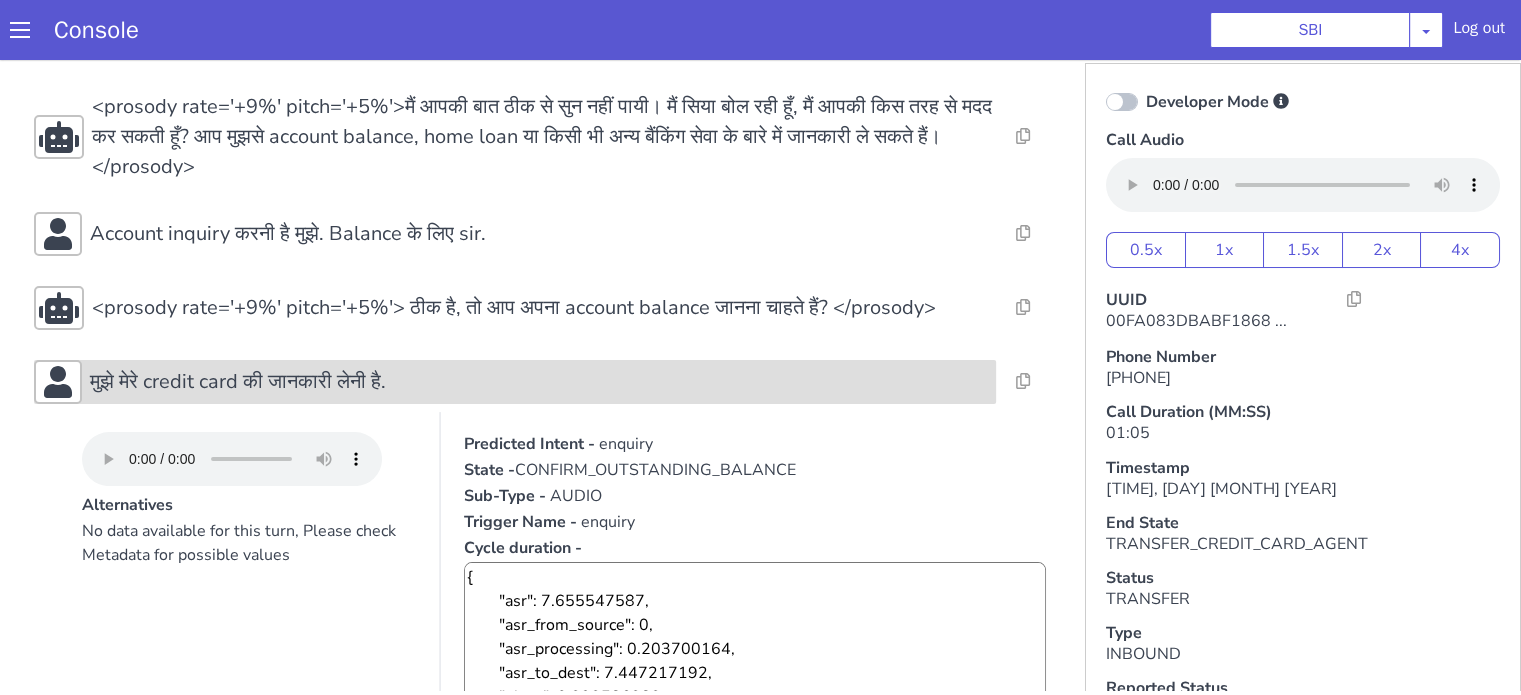 click on "मुझे मेरे credit card की जानकारी लेनी है." at bounding box center [539, 382] 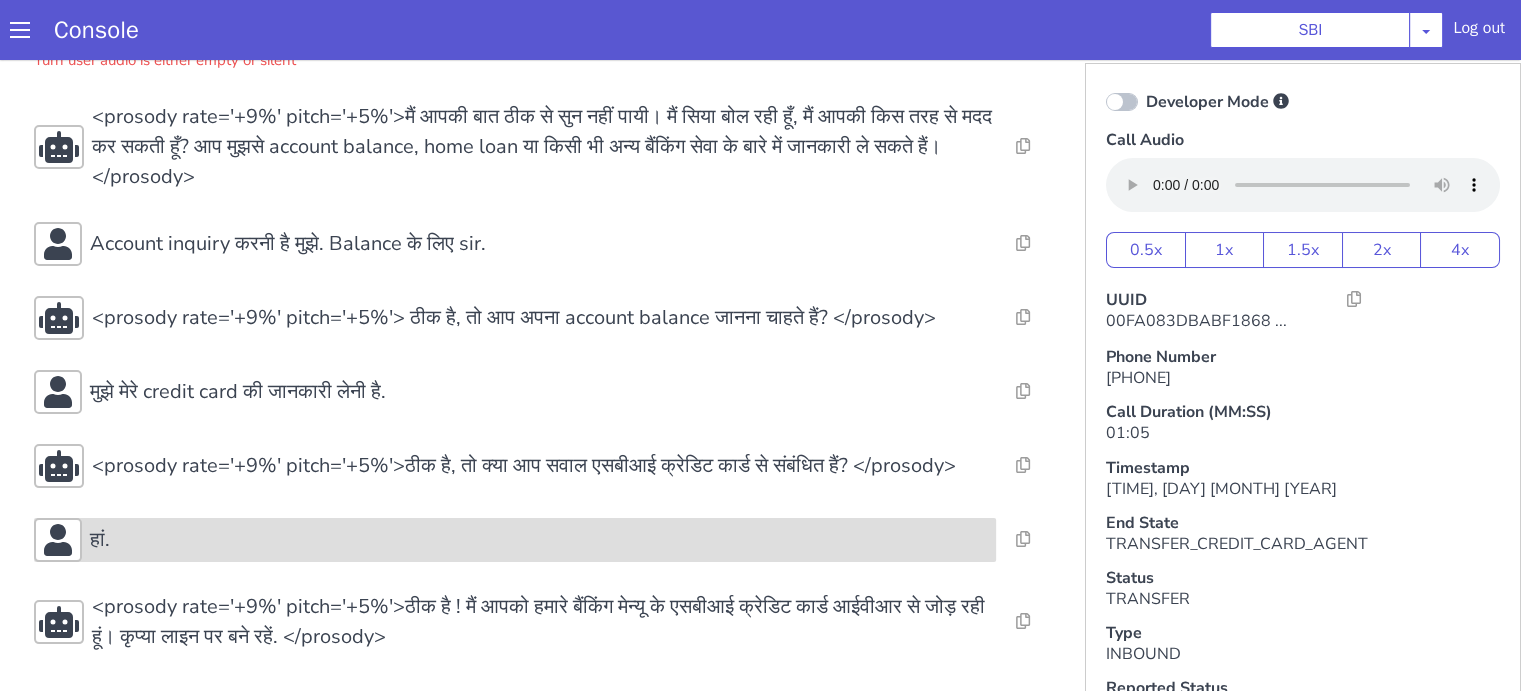 click on "हां." at bounding box center (539, 540) 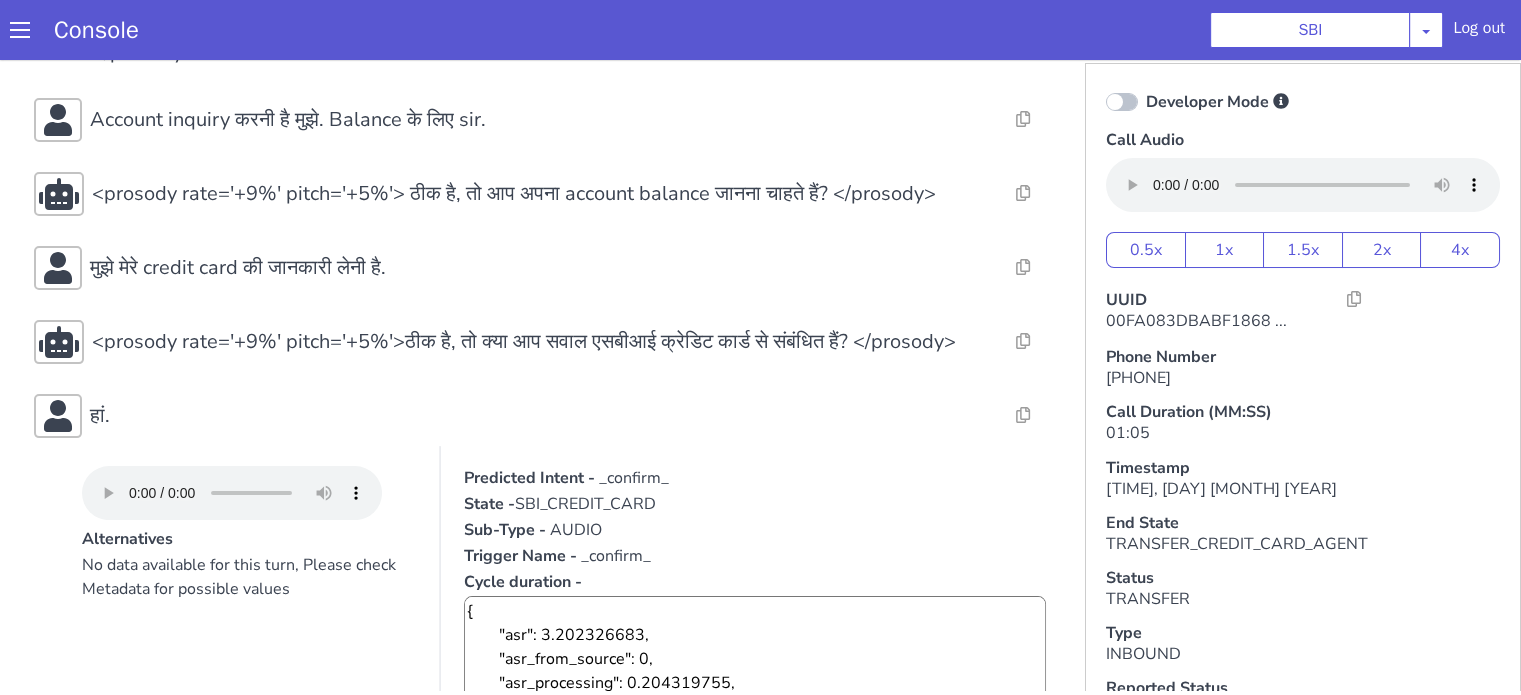 scroll, scrollTop: 488, scrollLeft: 0, axis: vertical 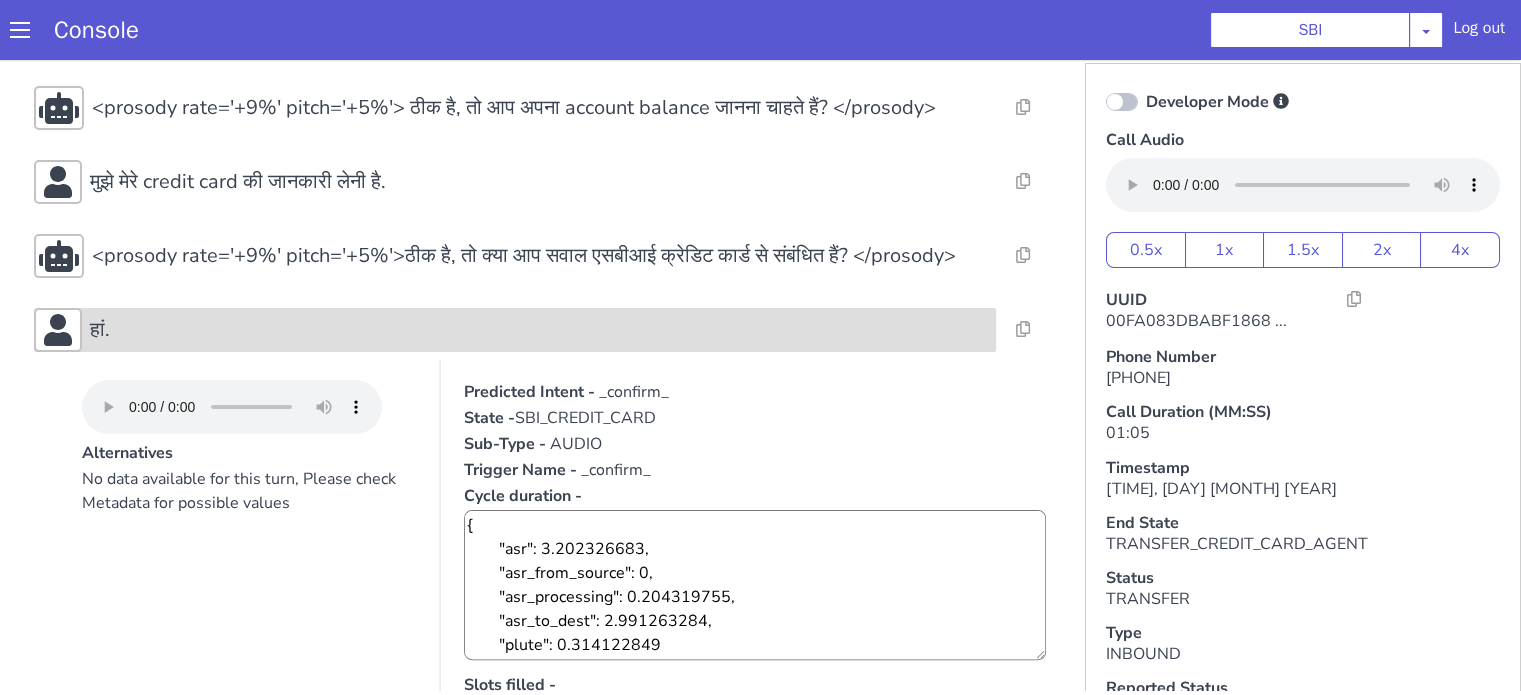 click on "हां. Alternatives No data available for this turn, Please check Metadata for possible values Predicted Intent -   _confirm_ State -  SBI_CREDIT_CARD Sub-Type -   AUDIO Trigger Name -   _confirm_ Cycle duration -  {
"asr": 3.202326683,
"asr_from_source": 0,
"asr_processing": 0.204319755,
"asr_to_dest": 2.991263284,
"plute": 0.314122849
} Slots filled - null Slots -   {} Show Prediction Show Debug Metadata Show Metadata Report Resolve" at bounding box center (544, 611) 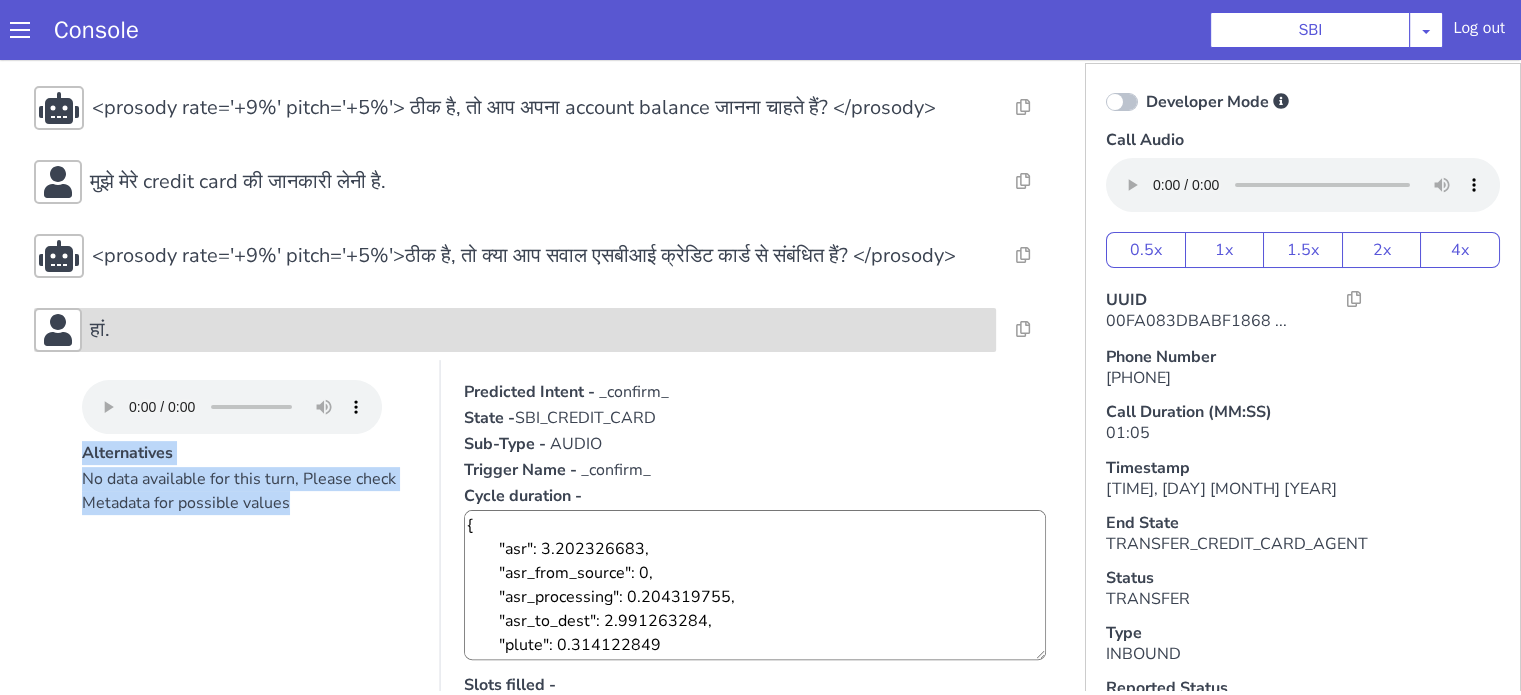 click on "हां." at bounding box center [539, 330] 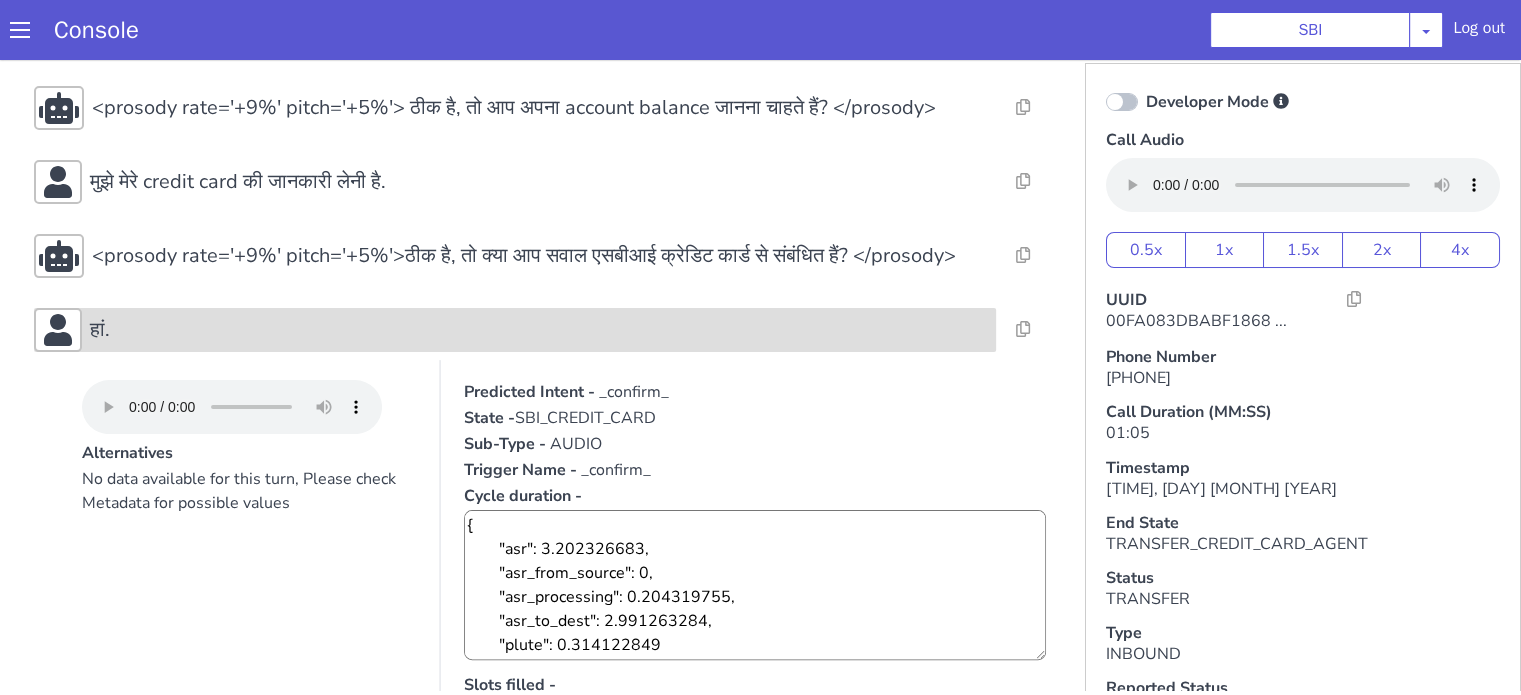 scroll, scrollTop: 288, scrollLeft: 0, axis: vertical 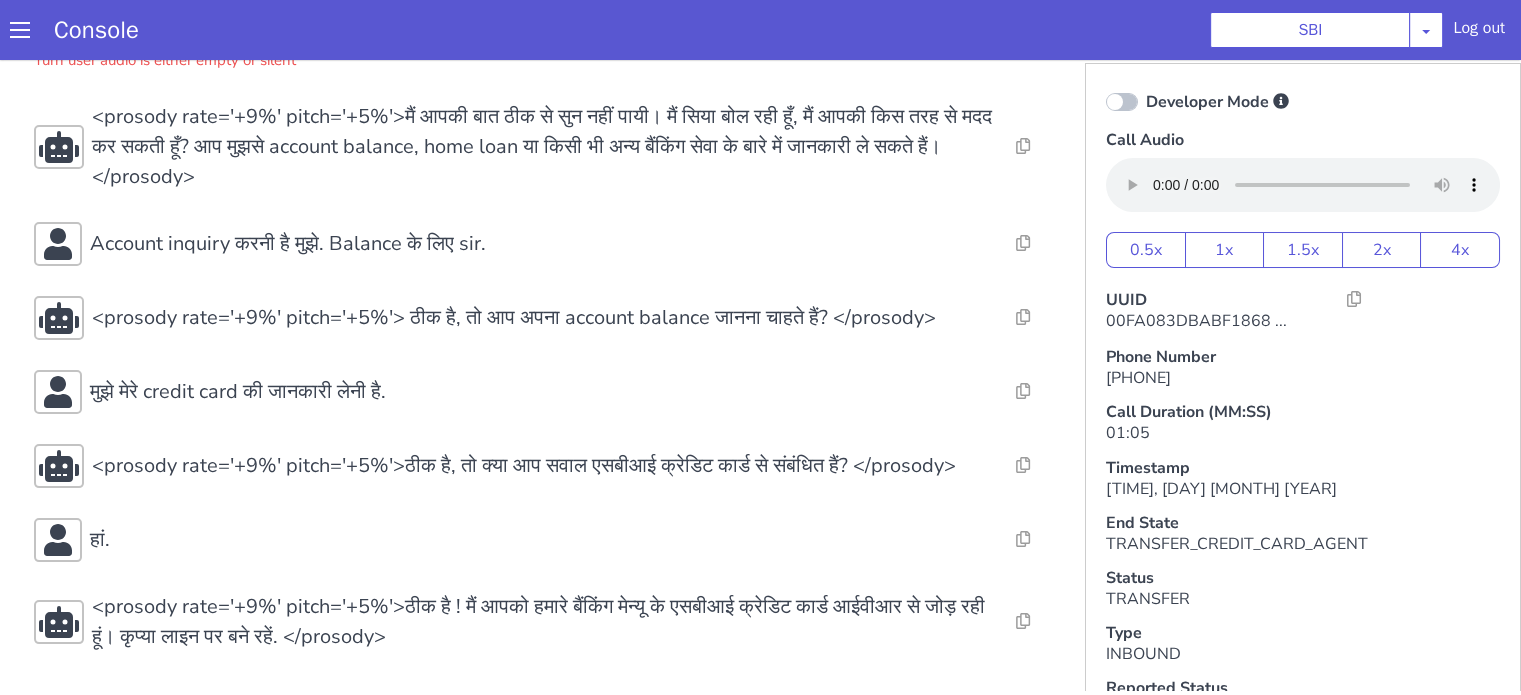 type 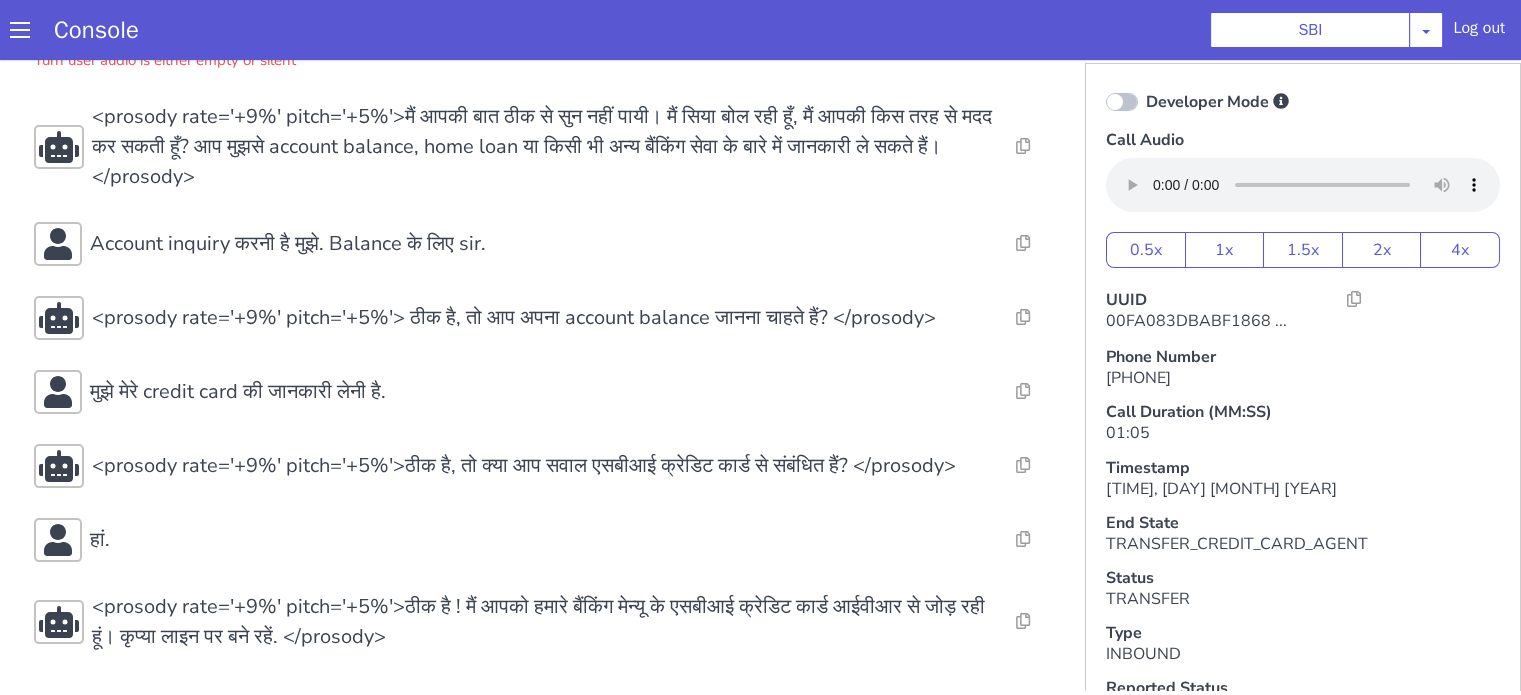 click on "Console SBI AO Smith Airtel DTH Pilot Airtel POC Alice Blue NT Aliceblue American Finance - US Apollo Apollo 24*7 Application - Collections Auto NPS feedback Avaya Devconnect Axis Axis AMC Axis Outbound BAGIC BALIC BALIC Old 2 Bajaj Autofinance Bajaj Fin Banking Demo Barbeque Nation Buy Now Pay Later Cars24 Cashe Central Bank of India Charles Tyrwhitt Cholamandalam Finance Consumer Durables Coverfox Covid19 Helpline Credgenics CreditMate DPDzero DUMMY Data collection Demo - Collections Dish TV ERCM Emeritus Eureka Forbes - LQ FFAM360 - US Familiarity Farming_Axis Finaccel Flipkart Flow Templates Fusion Microfinance Giorgos_TestBot Great Learning Grievance Bot HDB Finance HDFC HDFC Ergo HDFC Freedom CC HDFC Life Demo HDFC Securities Hathway Internet Hathway V2 Home Credit IBM IBM Banking Demo ICICI ICICI Bank Outbound ICICI Lombard Persistency ICICI Prudential ICICI securities ICICI_lombard IDFC First Bank IFFCO Tokio Insurance Iffco Tokio Indiamart Indigo IndusInd - Settlement IndusInd CC Insurance Jarvis" at bounding box center (760, 30) 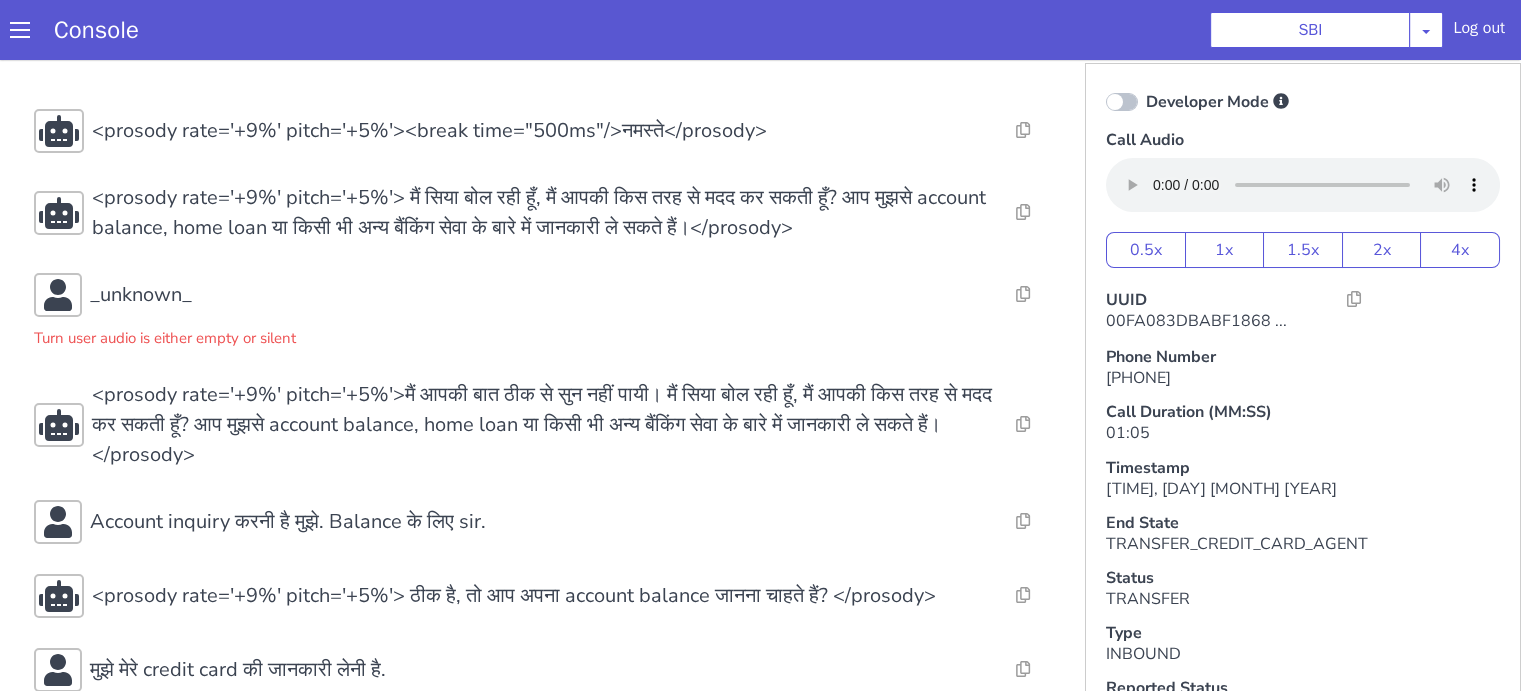 scroll, scrollTop: 0, scrollLeft: 0, axis: both 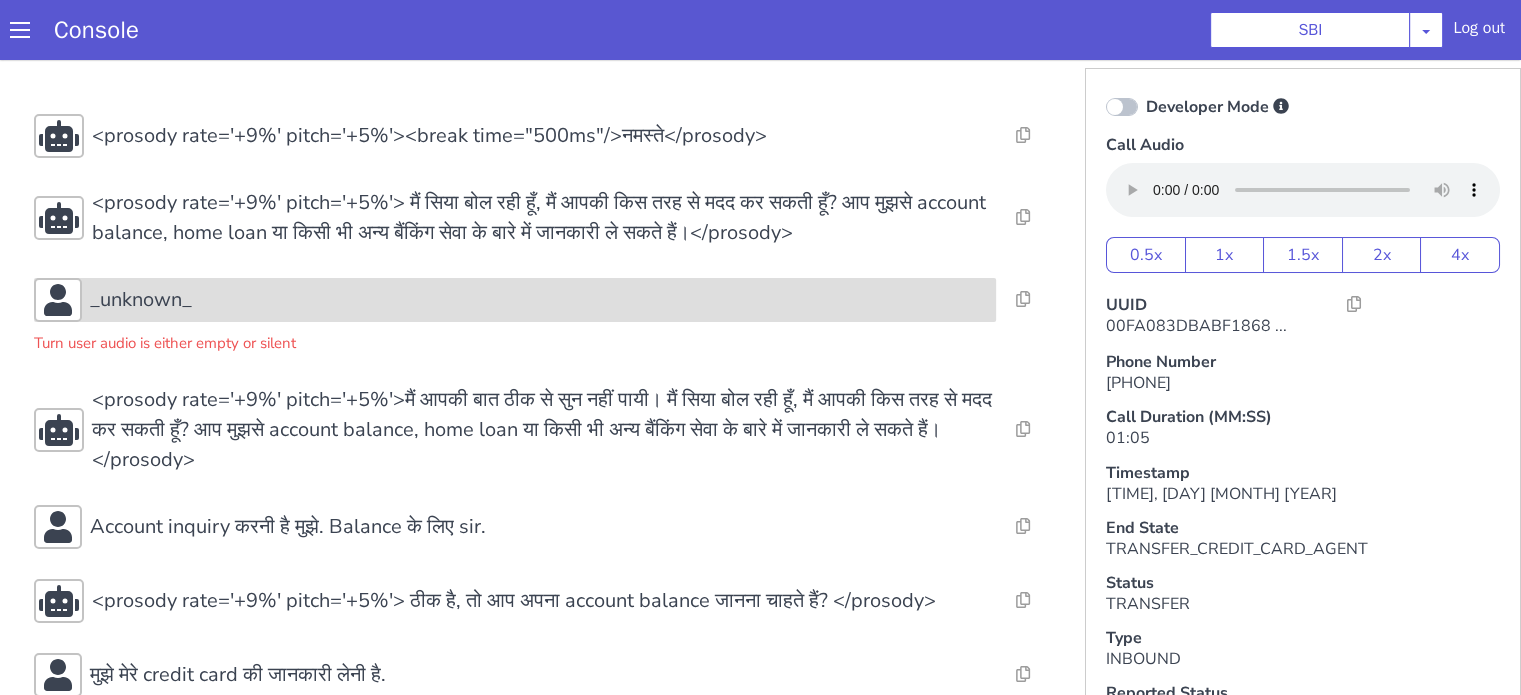 click on "_unknown_" at bounding box center [515, 300] 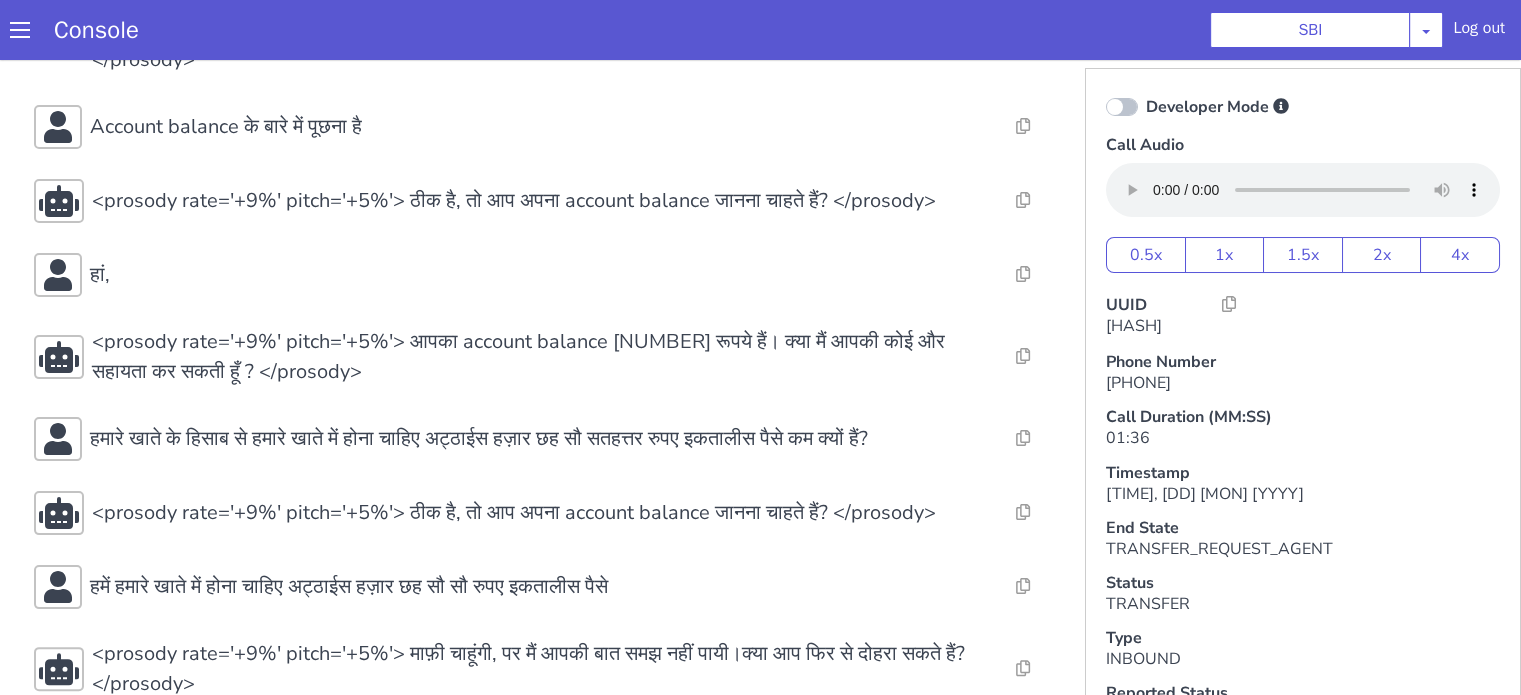 scroll, scrollTop: 598, scrollLeft: 0, axis: vertical 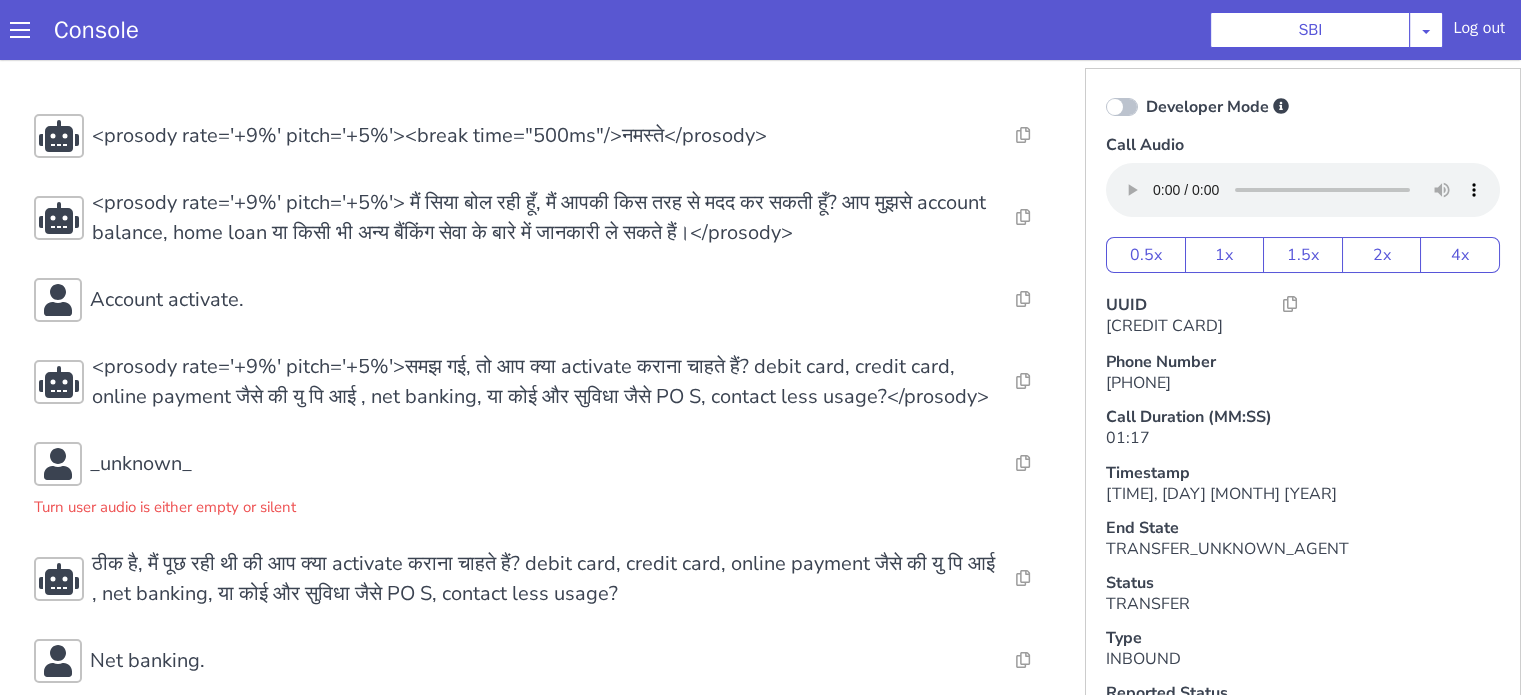 click on "Account activate." at bounding box center (1418, -212) 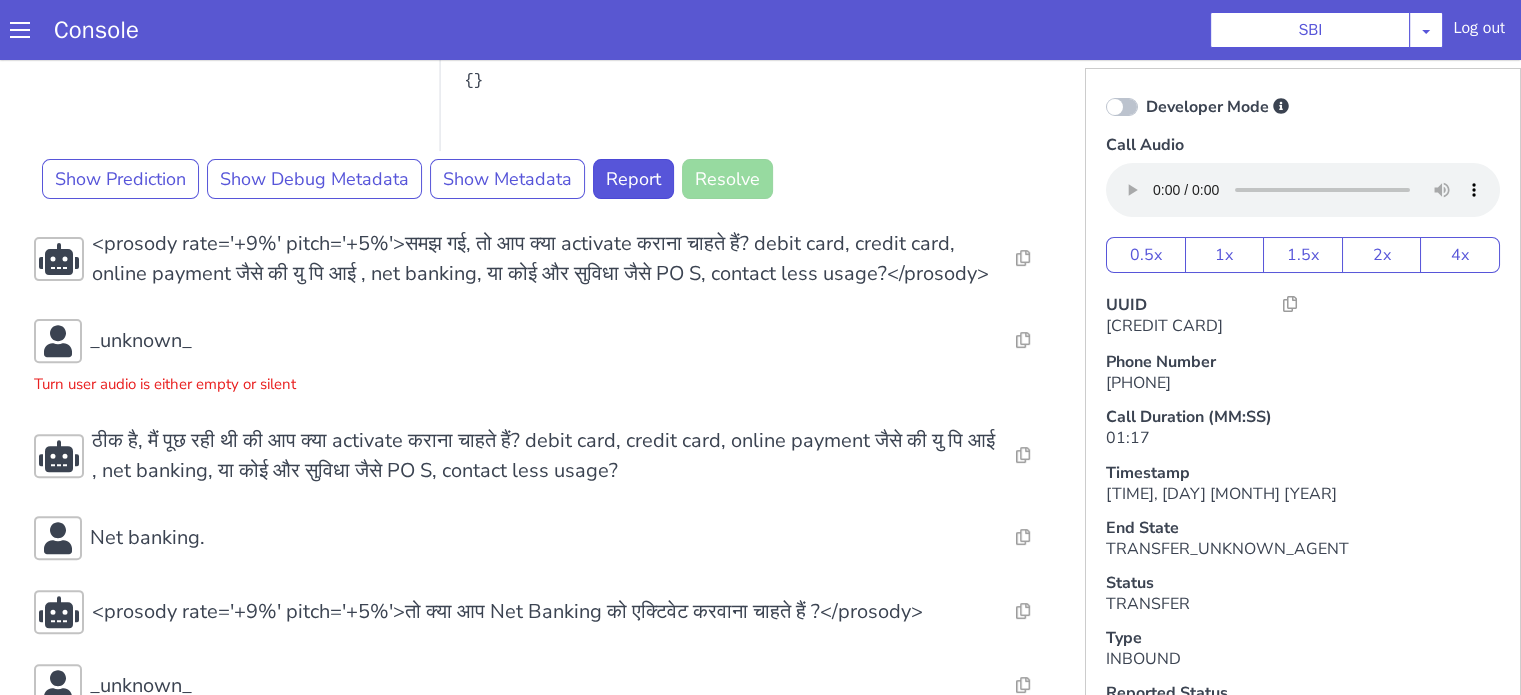 scroll, scrollTop: 684, scrollLeft: 0, axis: vertical 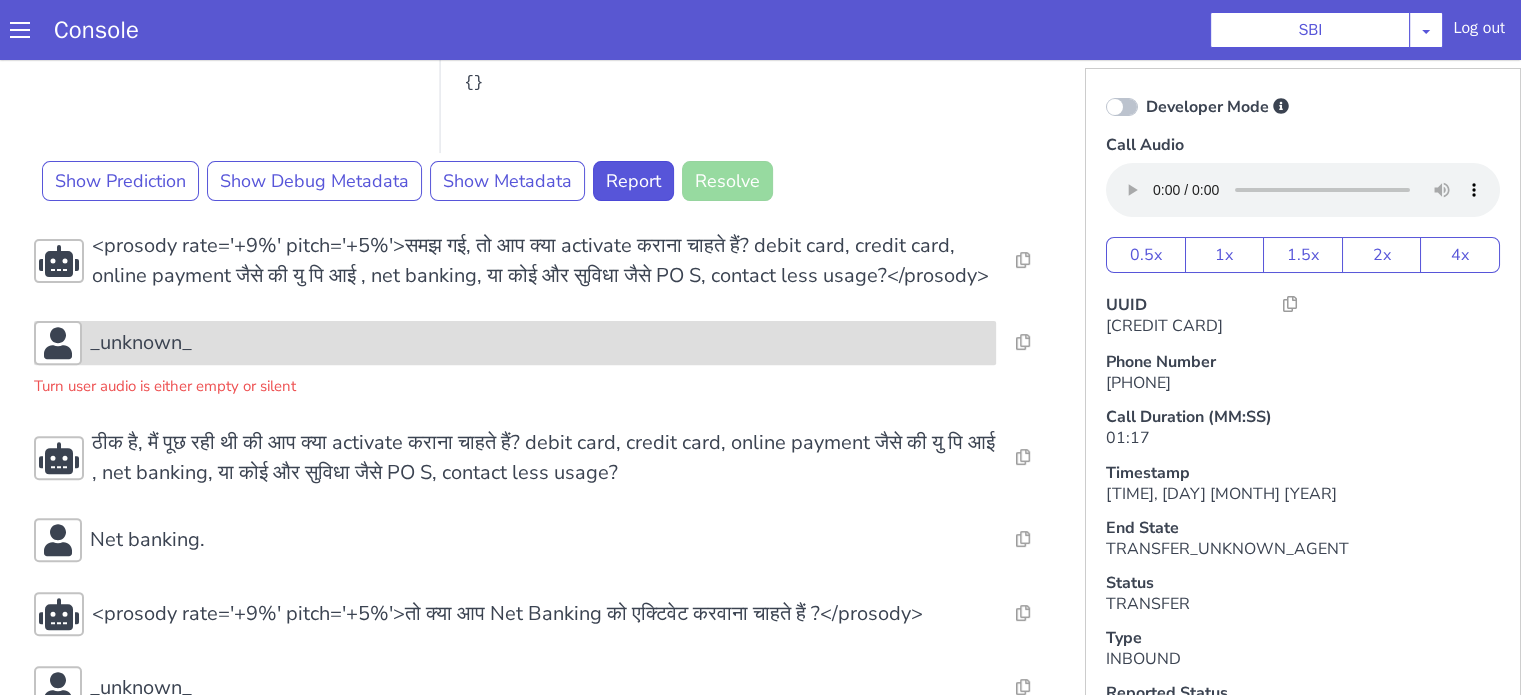 click on "_unknown_" at bounding box center (762, 21) 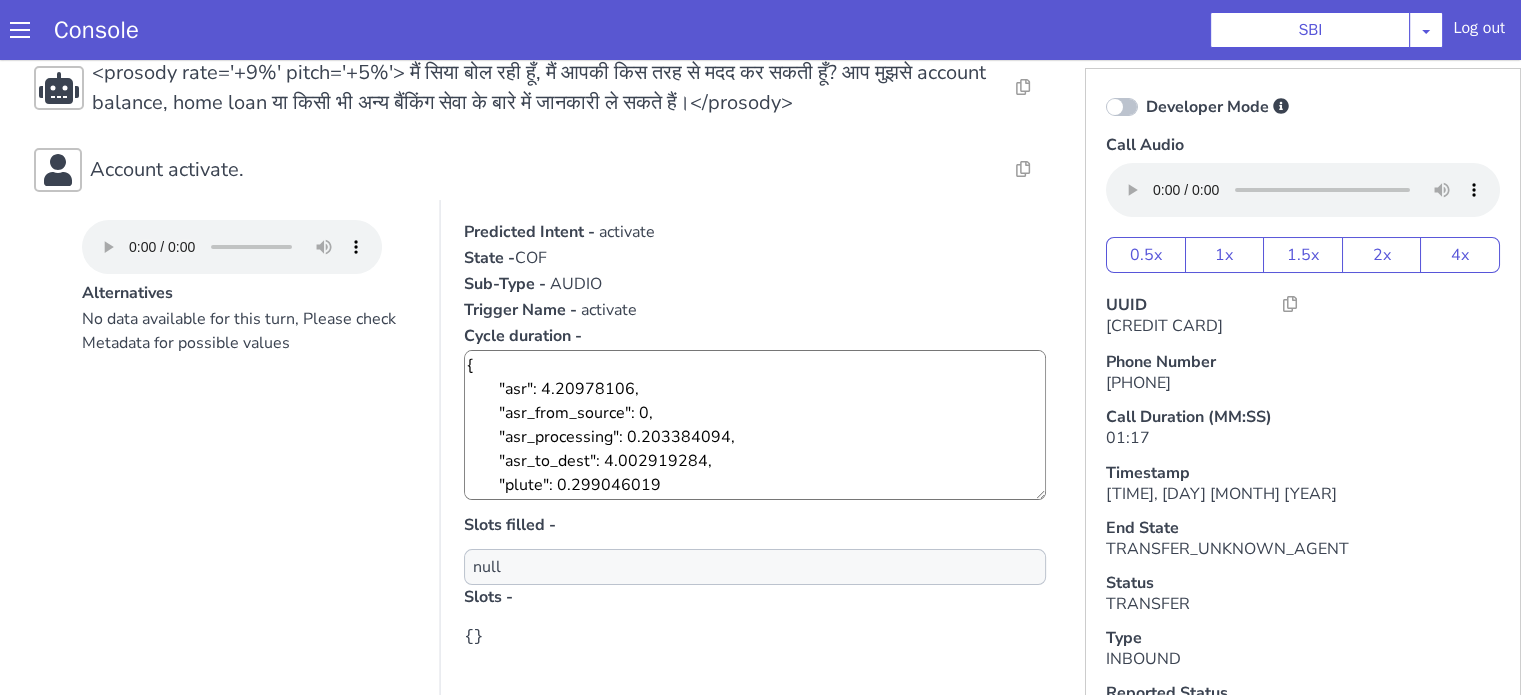 scroll, scrollTop: 84, scrollLeft: 0, axis: vertical 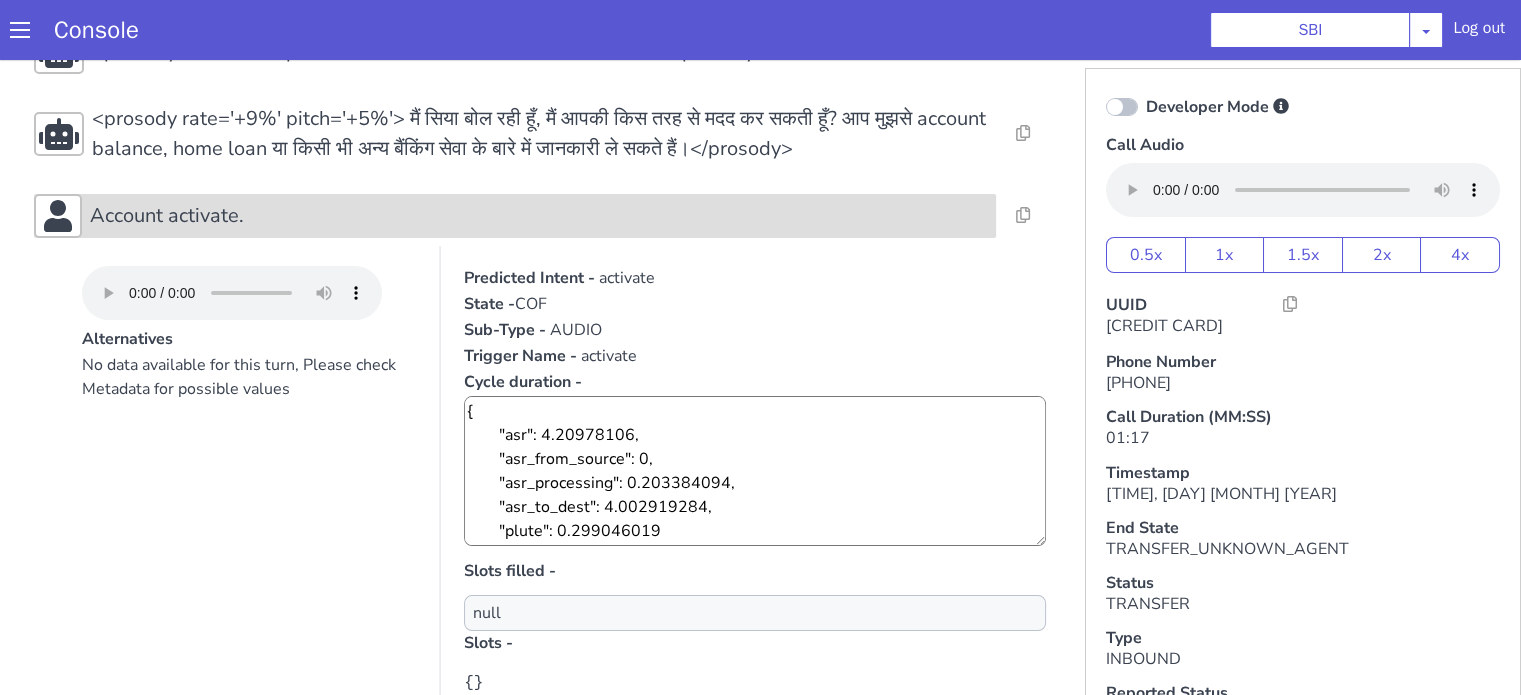 click on "Account activate." at bounding box center (1442, -296) 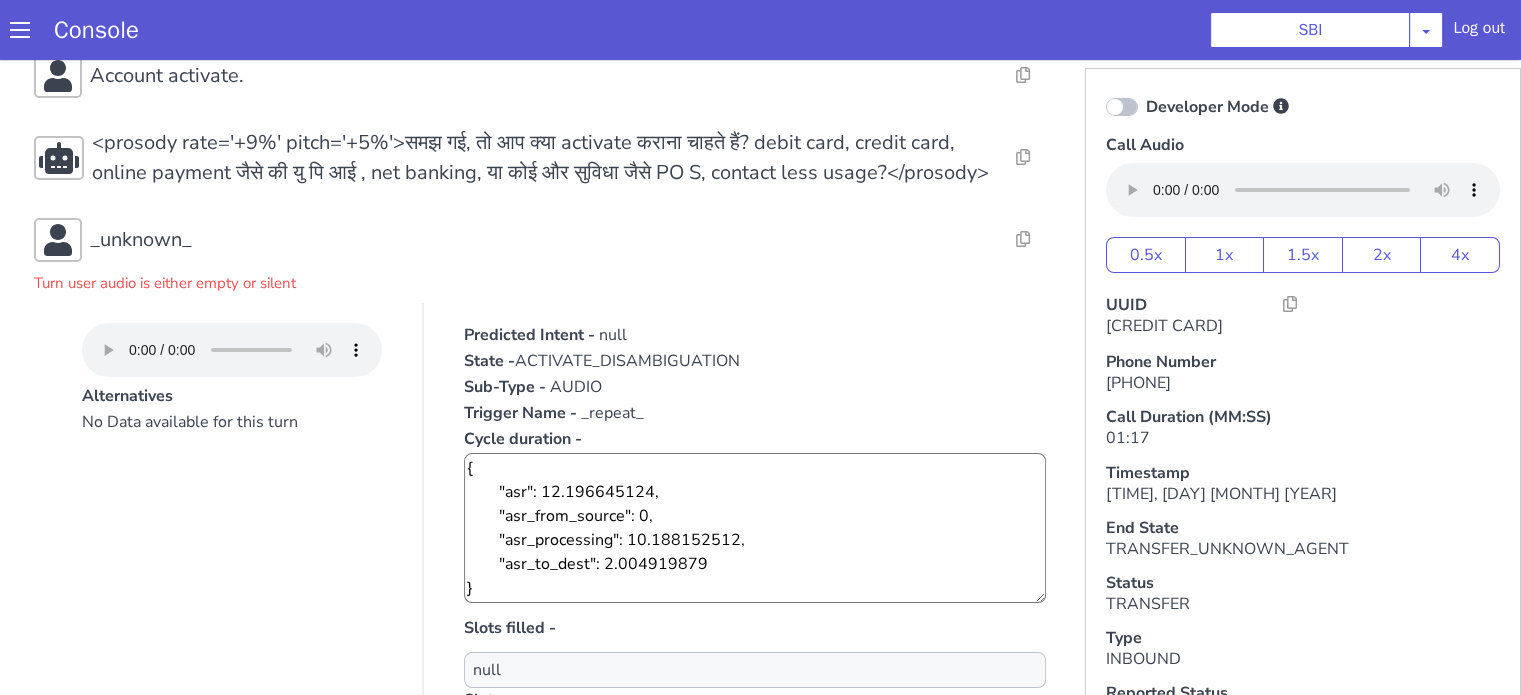 scroll, scrollTop: 284, scrollLeft: 0, axis: vertical 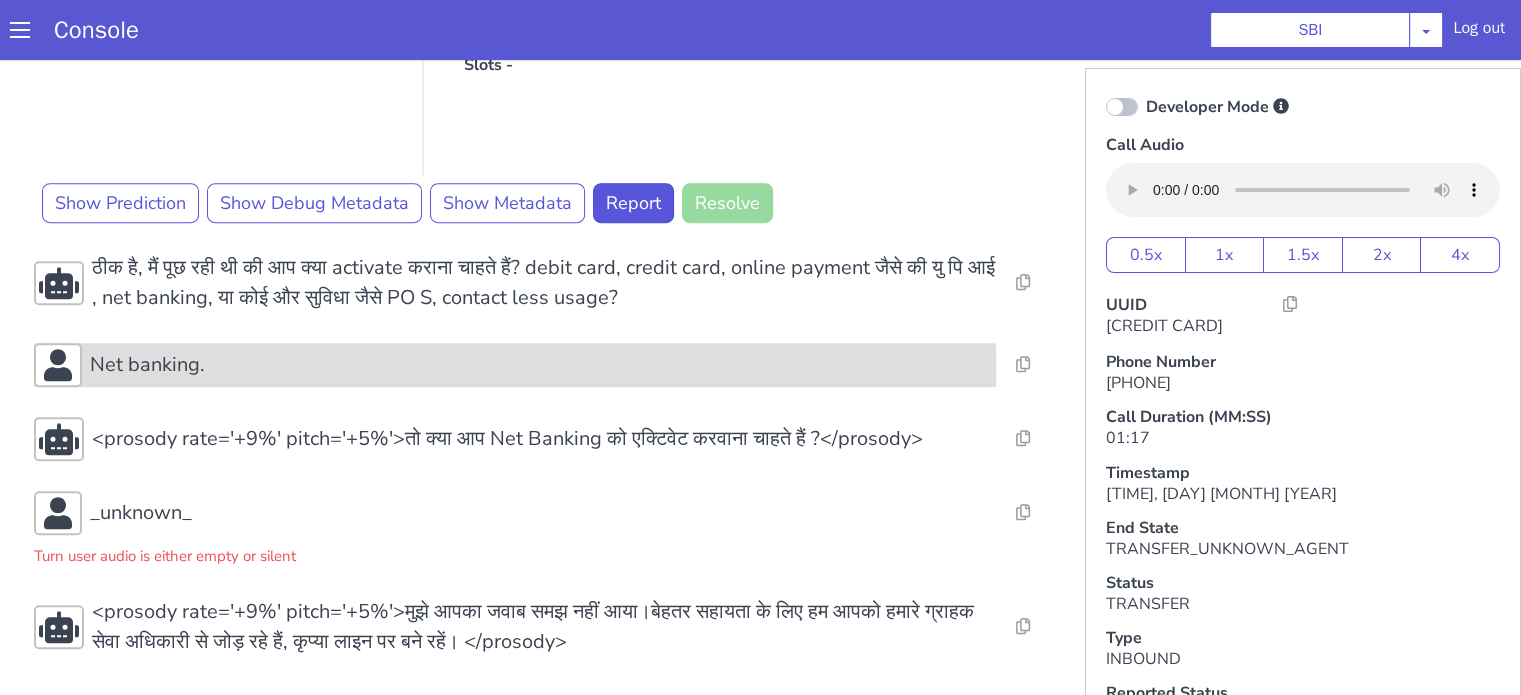 click on "Net banking." at bounding box center [567, -86] 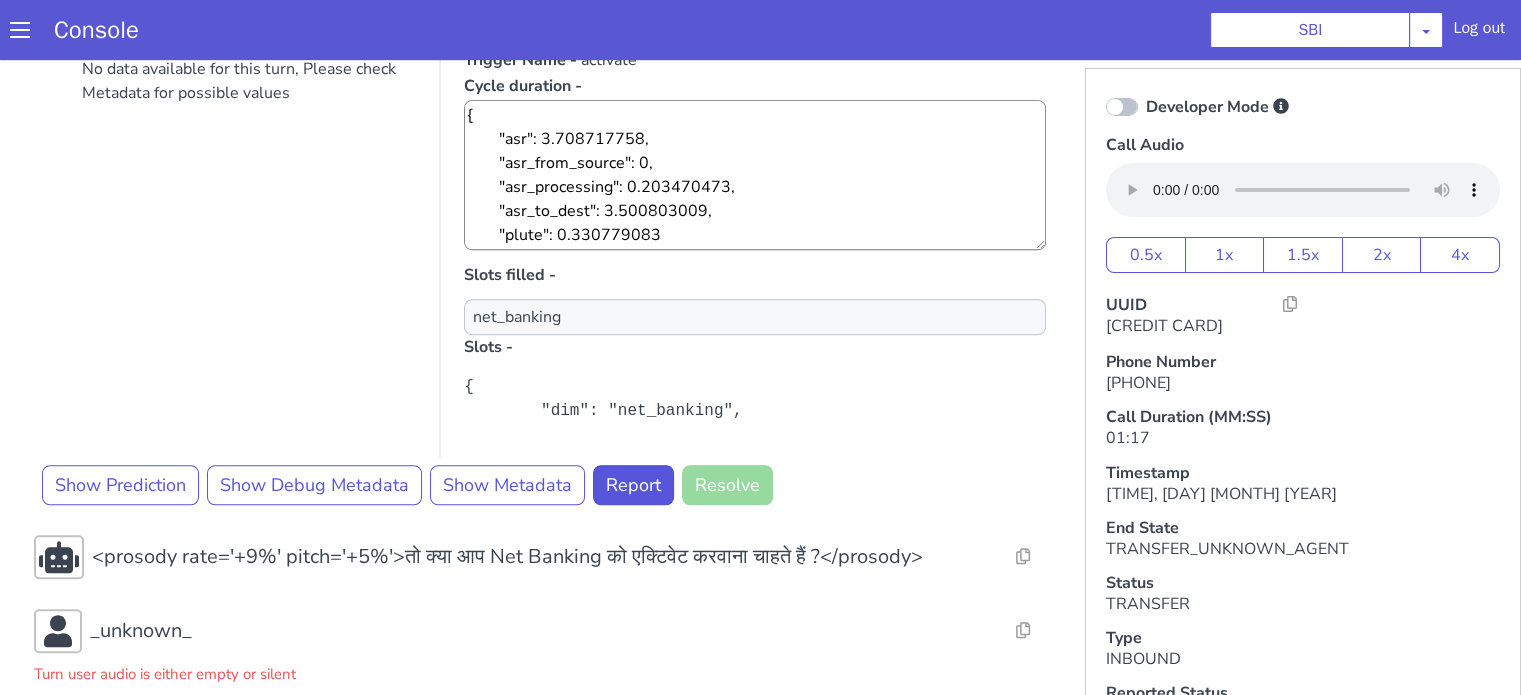 scroll, scrollTop: 1384, scrollLeft: 0, axis: vertical 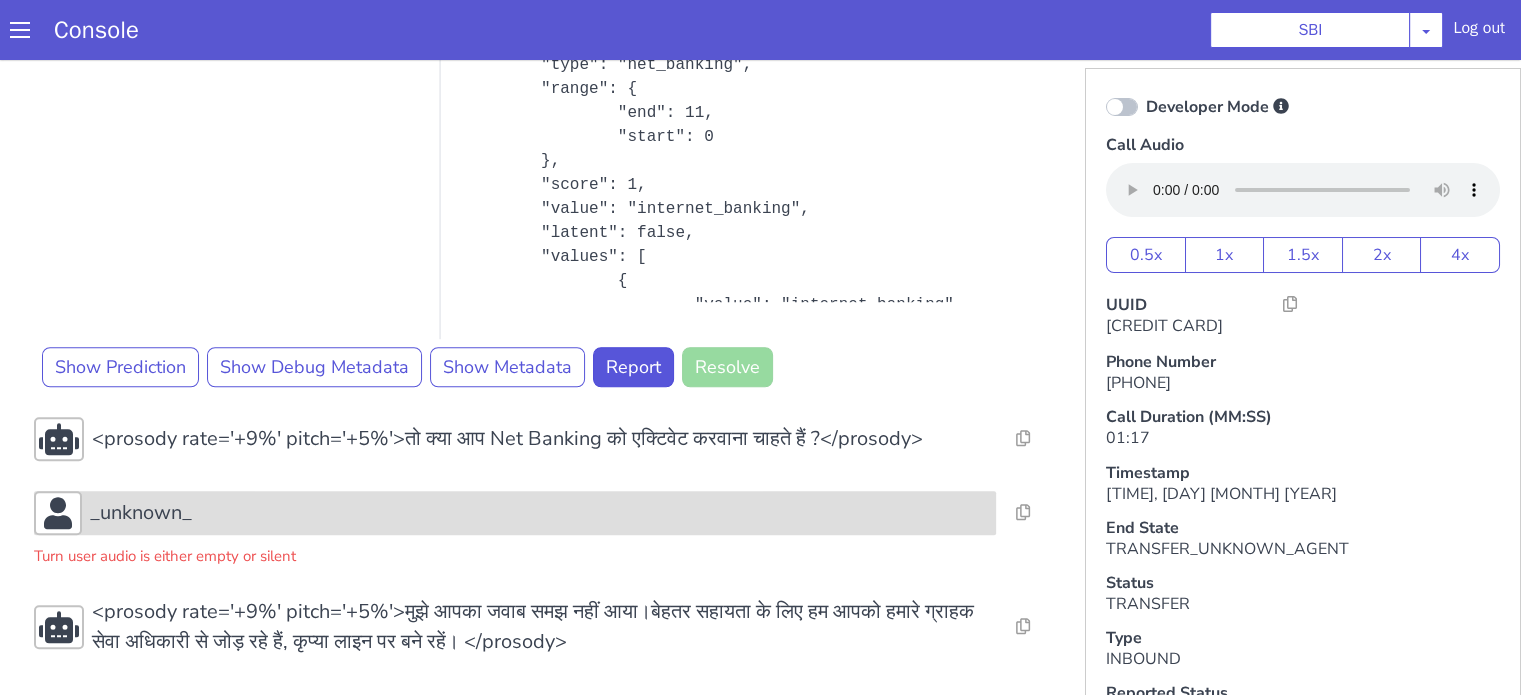 click on "_unknown_" at bounding box center [1353, 125] 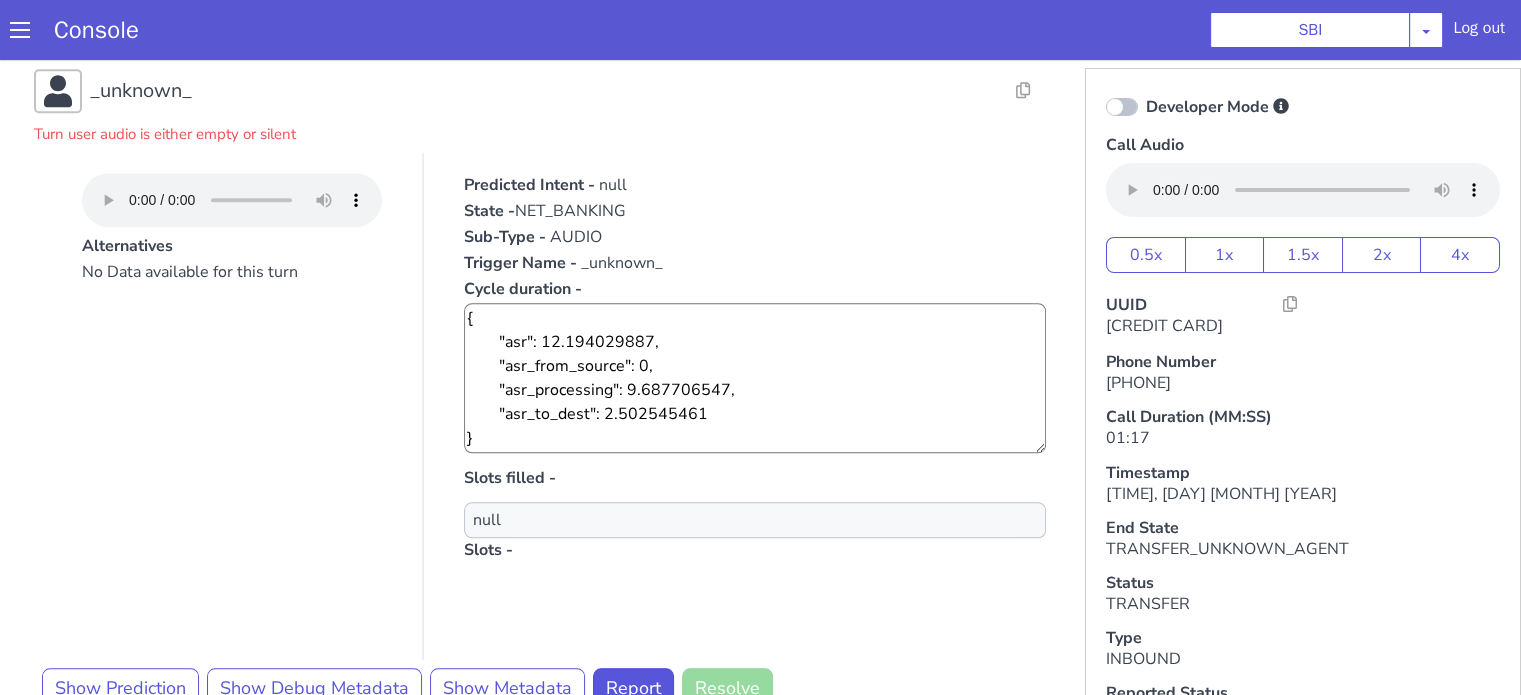 scroll, scrollTop: 2010, scrollLeft: 0, axis: vertical 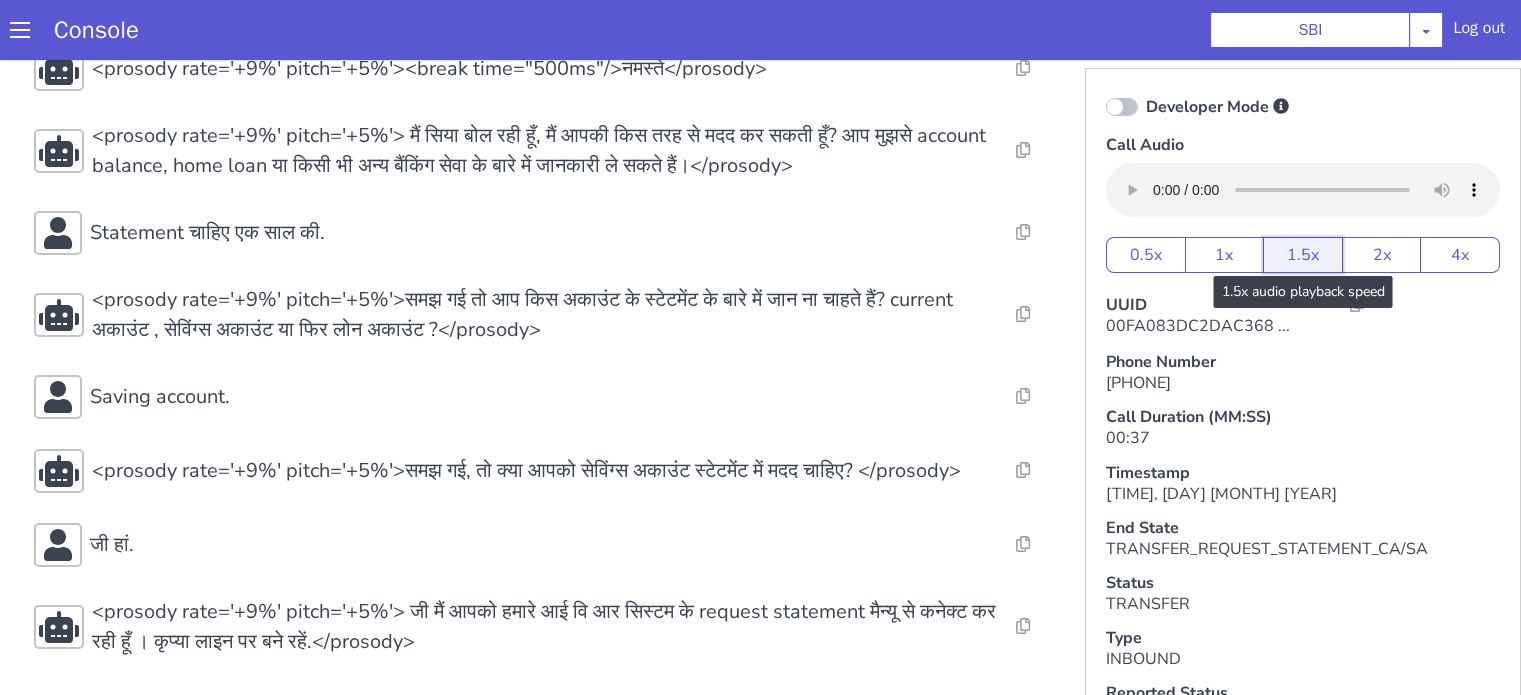 click on "1.5x" at bounding box center [1303, 255] 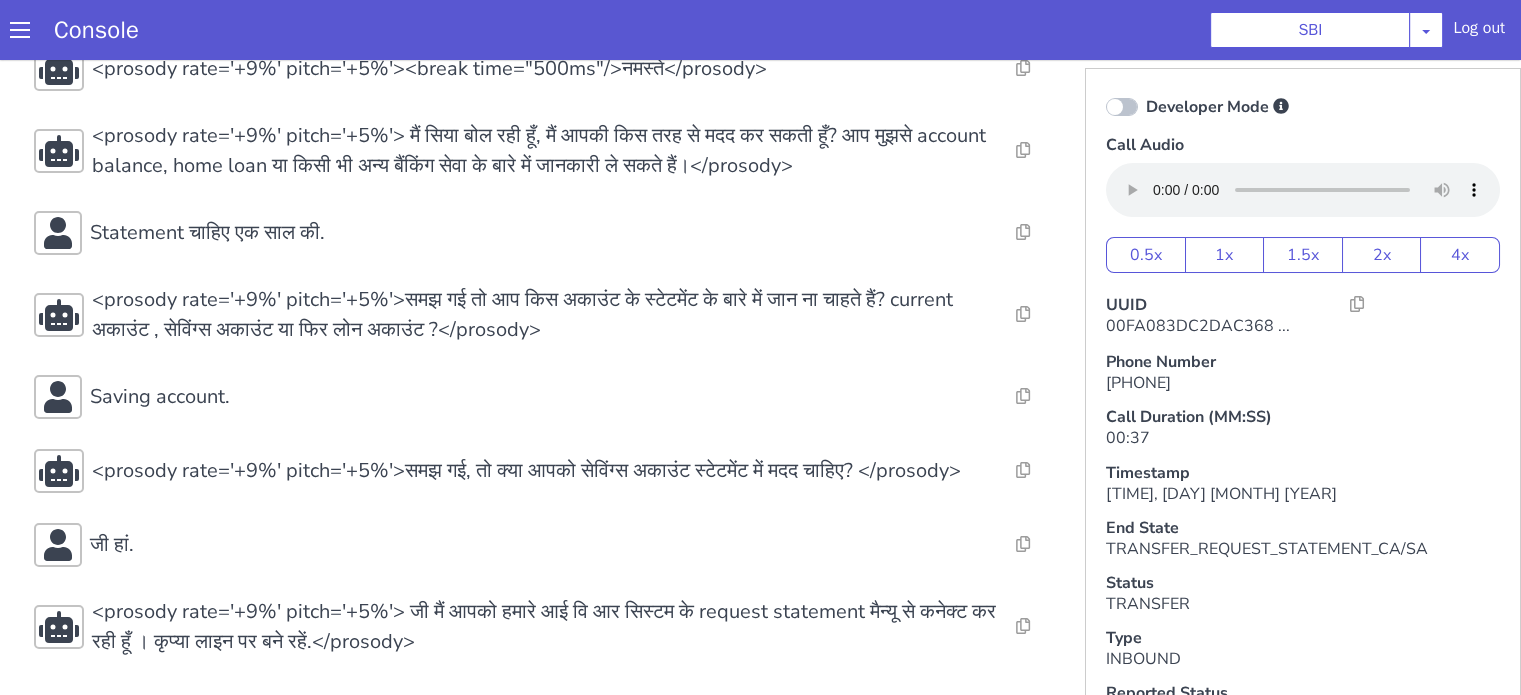 click on "Console SBI AO Smith Airtel DTH Pilot Airtel POC Alice Blue NT Aliceblue American Finance - US Apollo Apollo 24*7 Application - Collections Auto NPS feedback Avaya Devconnect Axis Axis AMC Axis Outbound BAGIC BALIC BALIC Old 2 Bajaj Autofinance Bajaj Fin Banking Demo Barbeque Nation Buy Now Pay Later Cars24 Cashe Central Bank of India Charles Tyrwhitt Cholamandalam Finance Consumer Durables Coverfox Covid19 Helpline Credgenics CreditMate DPDzero DUMMY Data collection Demo - Collections Dish TV ERCM Emeritus Eureka Forbes - LQ FFAM360 - US Familiarity Farming_Axis Finaccel Flipkart Flow Templates Fusion Microfinance Giorgos_TestBot Great Learning Grievance Bot HDB Finance HDFC HDFC Ergo HDFC Freedom CC HDFC Life Demo HDFC Securities Hathway Internet Hathway V2 Home Credit IBM IBM Banking Demo ICICI ICICI Bank Outbound ICICI Lombard Persistency ICICI Prudential ICICI securities ICICI_lombard IDFC First Bank IFFCO Tokio Insurance Iffco Tokio Indiamart Indigo IndusInd - Settlement IndusInd CC Insurance Jarvis" at bounding box center [760, 30] 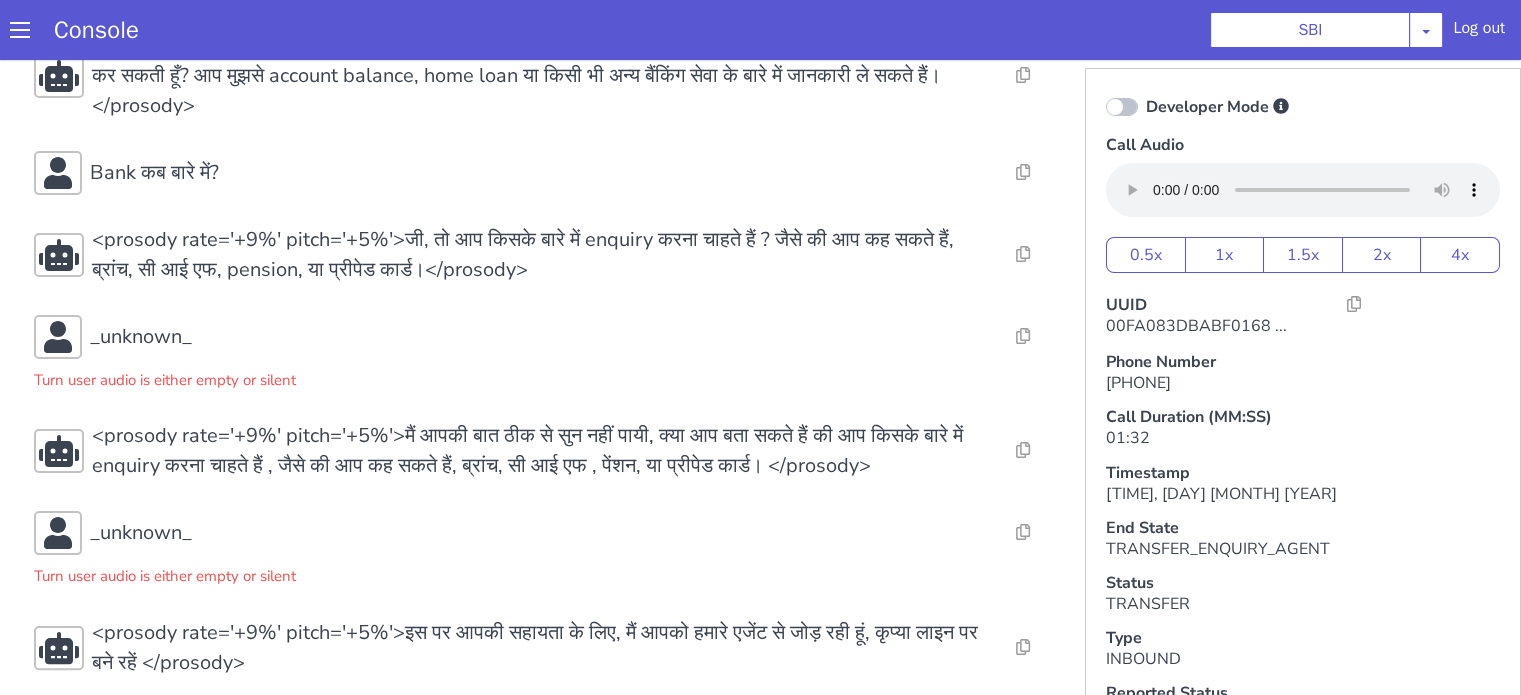 scroll, scrollTop: 400, scrollLeft: 0, axis: vertical 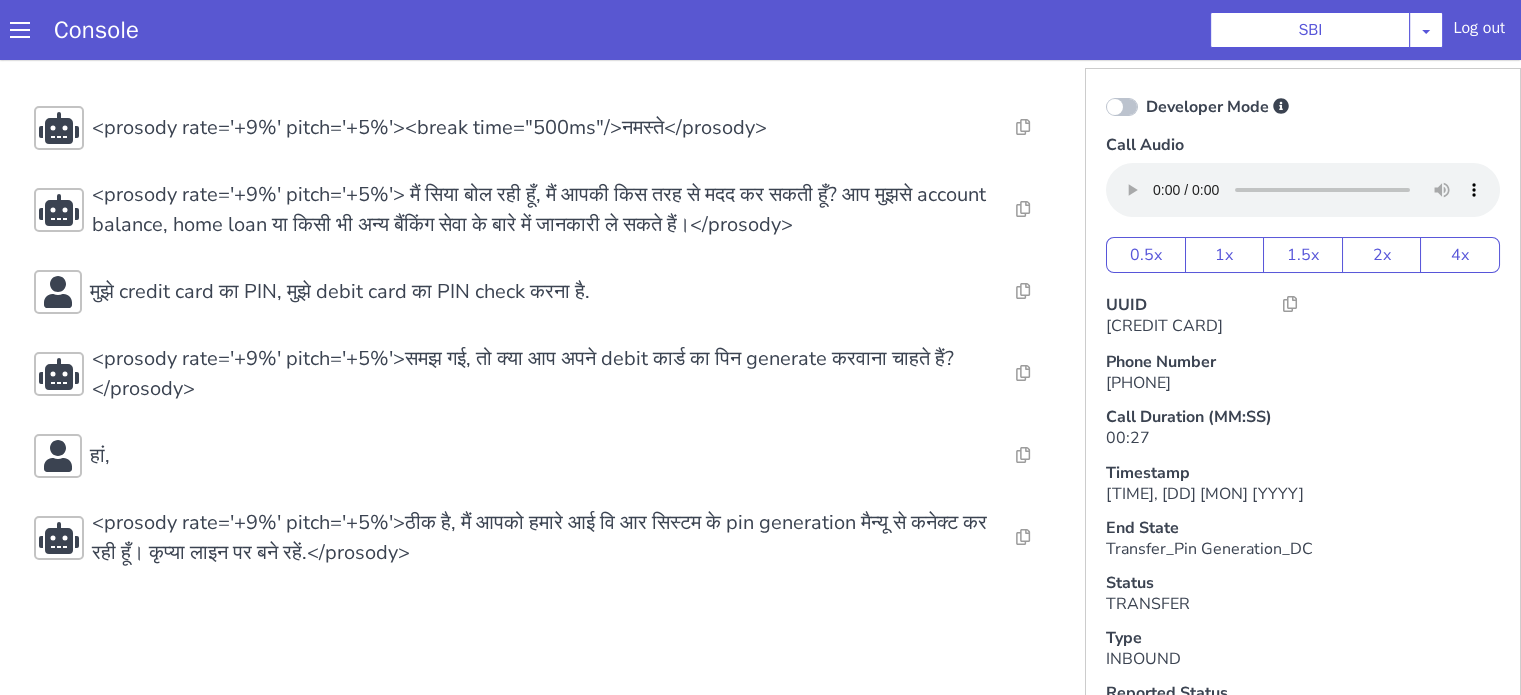 click on "Resolve  Intent Error  Entity Error  Transcription Error  Miscellaneous Submit <prosody rate='+9%' pitch='+5%'><break time="500ms"/>नमस्ते</prosody> Resolve  Intent Error  Entity Error  Transcription Error  Miscellaneous Submit <prosody rate='+9%' pitch='+5%'> मैं सिया बोल रही हूँ, मैं आपकी किस तरह से मदद कर सकती हूँ? आप मुझसे account balance, home loan या किसी भी अन्य बैंकिंग सेवा के बारे में जानकारी ले सकते हैं।</prosody> Resolve  Intent Error  Entity Error  Transcription Error  Miscellaneous Submit मुझे credit card का PIN, मुझे debit card का PIN check करना है. Resolve  Intent Error  Entity Error  Transcription Error  Miscellaneous Submit Resolve  Intent Error  Entity Error  Transcription Error  Miscellaneous Submit हां, Resolve  Intent Error  Entity Error" at bounding box center (544, 337) 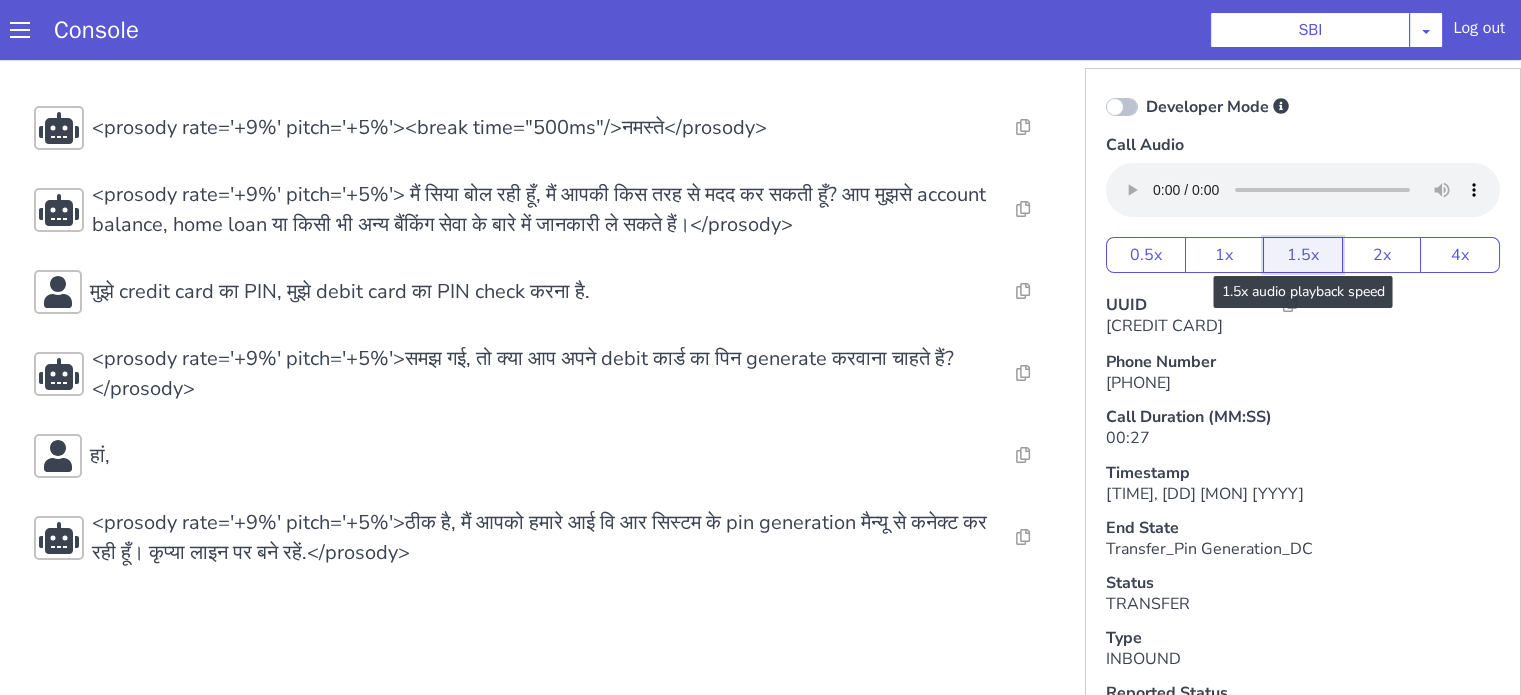 click on "1.5x" at bounding box center (1303, 255) 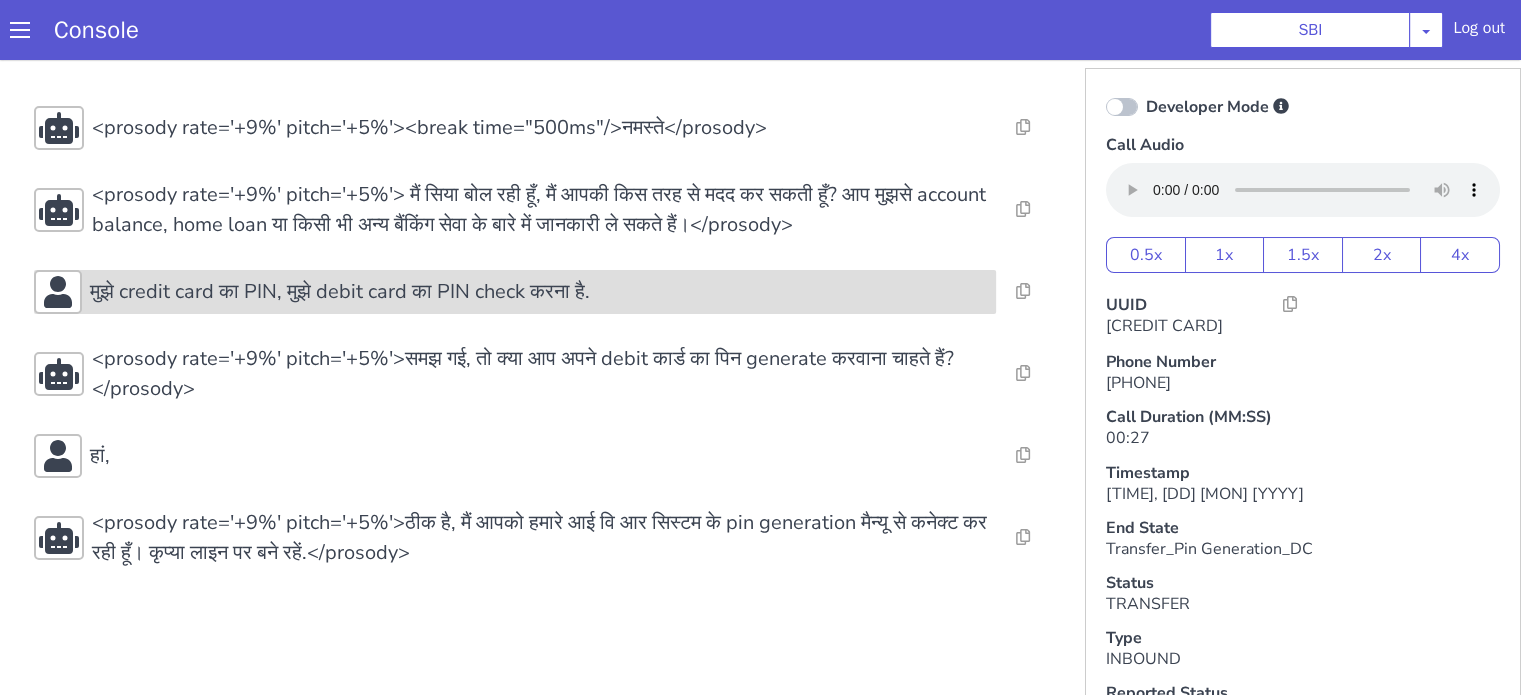 click on "मुझे credit card का PIN, मुझे debit card का PIN check करना है." at bounding box center (515, 292) 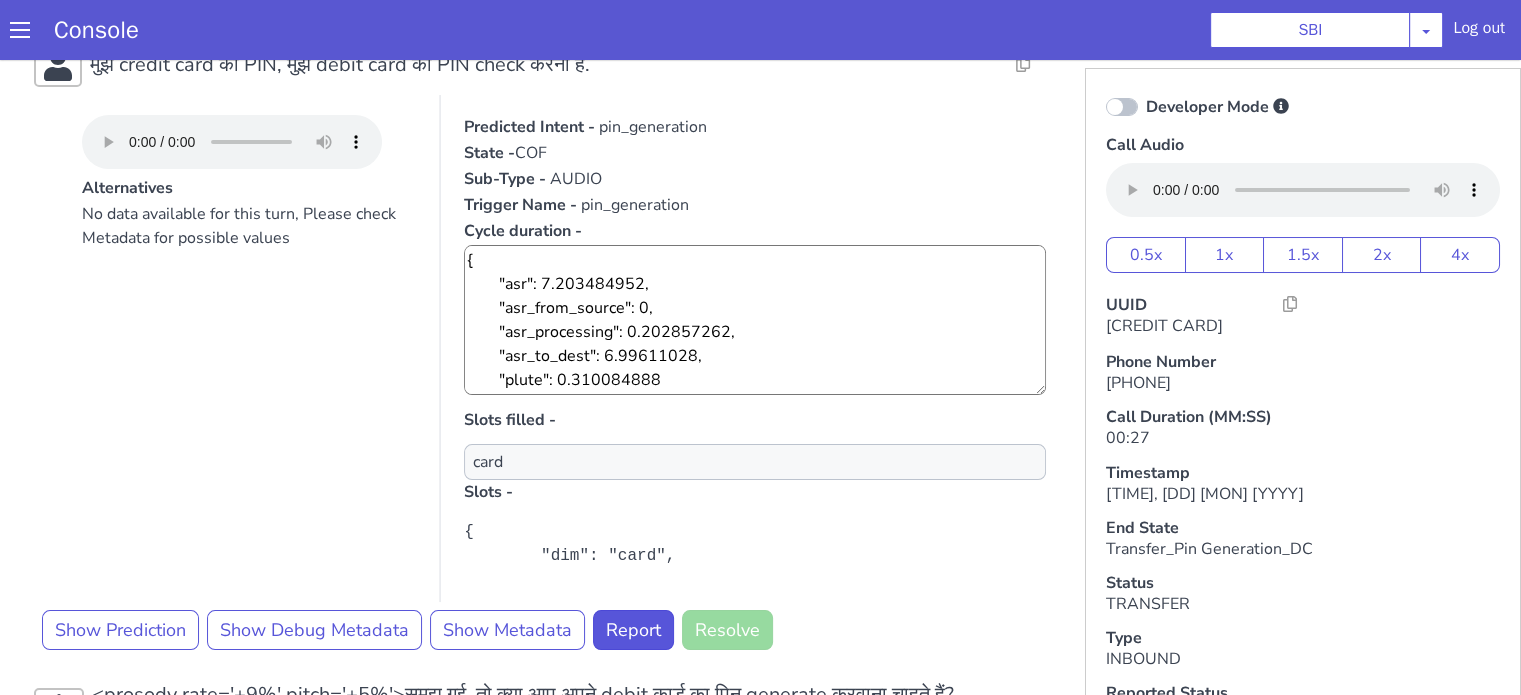scroll, scrollTop: 308, scrollLeft: 0, axis: vertical 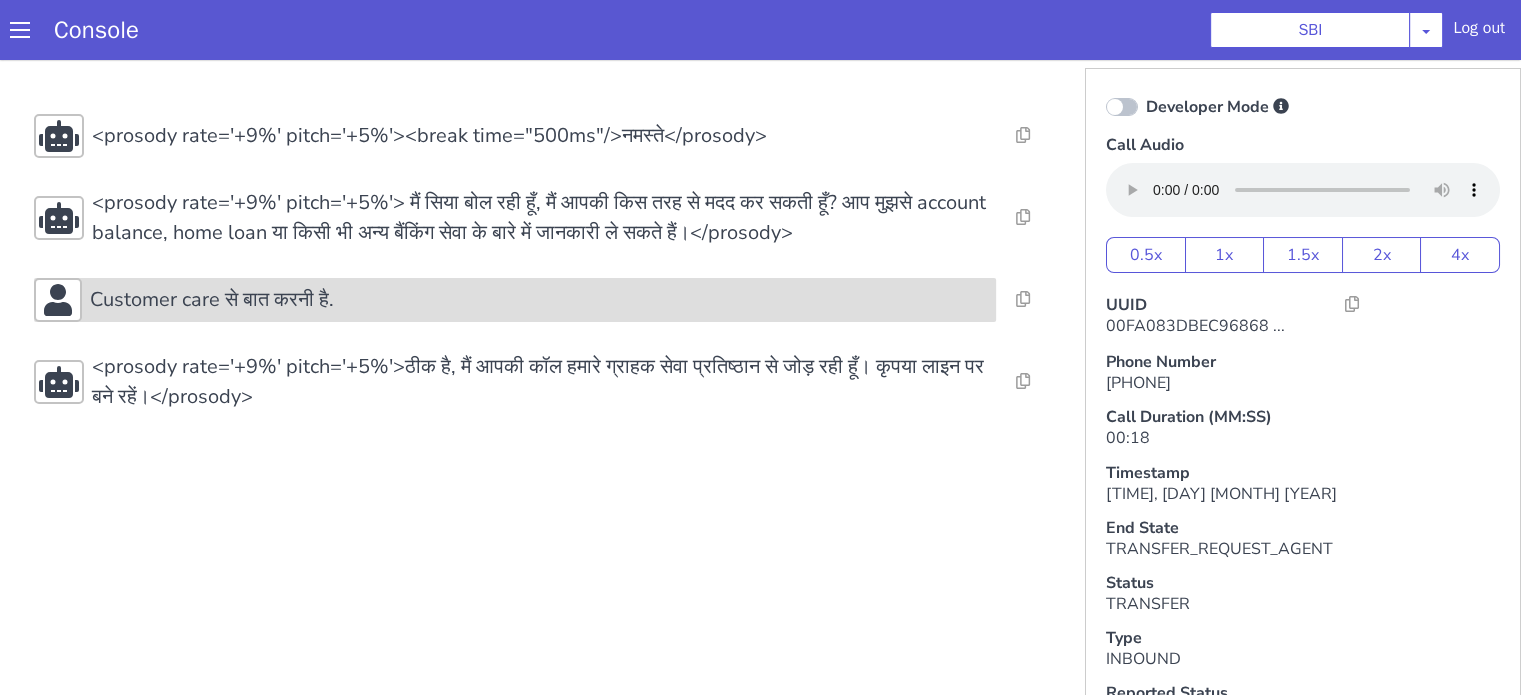 click on "Customer care से बात करनी है." at bounding box center (539, 300) 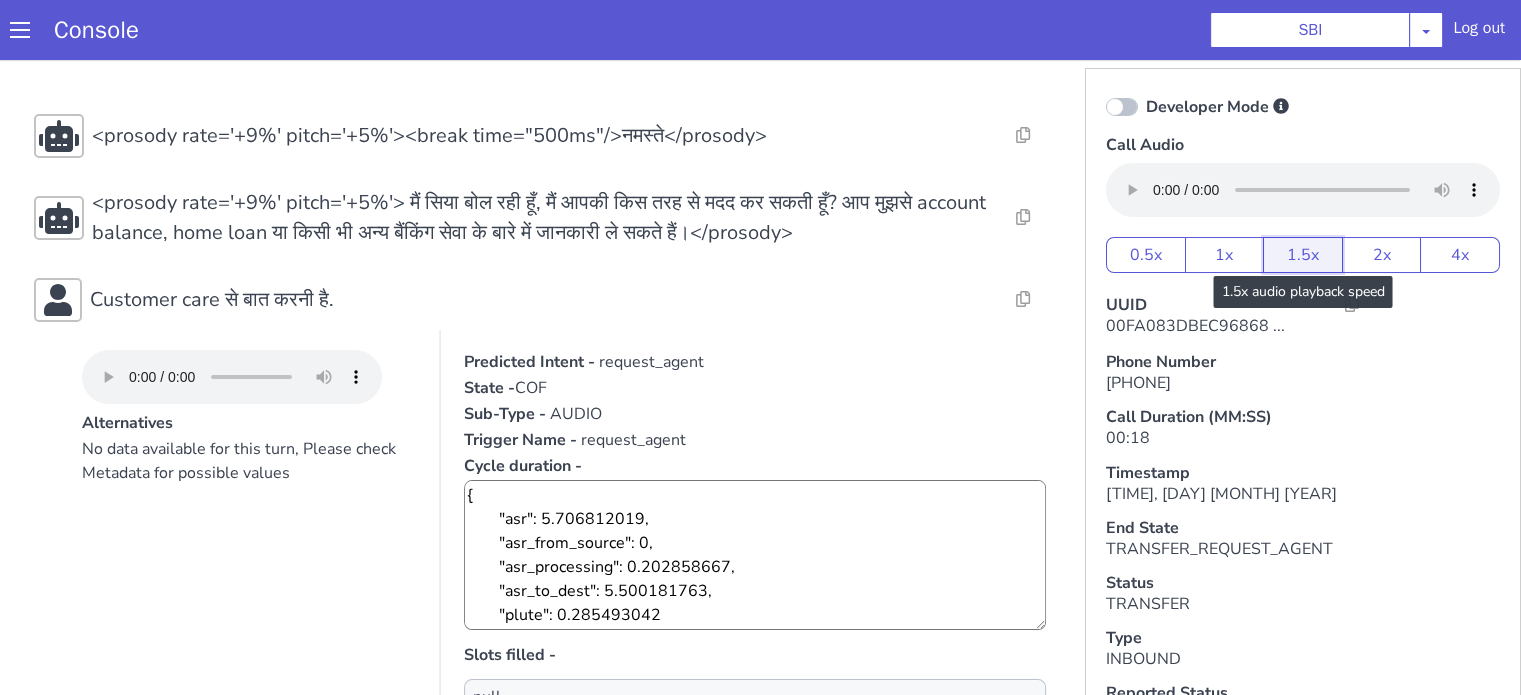 click on "1.5x" at bounding box center (1303, 255) 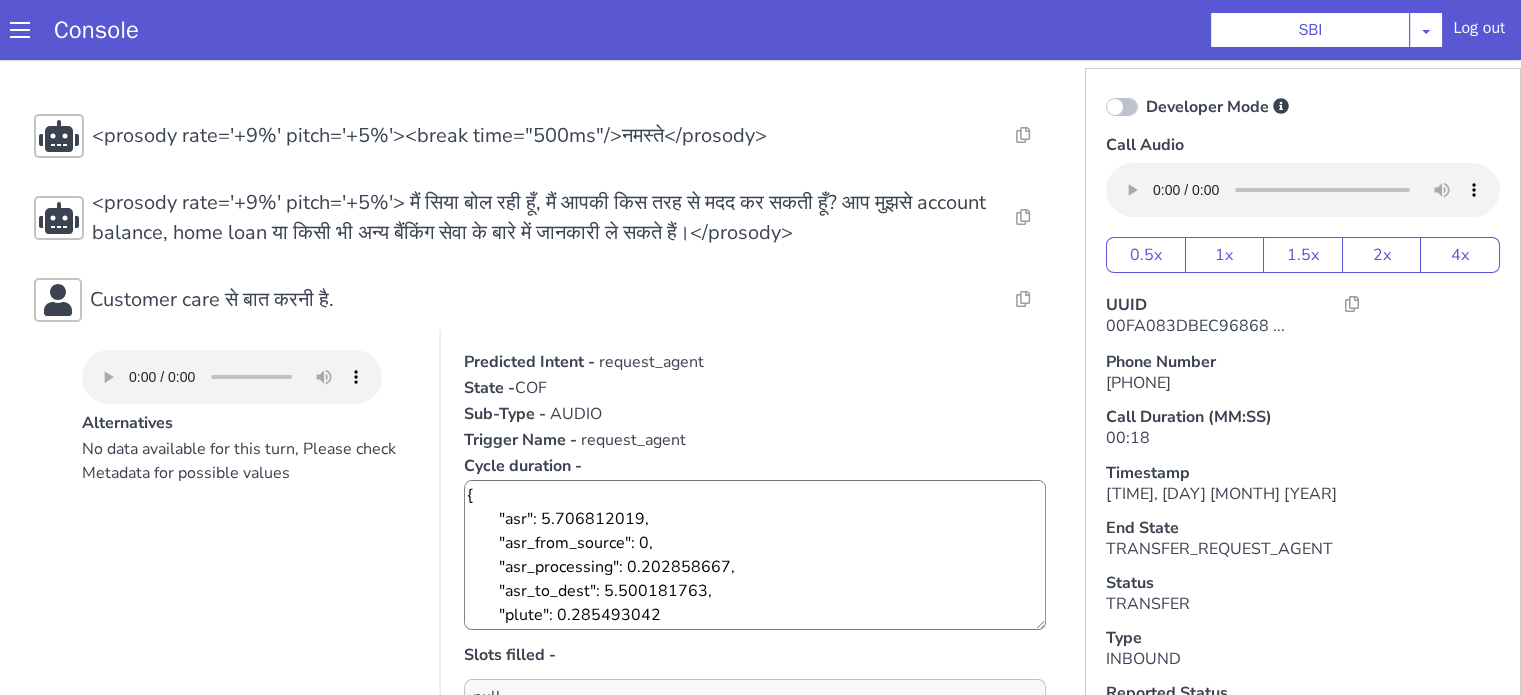 click on "Console SBI AO Smith Airtel DTH Pilot Airtel POC Alice Blue NT Aliceblue American Finance - US Apollo Apollo 24*7 Application - Collections Auto NPS feedback Avaya Devconnect Axis Axis AMC Axis Outbound BAGIC BALIC BALIC Old 2 Bajaj Autofinance Bajaj Fin Banking Demo Barbeque Nation Buy Now Pay Later Cars24 Cashe Central Bank of India Charles Tyrwhitt Cholamandalam Finance Consumer Durables Coverfox Covid19 Helpline Credgenics CreditMate DPDzero DUMMY Data collection Demo - Collections Dish TV ERCM Emeritus Eureka Forbes - LQ FFAM360 - US Familiarity Farming_Axis Finaccel Flipkart Flow Templates Fusion Microfinance Giorgos_TestBot Great Learning Grievance Bot HDB Finance HDFC HDFC Ergo HDFC Freedom CC HDFC Life Demo HDFC Securities Hathway Internet Hathway V2 Home Credit IBM IBM Banking Demo ICICI ICICI Bank Outbound ICICI Lombard Persistency ICICI Prudential ICICI securities ICICI_lombard IDFC First Bank IFFCO Tokio Insurance Iffco Tokio Indiamart Indigo IndusInd - Settlement IndusInd CC Insurance Jarvis" at bounding box center (760, 30) 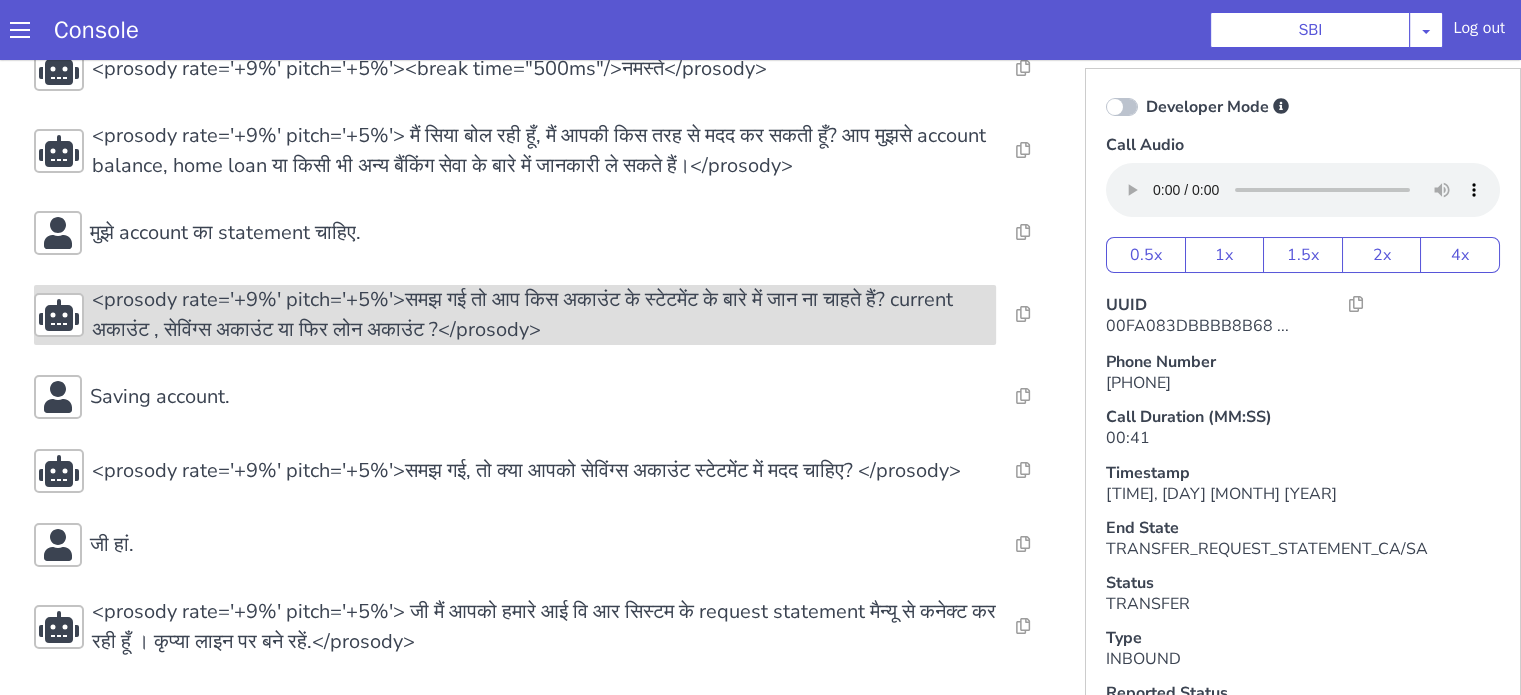 scroll, scrollTop: 80, scrollLeft: 0, axis: vertical 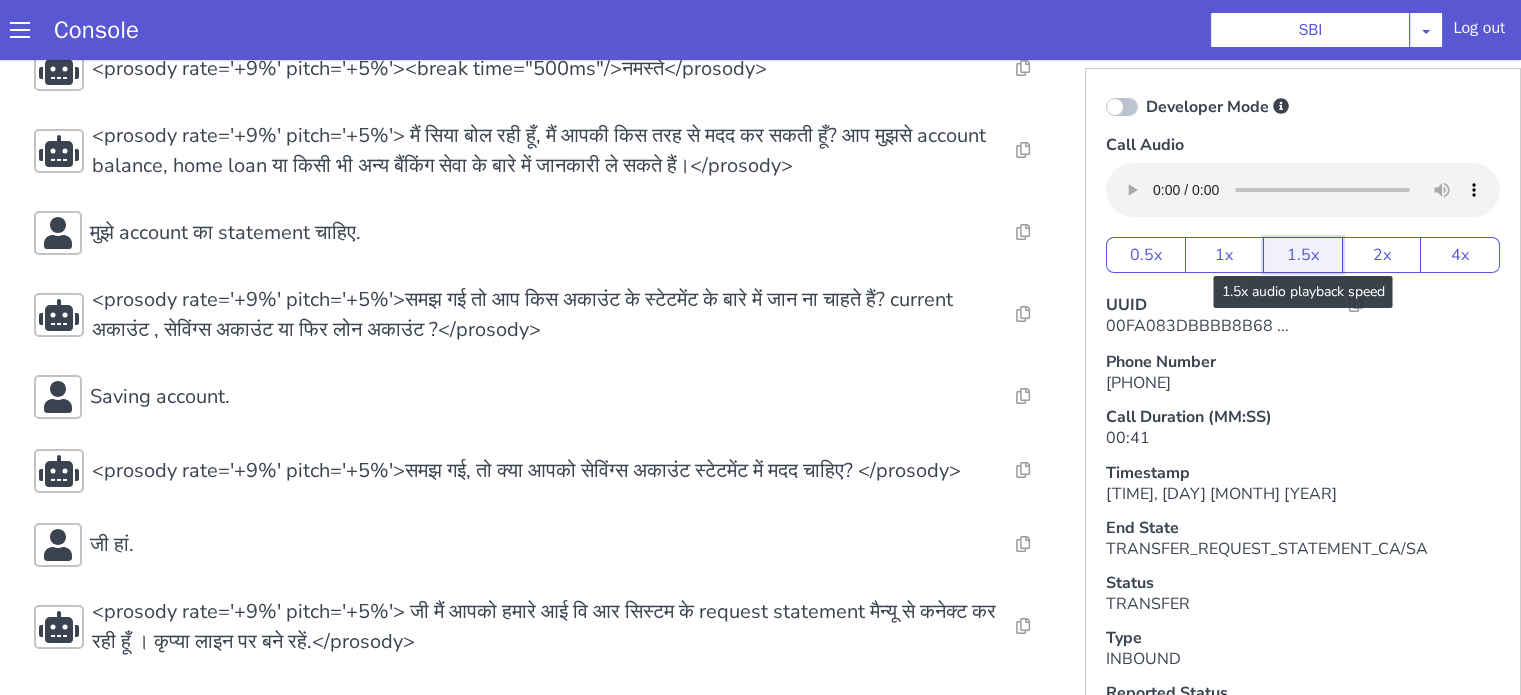 click on "1.5x" at bounding box center [1303, 255] 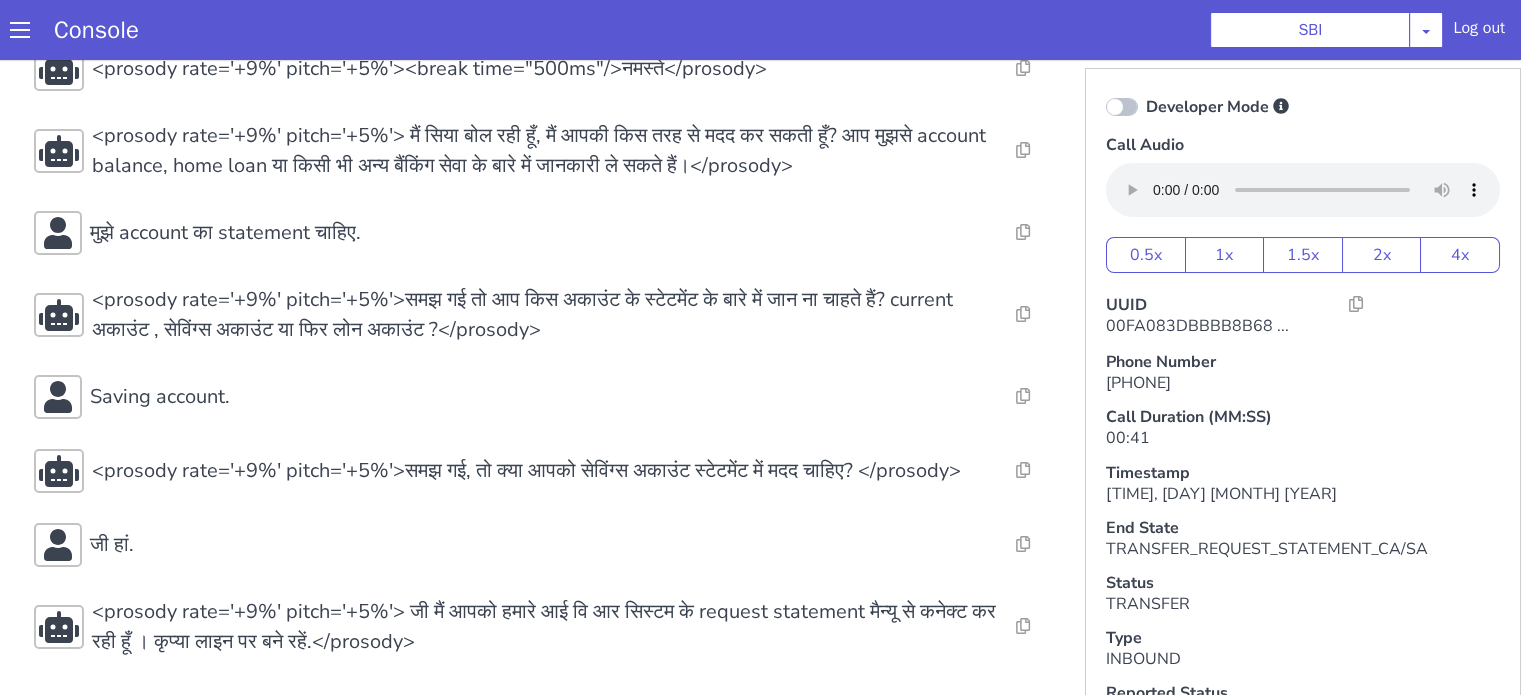 click on "Console SBI AO Smith Airtel DTH Pilot Airtel POC Alice Blue NT Aliceblue American Finance - US Apollo Apollo 24*7 Application - Collections Auto NPS feedback Avaya Devconnect Axis Axis AMC Axis Outbound BAGIC BALIC BALIC Old 2 Bajaj Autofinance Bajaj Fin Banking Demo Barbeque Nation Buy Now Pay Later Cars24 Cashe Central Bank of India Charles Tyrwhitt Cholamandalam Finance Consumer Durables Coverfox Covid19 Helpline Credgenics CreditMate DPDzero DUMMY Data collection Demo - Collections Dish TV ERCM Emeritus Eureka Forbes - LQ FFAM360 - US Familiarity Farming_Axis Finaccel Flipkart Flow Templates Fusion Microfinance Giorgos_TestBot Great Learning Grievance Bot HDB Finance HDFC HDFC Ergo HDFC Freedom CC HDFC Life Demo HDFC Securities Hathway Internet Hathway V2 Home Credit IBM IBM Banking Demo ICICI ICICI Bank Outbound ICICI Lombard Persistency ICICI Prudential ICICI securities ICICI_lombard IDFC First Bank IFFCO Tokio Insurance Iffco Tokio Indiamart Indigo IndusInd - Settlement IndusInd CC Insurance Jarvis" at bounding box center (760, 30) 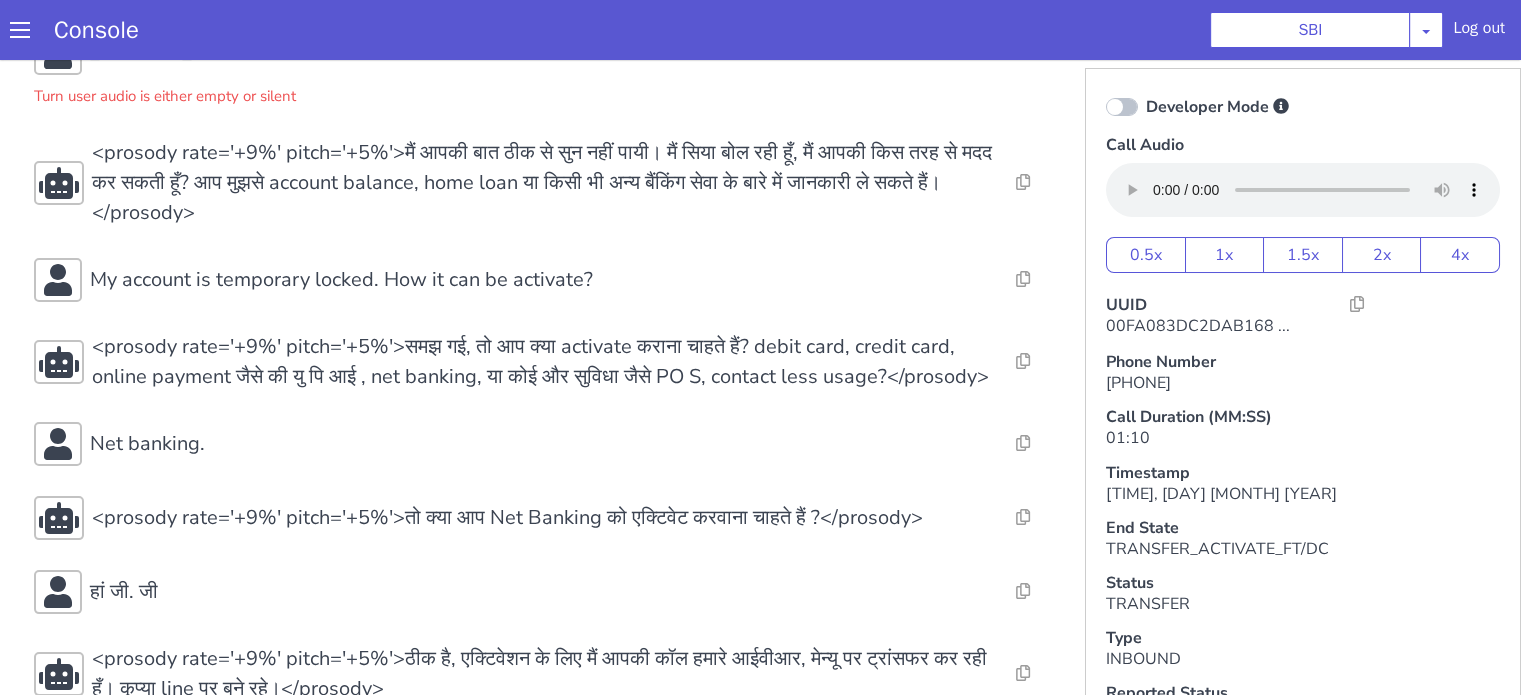 scroll, scrollTop: 318, scrollLeft: 0, axis: vertical 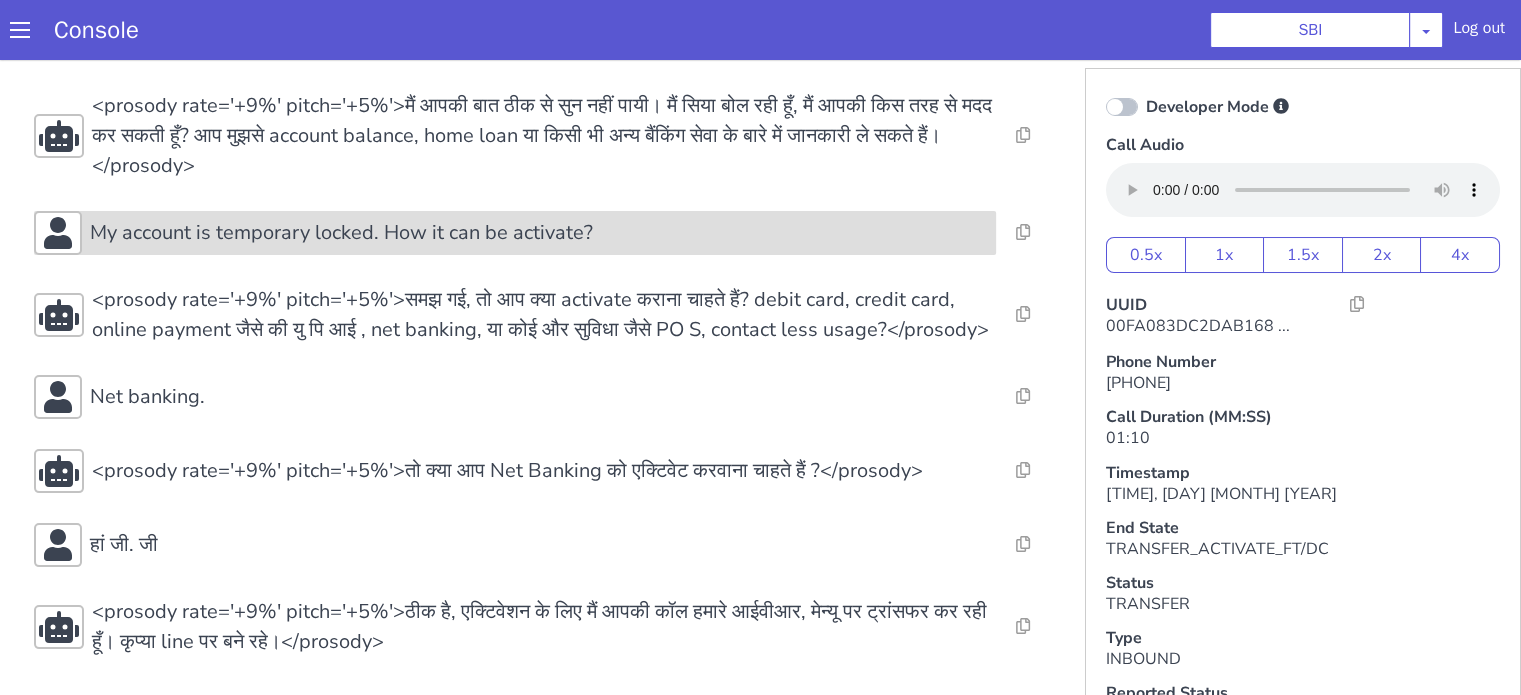 click on "My account is temporary locked. How it can be activate?" at bounding box center [341, 233] 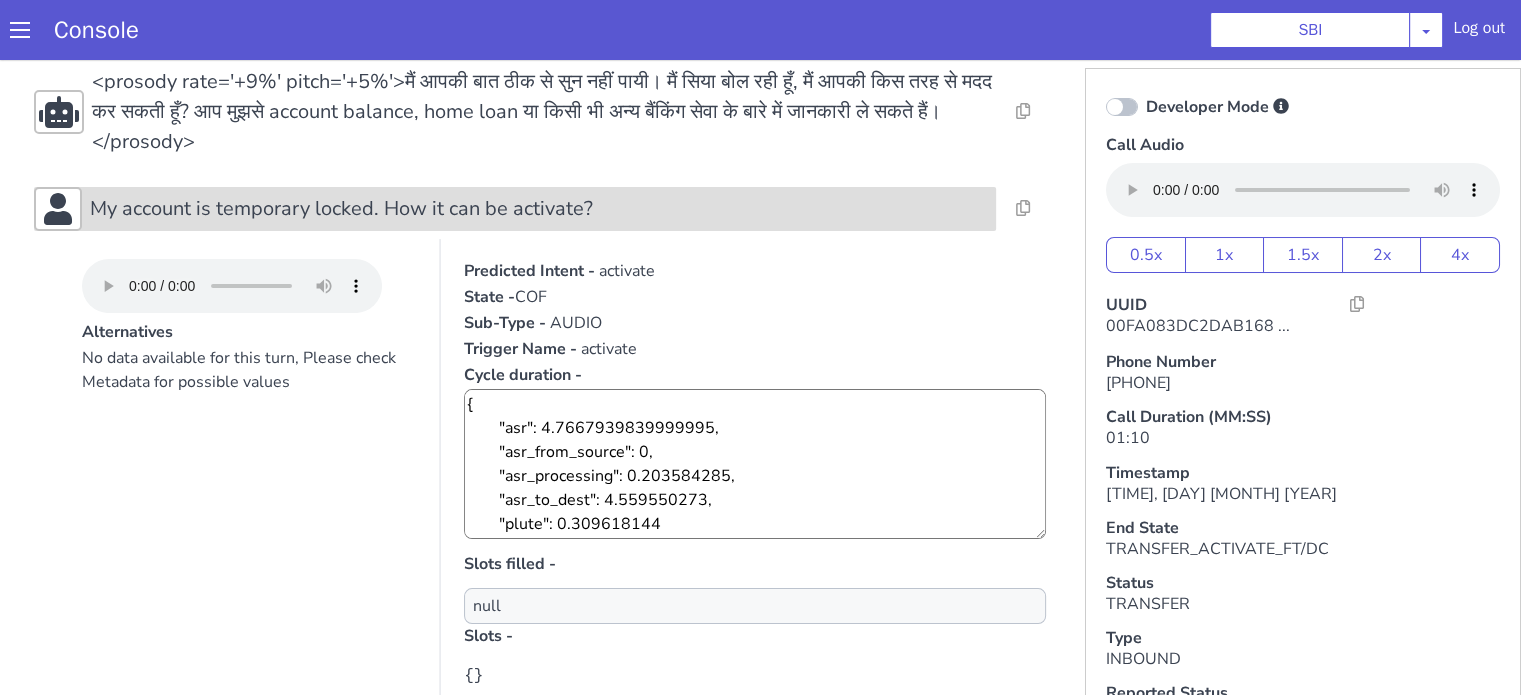 click on "My account is temporary locked. How it can be activate?" at bounding box center [341, 209] 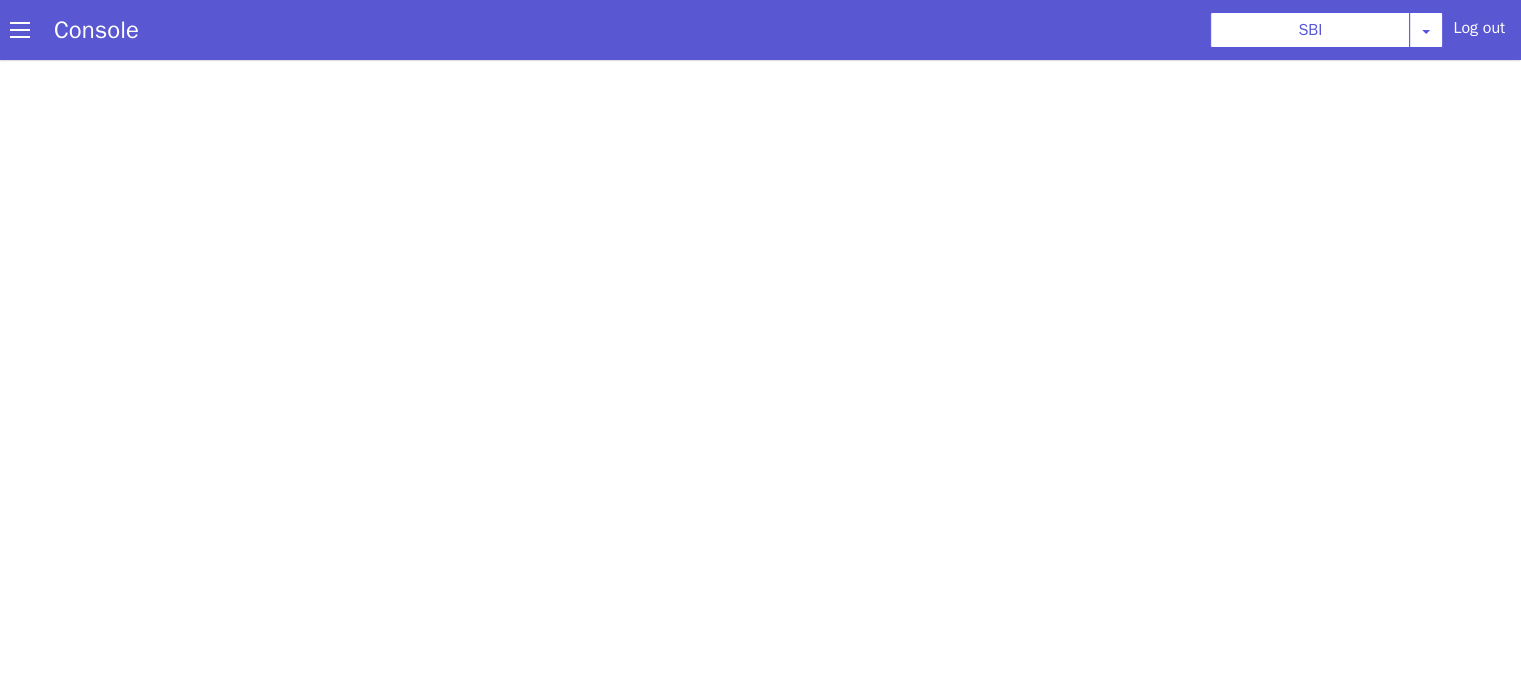 scroll, scrollTop: 0, scrollLeft: 0, axis: both 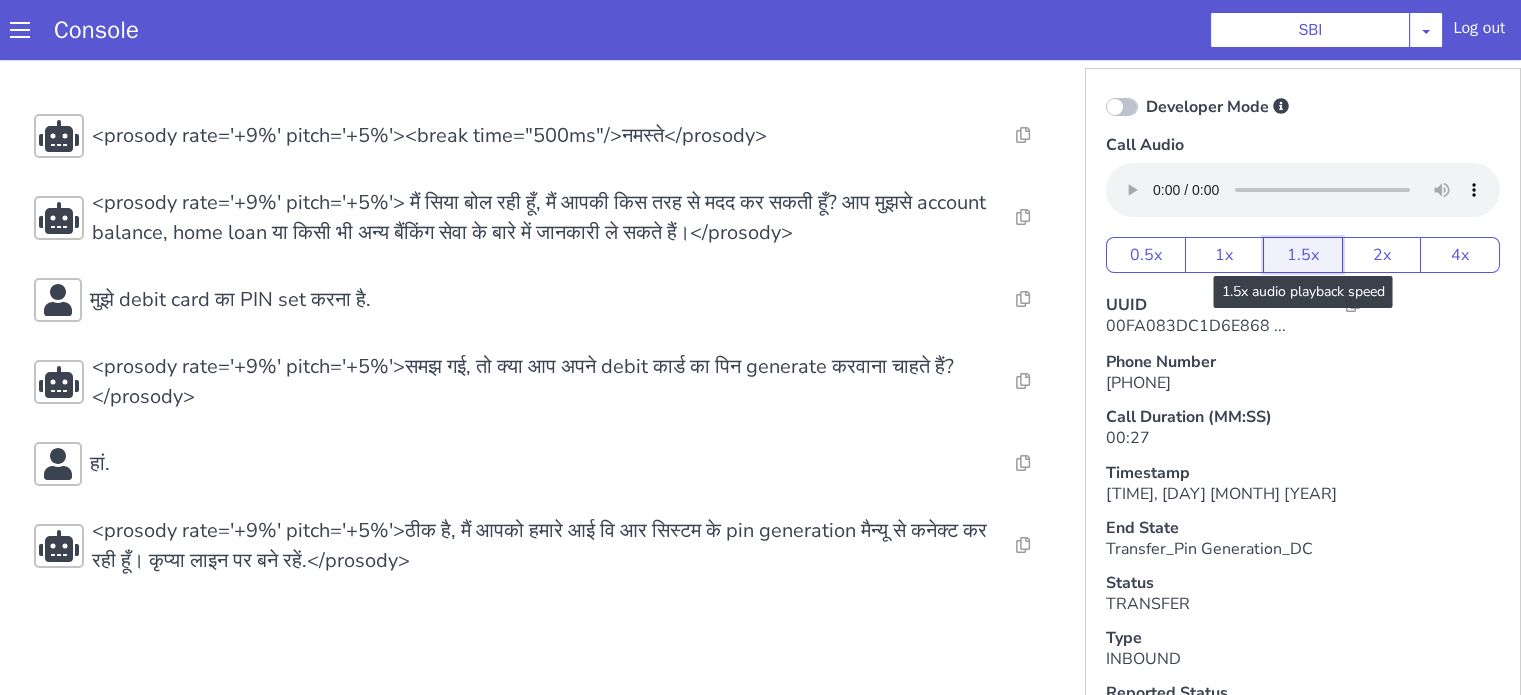 click on "1.5x" at bounding box center (1303, 255) 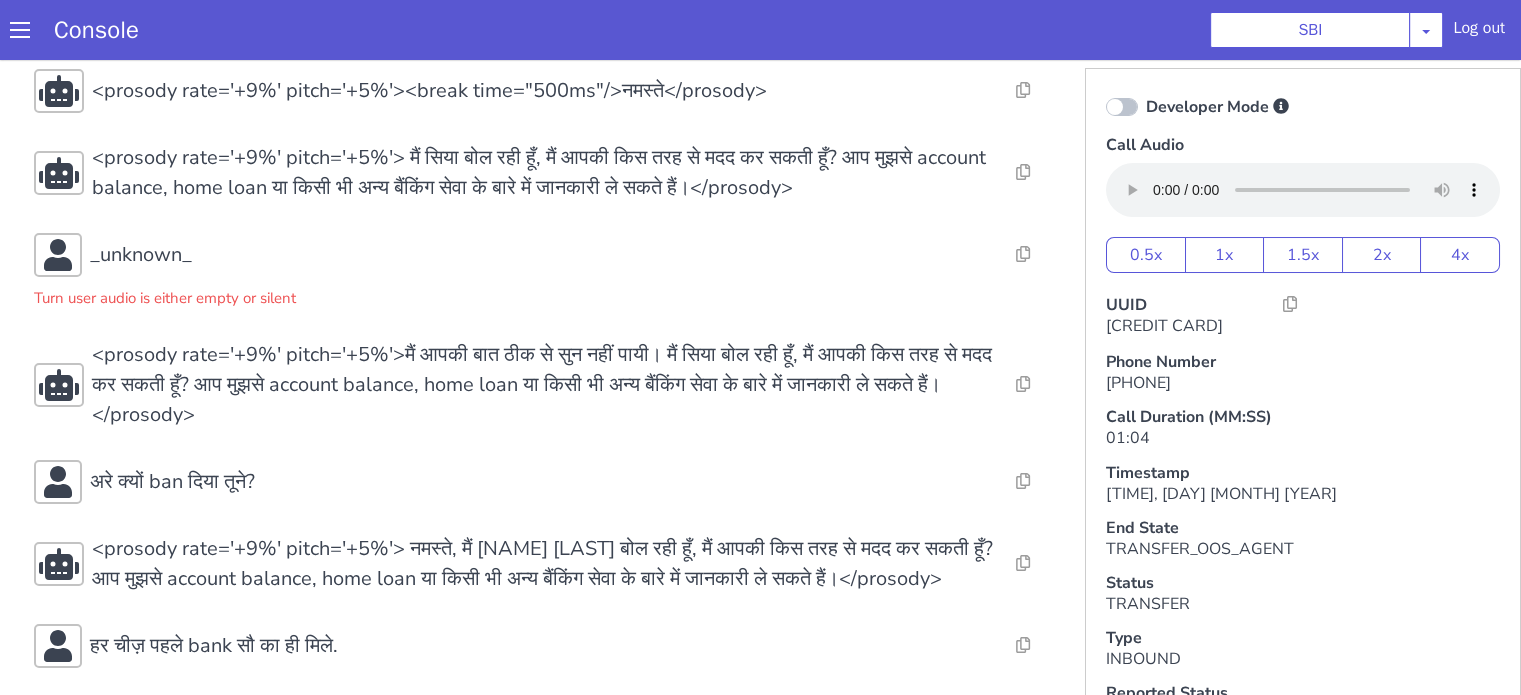 scroll, scrollTop: 142, scrollLeft: 0, axis: vertical 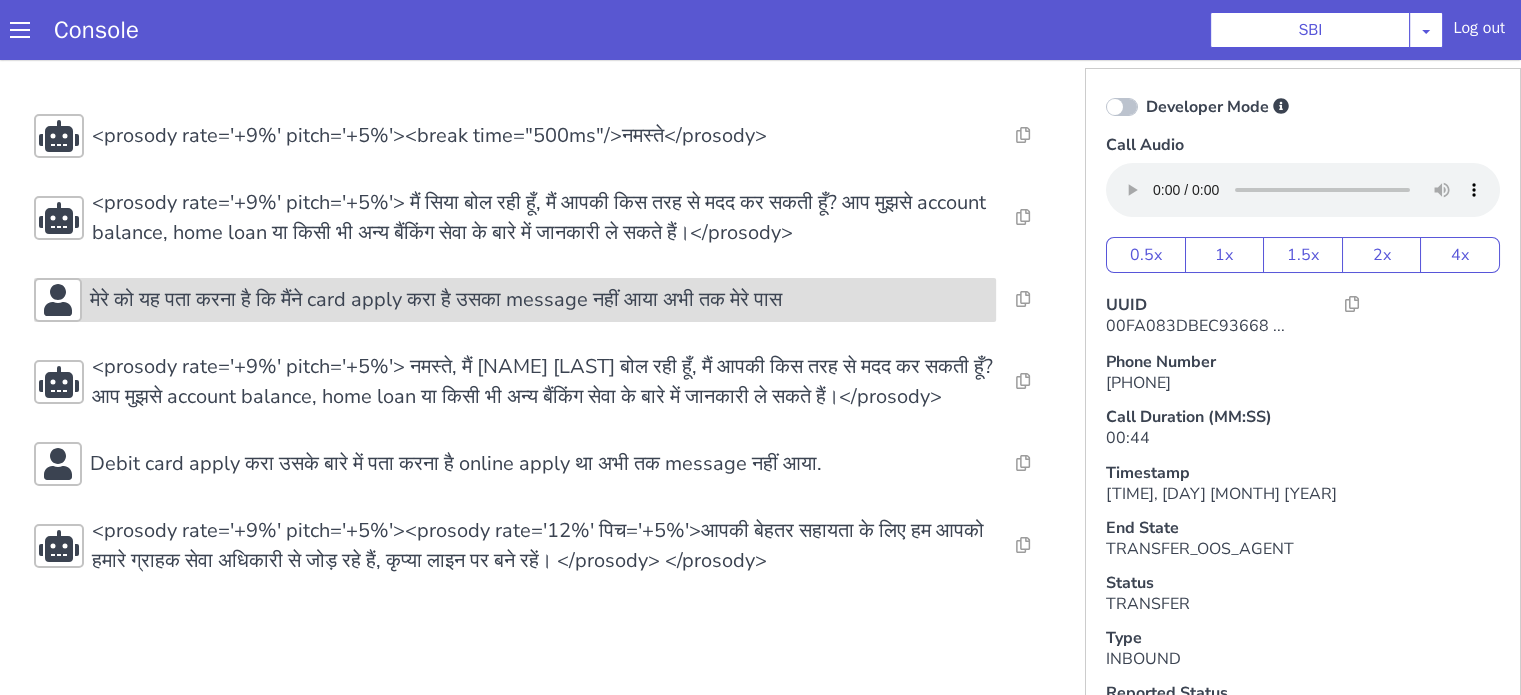 click on "मेरे को यह पता करना है कि मैंने card apply करा है उसका message नहीं आया अभी तक मेरे पास" at bounding box center [515, 300] 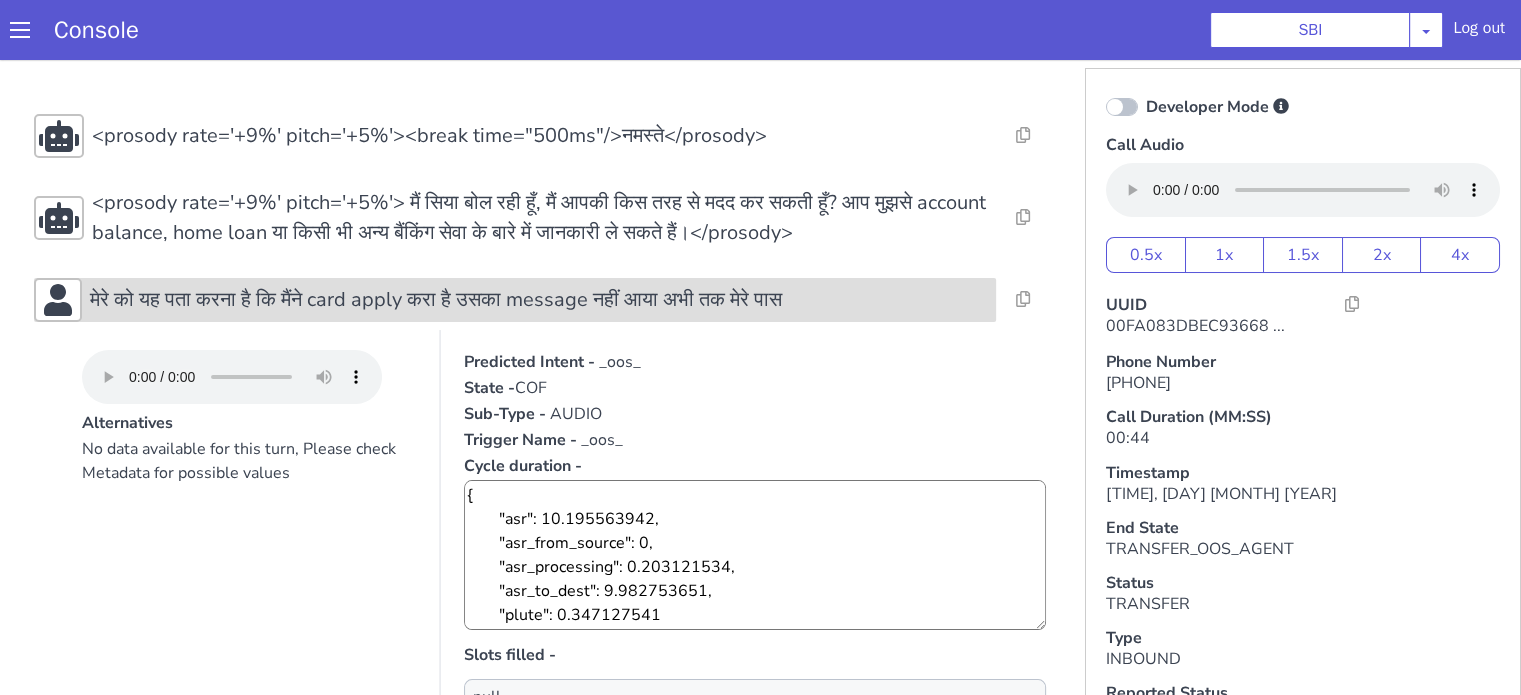 click on "मेरे को यह पता करना है कि मैंने card apply करा है उसका message नहीं आया अभी तक मेरे पास" at bounding box center [436, 300] 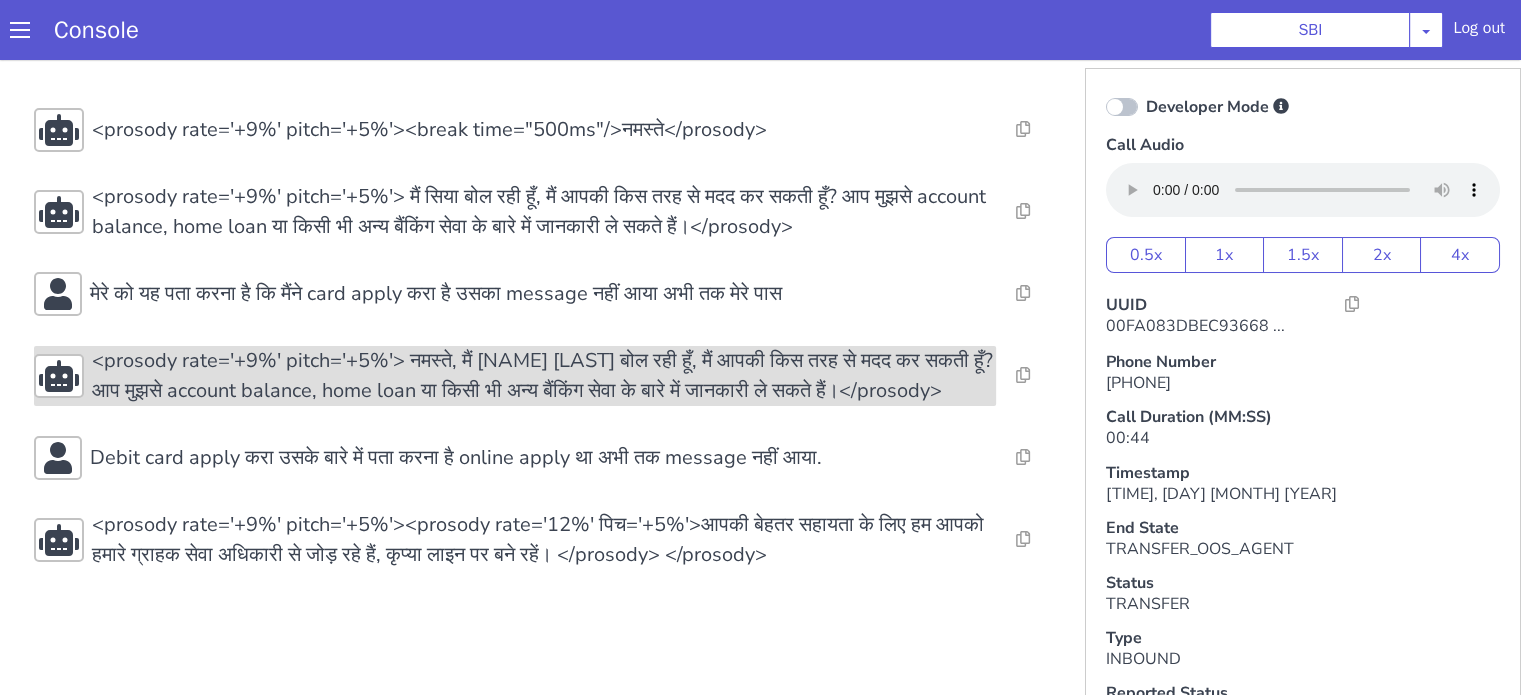 scroll, scrollTop: 8, scrollLeft: 0, axis: vertical 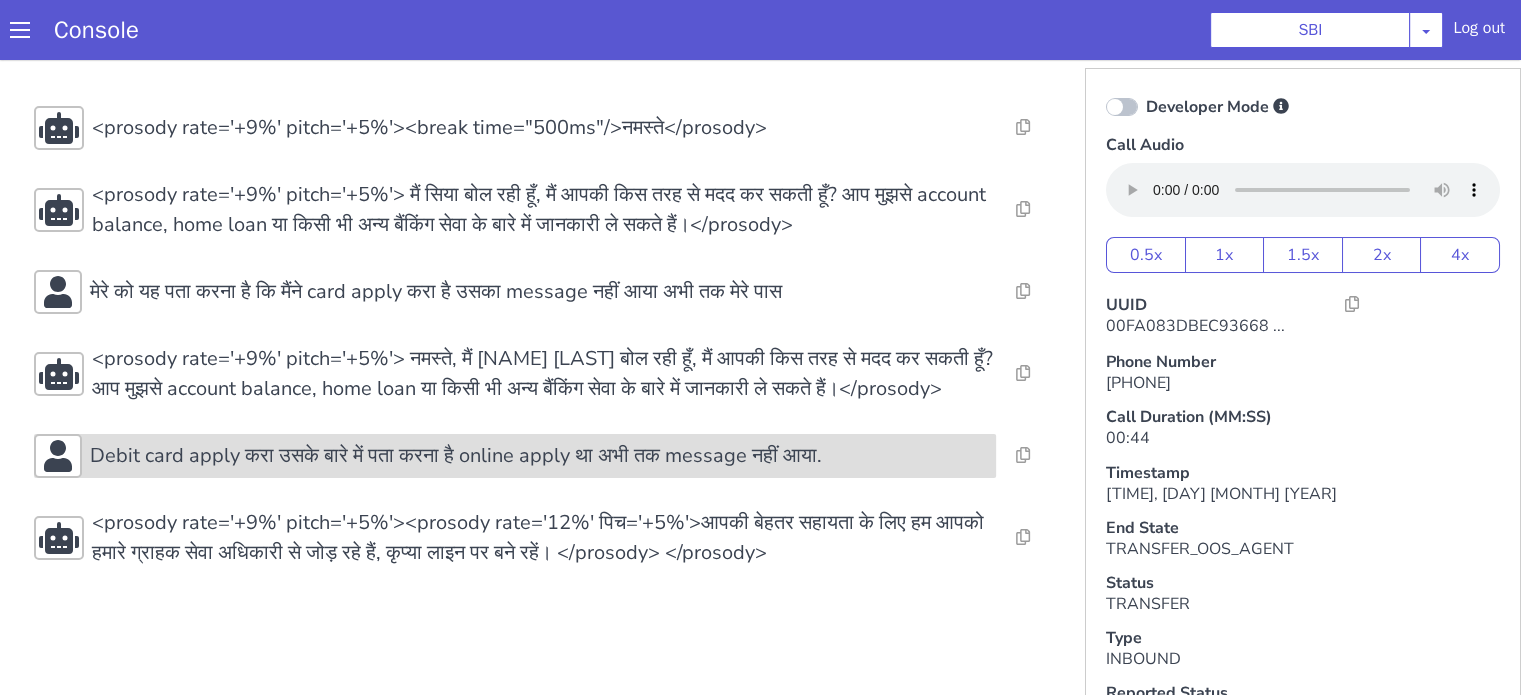 click on "Debit card apply करा उसके बारे में पता करना है online apply था अभी तक message नहीं आया." at bounding box center (456, 456) 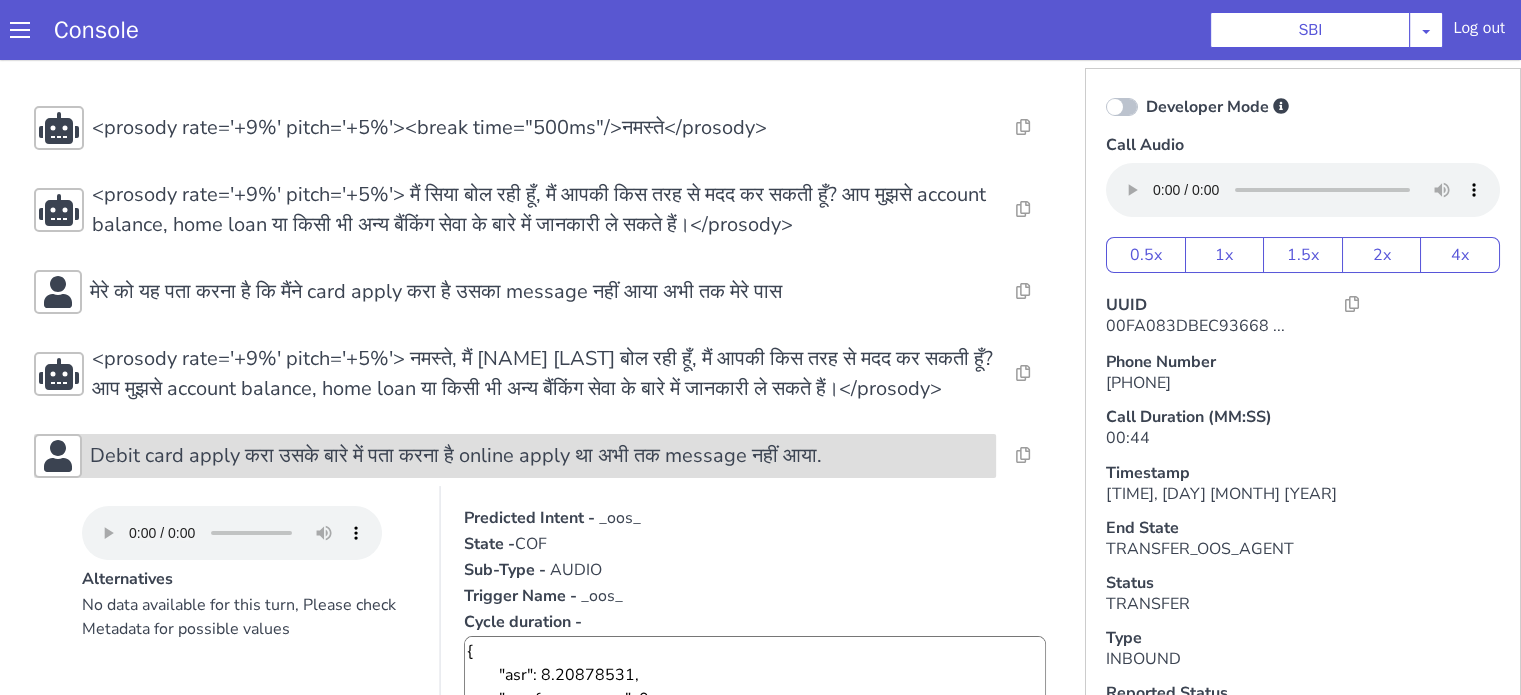 click on "Debit card apply करा उसके बारे में पता करना है online apply था अभी तक message नहीं आया." at bounding box center [456, 456] 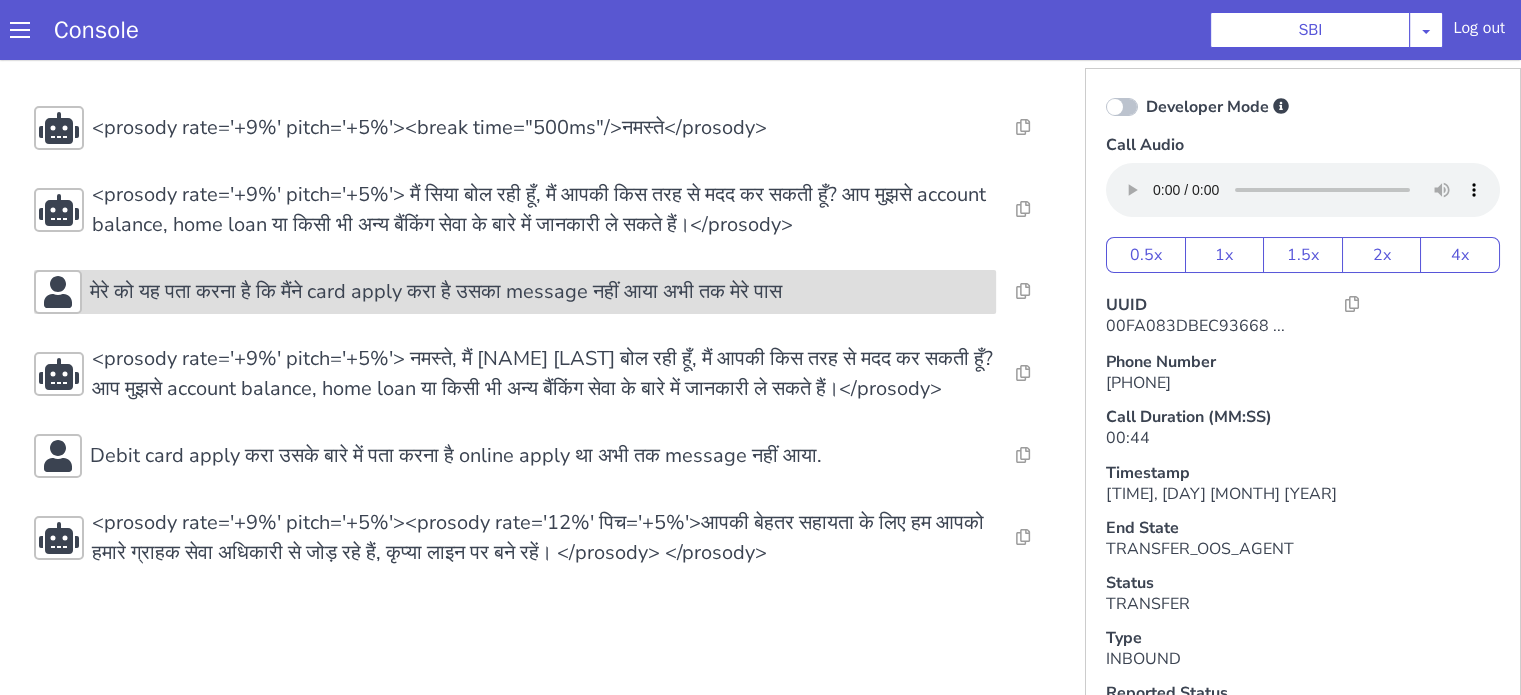 click on "मेरे को यह पता करना है कि मैंने card apply करा है उसका message नहीं आया अभी तक मेरे पास" at bounding box center (436, 292) 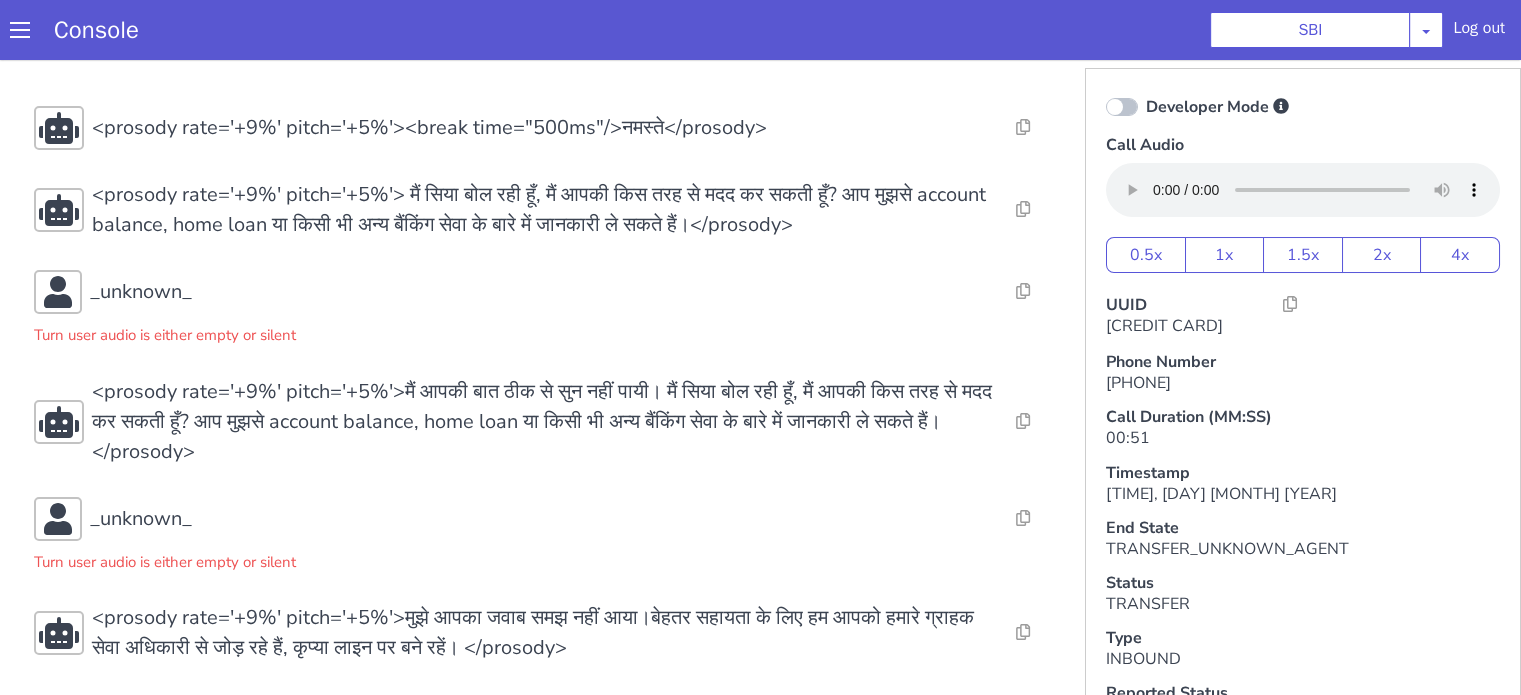 scroll, scrollTop: 11, scrollLeft: 0, axis: vertical 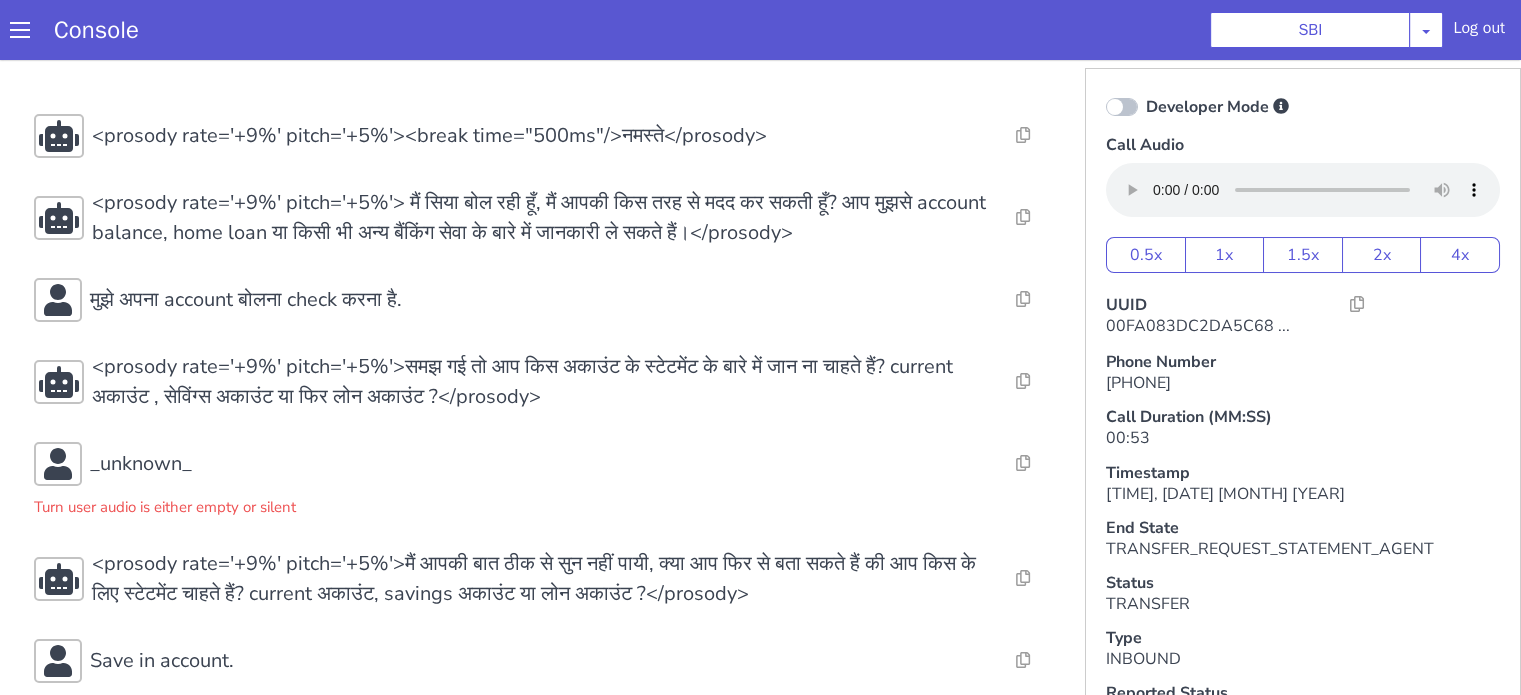 click on "Resolve  Intent Error  Entity Error  Transcription Error  Miscellaneous Submit <prosody rate='+9%' pitch='+5%'><break time="500ms"/>नमस्ते</prosody> Resolve  Intent Error  Entity Error  Transcription Error  Miscellaneous Submit <prosody rate='+9%' pitch='+5%'> मैं सिया बोल रही हूँ, मैं आपकी किस तरह से मदद कर सकती हूँ? आप मुझसे account balance, home loan या किसी भी अन्य बैंकिंग सेवा के बारे में जानकारी ले सकते हैं।</prosody> Resolve  Intent Error  Entity Error  Transcription Error  Miscellaneous Submit मुझे अपना account बोलना check करना है. Resolve  Intent Error  Entity Error  Transcription Error  Miscellaneous Submit Resolve  Intent Error  Entity Error  Transcription Error  Miscellaneous Submit _unknown_ Turn user audio is either empty or silent Resolve Submit" at bounding box center (544, 443) 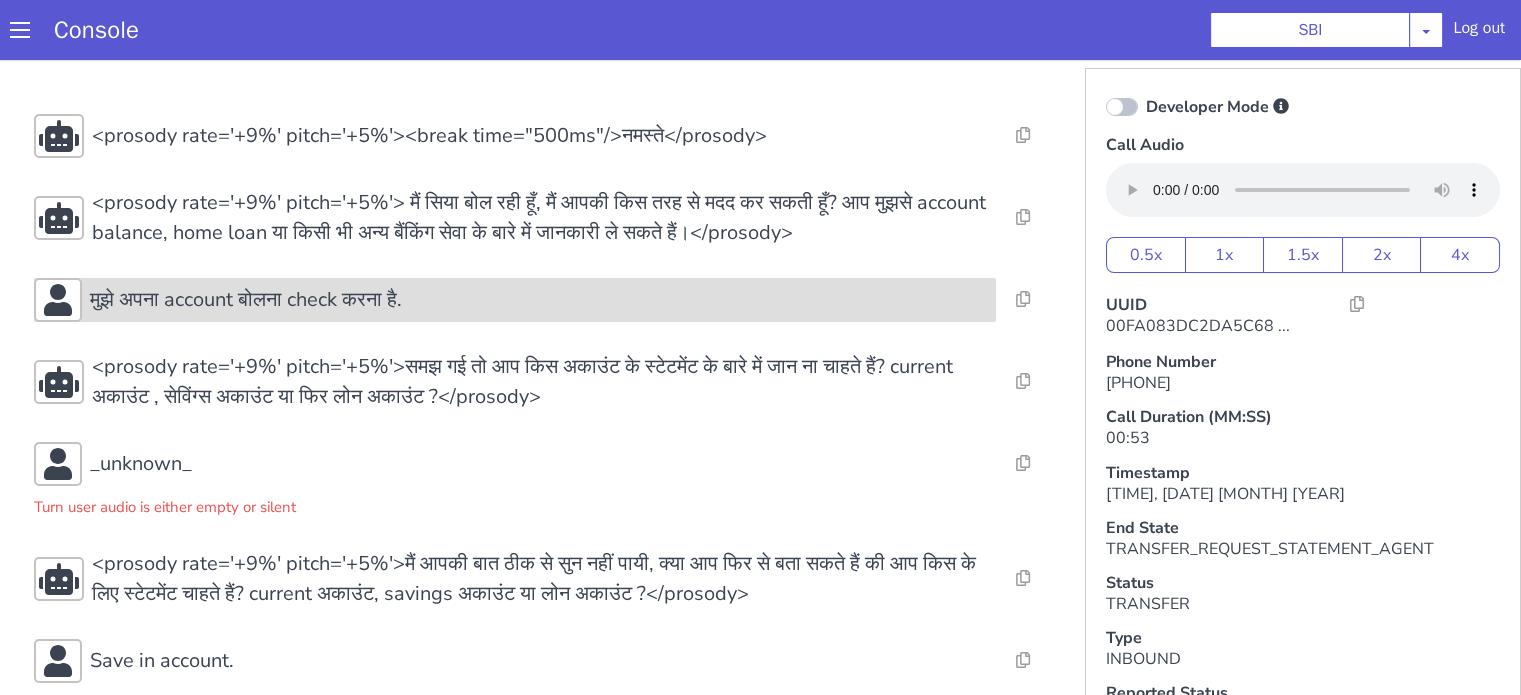 click on "मुझे अपना account बोलना check करना है." at bounding box center (539, 300) 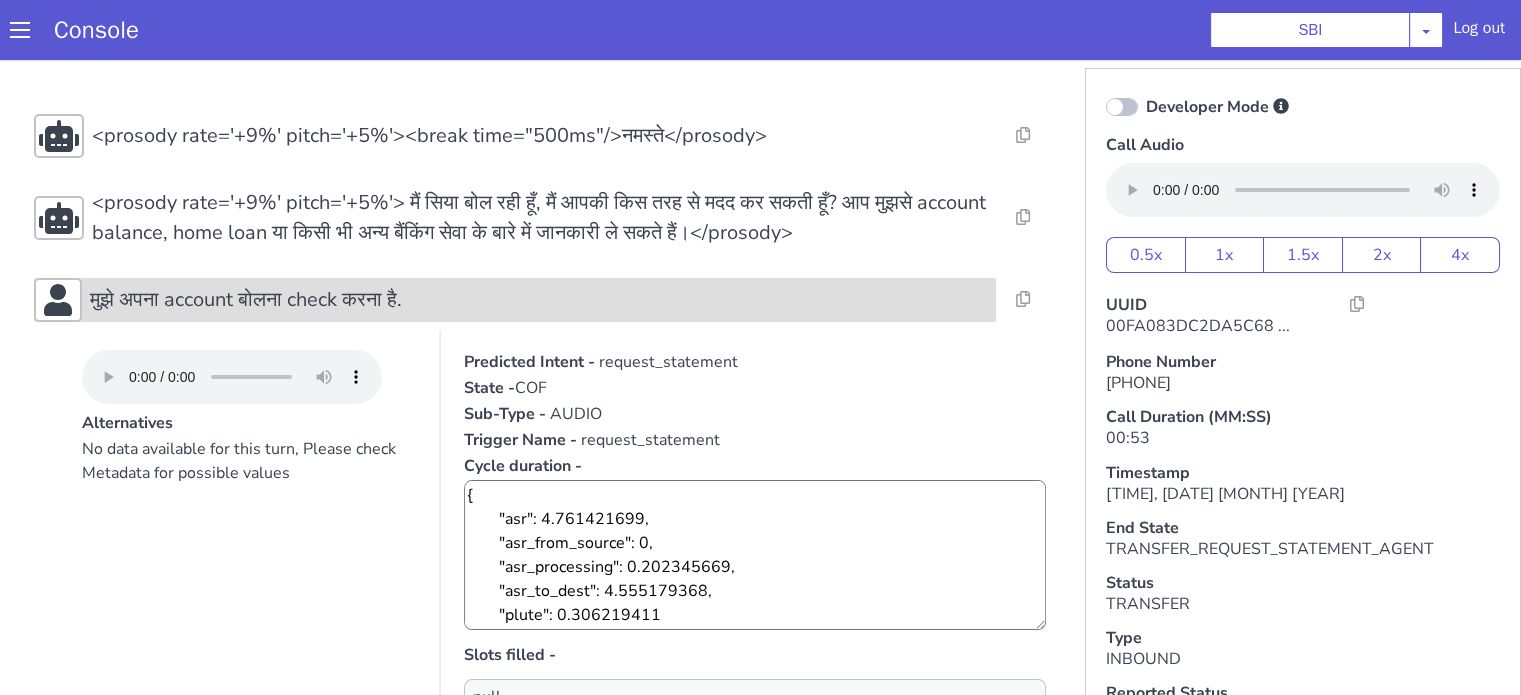click on "मुझे अपना account बोलना check करना है." at bounding box center (539, 300) 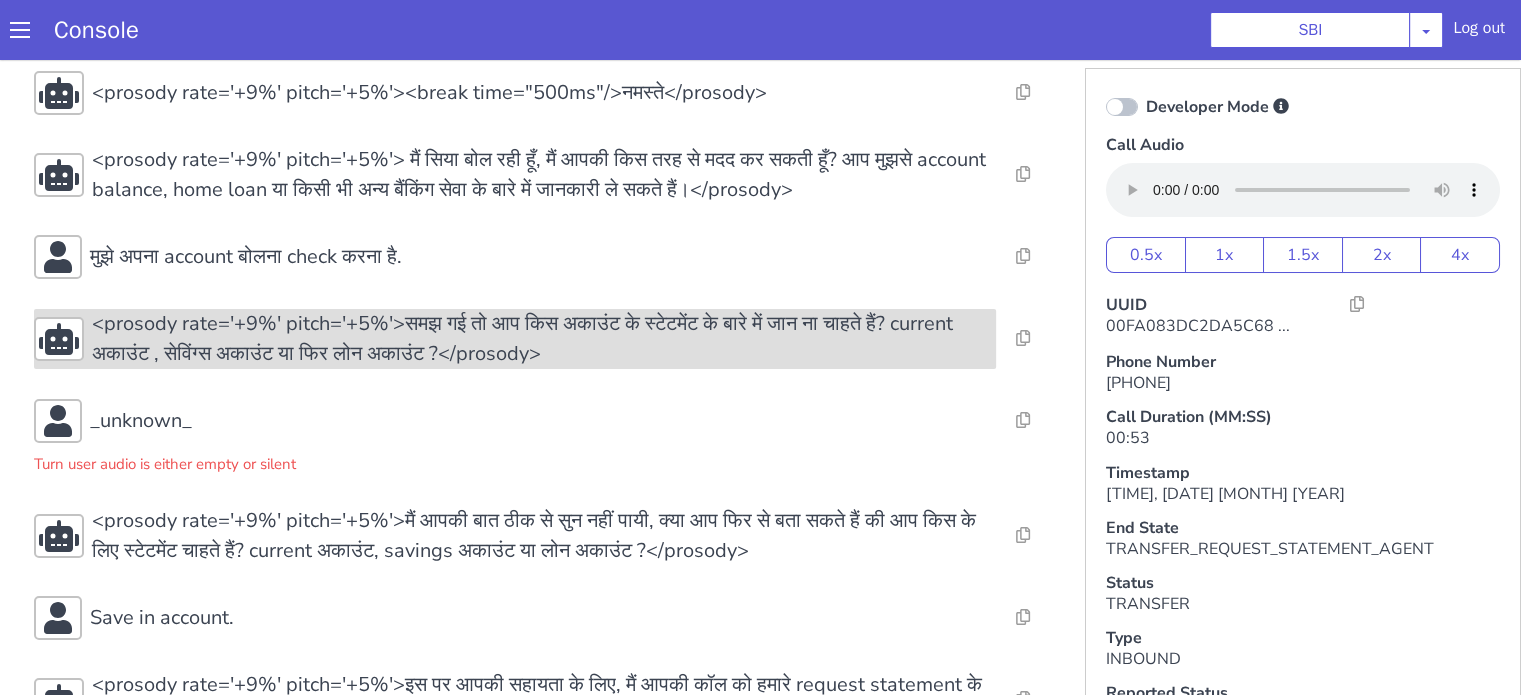 scroll, scrollTop: 112, scrollLeft: 0, axis: vertical 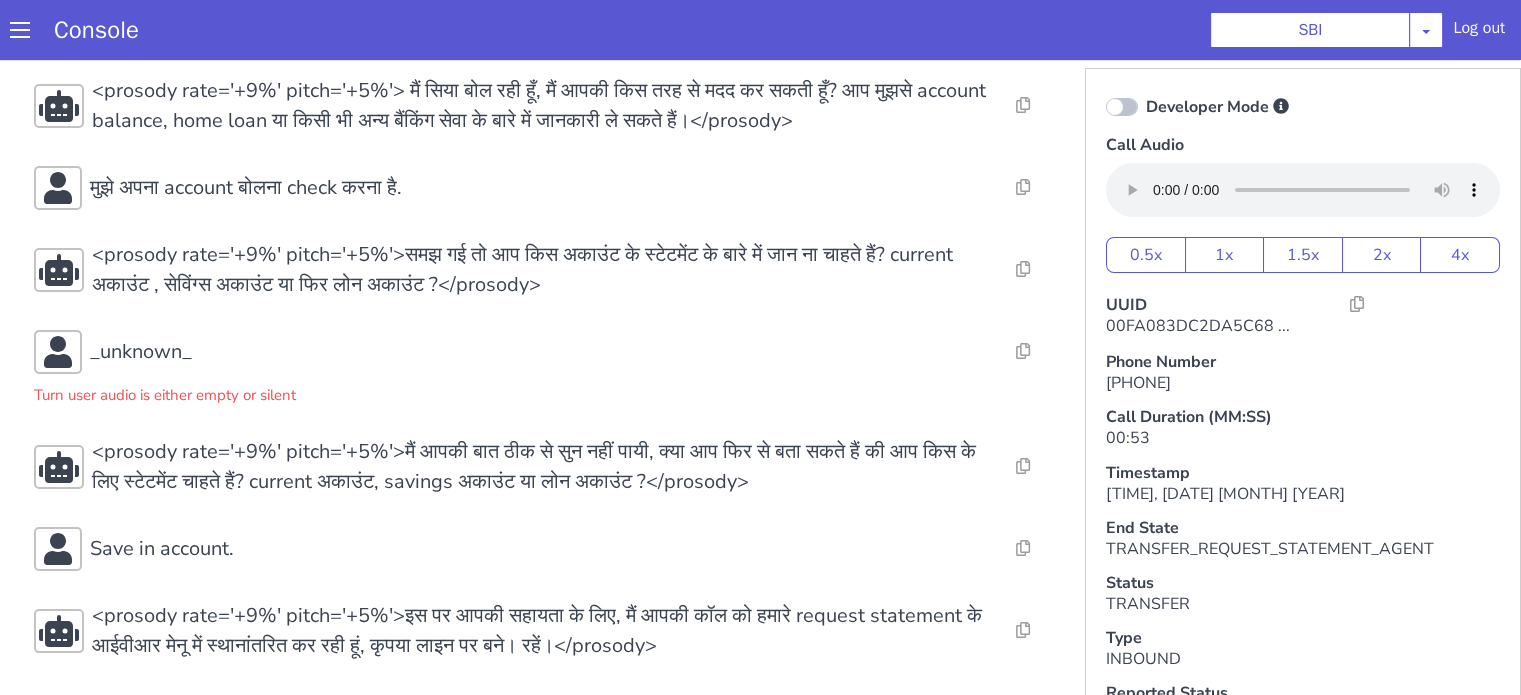 click on "Resolve  Intent Error  Entity Error  Transcription Error  Miscellaneous Submit <prosody rate='+9%' pitch='+5%'><break time="500ms"/>नमस्ते</prosody> Resolve  Intent Error  Entity Error  Transcription Error  Miscellaneous Submit <prosody rate='+9%' pitch='+5%'> मैं सिया बोल रही हूँ, मैं आपकी किस तरह से मदद कर सकती हूँ? आप मुझसे account balance, home loan या किसी भी अन्य बैंकिंग सेवा के बारे में जानकारी ले सकते हैं।</prosody> Resolve  Intent Error  Entity Error  Transcription Error  Miscellaneous Submit मुझे अपना account बोलना check करना है. Resolve  Intent Error  Entity Error  Transcription Error  Miscellaneous Submit Resolve  Intent Error  Entity Error  Transcription Error  Miscellaneous Submit _unknown_ Turn user audio is either empty or silent Resolve Submit" at bounding box center (544, 331) 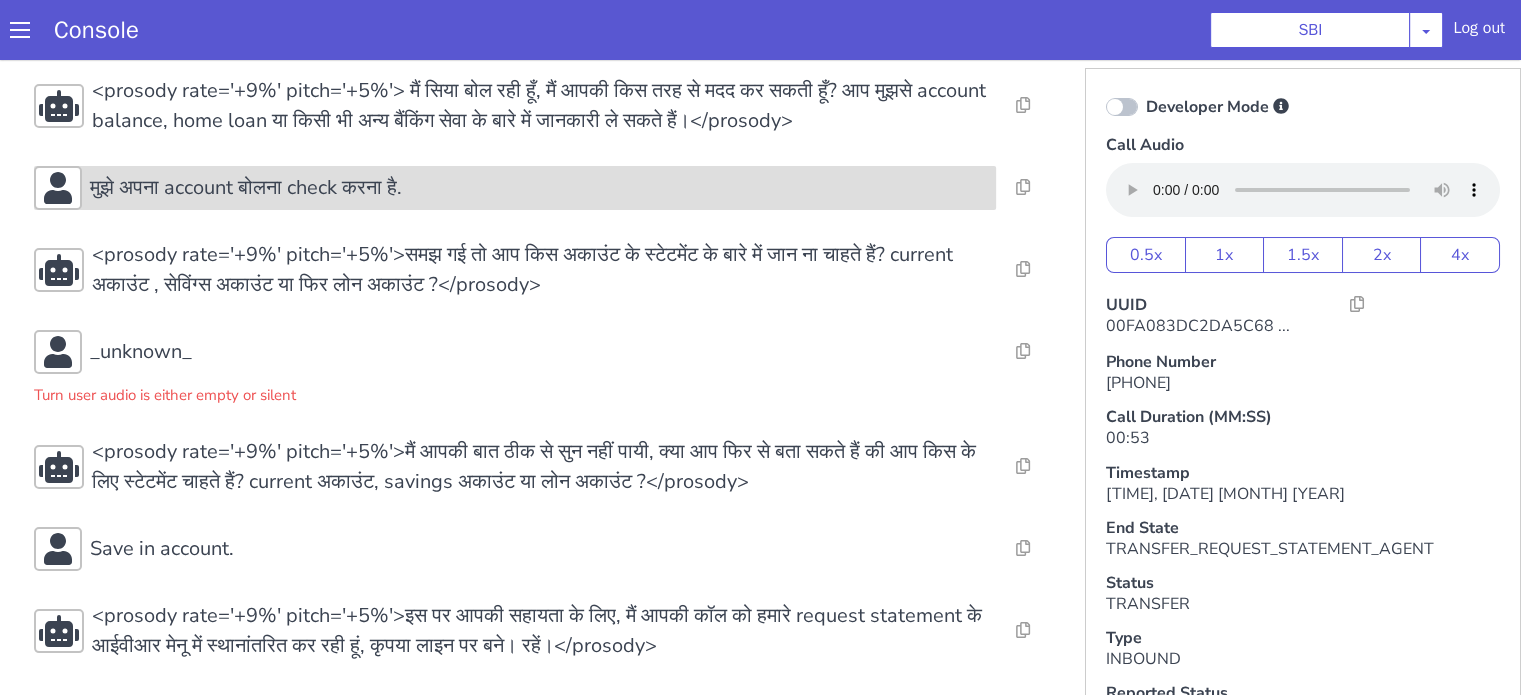 click on "मुझे अपना account बोलना check करना है." at bounding box center [246, 188] 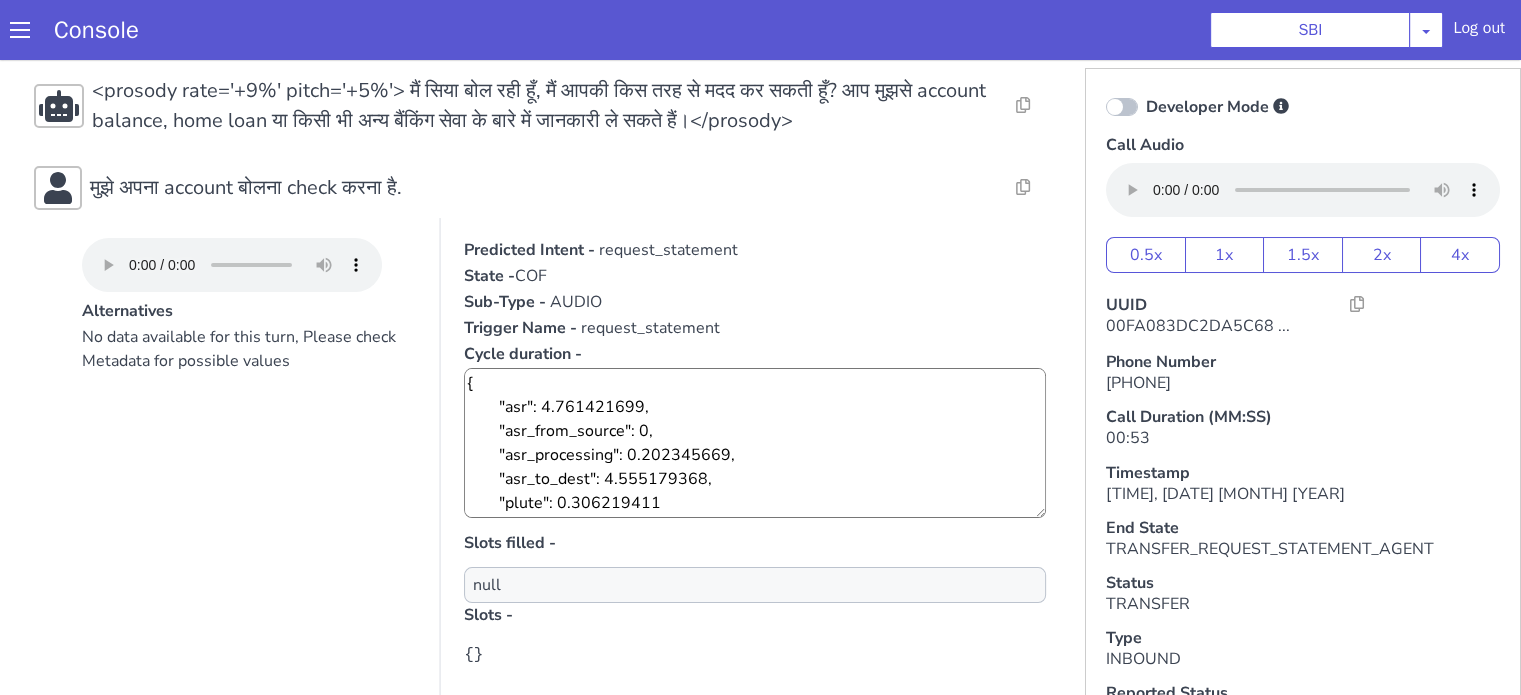 drag, startPoint x: 242, startPoint y: 226, endPoint x: 238, endPoint y: 241, distance: 15.524175 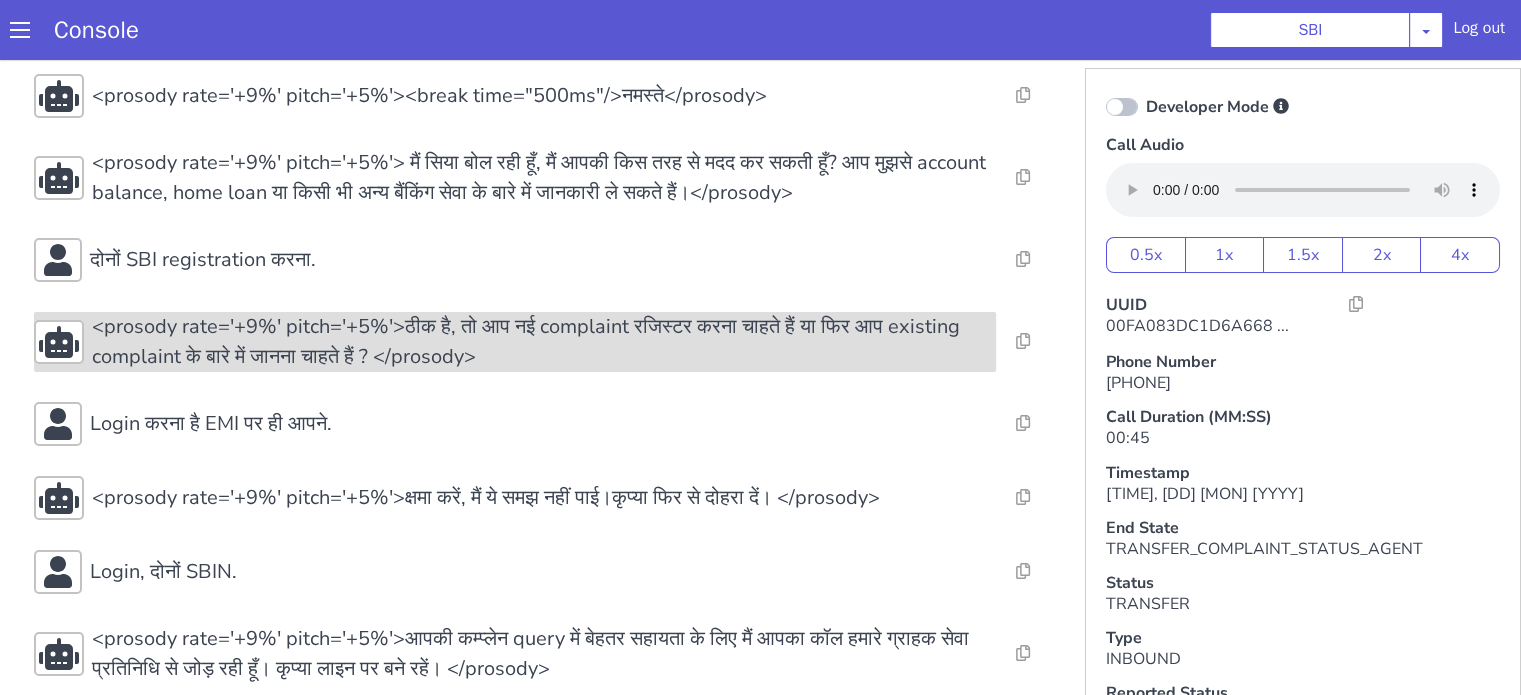 scroll, scrollTop: 63, scrollLeft: 0, axis: vertical 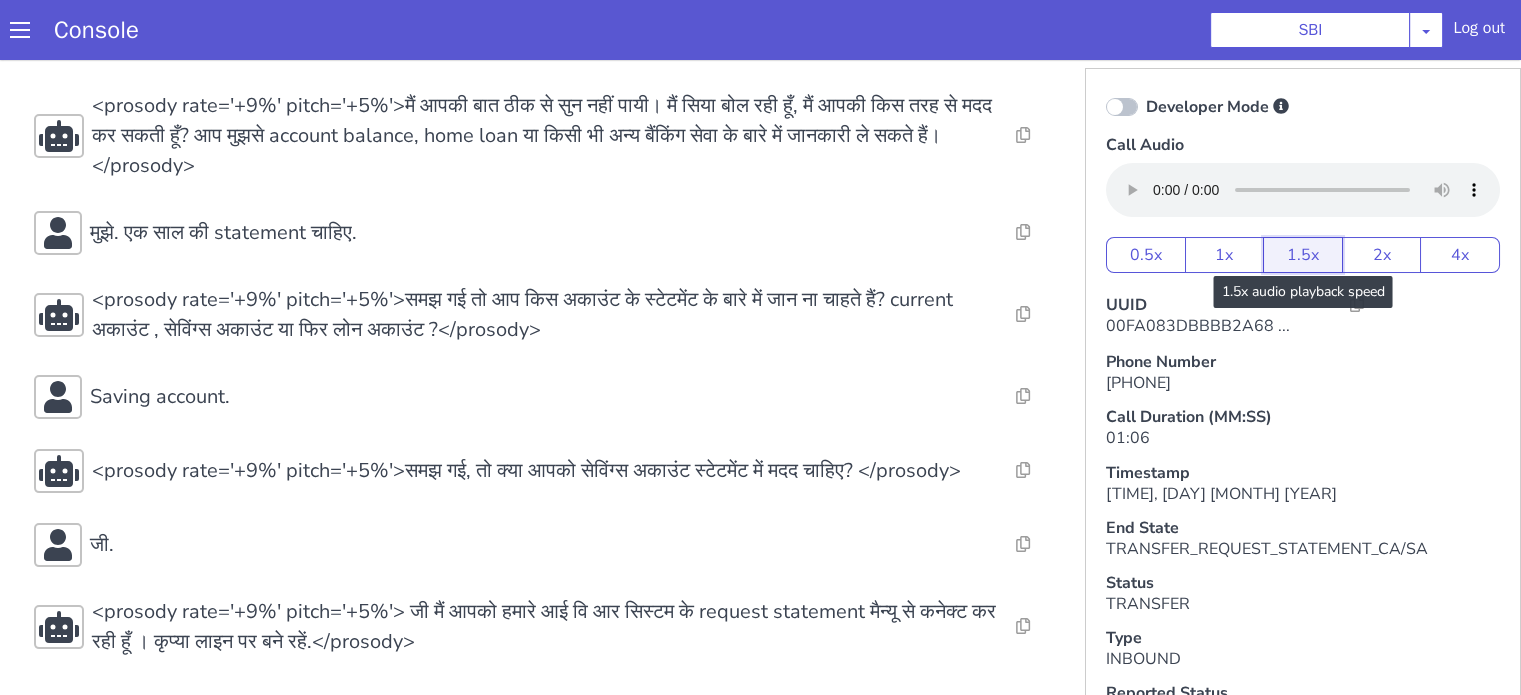 click on "1.5x" at bounding box center (1303, 255) 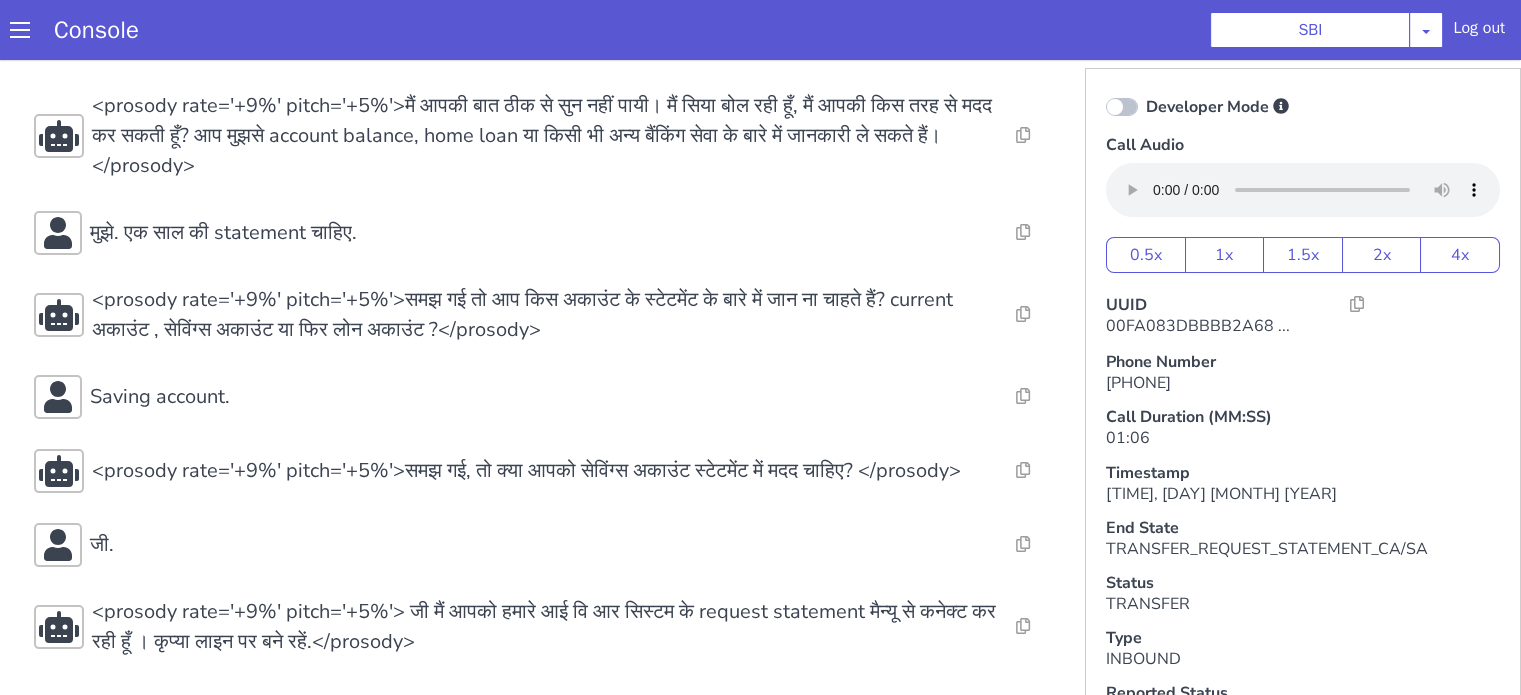 click on "Console SBI AO Smith Airtel DTH Pilot Airtel POC Alice Blue NT Aliceblue American Finance - US Apollo Apollo 24*7 Application - Collections Auto NPS feedback Avaya Devconnect Axis Axis AMC Axis Outbound BAGIC BALIC BALIC Old 2 Bajaj Autofinance Bajaj Fin Banking Demo Barbeque Nation Buy Now Pay Later Cars24 Cashe Central Bank of India Charles Tyrwhitt Cholamandalam Finance Consumer Durables Coverfox Covid19 Helpline Credgenics CreditMate DPDzero DUMMY Data collection Demo - Collections Dish TV ERCM Emeritus Eureka Forbes - LQ FFAM360 - US Familiarity Farming_Axis Finaccel Flipkart Flow Templates Fusion Microfinance Giorgos_TestBot Great Learning Grievance Bot HDB Finance HDFC HDFC Ergo HDFC Freedom CC HDFC Life Demo HDFC Securities Hathway Internet Hathway V2 Home Credit IBM IBM Banking Demo ICICI ICICI Bank Outbound ICICI Lombard Persistency ICICI Prudential ICICI securities ICICI_lombard IDFC First Bank IFFCO Tokio Insurance Iffco Tokio Indiamart Indigo IndusInd - Settlement IndusInd CC Insurance Jarvis" at bounding box center (760, 30) 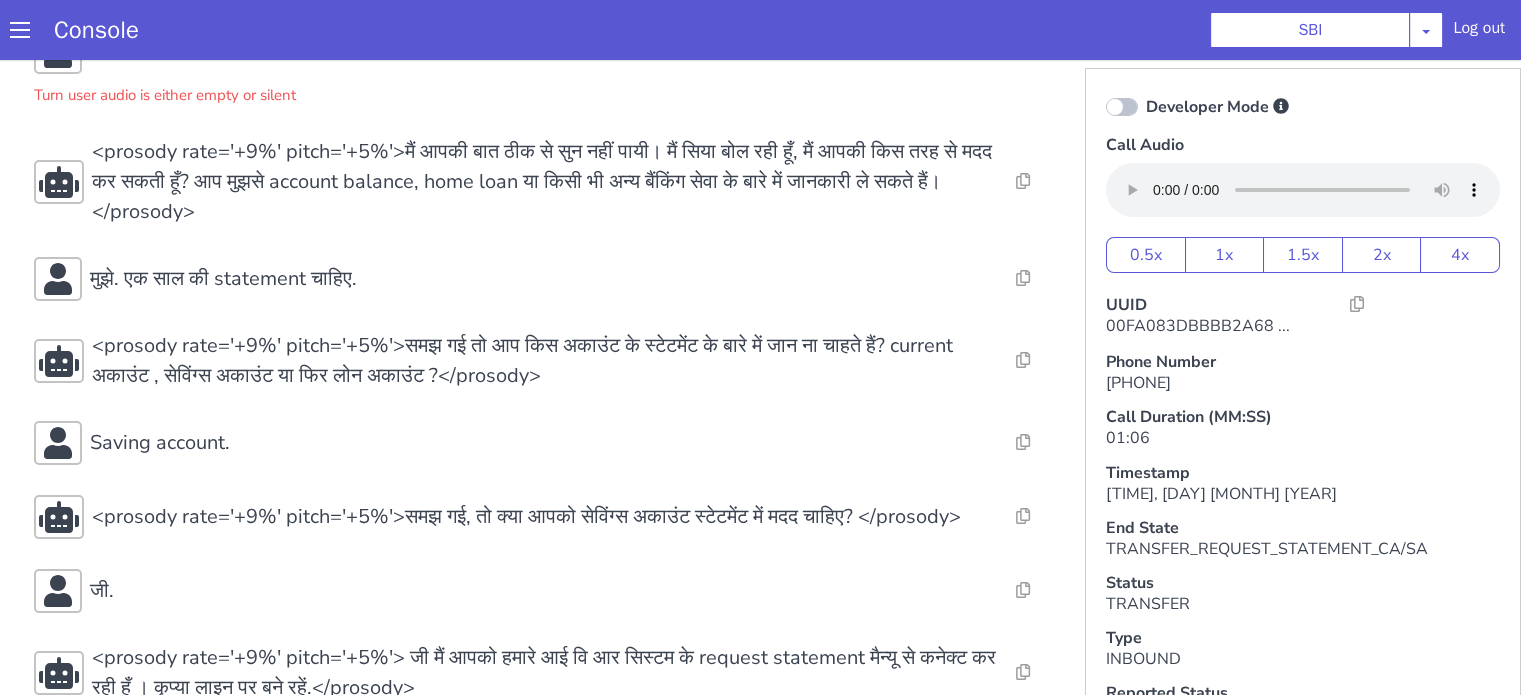 scroll, scrollTop: 0, scrollLeft: 0, axis: both 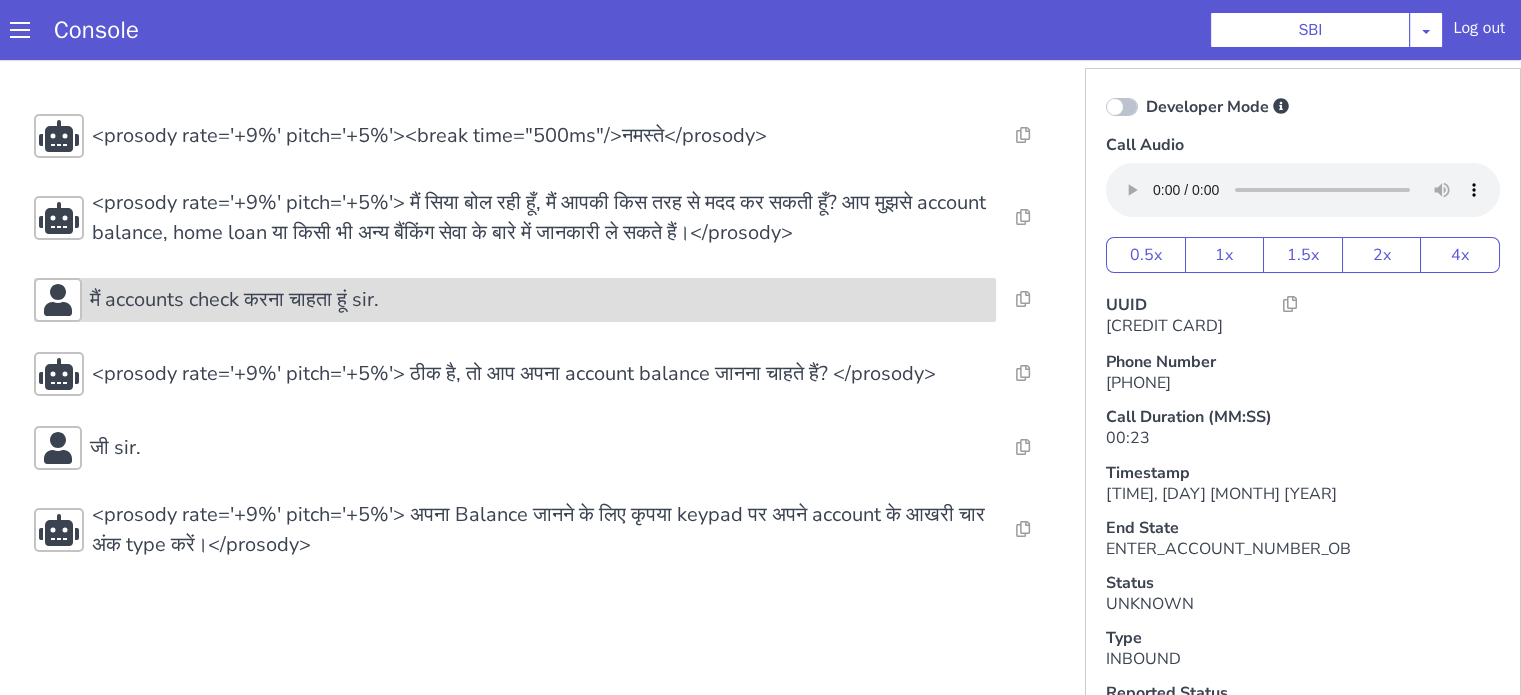 click on "मैं accounts check करना चाहता हूं sir." at bounding box center (539, 300) 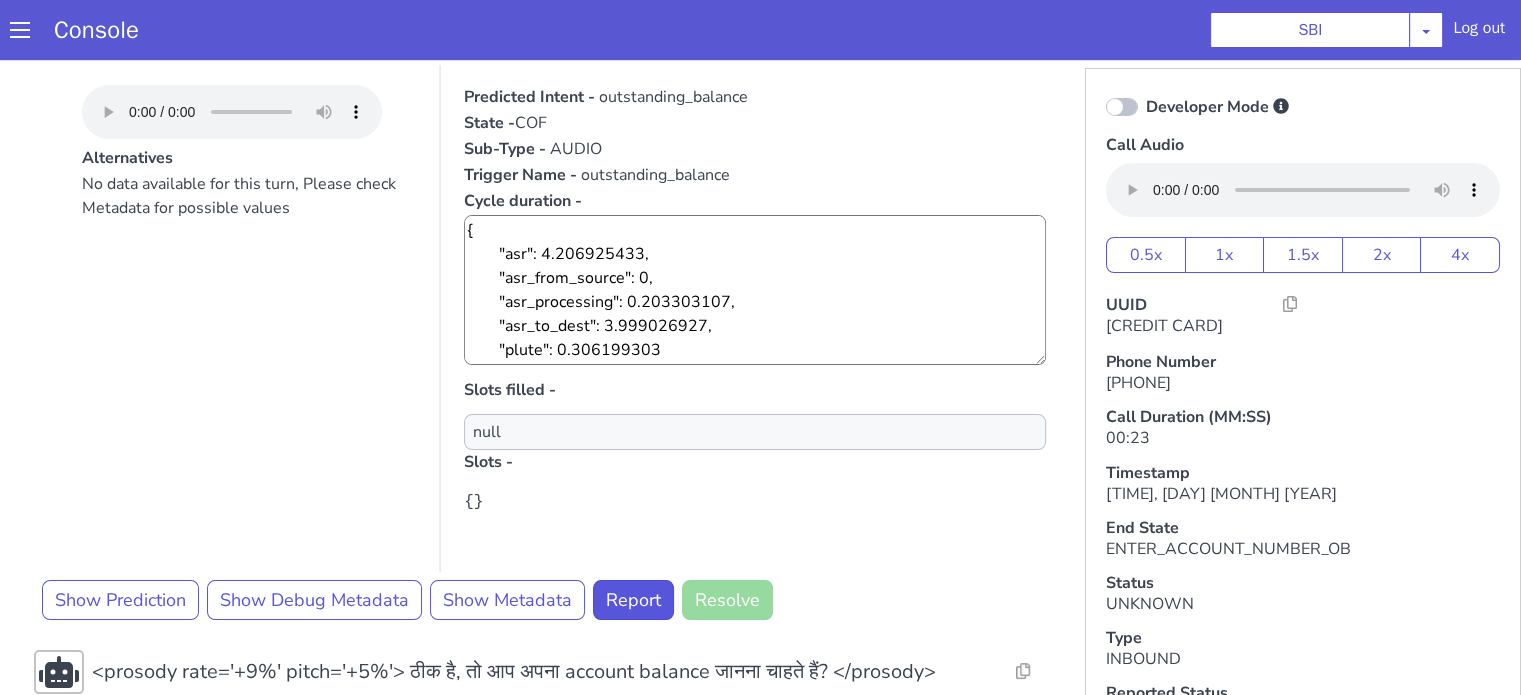 scroll, scrollTop: 163, scrollLeft: 0, axis: vertical 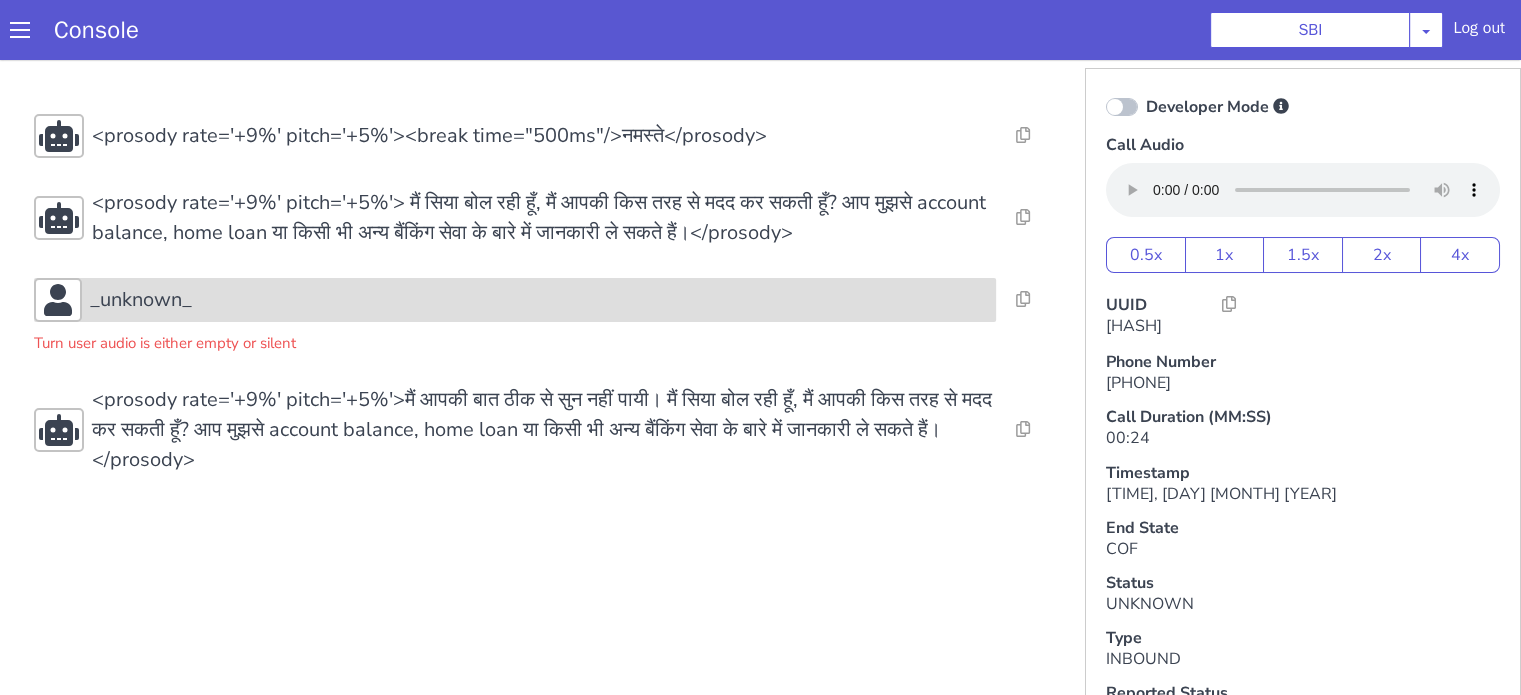 click on "_unknown_" at bounding box center (539, 300) 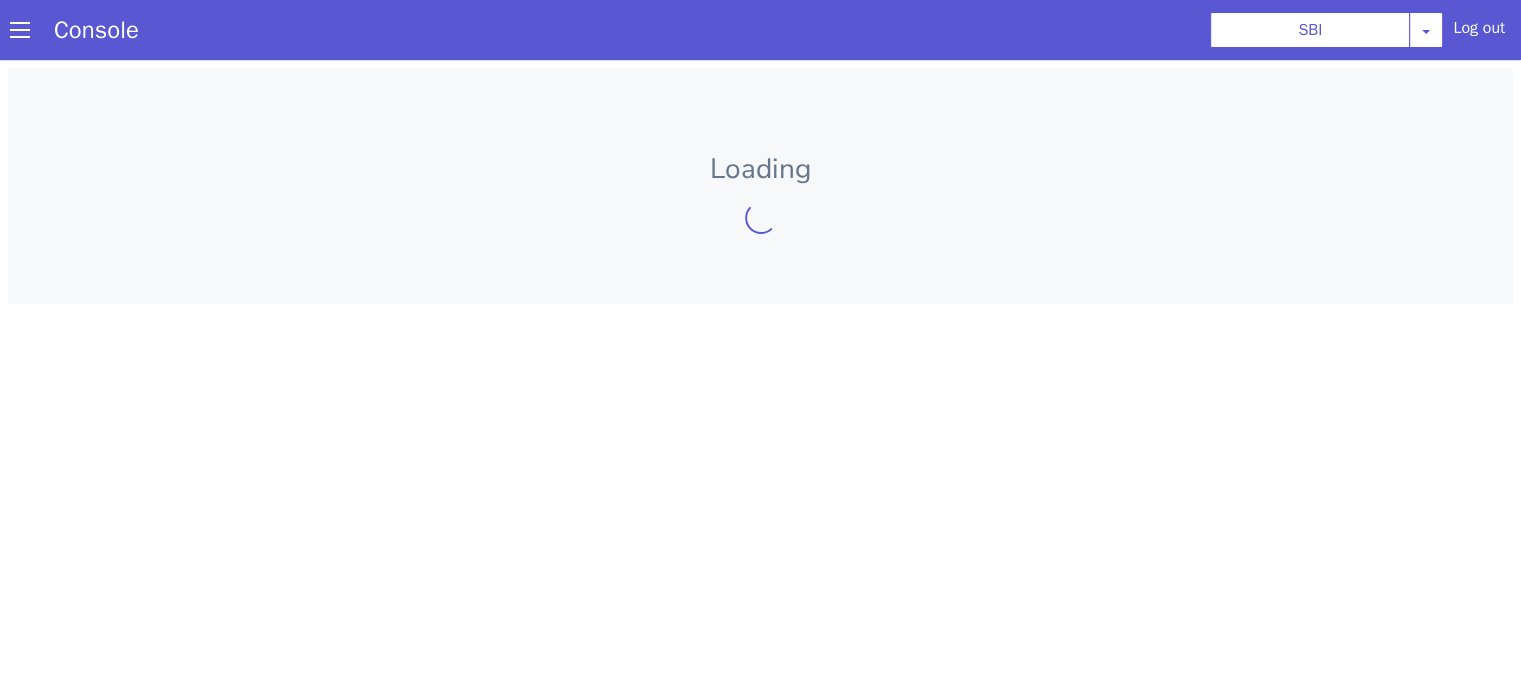 scroll, scrollTop: 0, scrollLeft: 0, axis: both 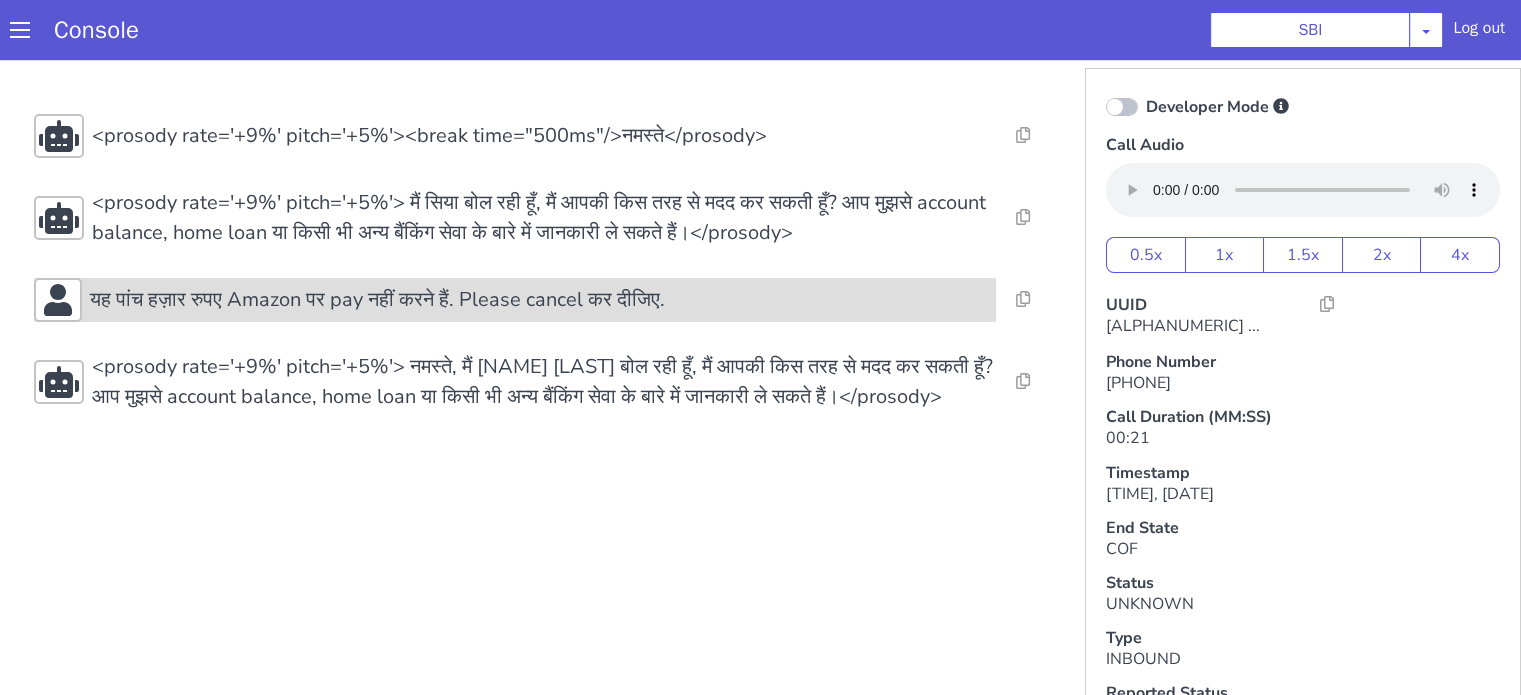 click on "यह पांच हज़ार रुपए Amazon पर pay नहीं करने हैं. Please cancel कर दीजिए." at bounding box center [377, 300] 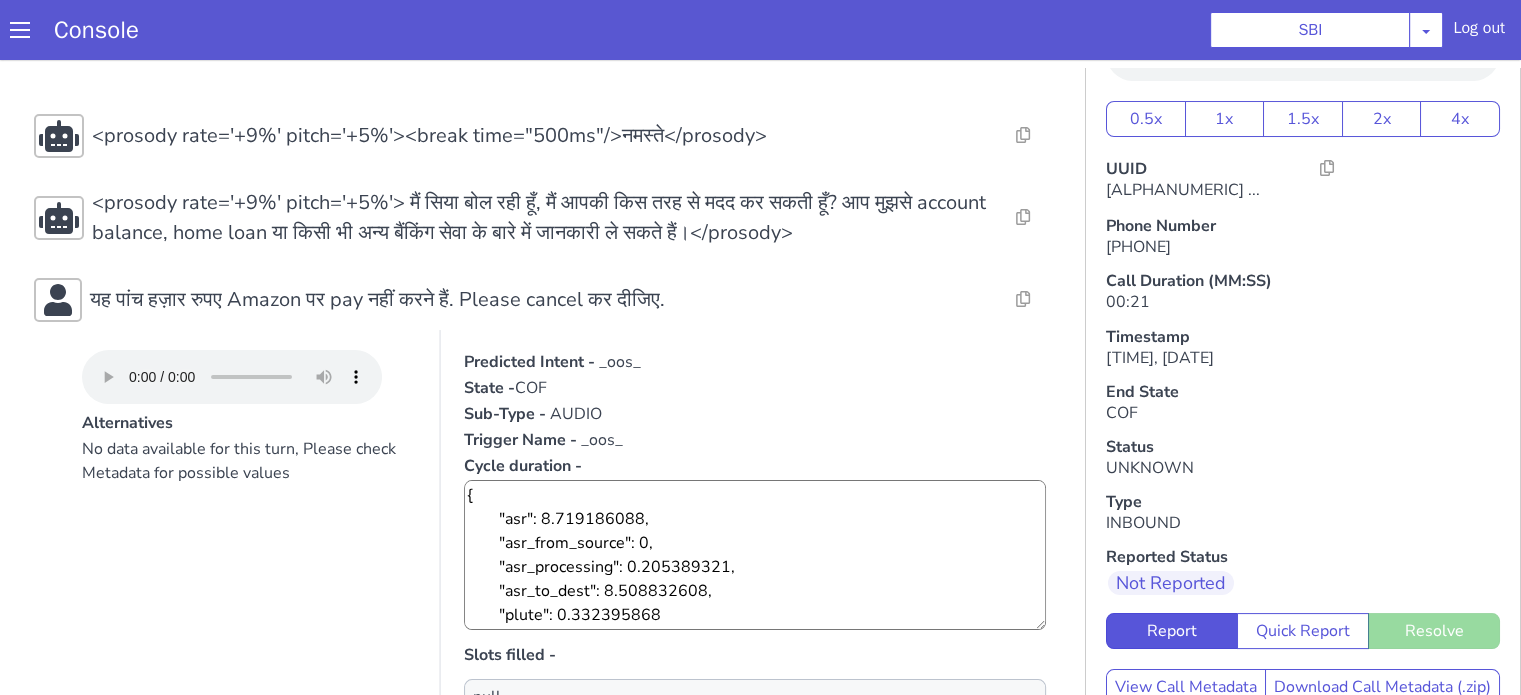 scroll, scrollTop: 174, scrollLeft: 0, axis: vertical 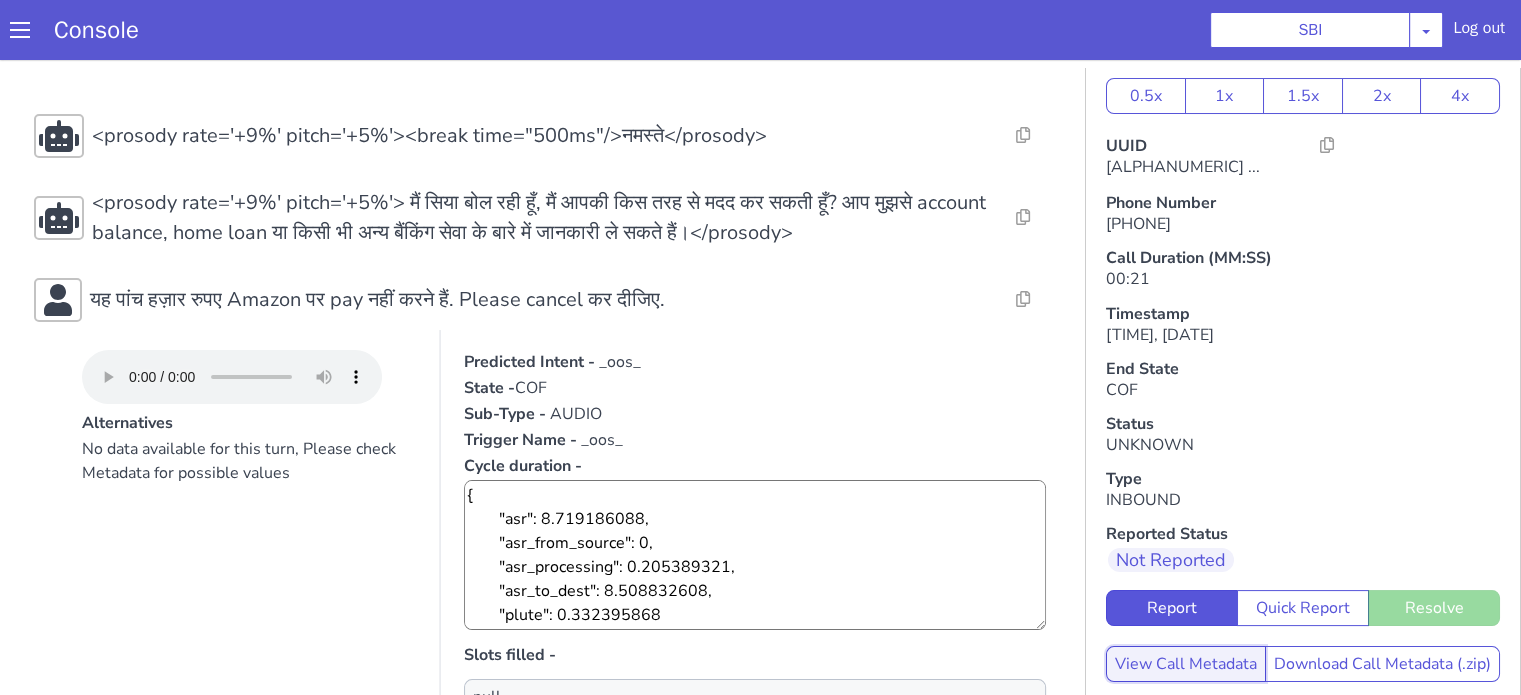 click on "View Call Metadata" at bounding box center [1186, 664] 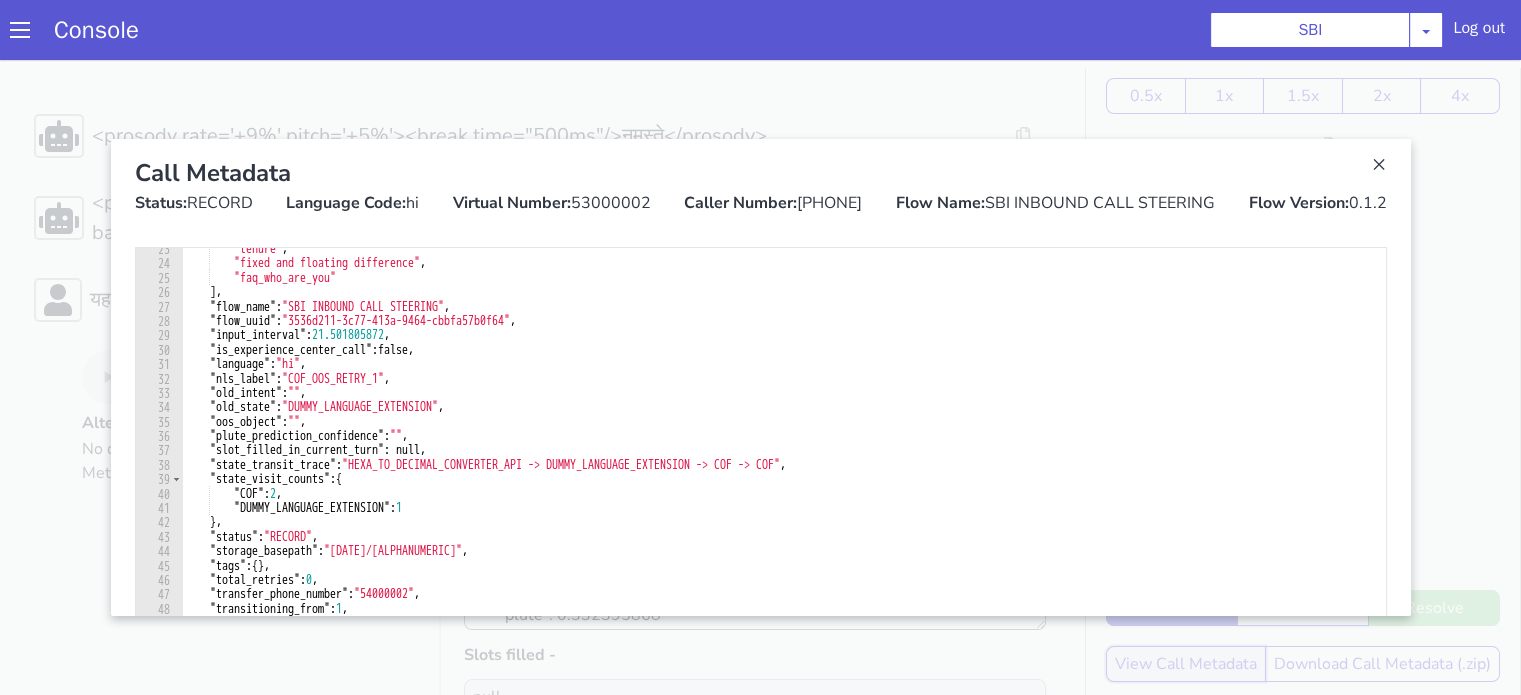 scroll, scrollTop: 336, scrollLeft: 0, axis: vertical 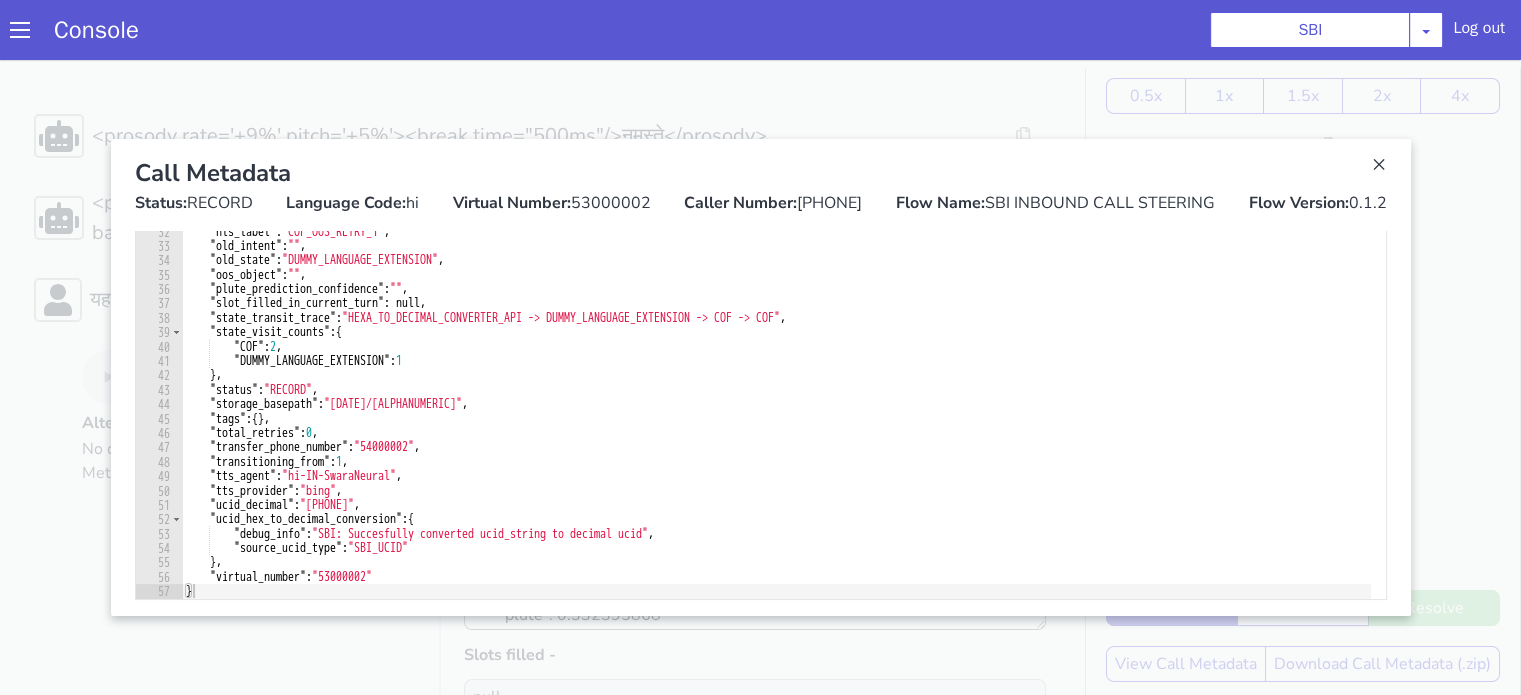 click at bounding box center [760, 377] 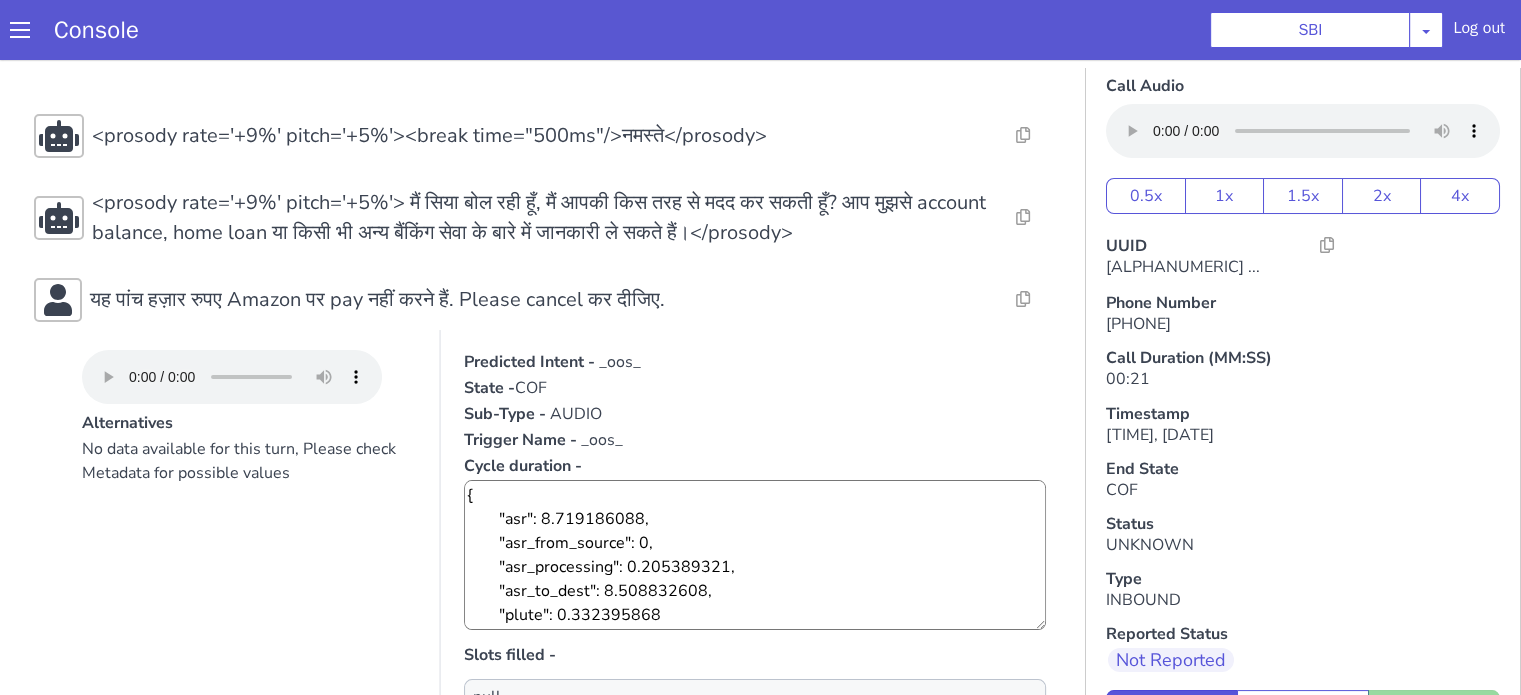 scroll, scrollTop: 0, scrollLeft: 0, axis: both 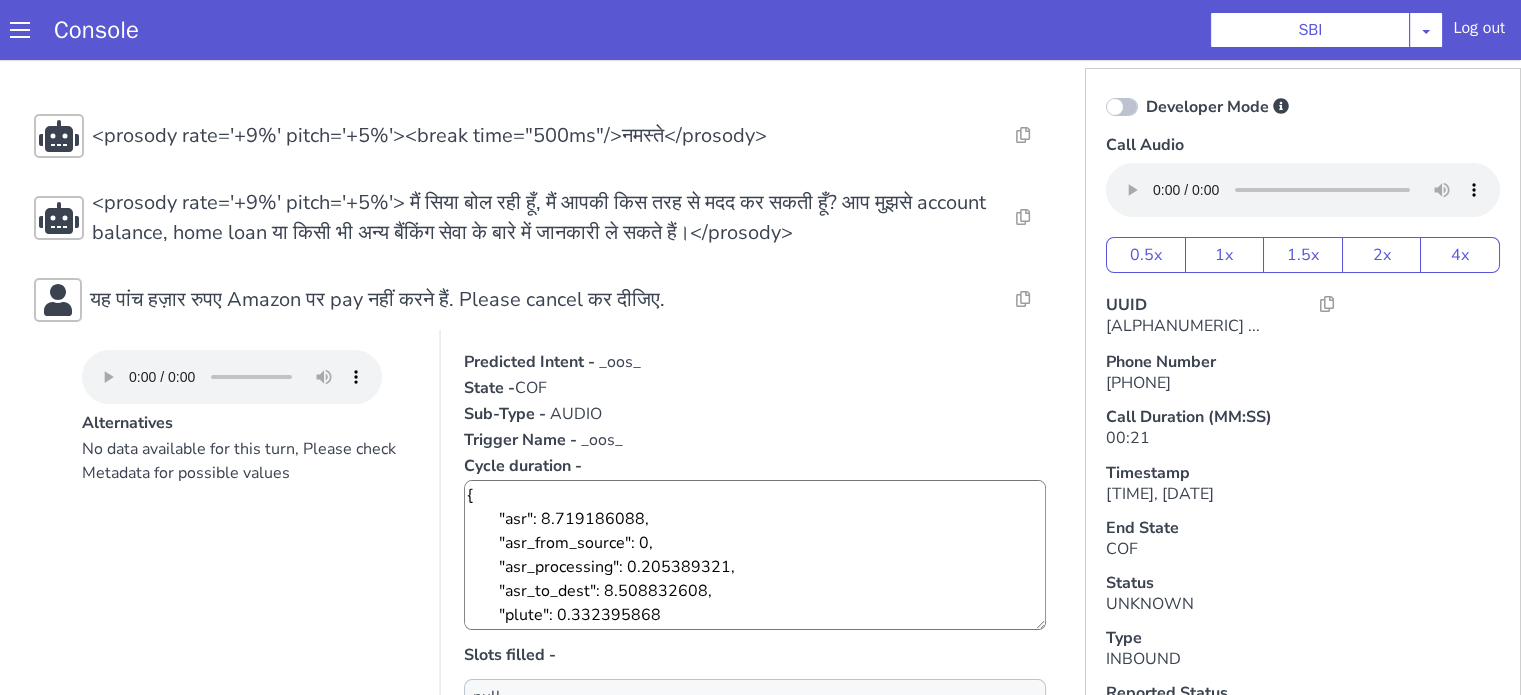 type 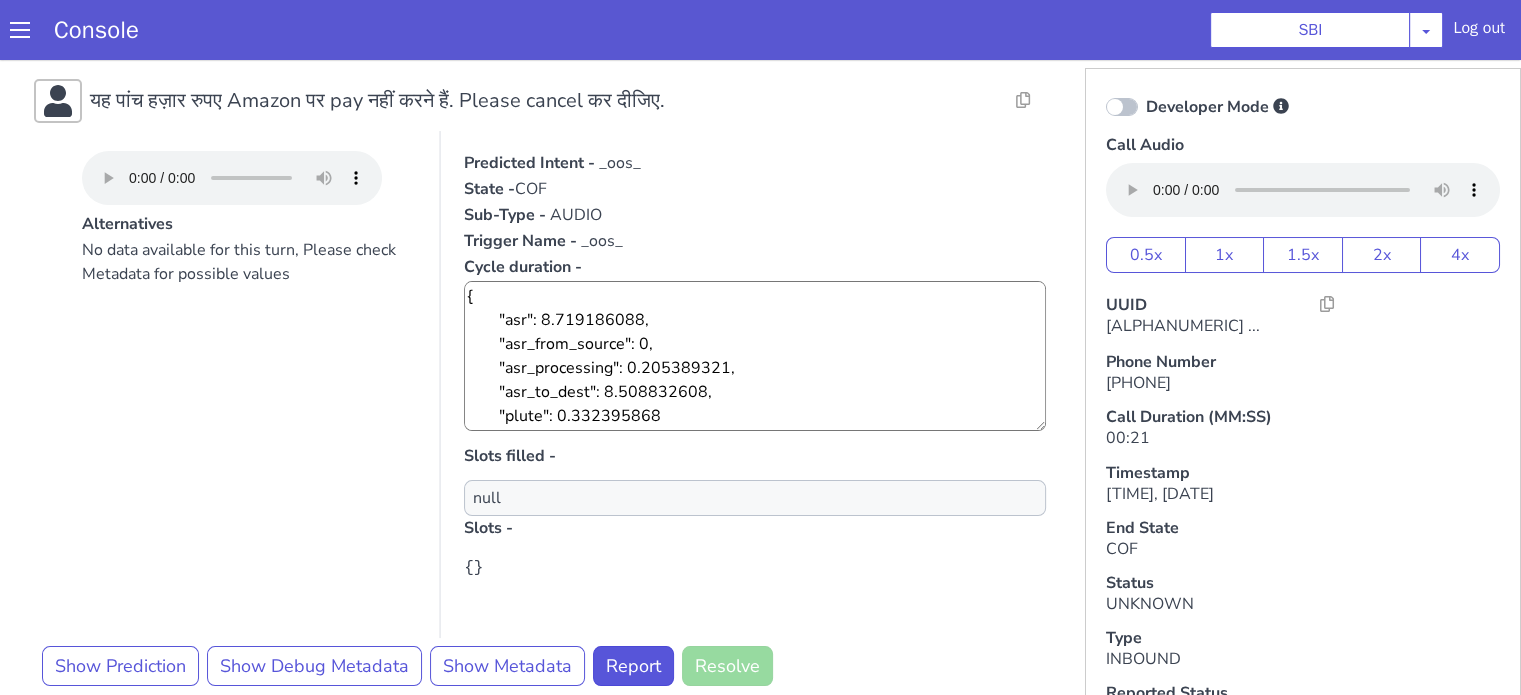 scroll, scrollTop: 316, scrollLeft: 0, axis: vertical 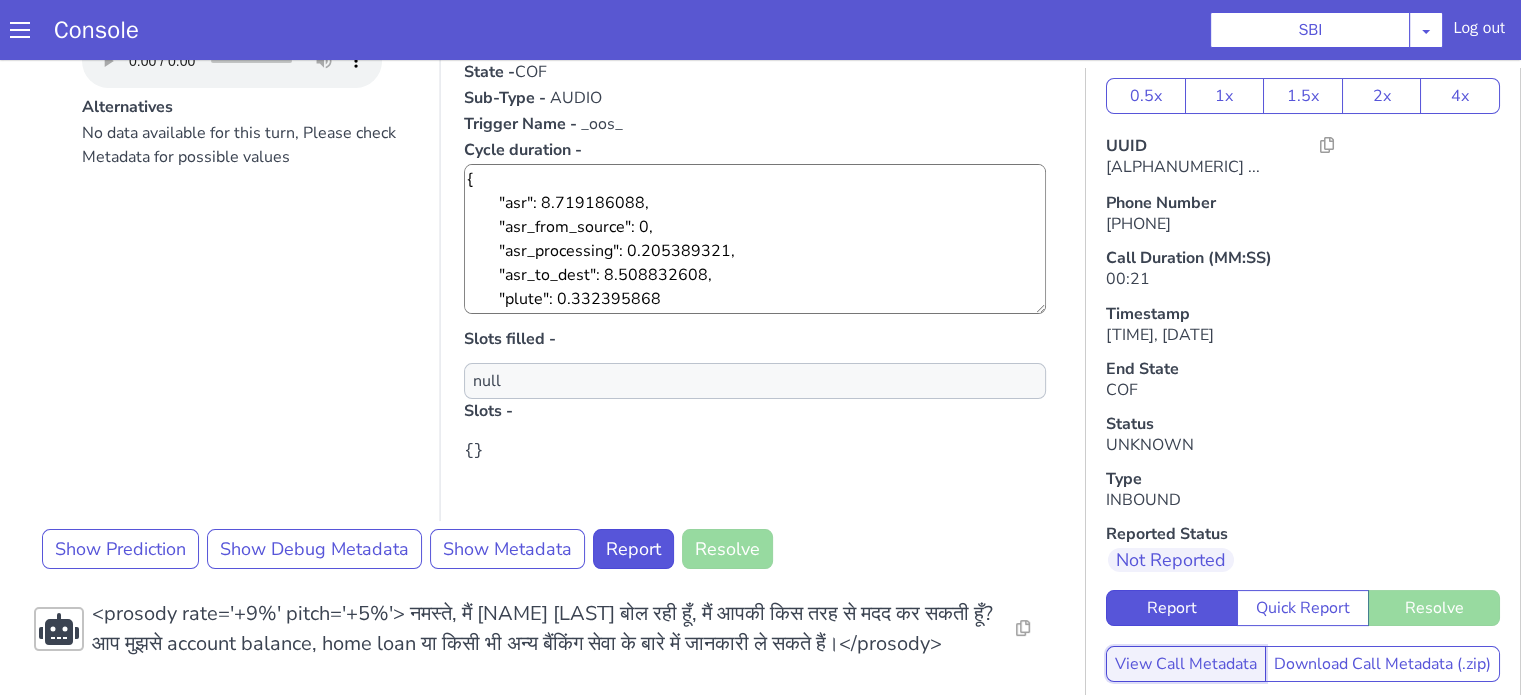 click on "View Call Metadata" at bounding box center (1186, 664) 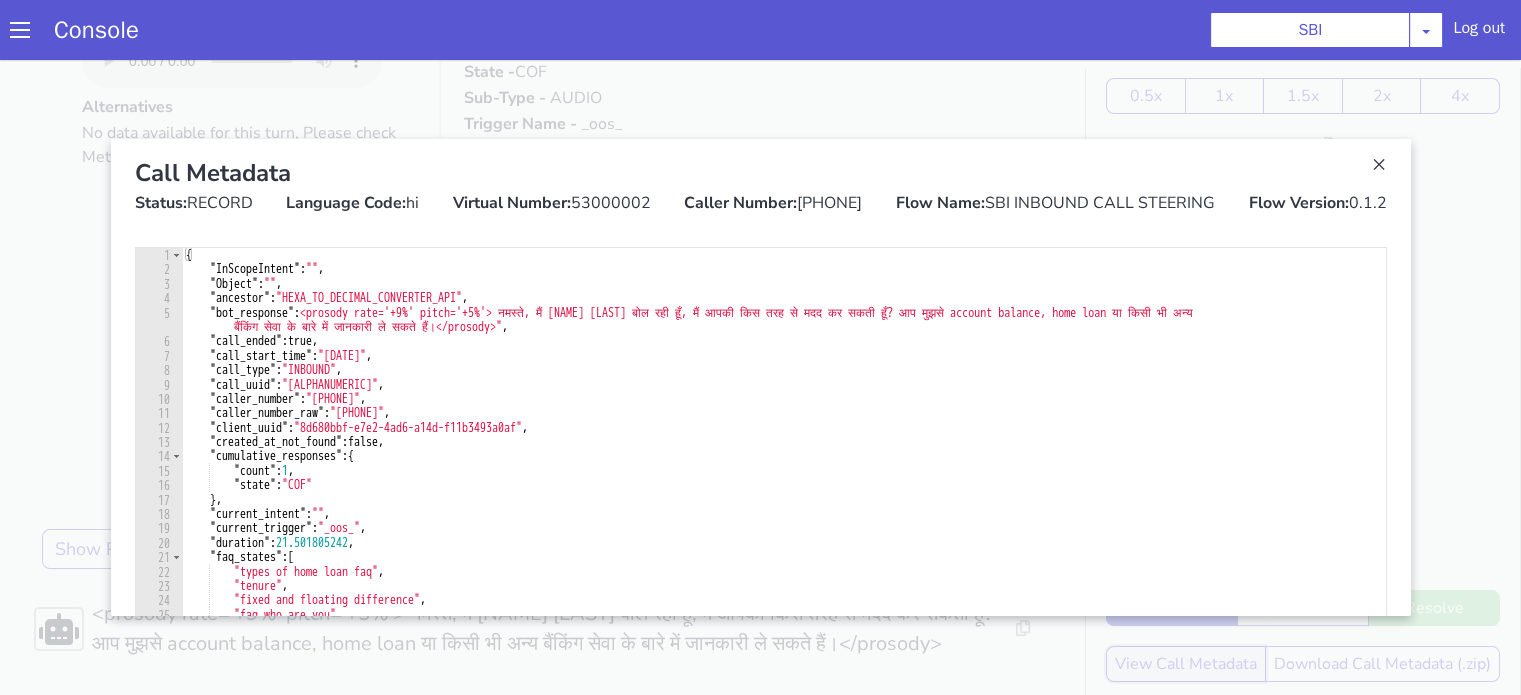 scroll, scrollTop: 0, scrollLeft: 0, axis: both 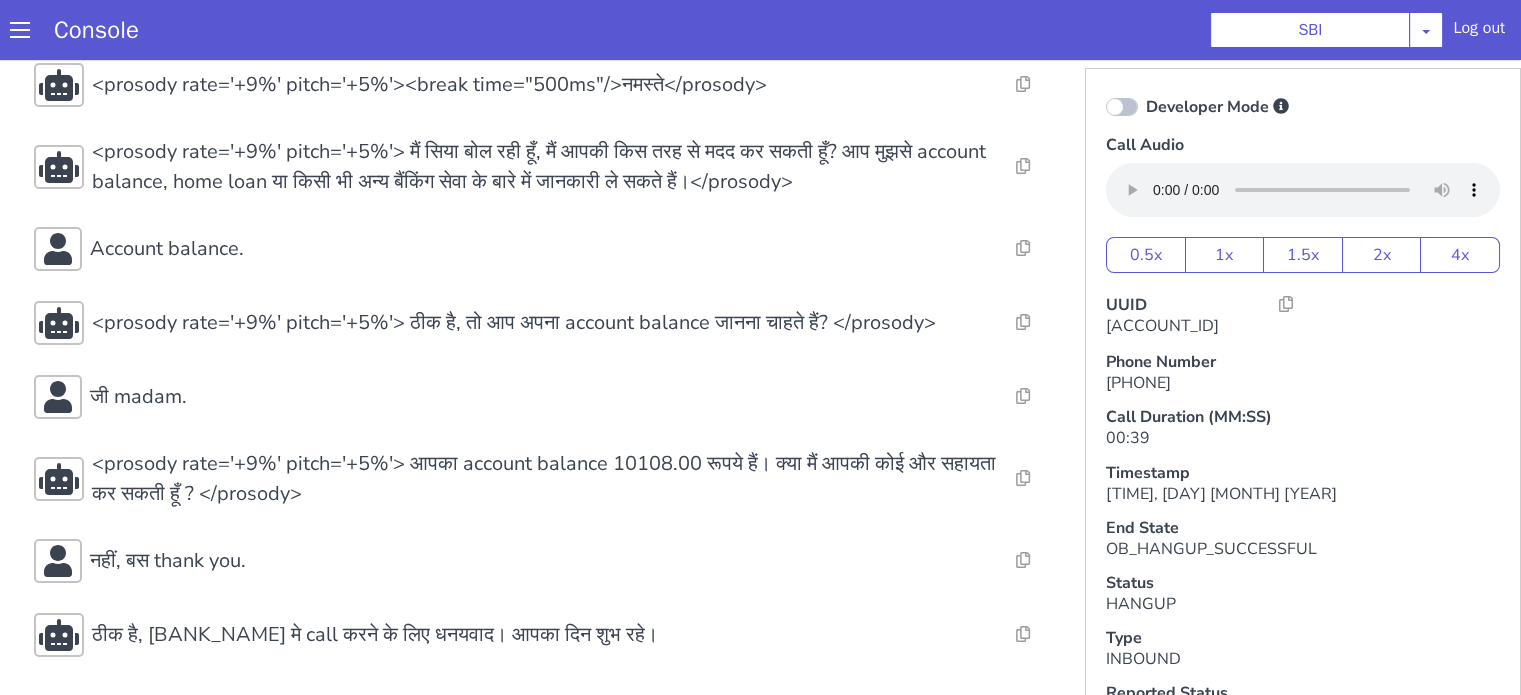 type 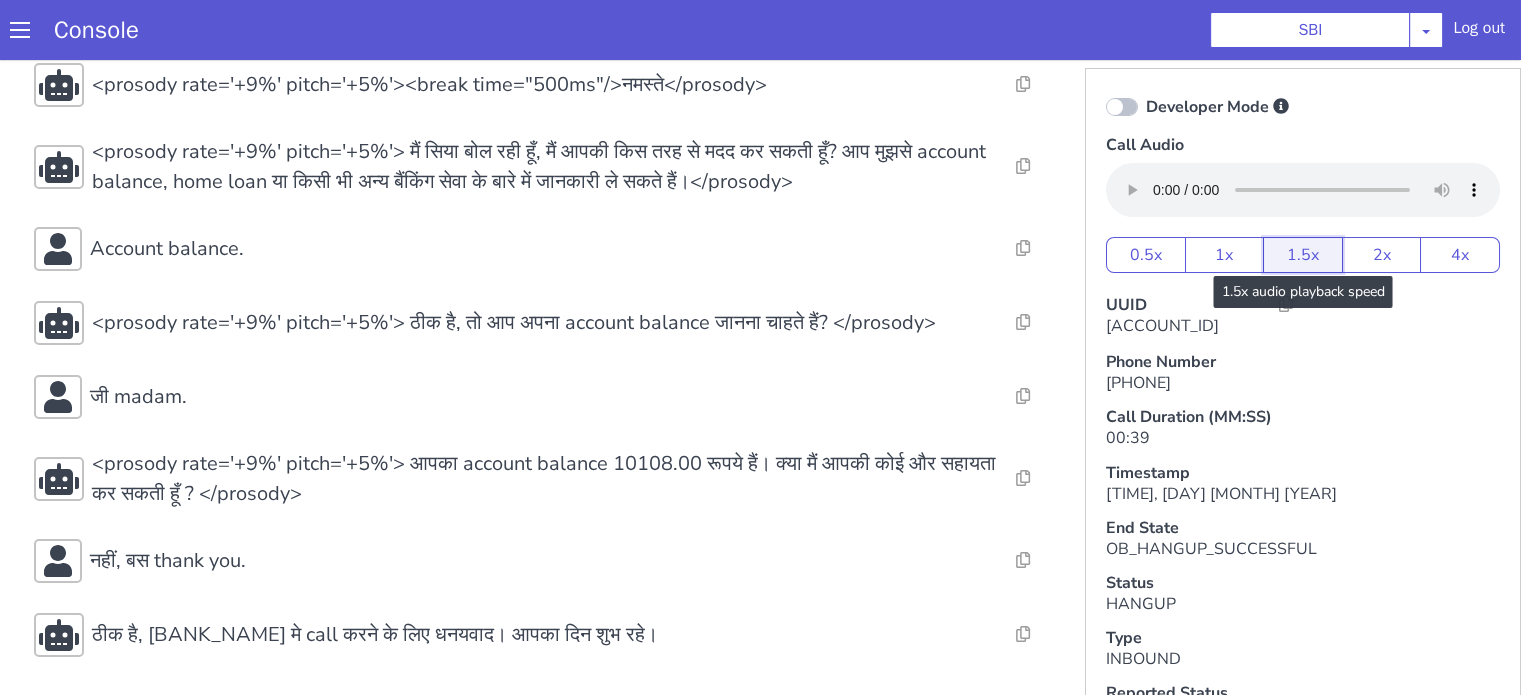 click on "1.5x" at bounding box center (1303, 255) 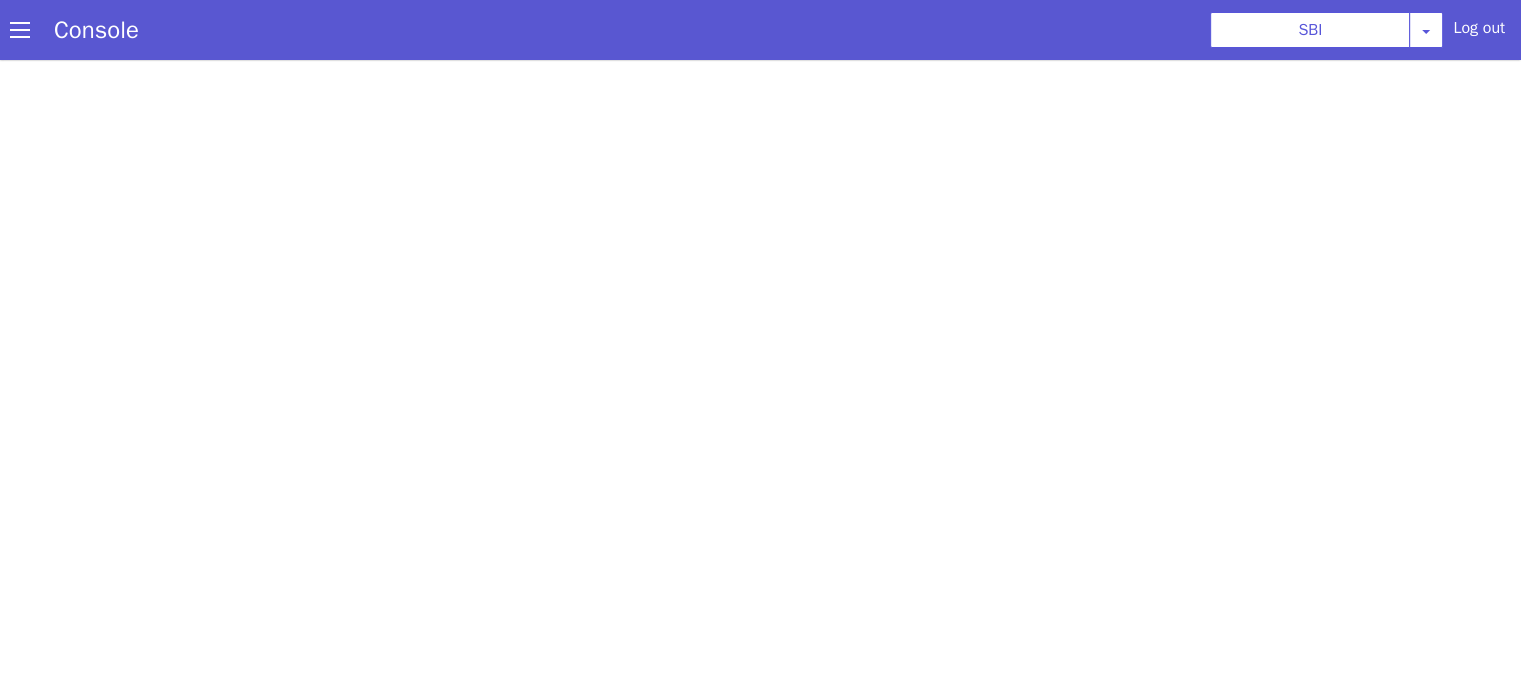 scroll, scrollTop: 0, scrollLeft: 0, axis: both 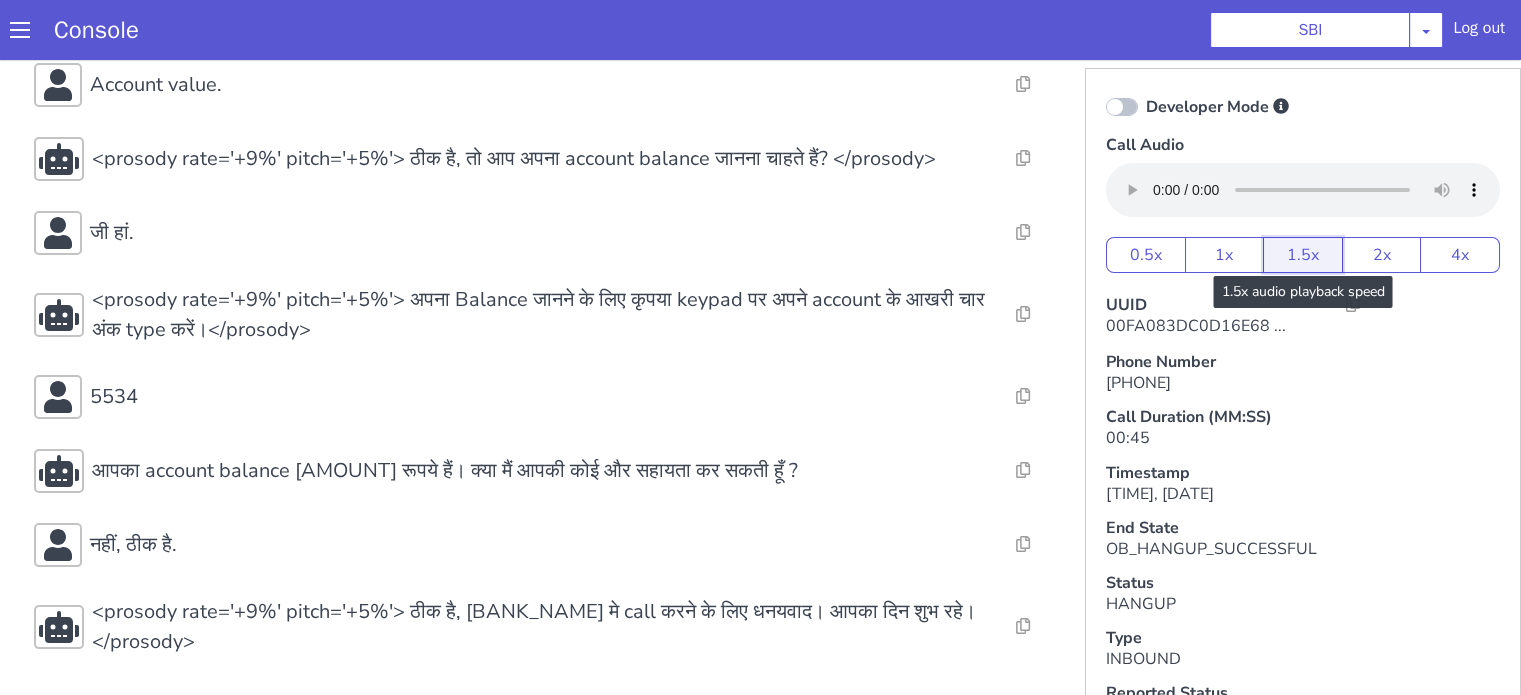 click on "1.5x" at bounding box center (1303, 255) 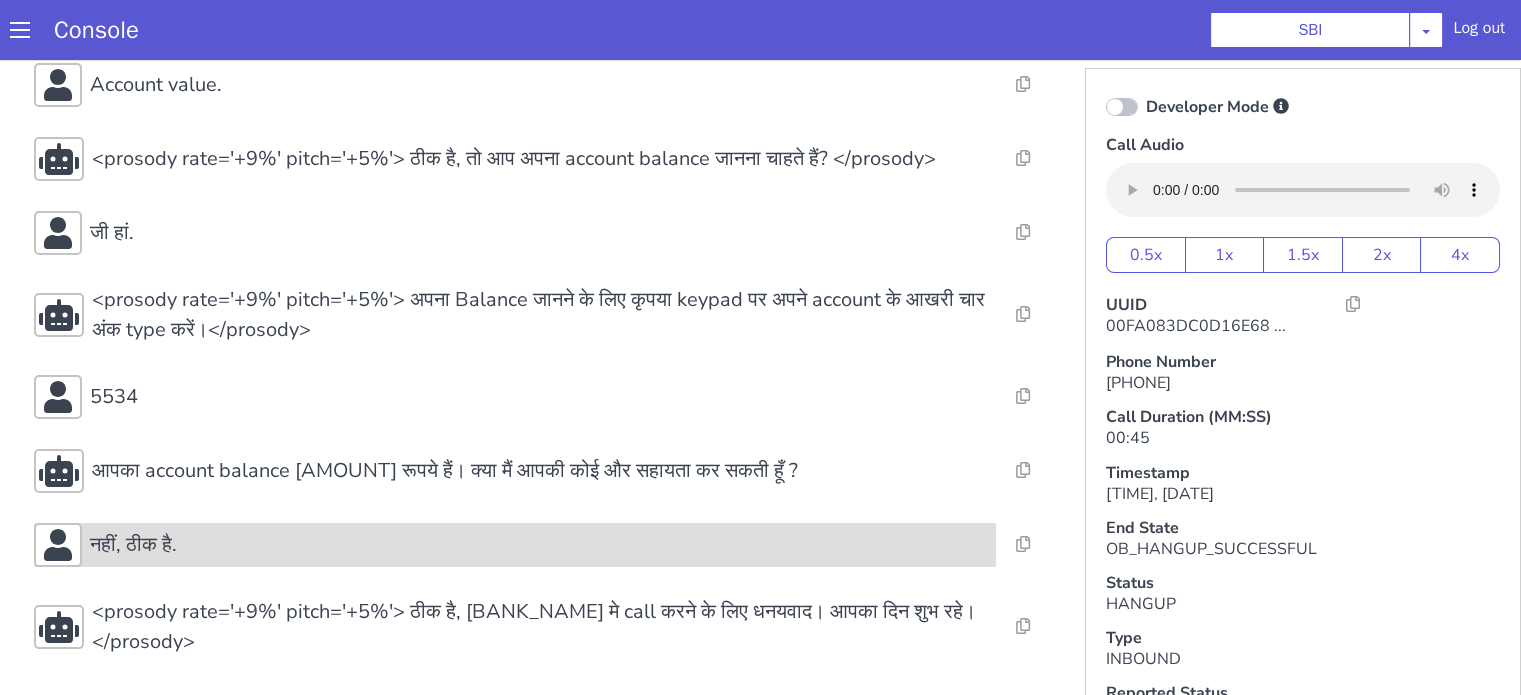 click on "नहीं, ठीक है." at bounding box center [539, 545] 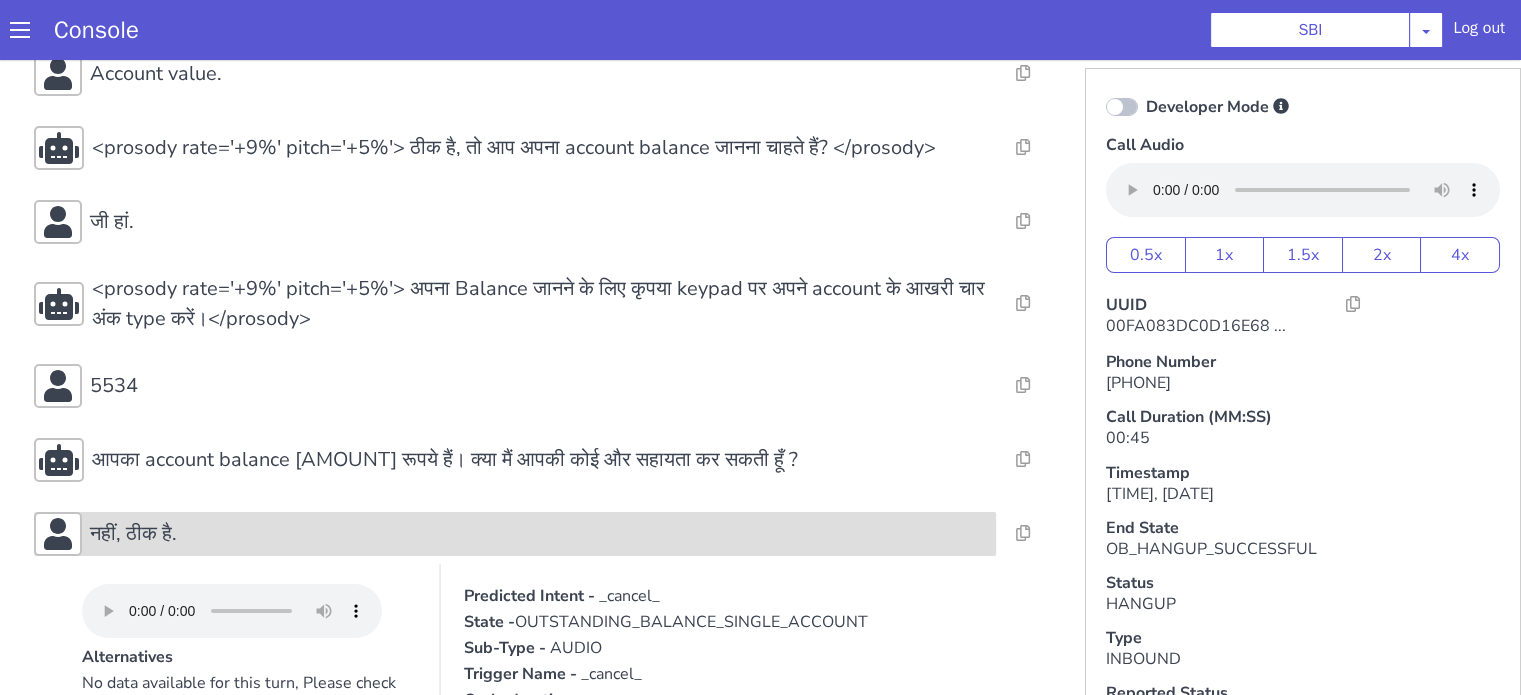 click on "नहीं, ठीक है." at bounding box center (539, 534) 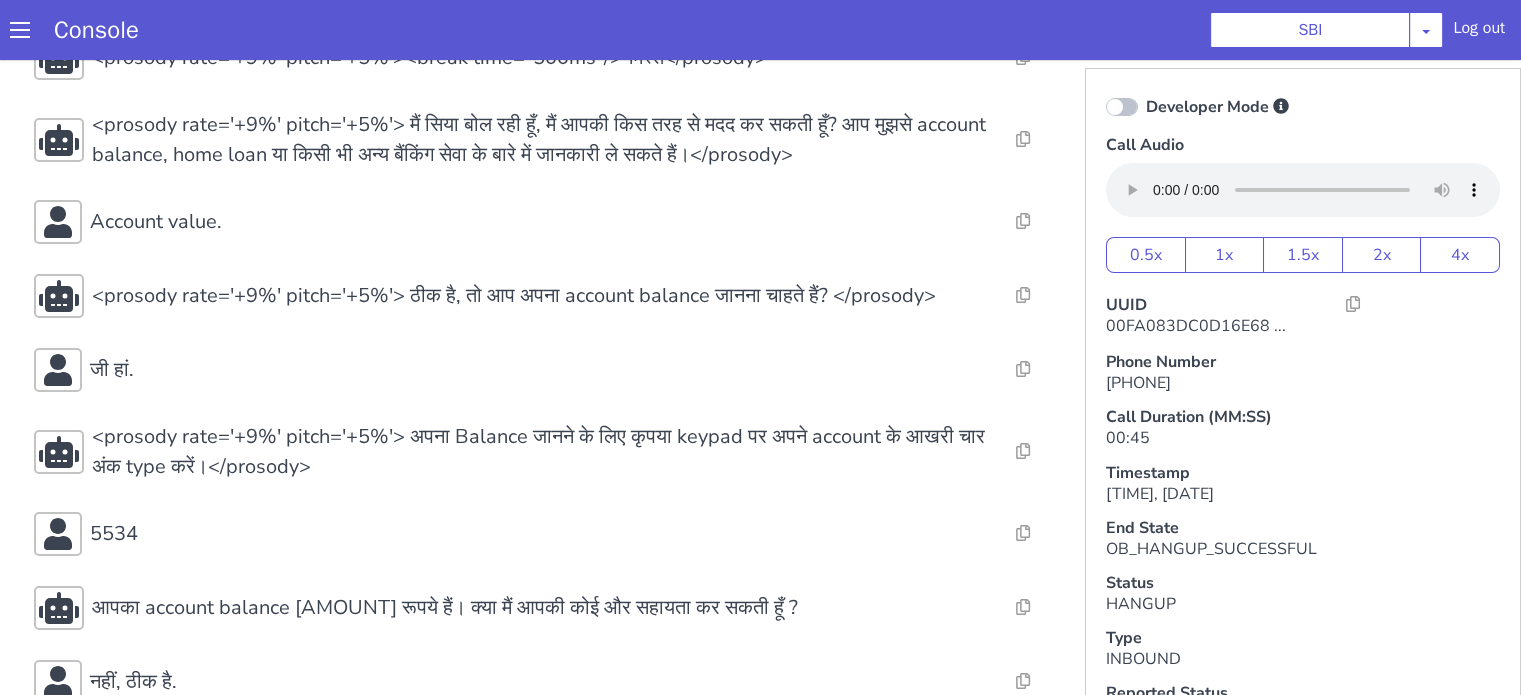 scroll, scrollTop: 0, scrollLeft: 0, axis: both 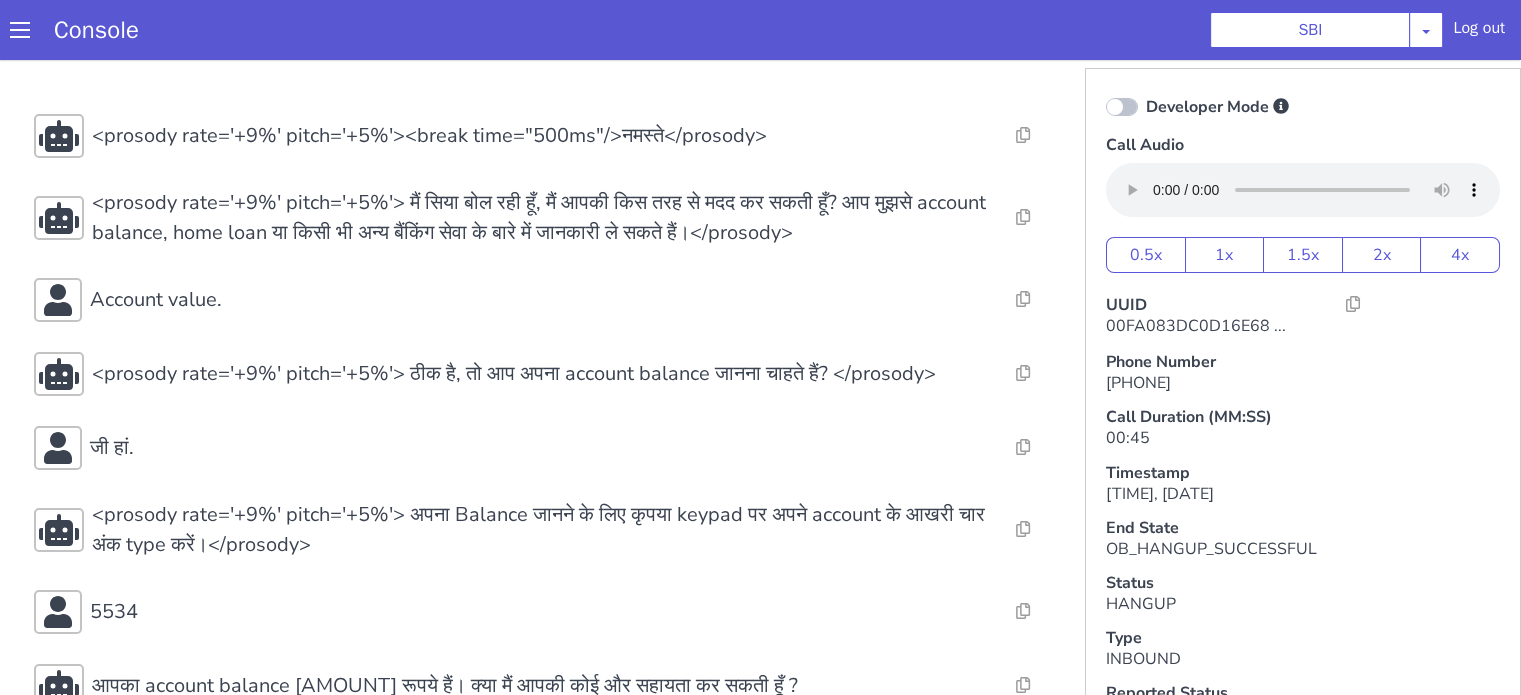 click on "Console SBI AO Smith Airtel DTH Pilot Airtel POC Alice Blue NT Aliceblue American Finance - US Apollo Apollo 24*7 Application - Collections Auto NPS feedback Avaya Devconnect Axis Axis AMC Axis Outbound BAGIC BALIC BALIC Old 2 Bajaj Autofinance Bajaj Fin Banking Demo Barbeque Nation Buy Now Pay Later Cars24 Cashe Central Bank of India Charles Tyrwhitt Cholamandalam Finance Consumer Durables Coverfox Covid19 Helpline Credgenics CreditMate DPDzero DUMMY Data collection Demo - Collections Dish TV ERCM Emeritus Eureka Forbes - LQ FFAM360 - US Familiarity Farming_Axis Finaccel Flipkart Flow Templates Fusion Microfinance Giorgos_TestBot Great Learning Grievance Bot HDB Finance HDFC HDFC Ergo HDFC Freedom CC HDFC Life Demo HDFC Securities Hathway Internet Hathway V2 Home Credit IBM IBM Banking Demo ICICI ICICI Bank Outbound ICICI Lombard Persistency ICICI Prudential ICICI securities ICICI_lombard IDFC First Bank IFFCO Tokio Insurance Iffco Tokio Indiamart Indigo IndusInd - Settlement IndusInd CC Insurance Jarvis" at bounding box center [760, 30] 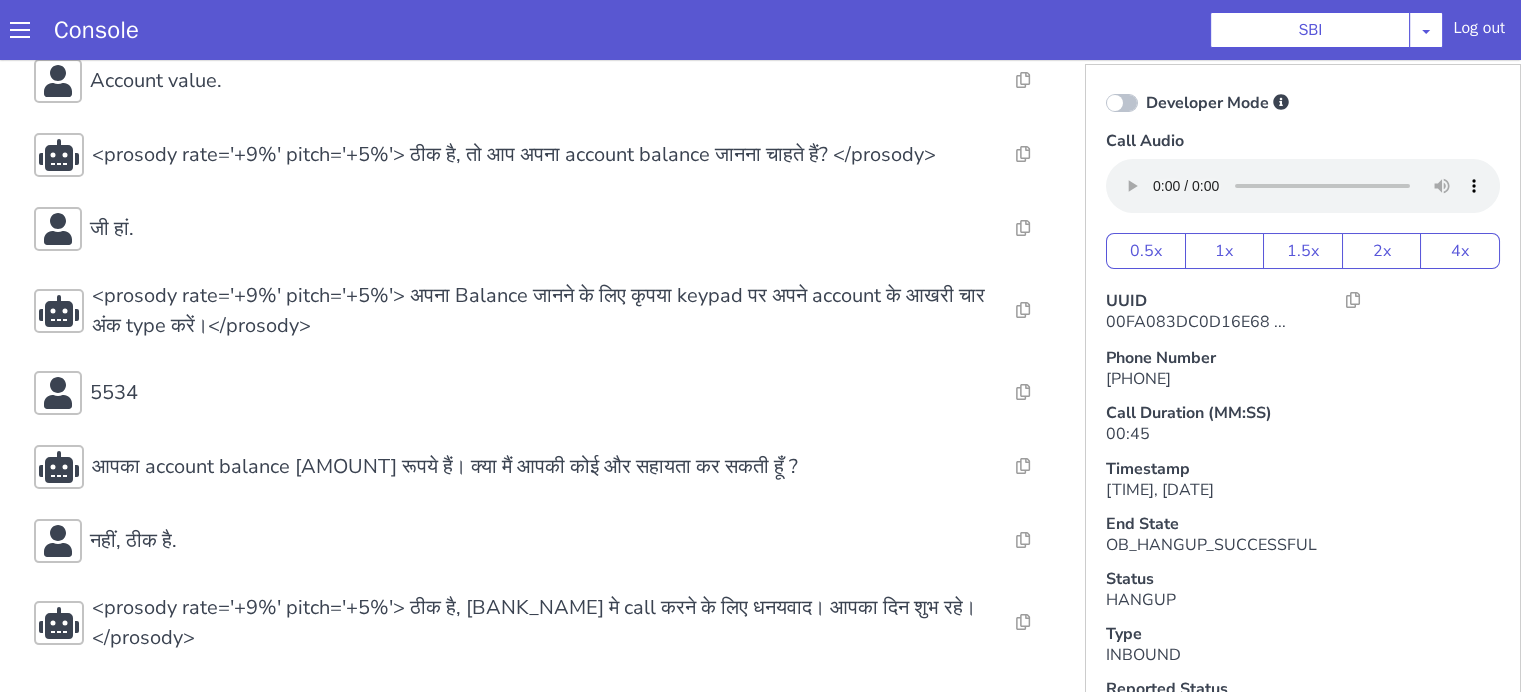 scroll, scrollTop: 5, scrollLeft: 0, axis: vertical 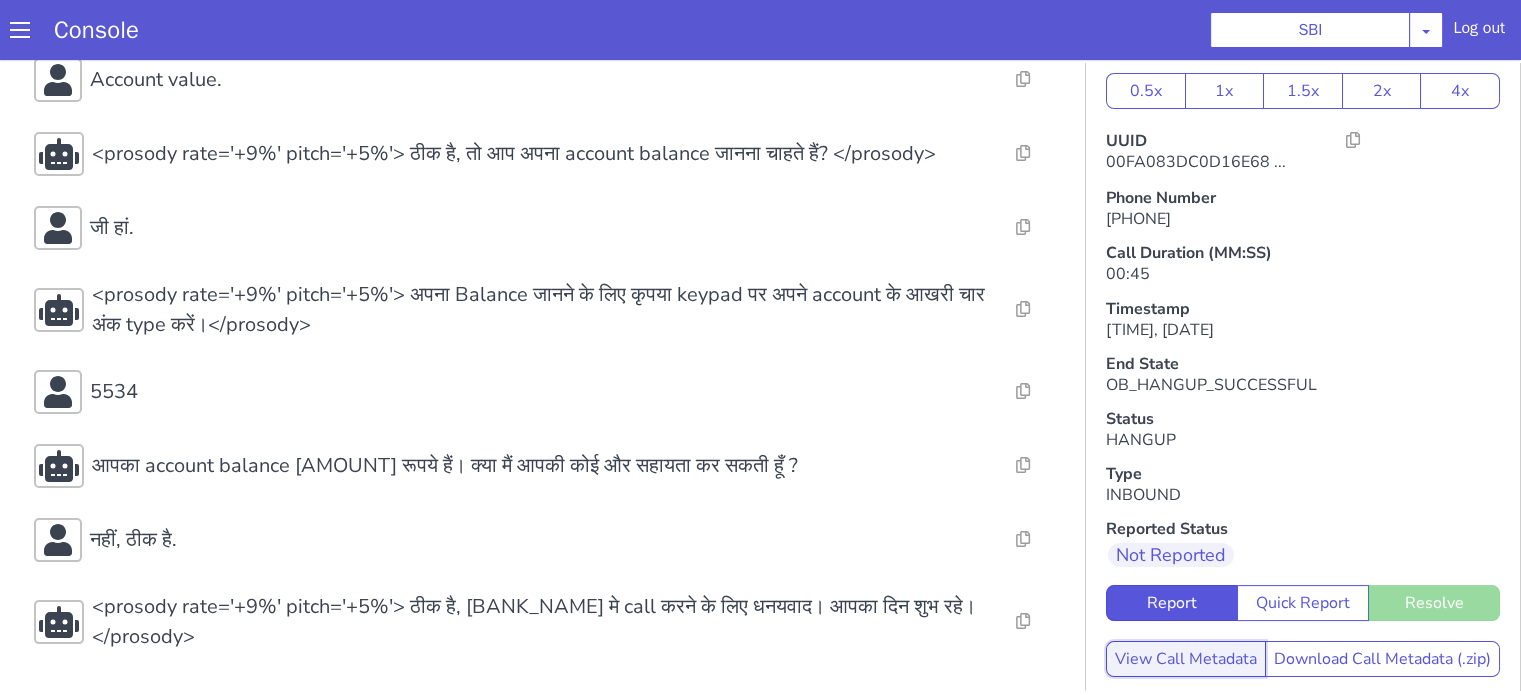 click on "View Call Metadata" at bounding box center [1186, 659] 